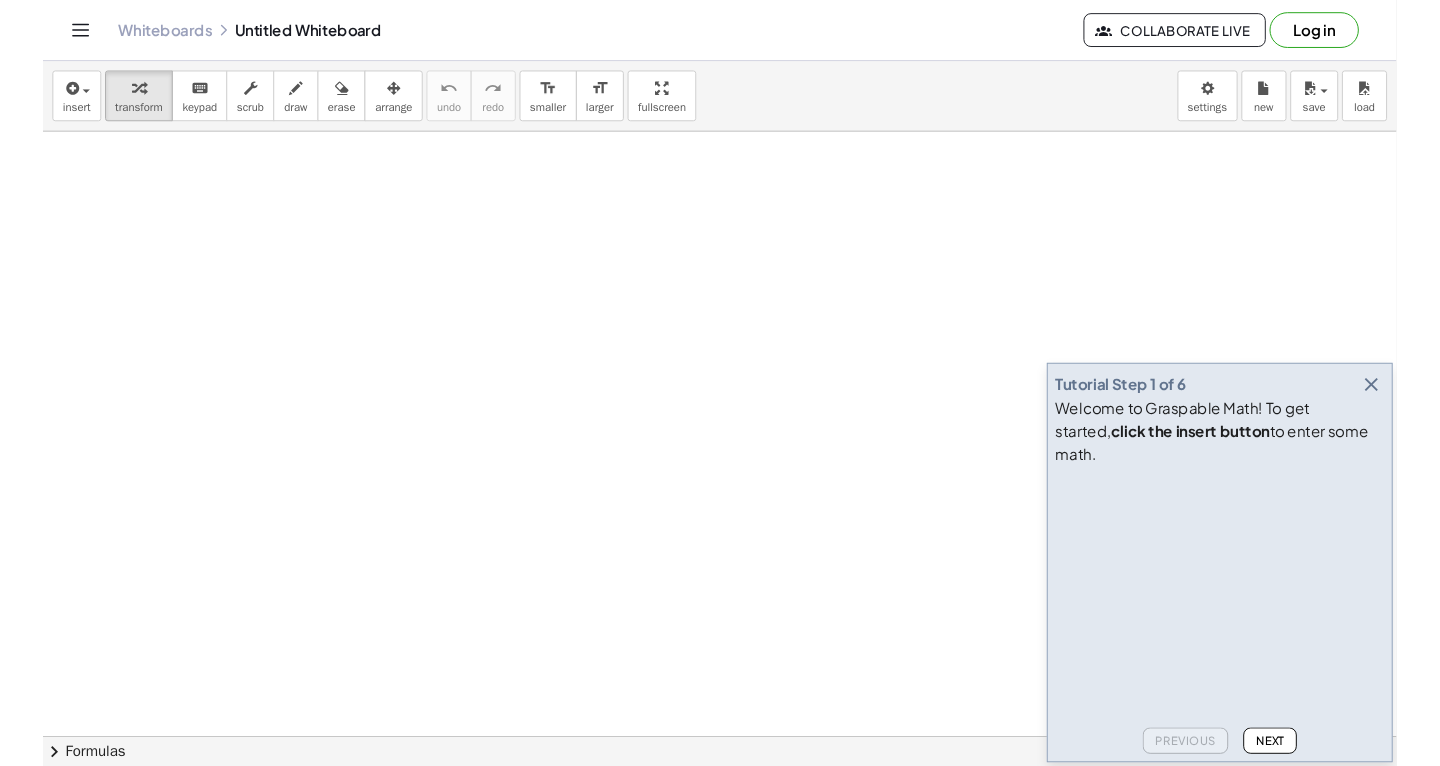 scroll, scrollTop: 0, scrollLeft: 0, axis: both 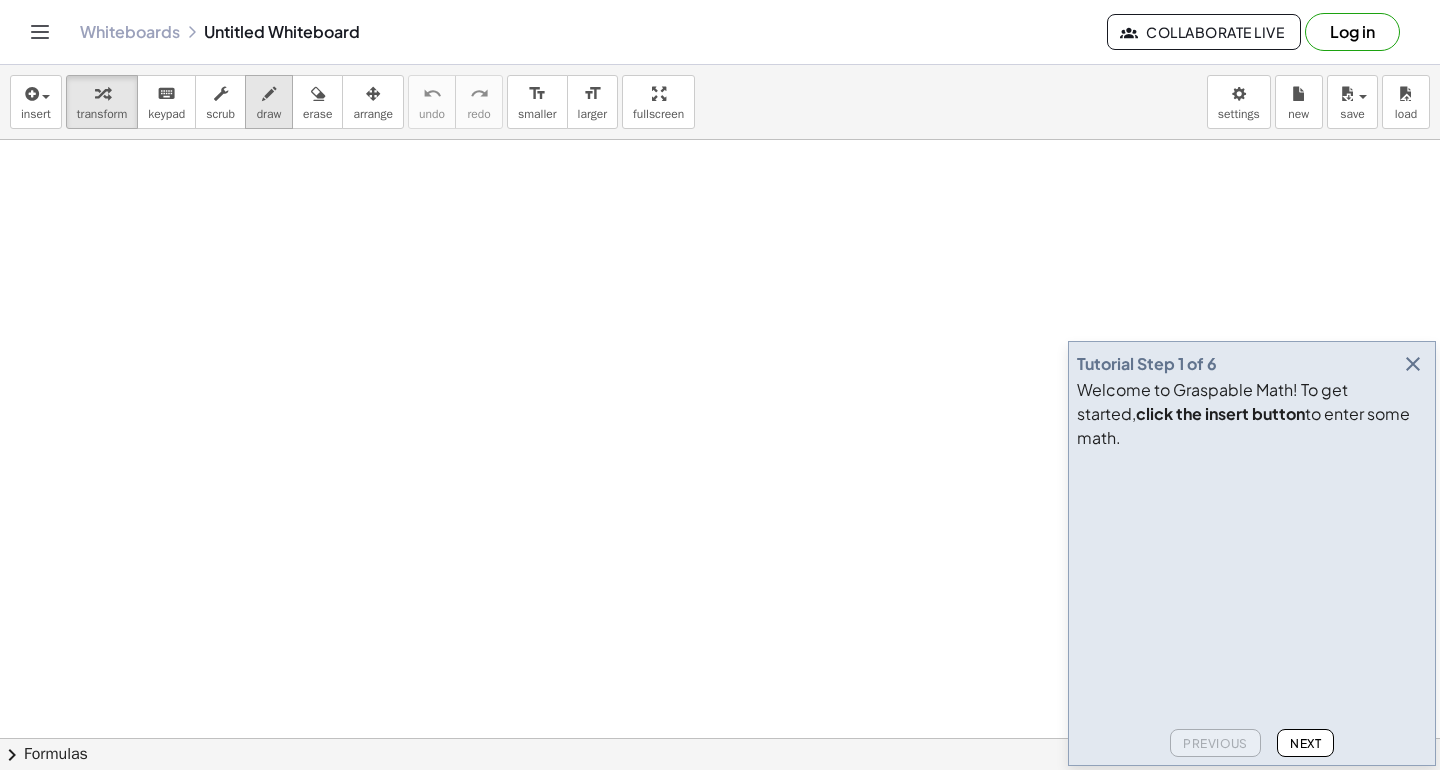 click on "draw" at bounding box center [269, 114] 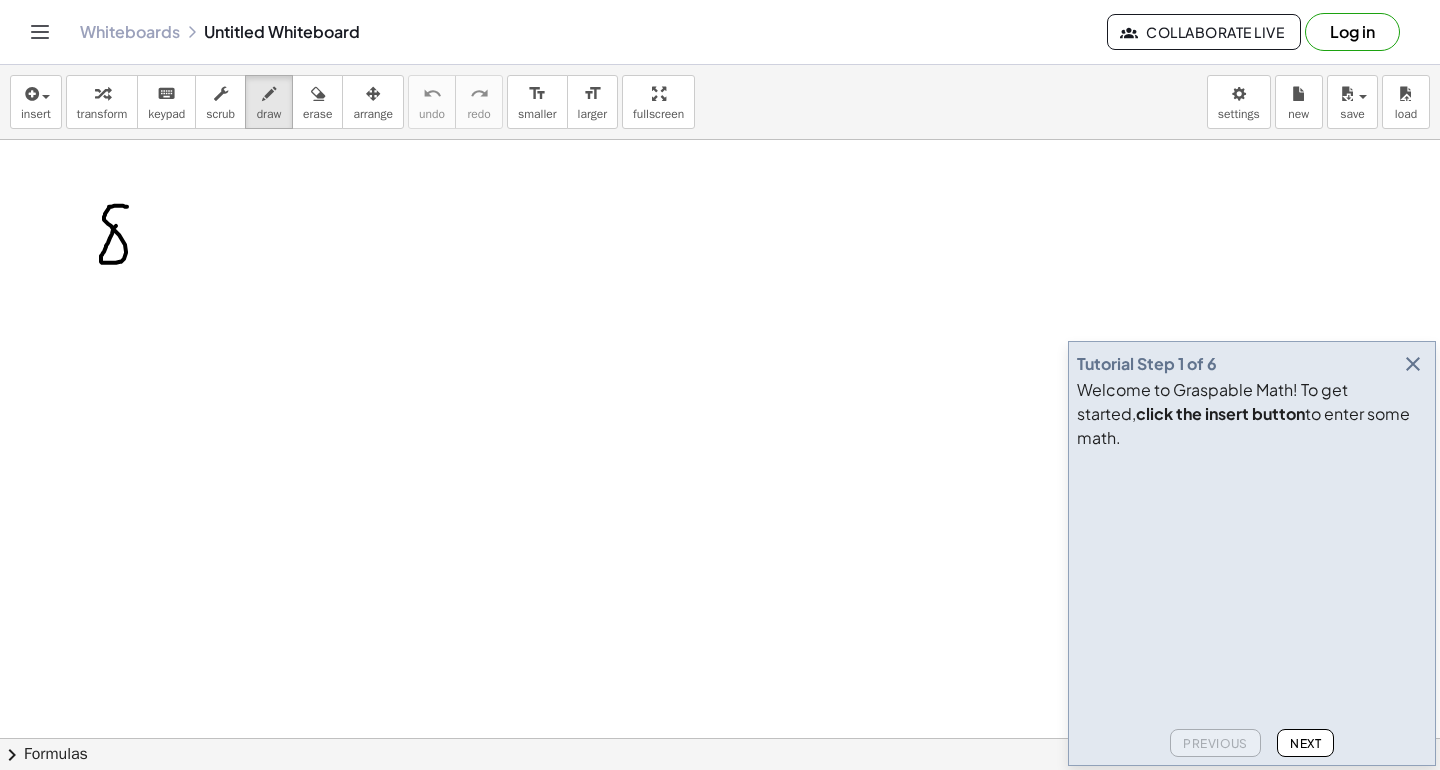 click at bounding box center [720, 848] 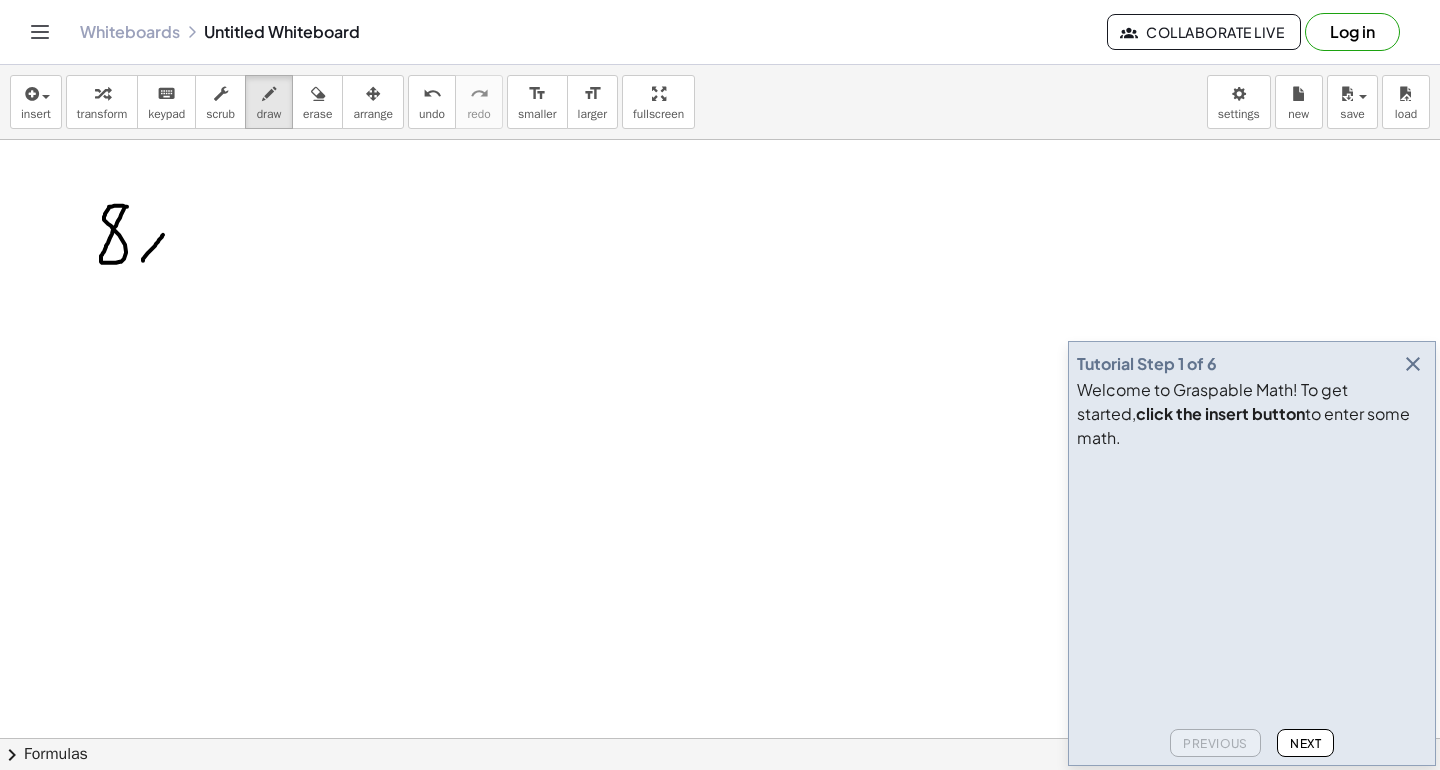 drag, startPoint x: 143, startPoint y: 260, endPoint x: 165, endPoint y: 234, distance: 34.058773 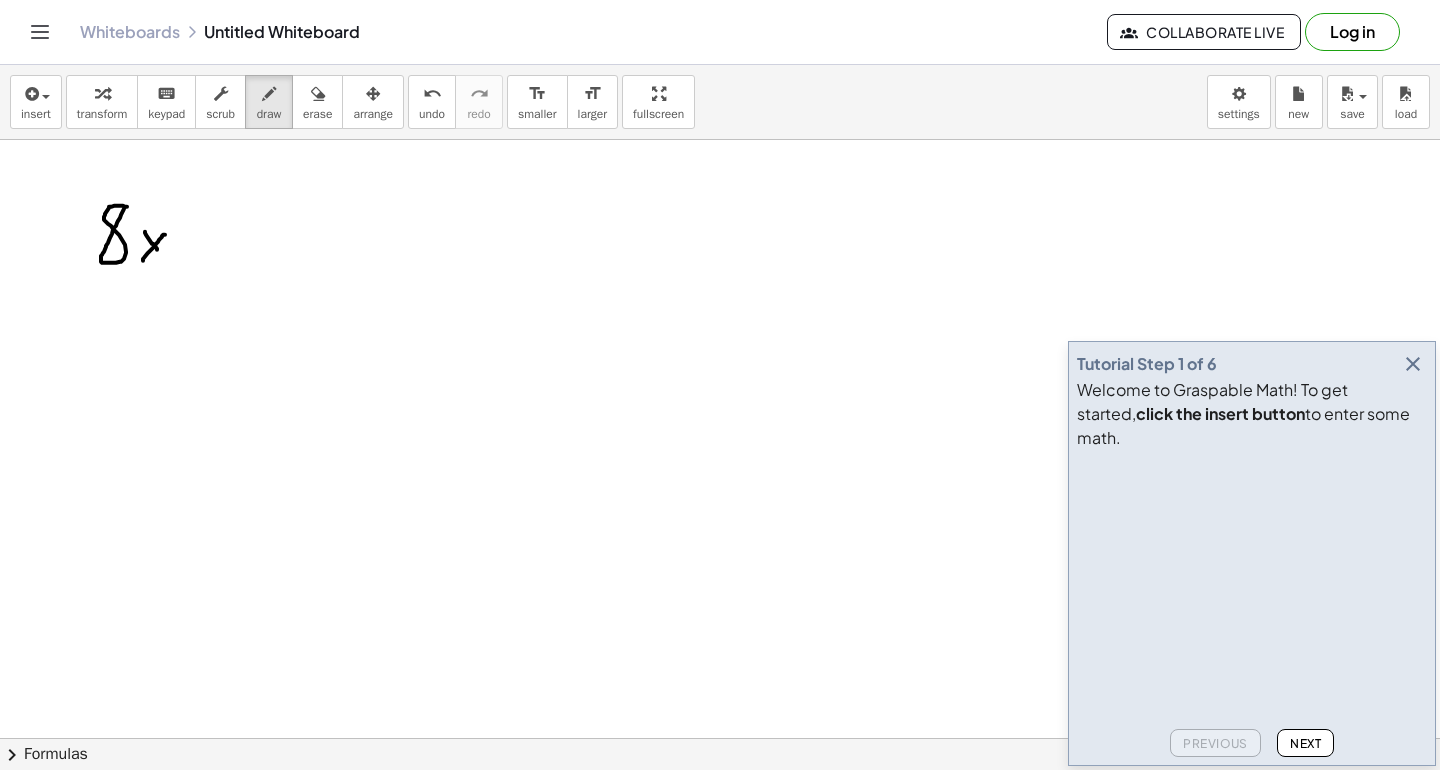 drag, startPoint x: 145, startPoint y: 231, endPoint x: 169, endPoint y: 261, distance: 38.418747 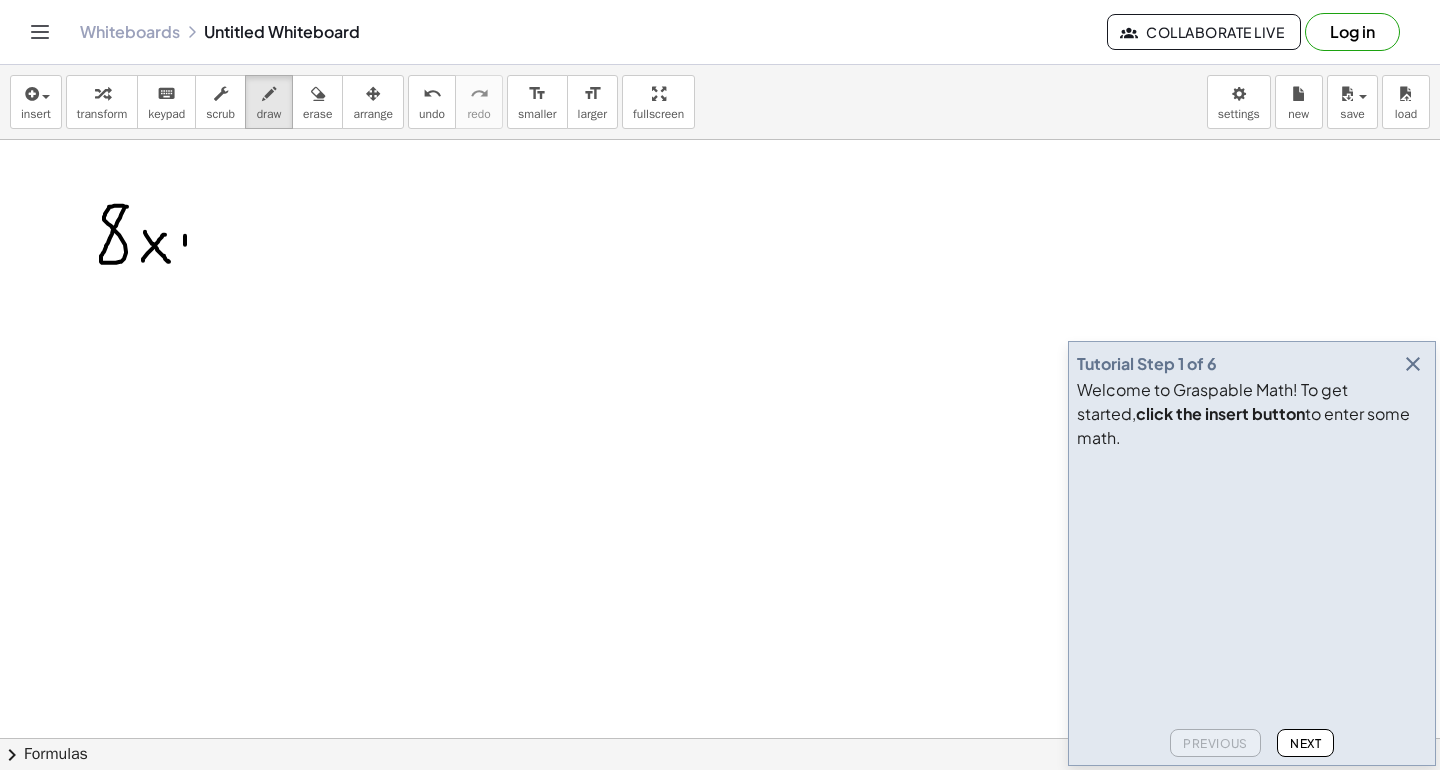 drag, startPoint x: 185, startPoint y: 235, endPoint x: 186, endPoint y: 259, distance: 24.020824 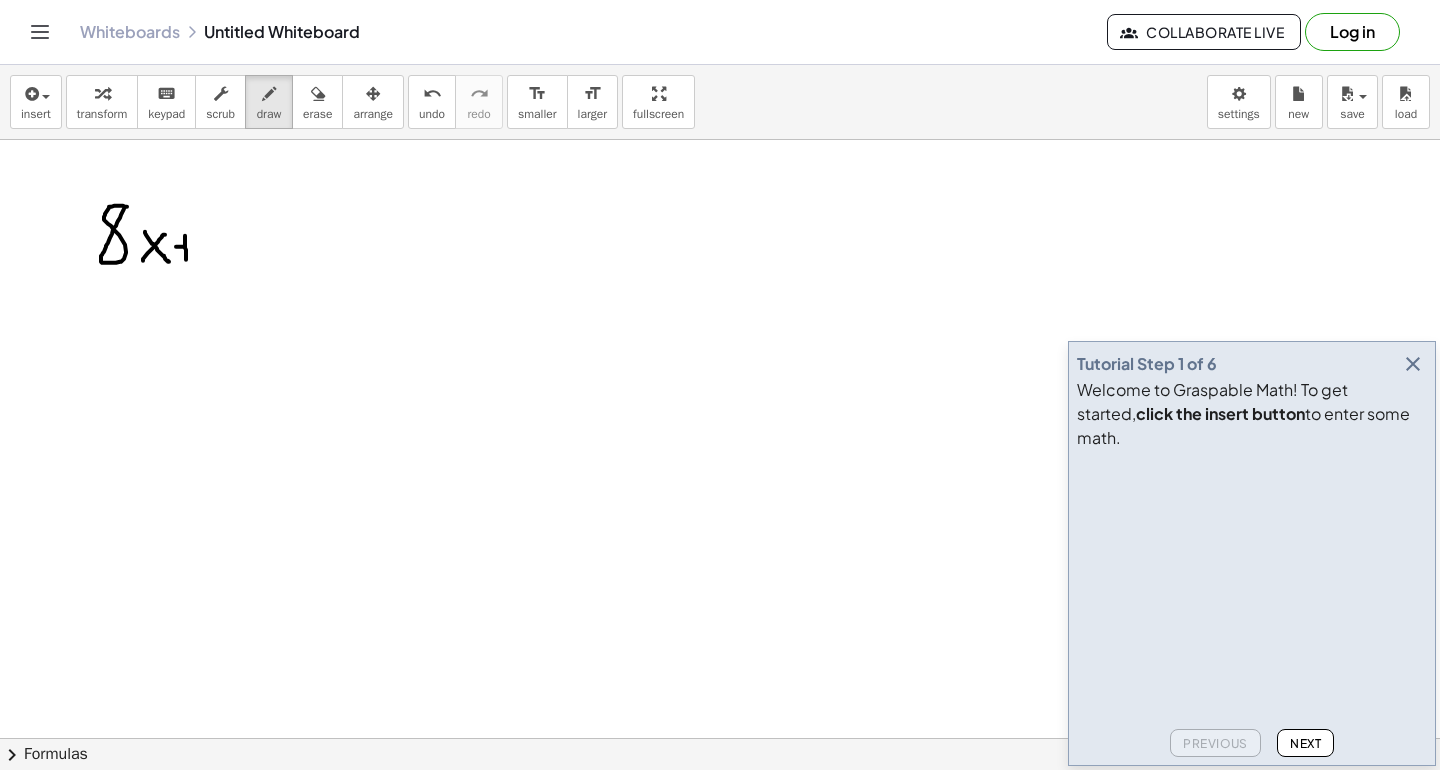 drag, startPoint x: 176, startPoint y: 246, endPoint x: 195, endPoint y: 247, distance: 19.026299 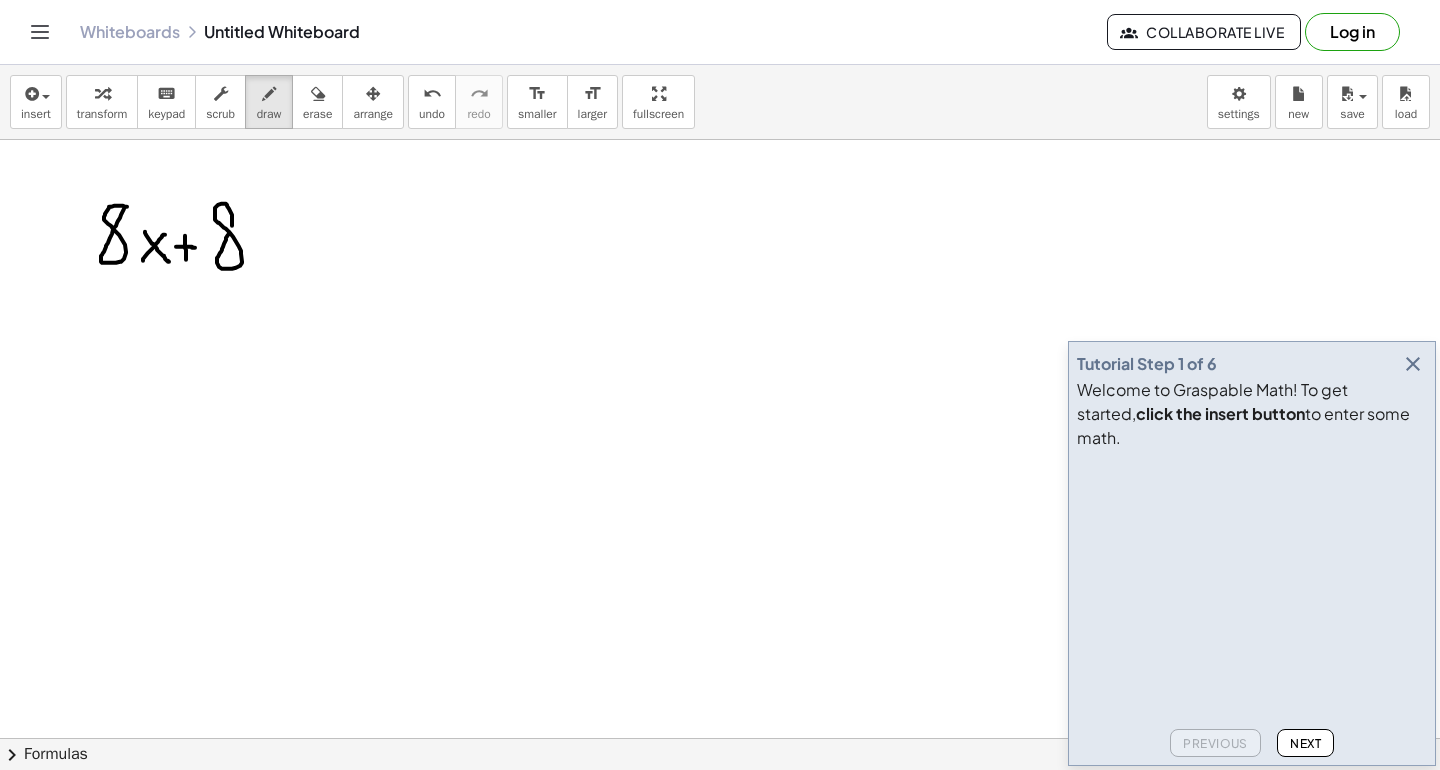 click at bounding box center (720, 848) 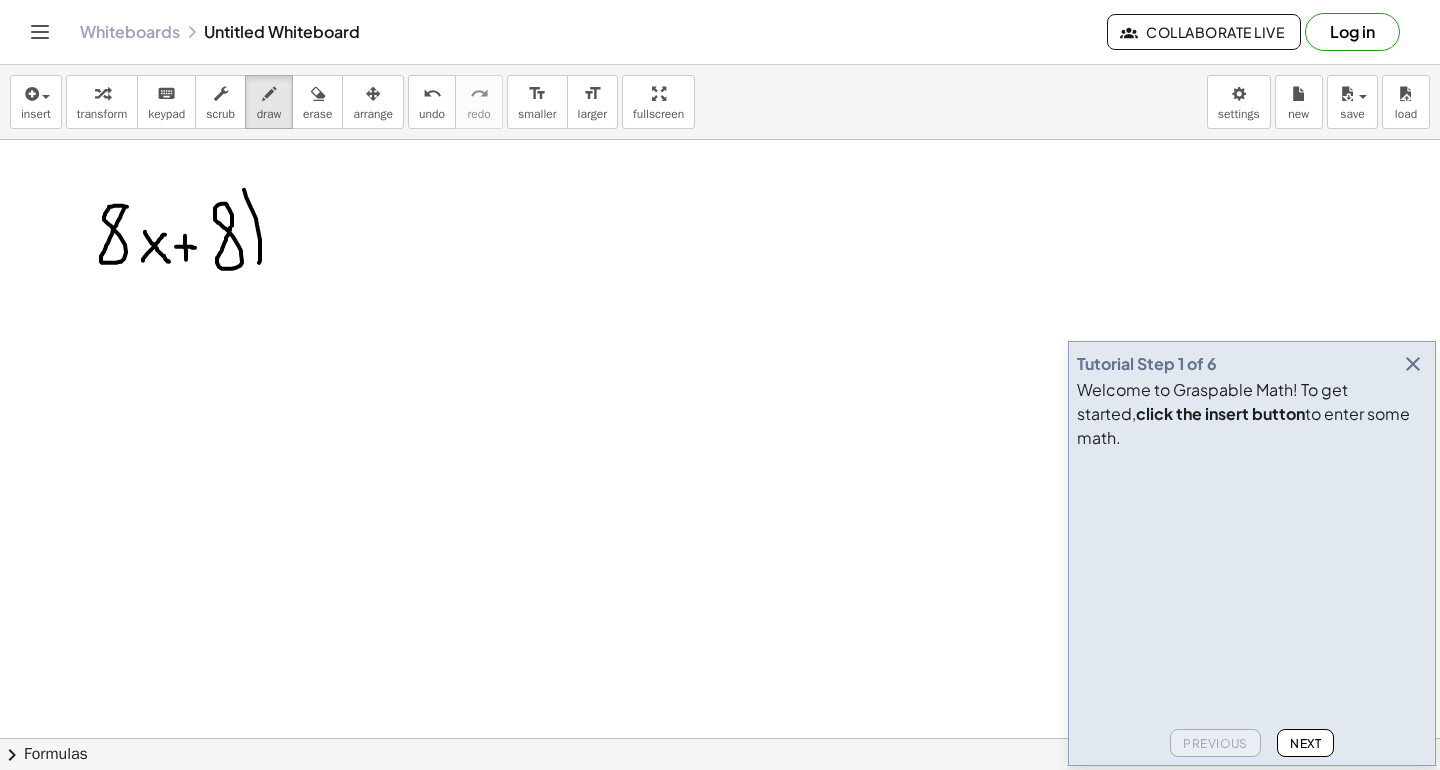 drag, startPoint x: 244, startPoint y: 189, endPoint x: 257, endPoint y: 267, distance: 79.07591 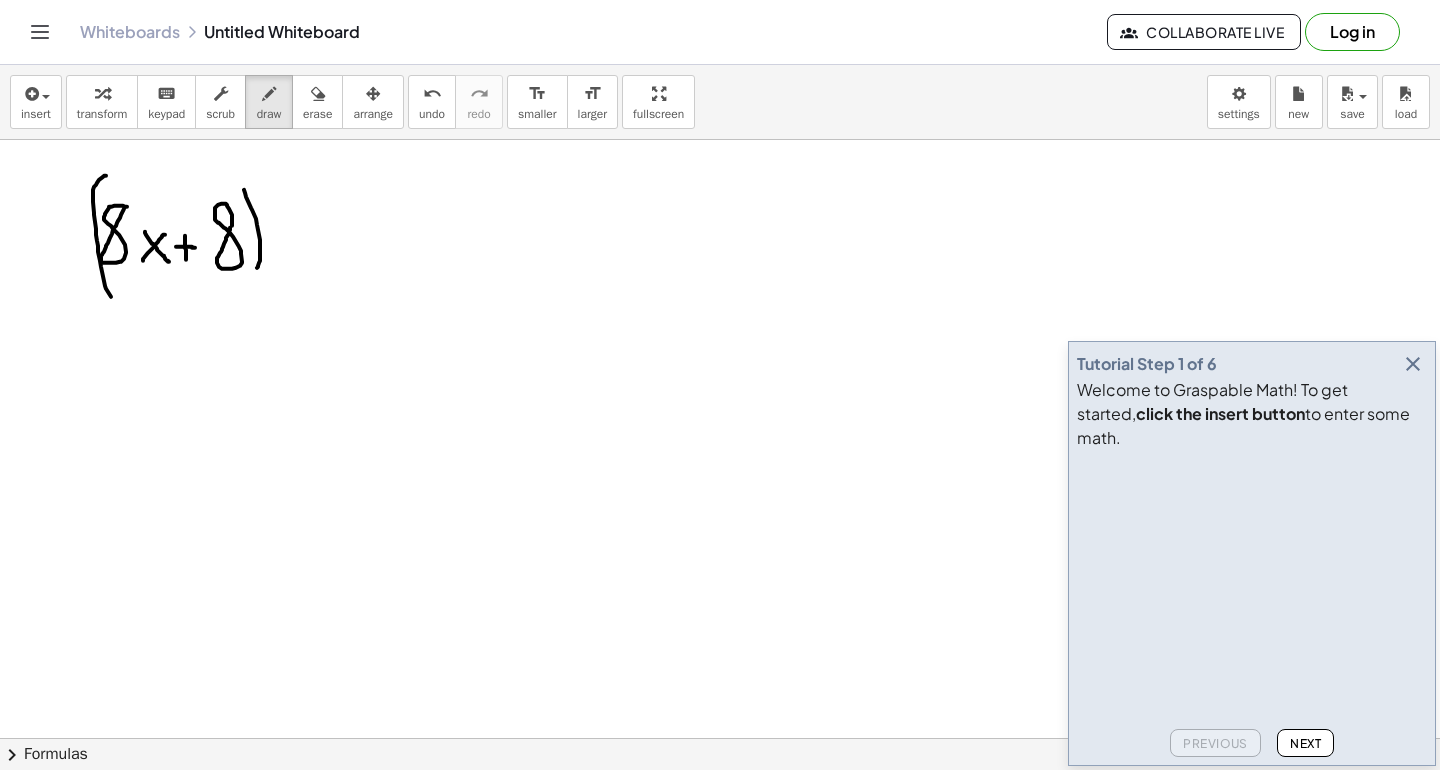 drag, startPoint x: 106, startPoint y: 175, endPoint x: 116, endPoint y: 303, distance: 128.39003 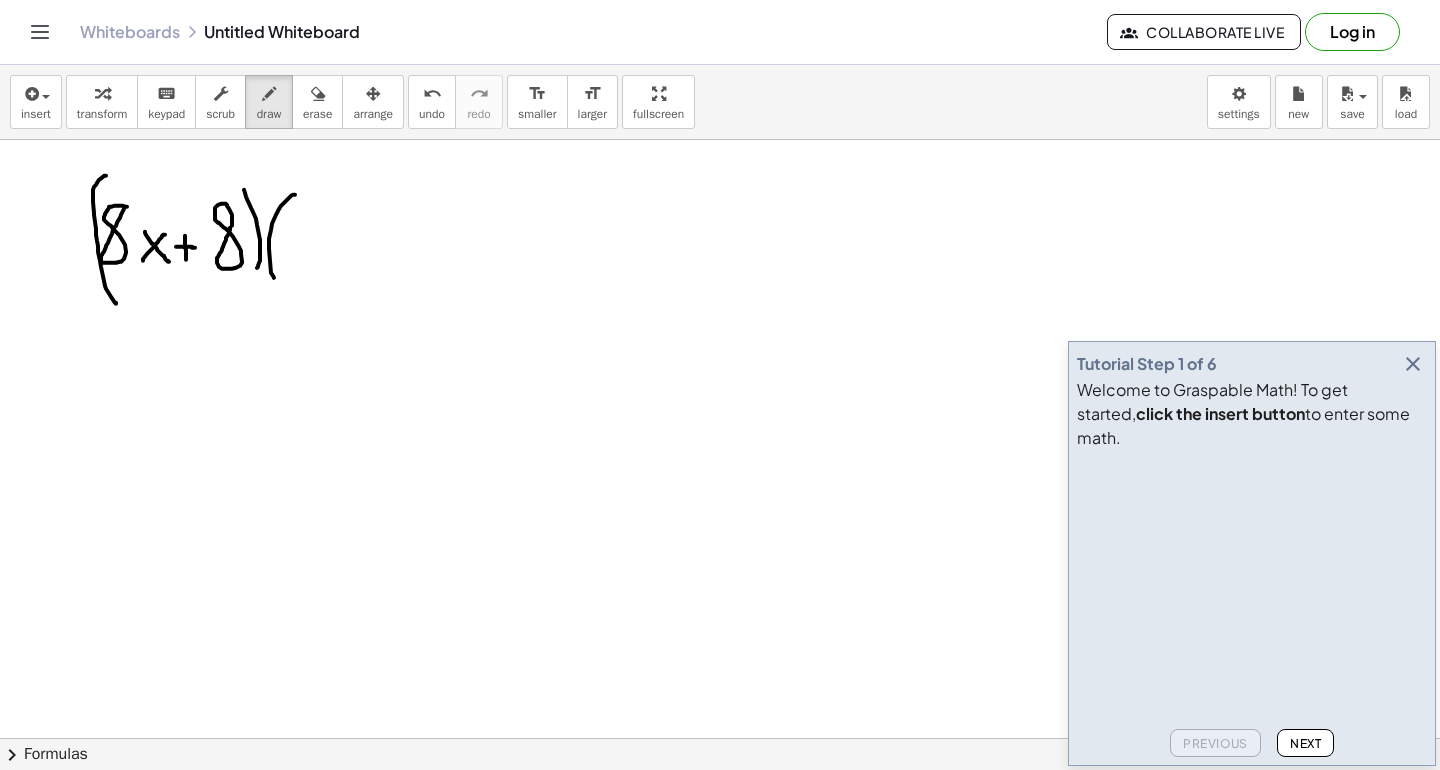 drag, startPoint x: 295, startPoint y: 194, endPoint x: 277, endPoint y: 280, distance: 87.86353 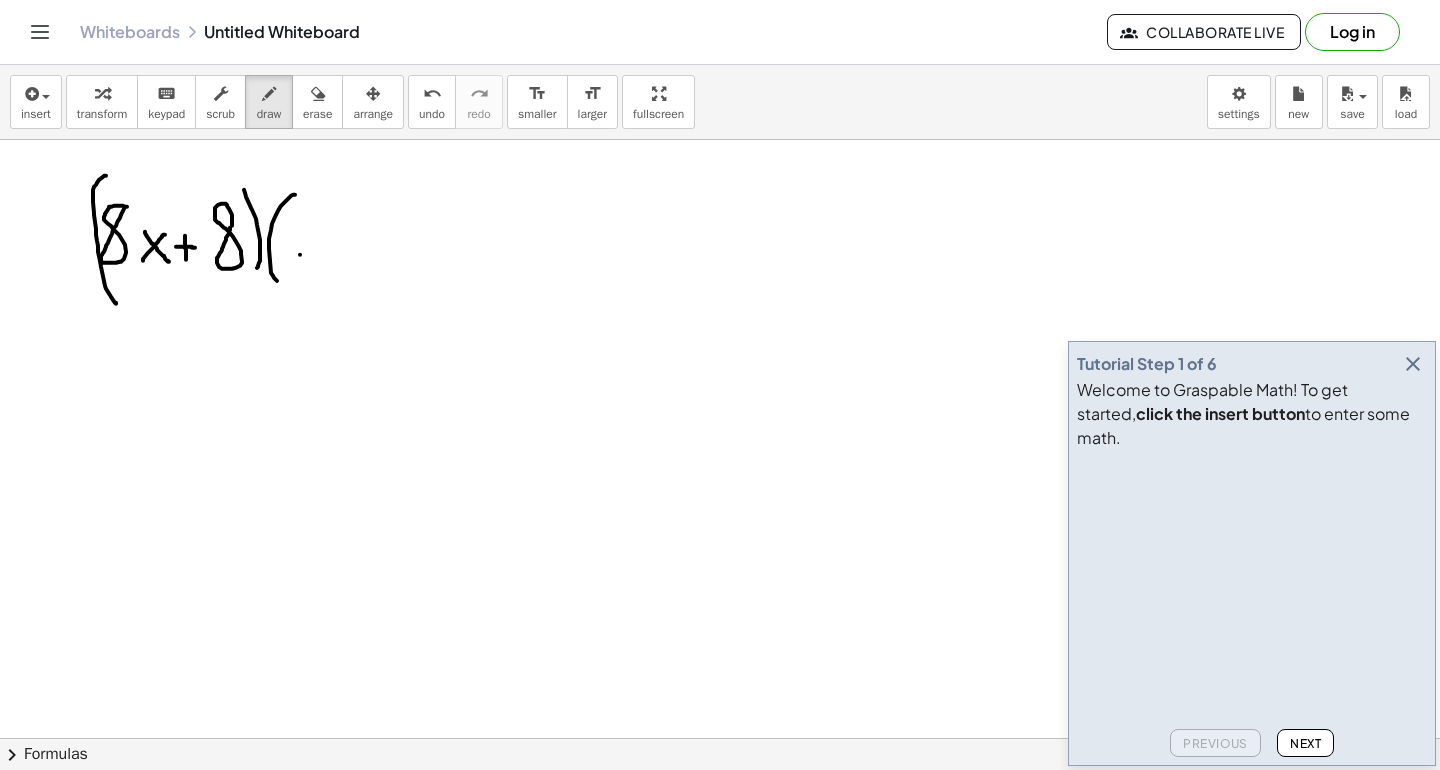 drag, startPoint x: 300, startPoint y: 254, endPoint x: 334, endPoint y: 226, distance: 44.04543 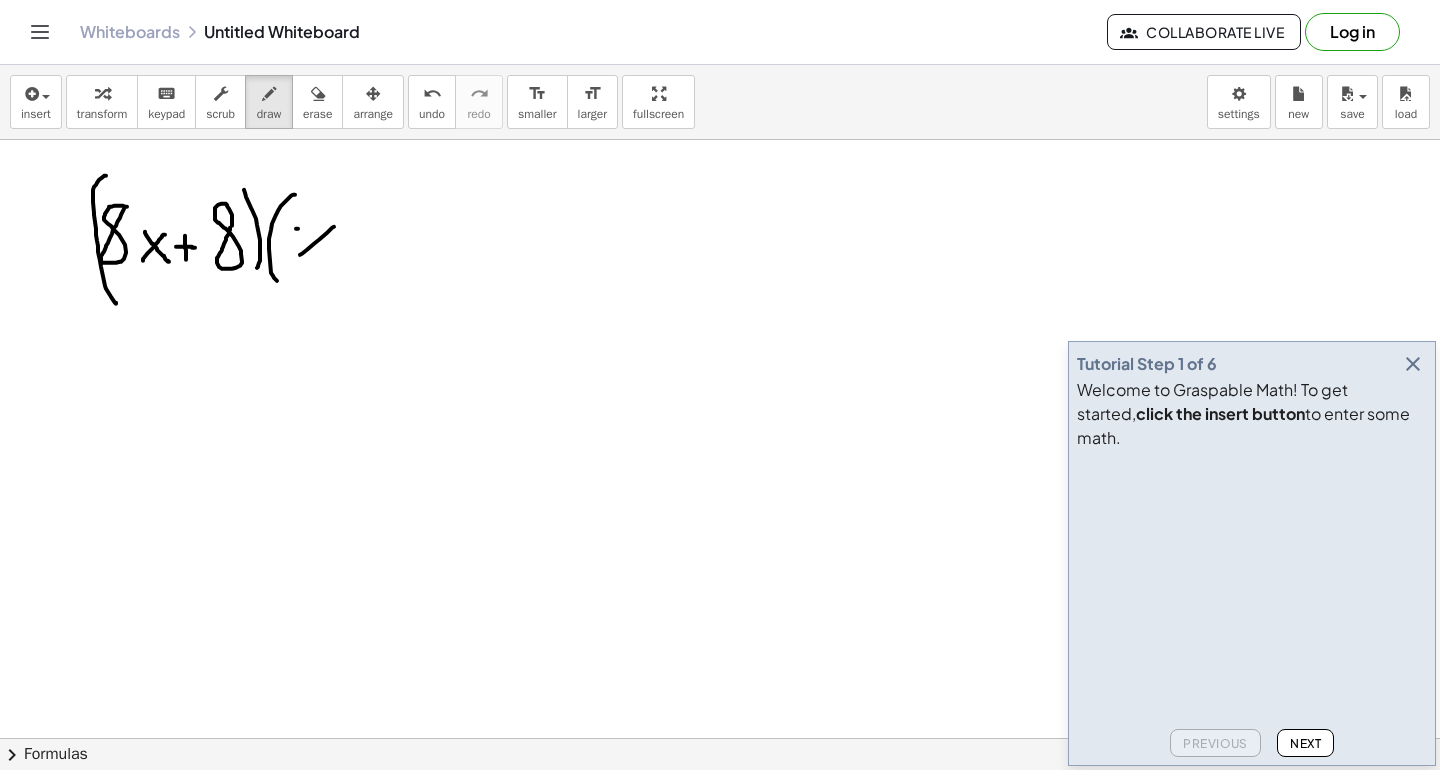 drag, startPoint x: 296, startPoint y: 228, endPoint x: 332, endPoint y: 262, distance: 49.517673 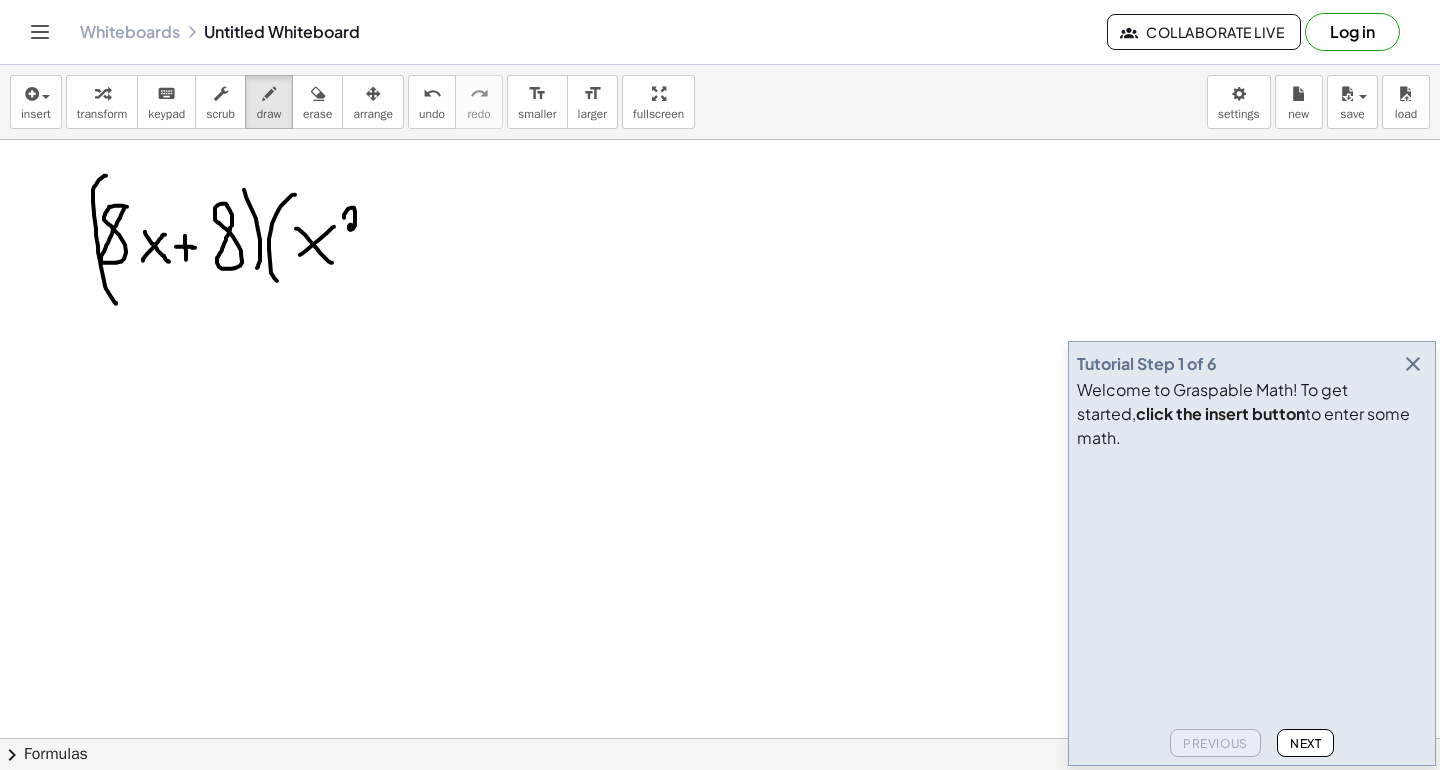 drag, startPoint x: 344, startPoint y: 217, endPoint x: 359, endPoint y: 229, distance: 19.209373 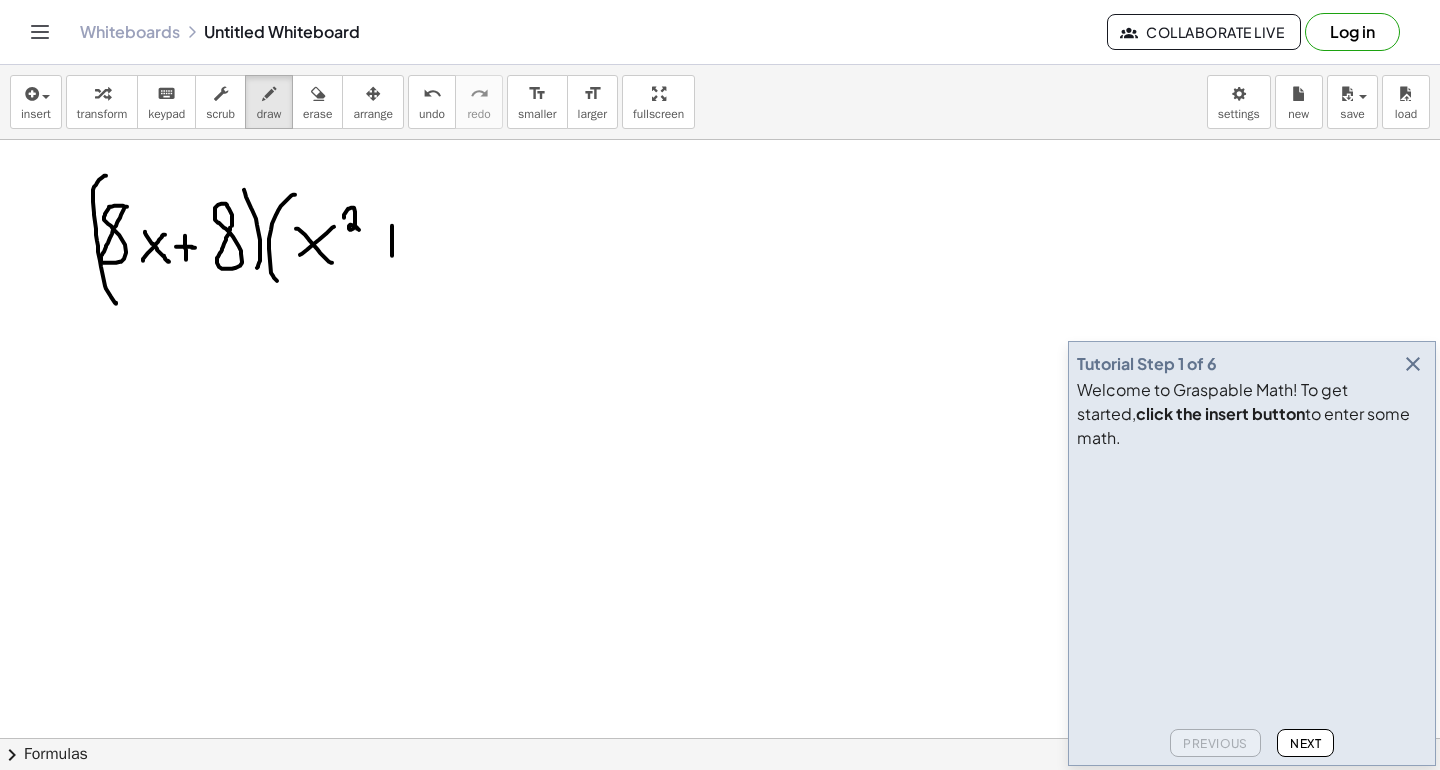 drag, startPoint x: 392, startPoint y: 225, endPoint x: 392, endPoint y: 256, distance: 31 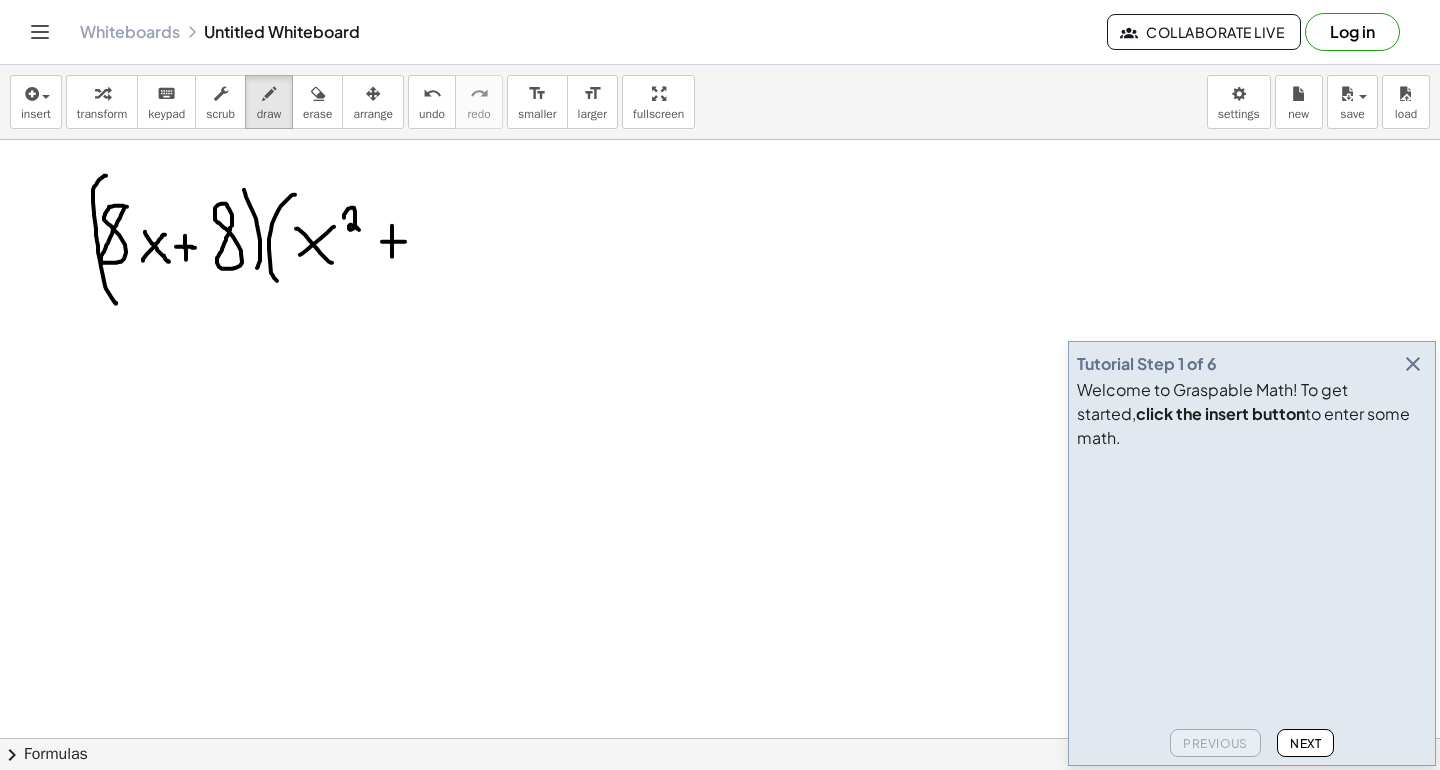 drag, startPoint x: 382, startPoint y: 241, endPoint x: 408, endPoint y: 241, distance: 26 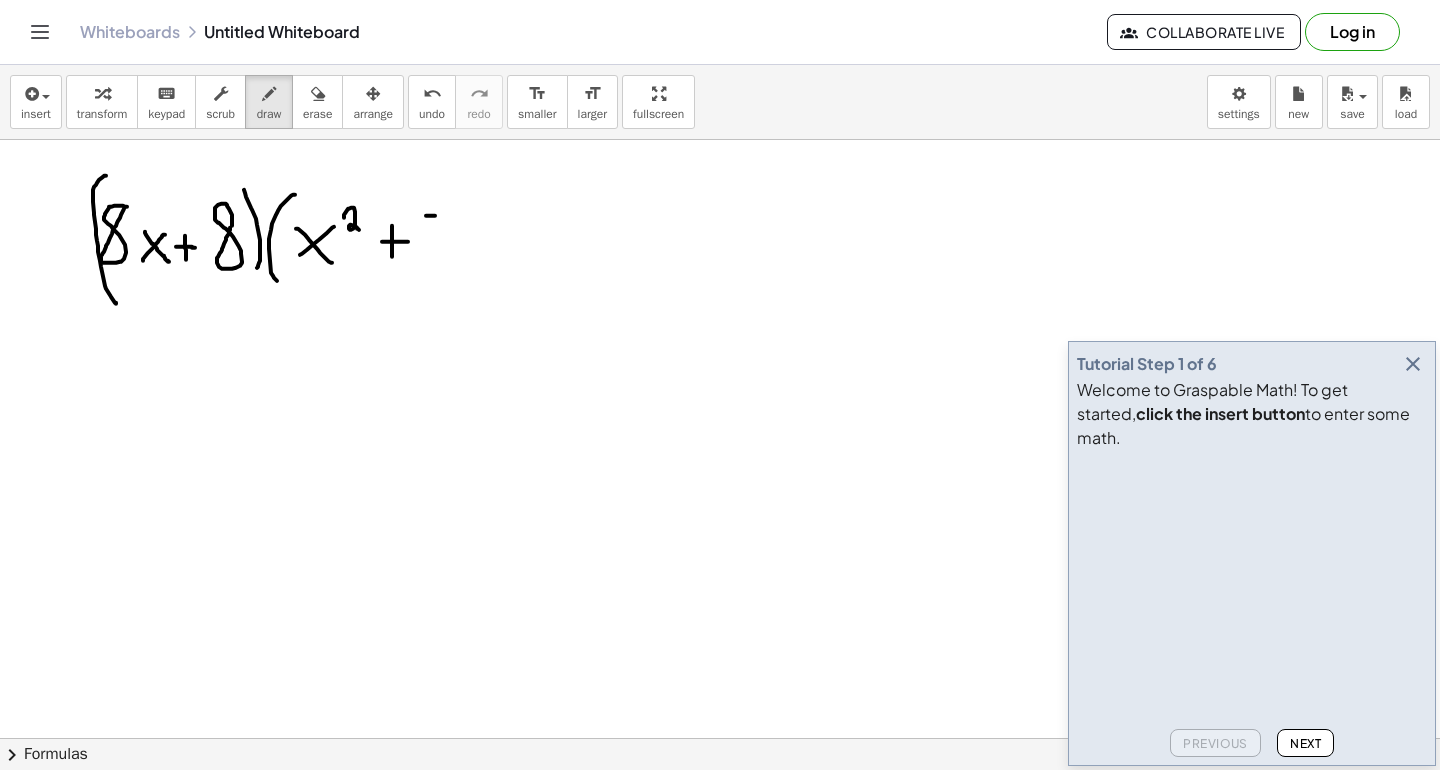 drag, startPoint x: 426, startPoint y: 215, endPoint x: 451, endPoint y: 215, distance: 25 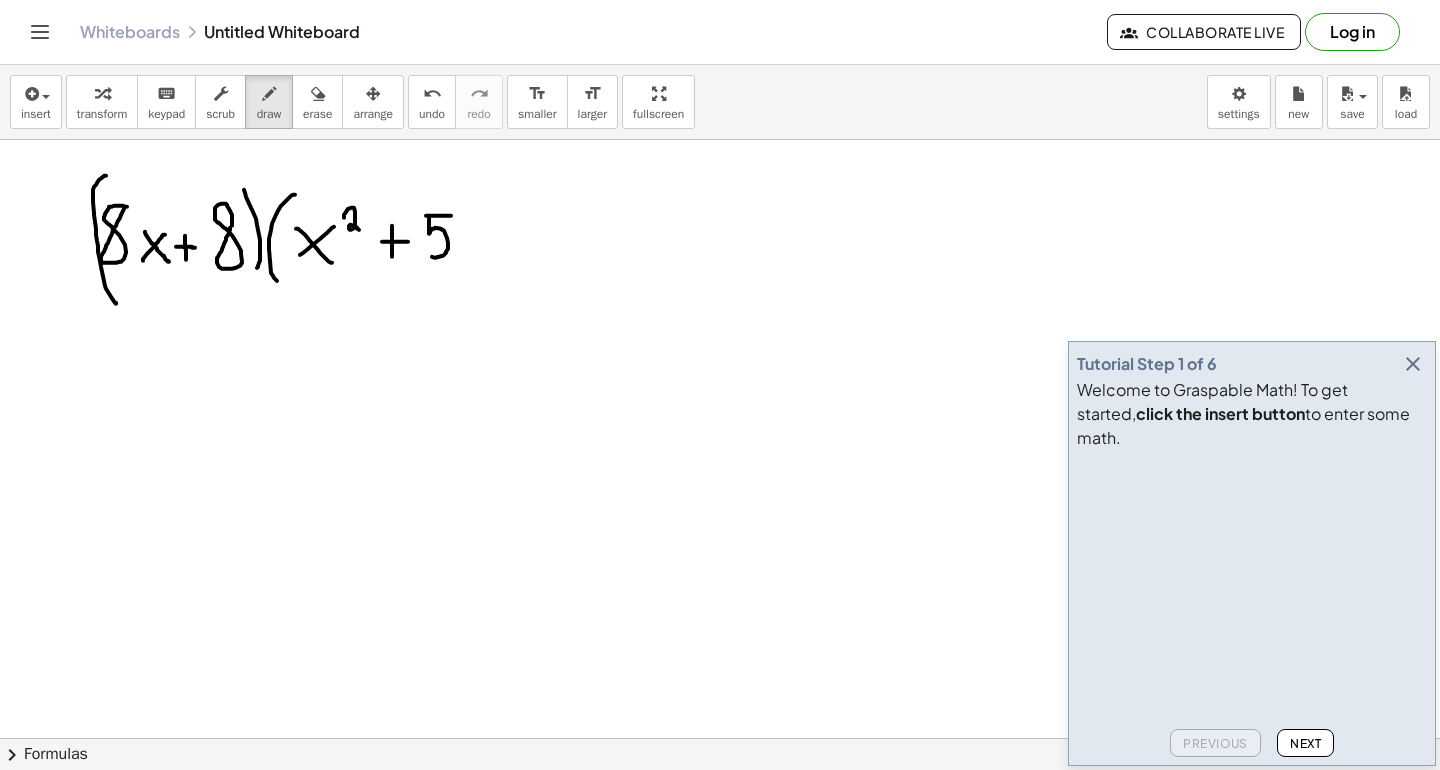 drag, startPoint x: 429, startPoint y: 215, endPoint x: 430, endPoint y: 249, distance: 34.0147 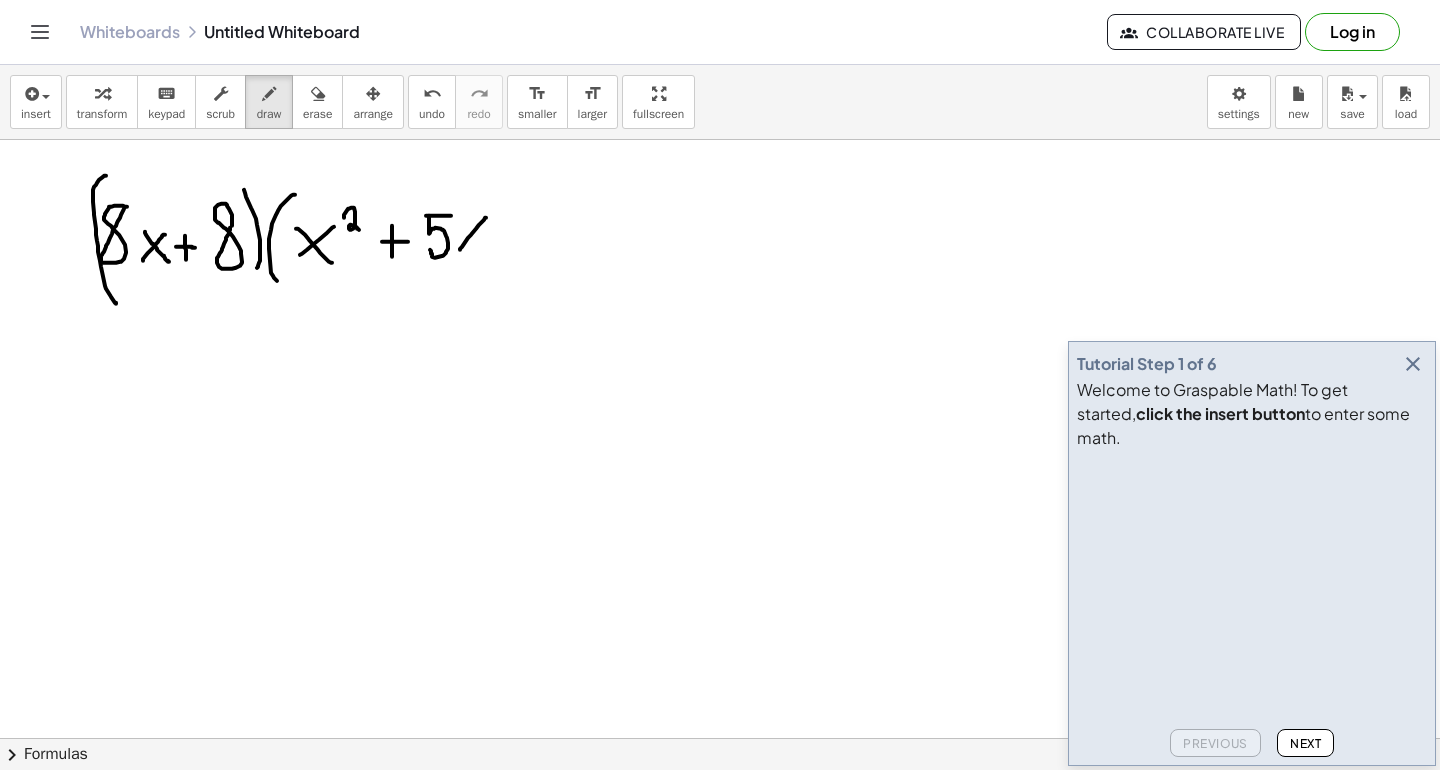 drag, startPoint x: 460, startPoint y: 249, endPoint x: 487, endPoint y: 216, distance: 42.638012 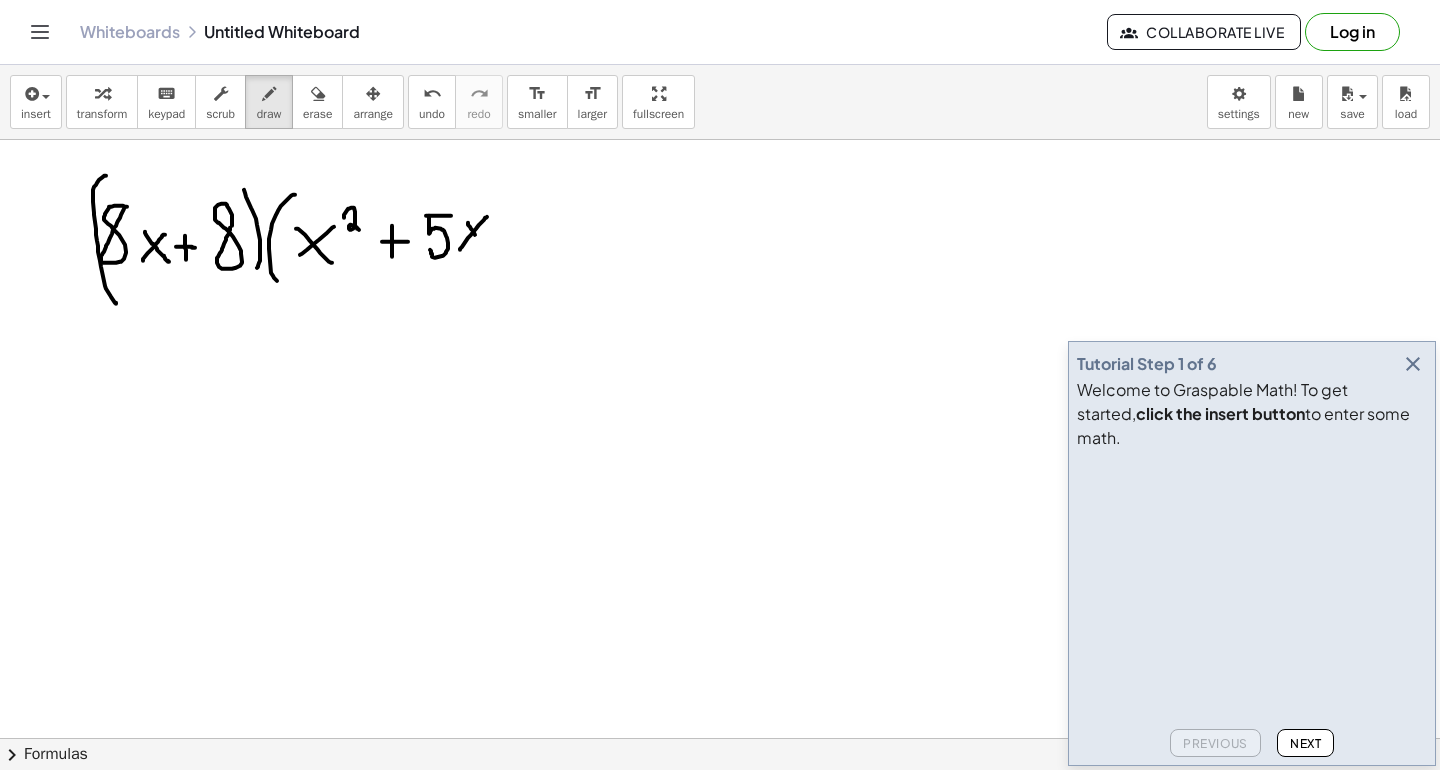 drag, startPoint x: 468, startPoint y: 222, endPoint x: 483, endPoint y: 241, distance: 24.207438 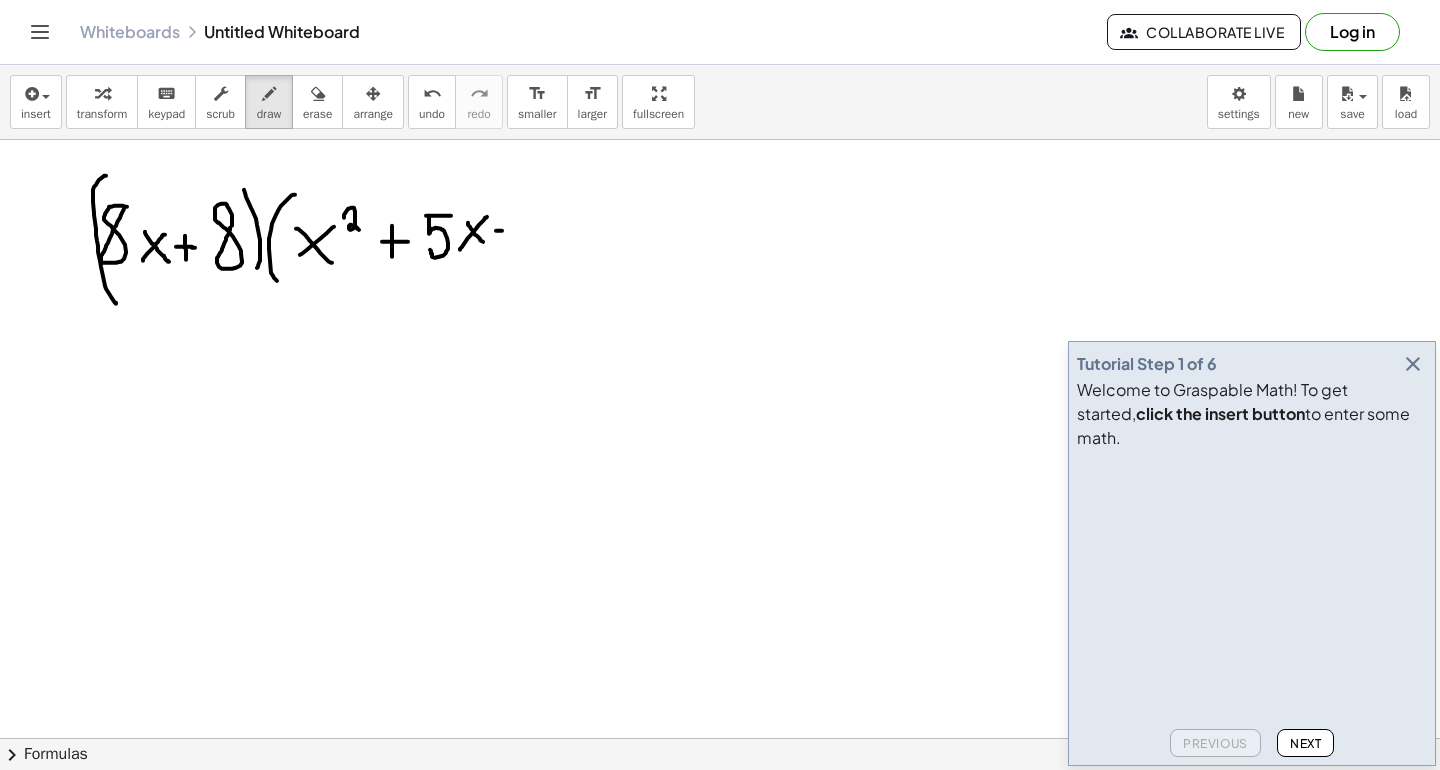 drag, startPoint x: 496, startPoint y: 230, endPoint x: 515, endPoint y: 231, distance: 19.026299 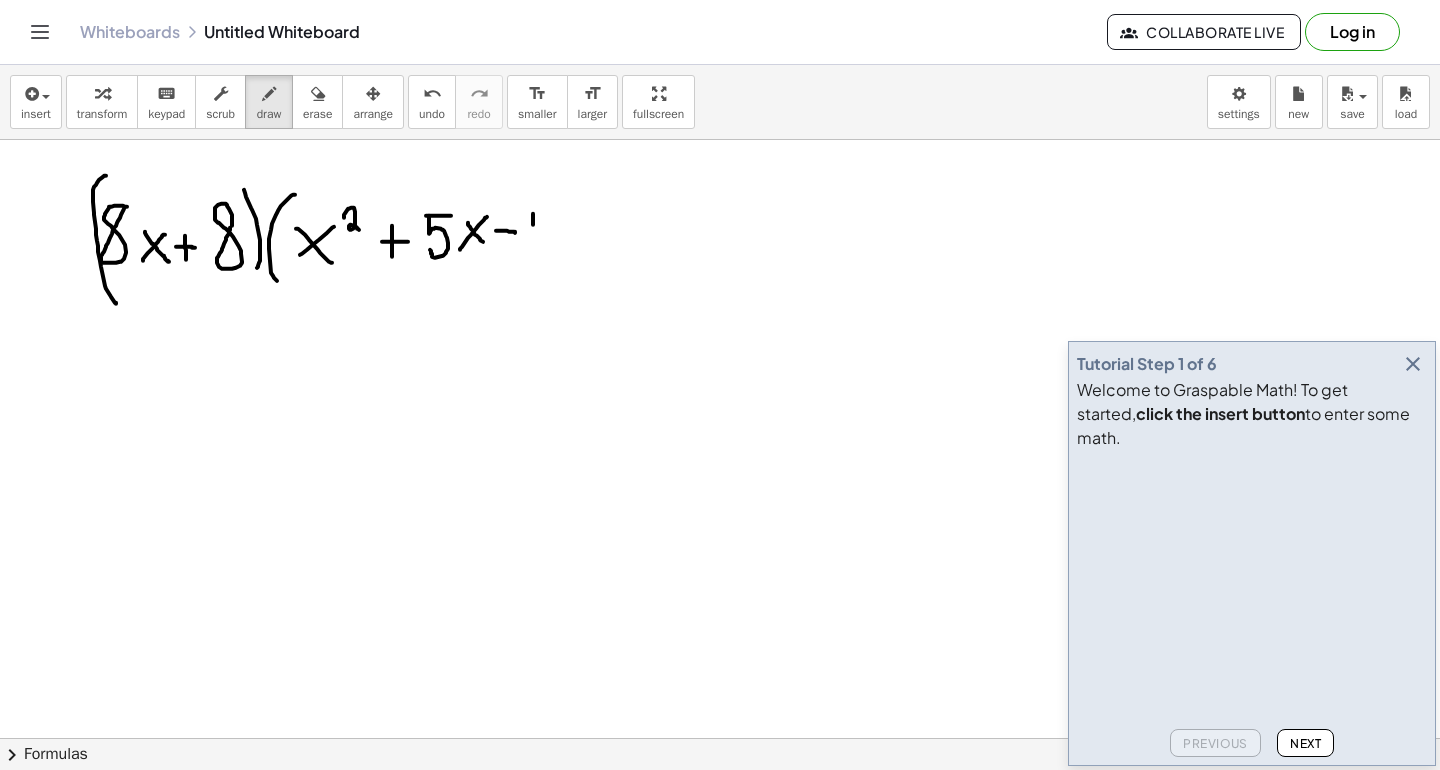drag, startPoint x: 533, startPoint y: 213, endPoint x: 536, endPoint y: 254, distance: 41.109608 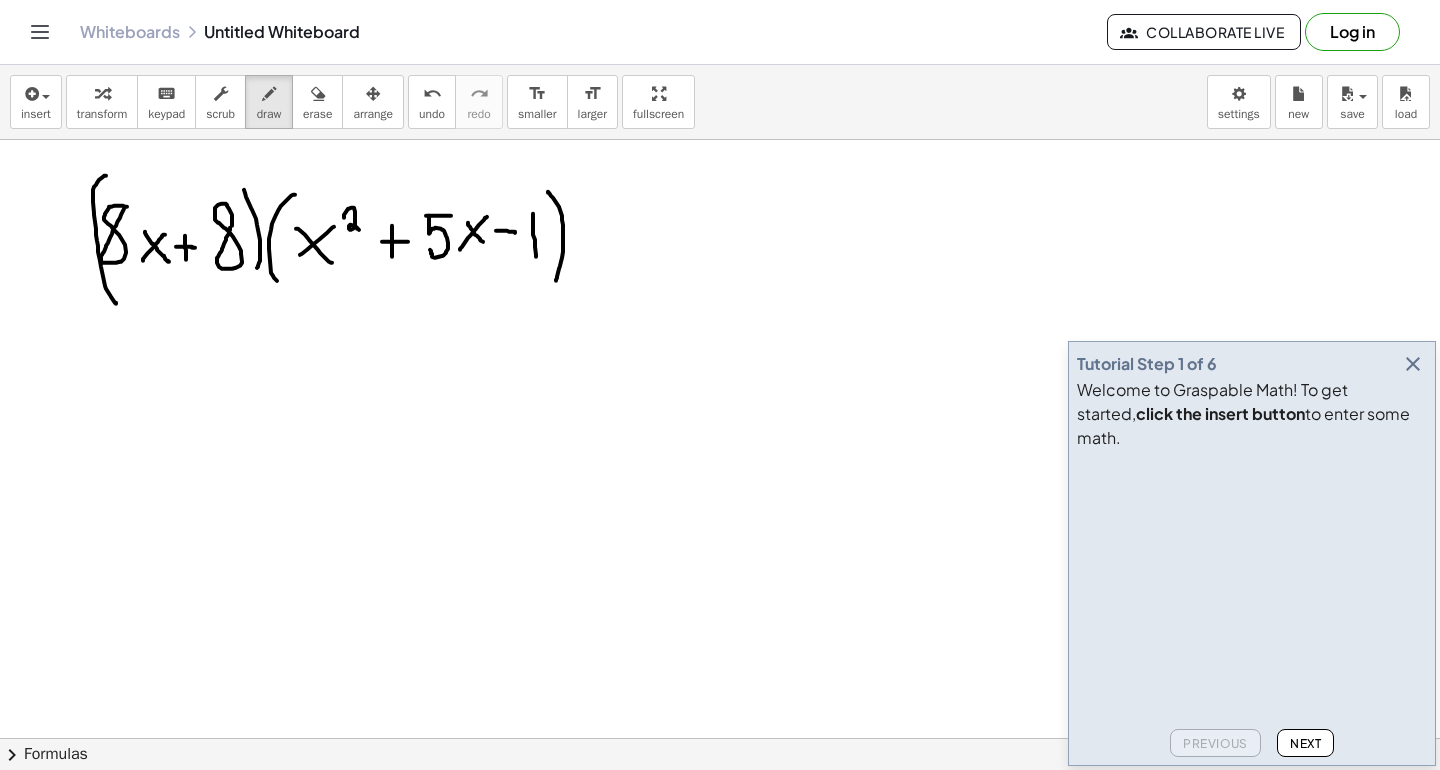 drag, startPoint x: 548, startPoint y: 191, endPoint x: 555, endPoint y: 280, distance: 89.27486 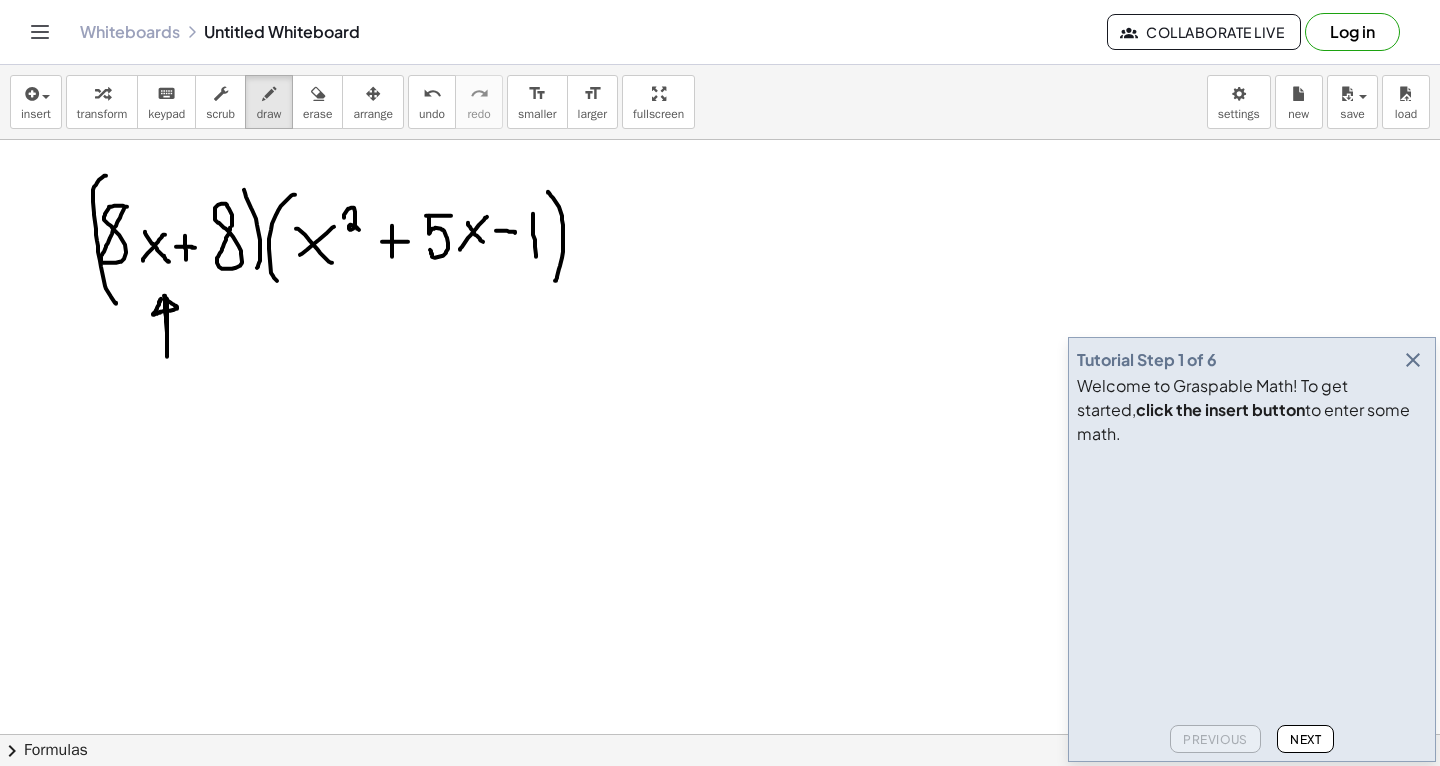 click at bounding box center [720, 848] 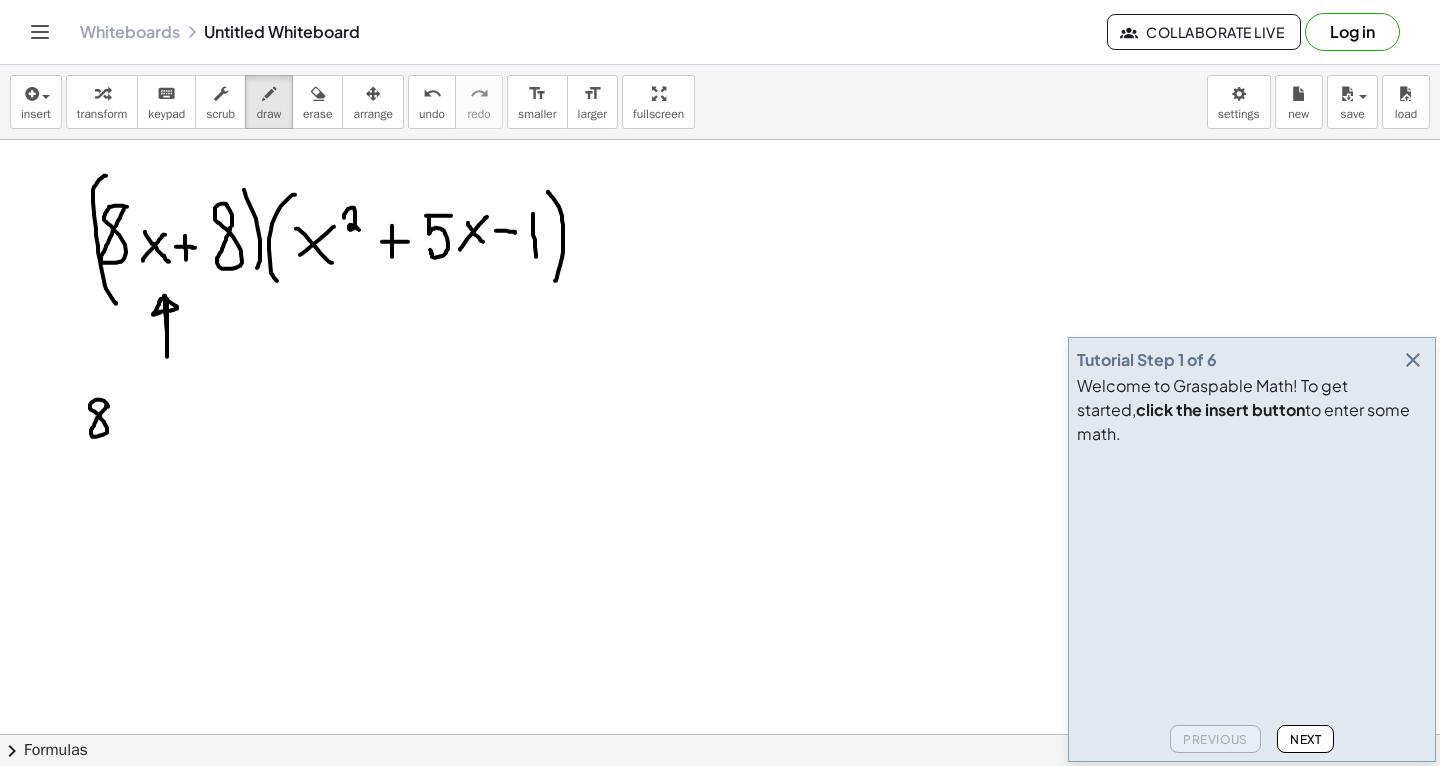click at bounding box center [720, 848] 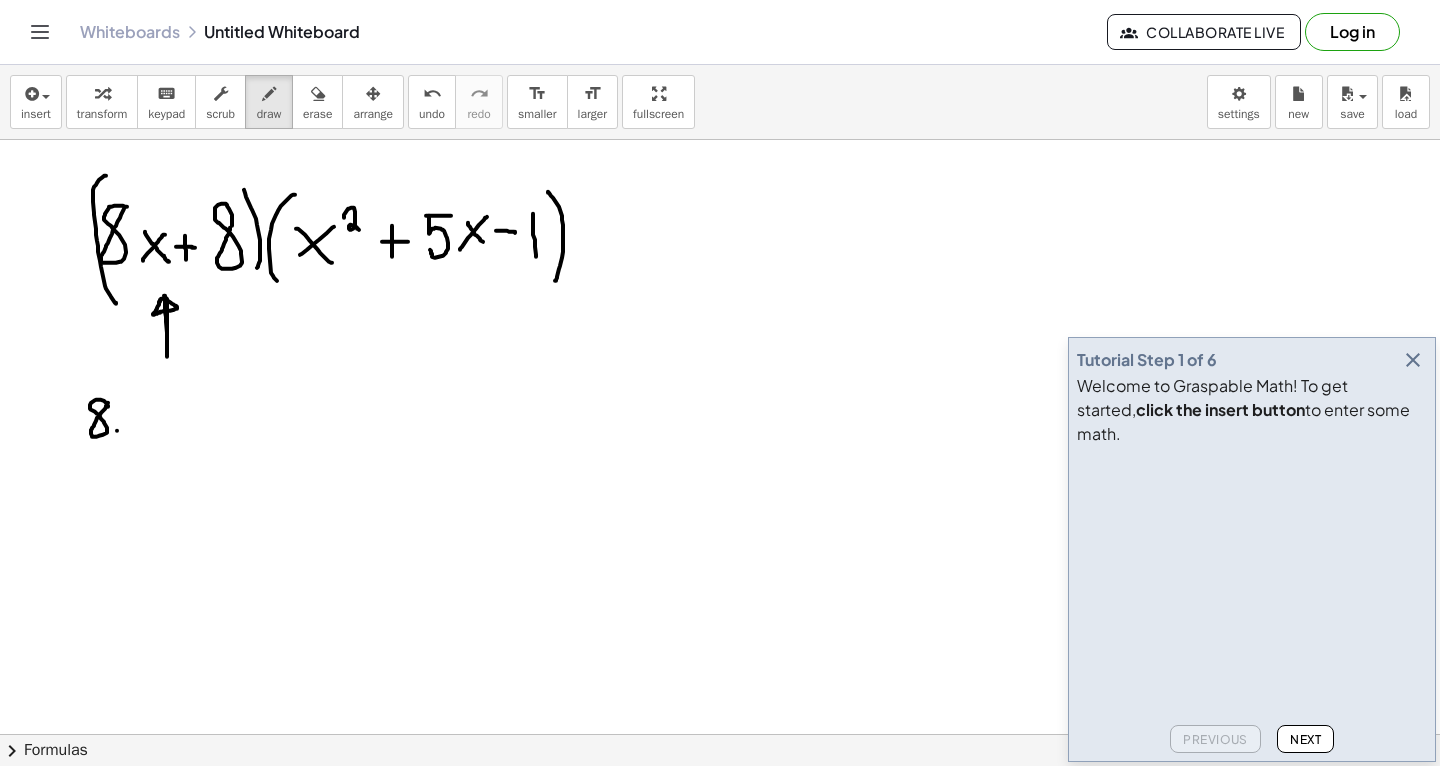 drag, startPoint x: 117, startPoint y: 430, endPoint x: 140, endPoint y: 409, distance: 31.144823 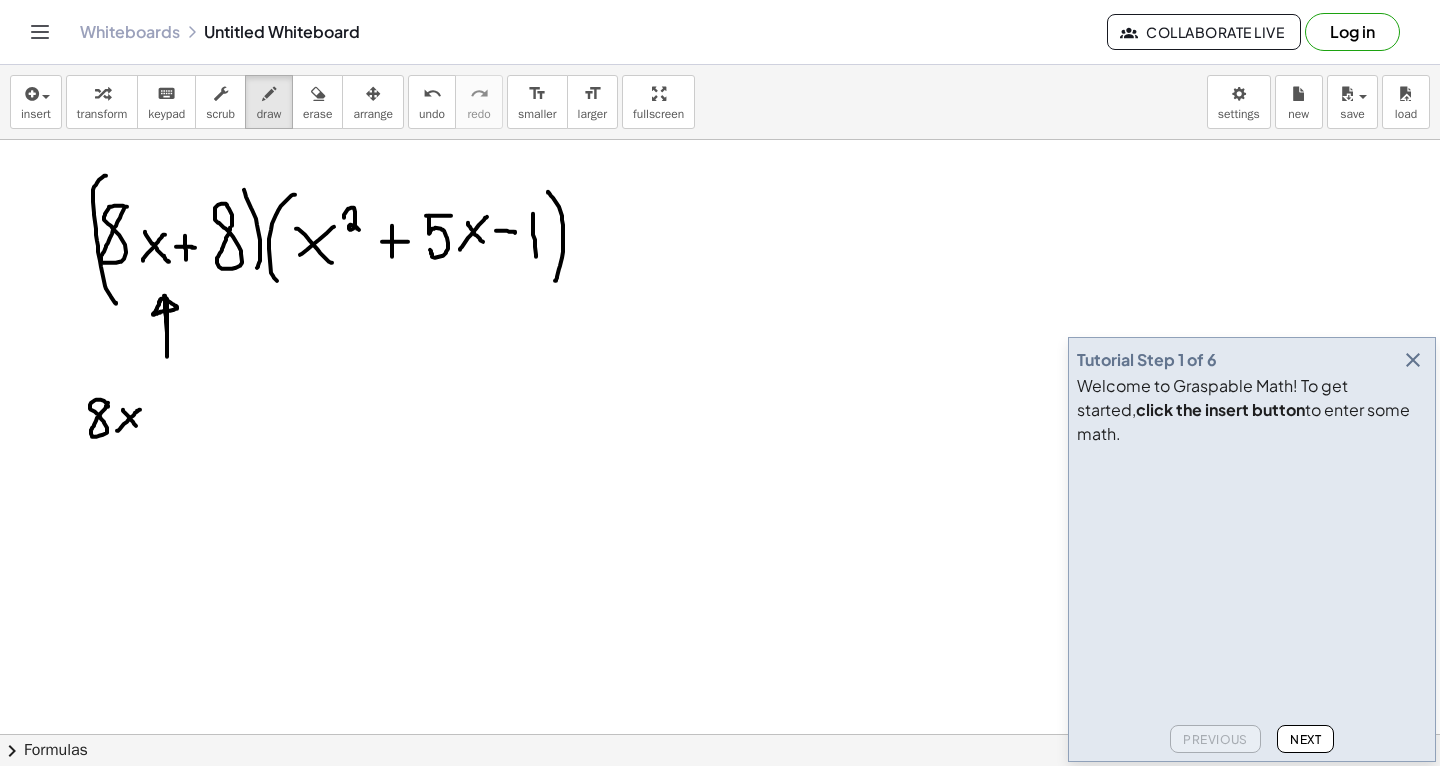 drag, startPoint x: 123, startPoint y: 409, endPoint x: 139, endPoint y: 430, distance: 26.400757 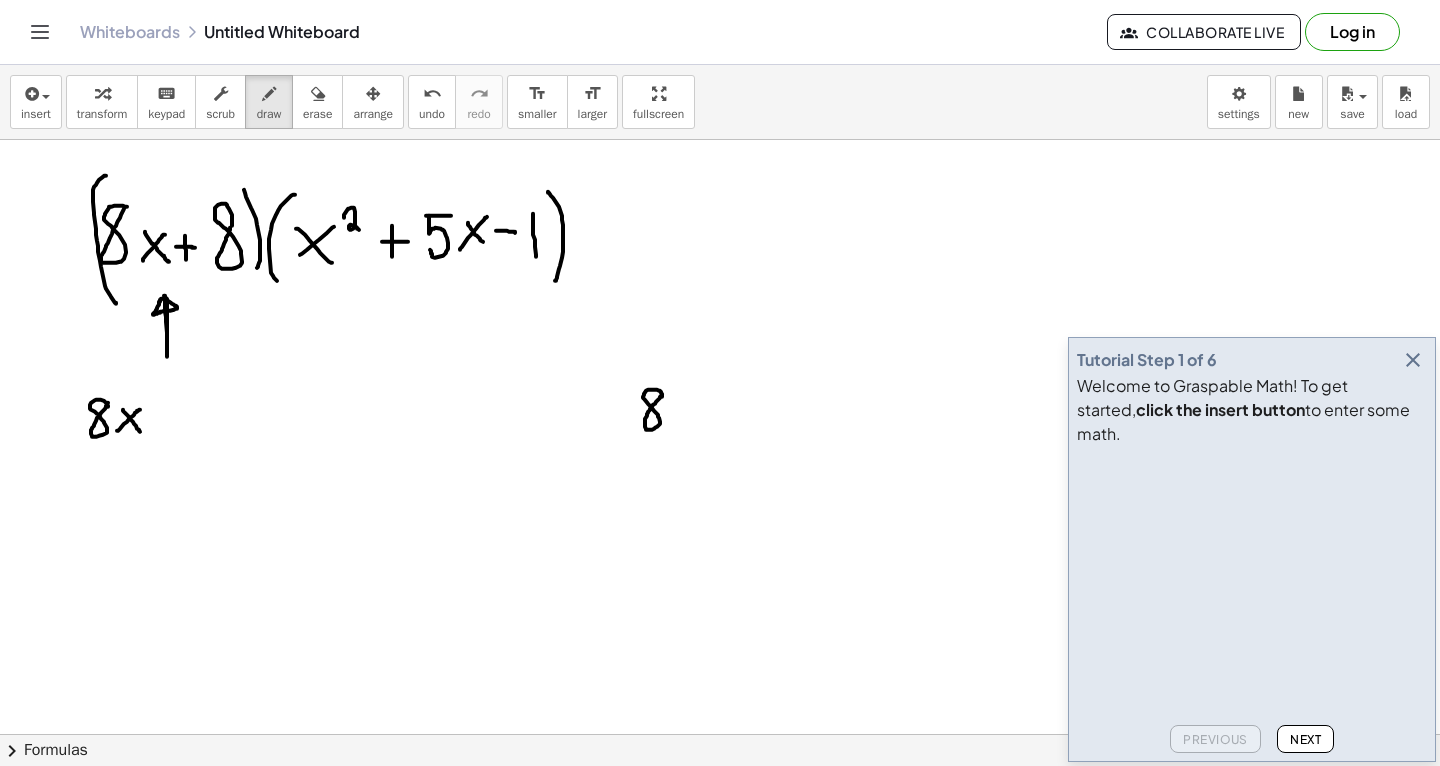 click at bounding box center [720, 848] 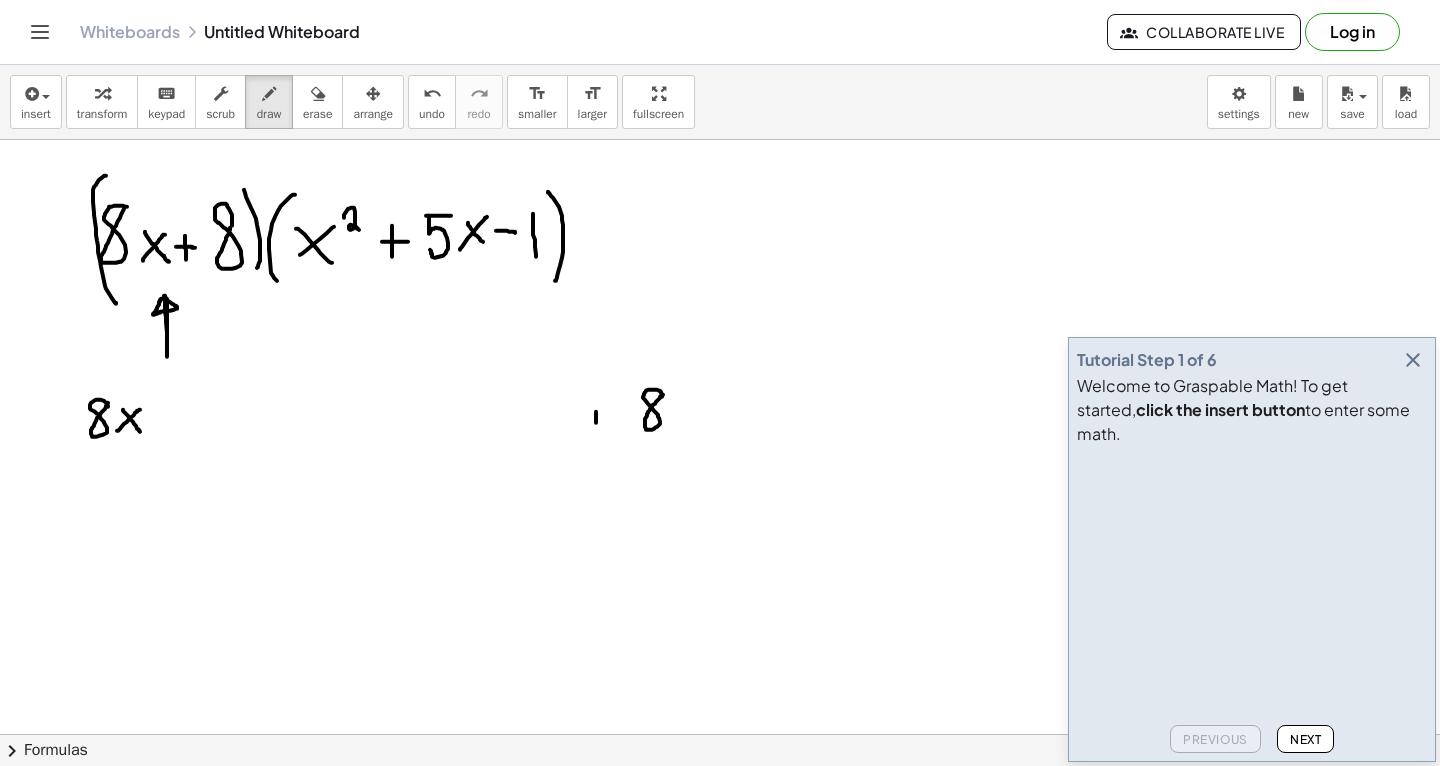 drag, startPoint x: 596, startPoint y: 422, endPoint x: 597, endPoint y: 393, distance: 29.017237 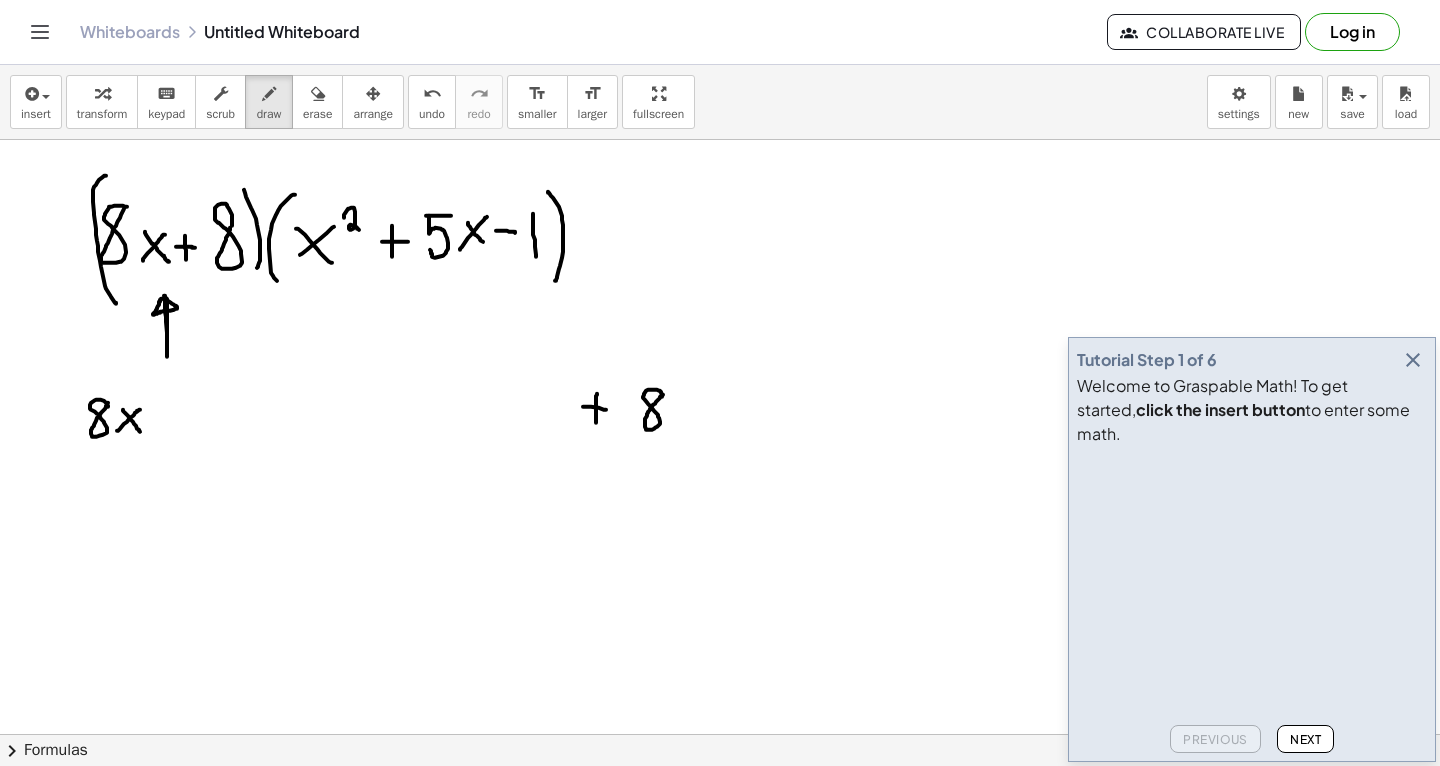 drag, startPoint x: 583, startPoint y: 406, endPoint x: 607, endPoint y: 409, distance: 24.186773 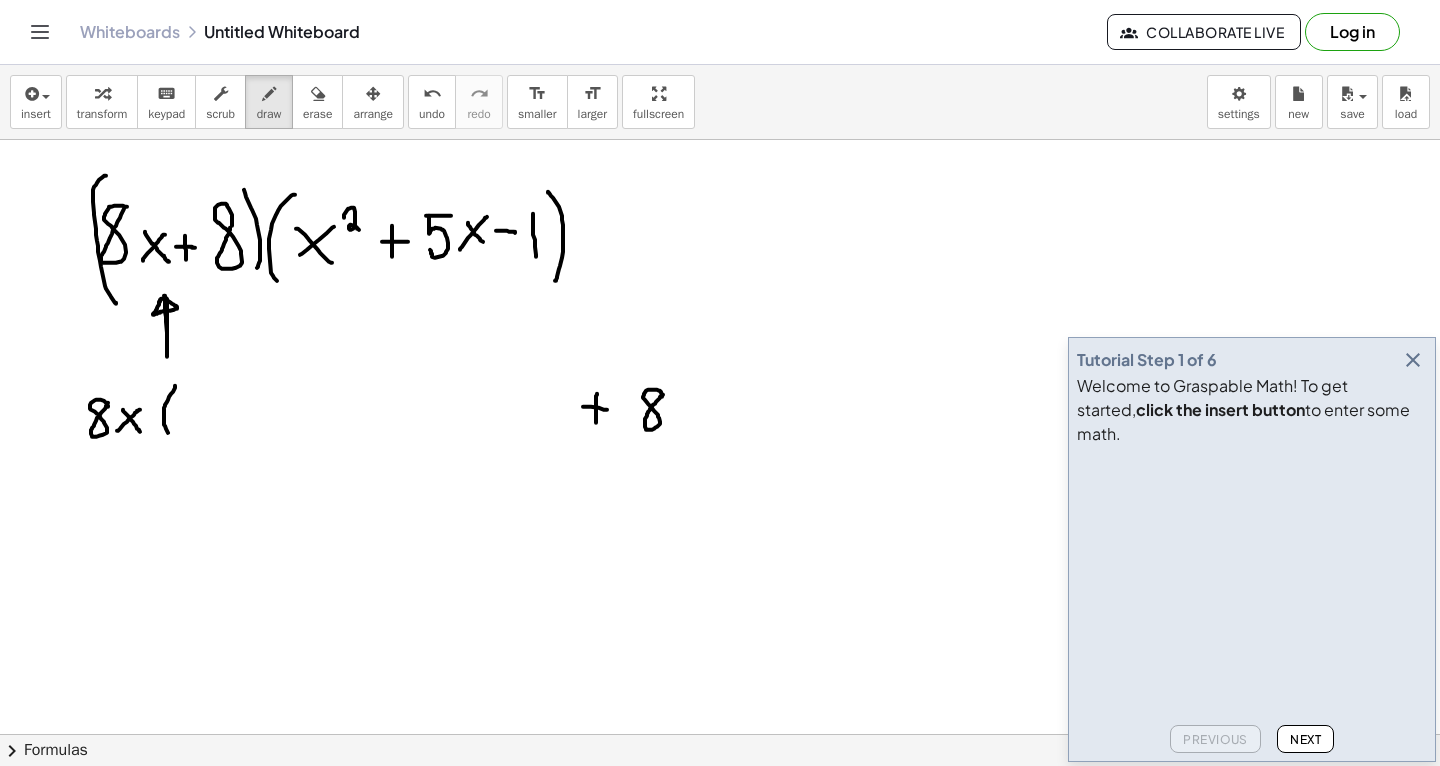 drag, startPoint x: 175, startPoint y: 385, endPoint x: 171, endPoint y: 439, distance: 54.147945 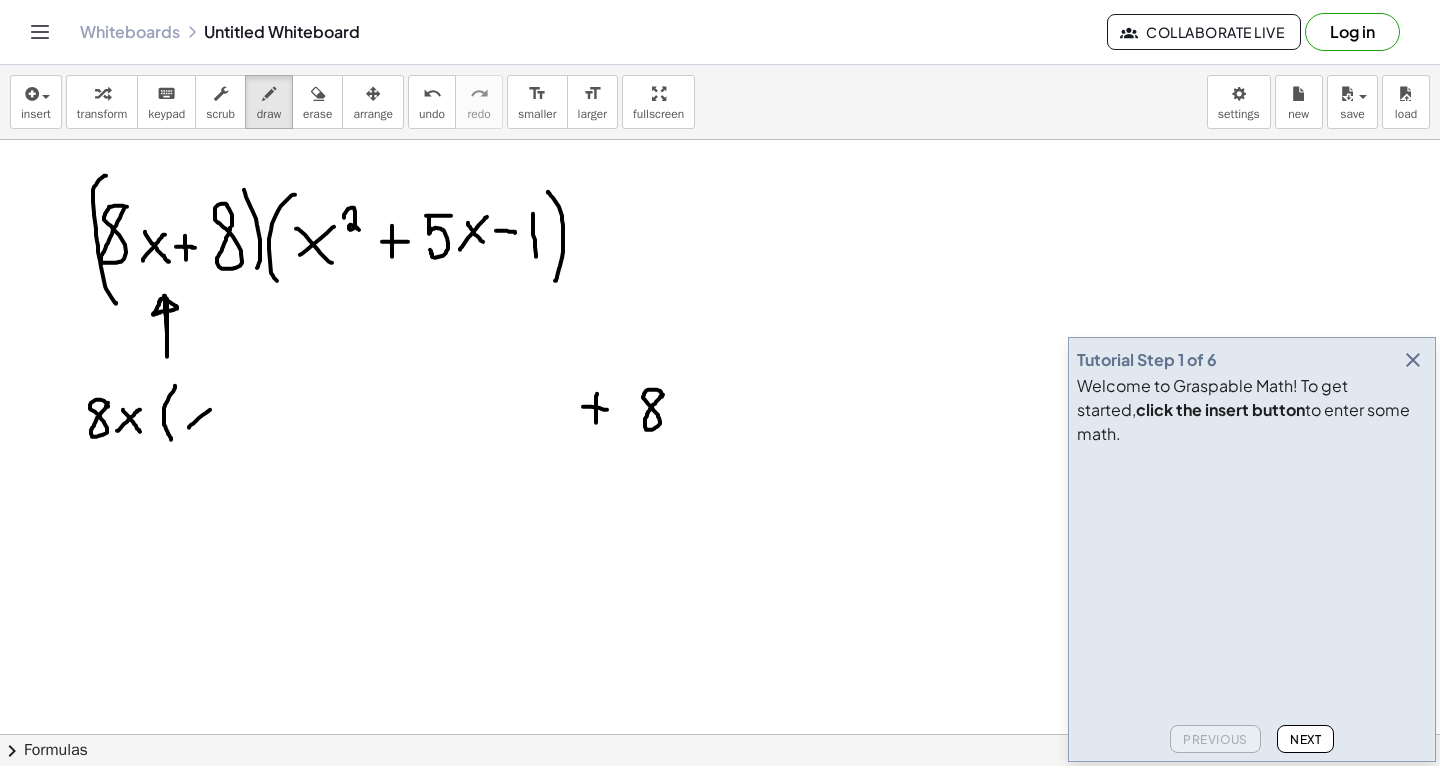 drag, startPoint x: 189, startPoint y: 427, endPoint x: 211, endPoint y: 408, distance: 29.068884 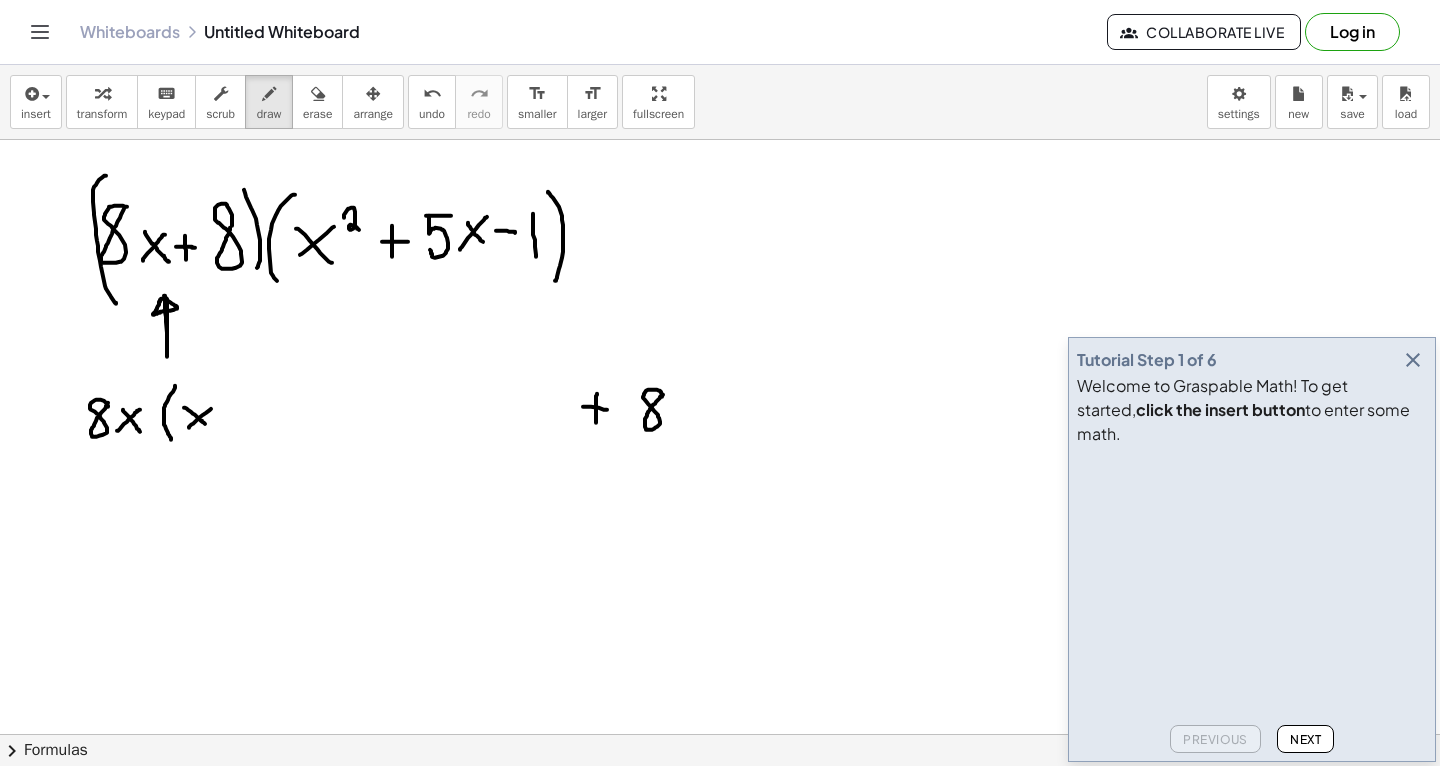 drag, startPoint x: 184, startPoint y: 407, endPoint x: 206, endPoint y: 423, distance: 27.202942 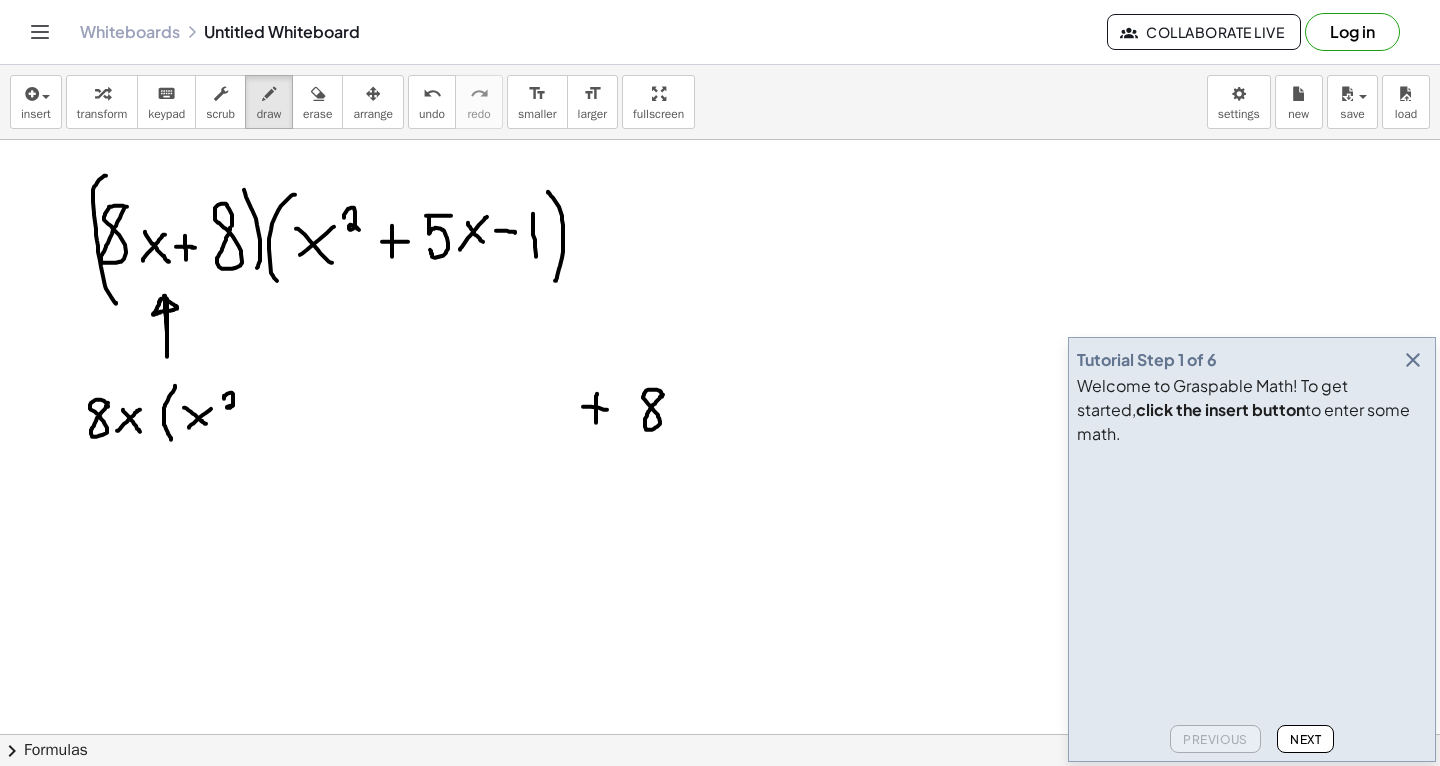 drag, startPoint x: 224, startPoint y: 398, endPoint x: 239, endPoint y: 411, distance: 19.849434 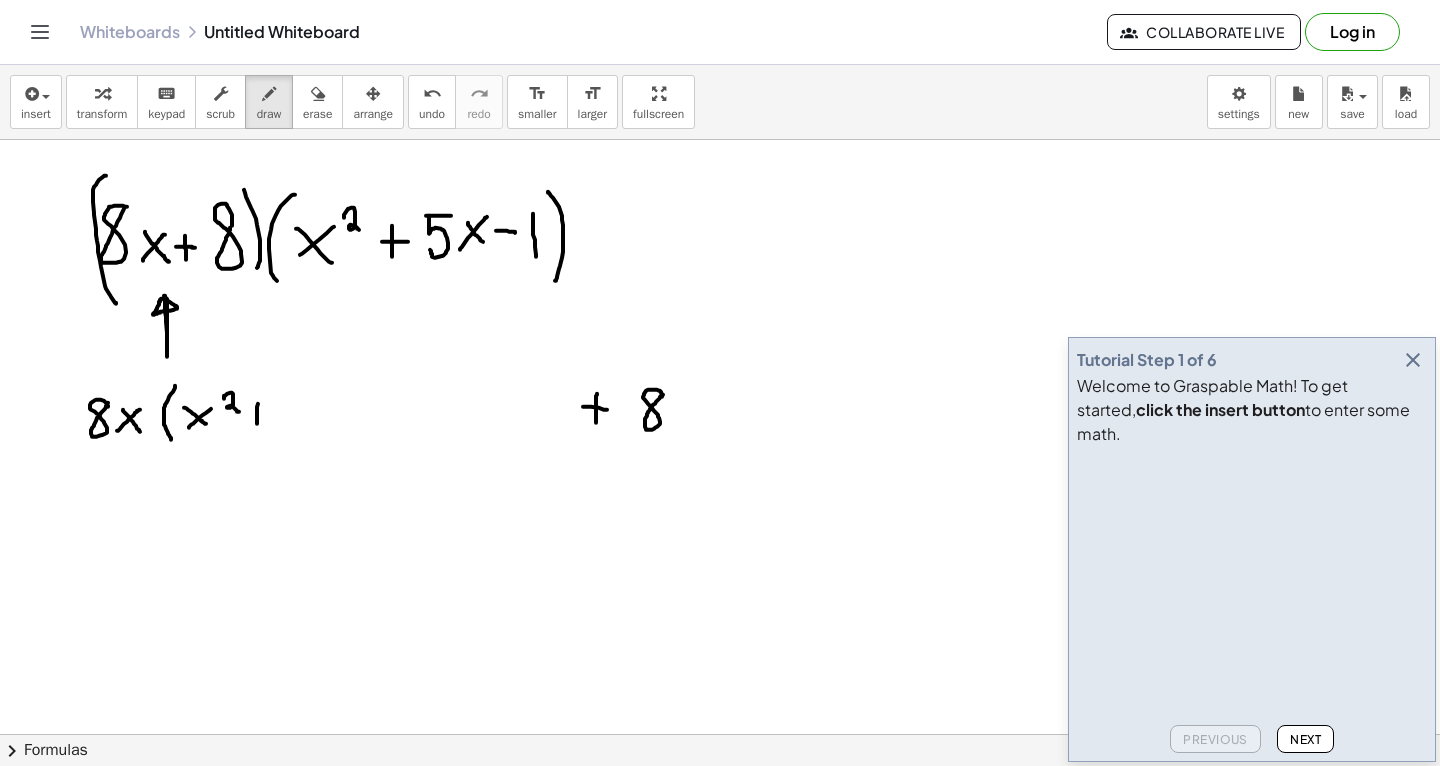drag, startPoint x: 257, startPoint y: 423, endPoint x: 259, endPoint y: 403, distance: 20.09975 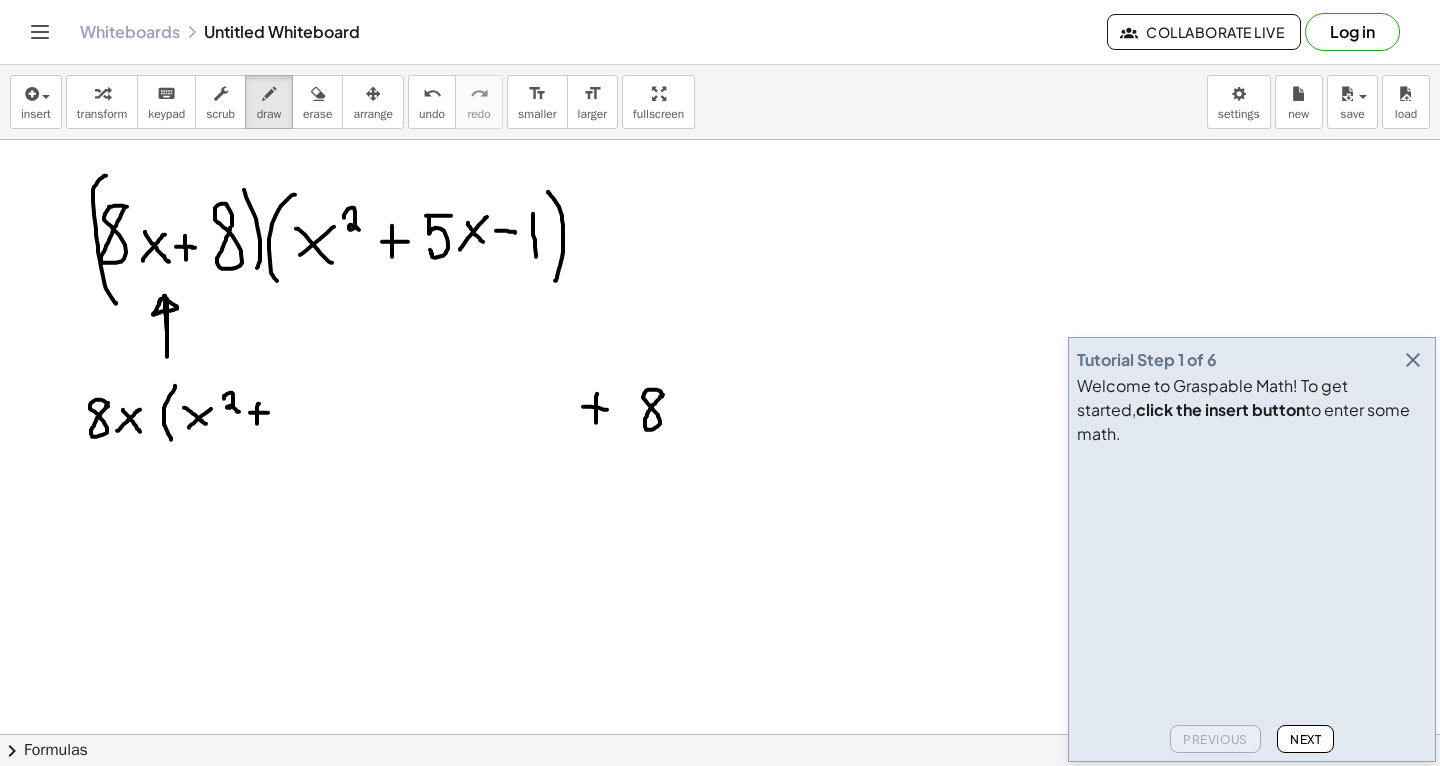 drag, startPoint x: 250, startPoint y: 412, endPoint x: 275, endPoint y: 412, distance: 25 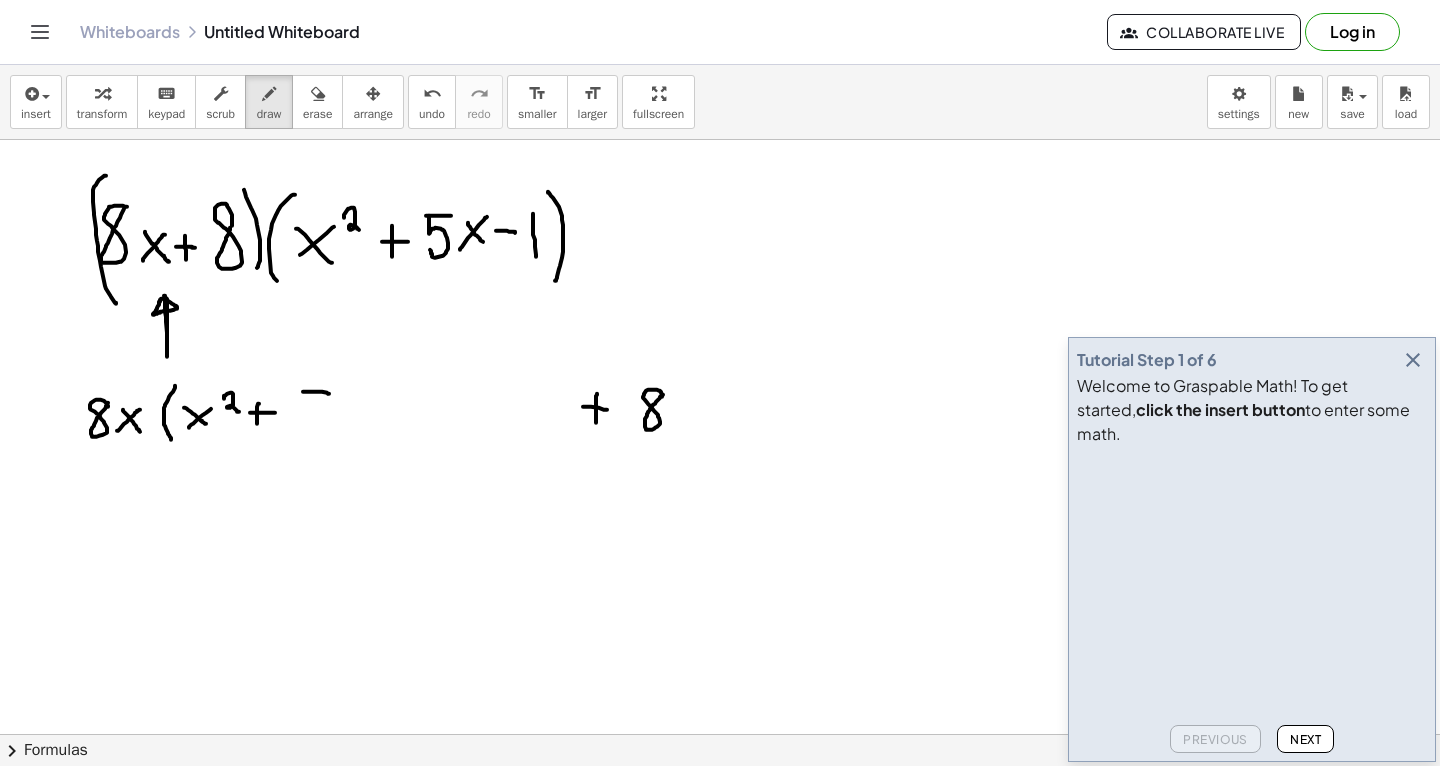 drag, startPoint x: 303, startPoint y: 391, endPoint x: 329, endPoint y: 392, distance: 26.019224 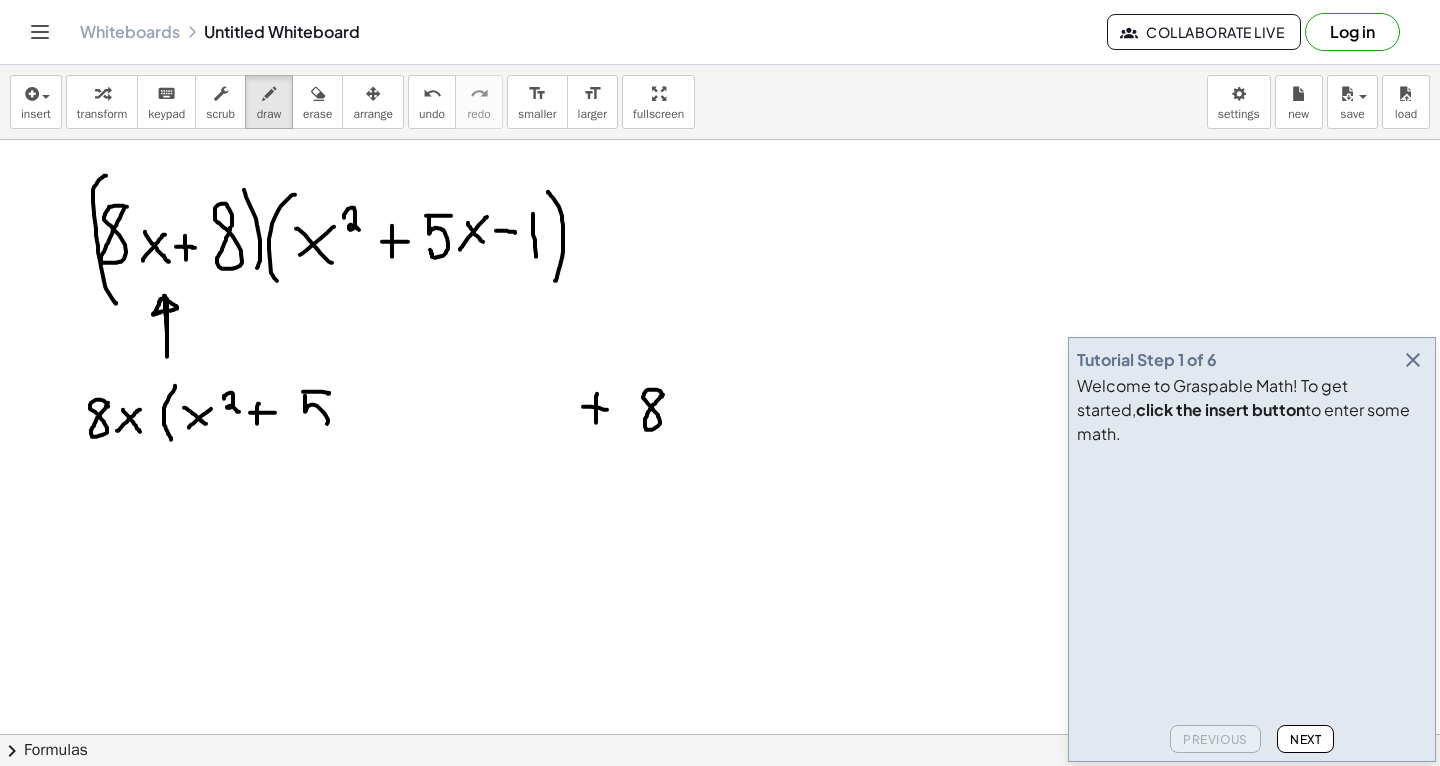 drag, startPoint x: 305, startPoint y: 395, endPoint x: 301, endPoint y: 424, distance: 29.274563 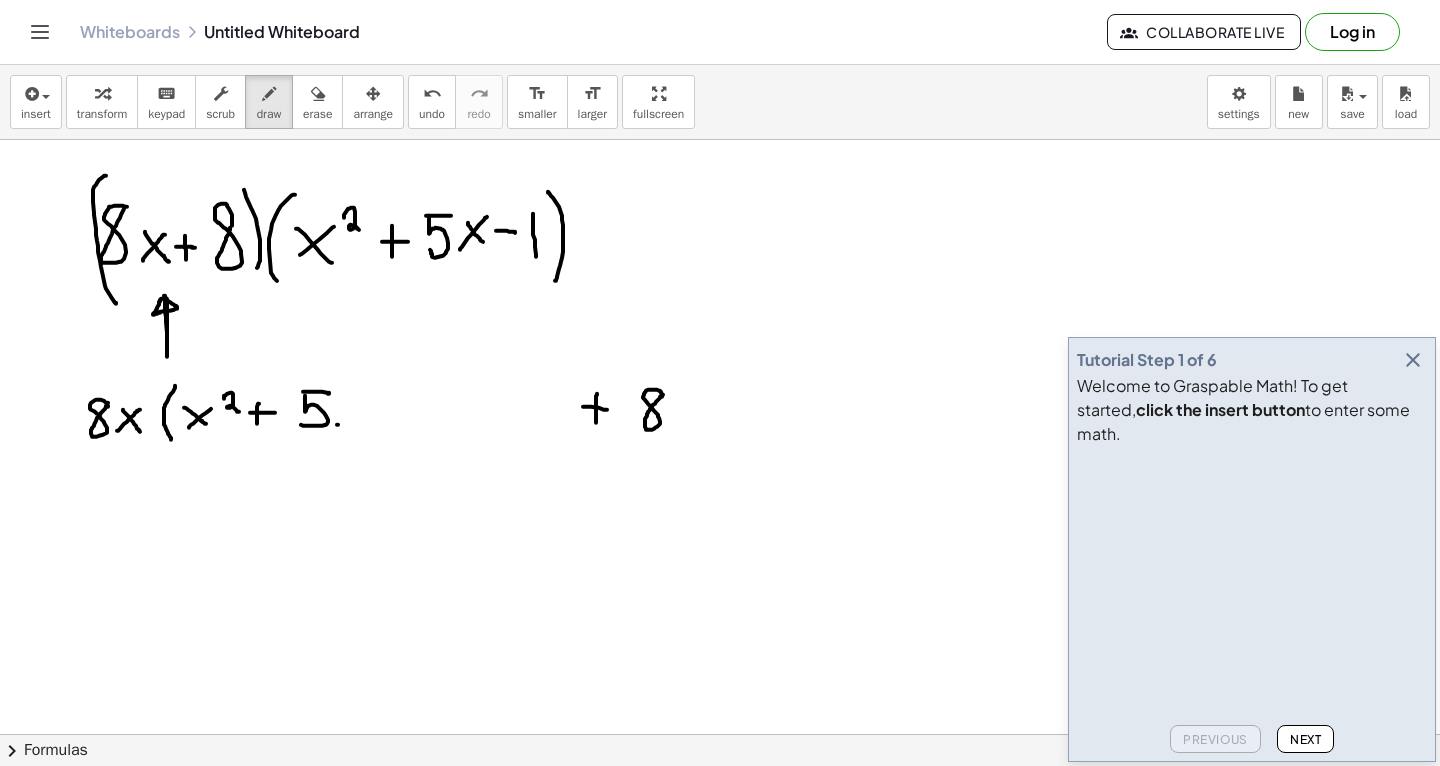drag, startPoint x: 337, startPoint y: 424, endPoint x: 358, endPoint y: 407, distance: 27.018513 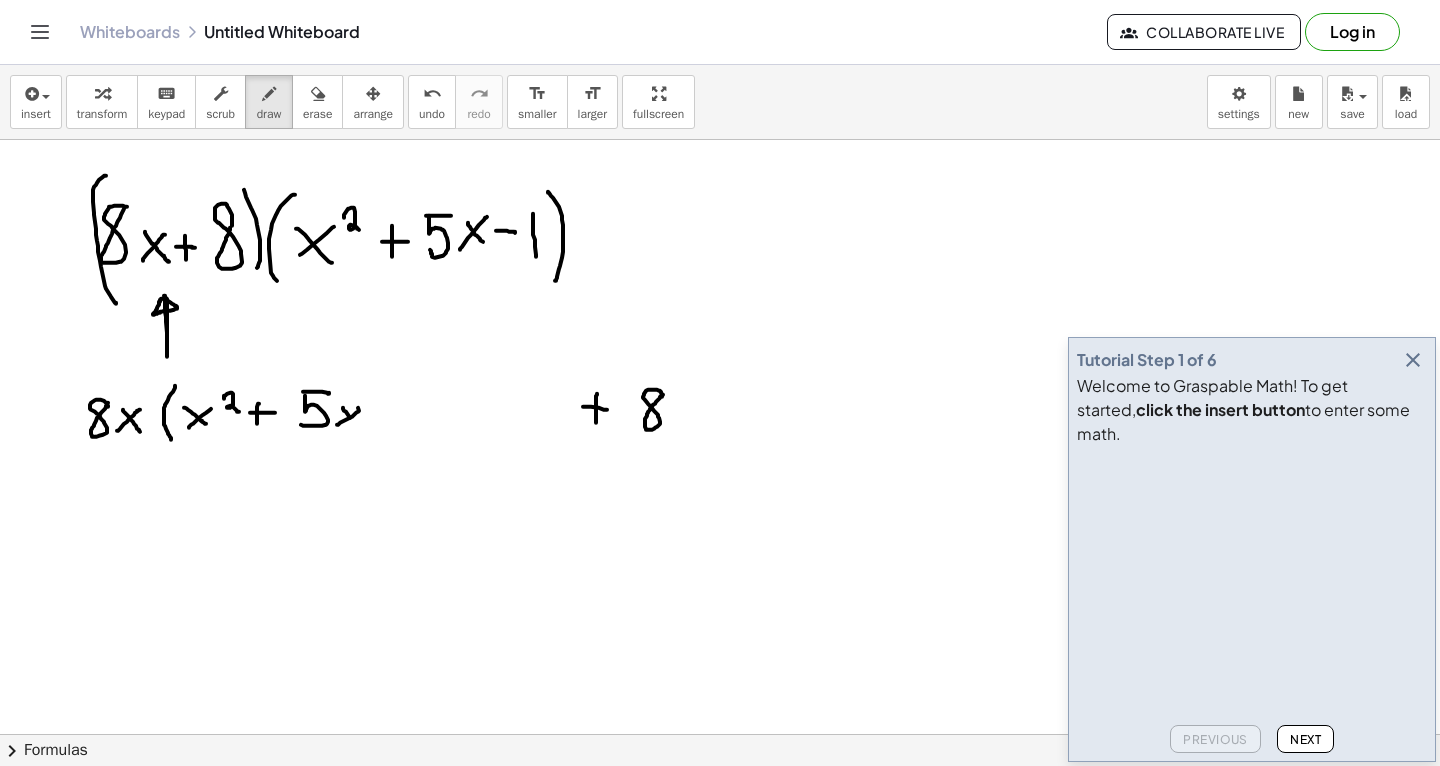 drag, startPoint x: 343, startPoint y: 407, endPoint x: 353, endPoint y: 418, distance: 14.866069 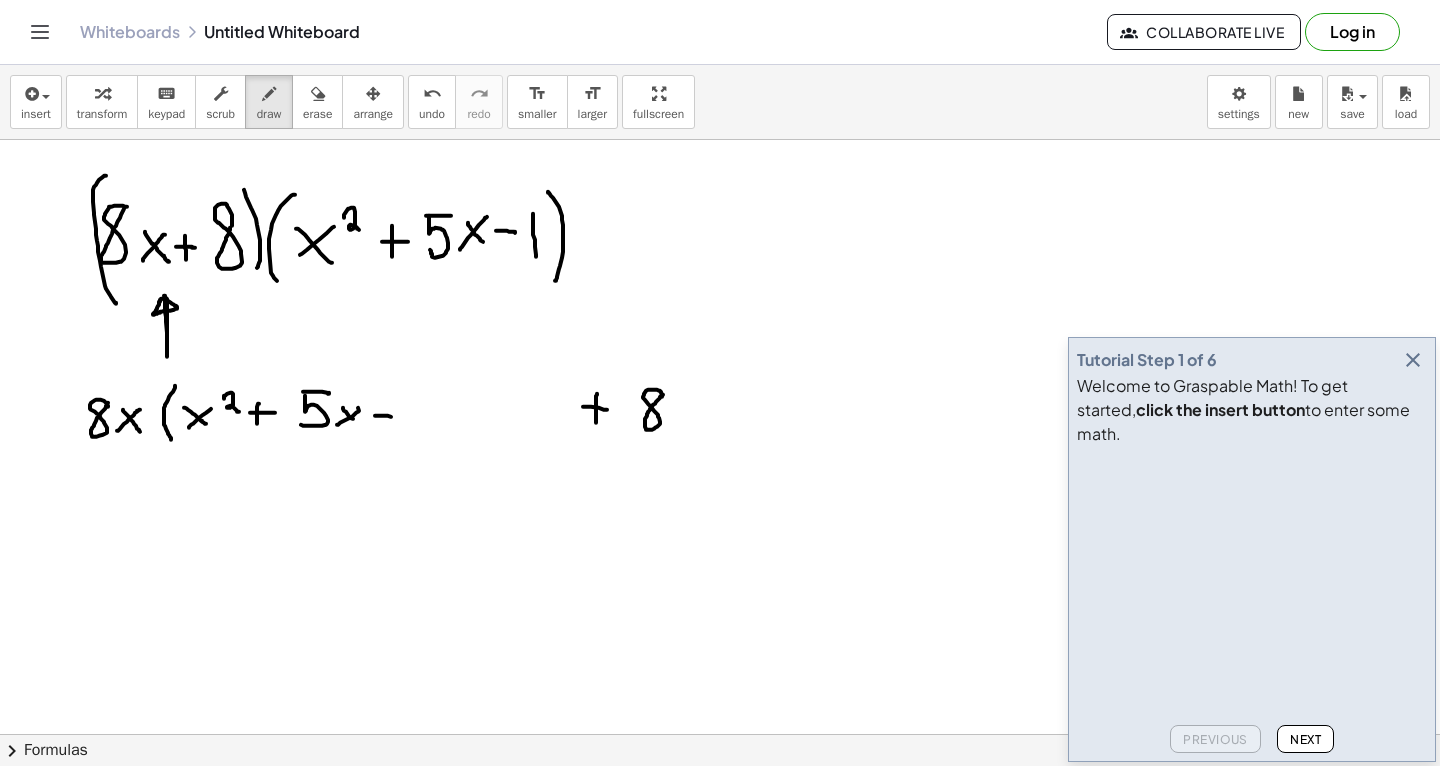 drag, startPoint x: 375, startPoint y: 415, endPoint x: 391, endPoint y: 416, distance: 16.03122 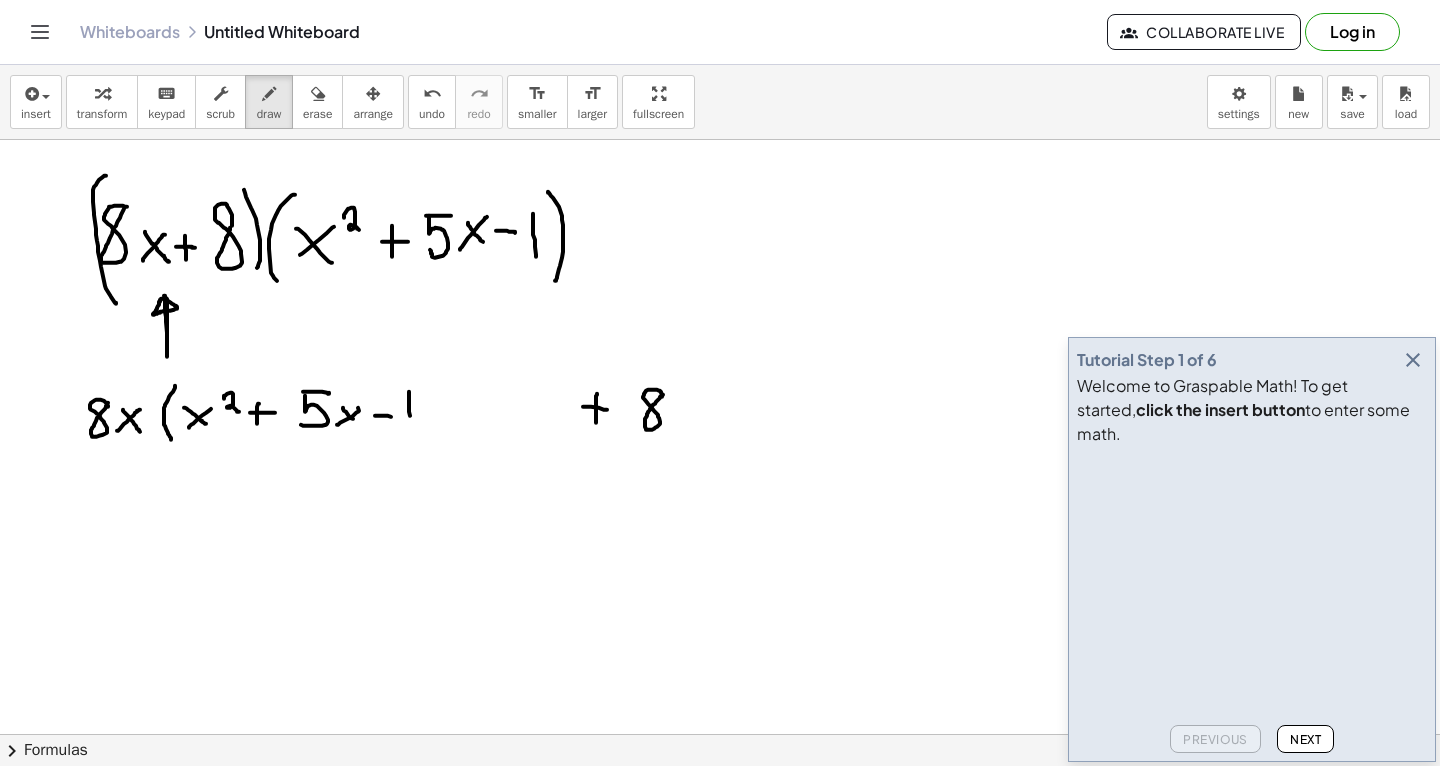 drag, startPoint x: 409, startPoint y: 391, endPoint x: 413, endPoint y: 436, distance: 45.17743 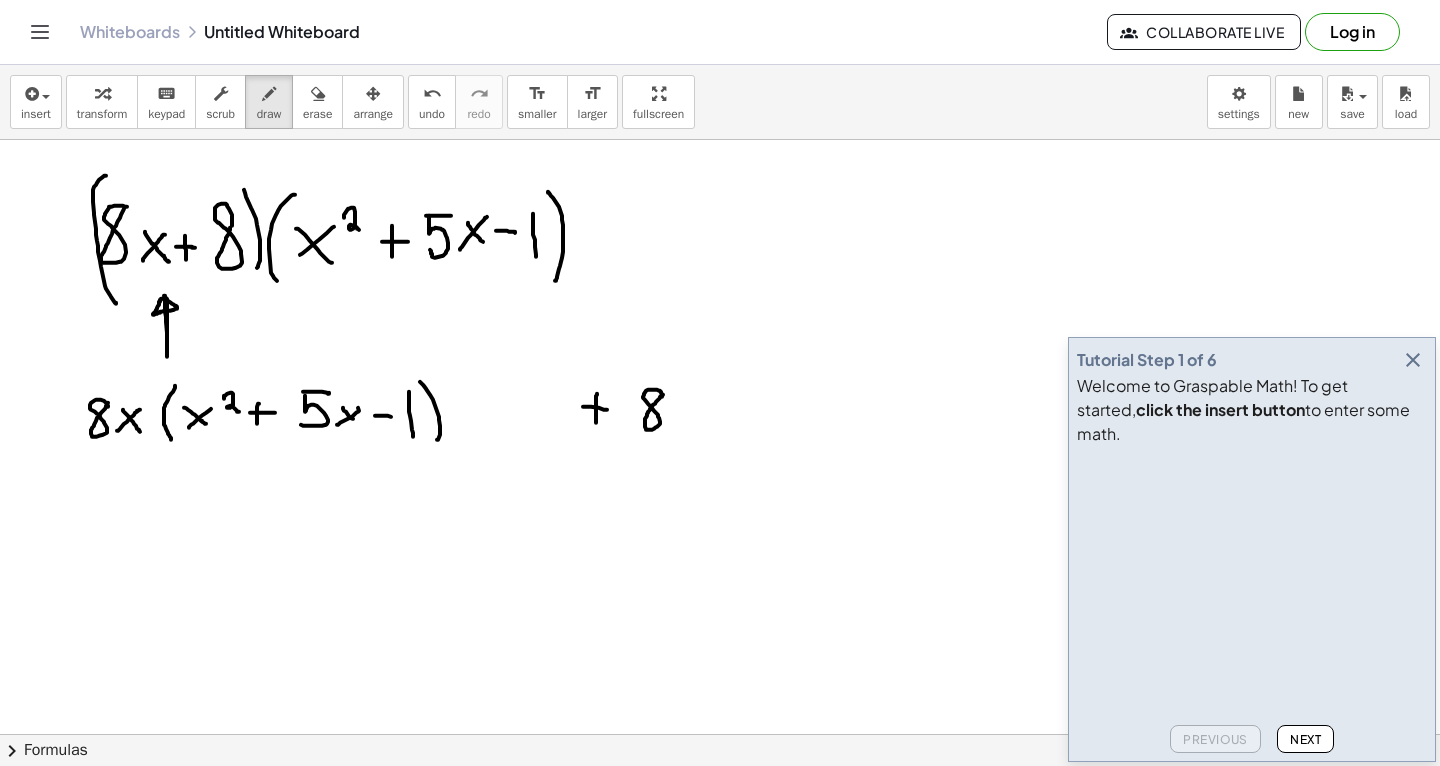 drag, startPoint x: 420, startPoint y: 381, endPoint x: 435, endPoint y: 441, distance: 61.846584 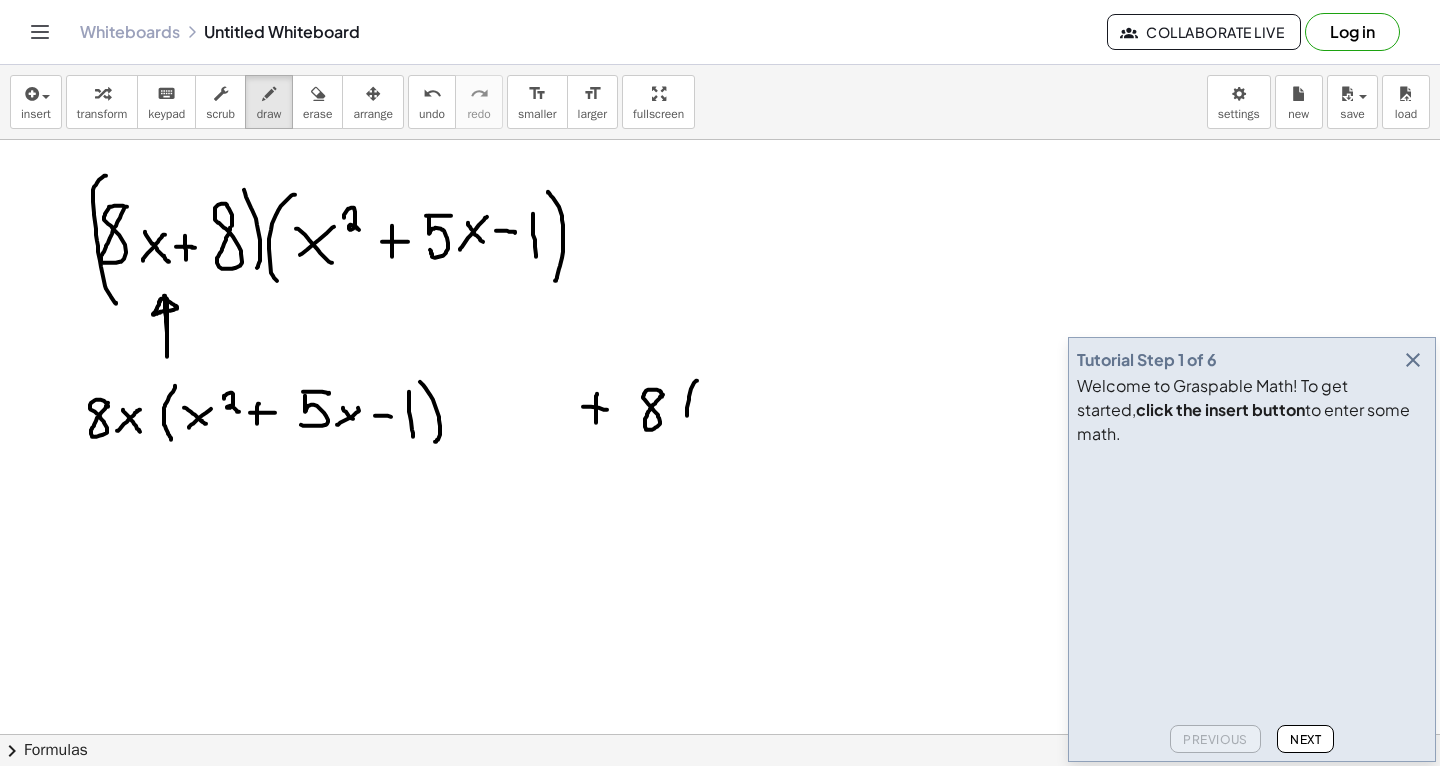 drag, startPoint x: 697, startPoint y: 380, endPoint x: 695, endPoint y: 437, distance: 57.035076 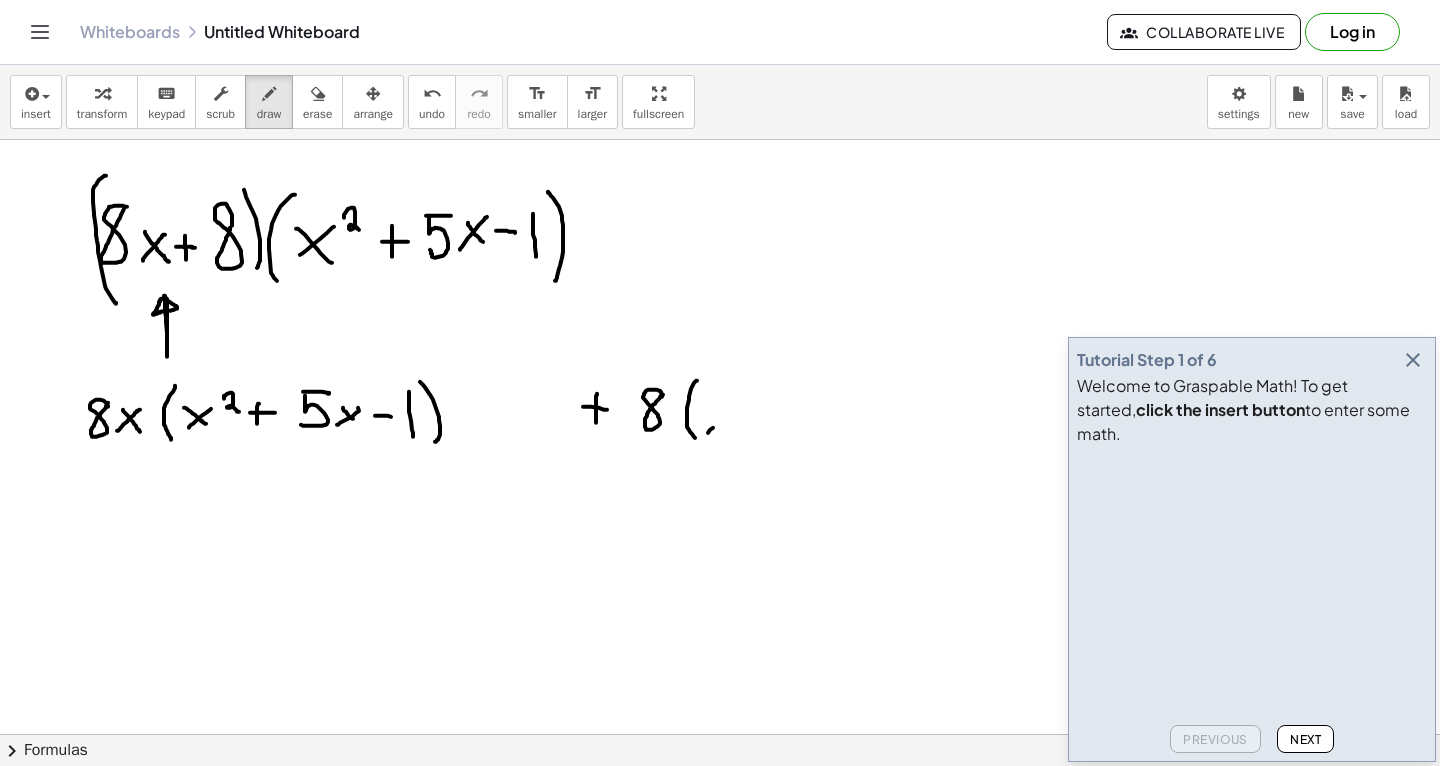 drag, startPoint x: 708, startPoint y: 432, endPoint x: 726, endPoint y: 411, distance: 27.658634 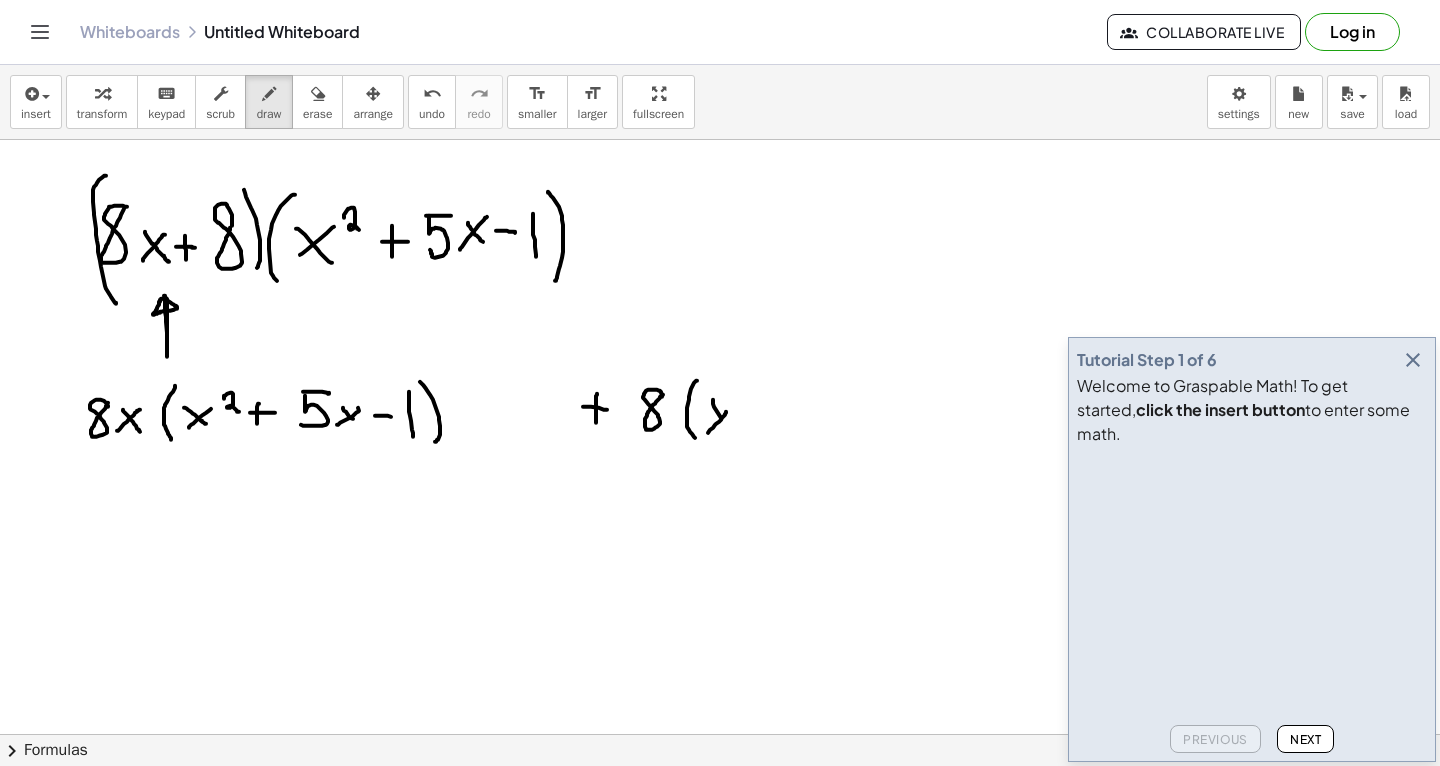drag, startPoint x: 713, startPoint y: 399, endPoint x: 726, endPoint y: 424, distance: 28.178005 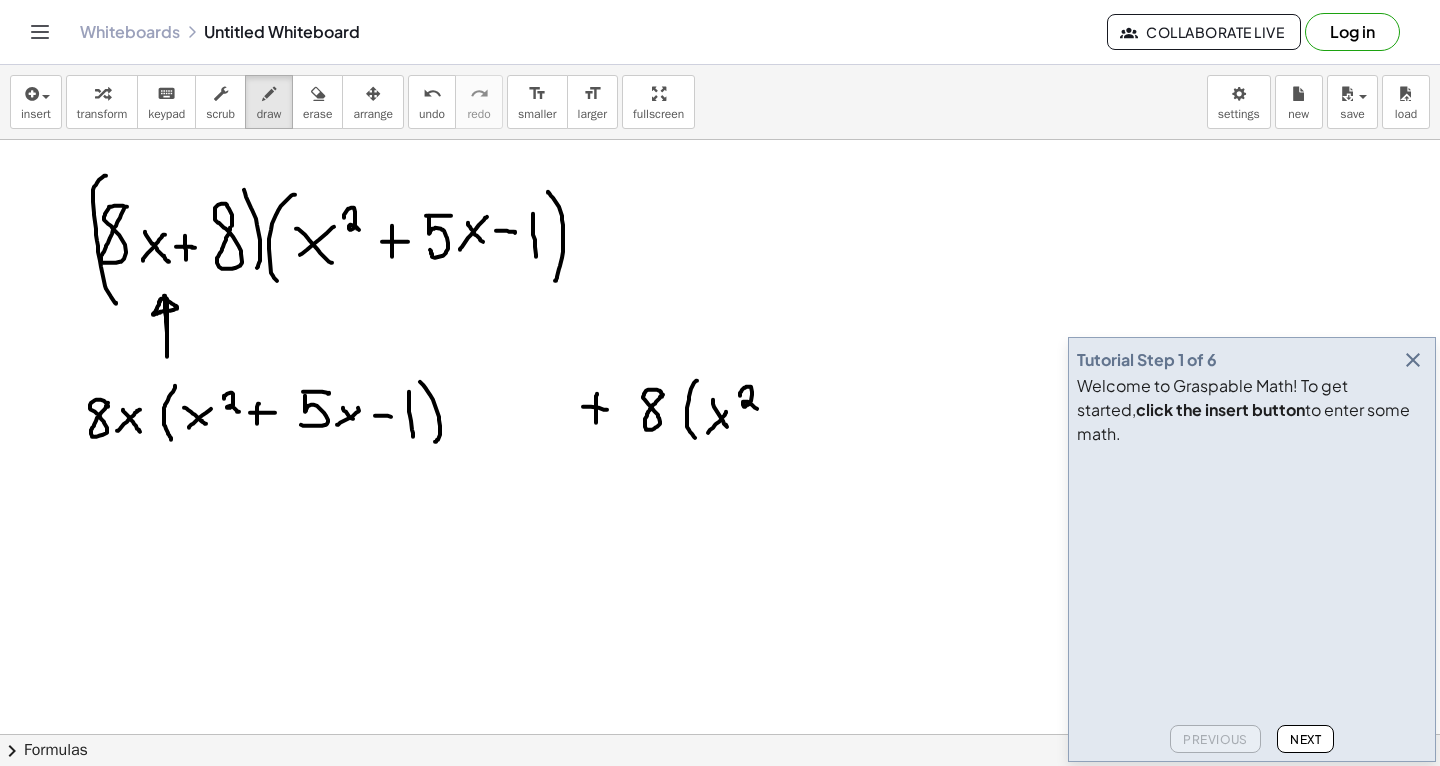drag, startPoint x: 740, startPoint y: 395, endPoint x: 759, endPoint y: 410, distance: 24.207438 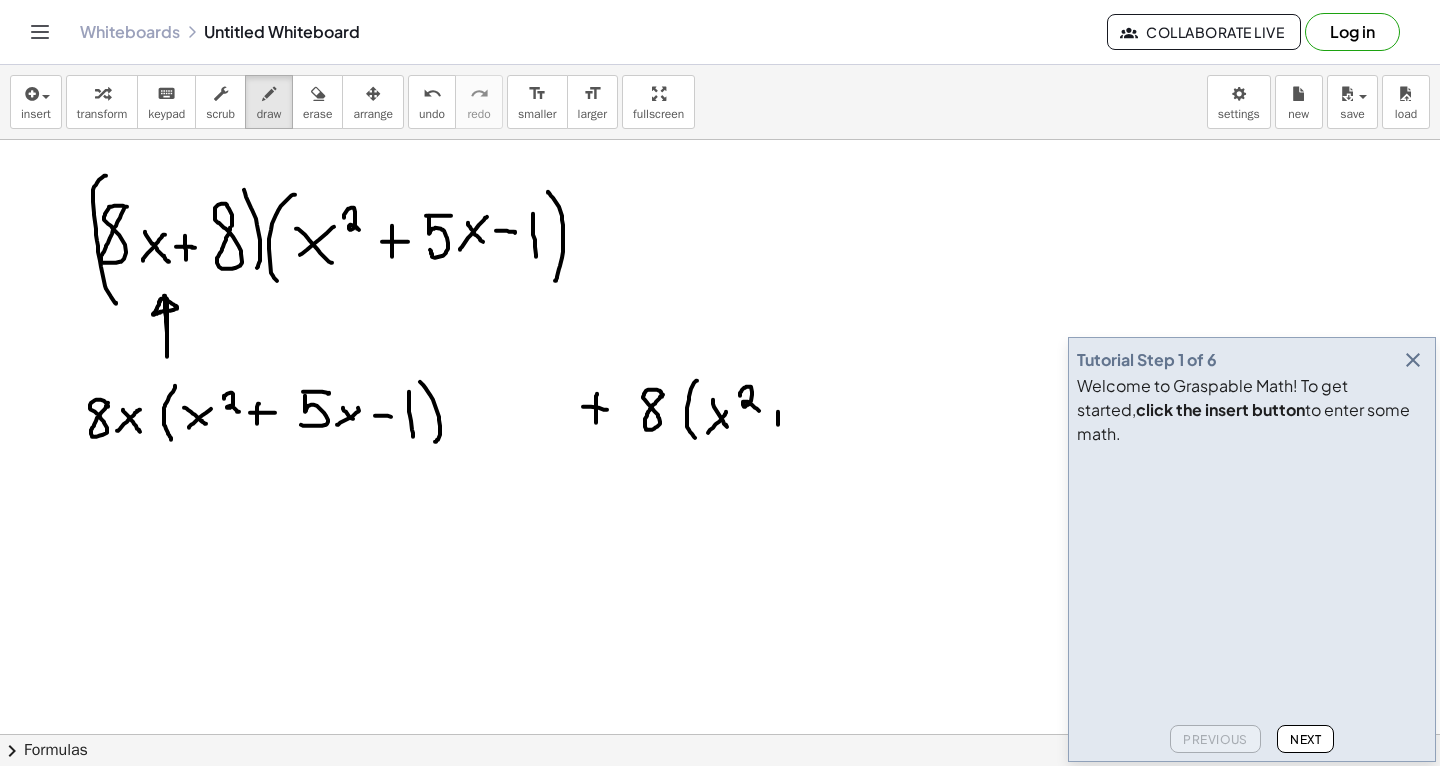 drag, startPoint x: 778, startPoint y: 424, endPoint x: 784, endPoint y: 385, distance: 39.45884 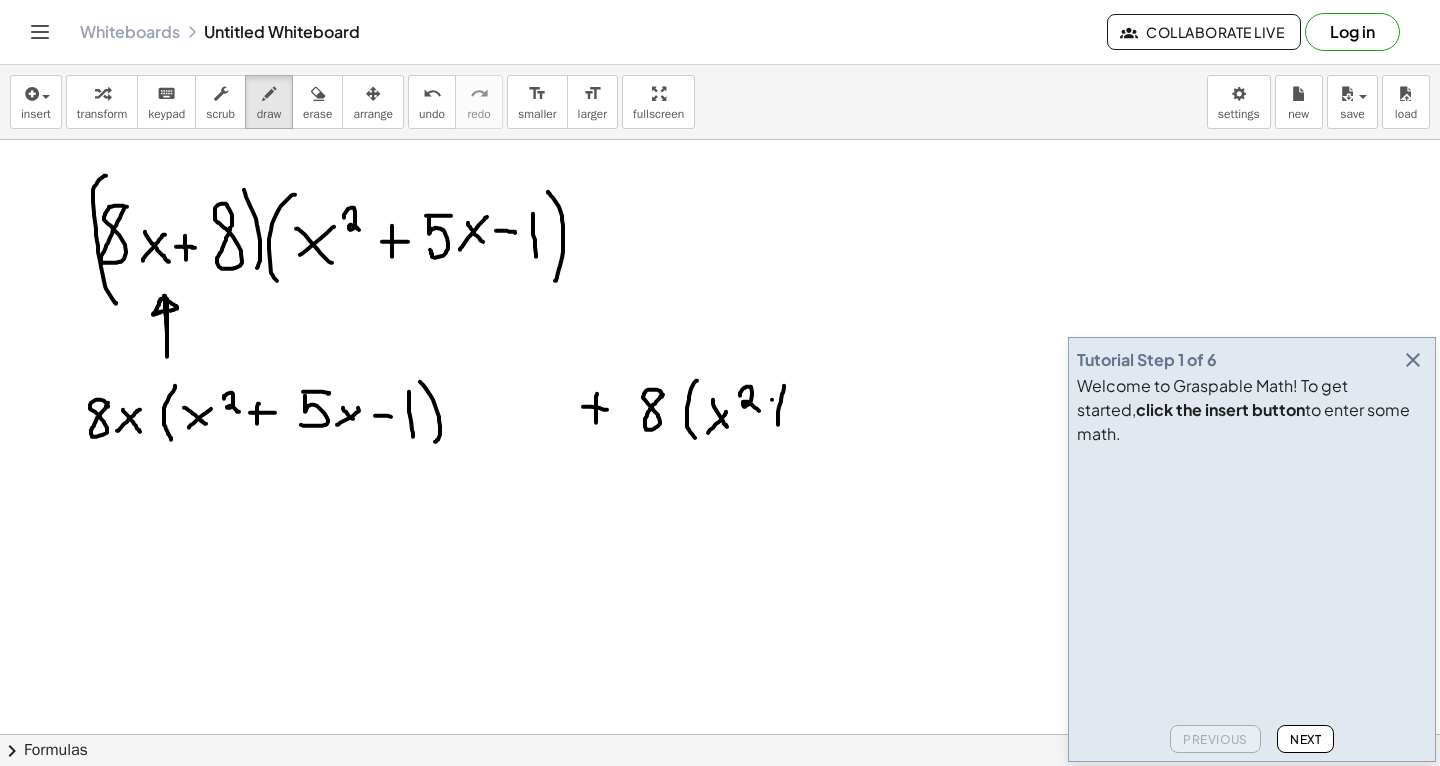 drag, startPoint x: 772, startPoint y: 399, endPoint x: 819, endPoint y: 405, distance: 47.38143 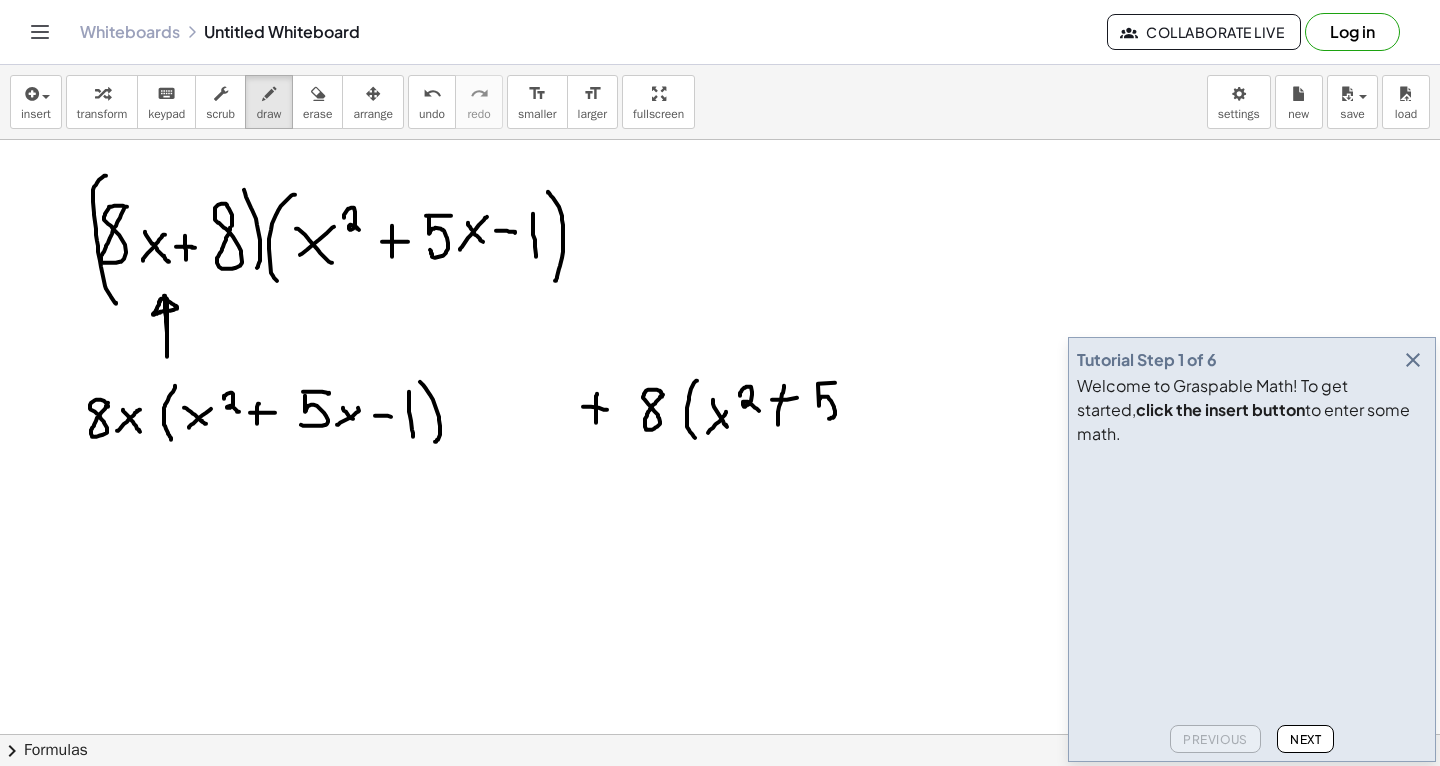 drag, startPoint x: 819, startPoint y: 405, endPoint x: 824, endPoint y: 417, distance: 13 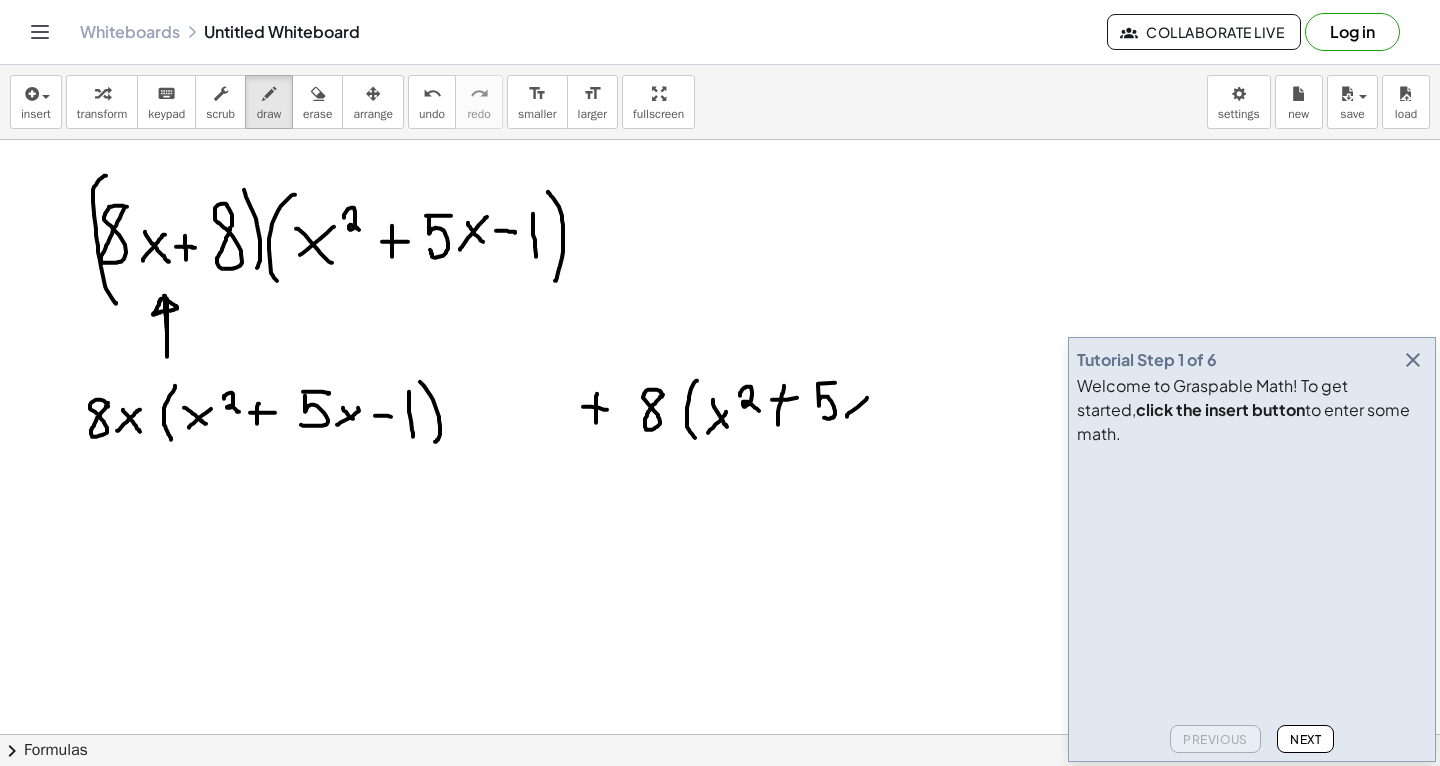 drag, startPoint x: 847, startPoint y: 416, endPoint x: 869, endPoint y: 394, distance: 31.112698 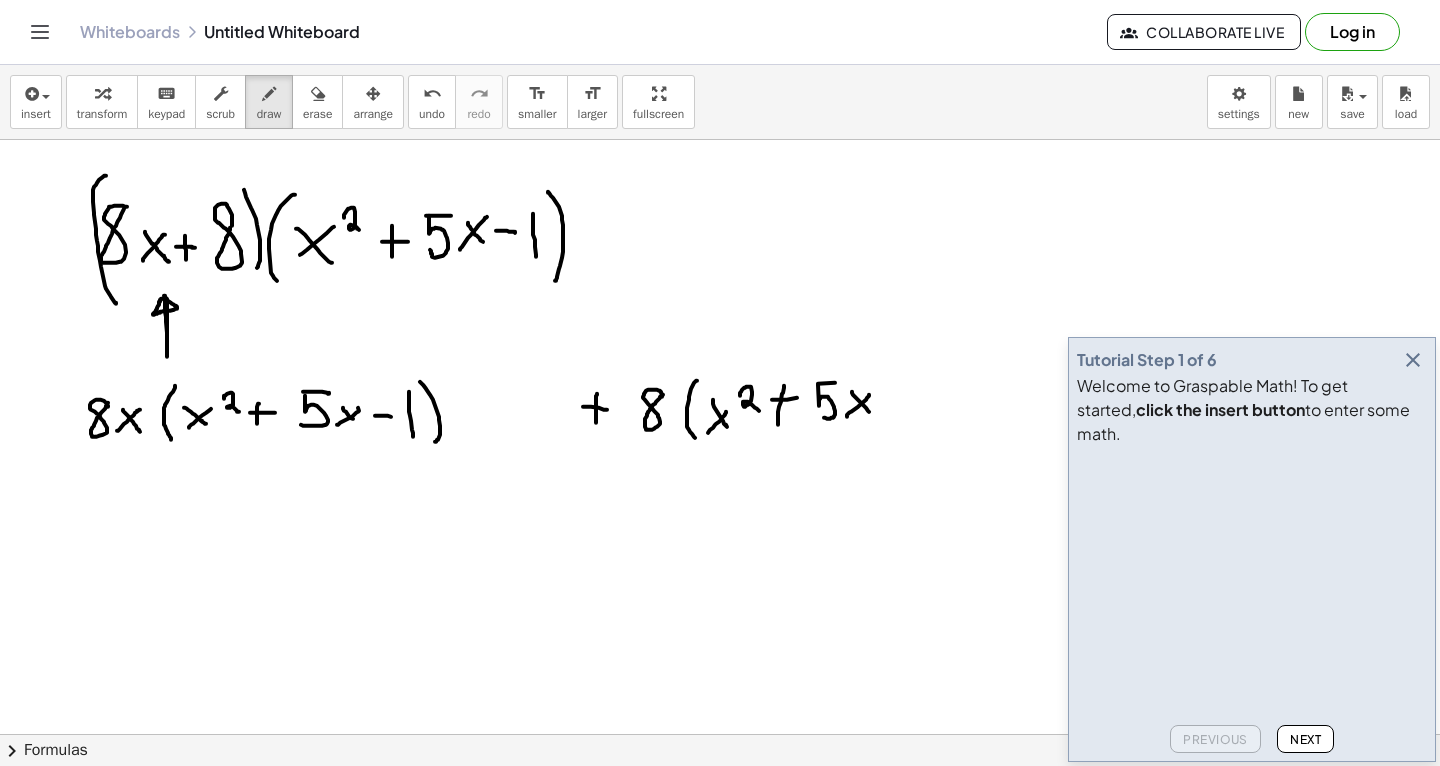 drag, startPoint x: 852, startPoint y: 391, endPoint x: 874, endPoint y: 417, distance: 34.058773 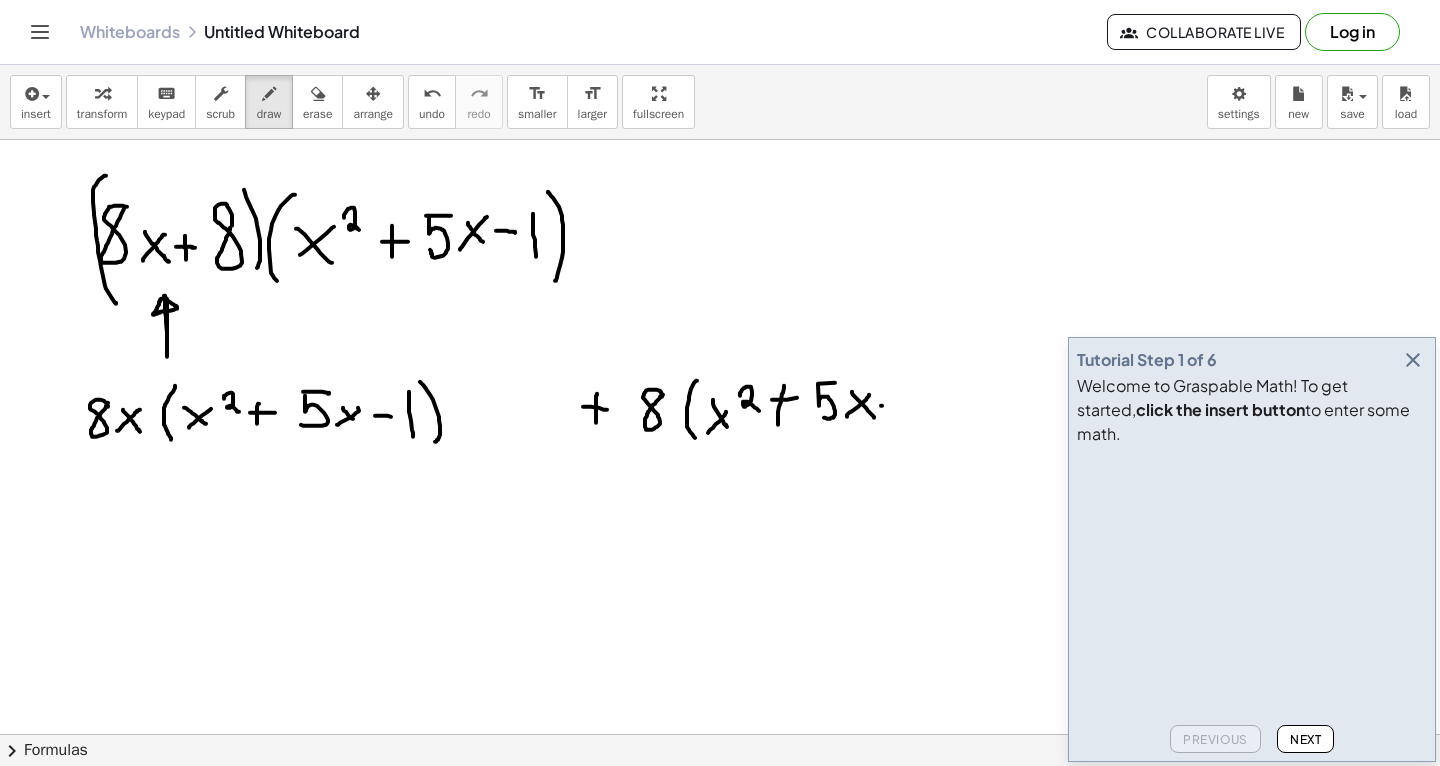 drag, startPoint x: 881, startPoint y: 405, endPoint x: 897, endPoint y: 404, distance: 16.03122 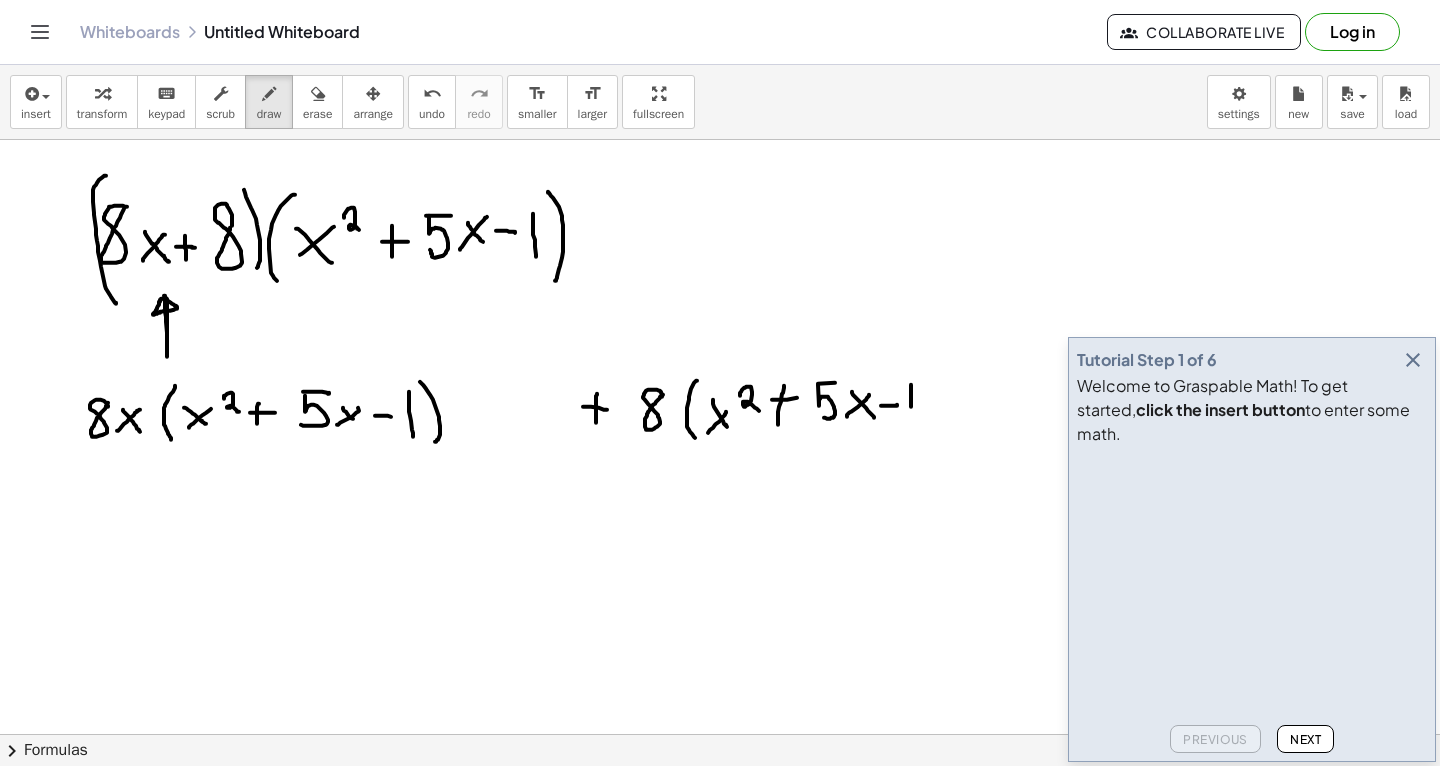 drag, startPoint x: 911, startPoint y: 406, endPoint x: 911, endPoint y: 378, distance: 28 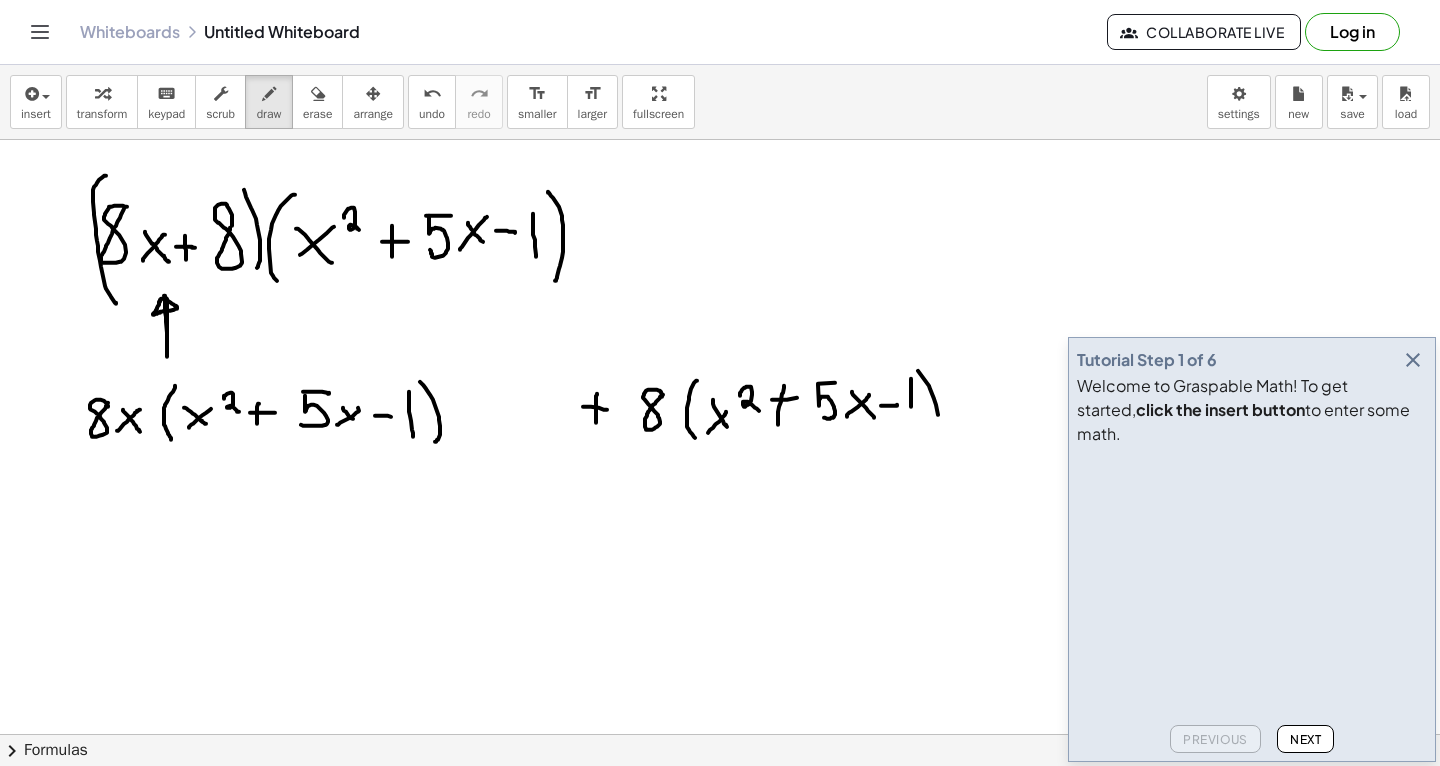 drag, startPoint x: 918, startPoint y: 370, endPoint x: 931, endPoint y: 429, distance: 60.41523 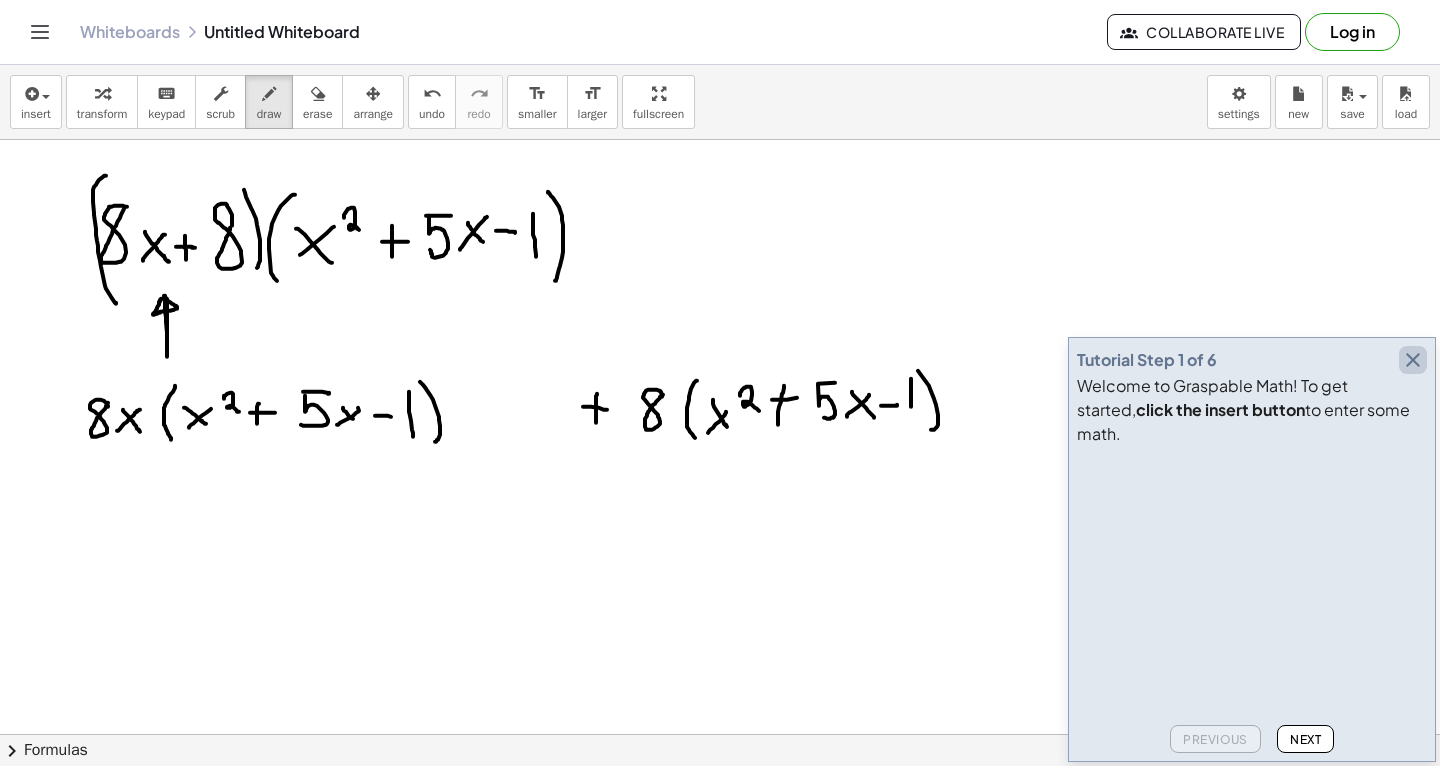 click at bounding box center [1413, 360] 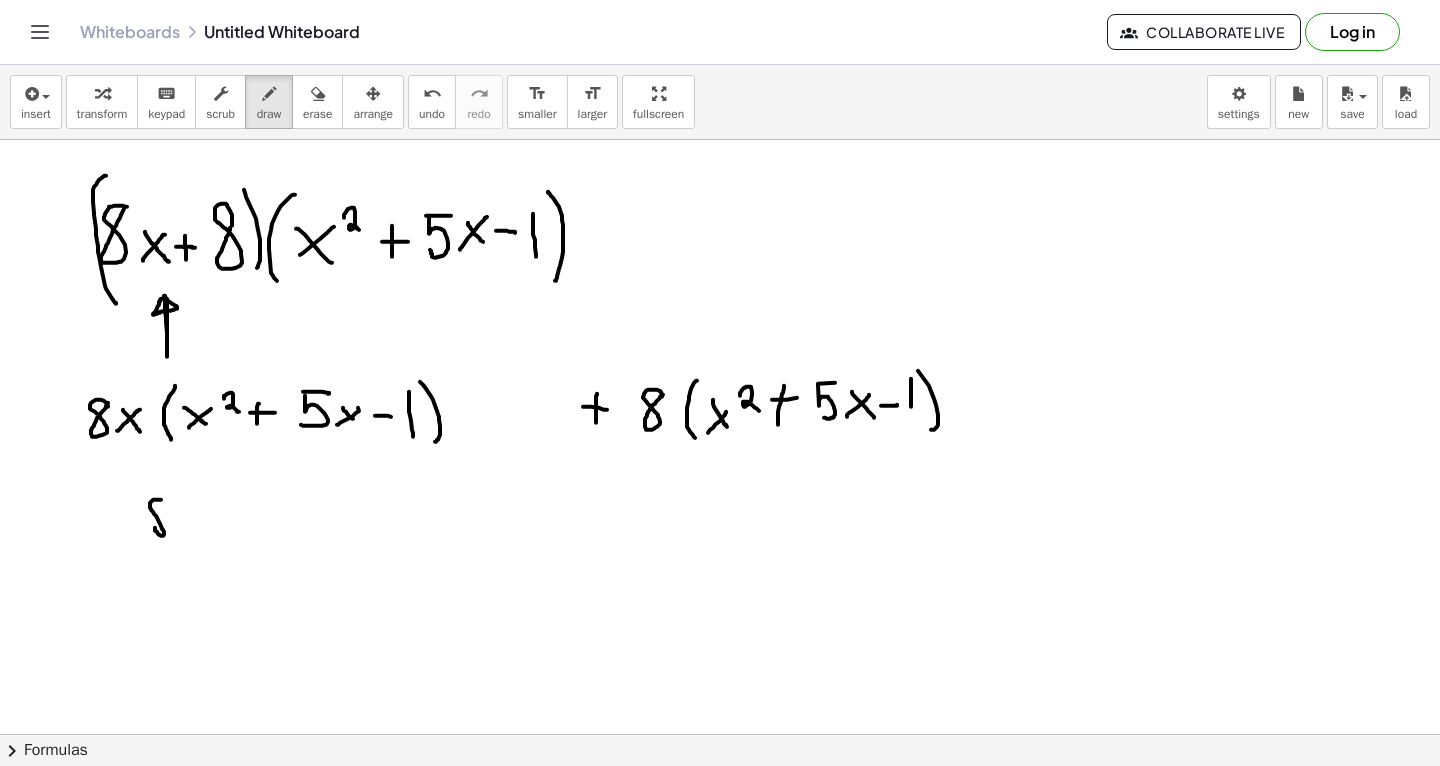drag, startPoint x: 161, startPoint y: 499, endPoint x: 175, endPoint y: 495, distance: 14.56022 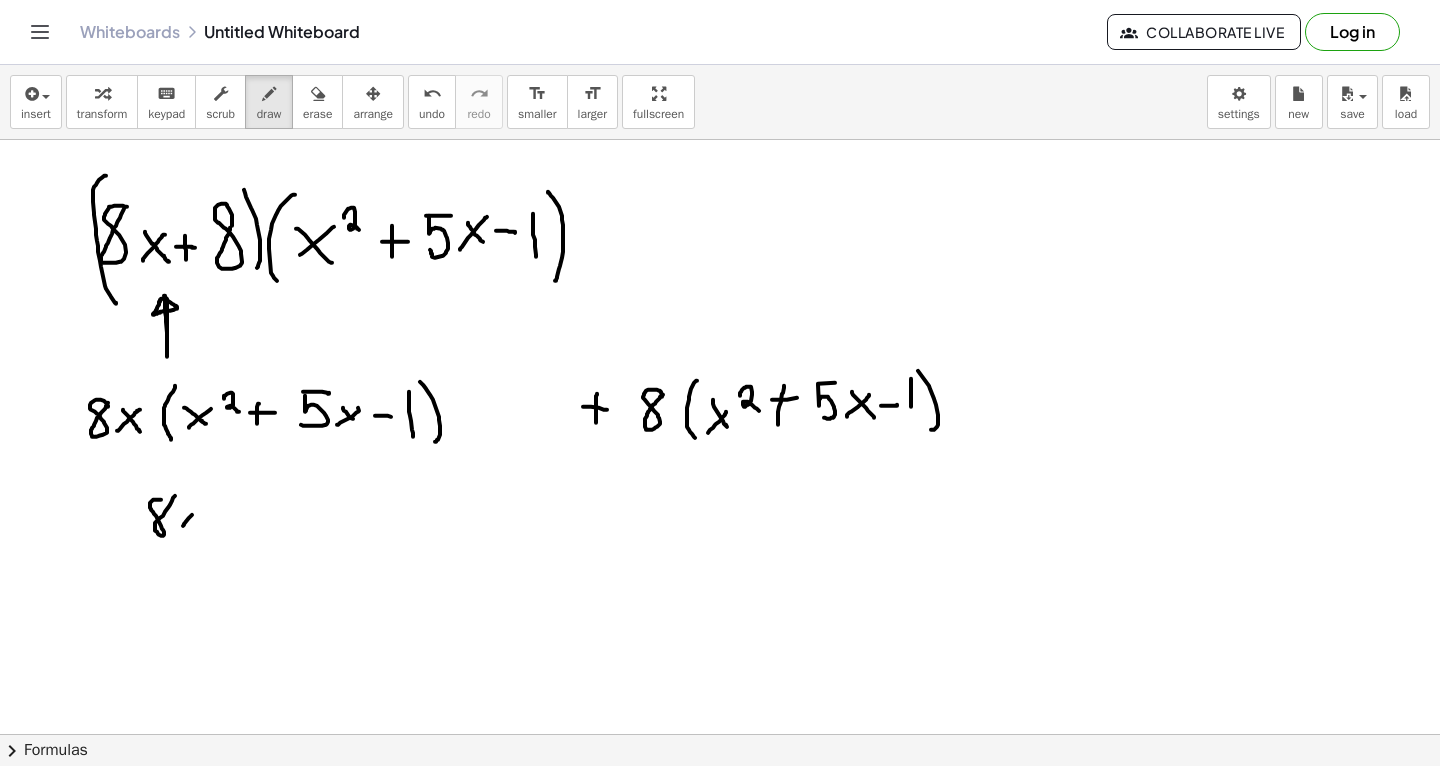 drag, startPoint x: 183, startPoint y: 525, endPoint x: 198, endPoint y: 509, distance: 21.931713 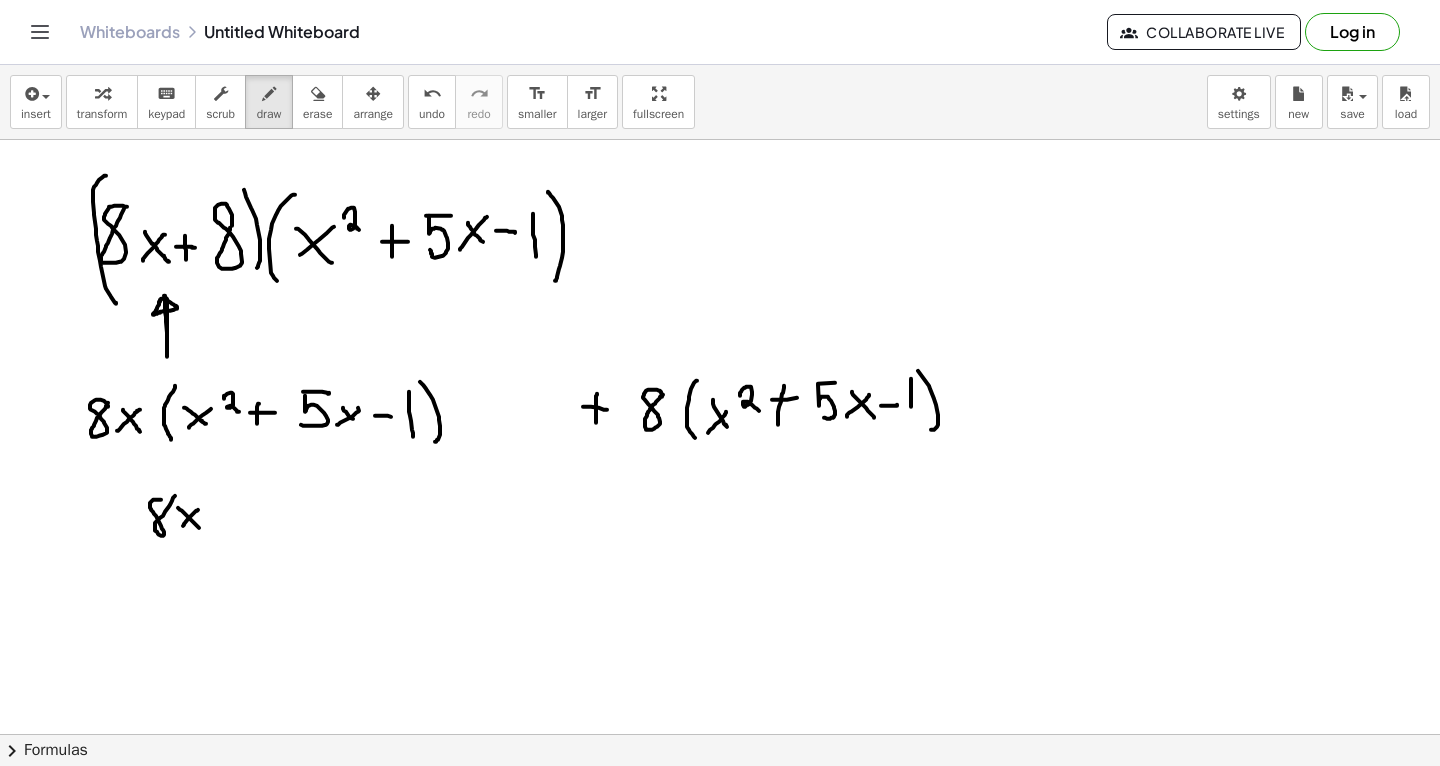 drag, startPoint x: 178, startPoint y: 507, endPoint x: 204, endPoint y: 530, distance: 34.713108 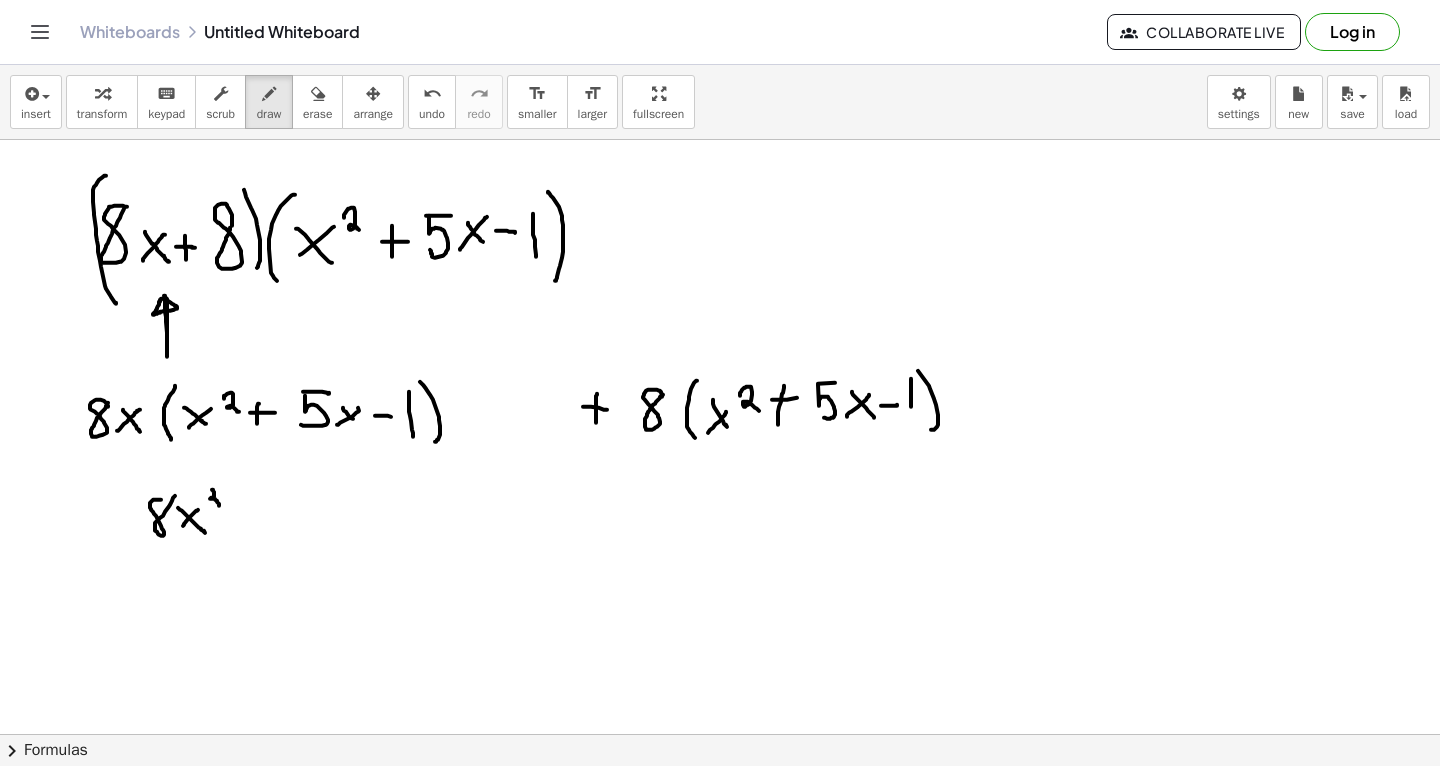 drag, startPoint x: 212, startPoint y: 489, endPoint x: 215, endPoint y: 508, distance: 19.235384 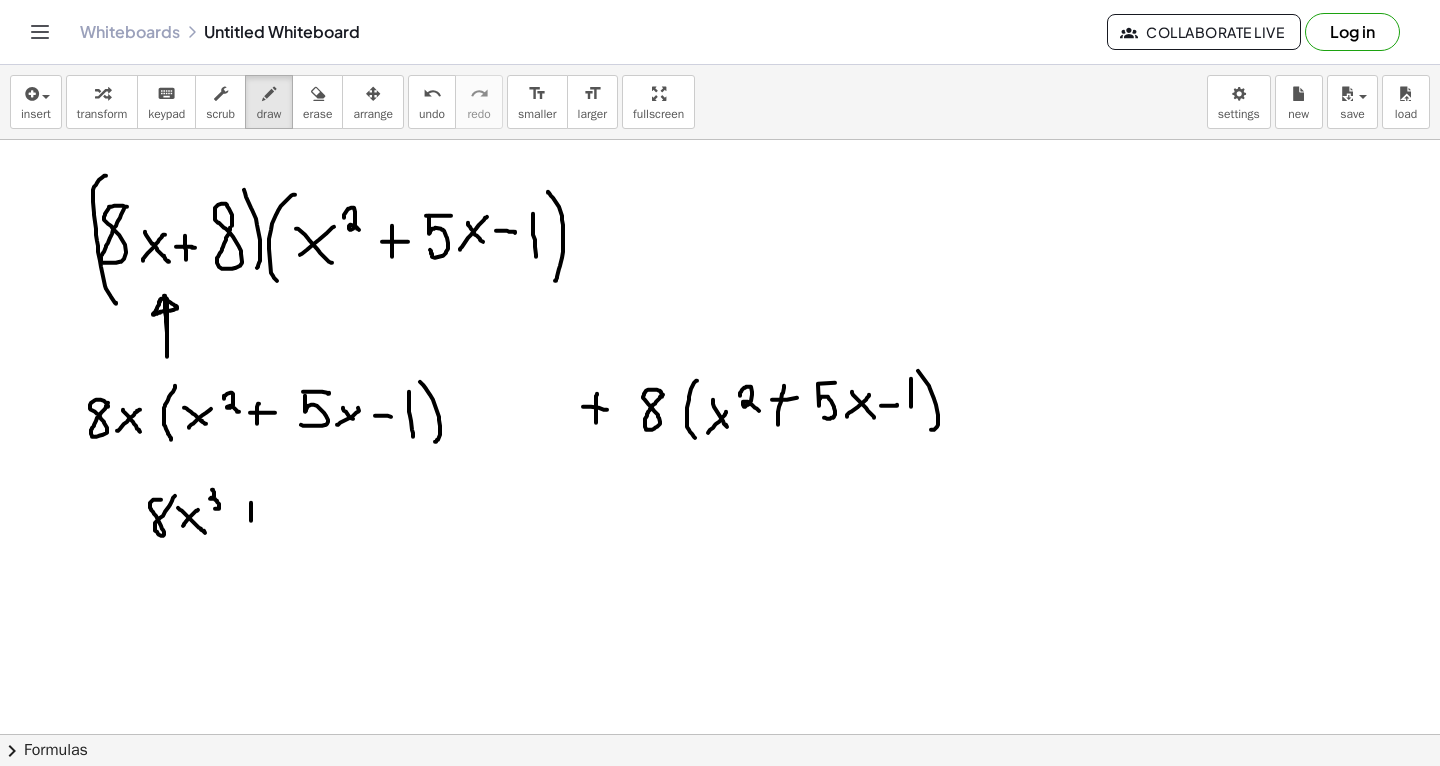 drag, startPoint x: 251, startPoint y: 502, endPoint x: 248, endPoint y: 528, distance: 26.172504 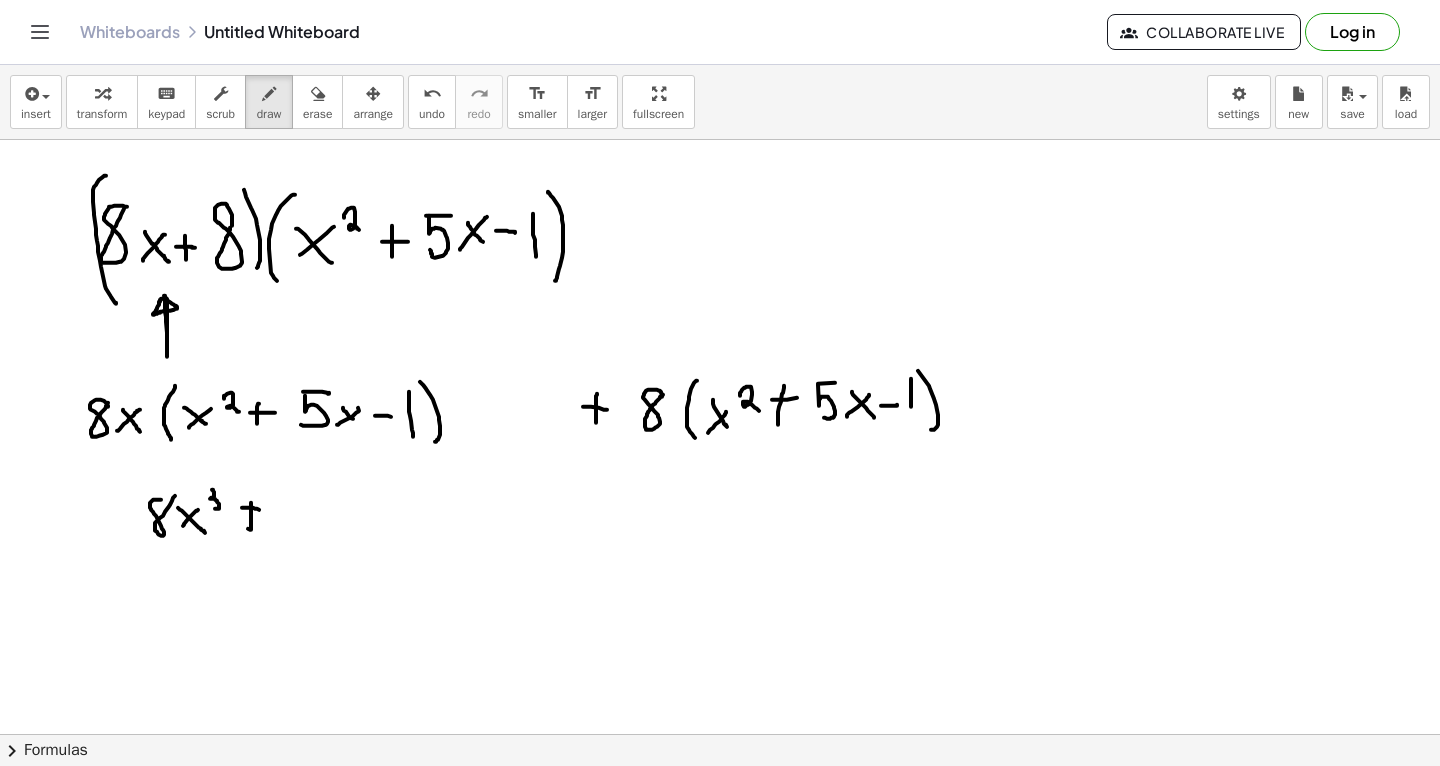 drag, startPoint x: 242, startPoint y: 507, endPoint x: 259, endPoint y: 509, distance: 17.117243 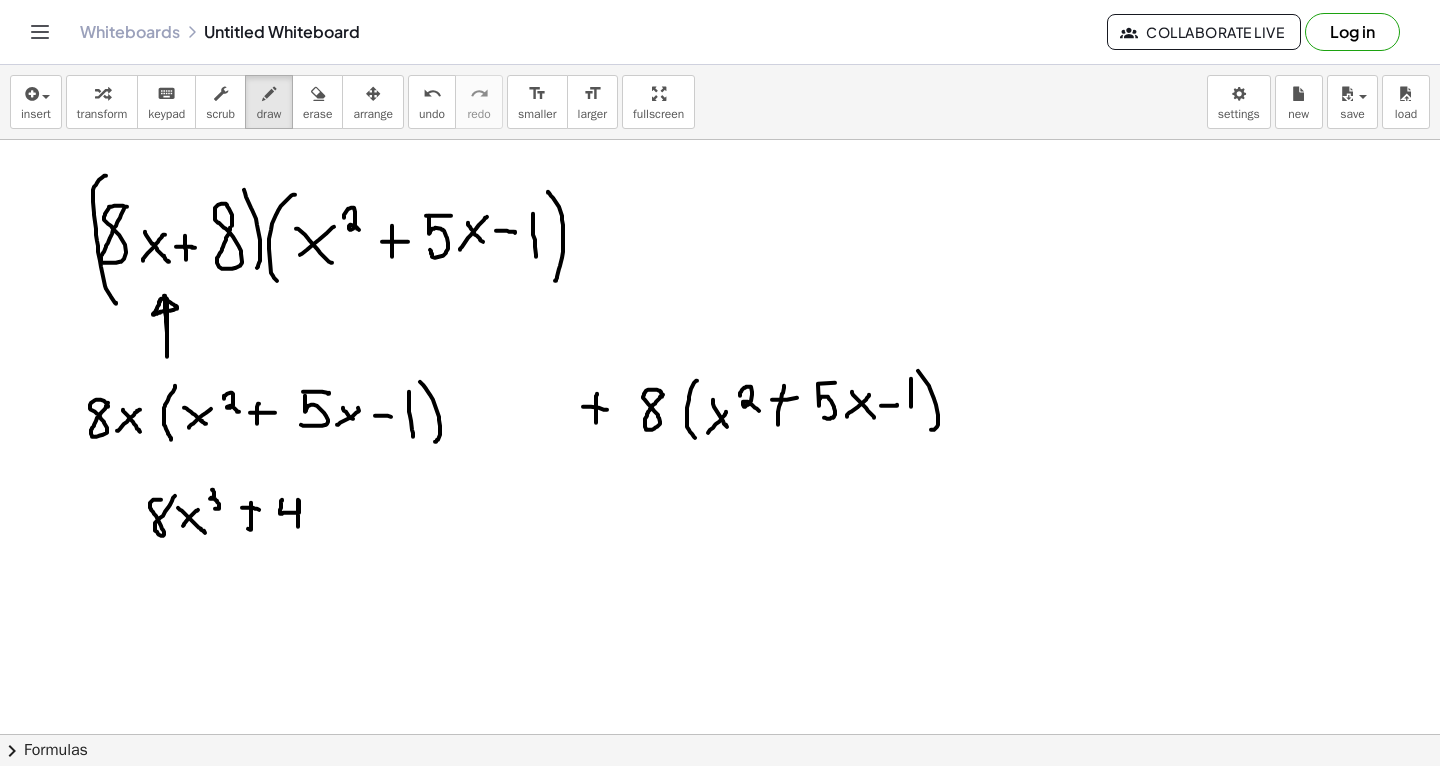 drag, startPoint x: 282, startPoint y: 499, endPoint x: 298, endPoint y: 533, distance: 37.576588 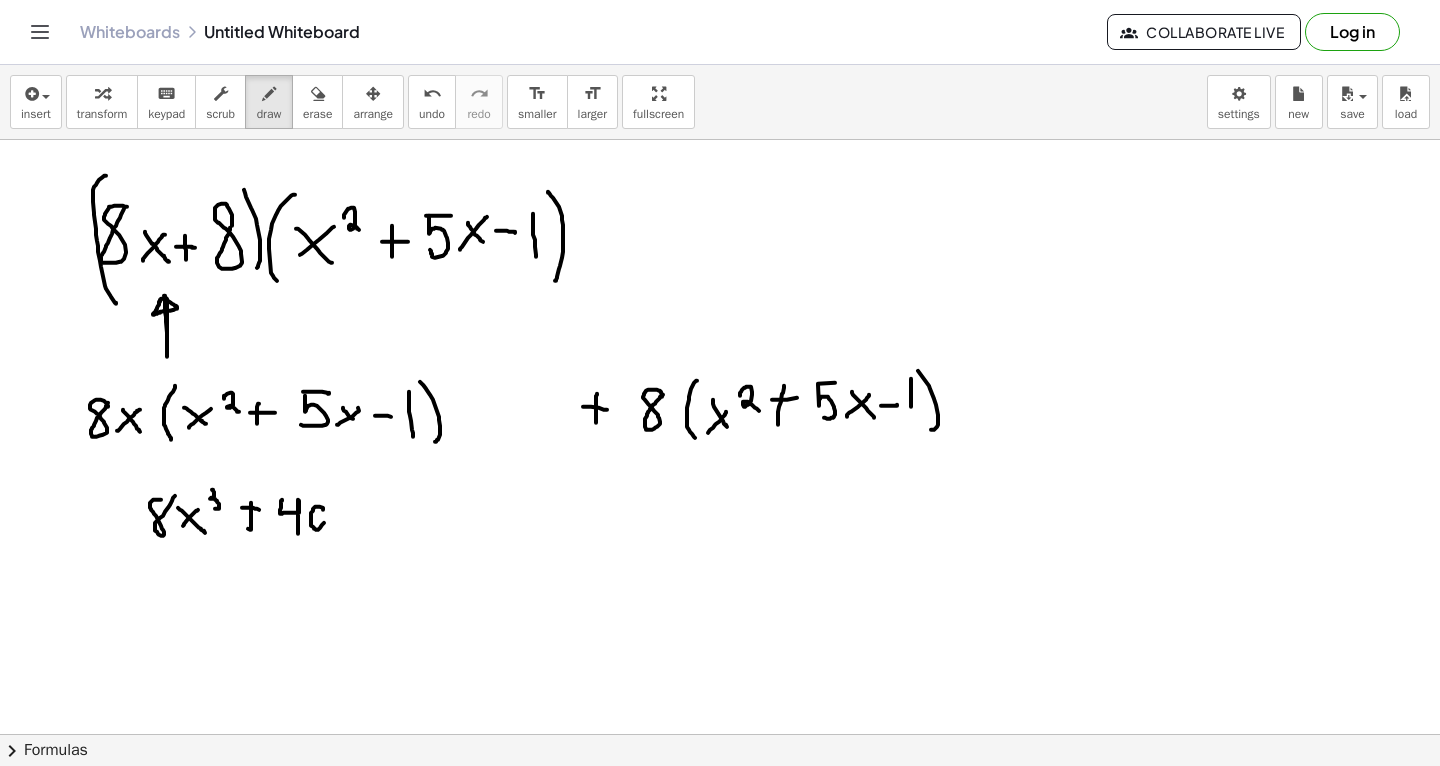 drag, startPoint x: 323, startPoint y: 509, endPoint x: 330, endPoint y: 500, distance: 11.401754 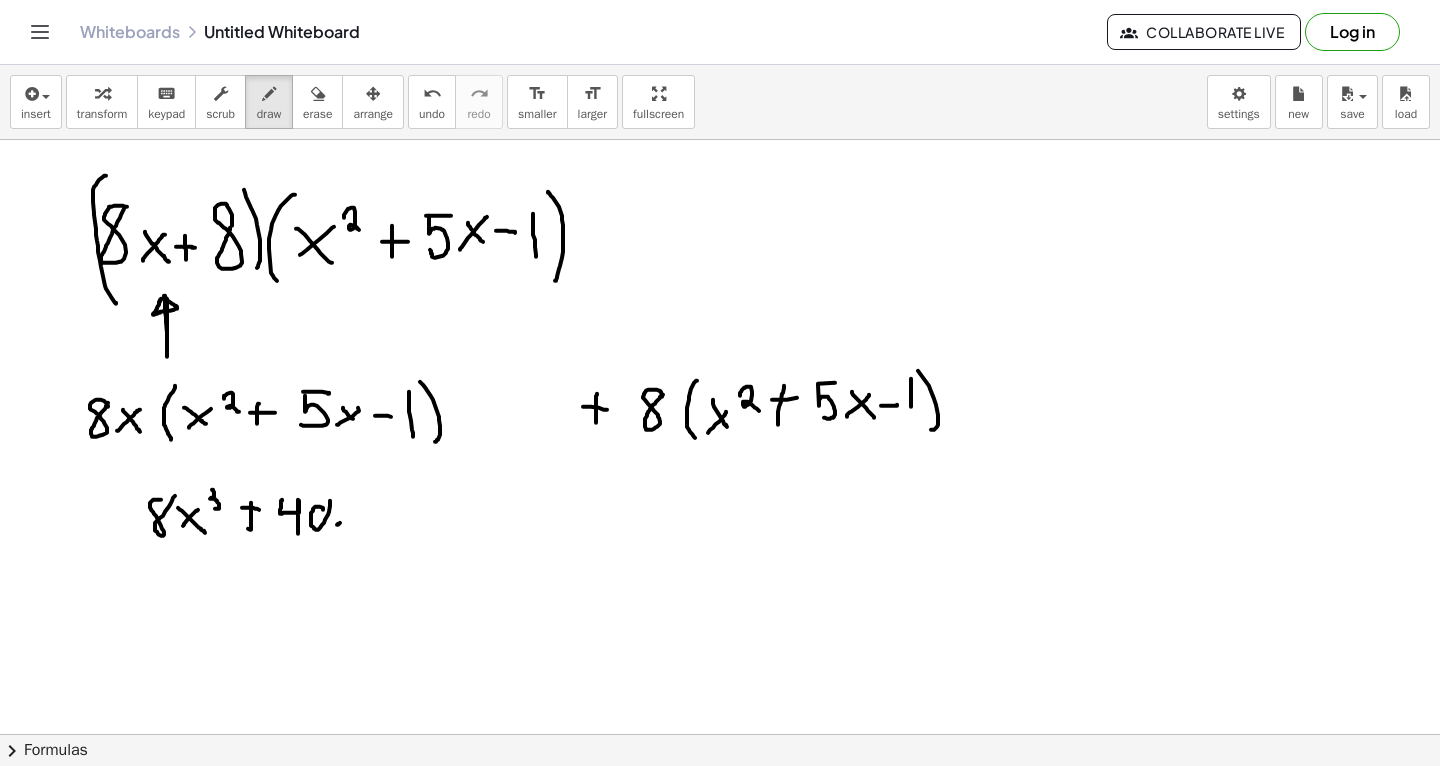 drag, startPoint x: 337, startPoint y: 524, endPoint x: 347, endPoint y: 516, distance: 12.806249 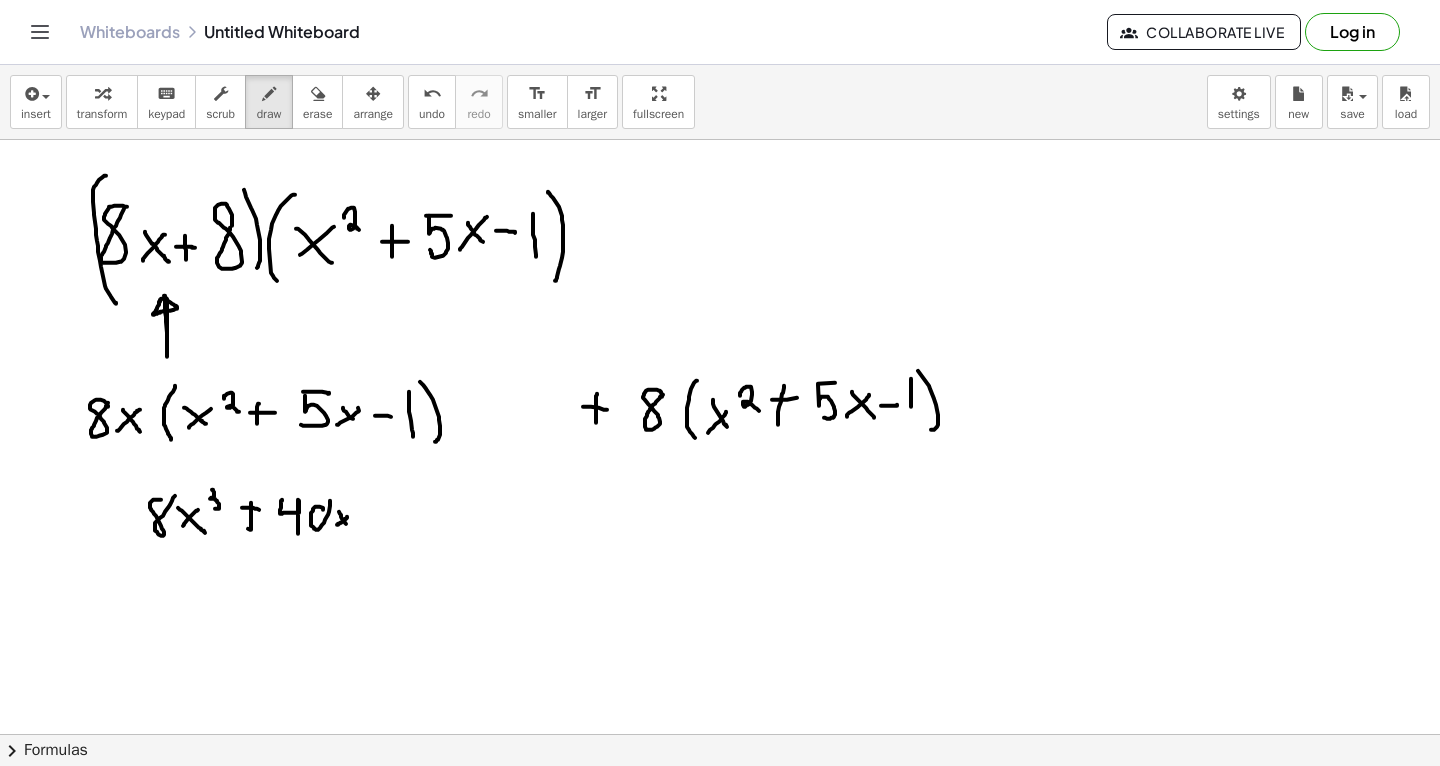 drag, startPoint x: 339, startPoint y: 511, endPoint x: 357, endPoint y: 513, distance: 18.110771 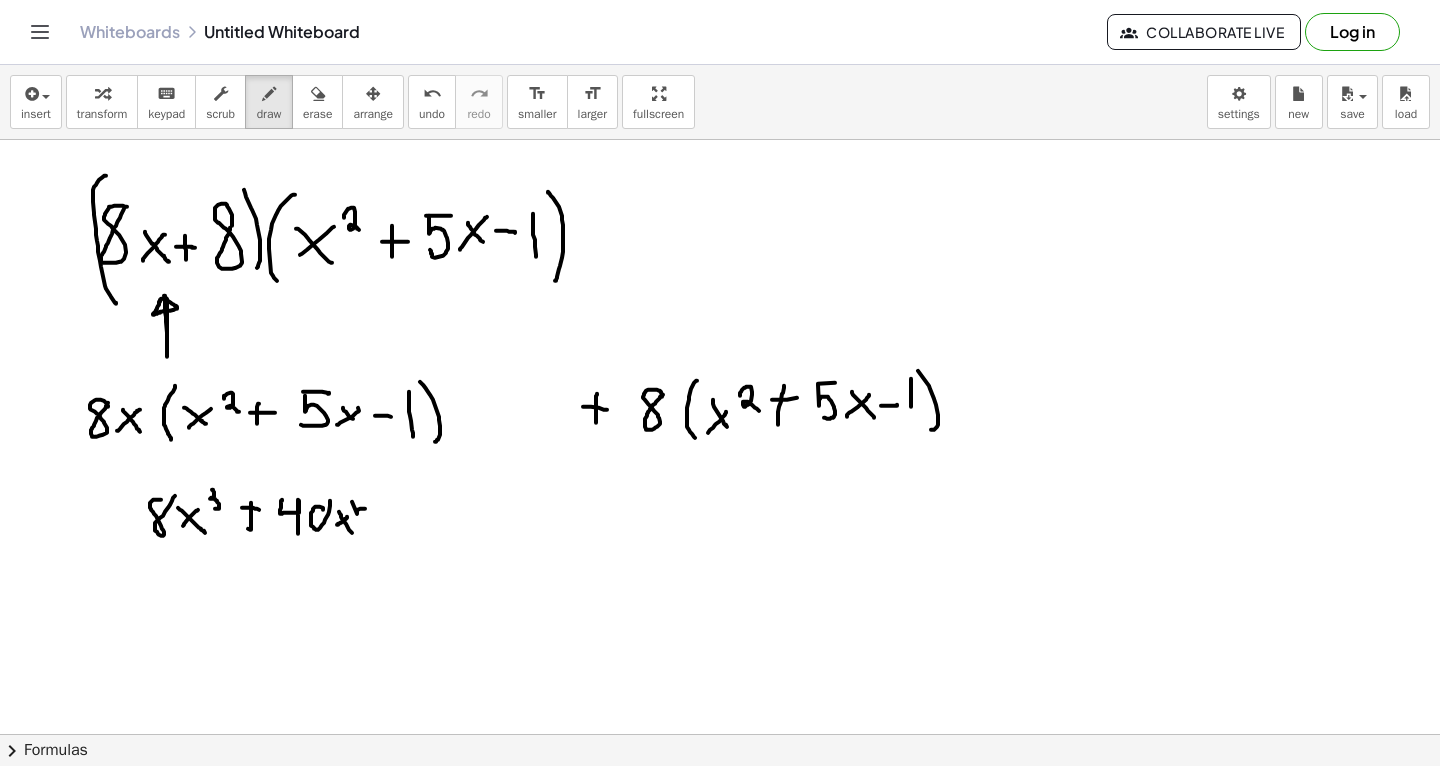 drag, startPoint x: 357, startPoint y: 513, endPoint x: 369, endPoint y: 510, distance: 12.369317 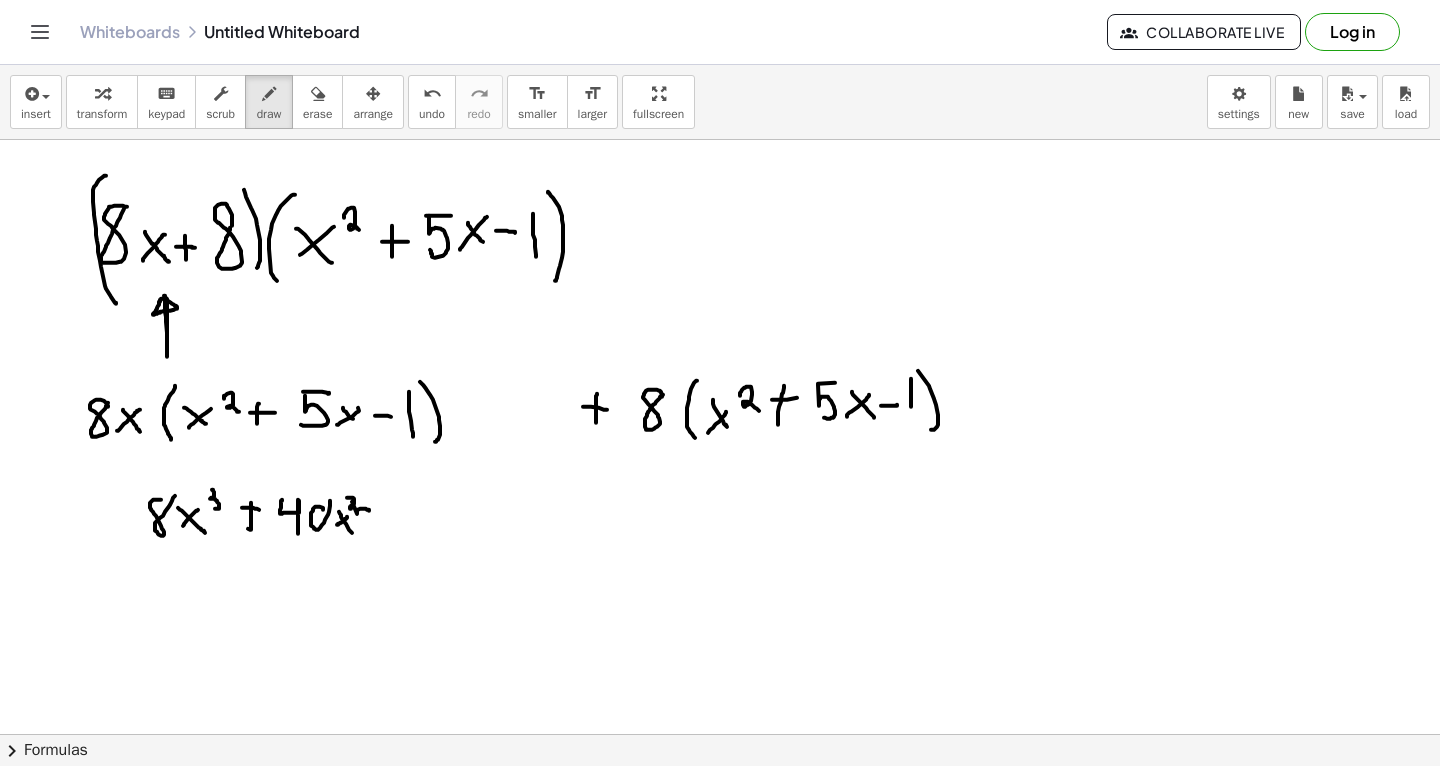 drag, startPoint x: 347, startPoint y: 497, endPoint x: 362, endPoint y: 507, distance: 18.027756 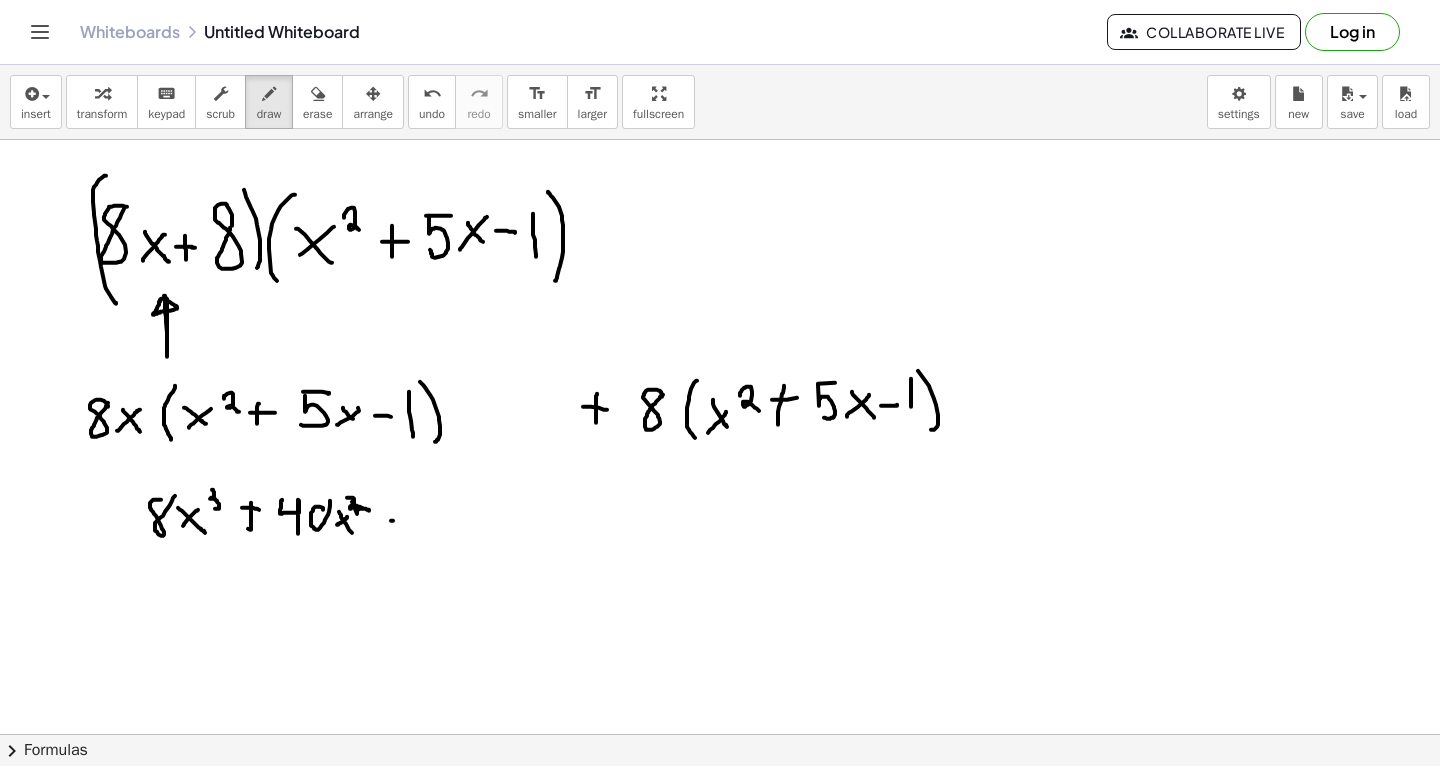 drag, startPoint x: 391, startPoint y: 520, endPoint x: 407, endPoint y: 520, distance: 16 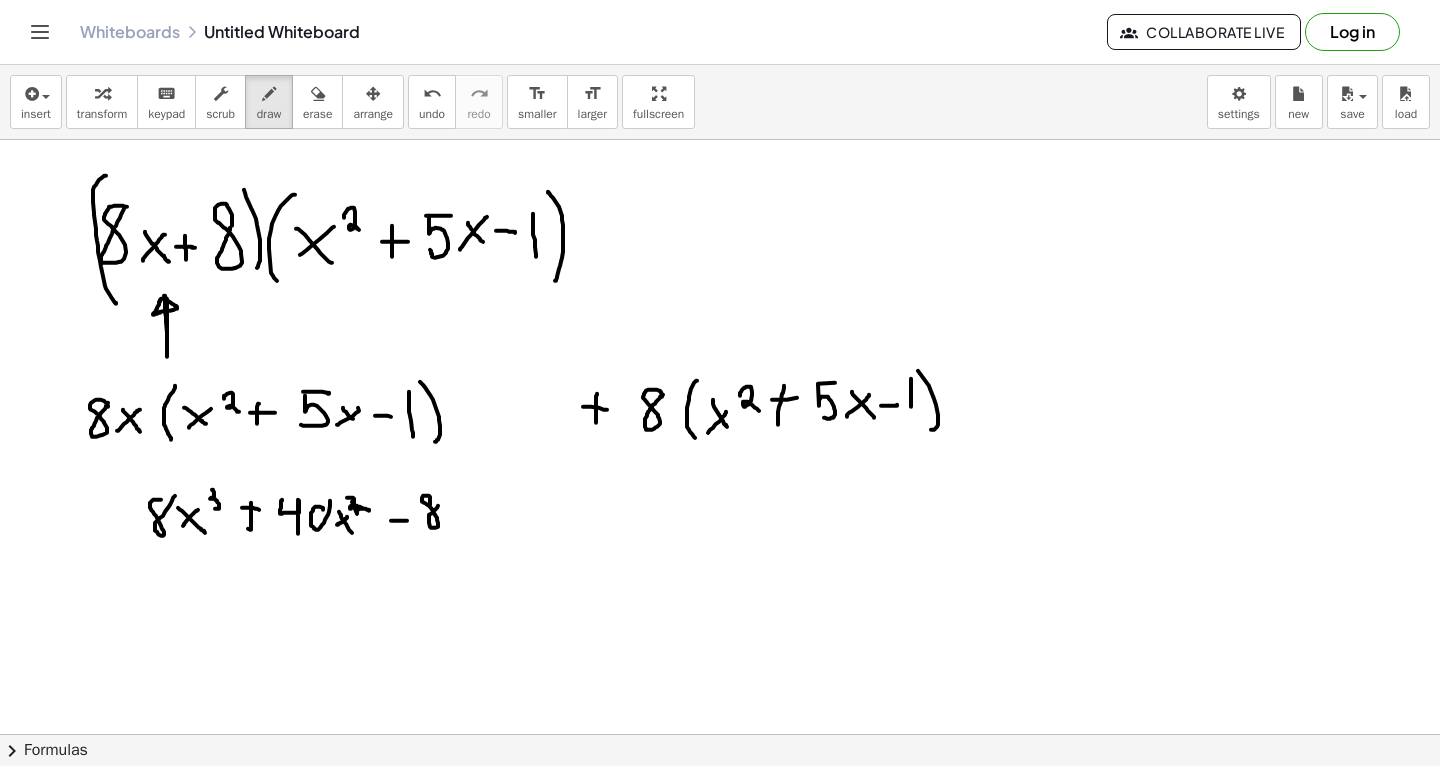 click at bounding box center [720, 848] 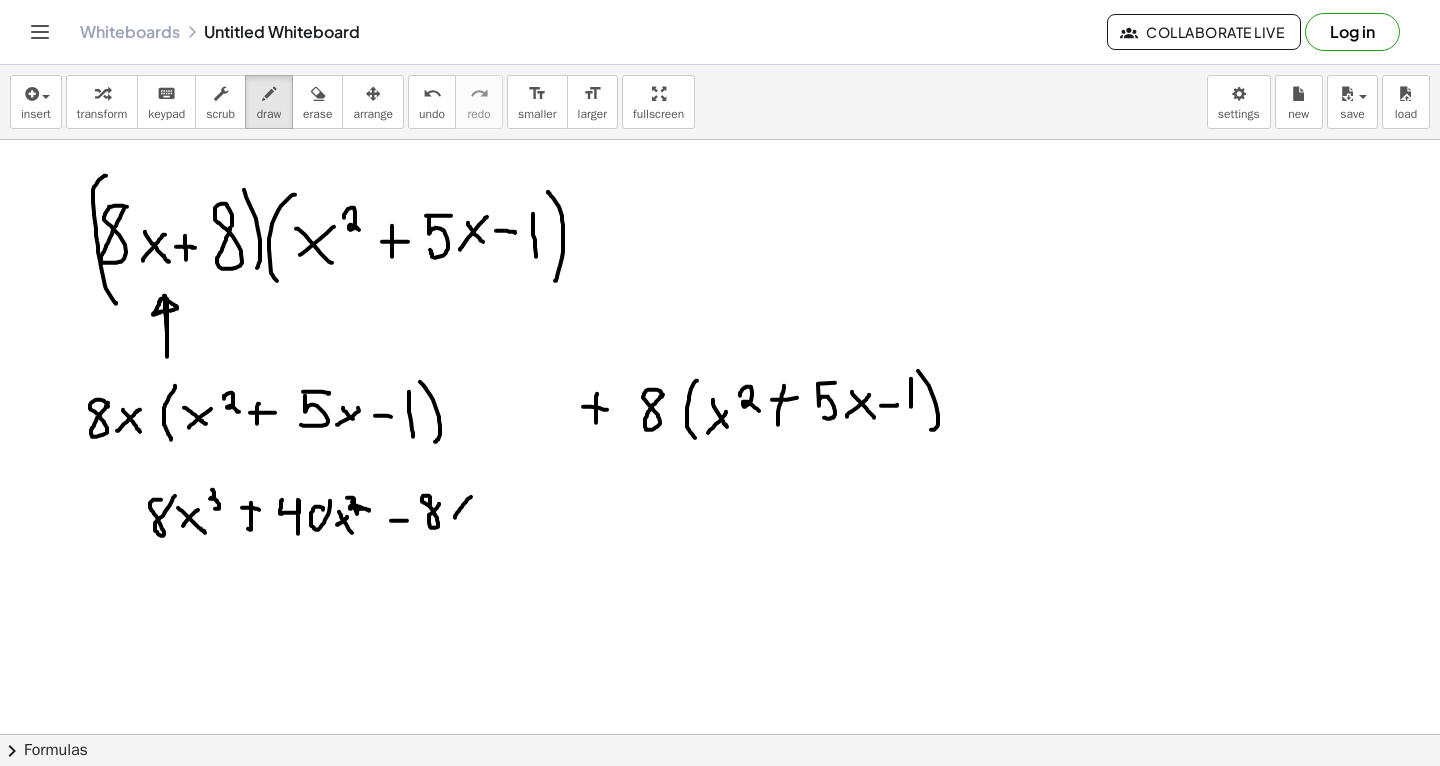 drag, startPoint x: 455, startPoint y: 517, endPoint x: 472, endPoint y: 495, distance: 27.802877 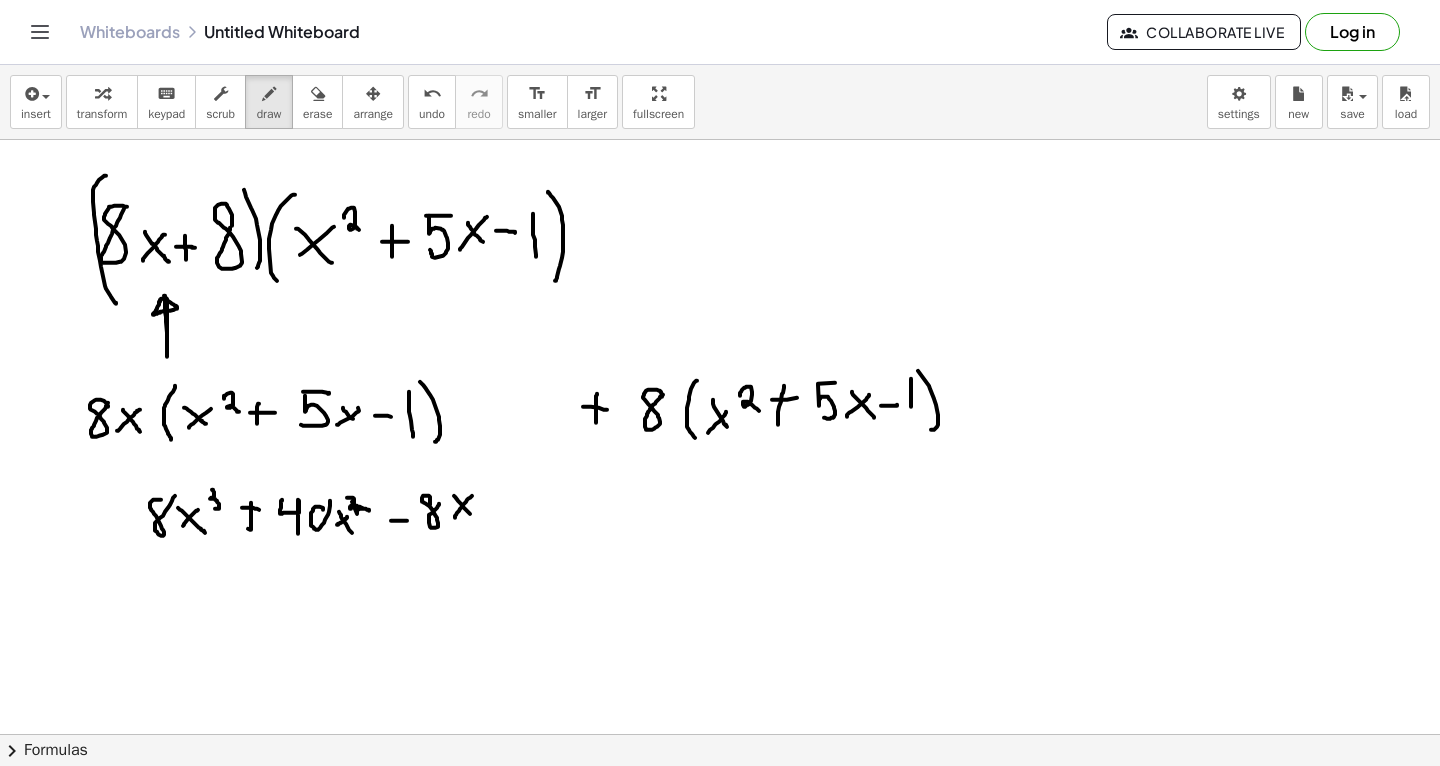 drag, startPoint x: 454, startPoint y: 495, endPoint x: 478, endPoint y: 520, distance: 34.655445 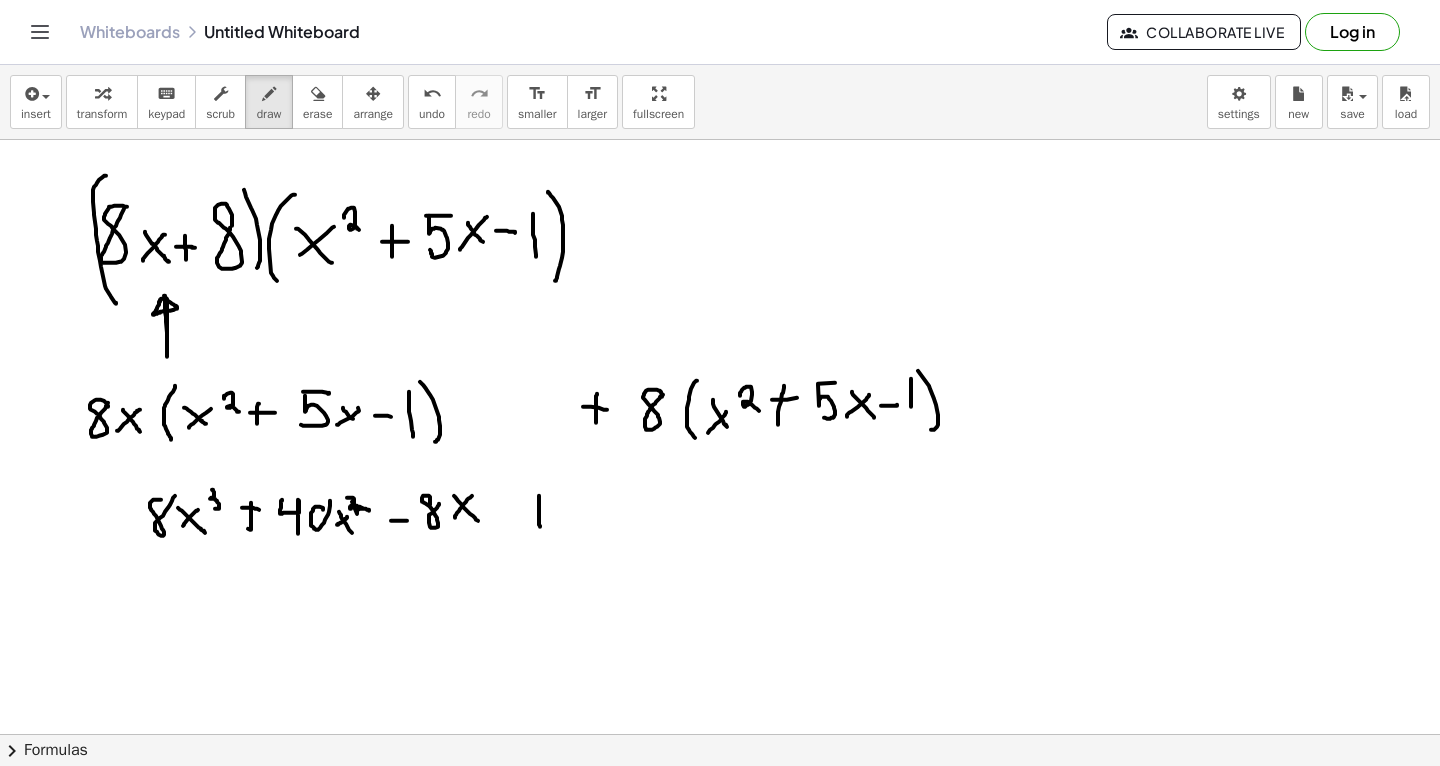 drag, startPoint x: 539, startPoint y: 495, endPoint x: 539, endPoint y: 526, distance: 31 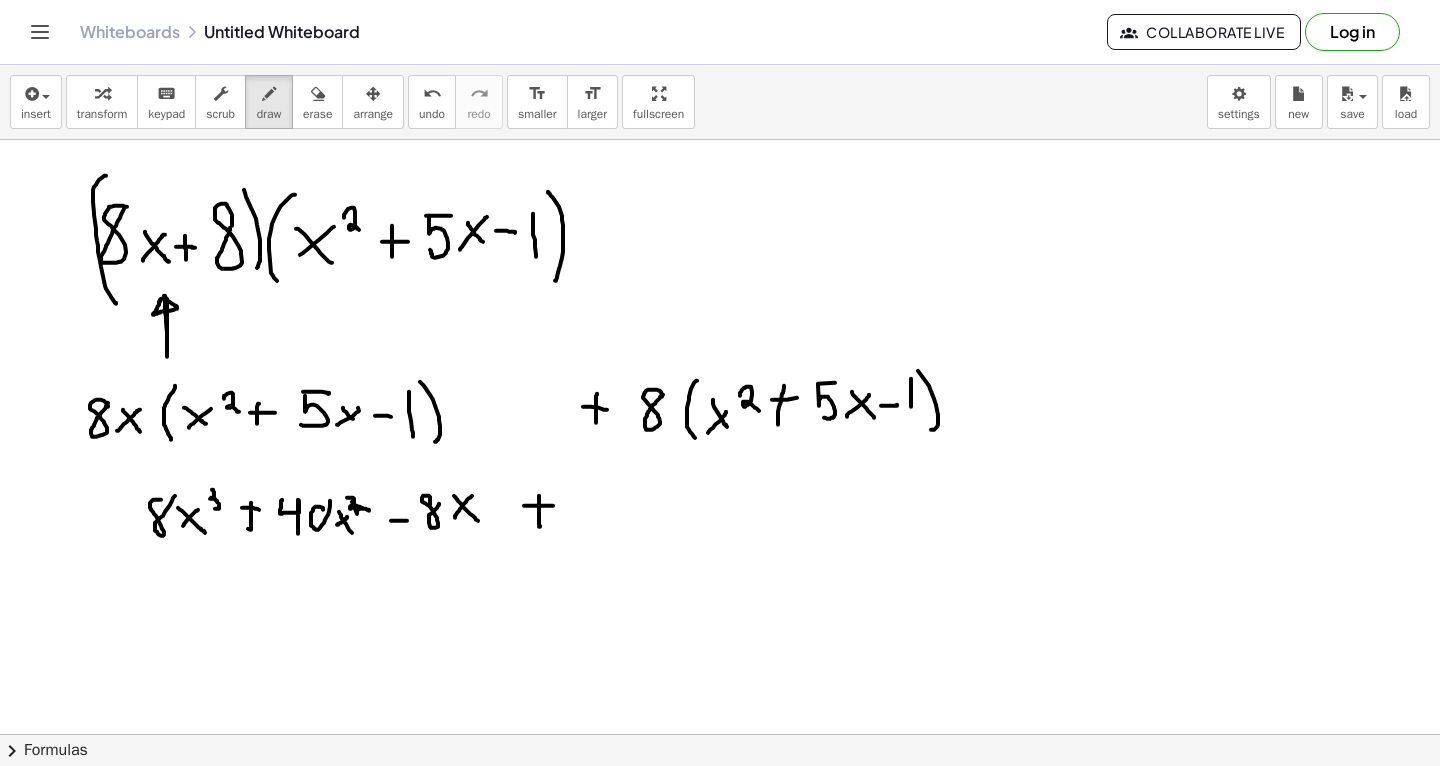 drag, startPoint x: 524, startPoint y: 505, endPoint x: 553, endPoint y: 505, distance: 29 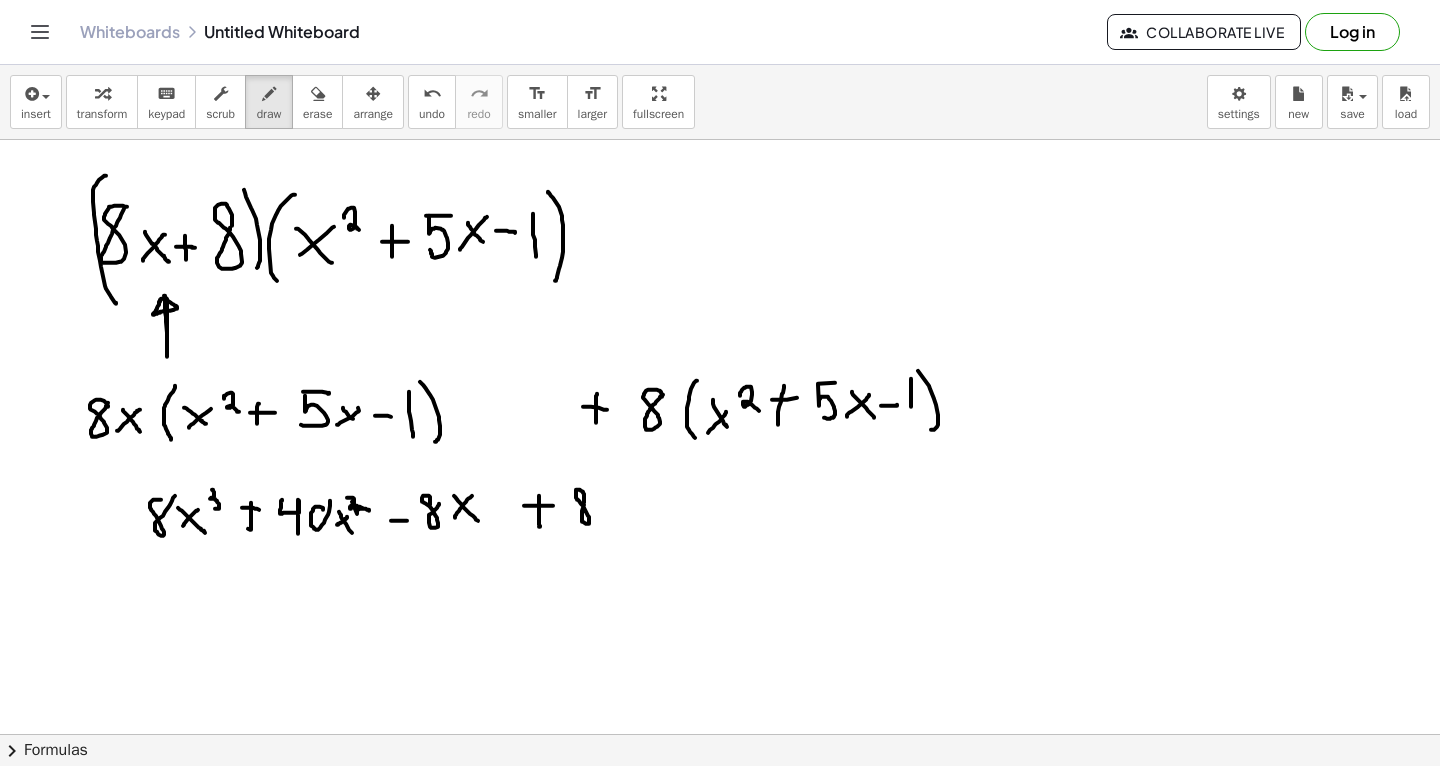 click at bounding box center (720, 848) 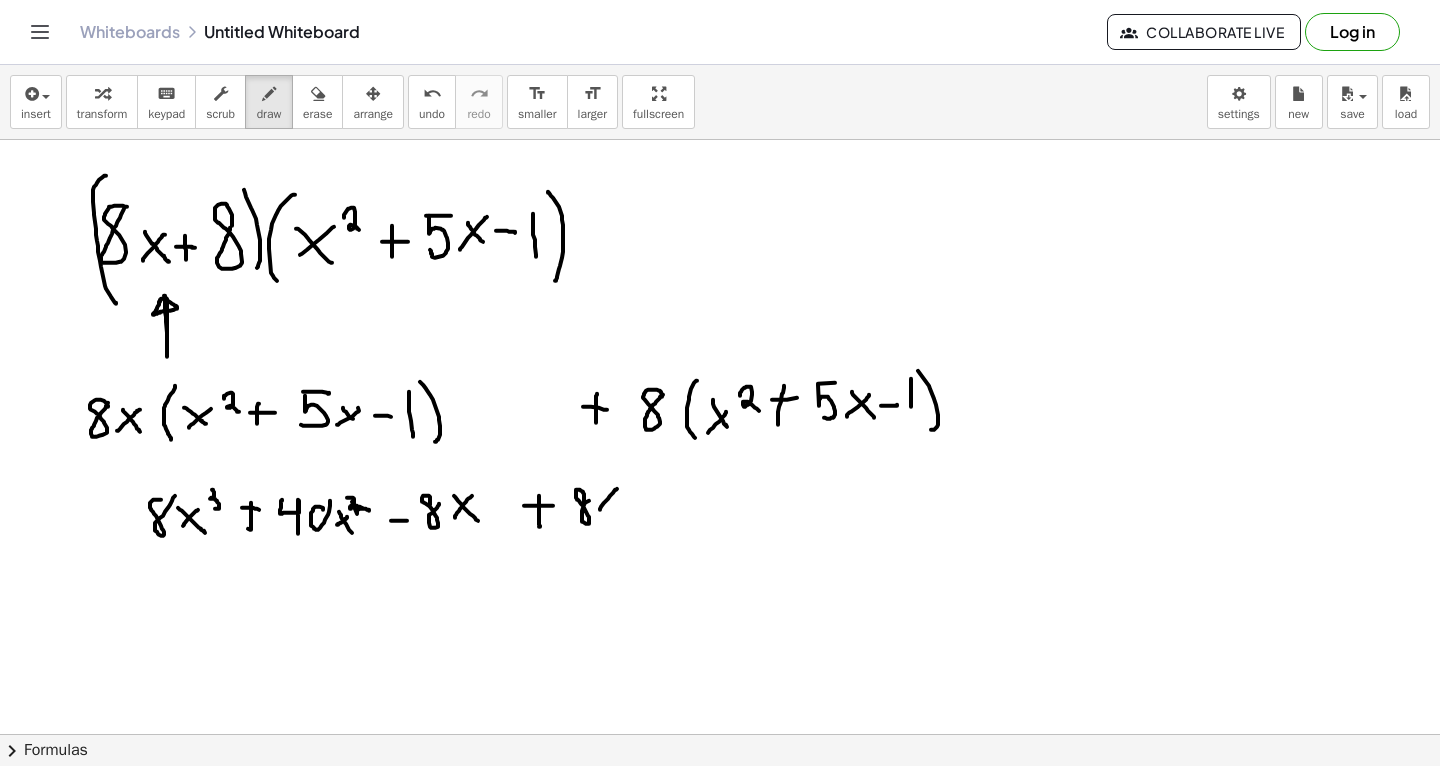 drag, startPoint x: 600, startPoint y: 509, endPoint x: 617, endPoint y: 487, distance: 27.802877 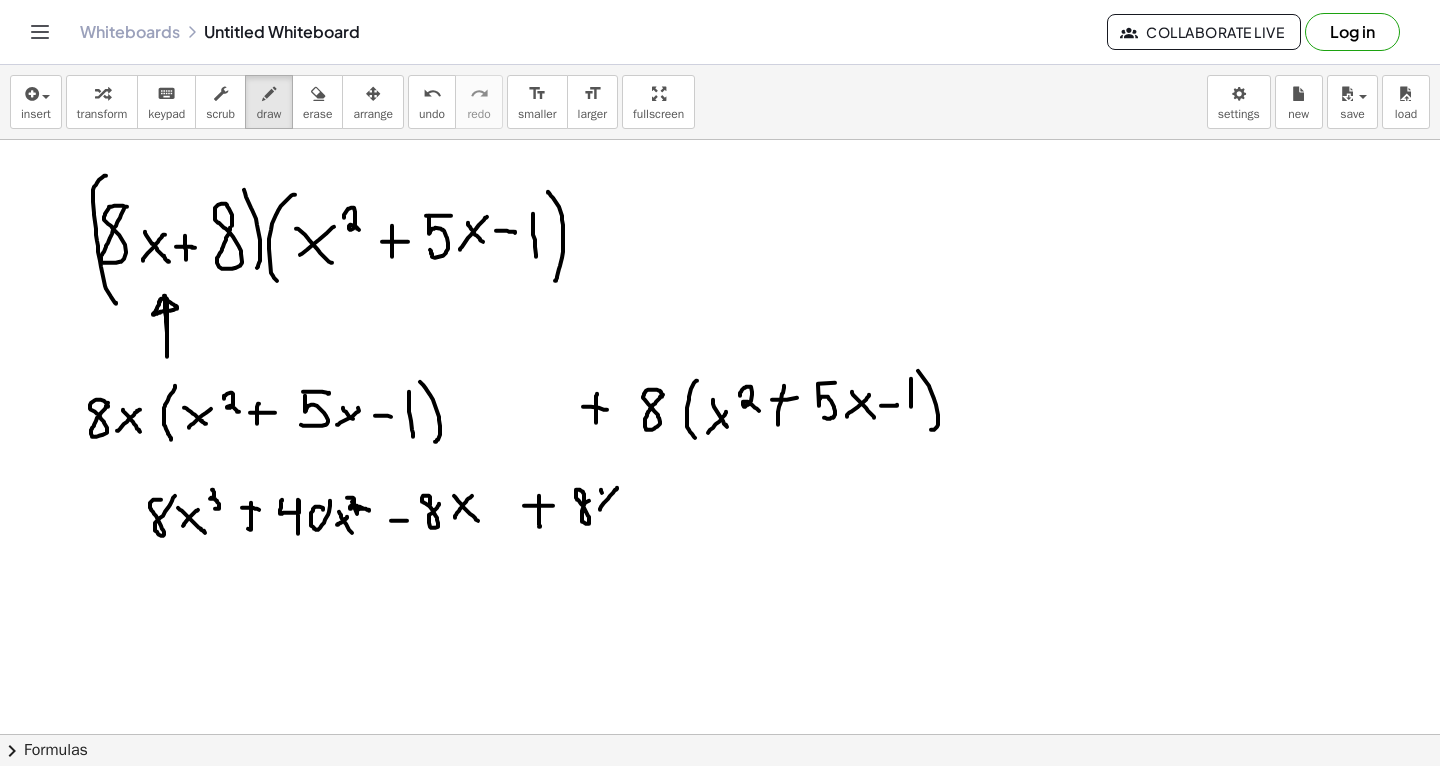 drag, startPoint x: 601, startPoint y: 489, endPoint x: 611, endPoint y: 505, distance: 18.867962 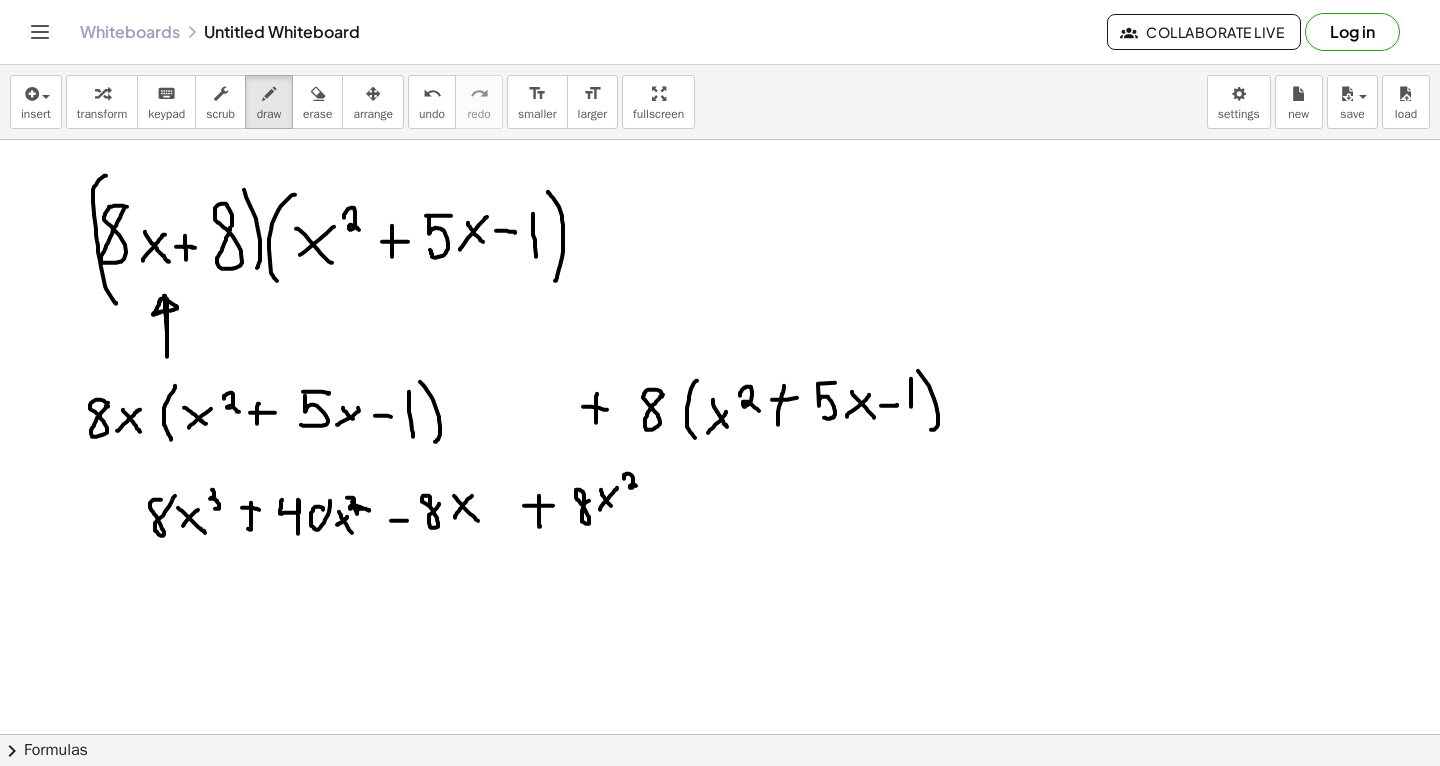 drag, startPoint x: 624, startPoint y: 478, endPoint x: 637, endPoint y: 486, distance: 15.264338 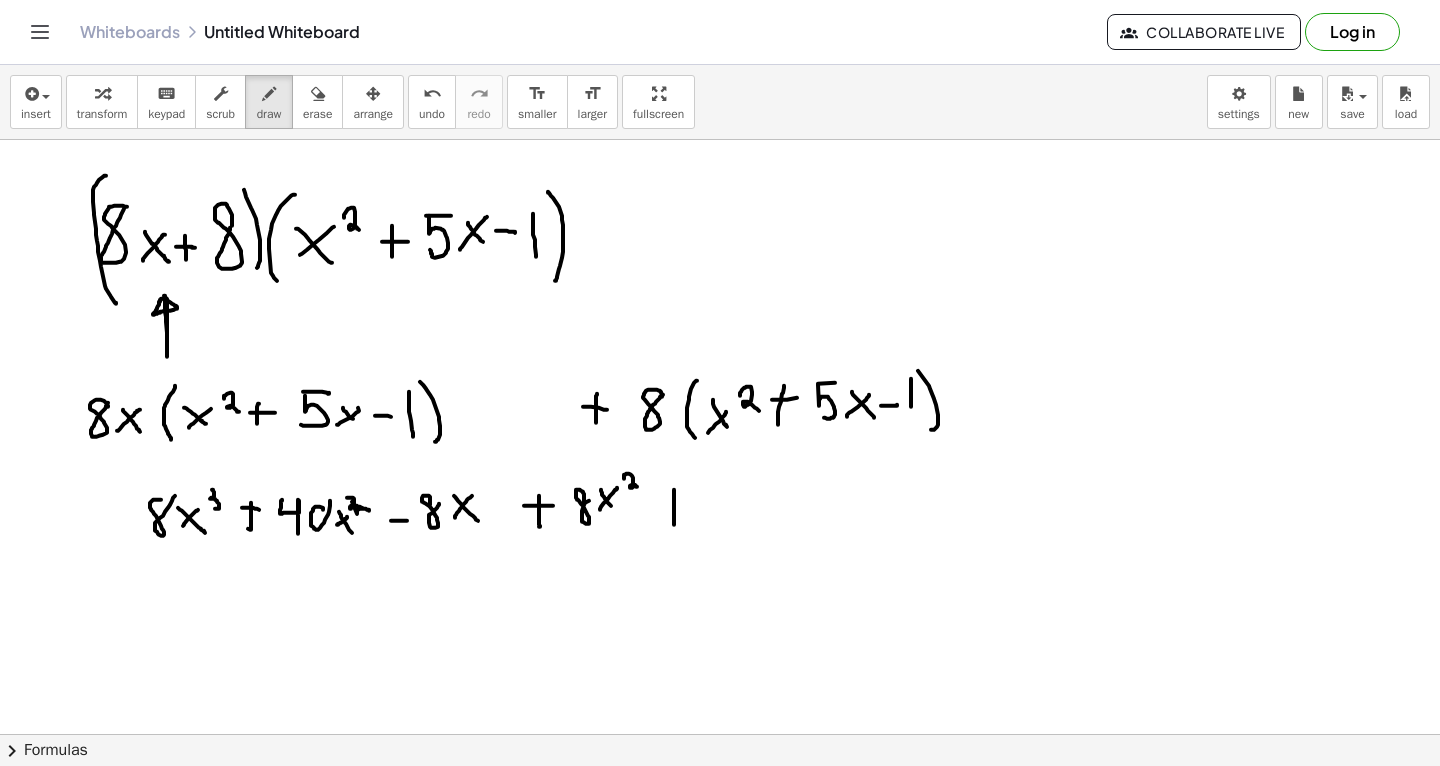drag, startPoint x: 674, startPoint y: 524, endPoint x: 674, endPoint y: 488, distance: 36 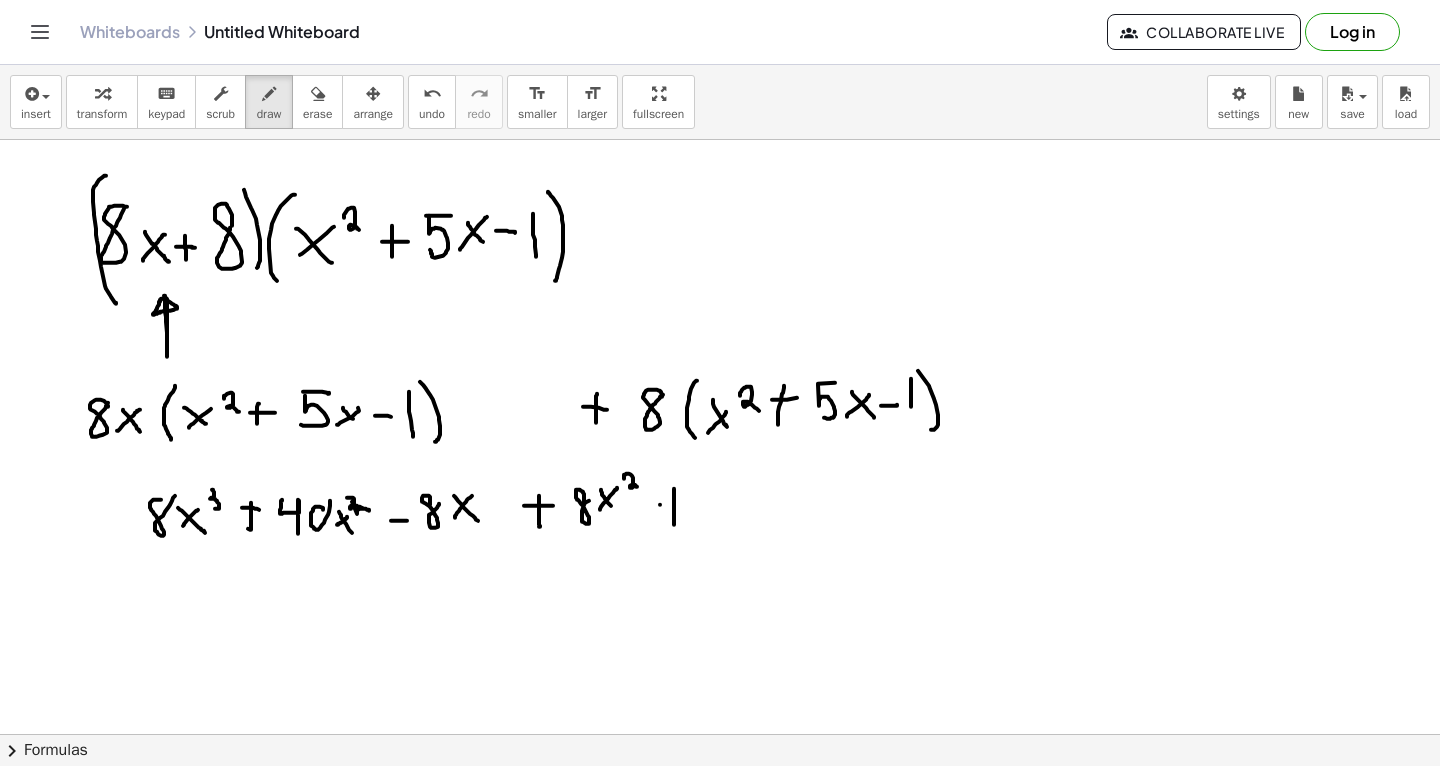 drag, startPoint x: 660, startPoint y: 504, endPoint x: 681, endPoint y: 501, distance: 21.213203 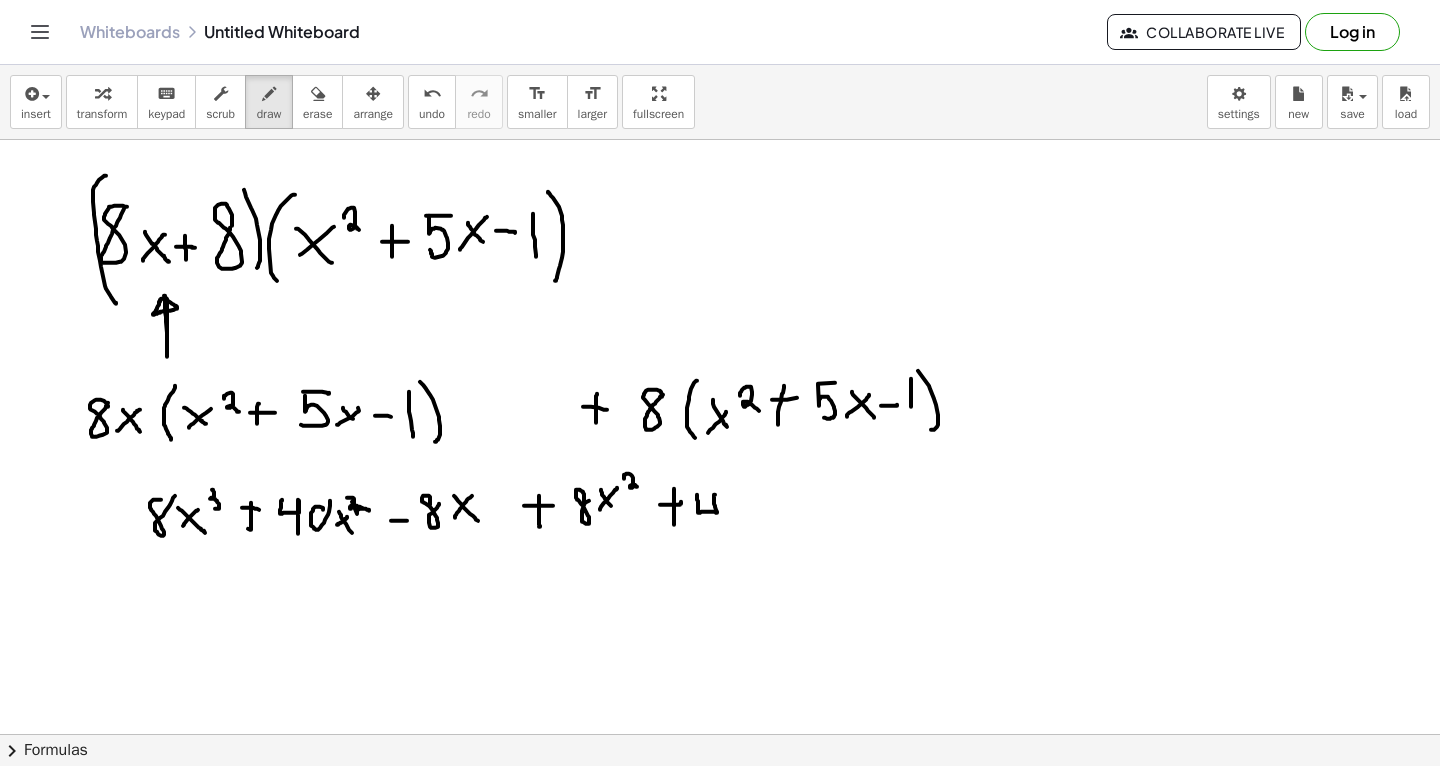 drag, startPoint x: 697, startPoint y: 494, endPoint x: 719, endPoint y: 527, distance: 39.661064 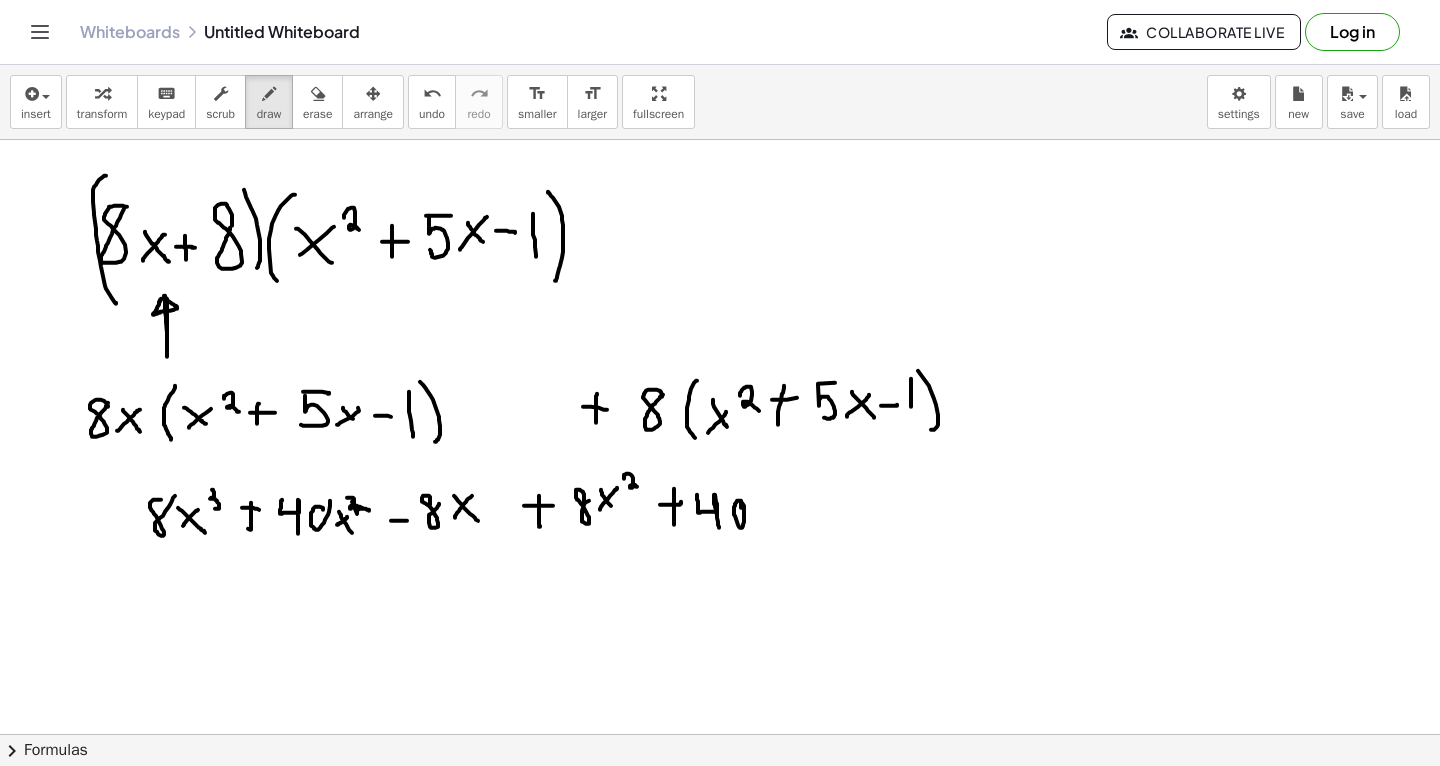 click at bounding box center [720, 848] 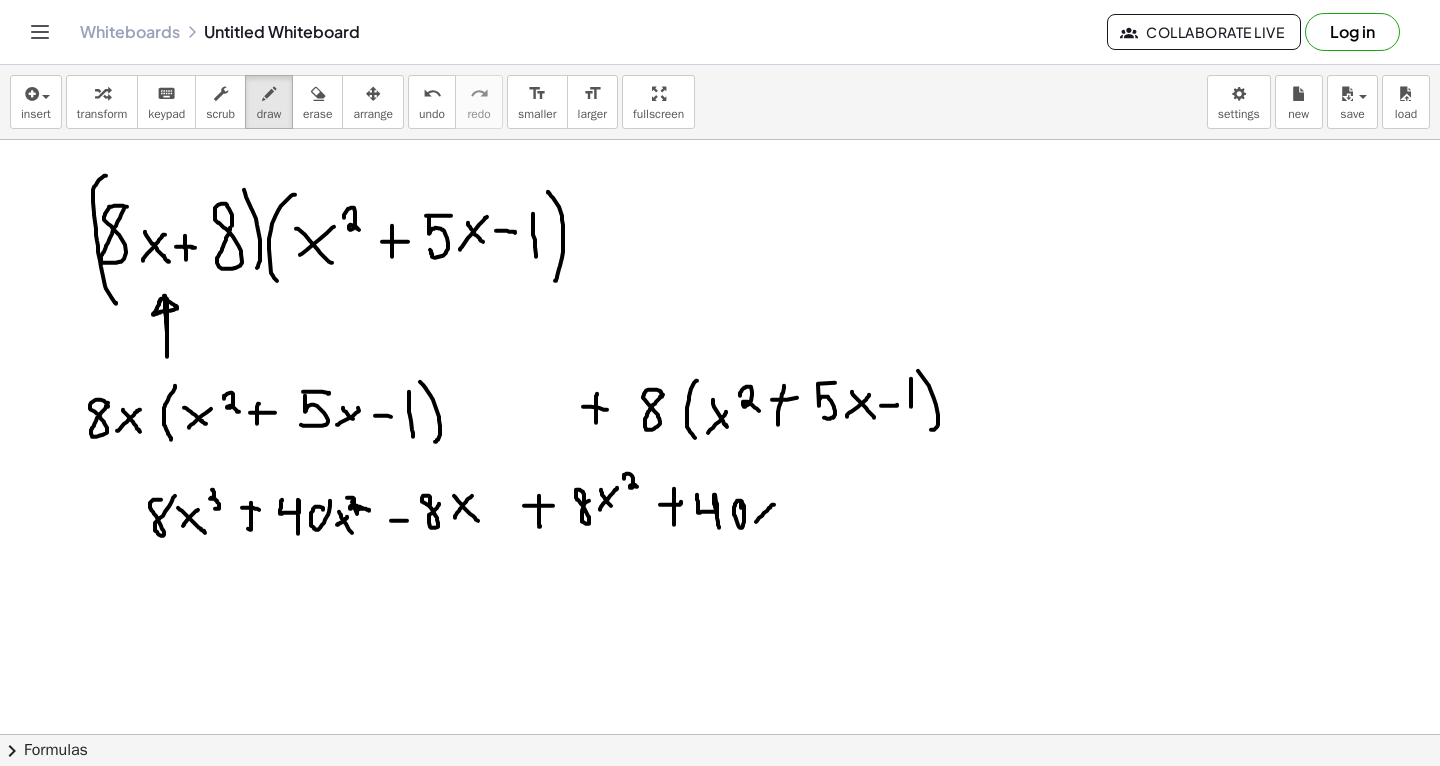 drag, startPoint x: 756, startPoint y: 521, endPoint x: 774, endPoint y: 503, distance: 25.455845 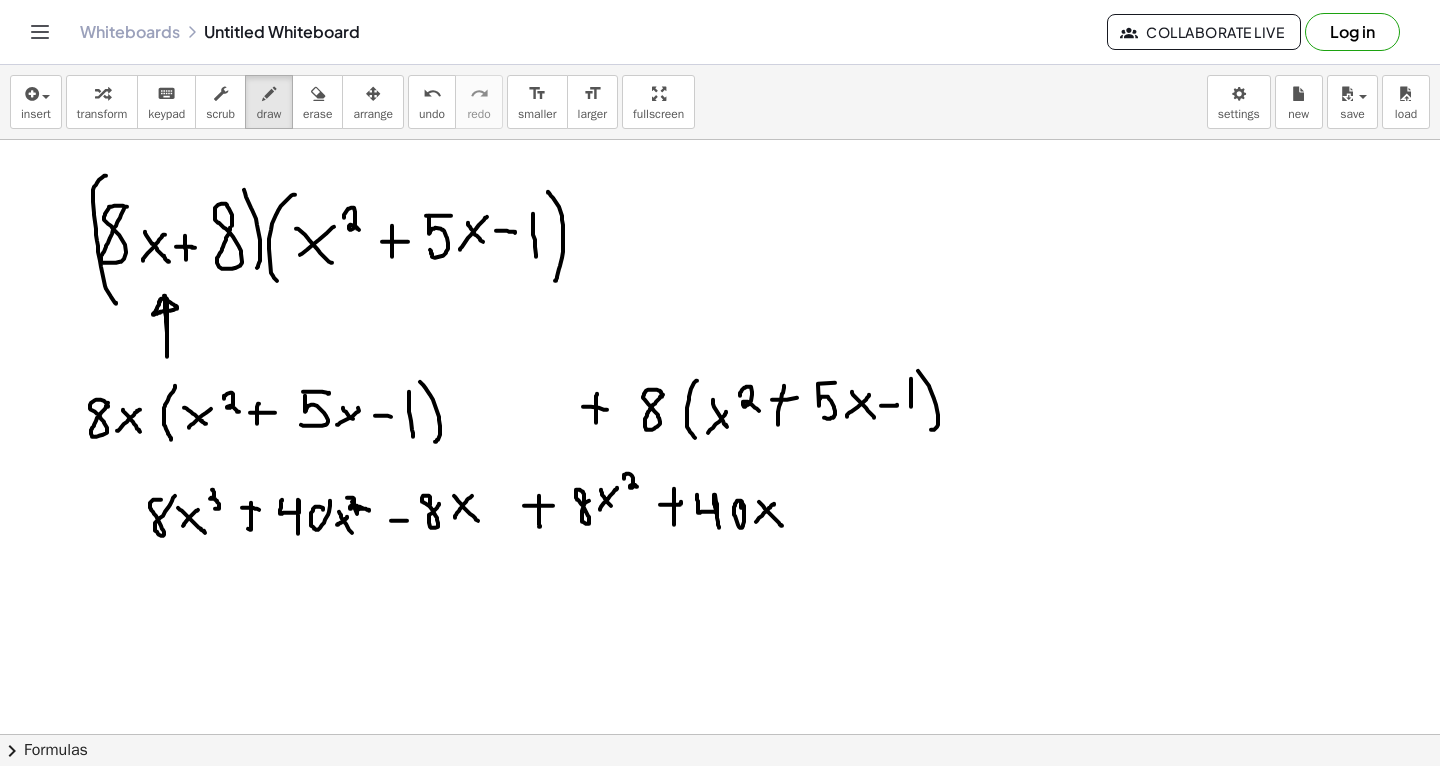 drag, startPoint x: 759, startPoint y: 501, endPoint x: 782, endPoint y: 525, distance: 33.24154 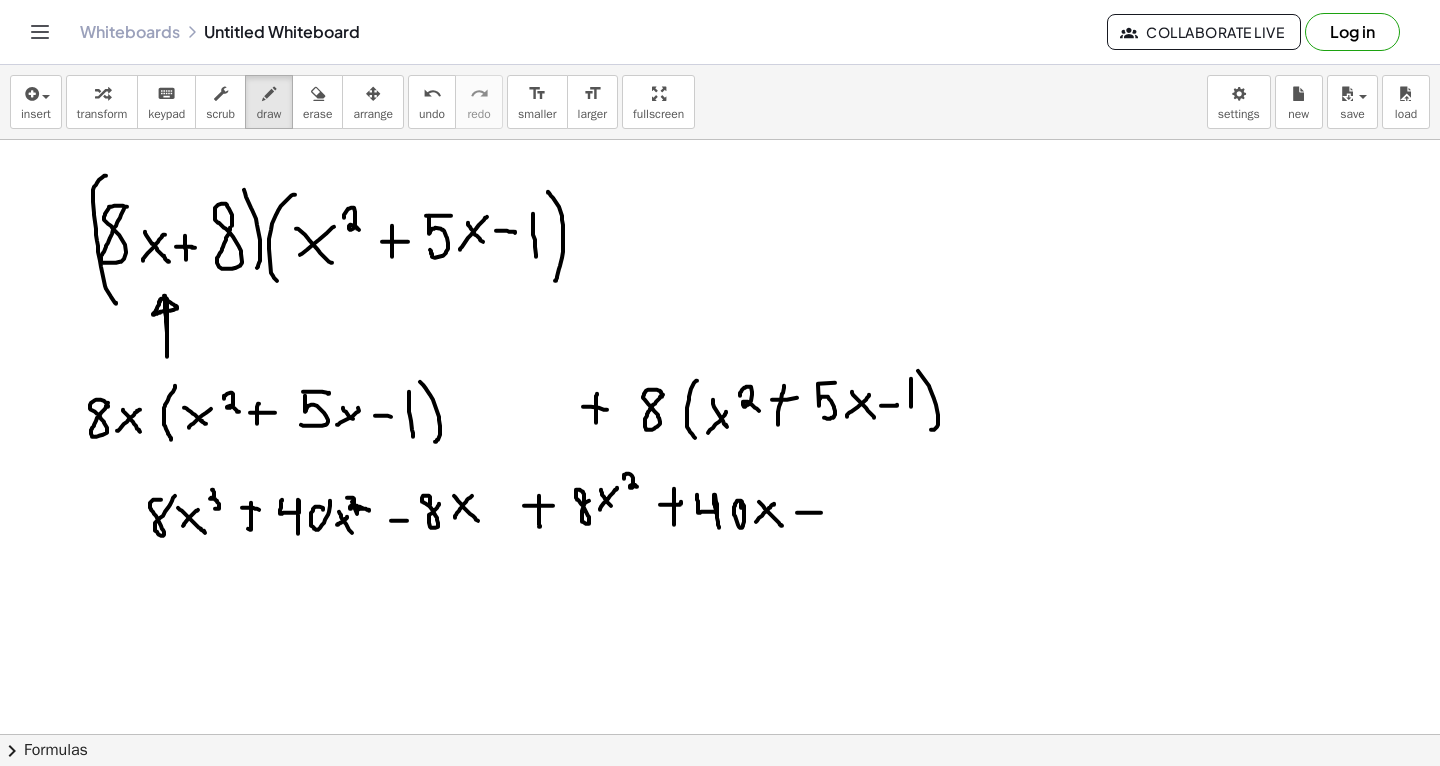 drag, startPoint x: 797, startPoint y: 512, endPoint x: 821, endPoint y: 511, distance: 24.020824 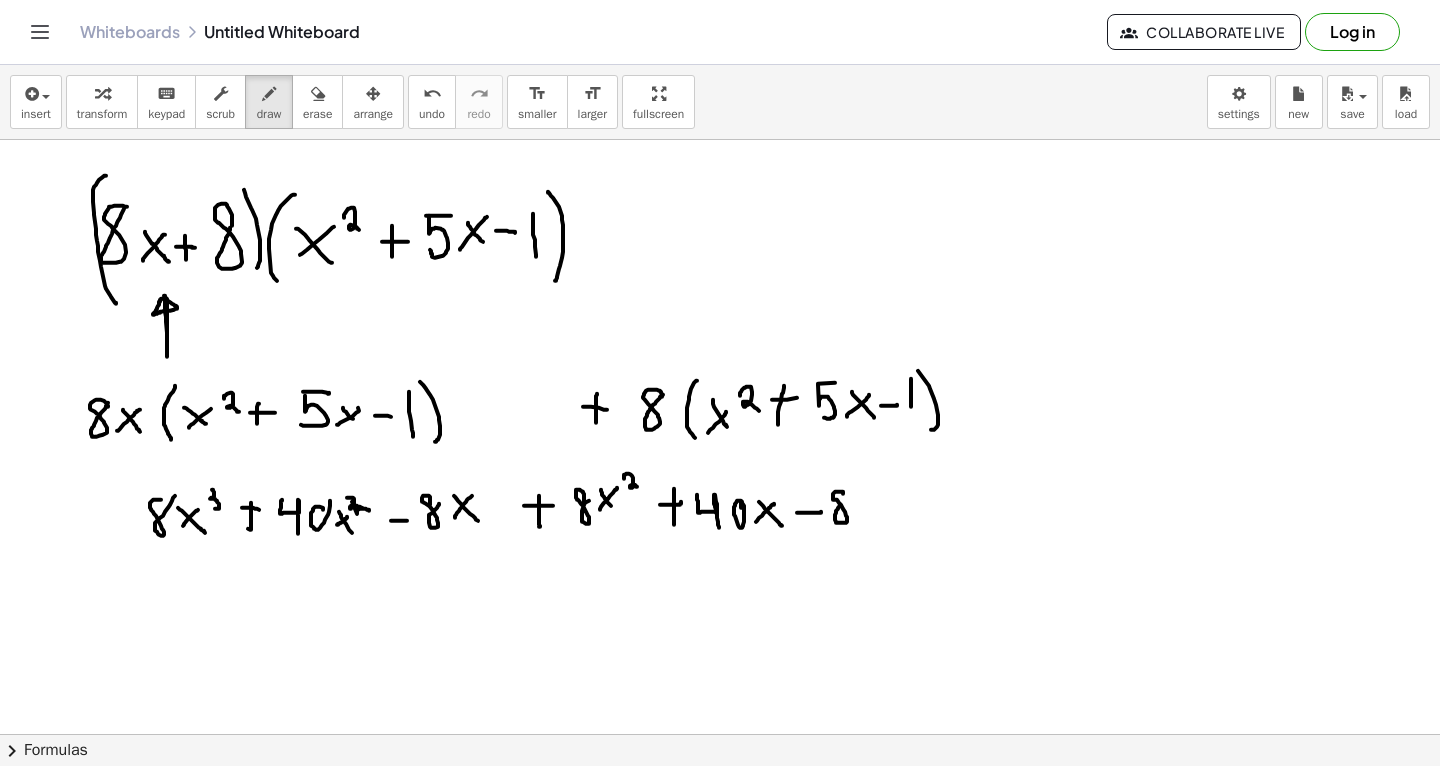 click at bounding box center [720, 848] 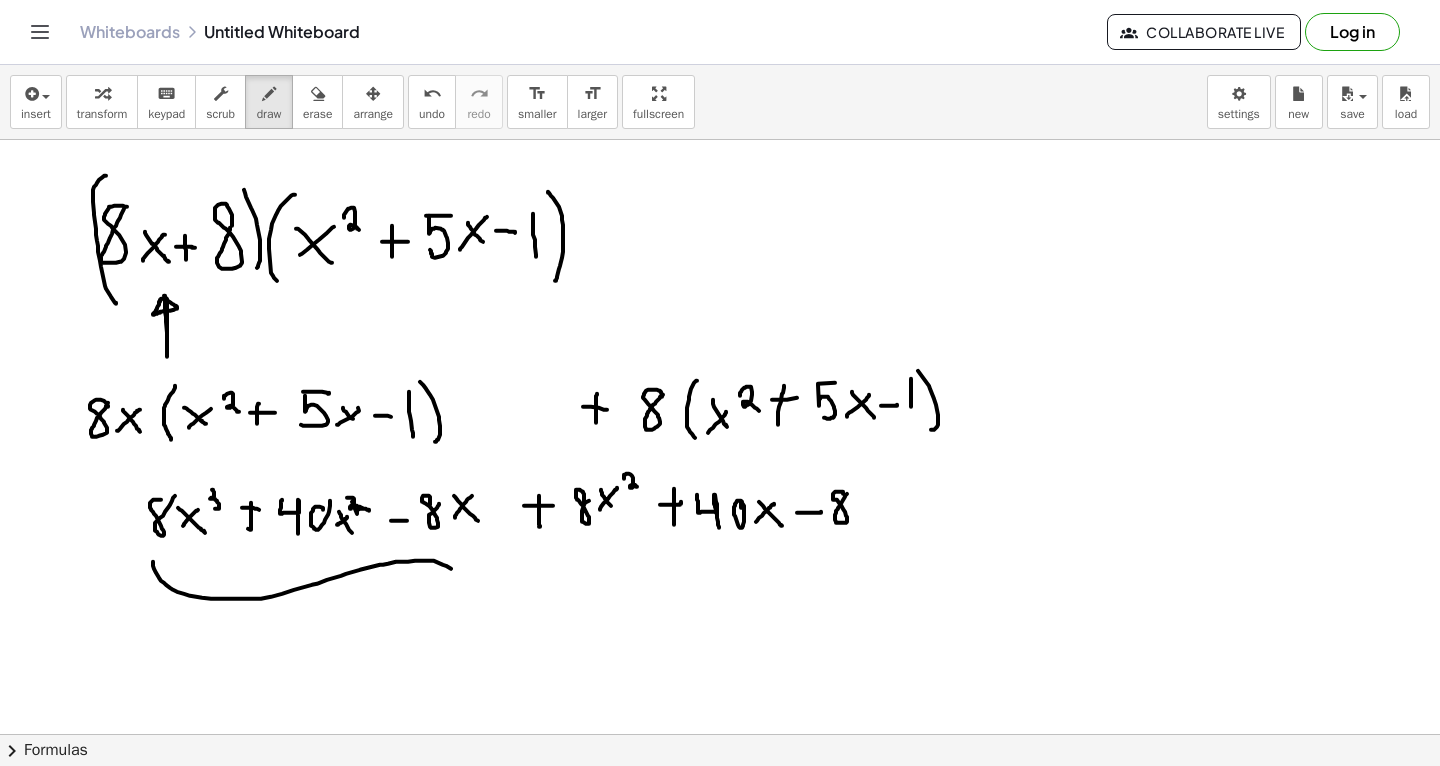 drag, startPoint x: 153, startPoint y: 561, endPoint x: 472, endPoint y: 581, distance: 319.62634 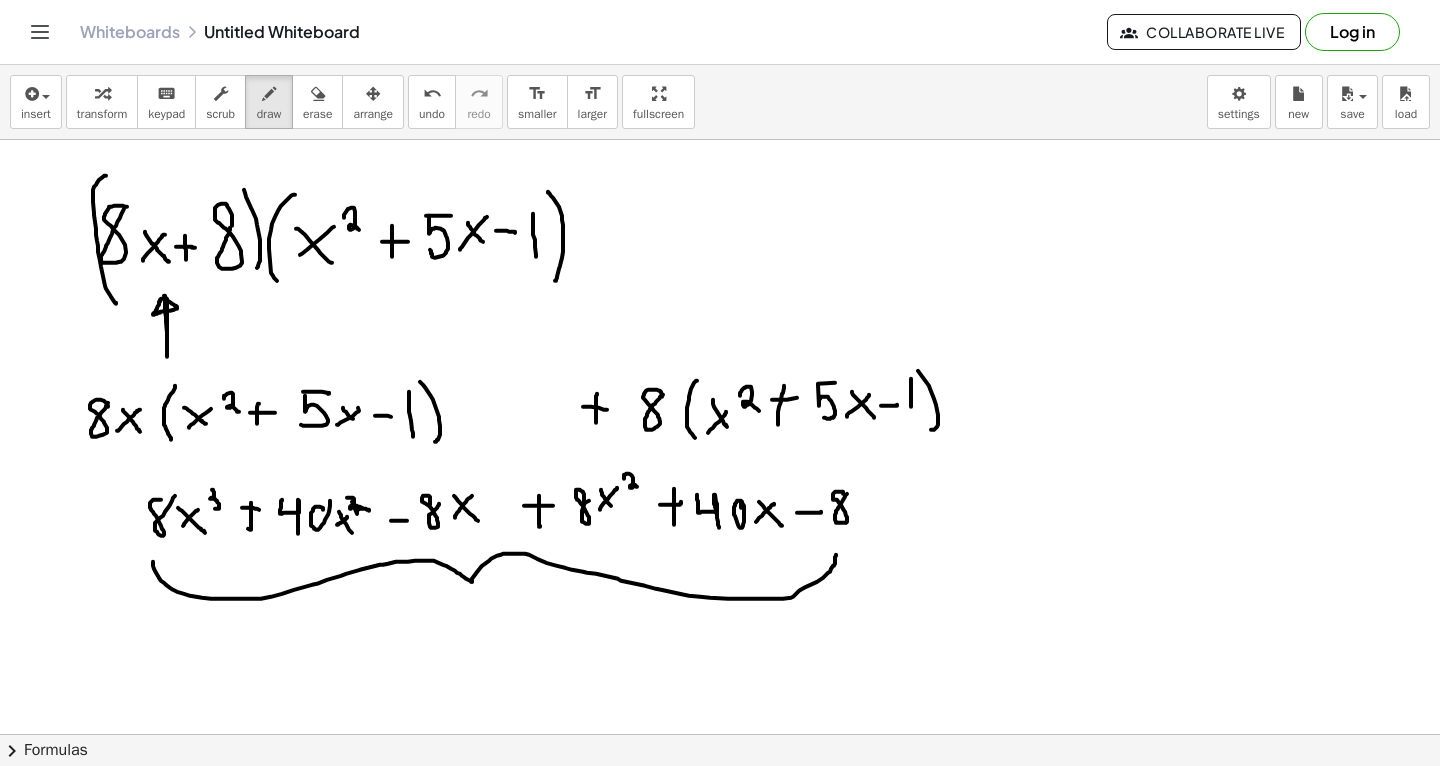 drag, startPoint x: 472, startPoint y: 581, endPoint x: 836, endPoint y: 554, distance: 365 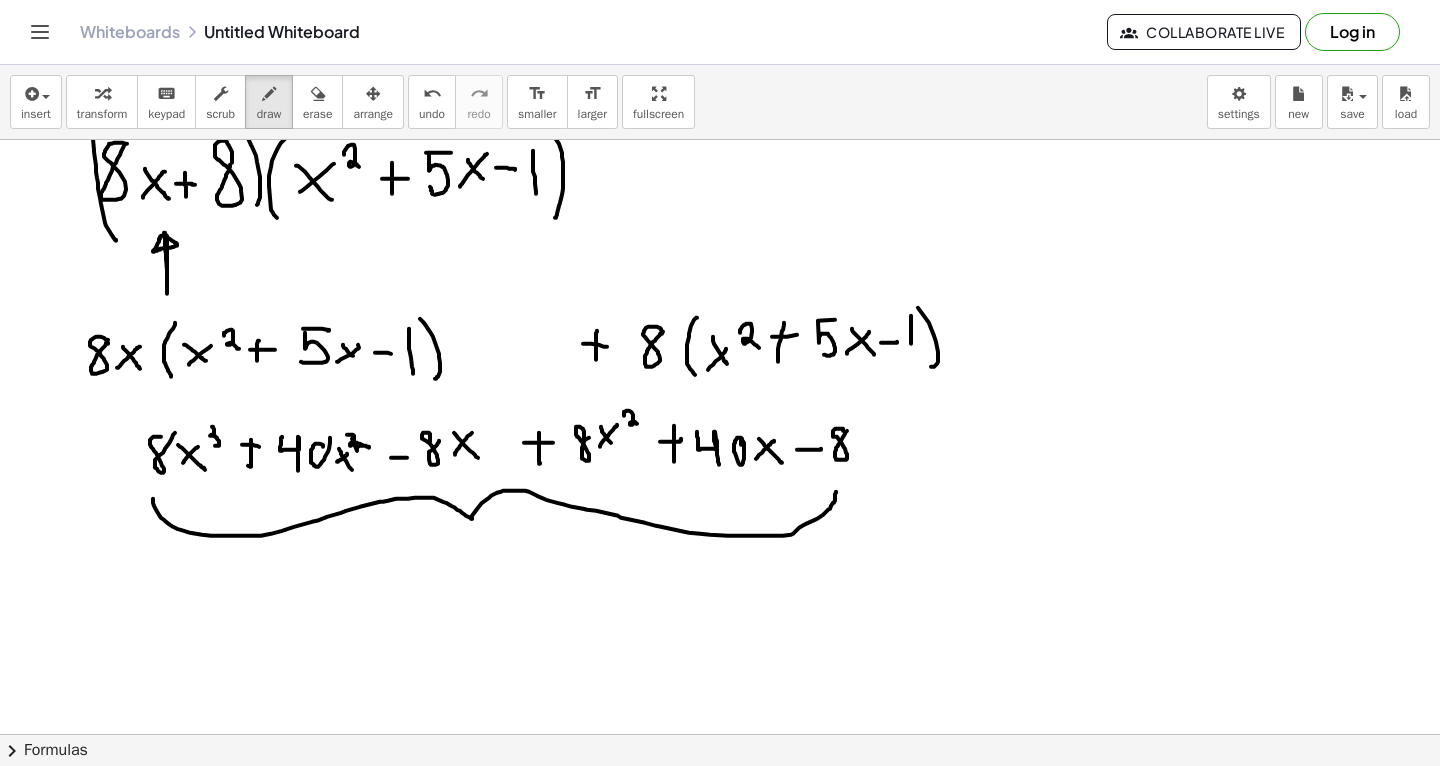 scroll, scrollTop: 62, scrollLeft: 0, axis: vertical 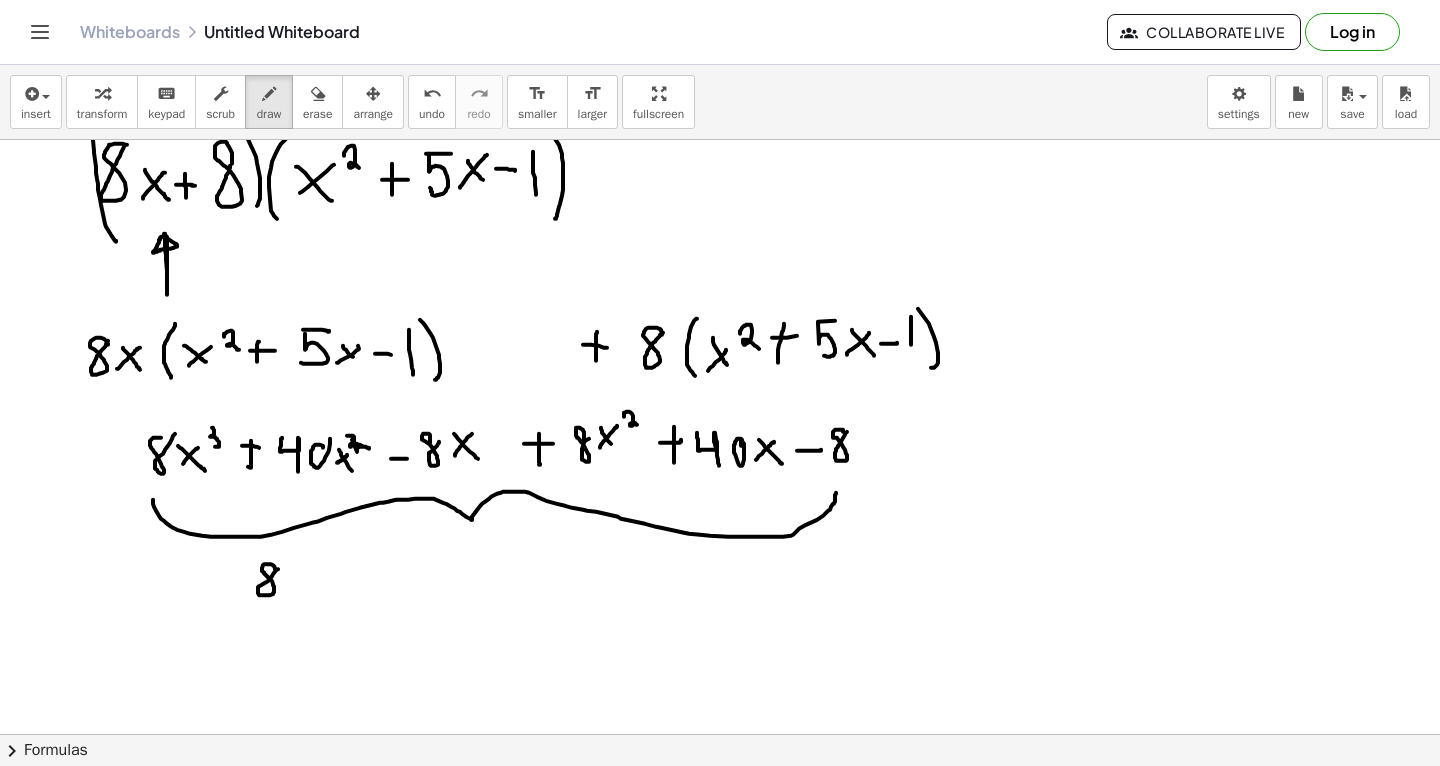 click at bounding box center (720, 786) 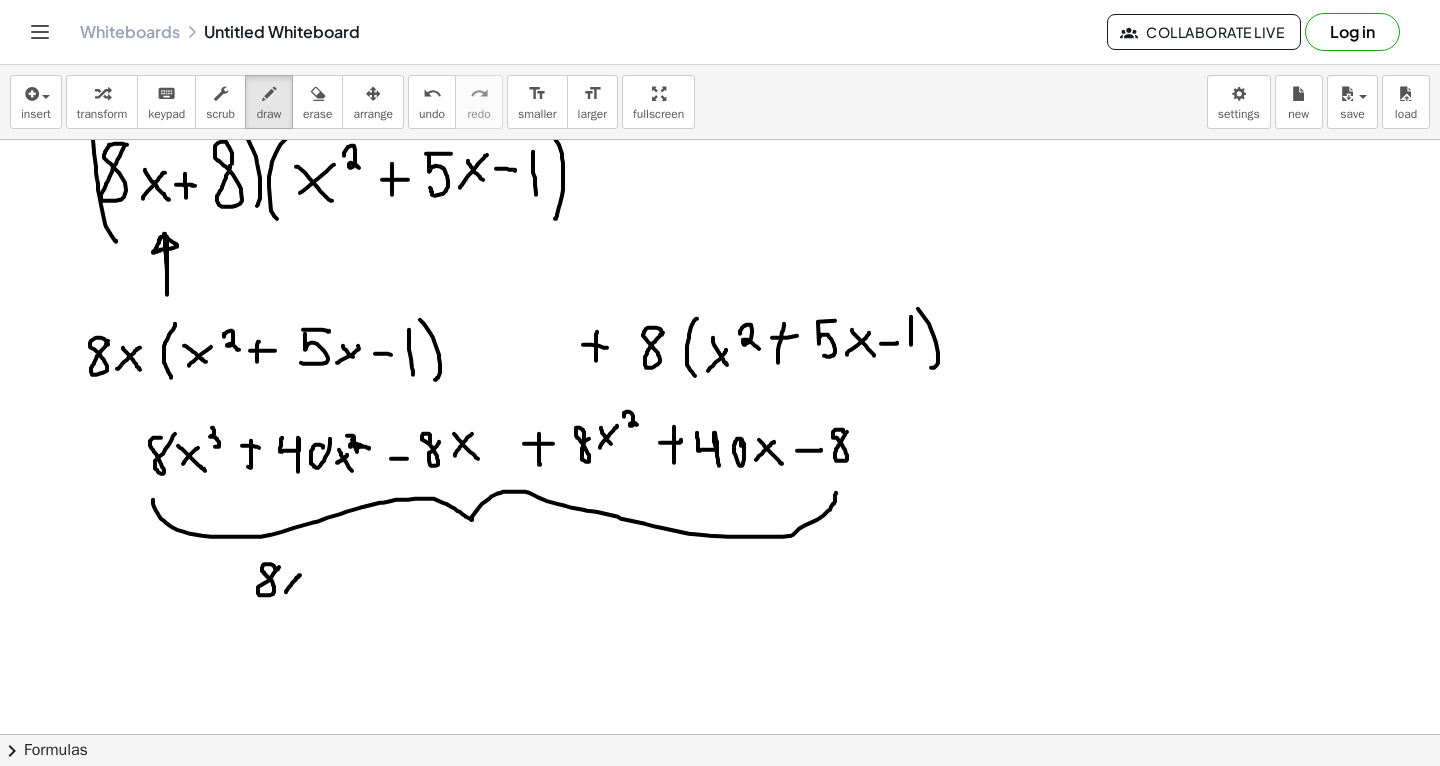 drag, startPoint x: 286, startPoint y: 591, endPoint x: 300, endPoint y: 574, distance: 22.022715 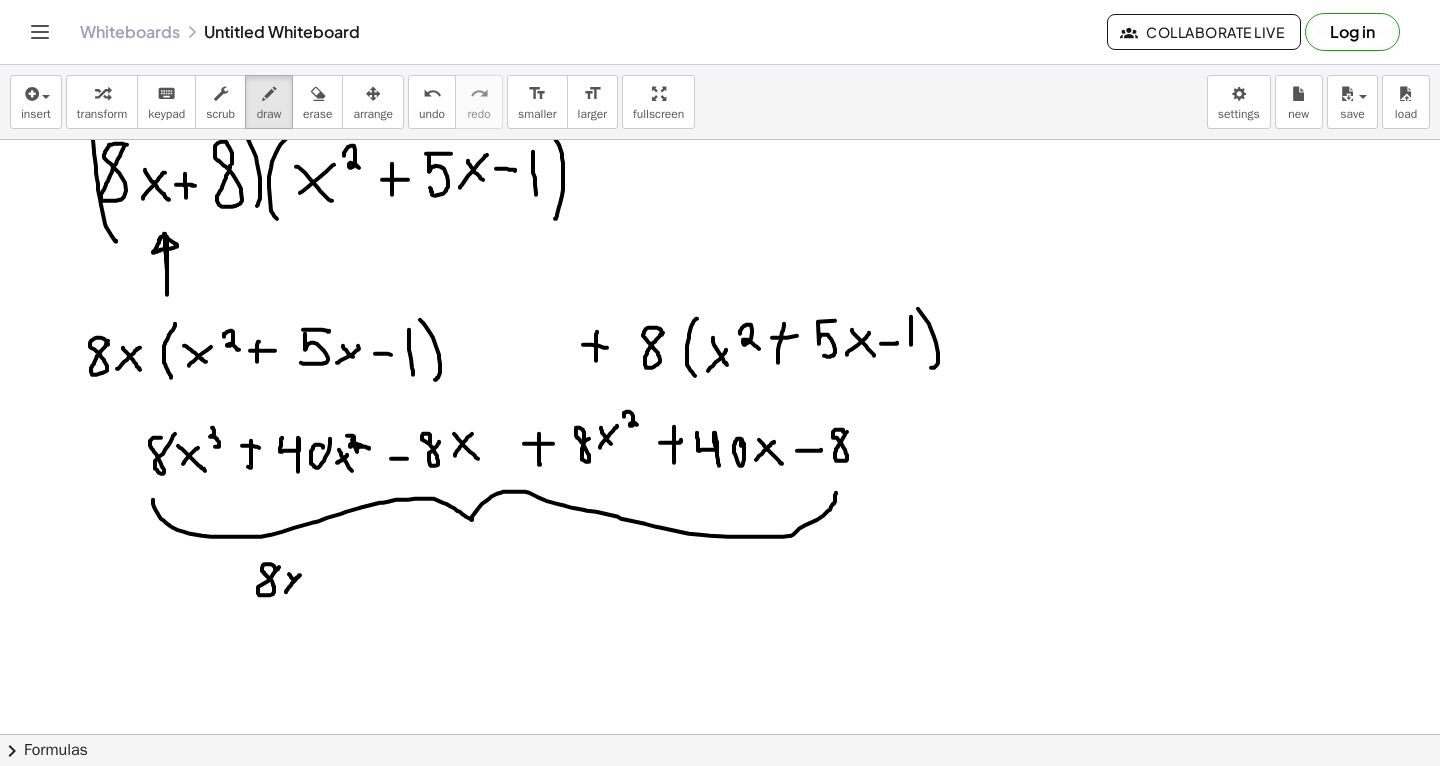 drag, startPoint x: 289, startPoint y: 573, endPoint x: 304, endPoint y: 590, distance: 22.671568 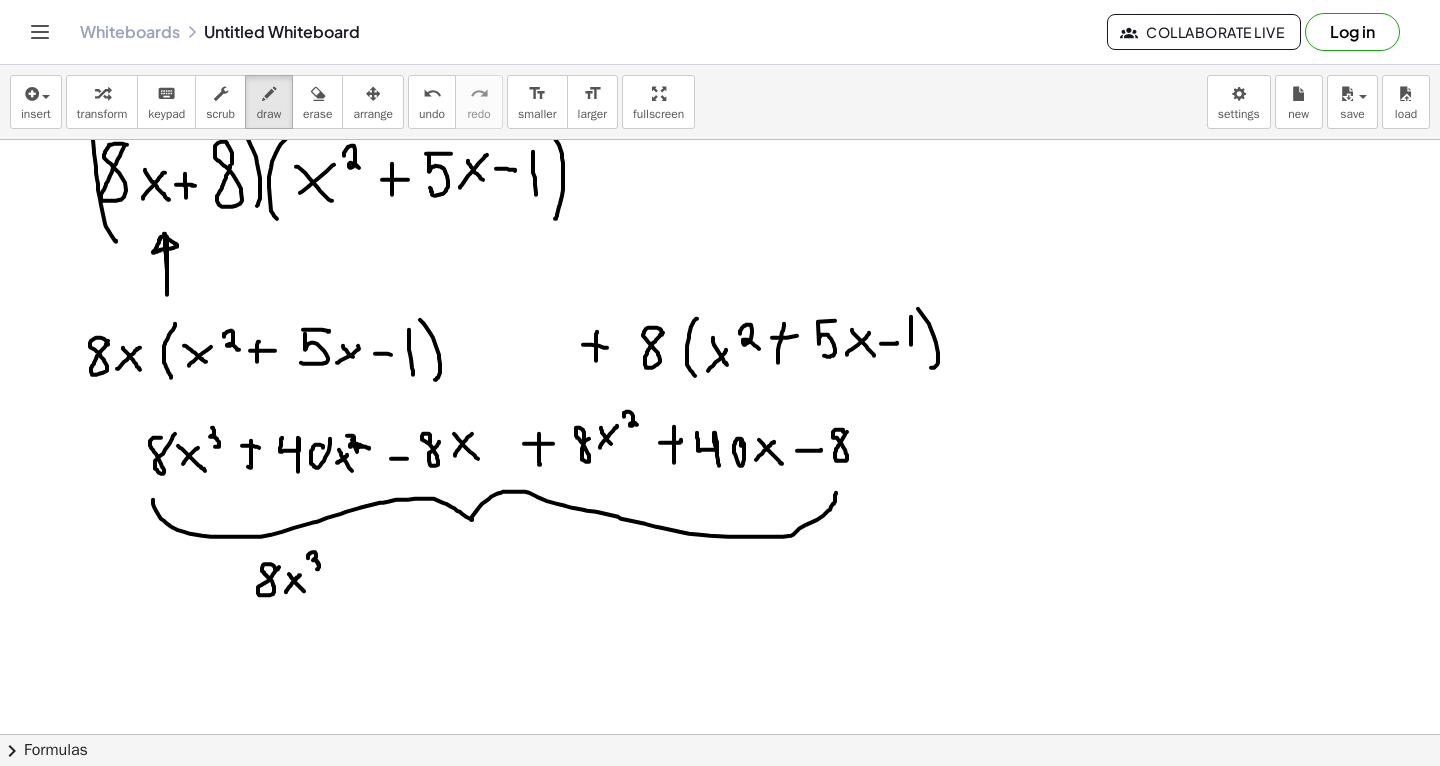 drag, startPoint x: 308, startPoint y: 557, endPoint x: 311, endPoint y: 567, distance: 10.440307 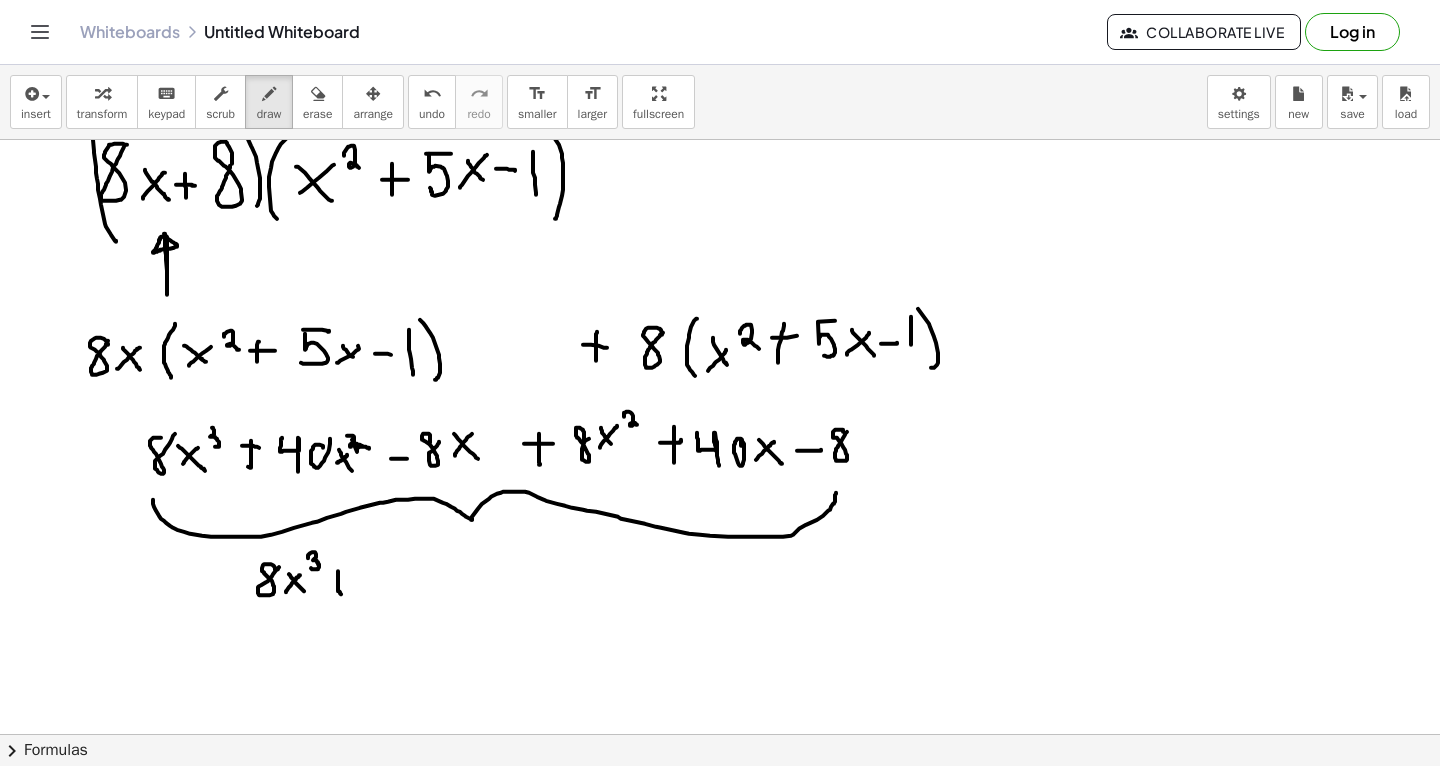 drag, startPoint x: 338, startPoint y: 570, endPoint x: 341, endPoint y: 593, distance: 23.194826 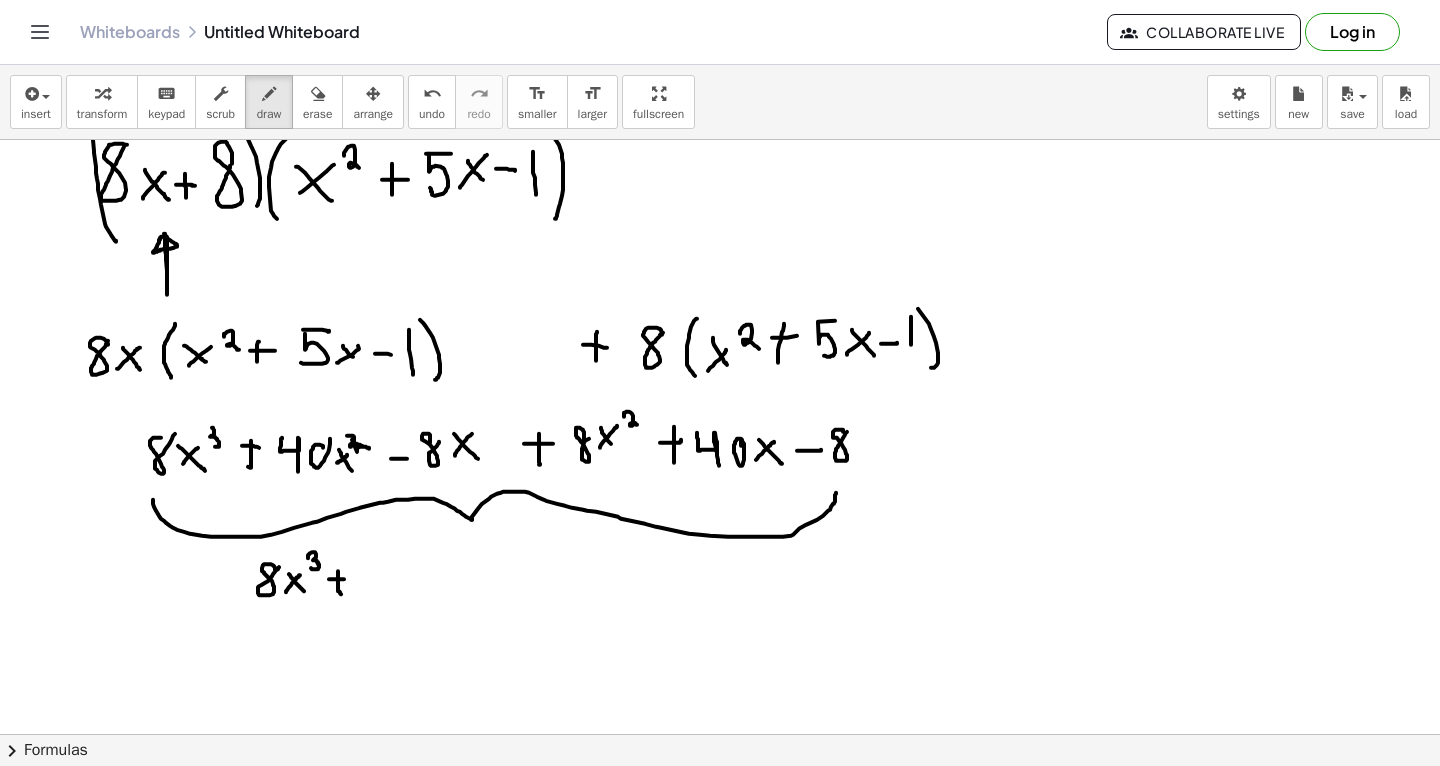 drag, startPoint x: 329, startPoint y: 578, endPoint x: 344, endPoint y: 578, distance: 15 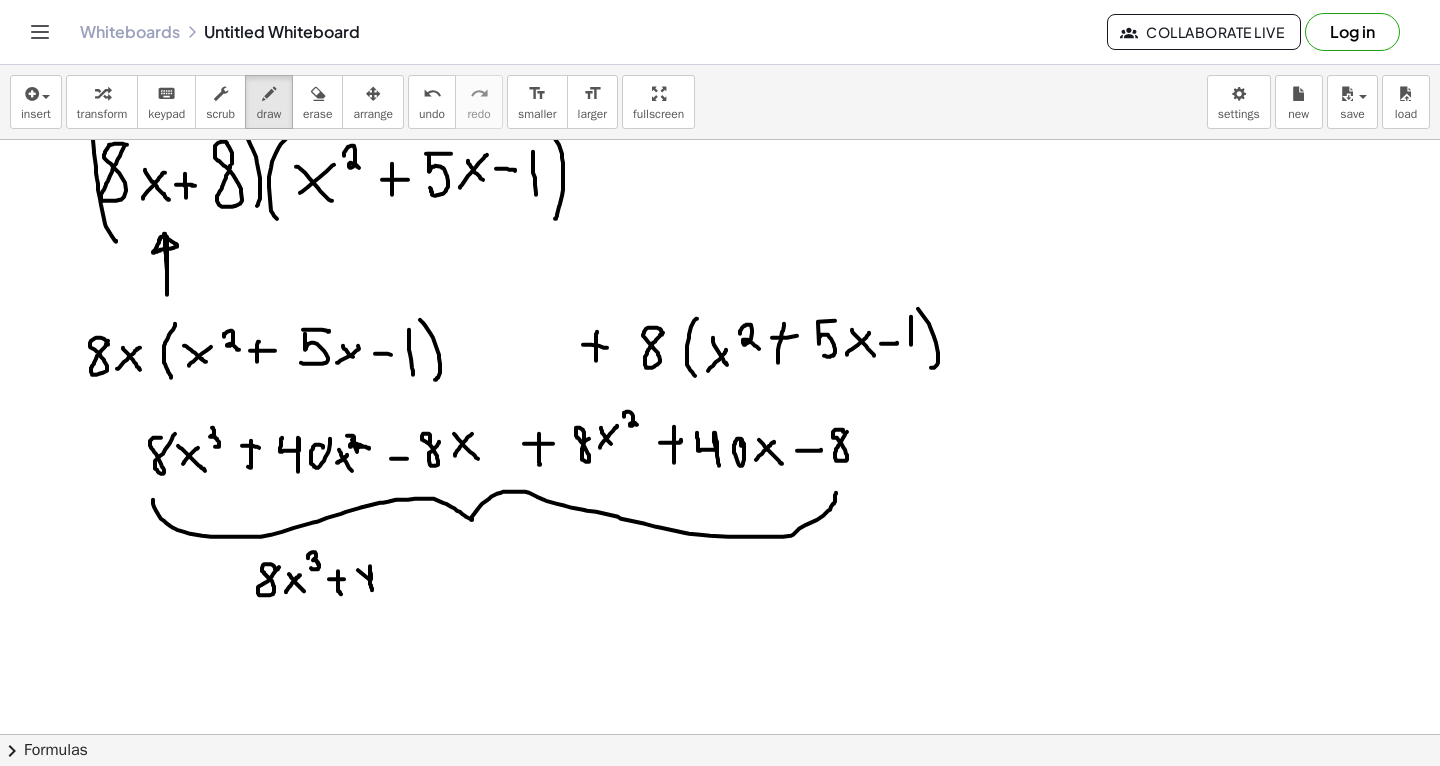drag, startPoint x: 369, startPoint y: 578, endPoint x: 373, endPoint y: 589, distance: 11.7046995 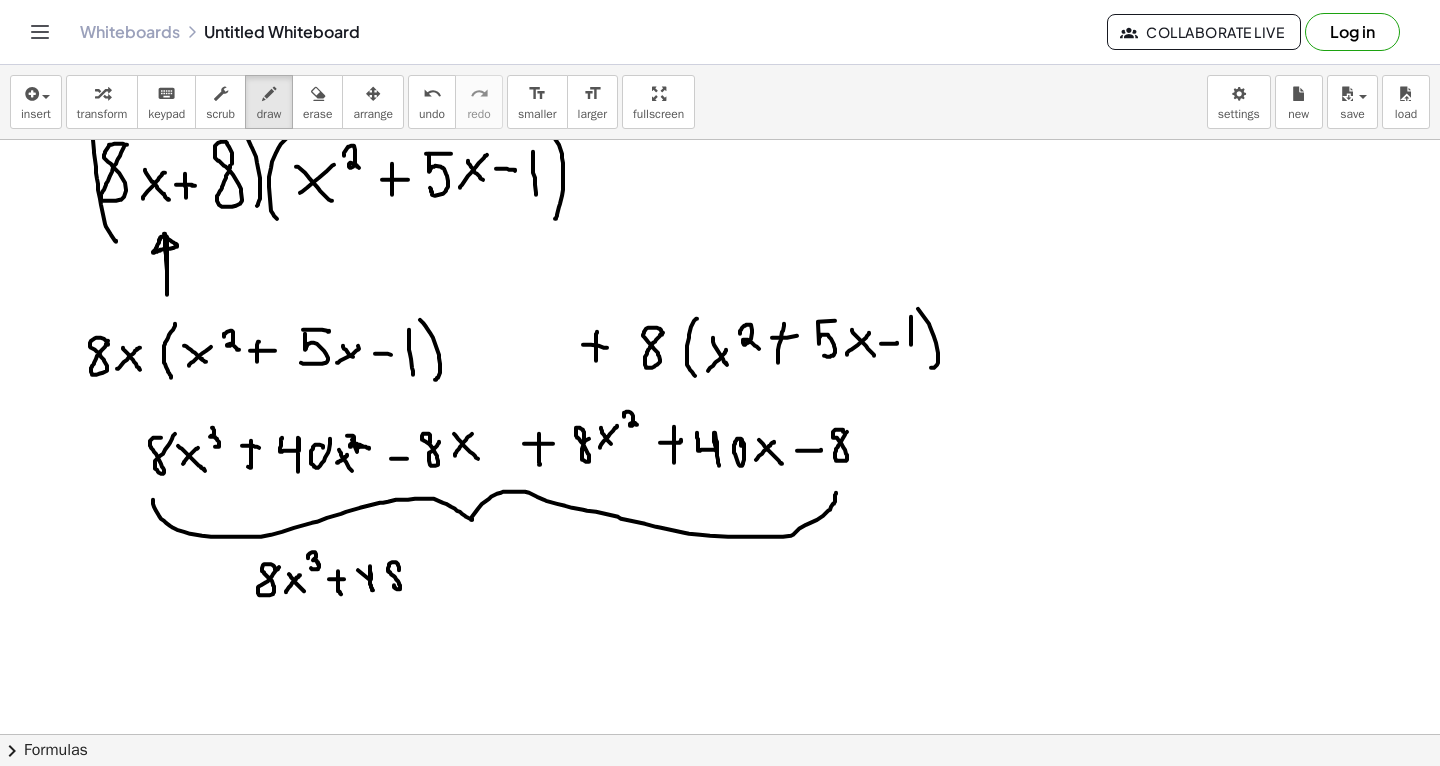 drag, startPoint x: 399, startPoint y: 569, endPoint x: 411, endPoint y: 561, distance: 14.422205 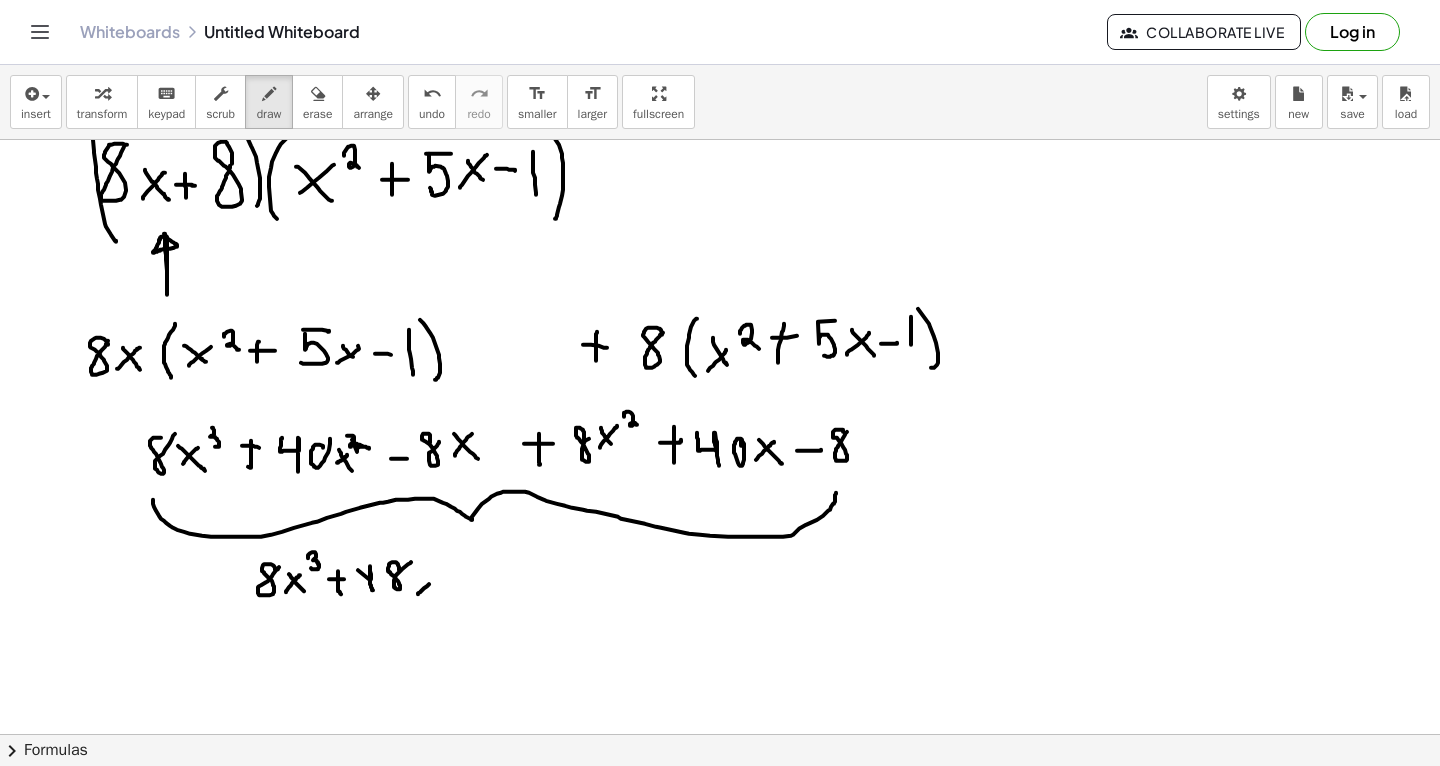 drag, startPoint x: 418, startPoint y: 593, endPoint x: 439, endPoint y: 574, distance: 28.319605 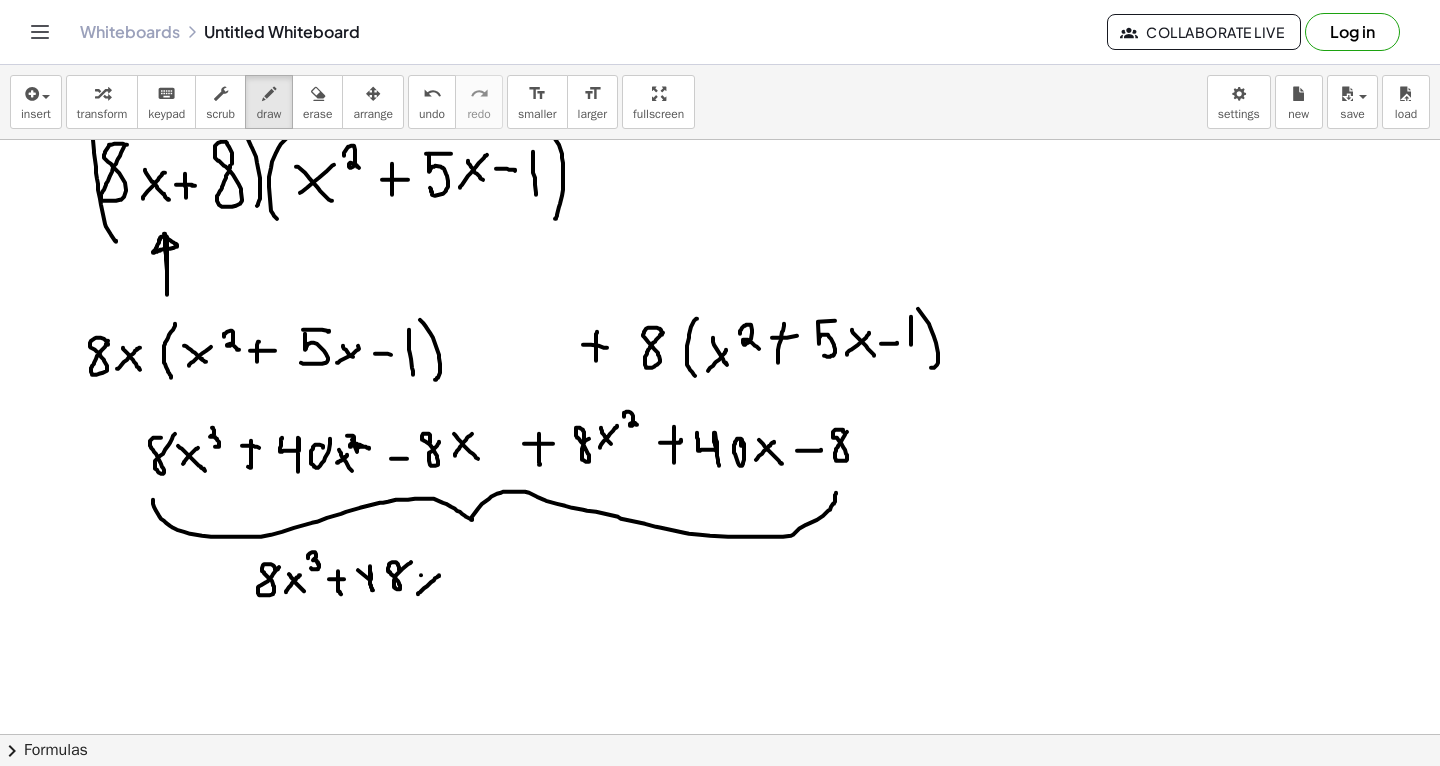 drag, startPoint x: 421, startPoint y: 574, endPoint x: 436, endPoint y: 592, distance: 23.43075 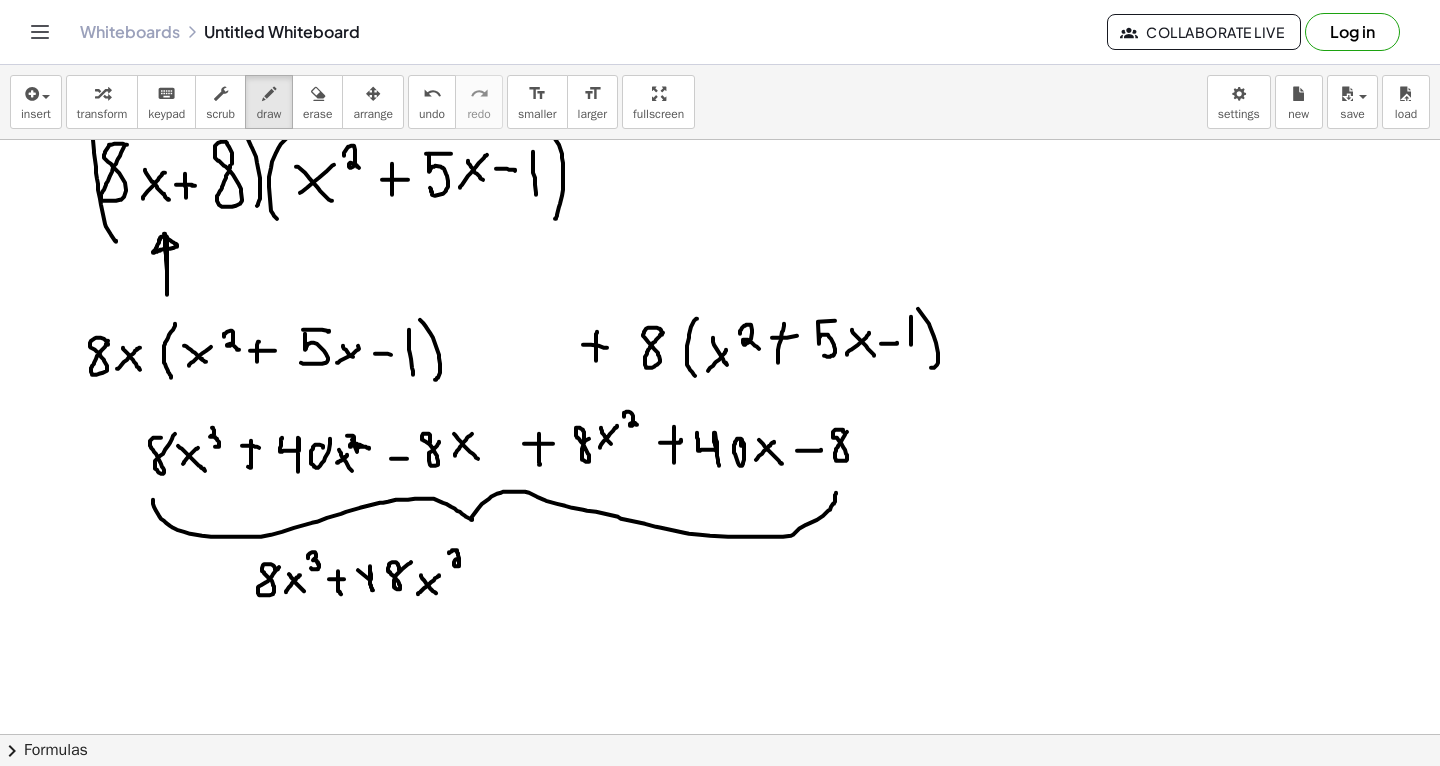 drag, startPoint x: 449, startPoint y: 552, endPoint x: 466, endPoint y: 564, distance: 20.808653 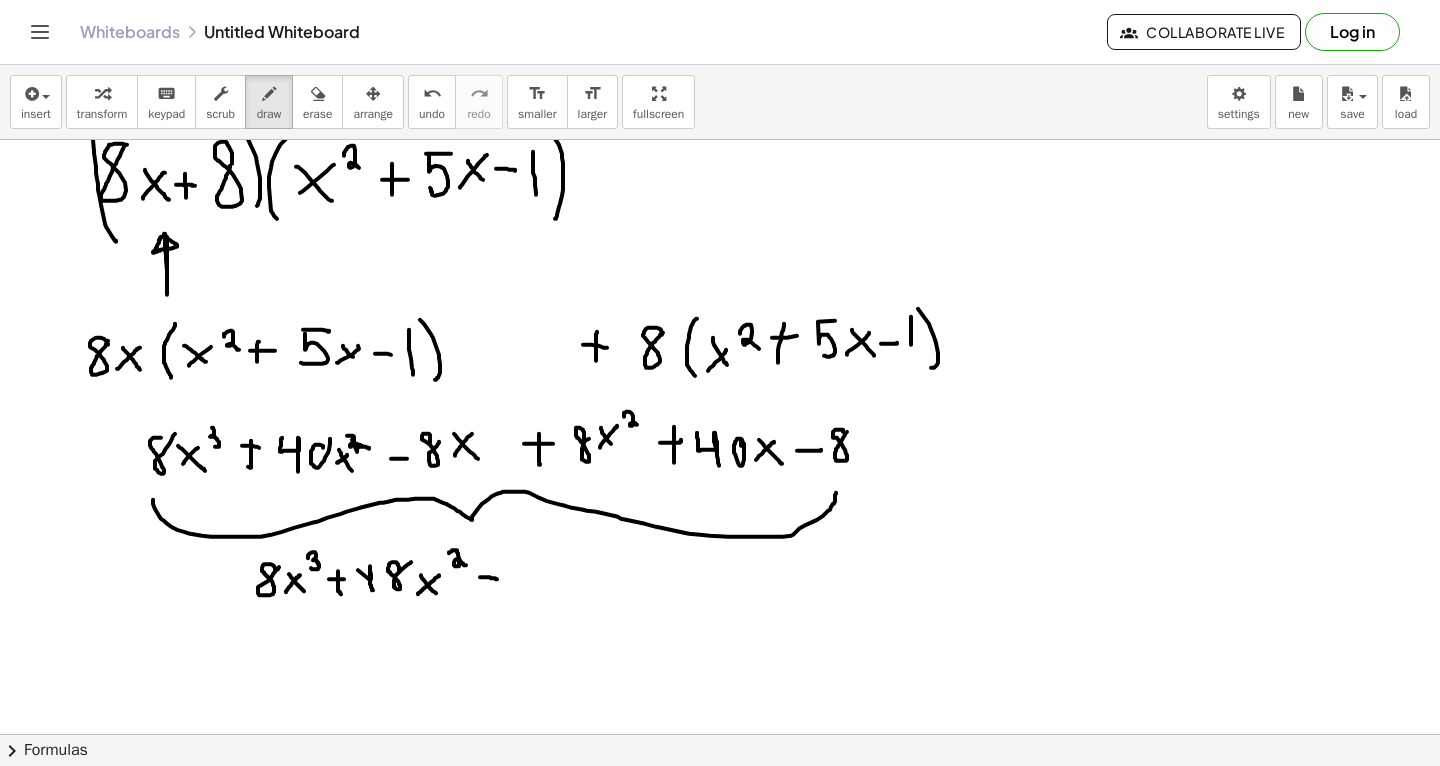drag, startPoint x: 480, startPoint y: 576, endPoint x: 498, endPoint y: 578, distance: 18.110771 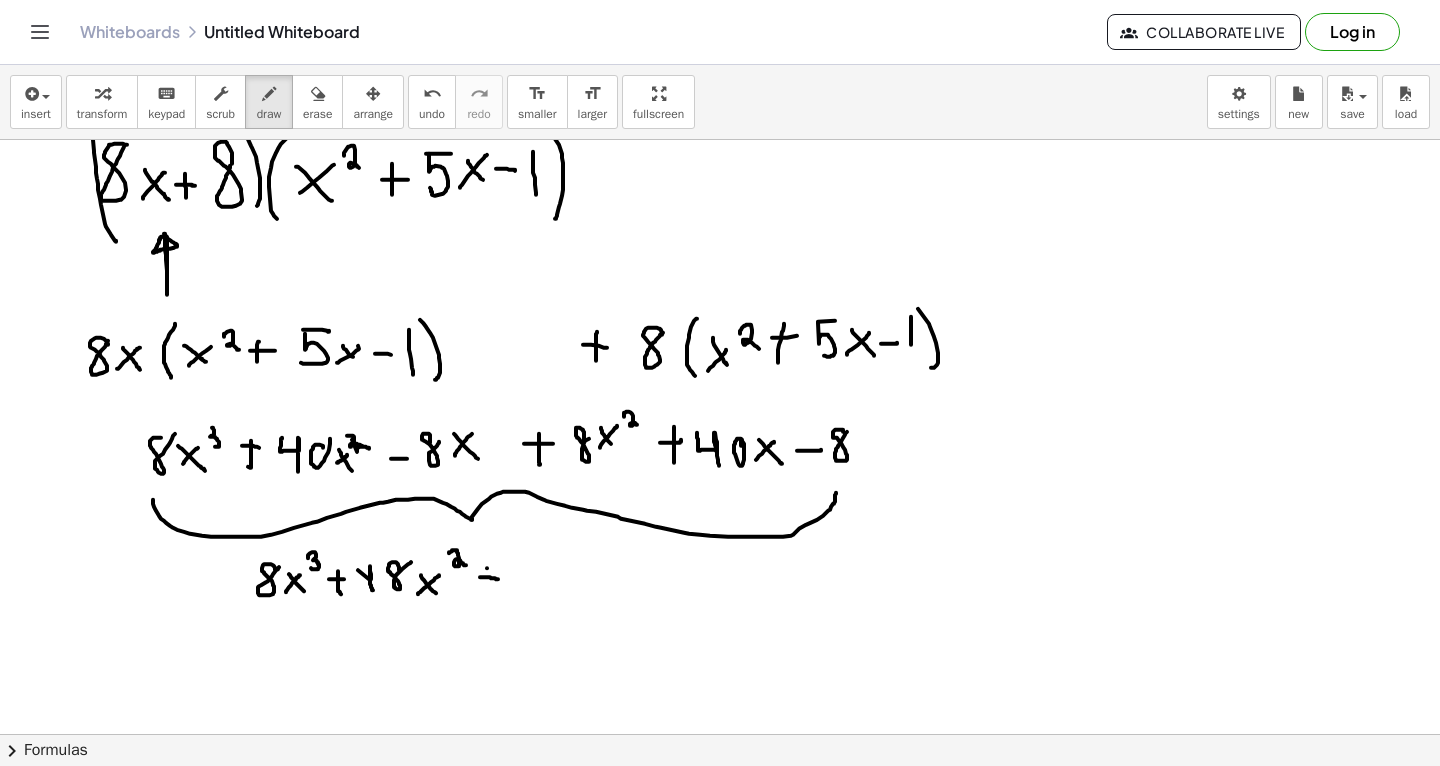 drag, startPoint x: 487, startPoint y: 567, endPoint x: 486, endPoint y: 583, distance: 16.03122 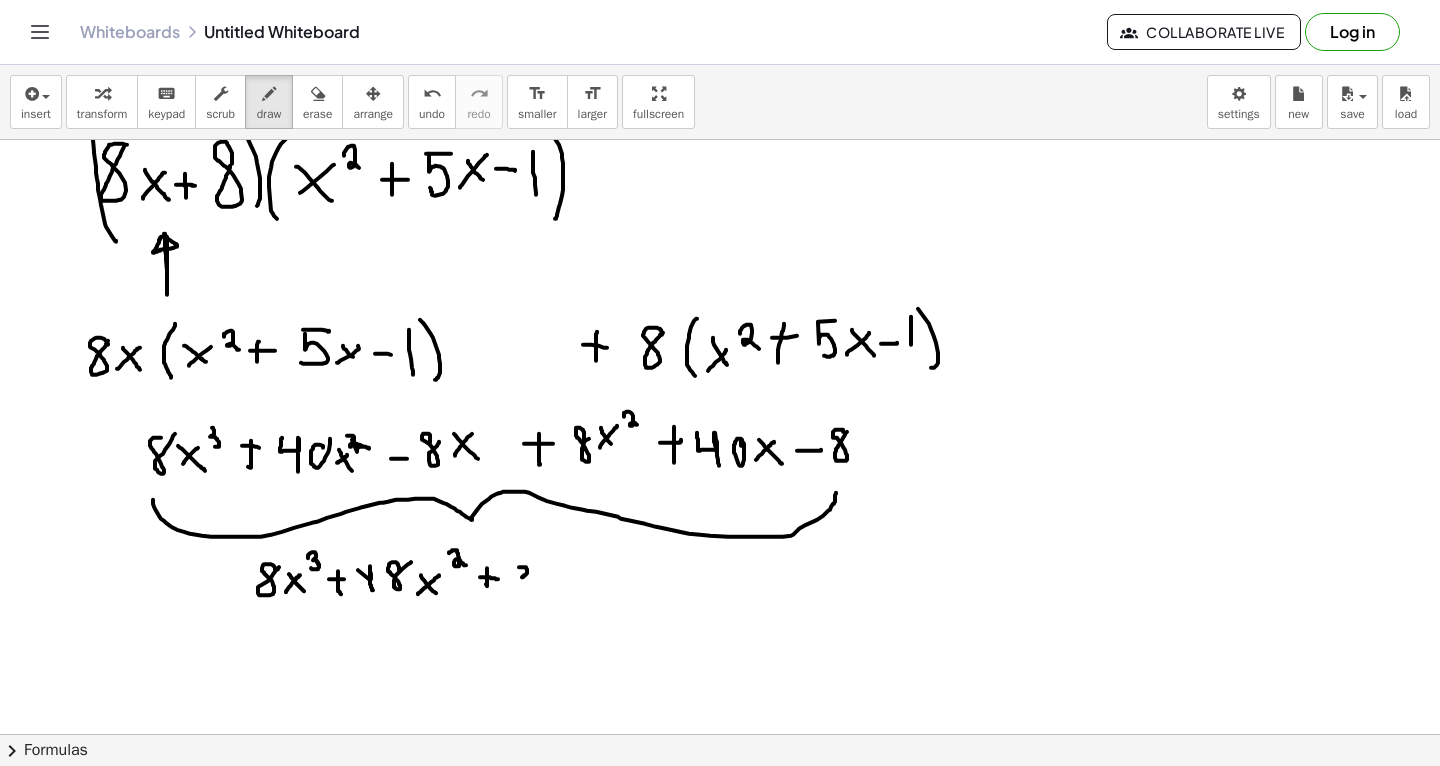 drag, startPoint x: 519, startPoint y: 566, endPoint x: 520, endPoint y: 590, distance: 24.020824 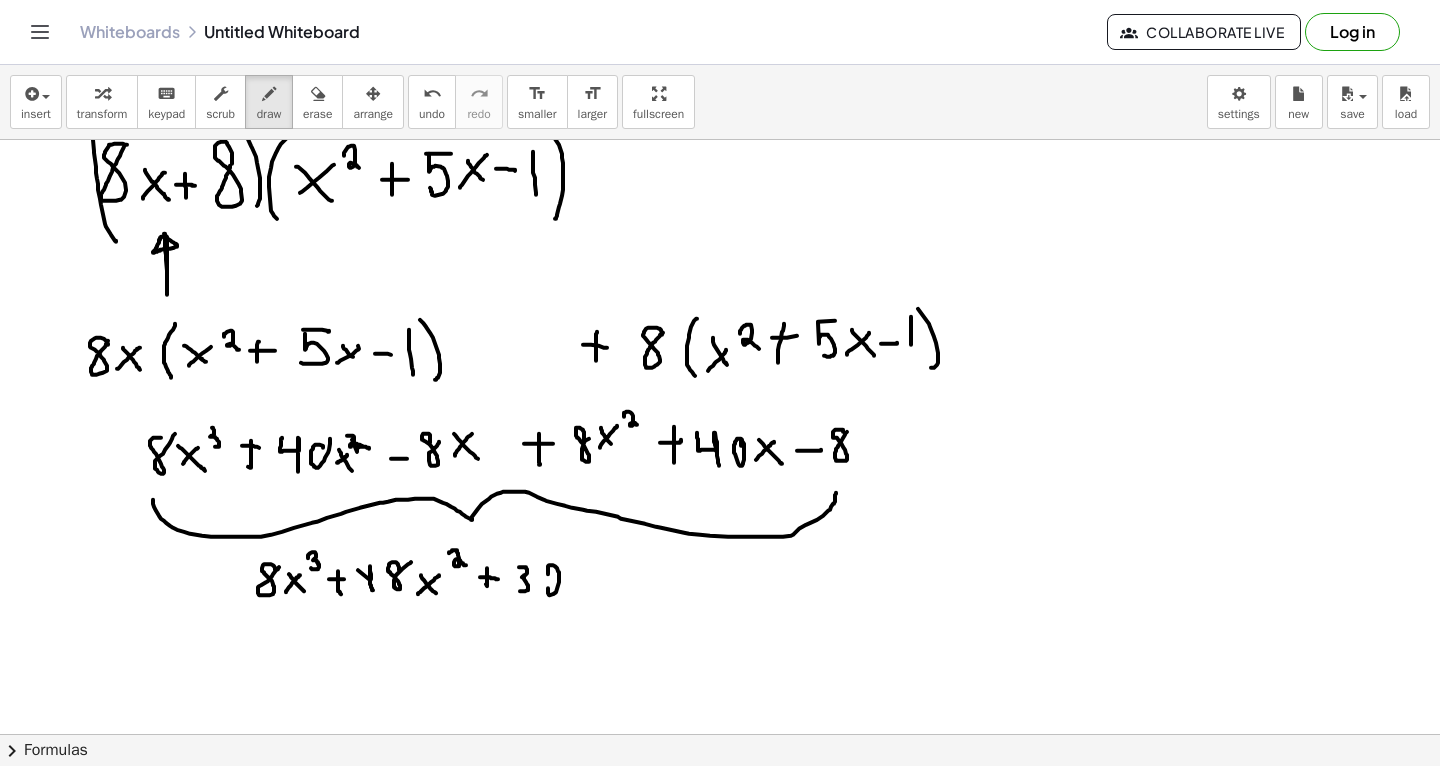 drag, startPoint x: 548, startPoint y: 573, endPoint x: 562, endPoint y: 592, distance: 23.600847 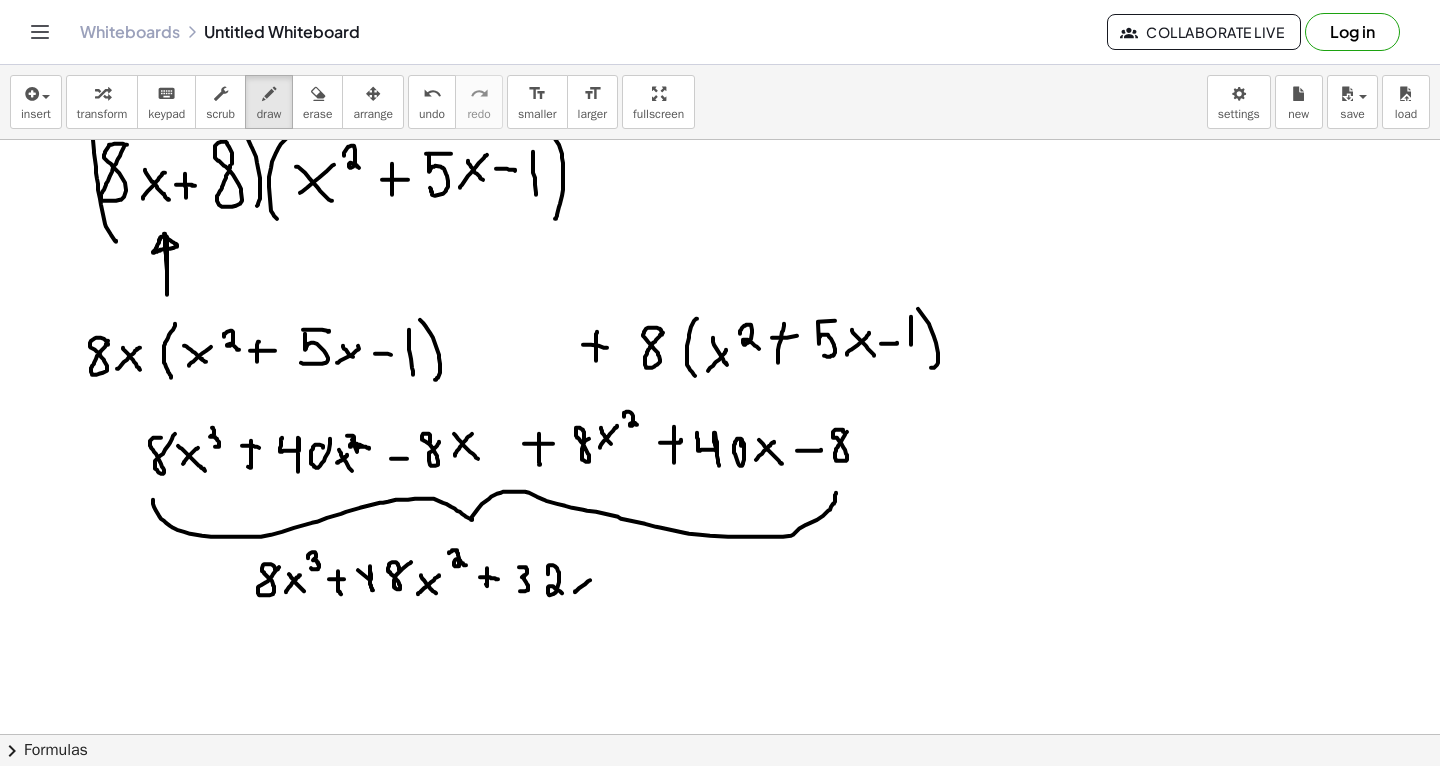 drag, startPoint x: 575, startPoint y: 591, endPoint x: 597, endPoint y: 572, distance: 29.068884 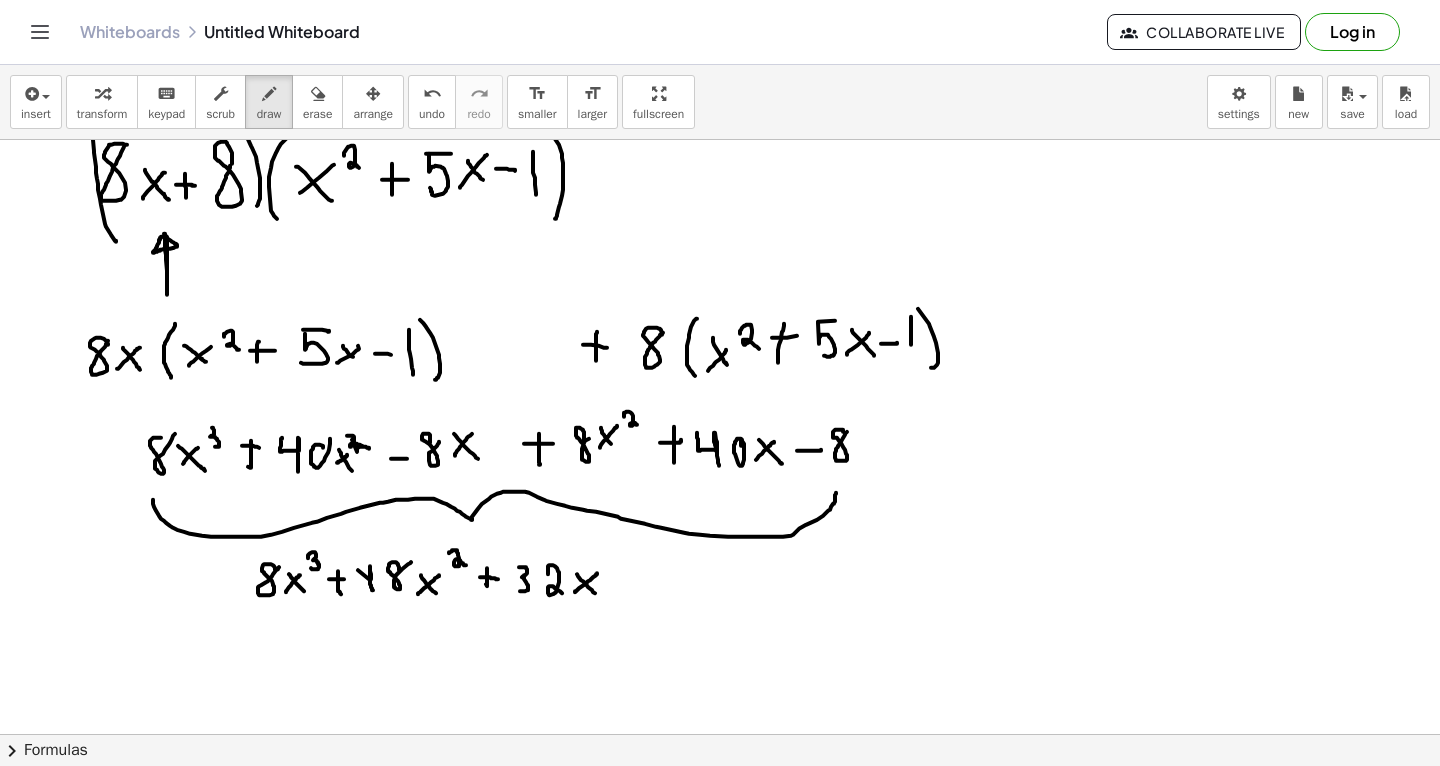 drag, startPoint x: 577, startPoint y: 573, endPoint x: 596, endPoint y: 592, distance: 26.870058 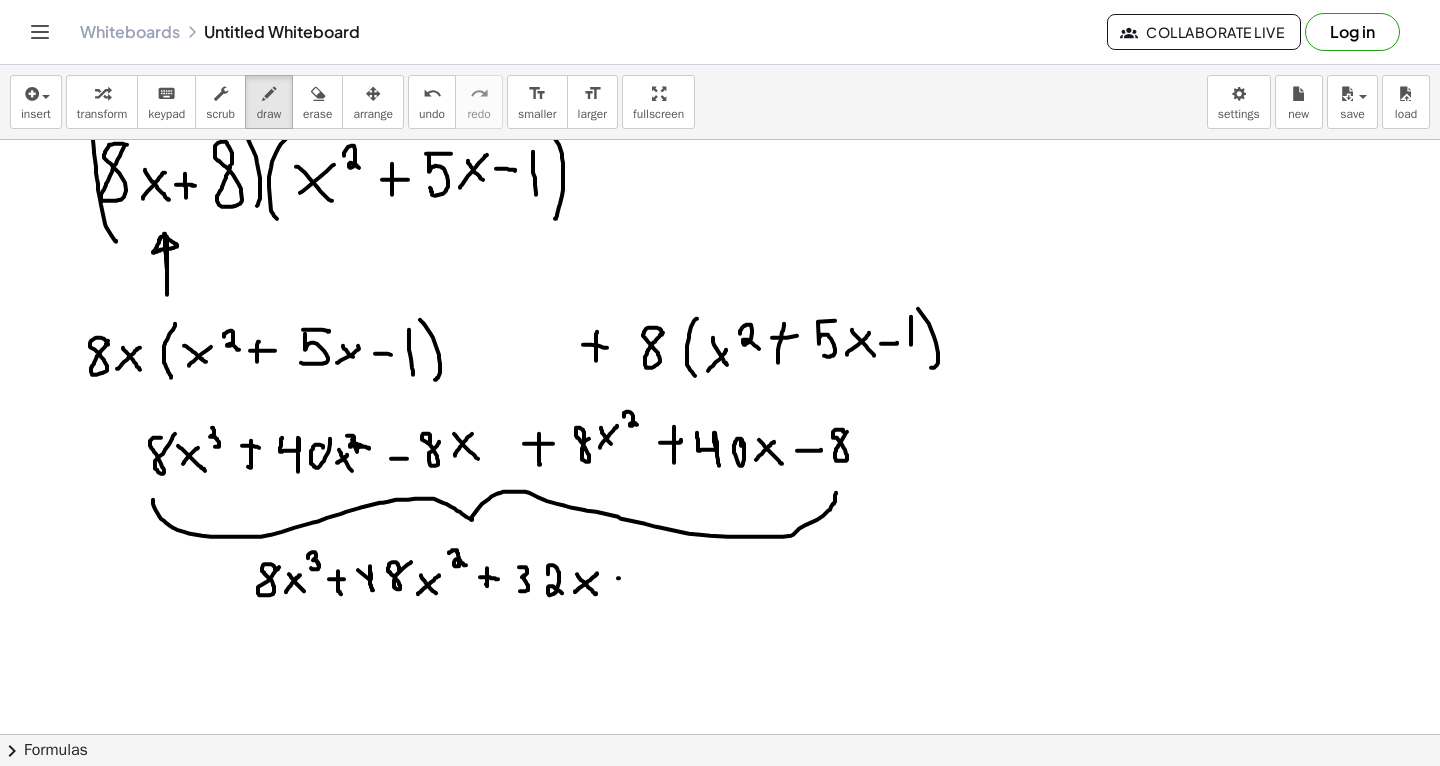 drag, startPoint x: 618, startPoint y: 577, endPoint x: 630, endPoint y: 577, distance: 12 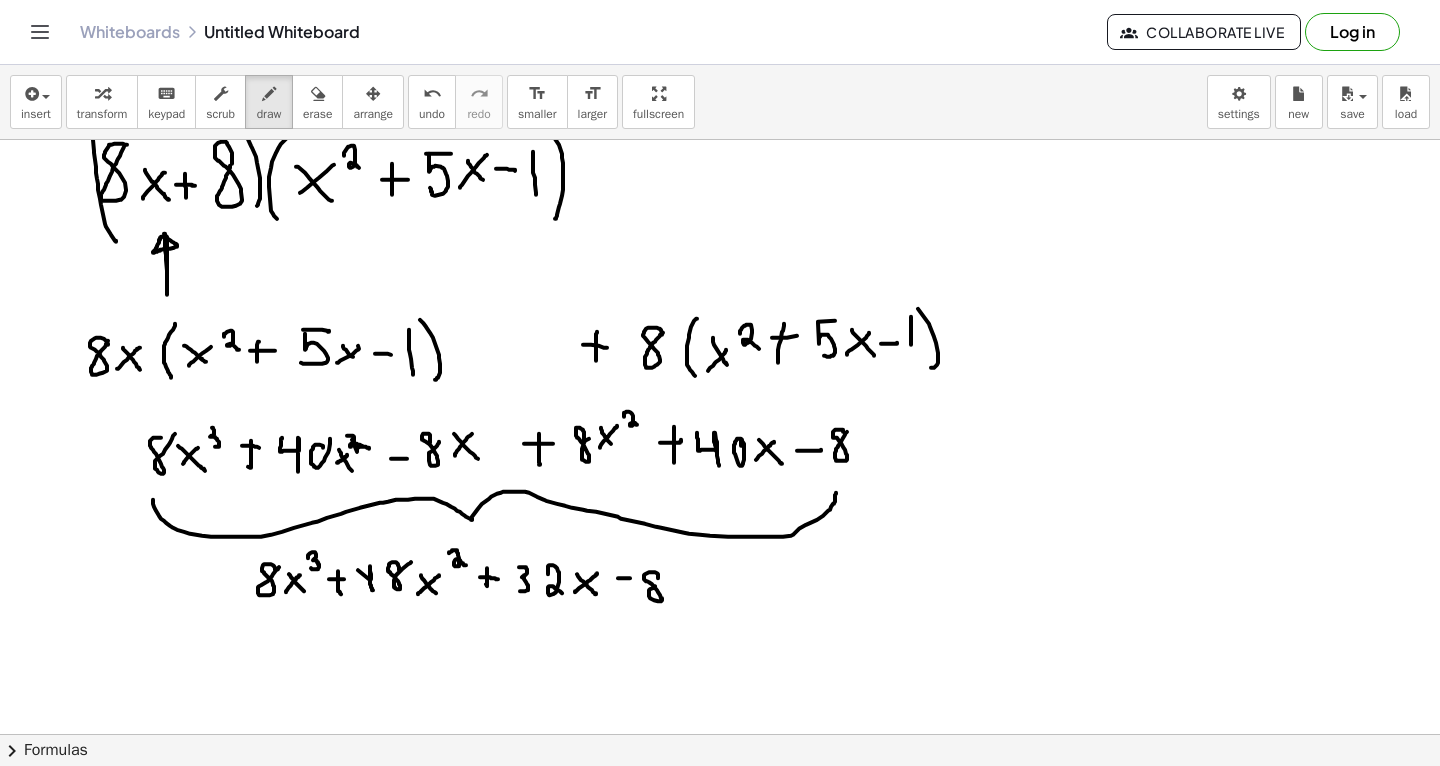 click at bounding box center [720, 786] 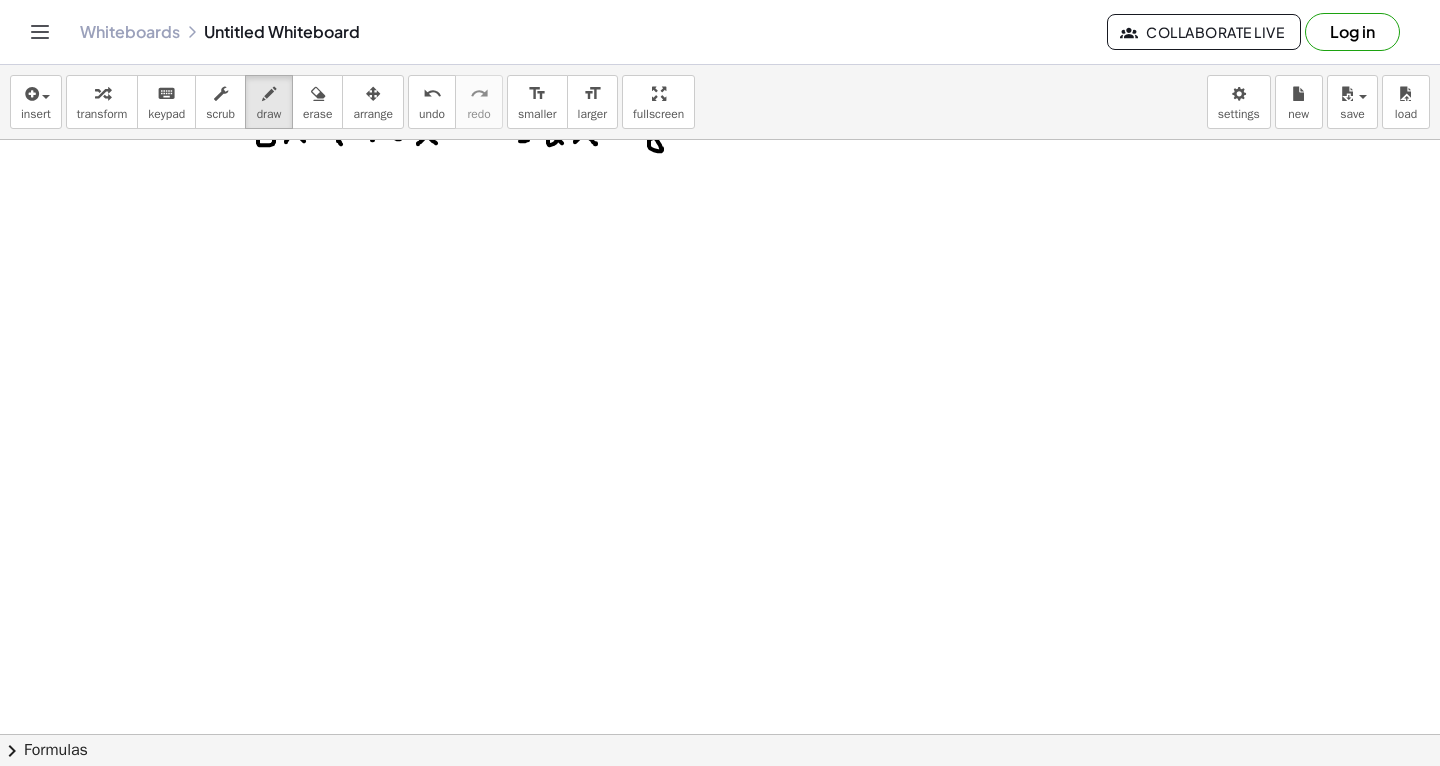 scroll, scrollTop: 510, scrollLeft: 0, axis: vertical 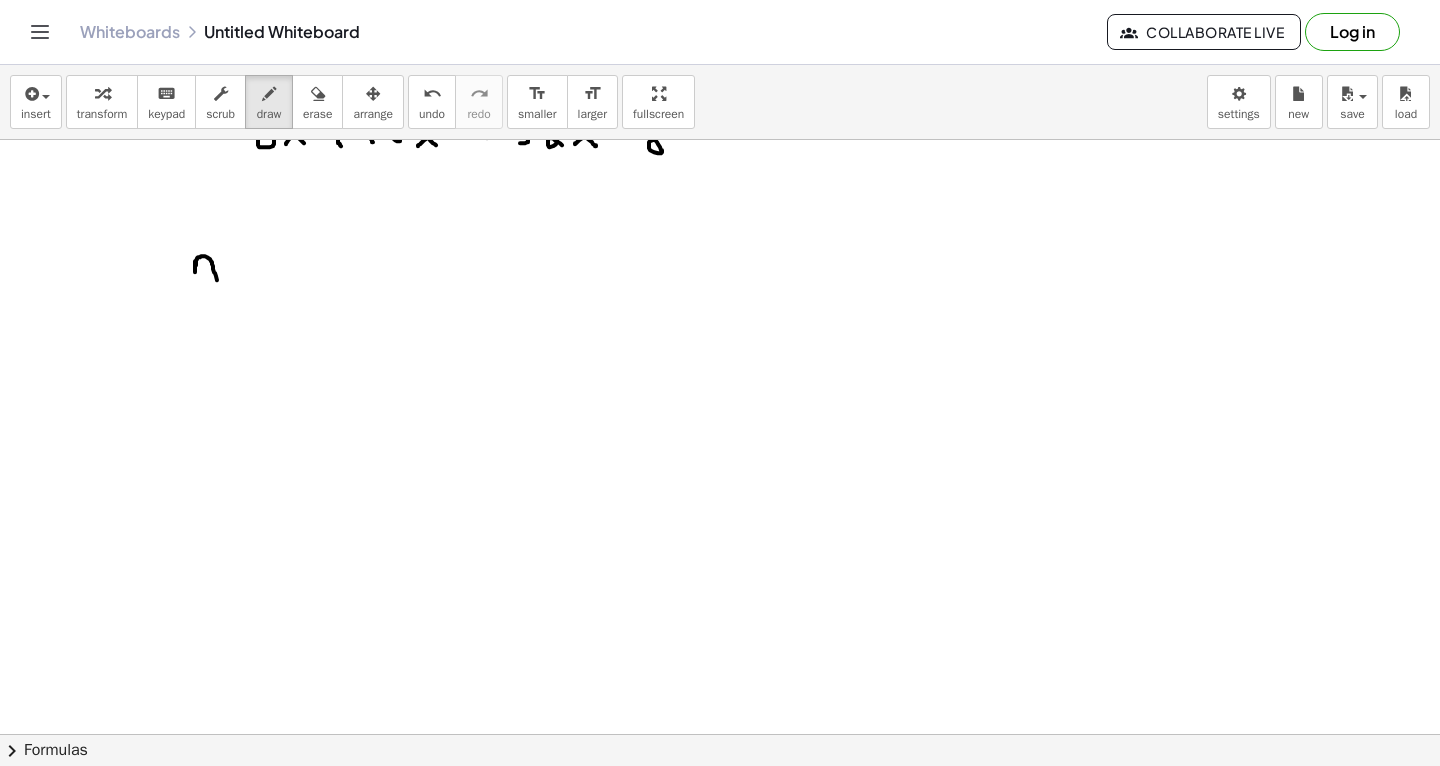 drag, startPoint x: 195, startPoint y: 260, endPoint x: 218, endPoint y: 282, distance: 31.827662 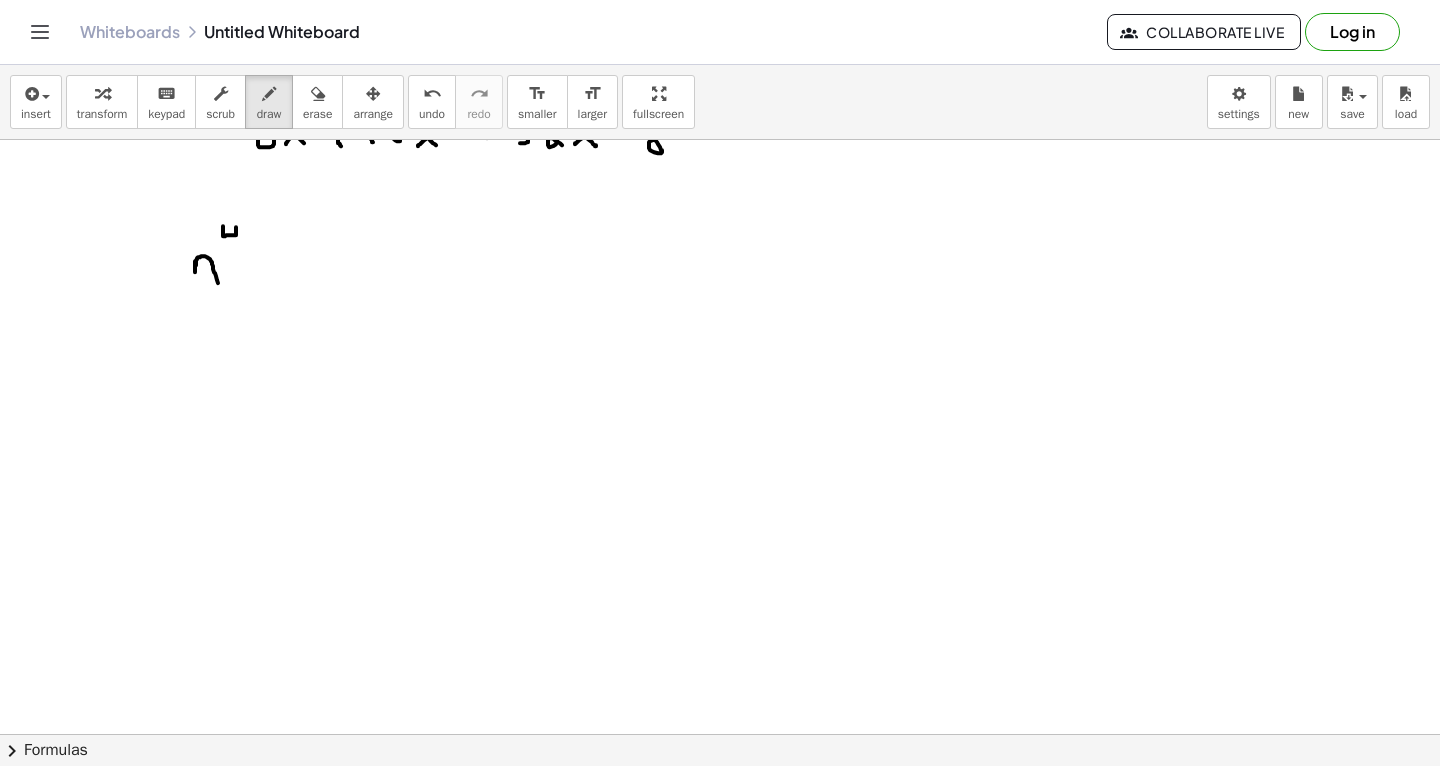 drag, startPoint x: 223, startPoint y: 225, endPoint x: 237, endPoint y: 245, distance: 24.41311 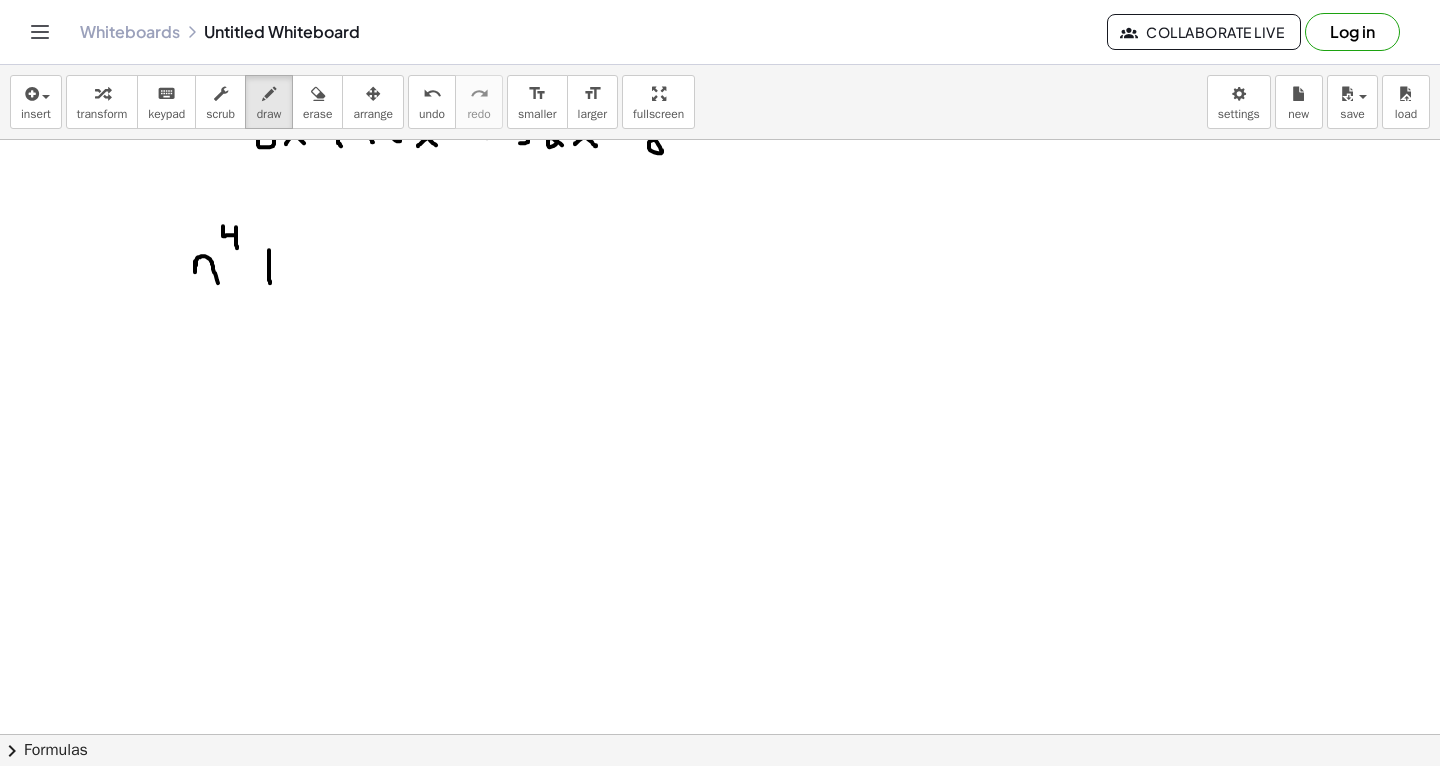 drag, startPoint x: 269, startPoint y: 262, endPoint x: 270, endPoint y: 285, distance: 23.021729 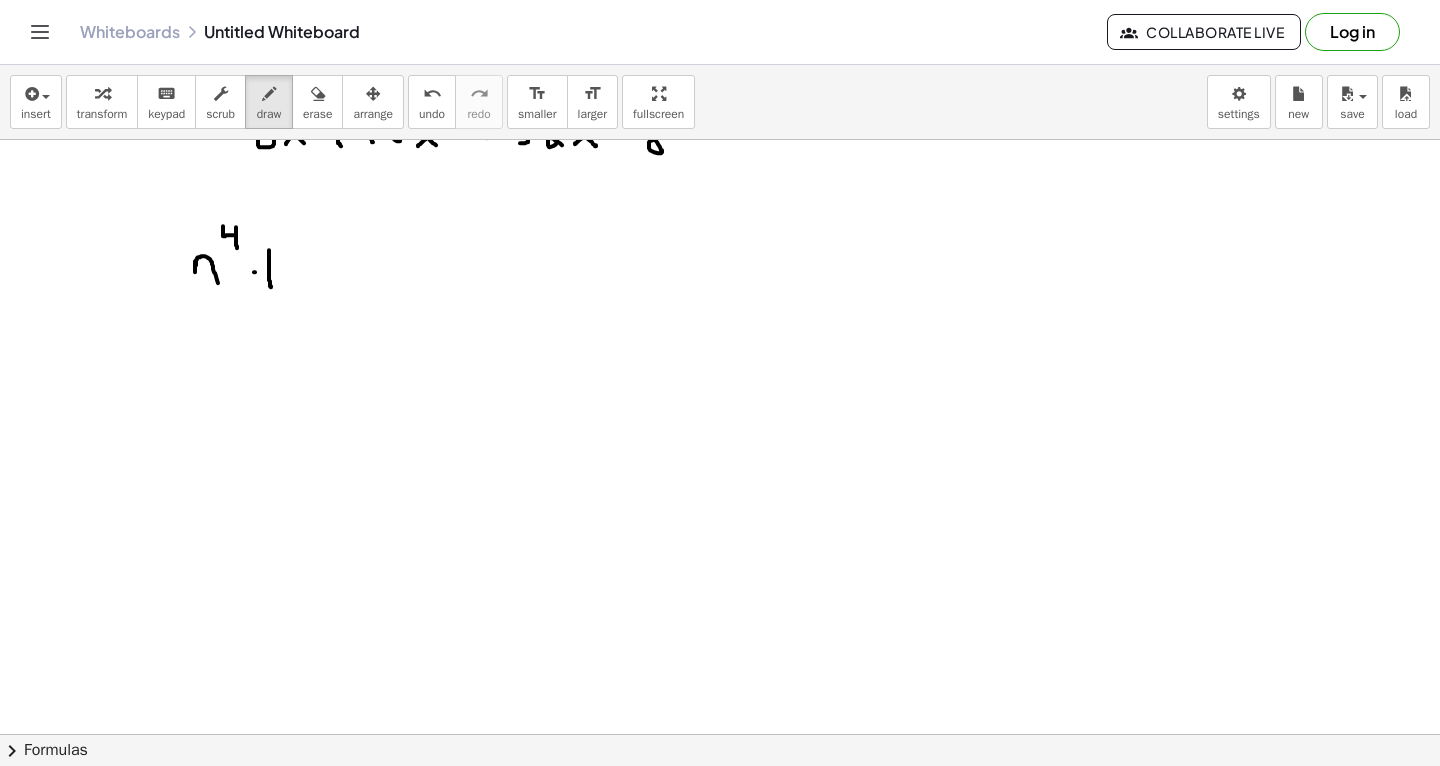 drag, startPoint x: 254, startPoint y: 271, endPoint x: 269, endPoint y: 271, distance: 15 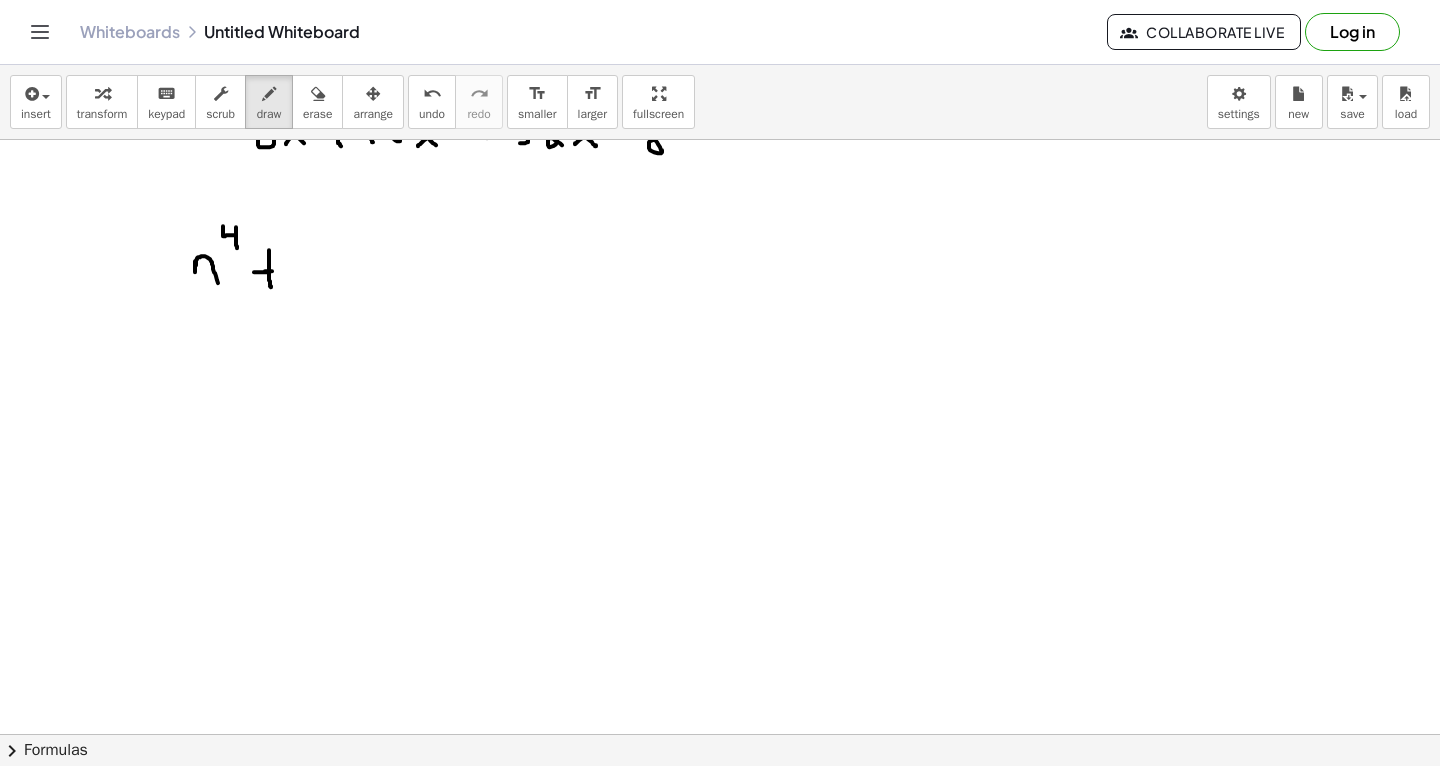 drag, startPoint x: 265, startPoint y: 270, endPoint x: 282, endPoint y: 271, distance: 17.029387 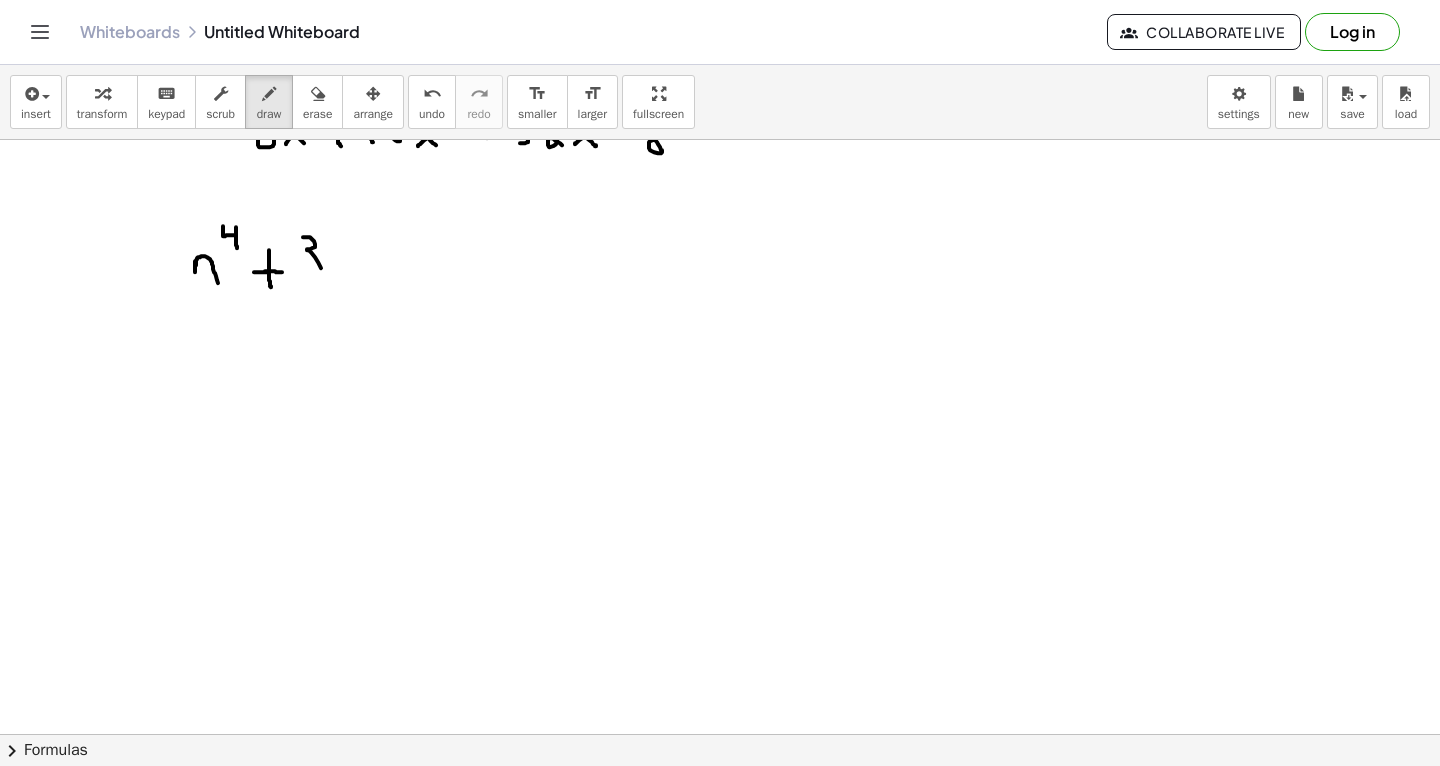 drag, startPoint x: 303, startPoint y: 236, endPoint x: 300, endPoint y: 280, distance: 44.102154 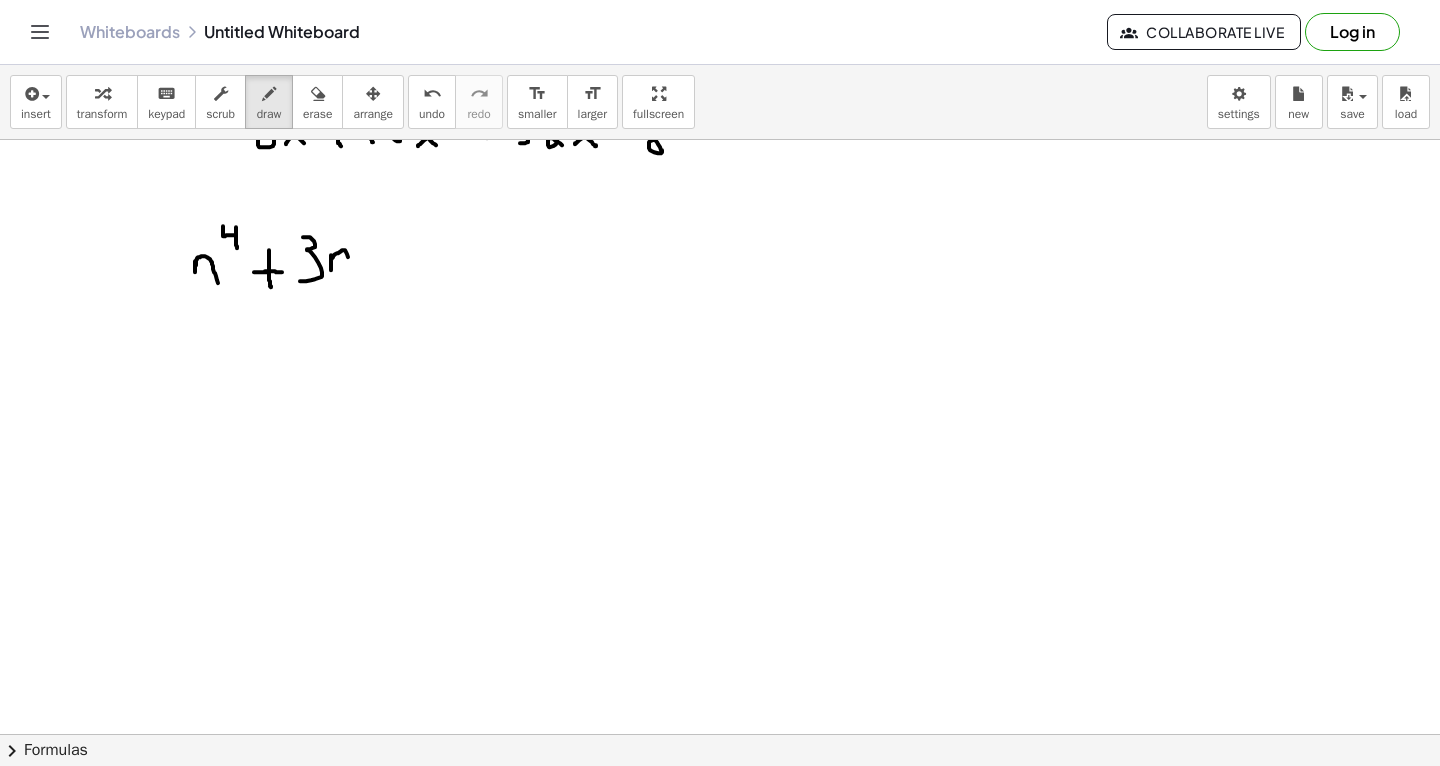drag, startPoint x: 331, startPoint y: 254, endPoint x: 353, endPoint y: 275, distance: 30.413813 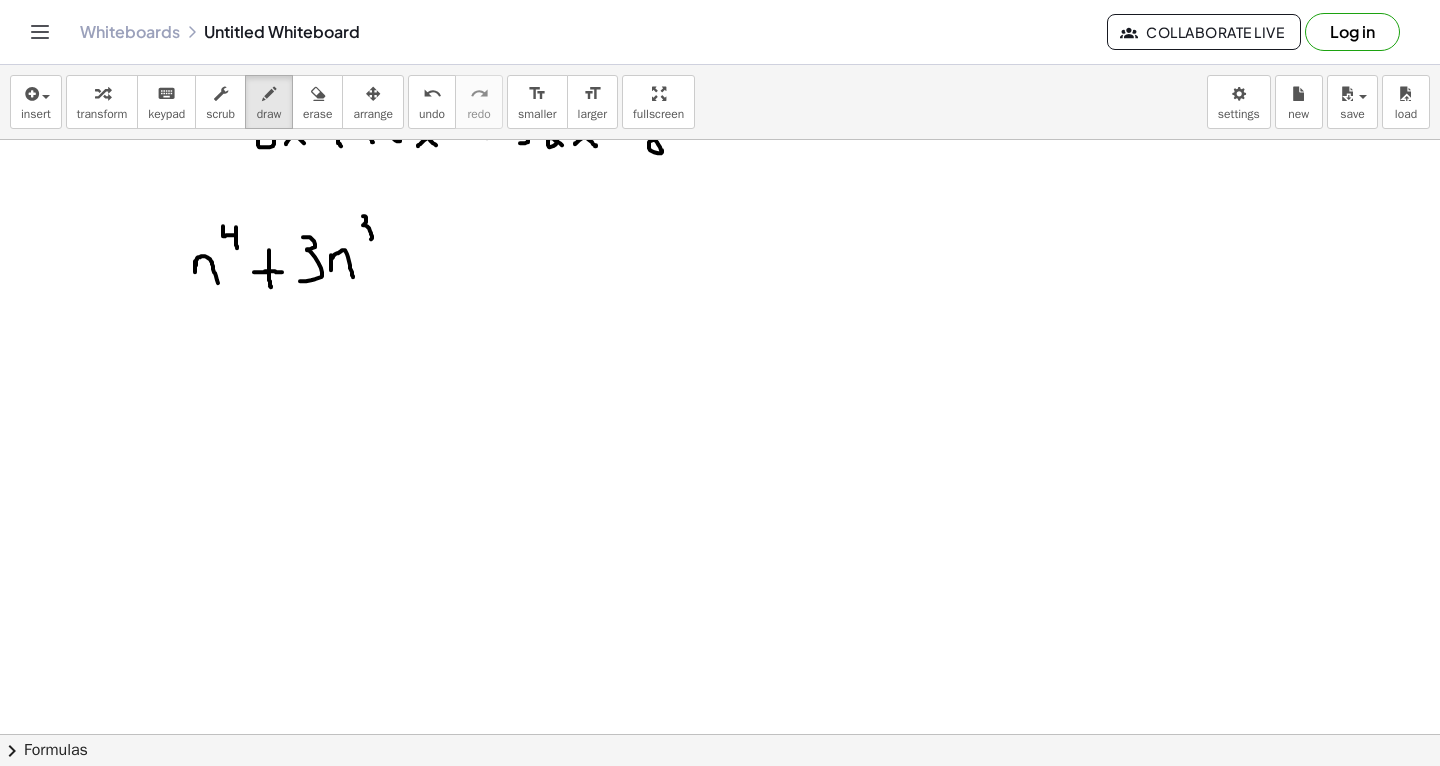 drag, startPoint x: 363, startPoint y: 215, endPoint x: 363, endPoint y: 239, distance: 24 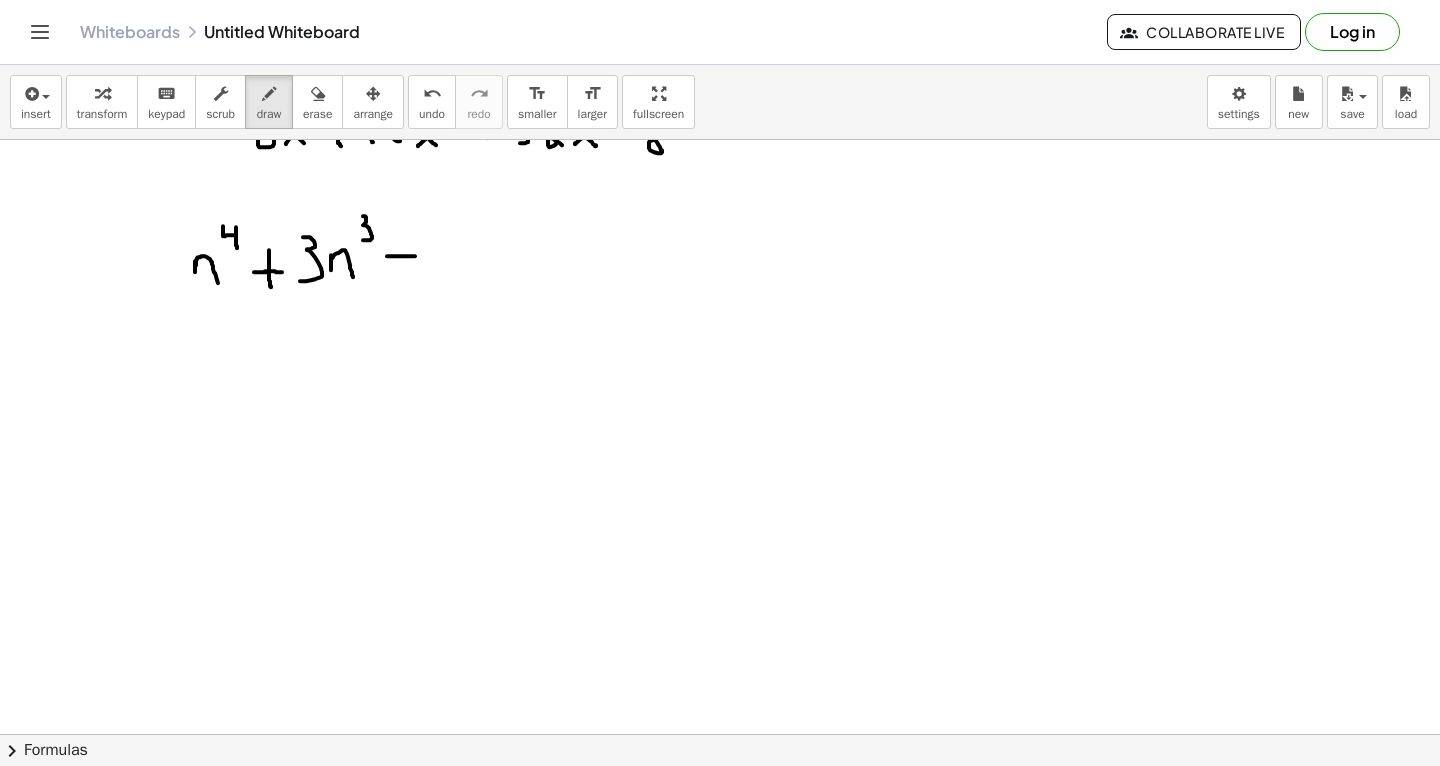 drag, startPoint x: 387, startPoint y: 255, endPoint x: 415, endPoint y: 253, distance: 28.071337 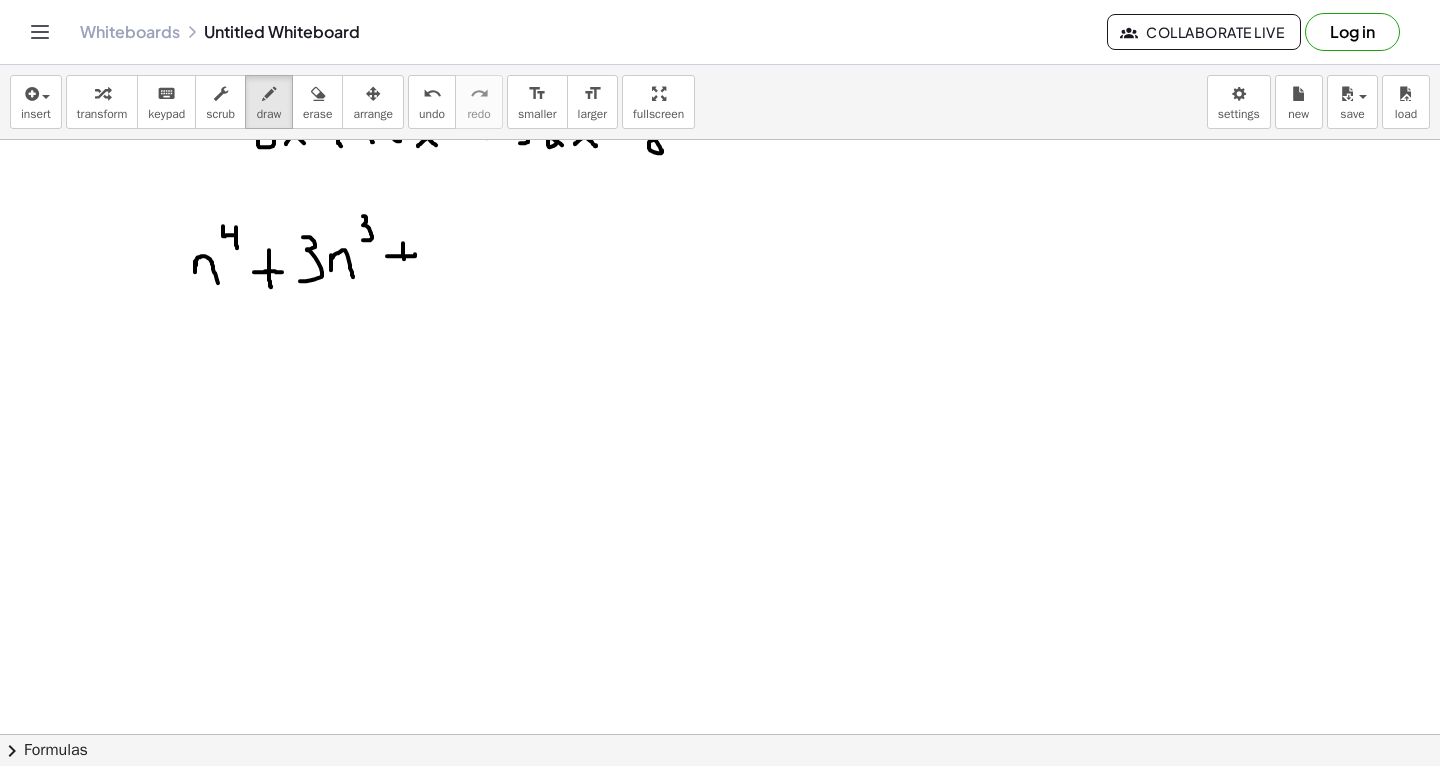 drag, startPoint x: 403, startPoint y: 242, endPoint x: 404, endPoint y: 261, distance: 19.026299 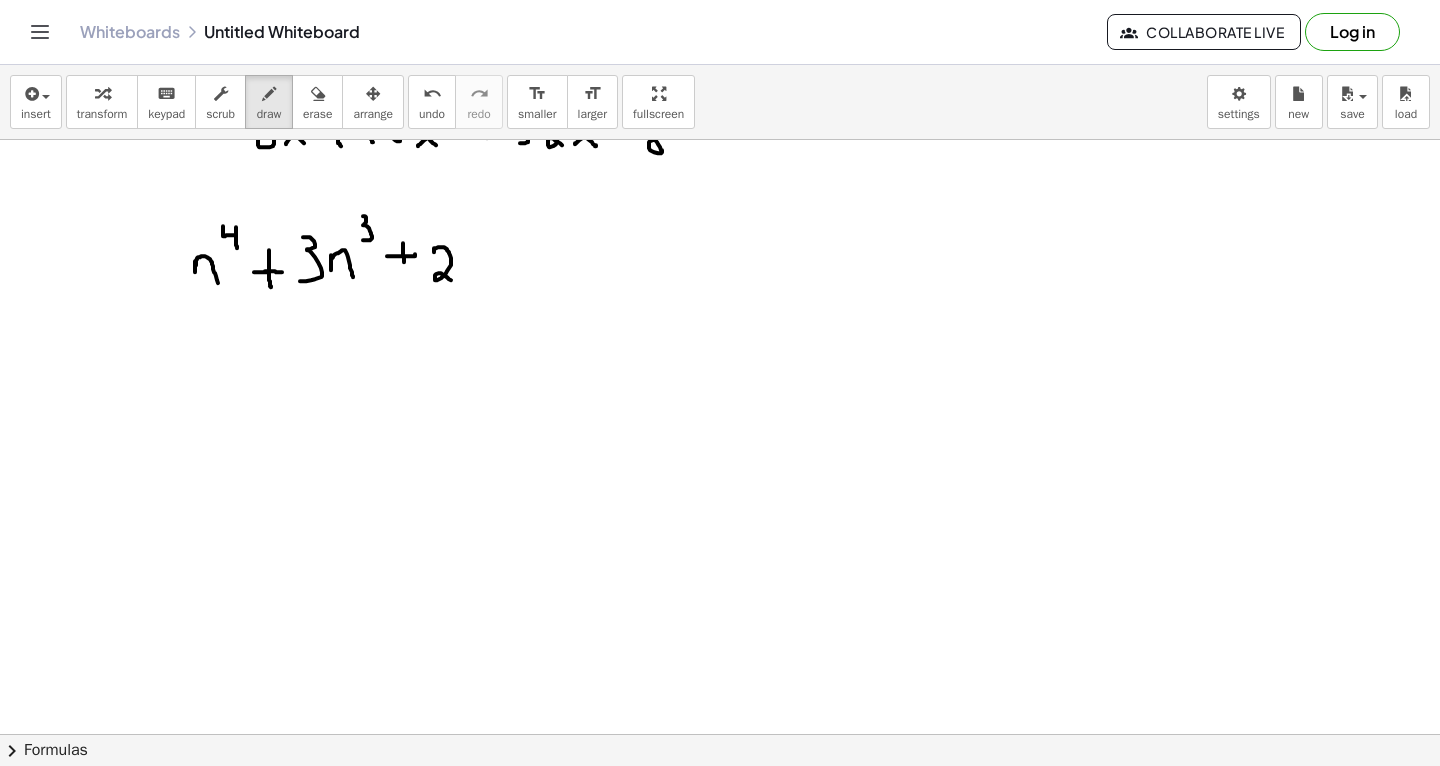 drag, startPoint x: 434, startPoint y: 251, endPoint x: 453, endPoint y: 279, distance: 33.83785 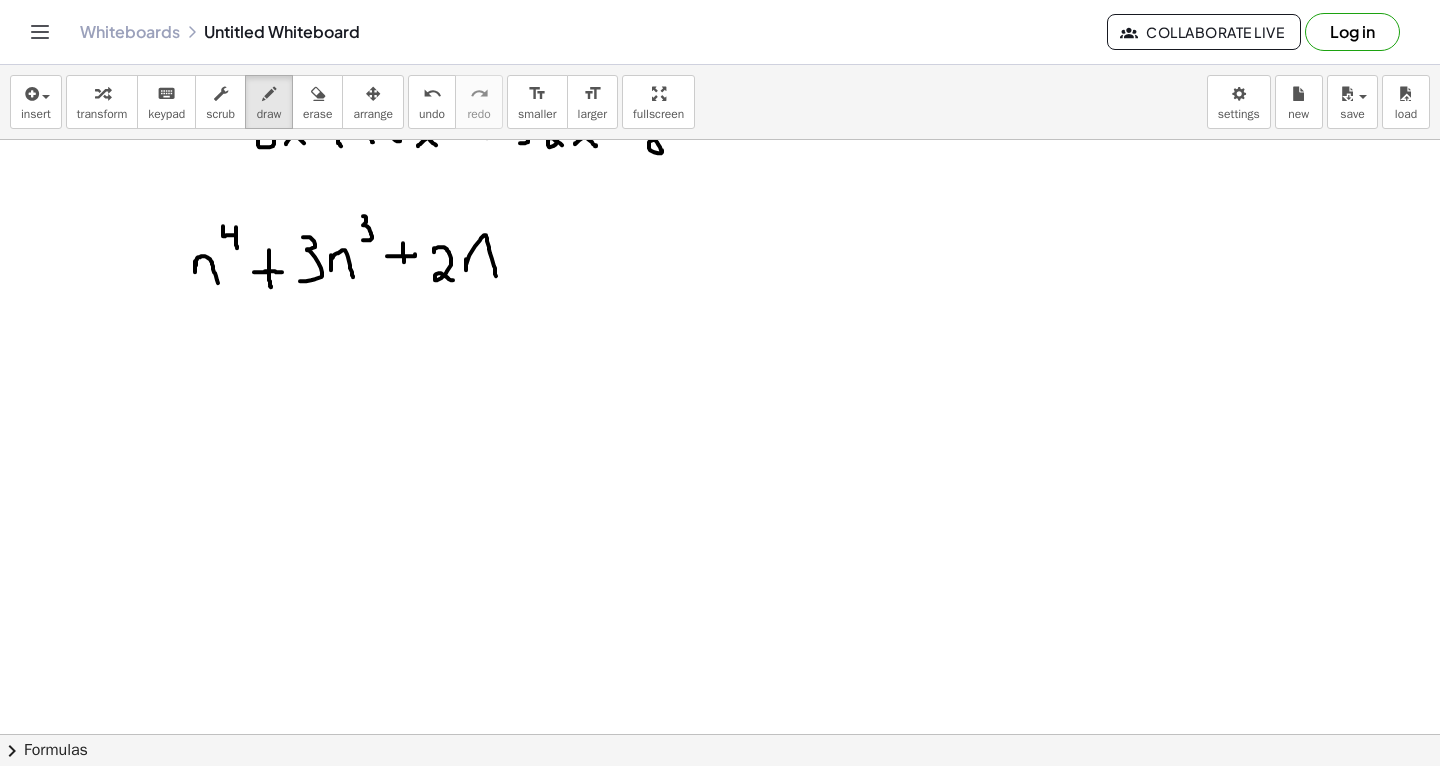 drag, startPoint x: 466, startPoint y: 258, endPoint x: 496, endPoint y: 275, distance: 34.48188 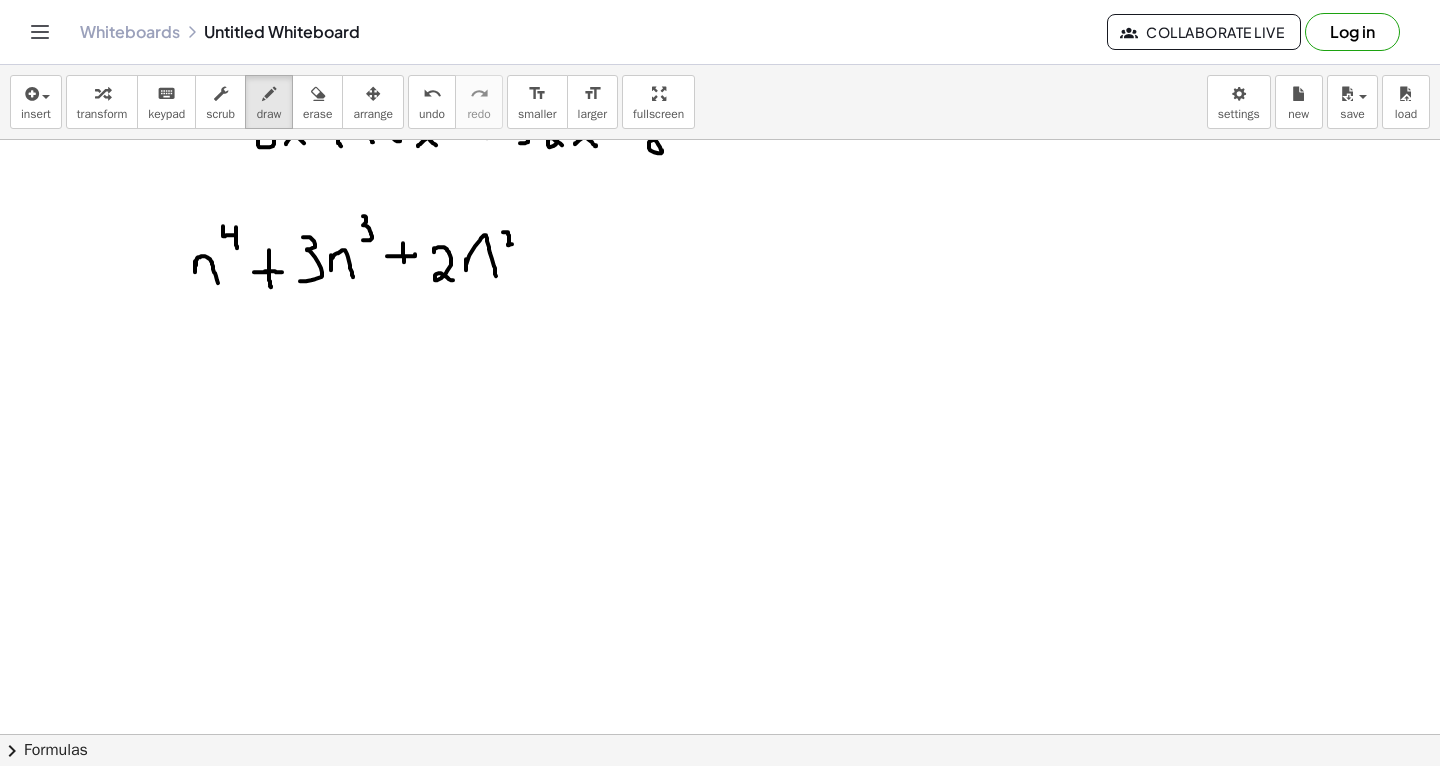 drag, startPoint x: 503, startPoint y: 231, endPoint x: 519, endPoint y: 244, distance: 20.615528 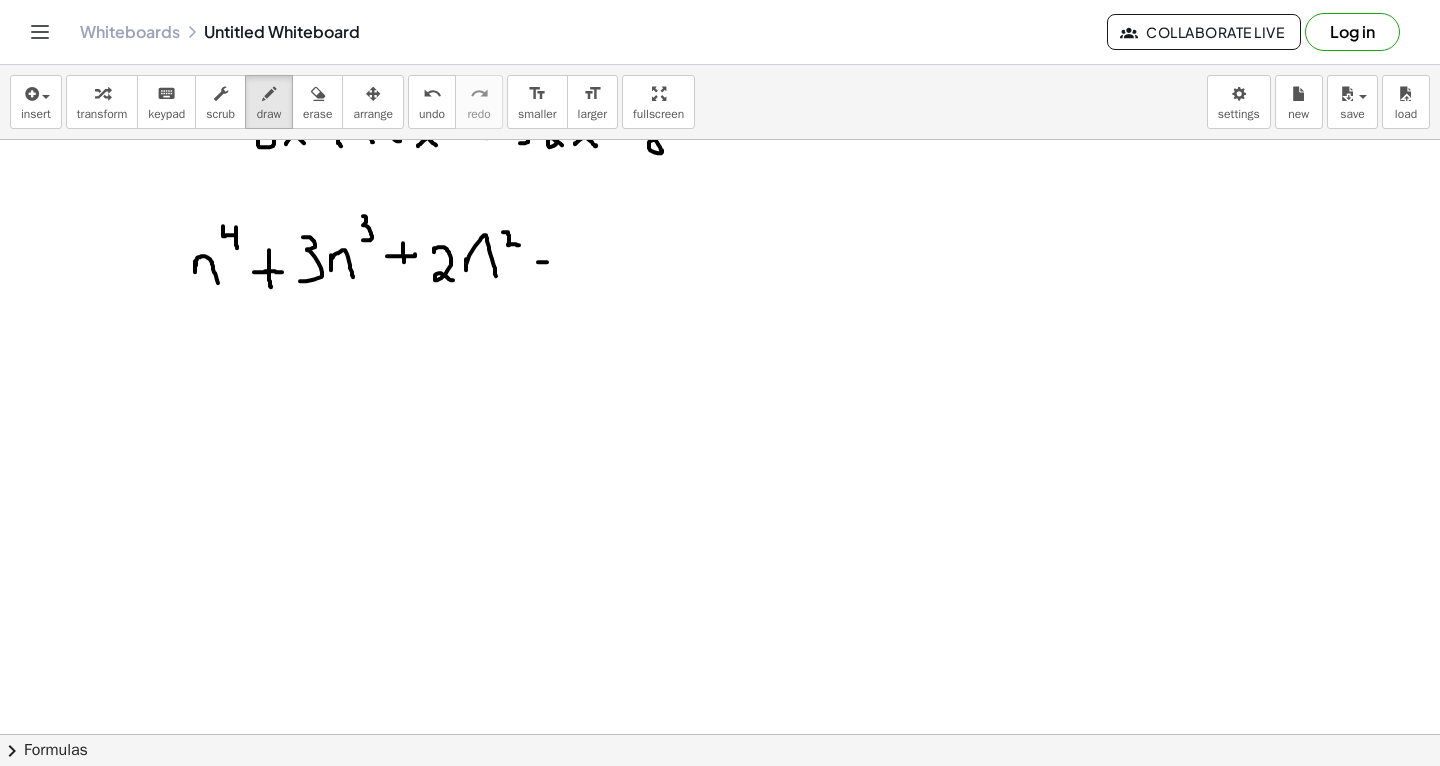 drag, startPoint x: 539, startPoint y: 261, endPoint x: 564, endPoint y: 260, distance: 25.019993 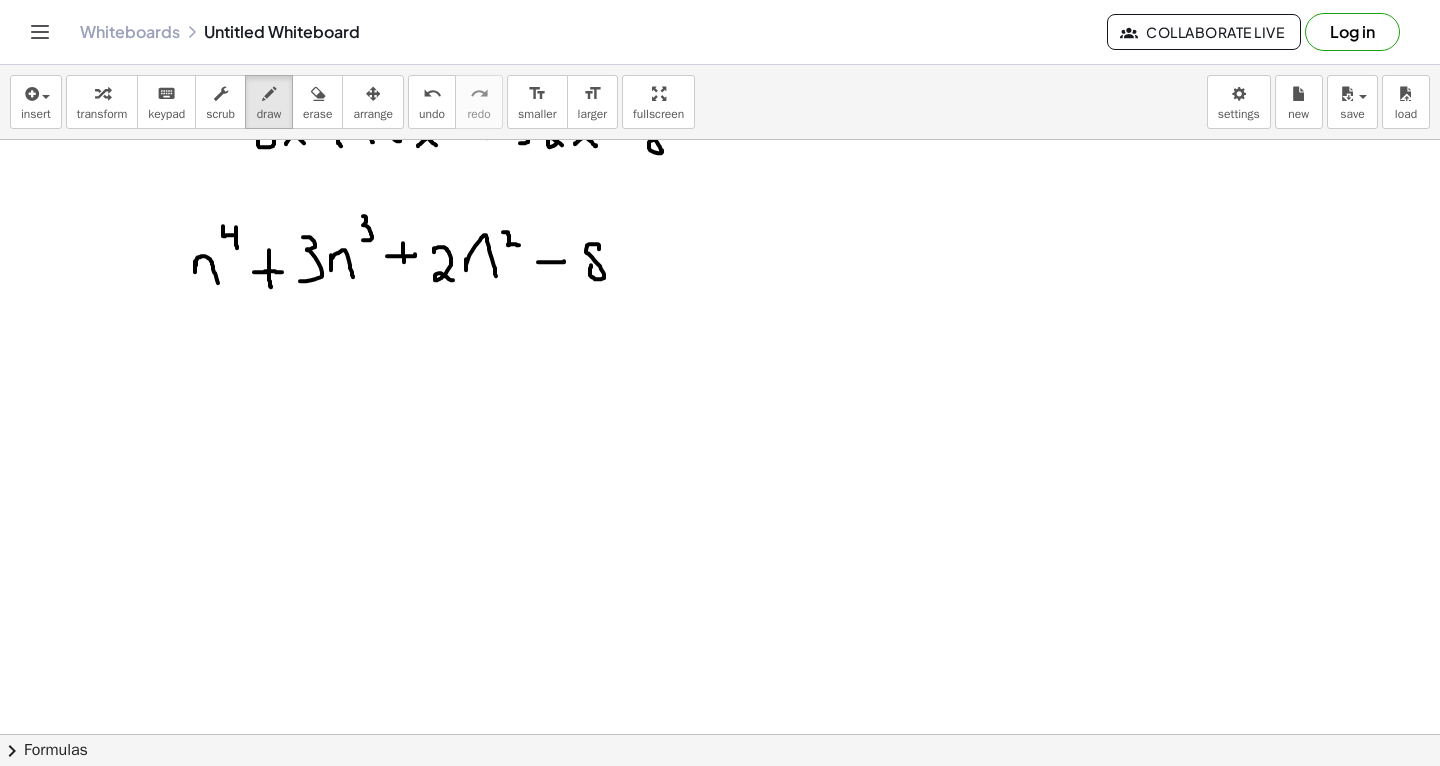 click at bounding box center [720, 338] 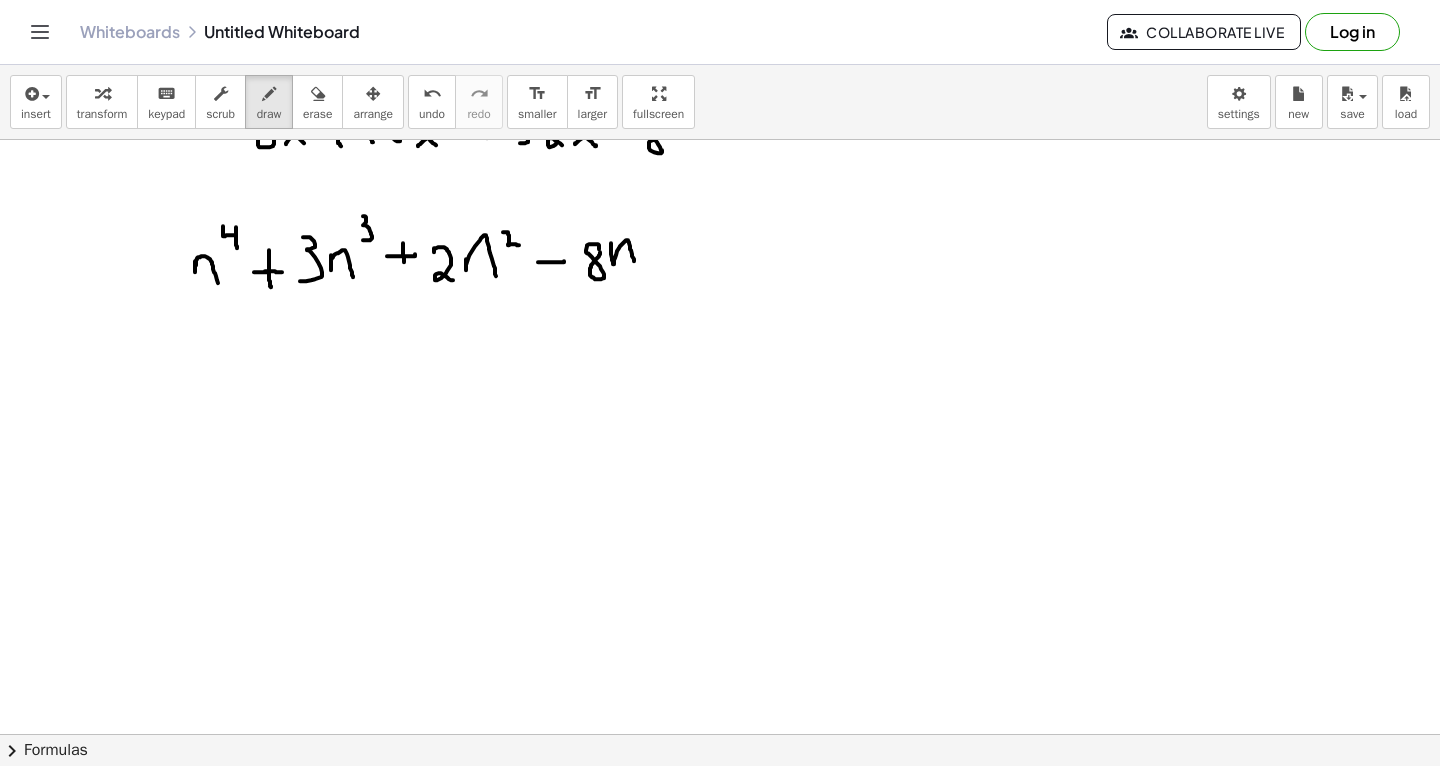 drag, startPoint x: 611, startPoint y: 242, endPoint x: 635, endPoint y: 263, distance: 31.890438 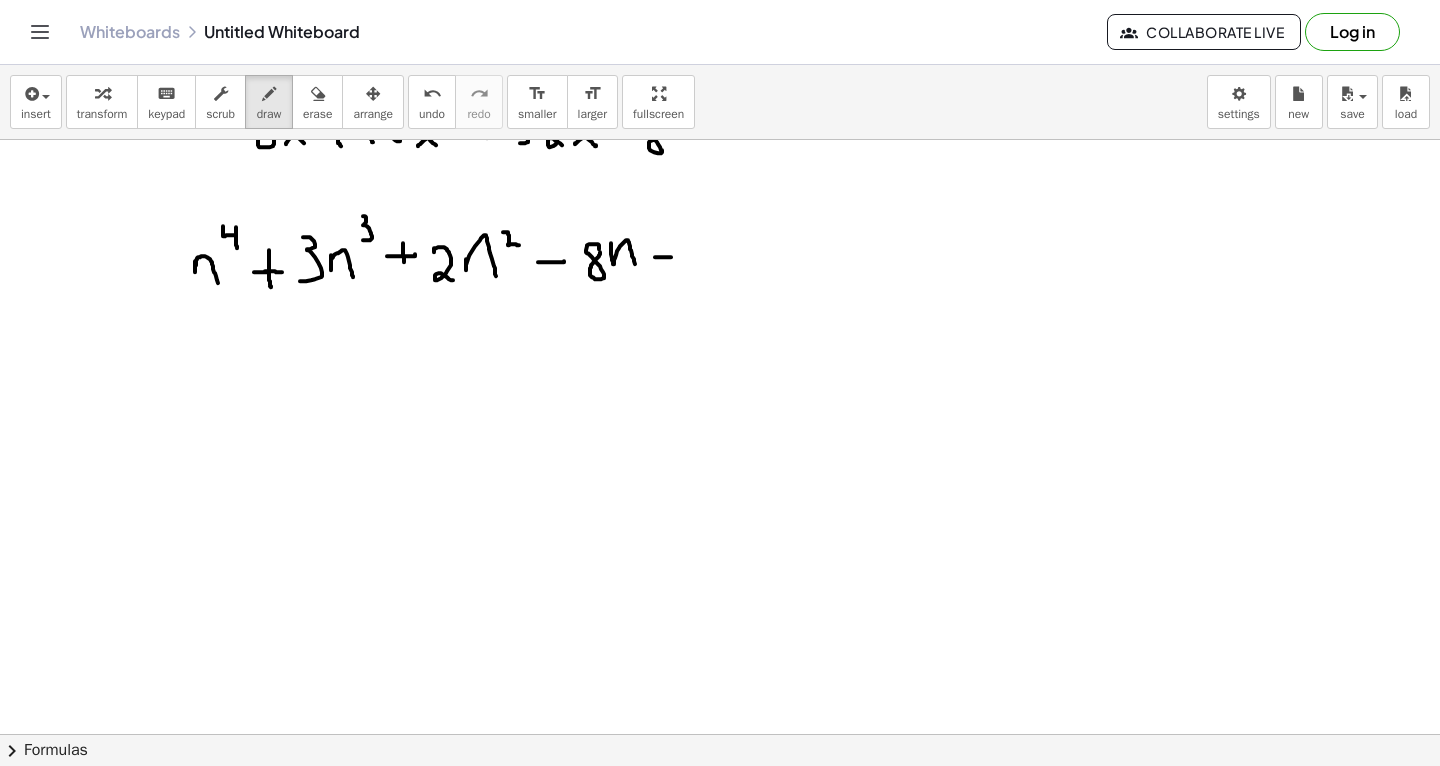 drag, startPoint x: 655, startPoint y: 256, endPoint x: 673, endPoint y: 256, distance: 18 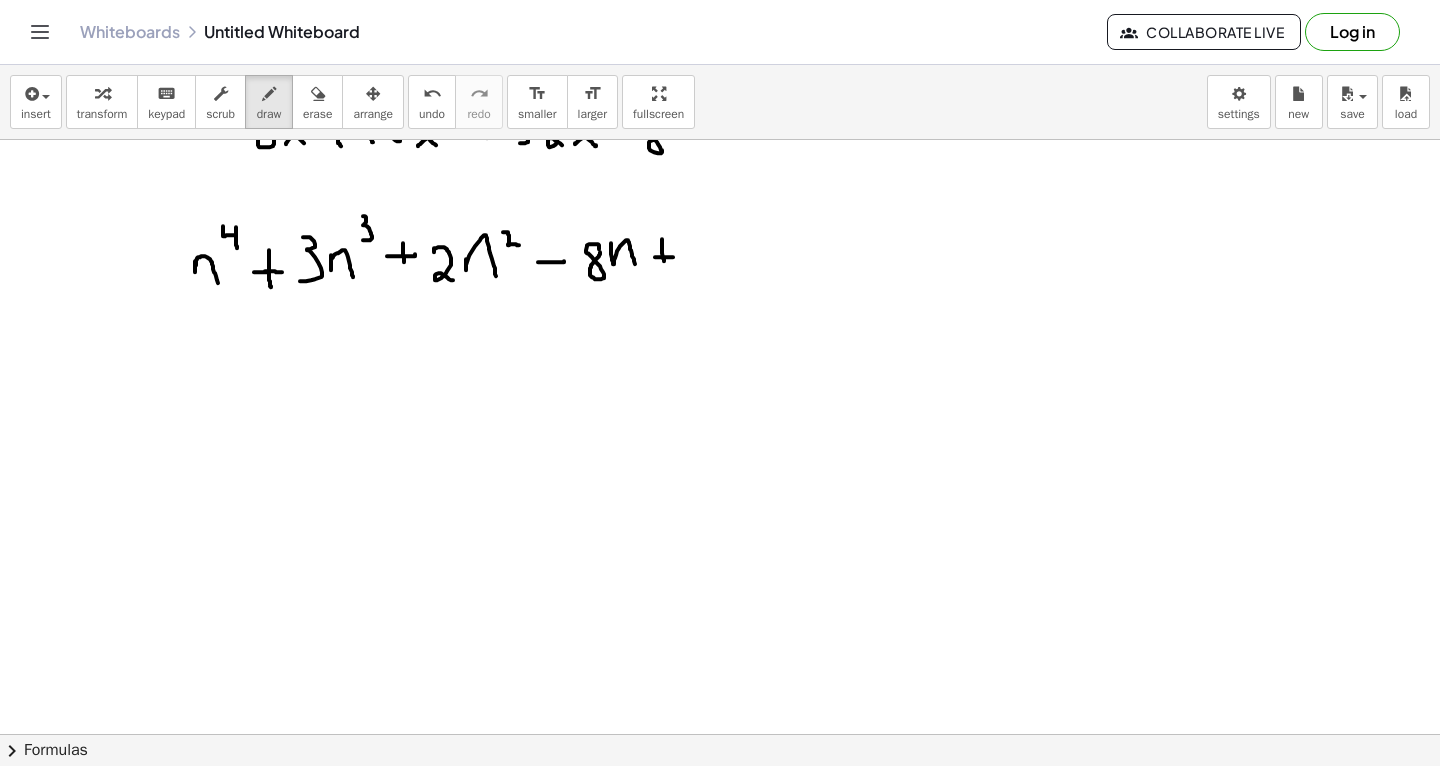 drag, startPoint x: 662, startPoint y: 238, endPoint x: 664, endPoint y: 262, distance: 24.083189 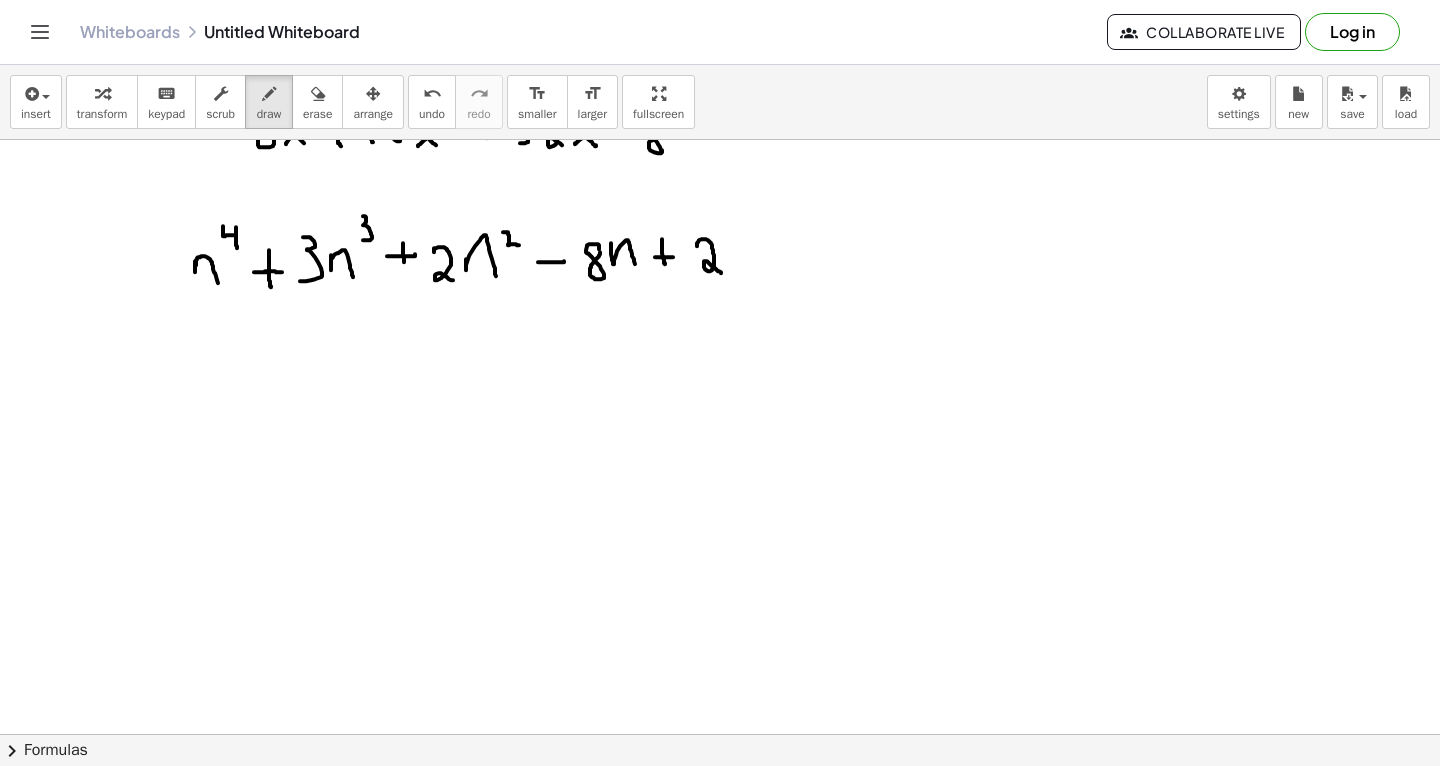 drag, startPoint x: 697, startPoint y: 245, endPoint x: 721, endPoint y: 272, distance: 36.124783 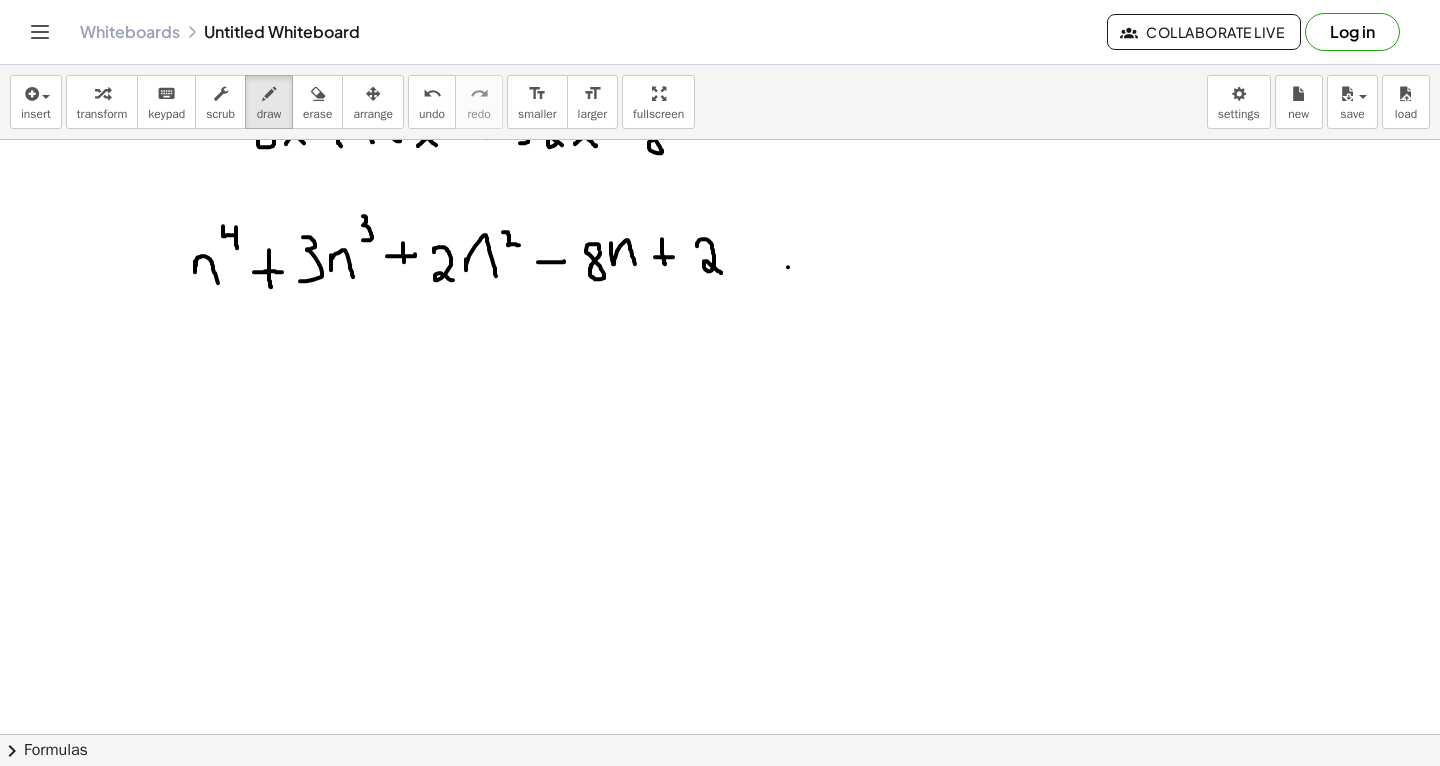 click at bounding box center (720, 338) 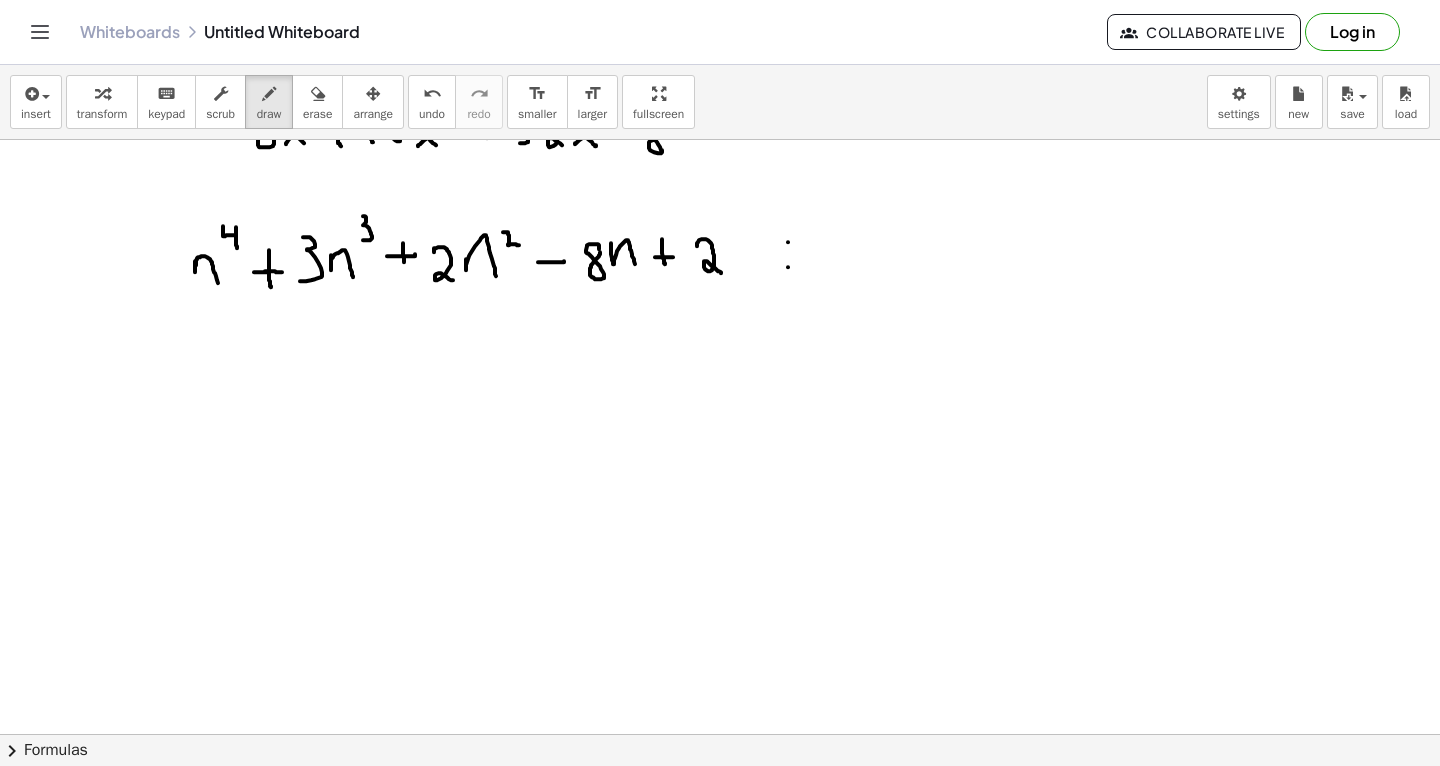 click at bounding box center (720, 338) 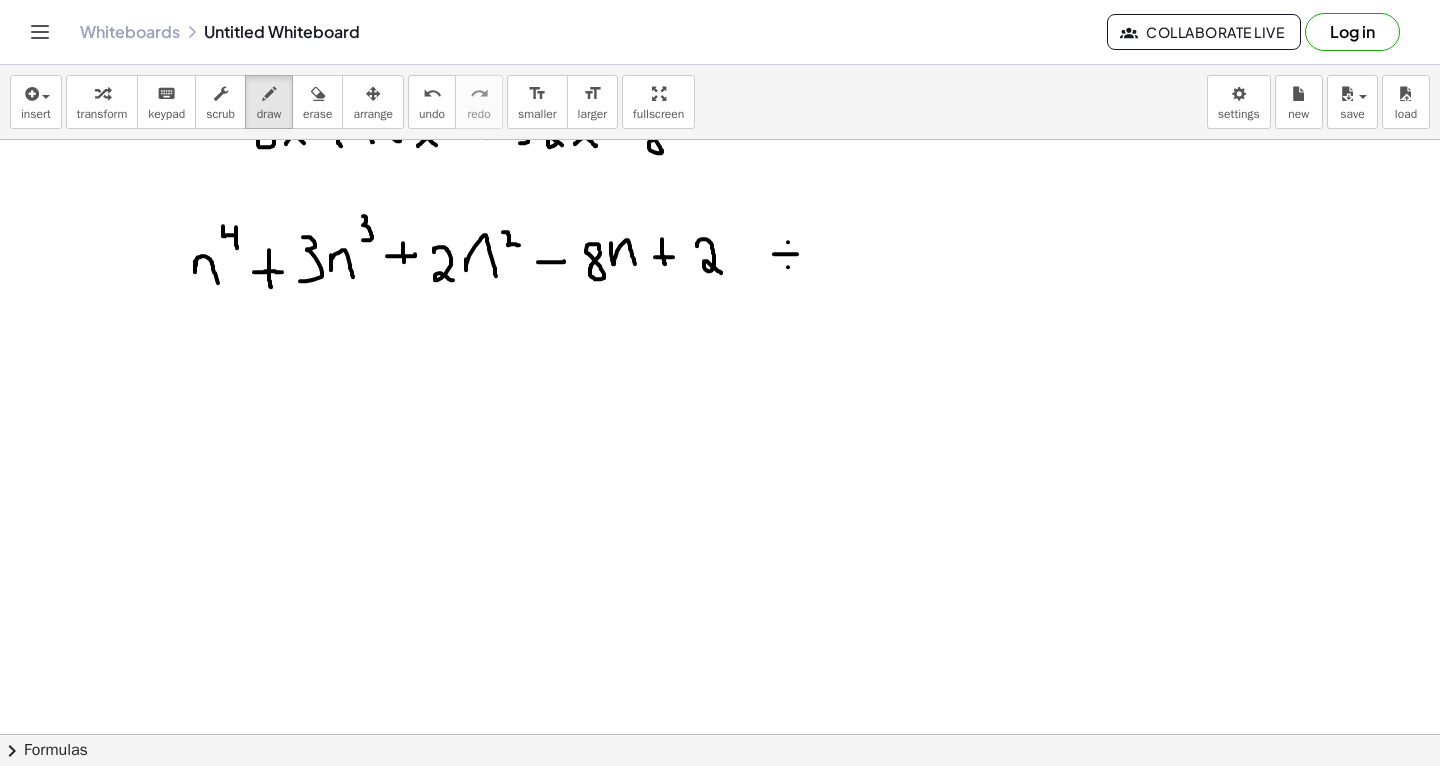 drag, startPoint x: 774, startPoint y: 253, endPoint x: 803, endPoint y: 254, distance: 29.017237 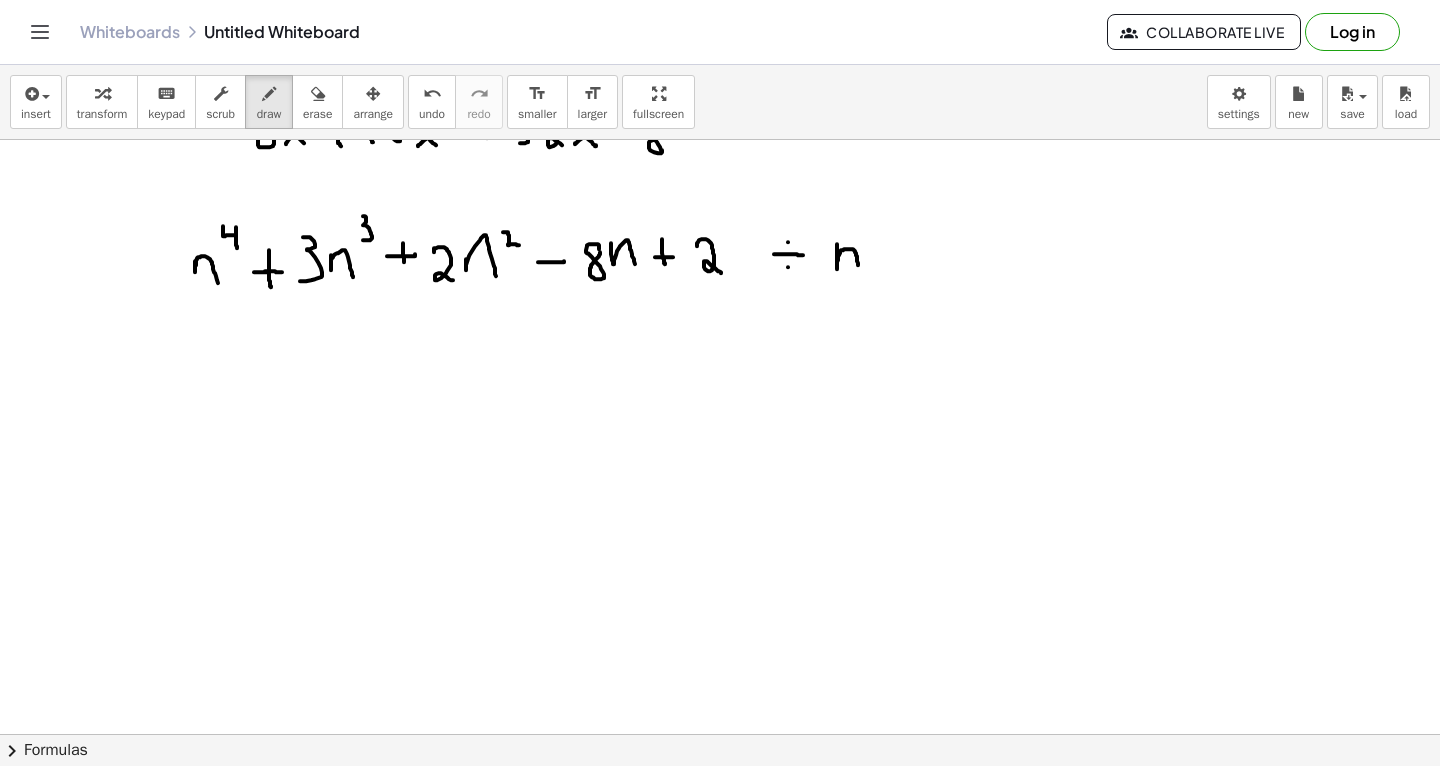 drag, startPoint x: 837, startPoint y: 243, endPoint x: 860, endPoint y: 271, distance: 36.23534 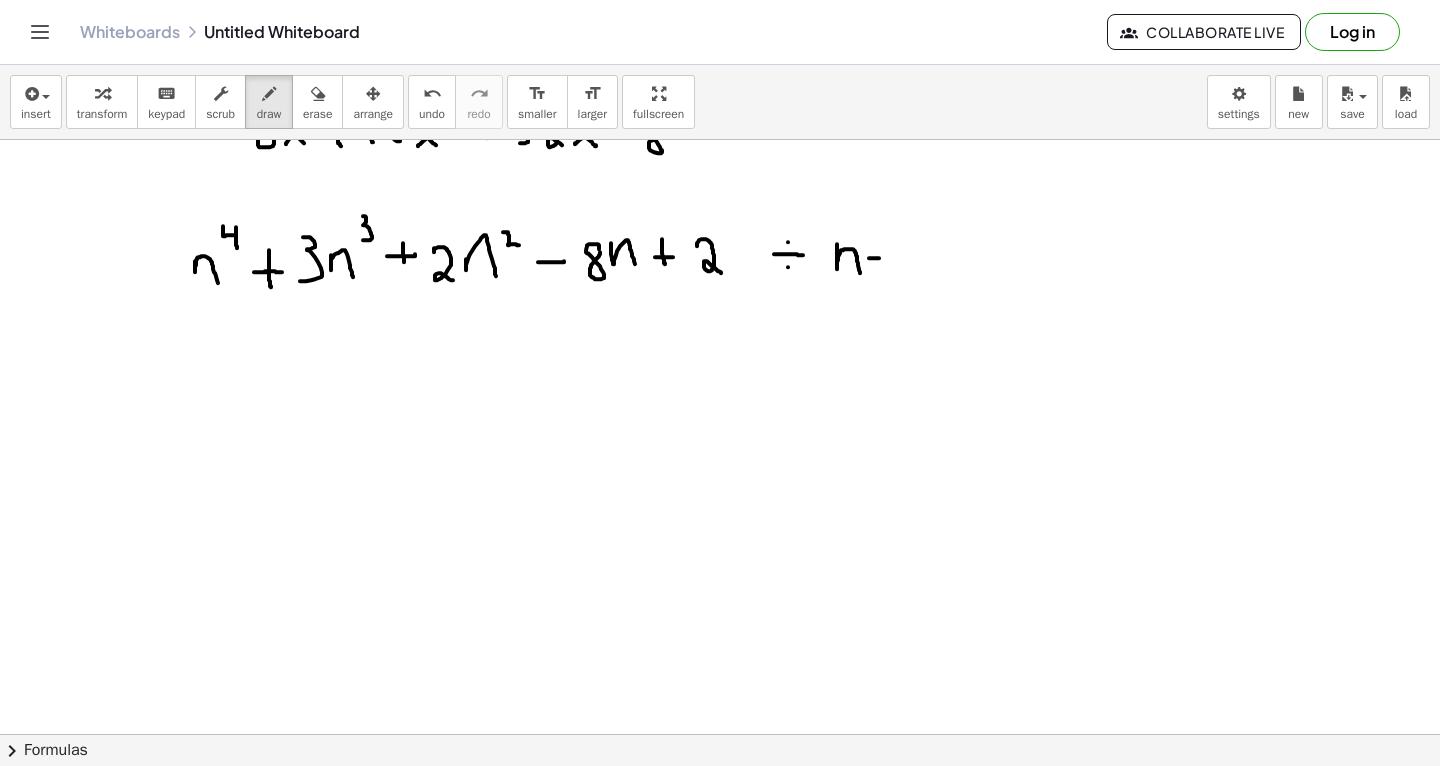 click at bounding box center (720, 338) 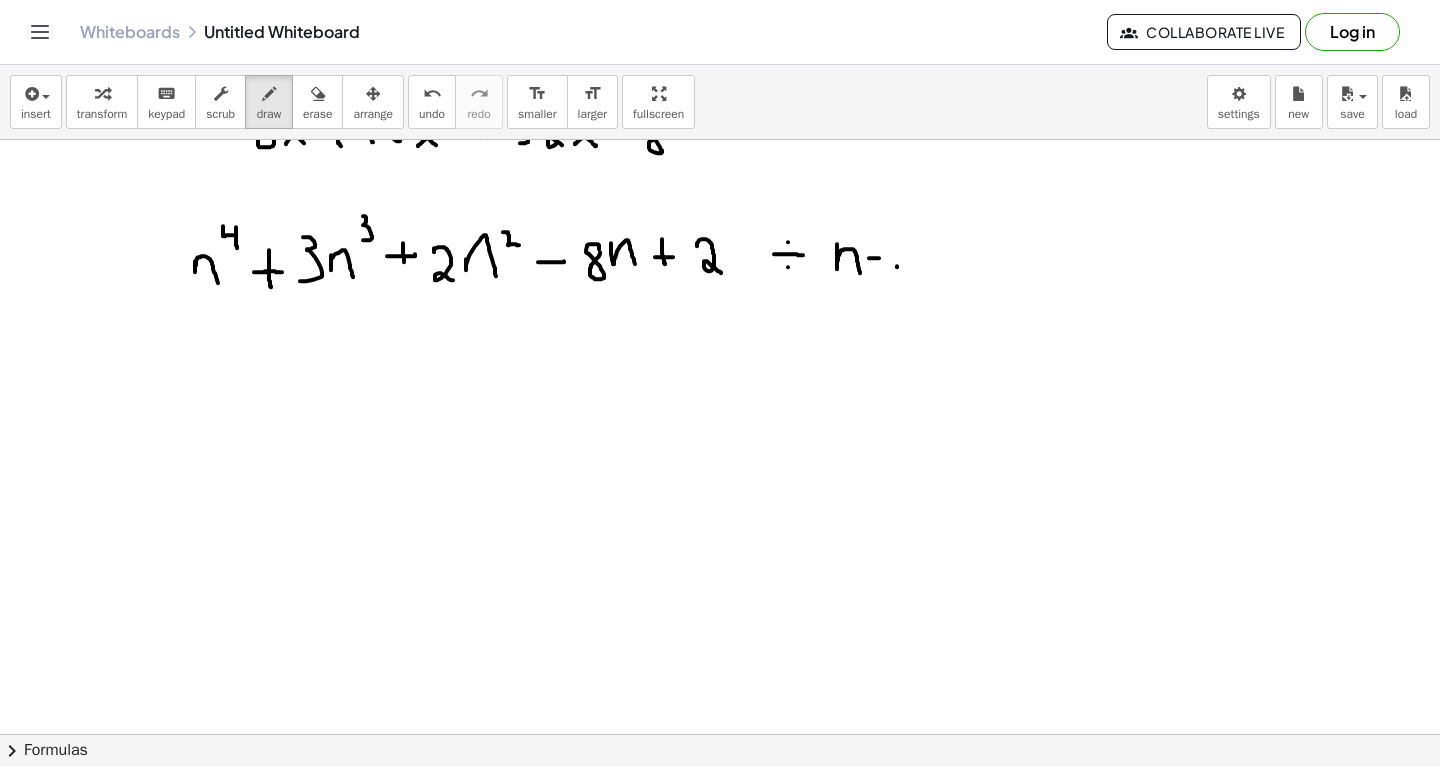 drag, startPoint x: 897, startPoint y: 266, endPoint x: 897, endPoint y: 238, distance: 28 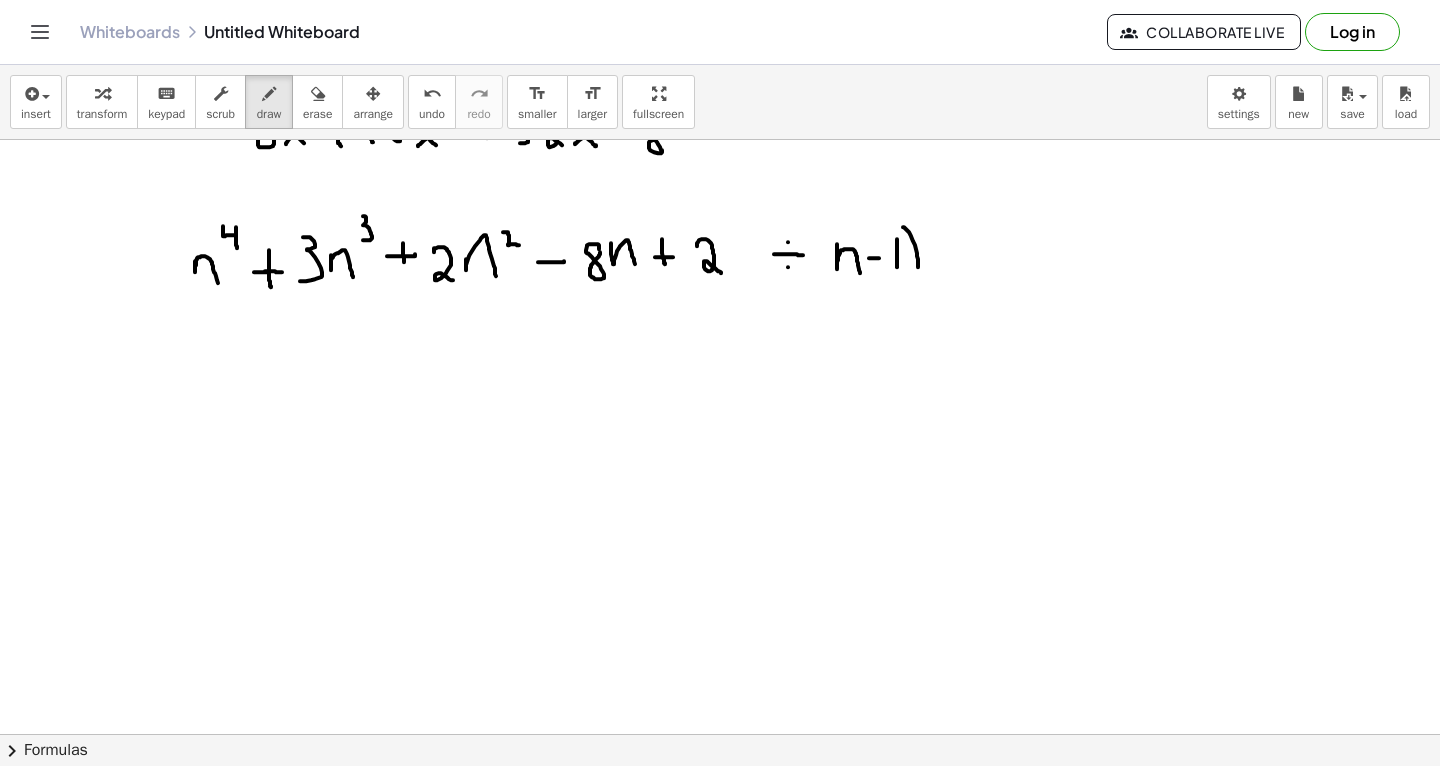 drag, startPoint x: 903, startPoint y: 226, endPoint x: 915, endPoint y: 283, distance: 58.249462 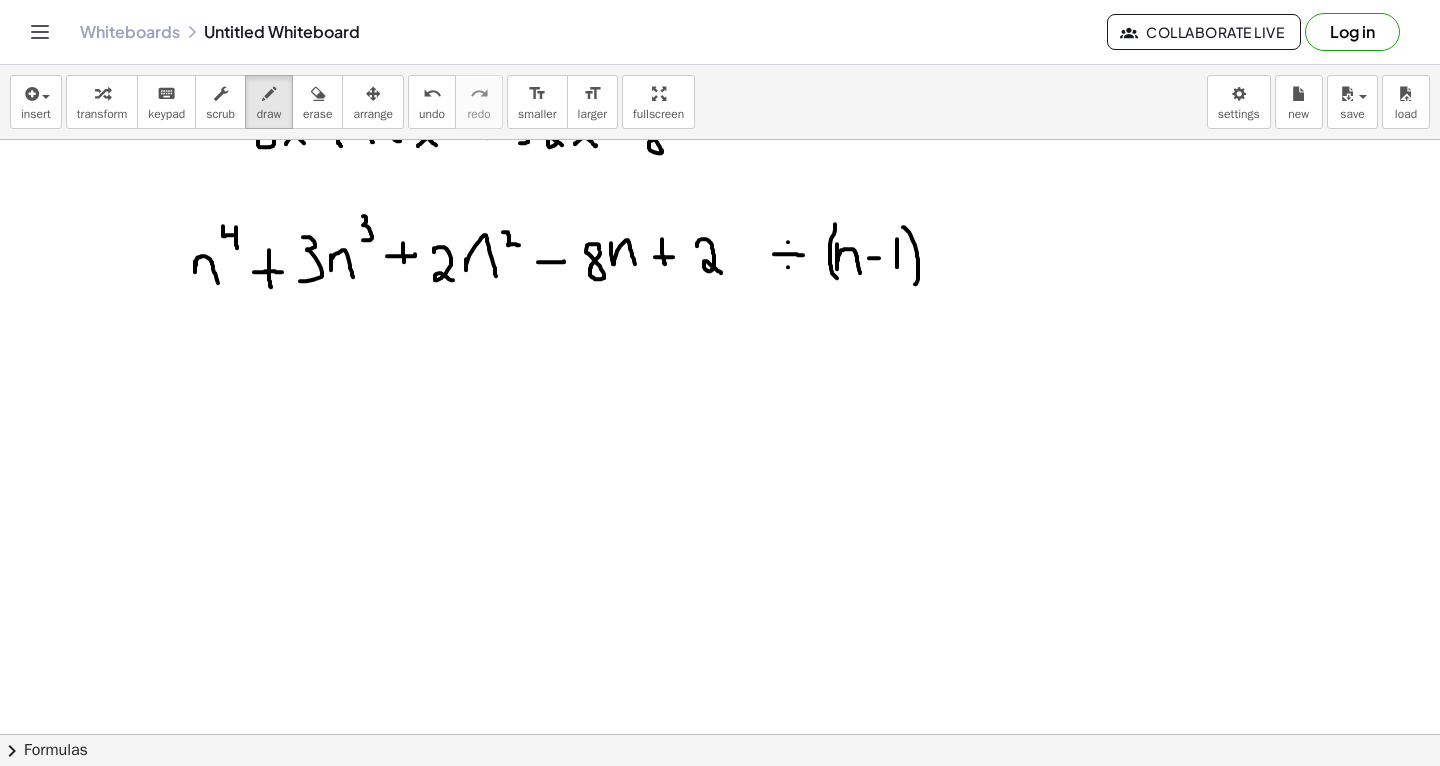 drag, startPoint x: 835, startPoint y: 223, endPoint x: 840, endPoint y: 279, distance: 56.22277 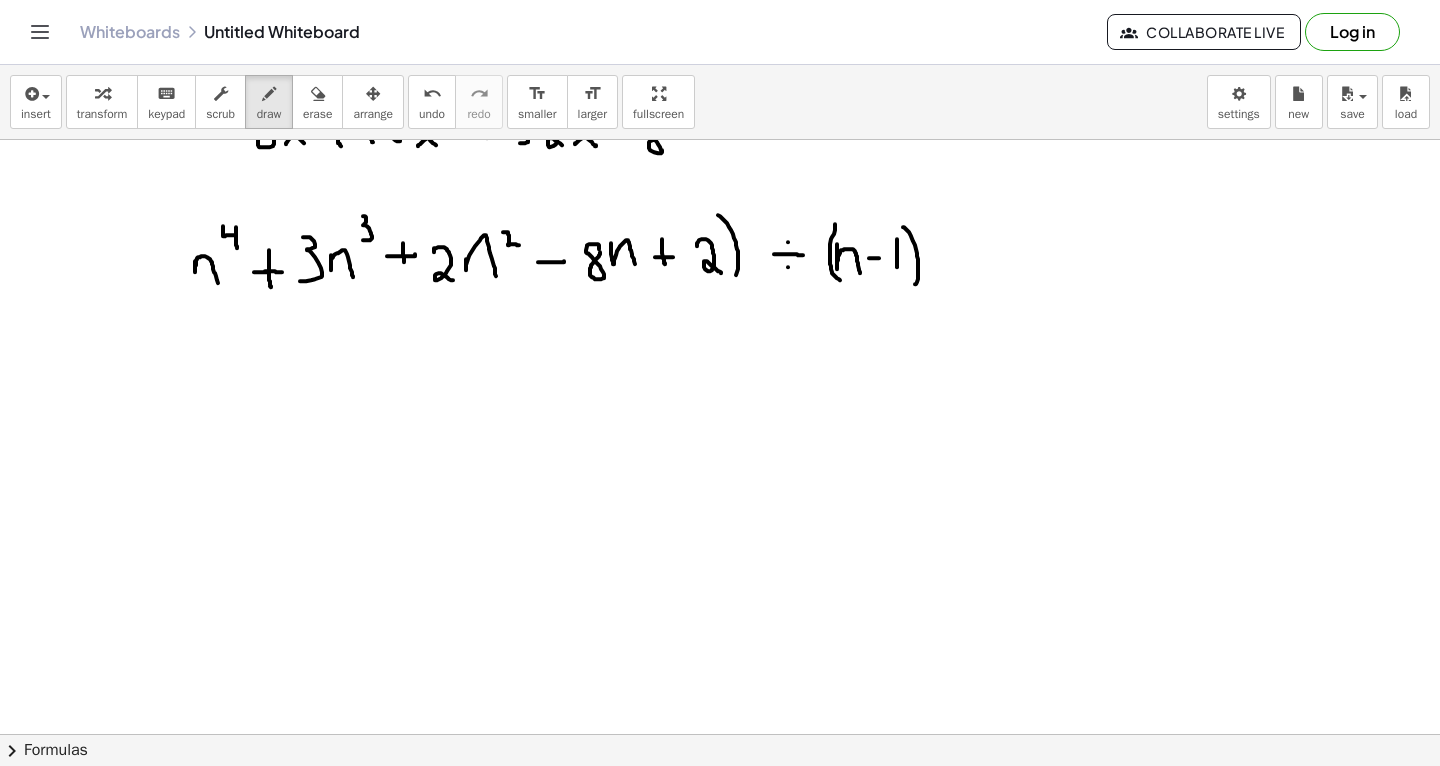drag, startPoint x: 718, startPoint y: 214, endPoint x: 727, endPoint y: 286, distance: 72.56032 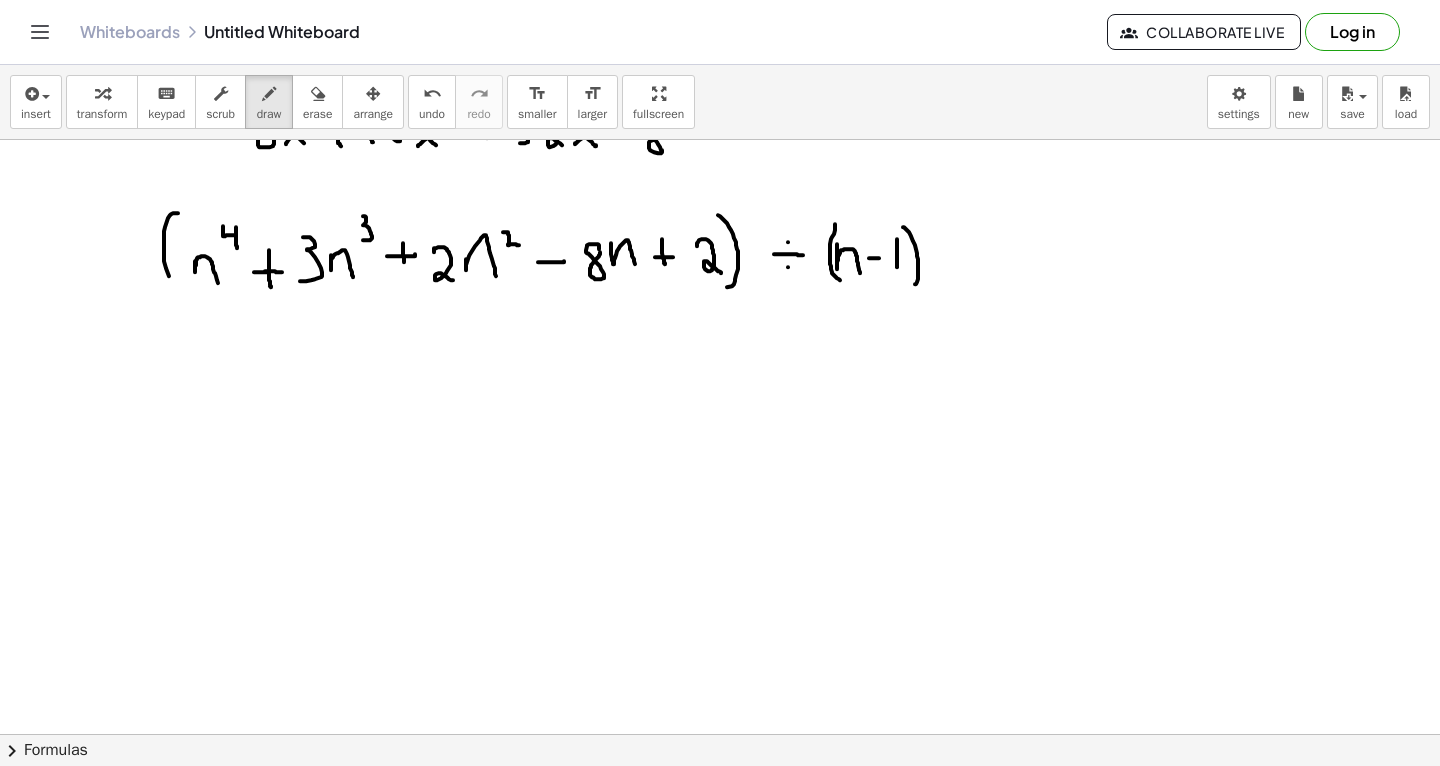 drag, startPoint x: 178, startPoint y: 212, endPoint x: 186, endPoint y: 291, distance: 79.40403 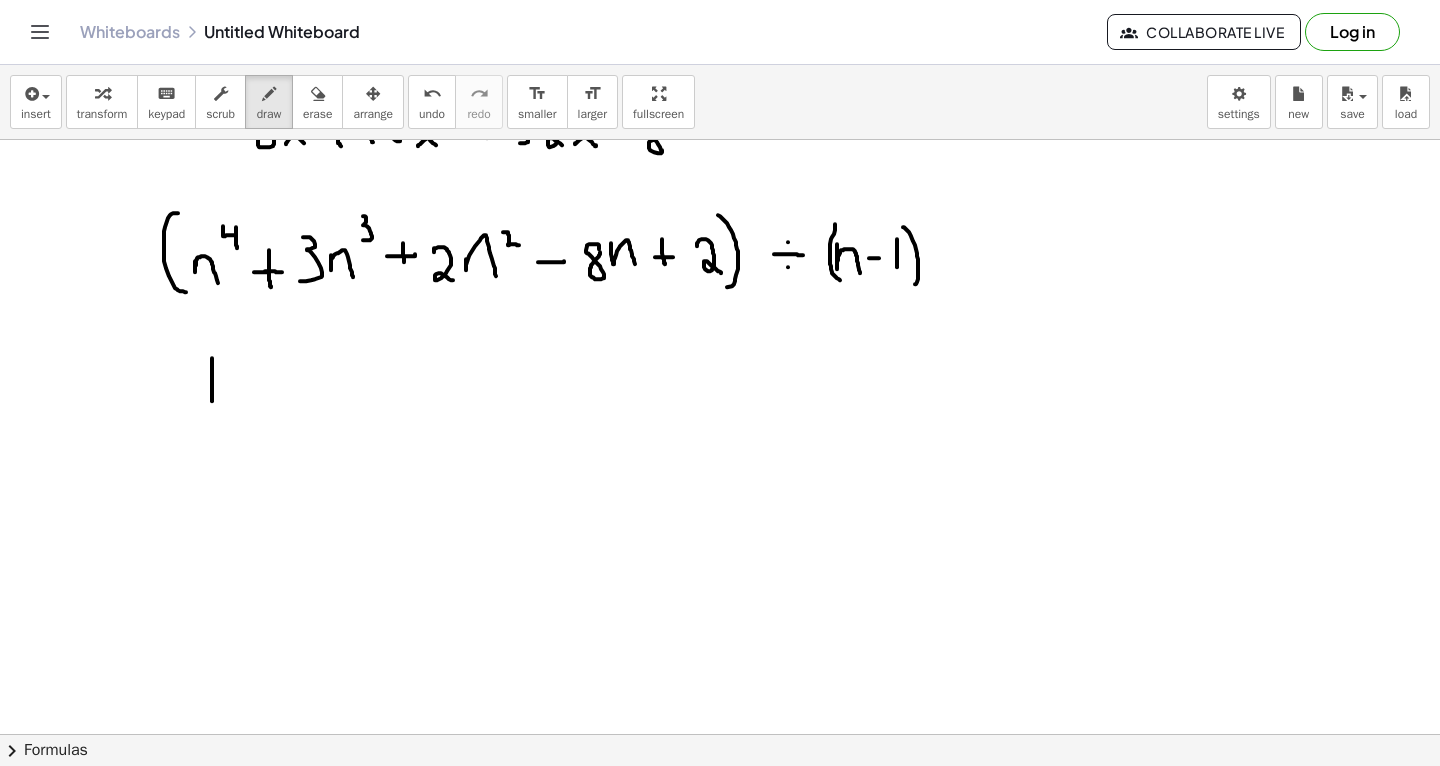 drag, startPoint x: 212, startPoint y: 357, endPoint x: 212, endPoint y: 400, distance: 43 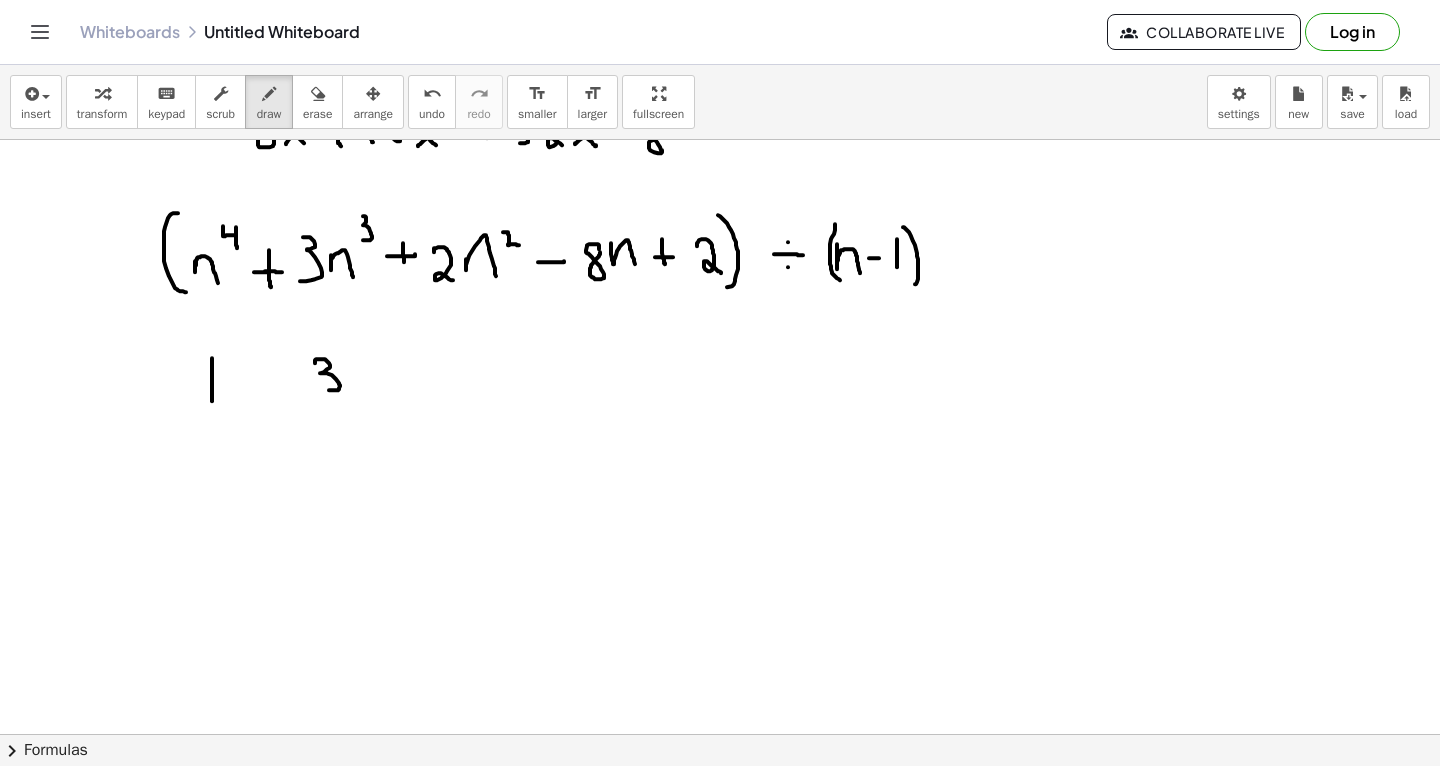 drag, startPoint x: 315, startPoint y: 362, endPoint x: 311, endPoint y: 391, distance: 29.274563 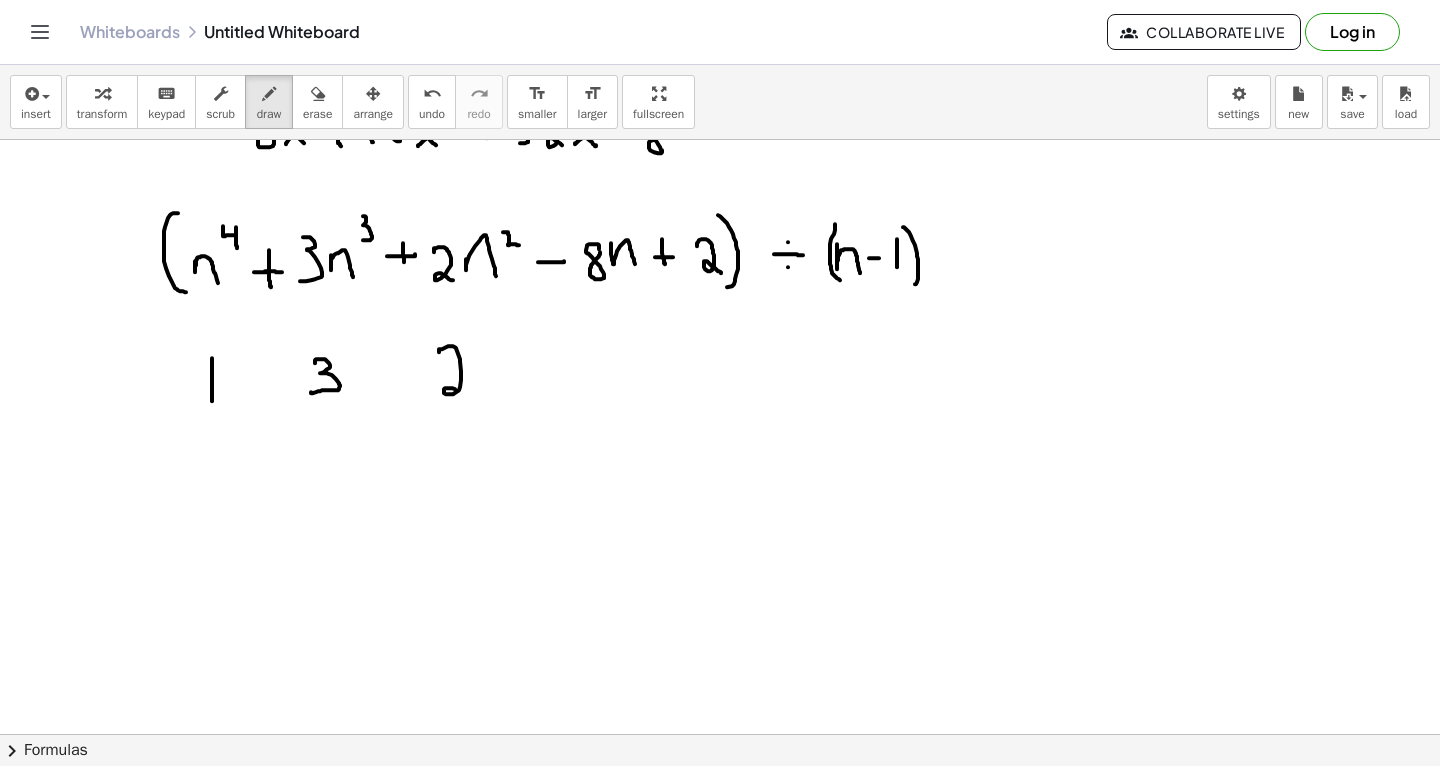 drag, startPoint x: 439, startPoint y: 351, endPoint x: 471, endPoint y: 395, distance: 54.405884 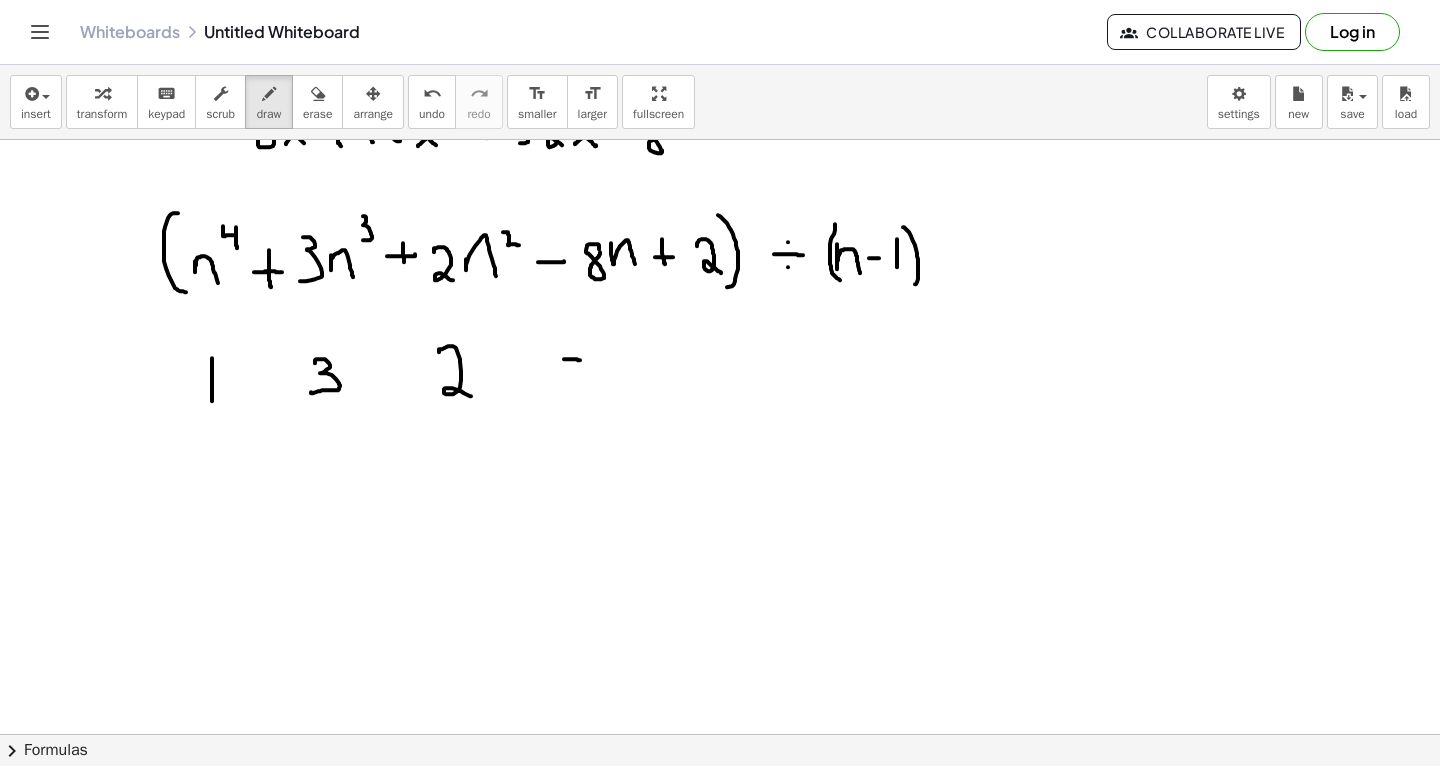 drag, startPoint x: 564, startPoint y: 358, endPoint x: 585, endPoint y: 359, distance: 21.023796 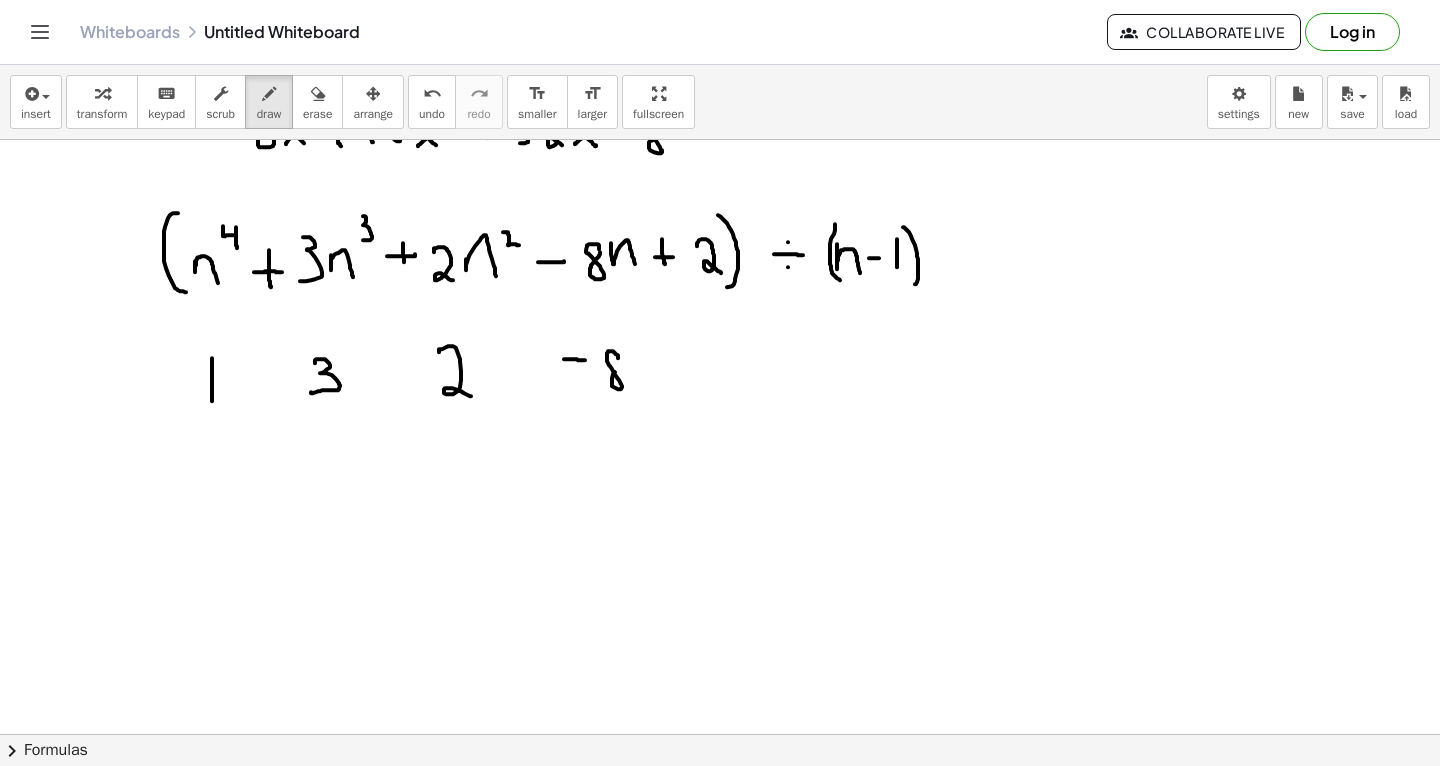click at bounding box center [720, 338] 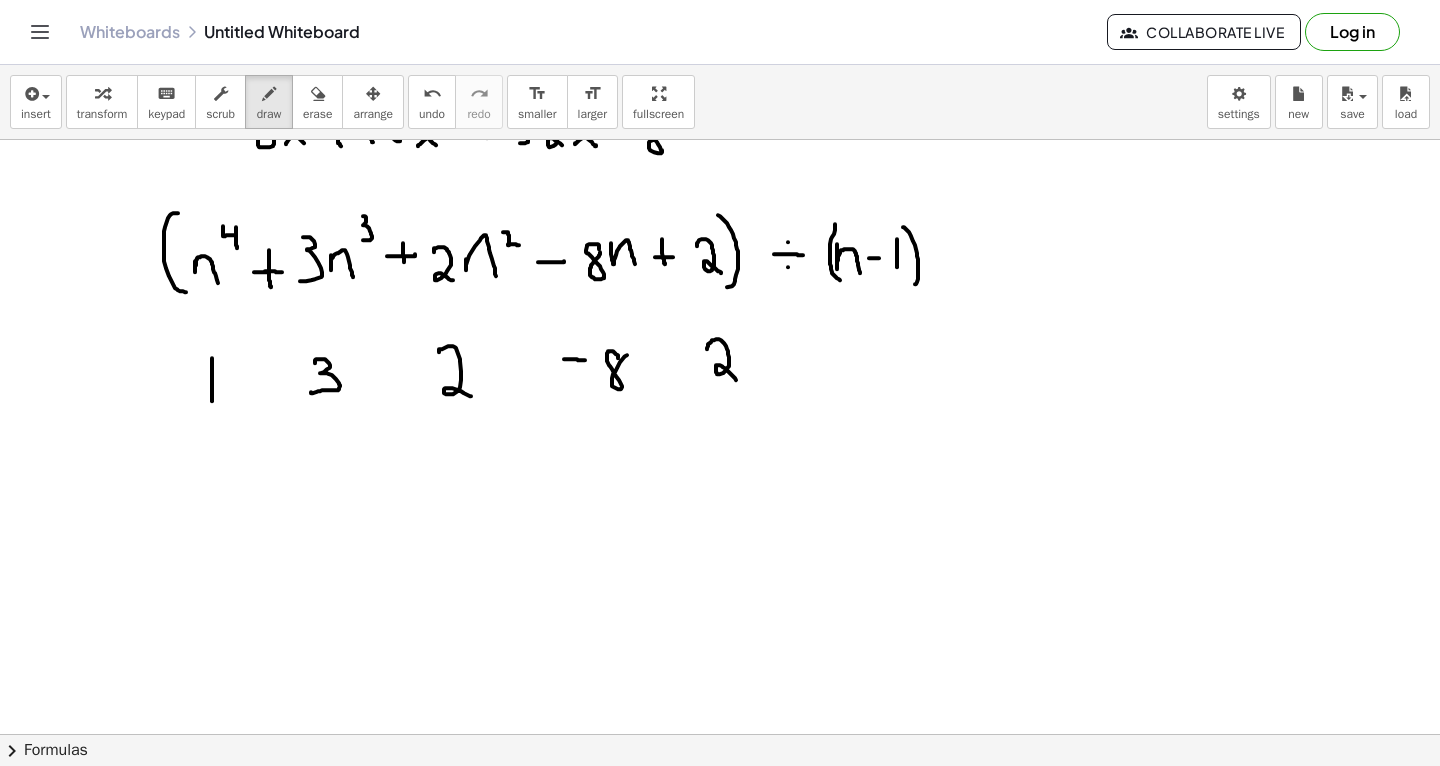 drag, startPoint x: 707, startPoint y: 348, endPoint x: 741, endPoint y: 383, distance: 48.79549 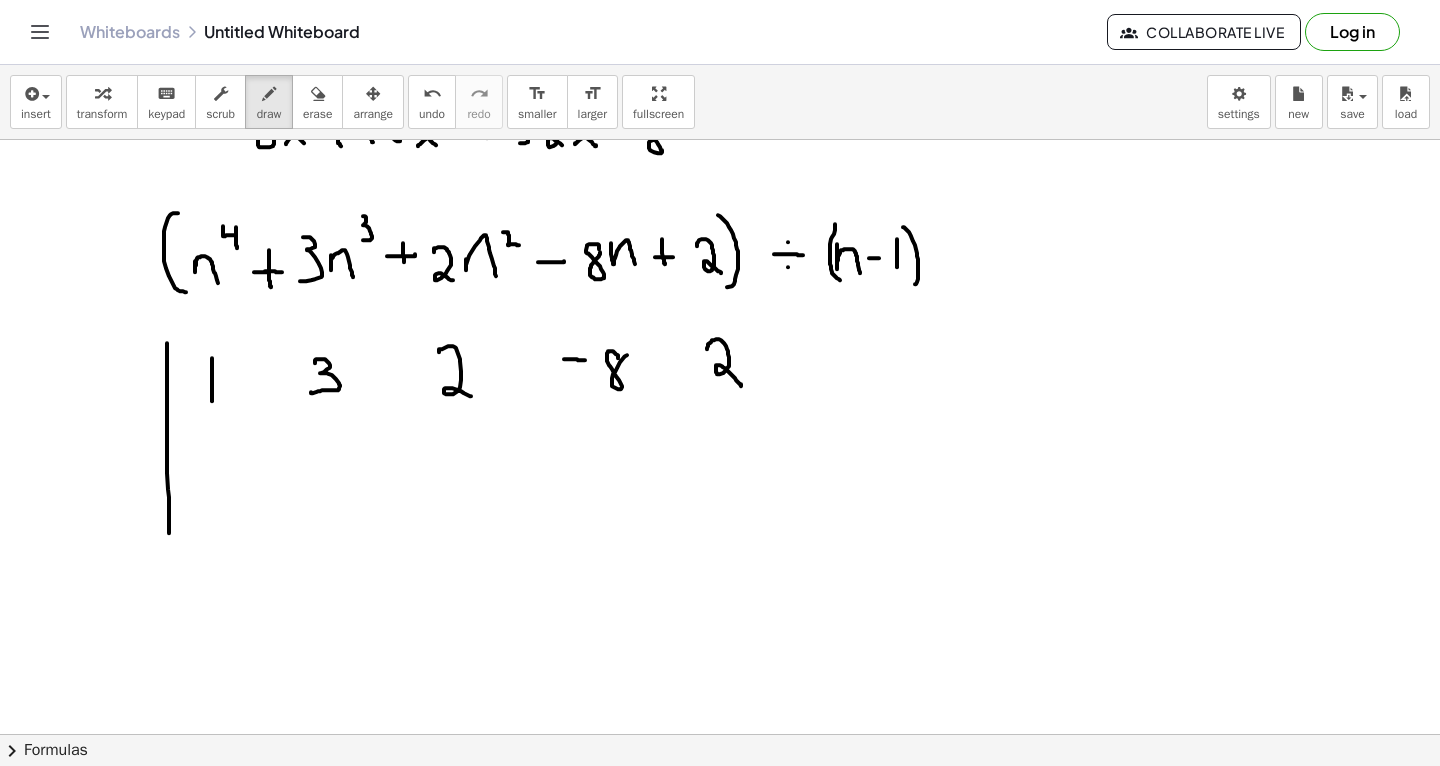drag, startPoint x: 167, startPoint y: 342, endPoint x: 169, endPoint y: 532, distance: 190.01053 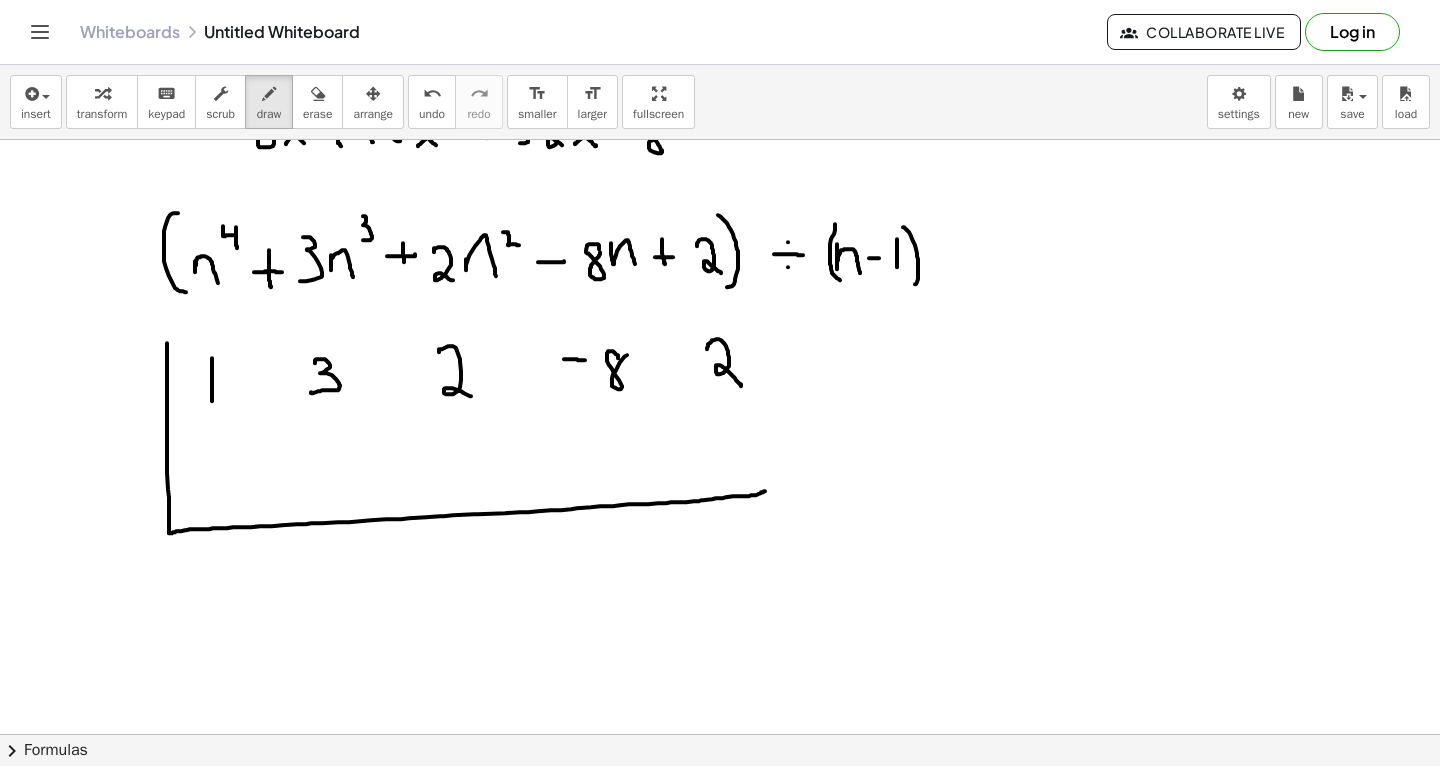 drag, startPoint x: 169, startPoint y: 532, endPoint x: 767, endPoint y: 488, distance: 599.6165 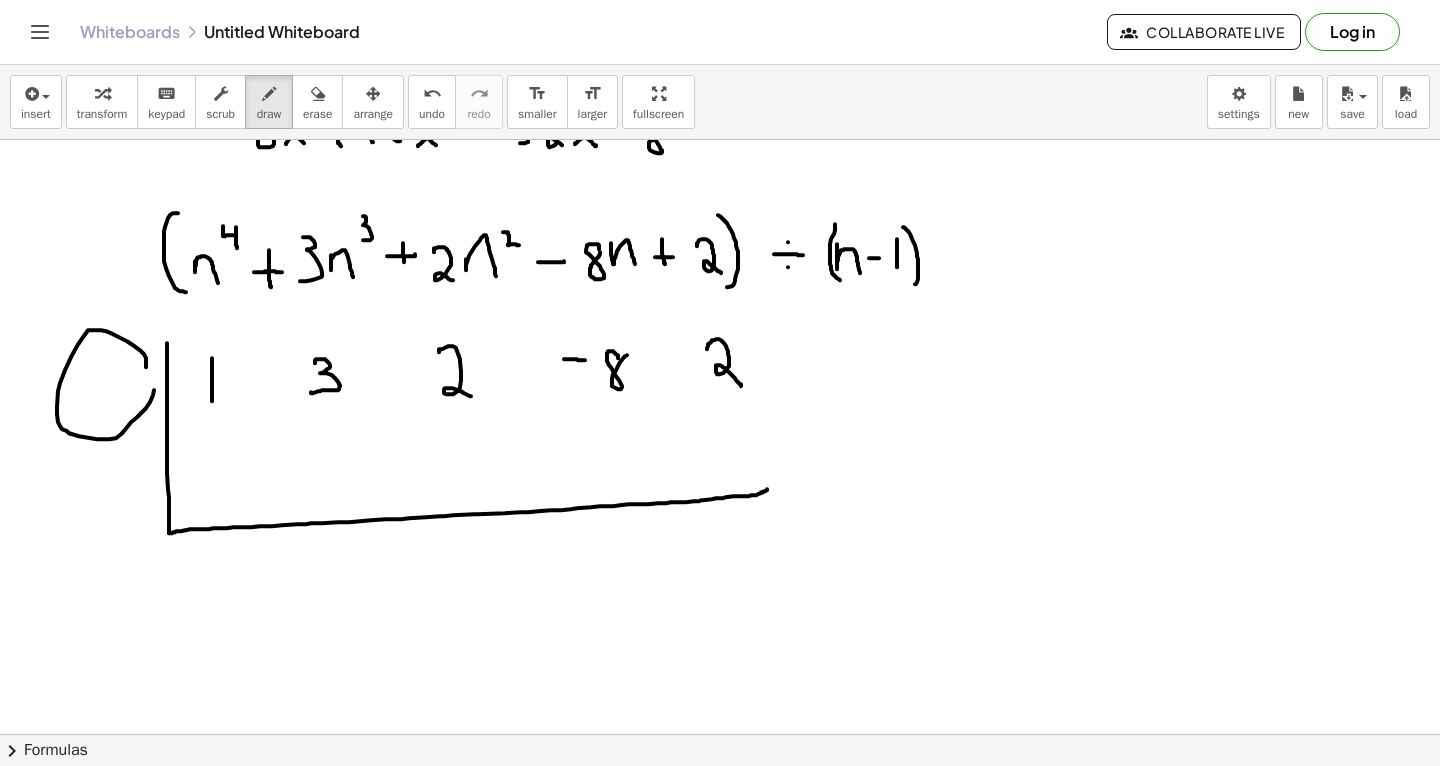 click at bounding box center [720, 338] 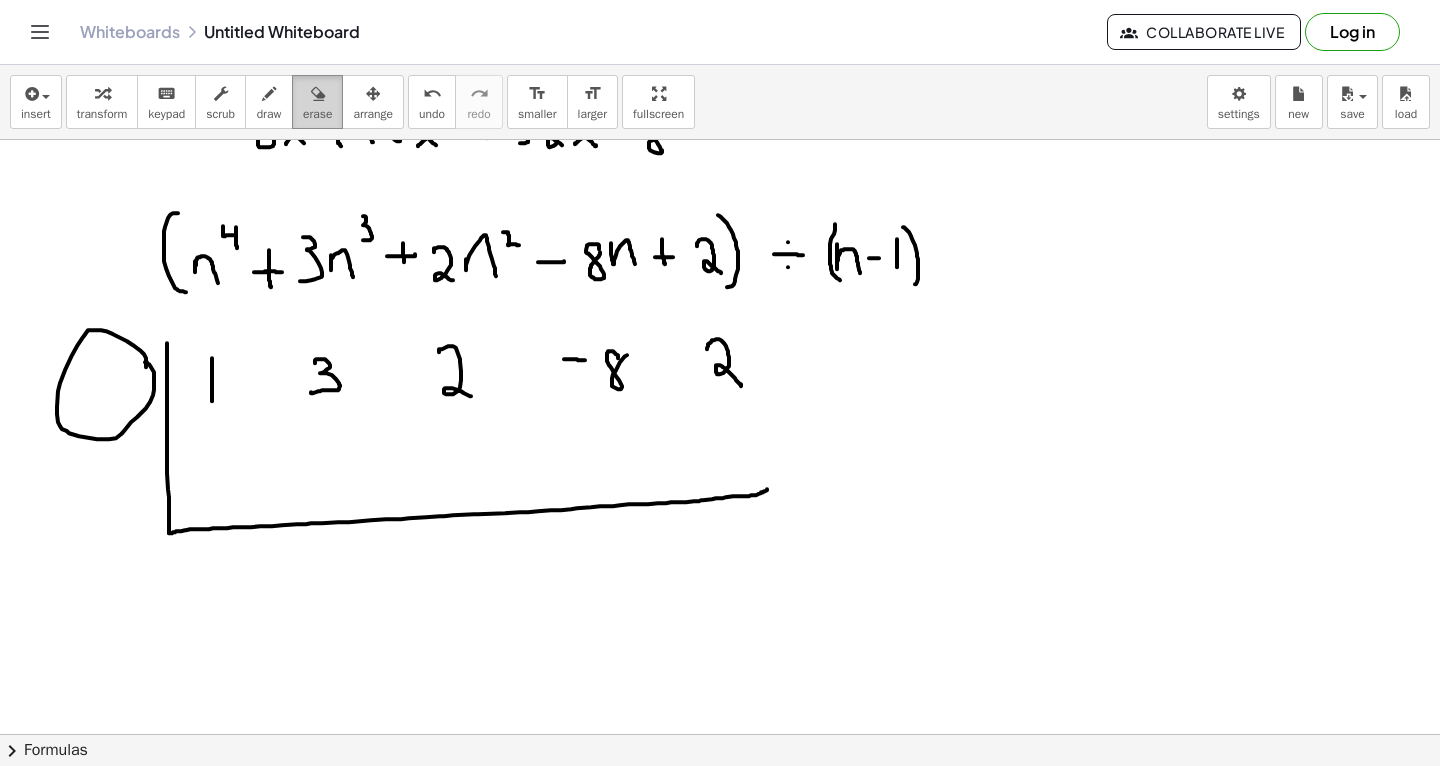 click at bounding box center [318, 94] 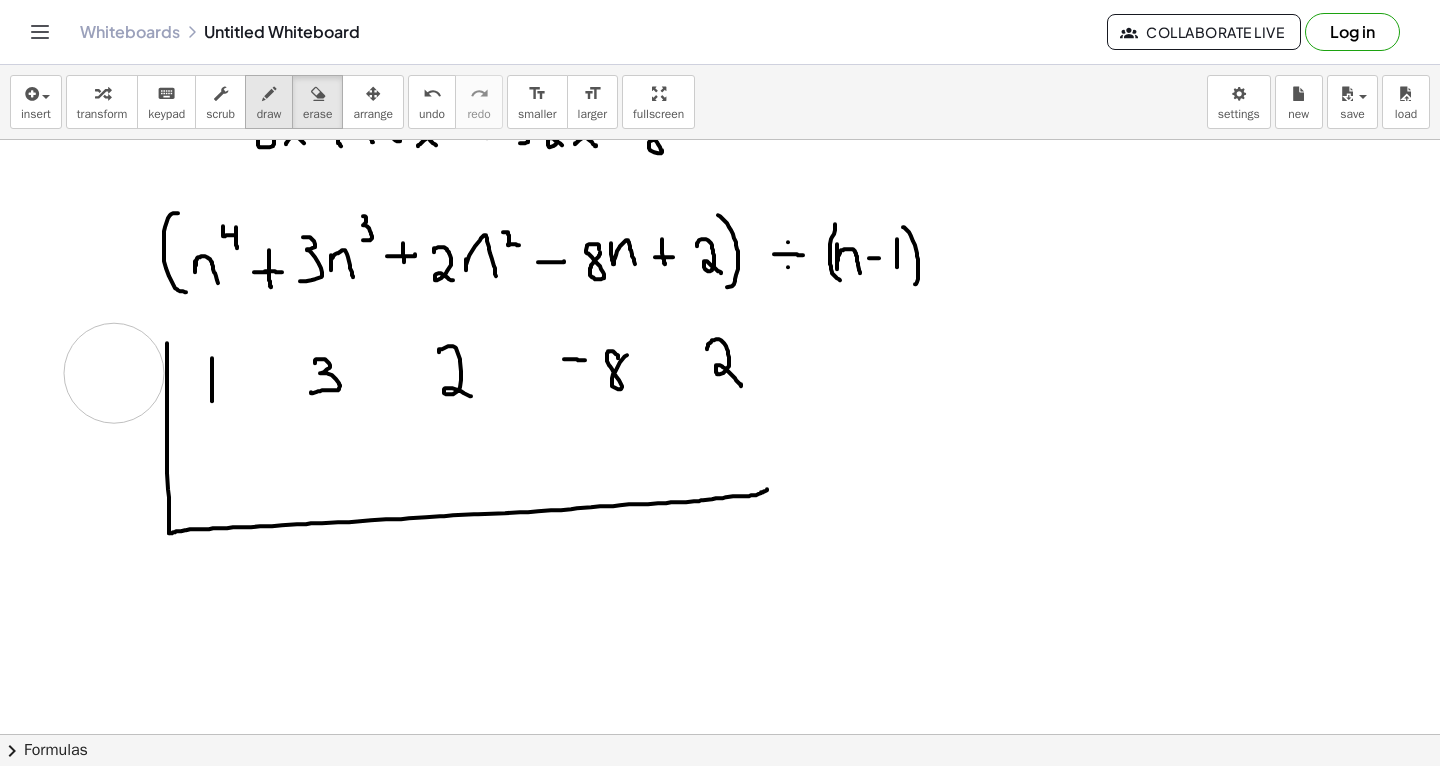 drag, startPoint x: 96, startPoint y: 316, endPoint x: 274, endPoint y: 100, distance: 279.89282 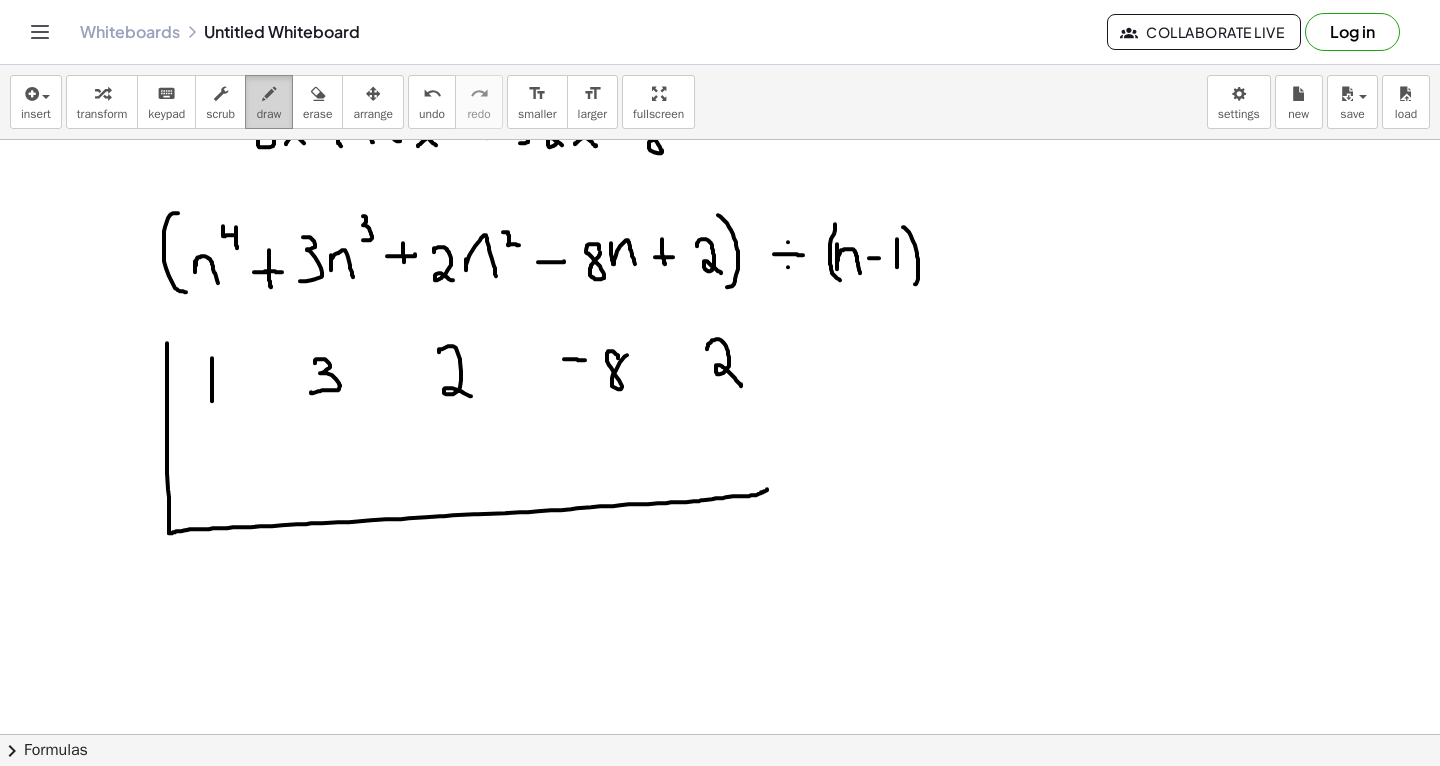 click at bounding box center [269, 94] 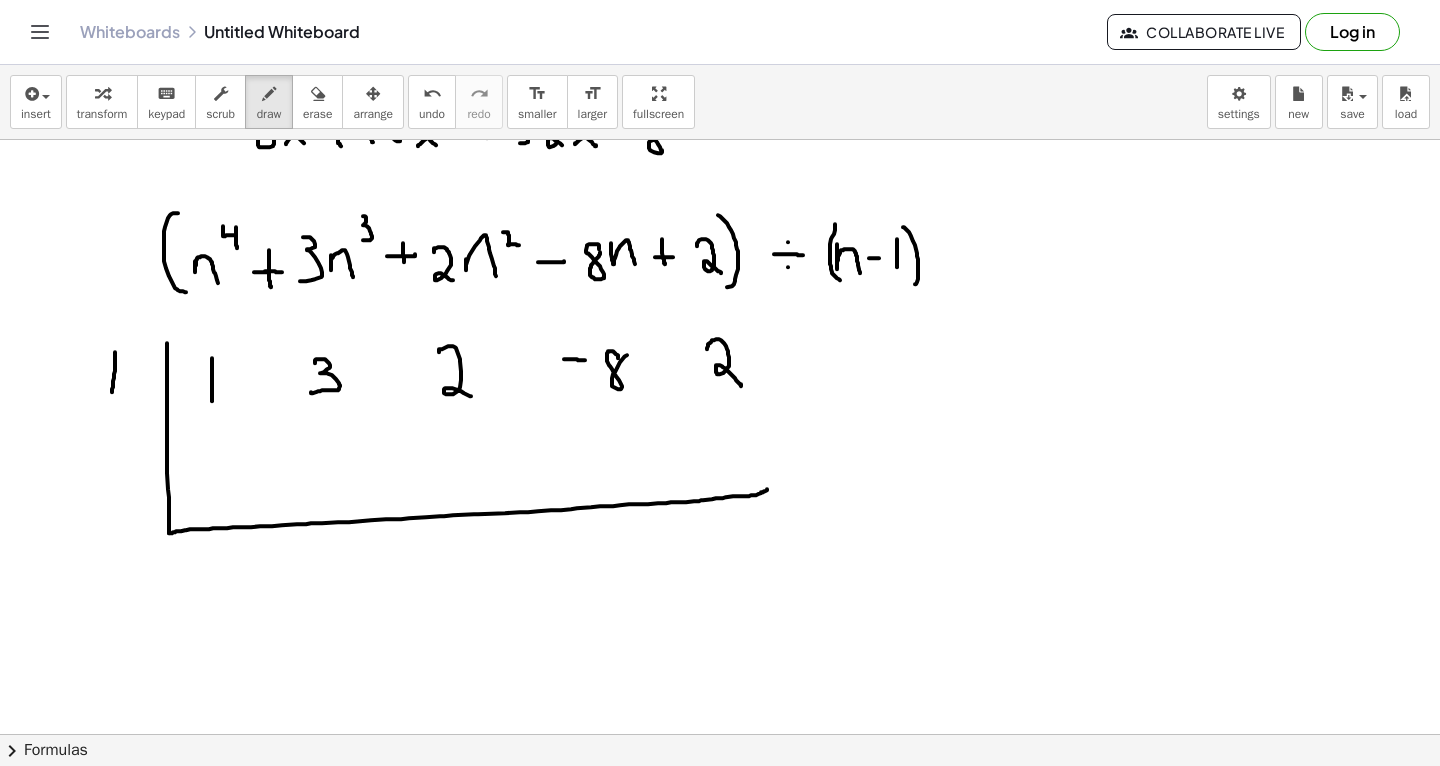 drag, startPoint x: 115, startPoint y: 352, endPoint x: 112, endPoint y: 391, distance: 39.115215 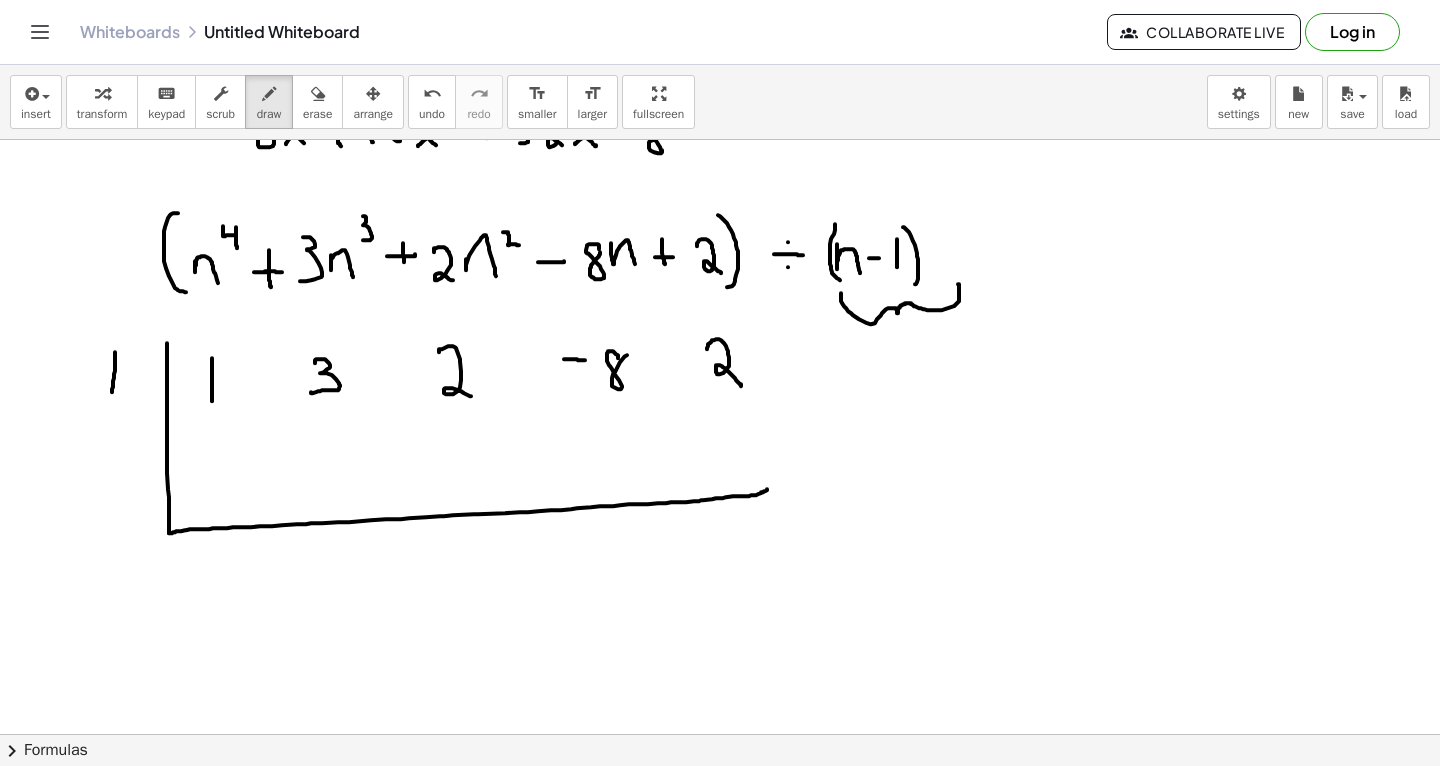 drag, startPoint x: 841, startPoint y: 292, endPoint x: 957, endPoint y: 283, distance: 116.34862 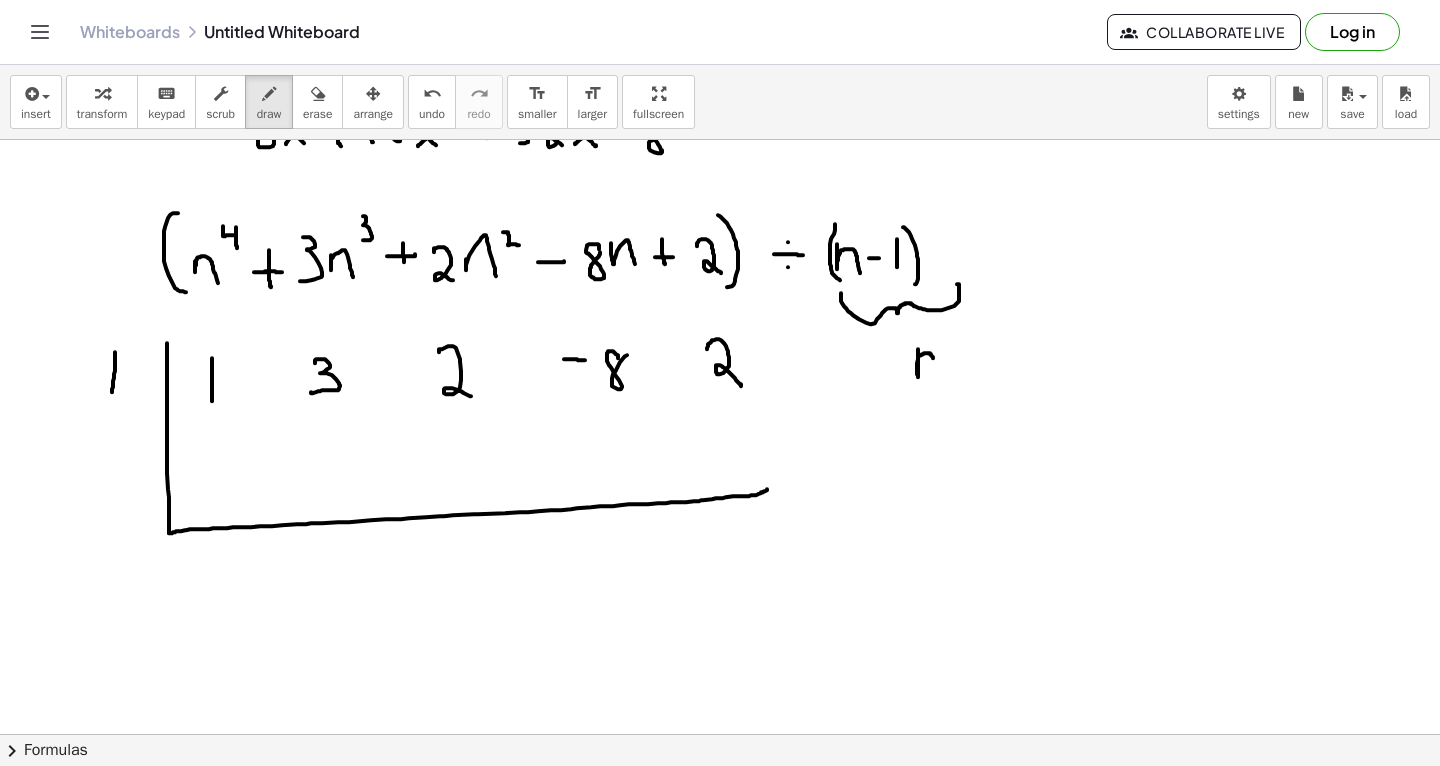drag, startPoint x: 918, startPoint y: 348, endPoint x: 940, endPoint y: 377, distance: 36.40055 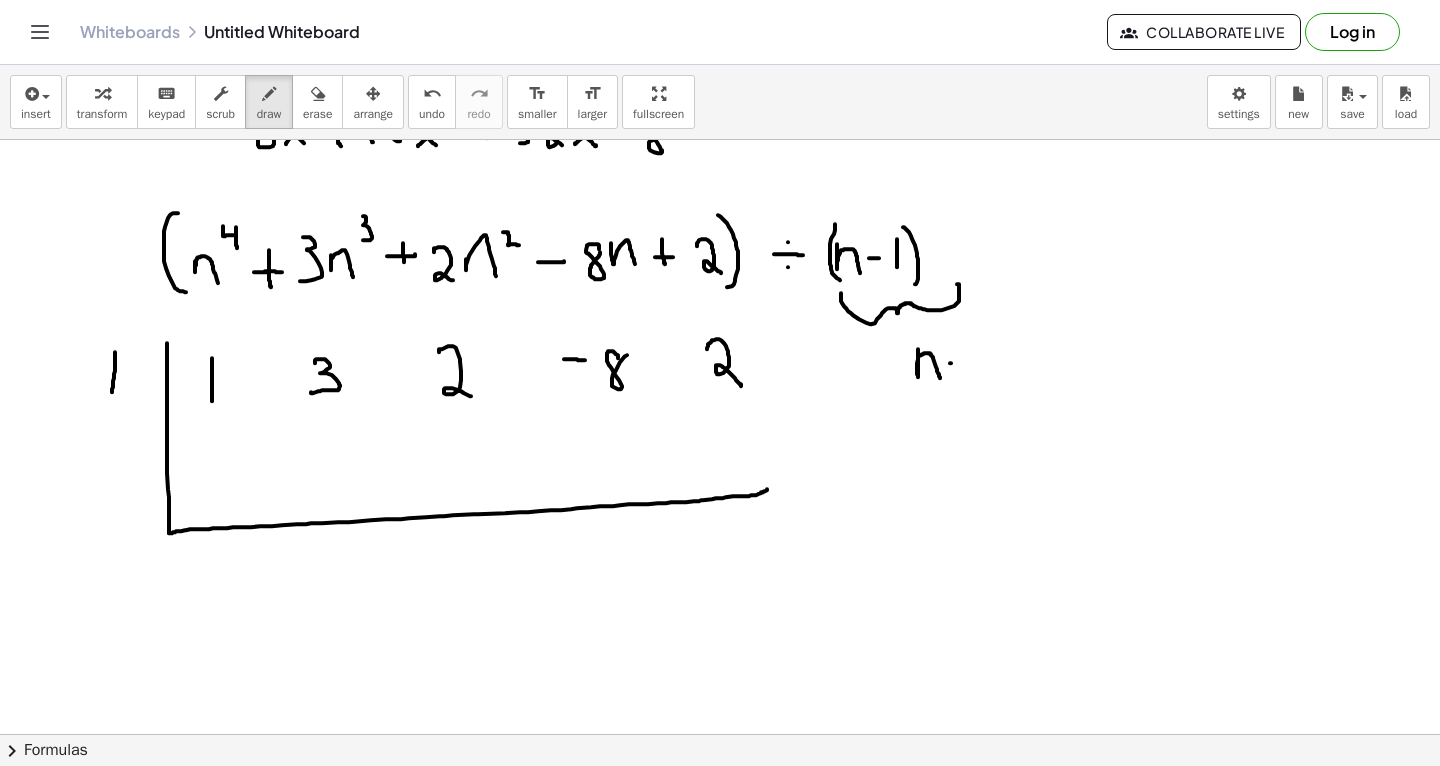 click at bounding box center (720, 338) 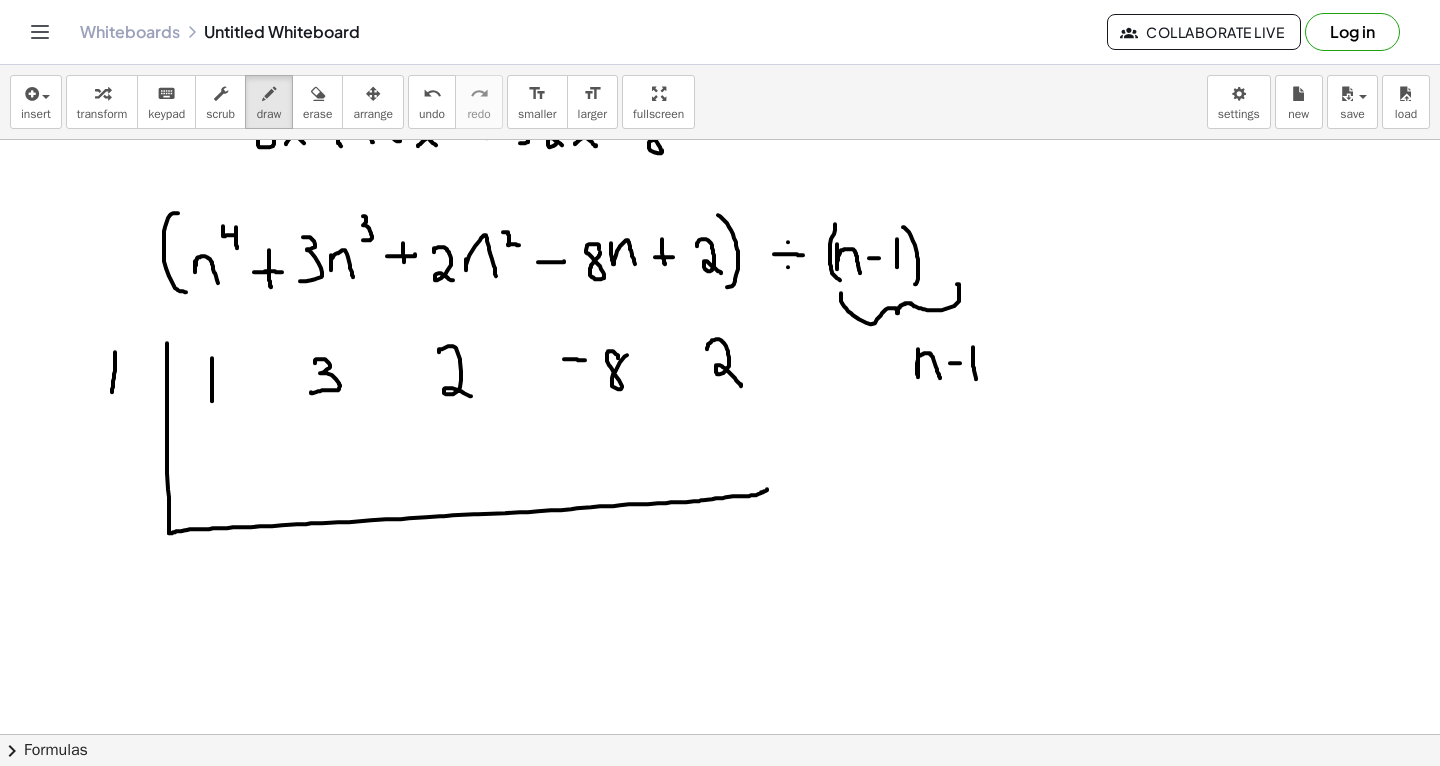 drag, startPoint x: 973, startPoint y: 346, endPoint x: 976, endPoint y: 377, distance: 31.144823 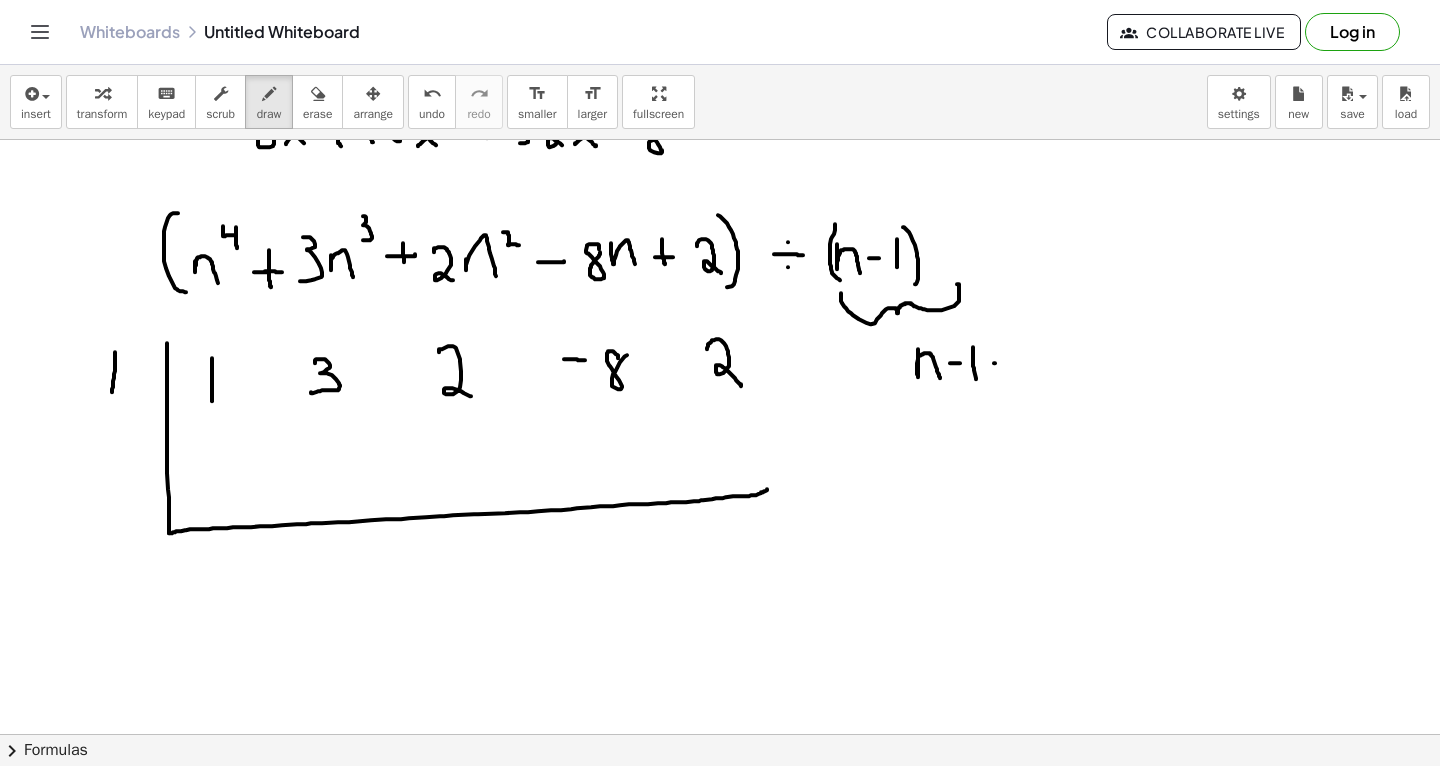 drag, startPoint x: 994, startPoint y: 362, endPoint x: 1008, endPoint y: 361, distance: 14.035668 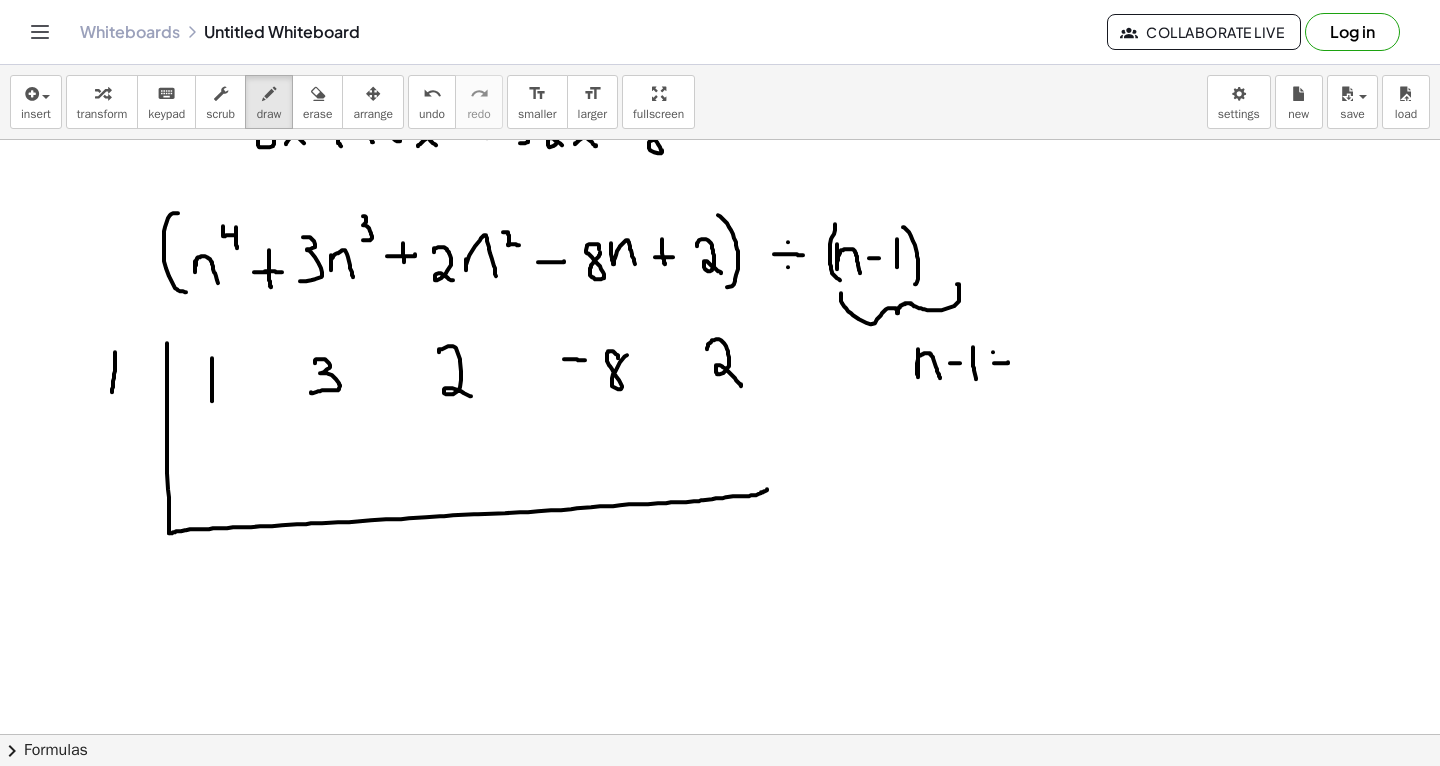 click at bounding box center [720, 338] 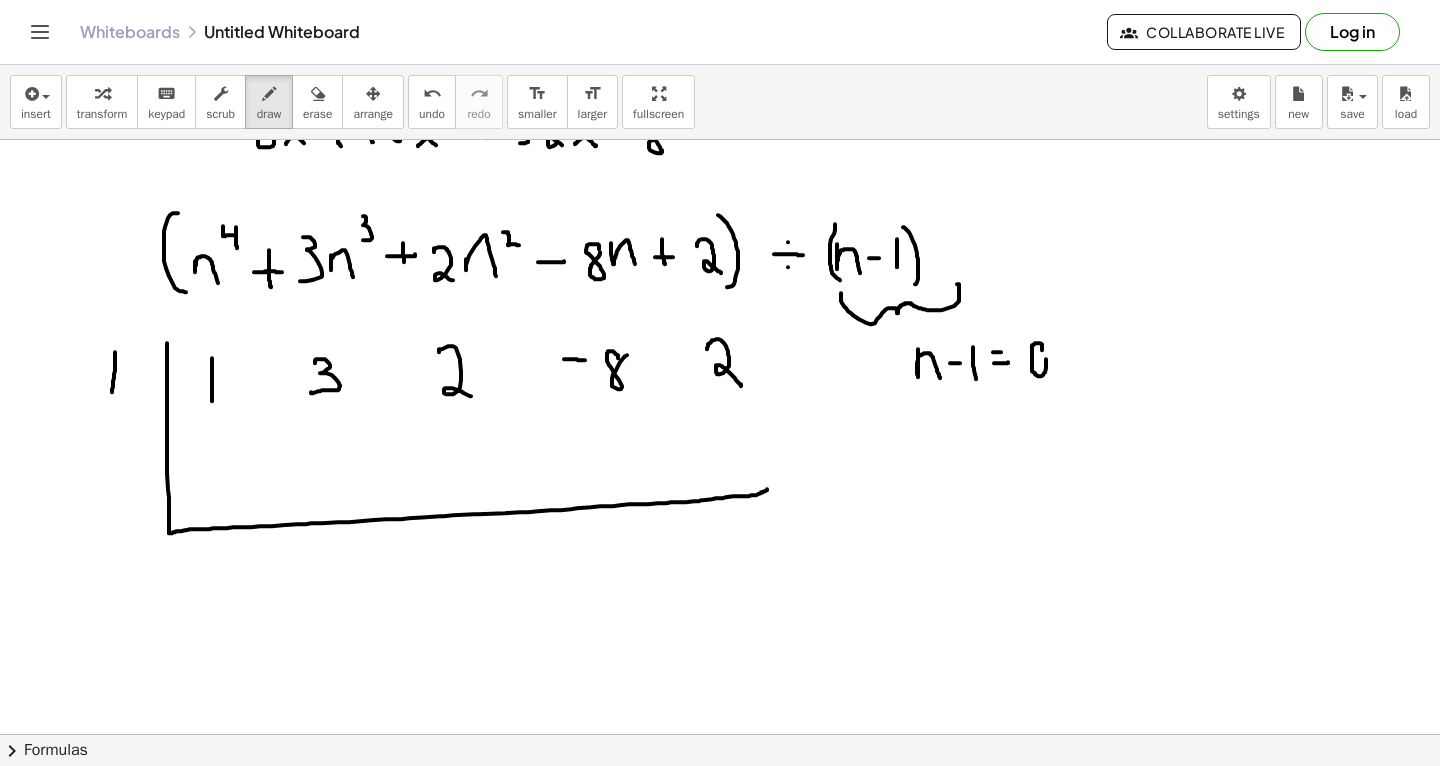 click at bounding box center (720, 338) 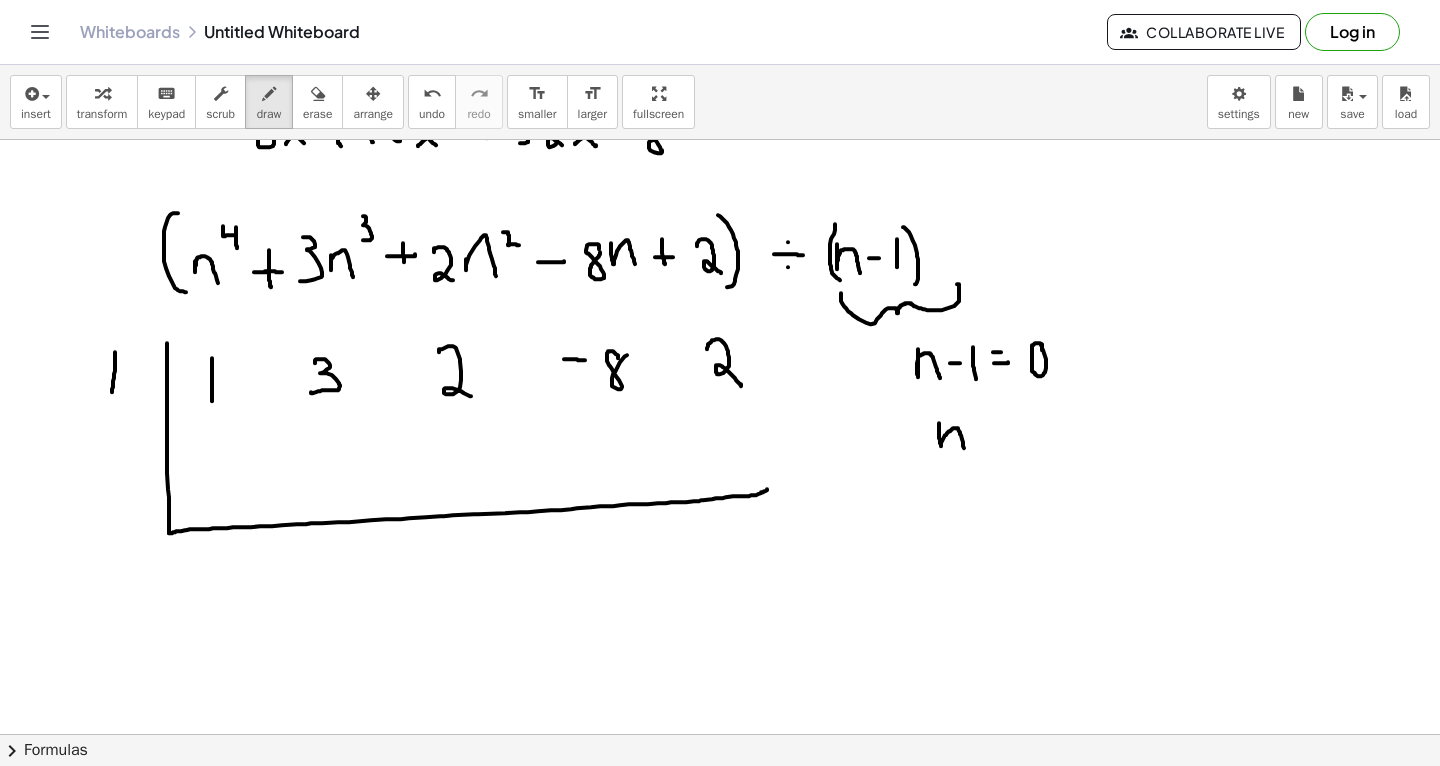 drag, startPoint x: 939, startPoint y: 422, endPoint x: 964, endPoint y: 449, distance: 36.796738 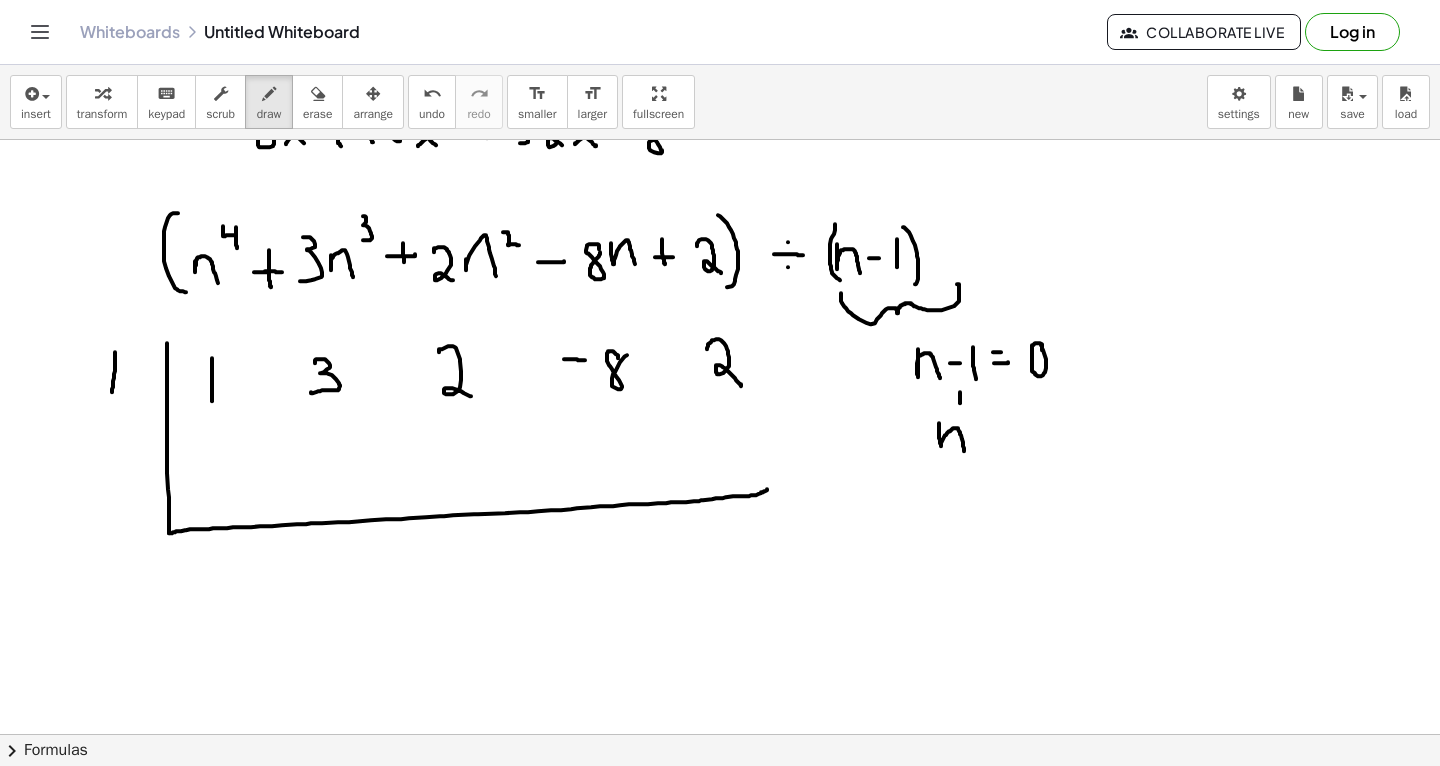 drag, startPoint x: 960, startPoint y: 391, endPoint x: 960, endPoint y: 402, distance: 11 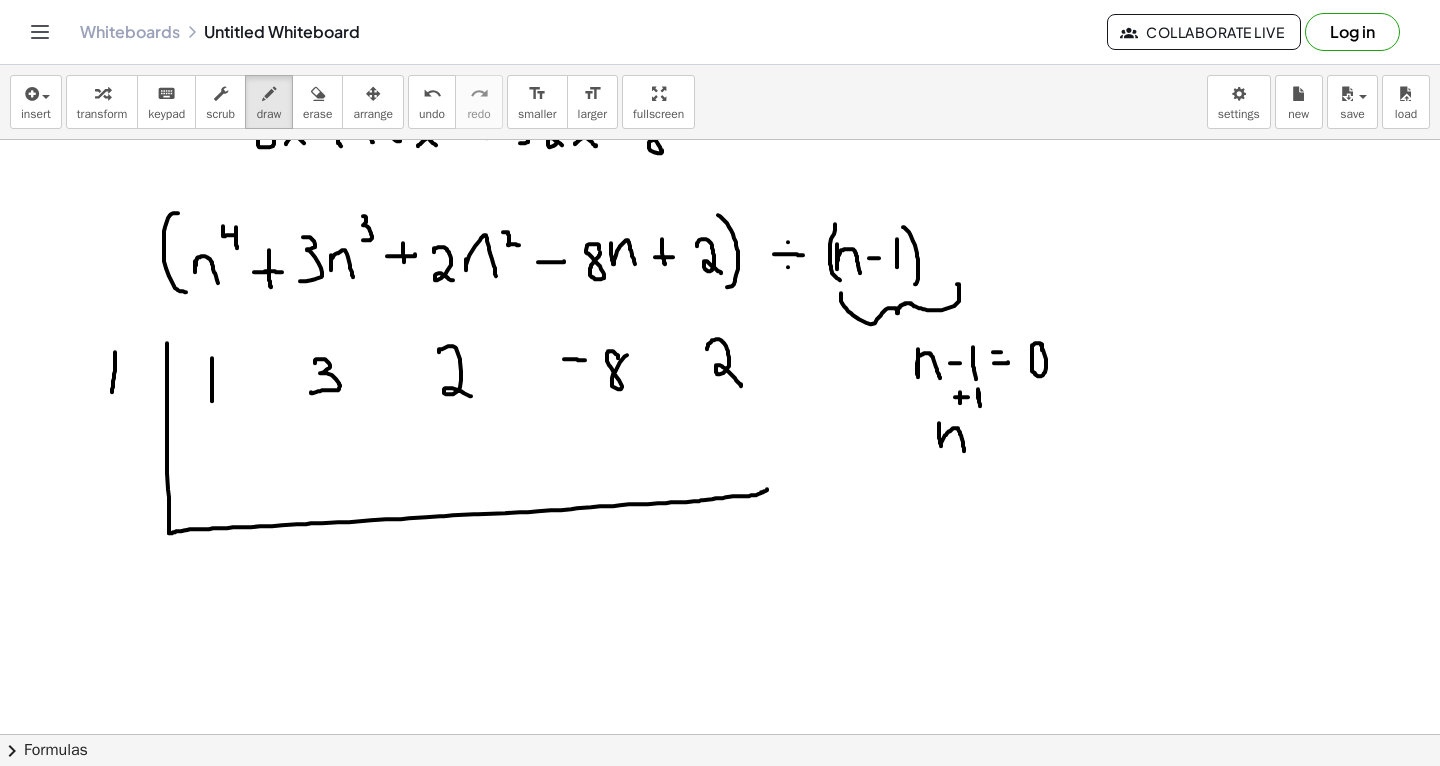 click at bounding box center [720, 338] 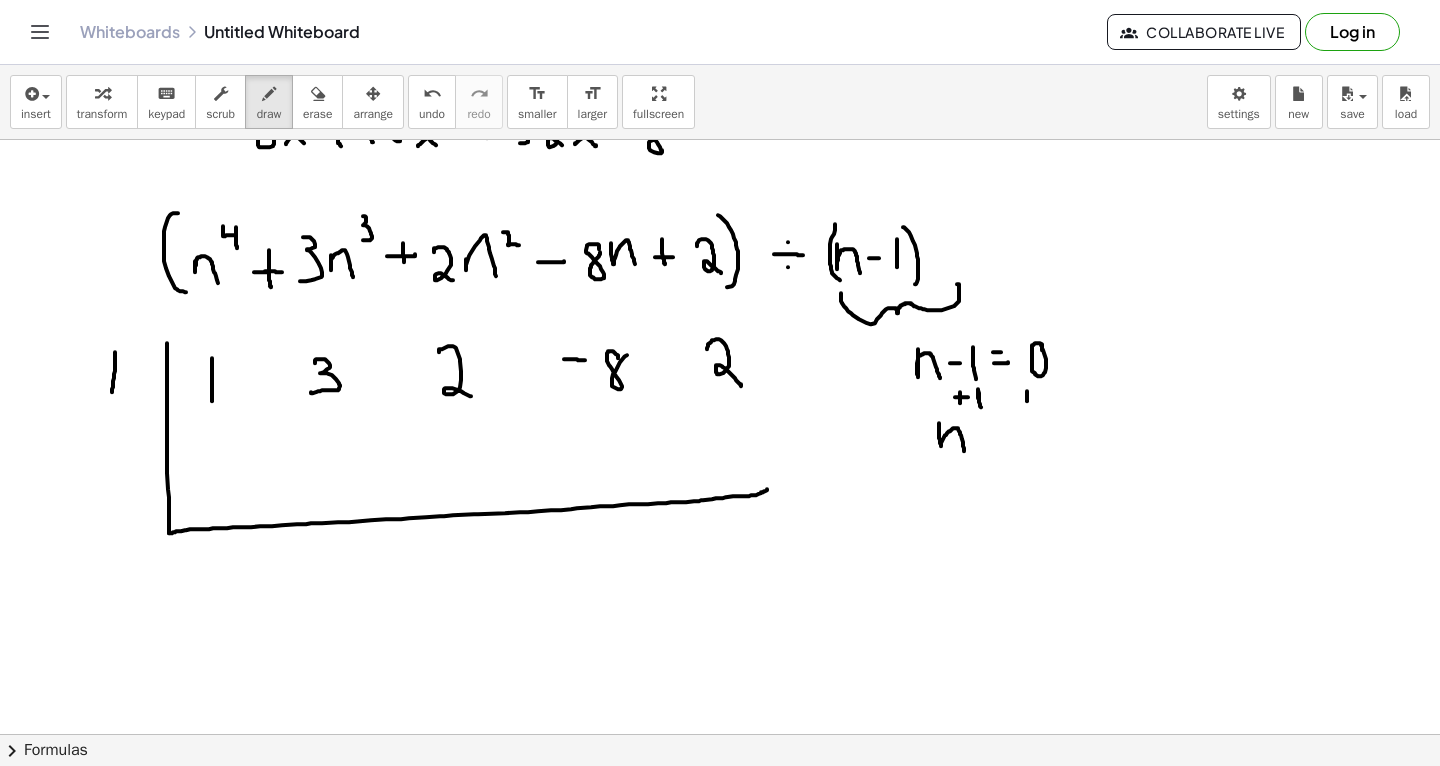 drag, startPoint x: 1027, startPoint y: 390, endPoint x: 1027, endPoint y: 407, distance: 17 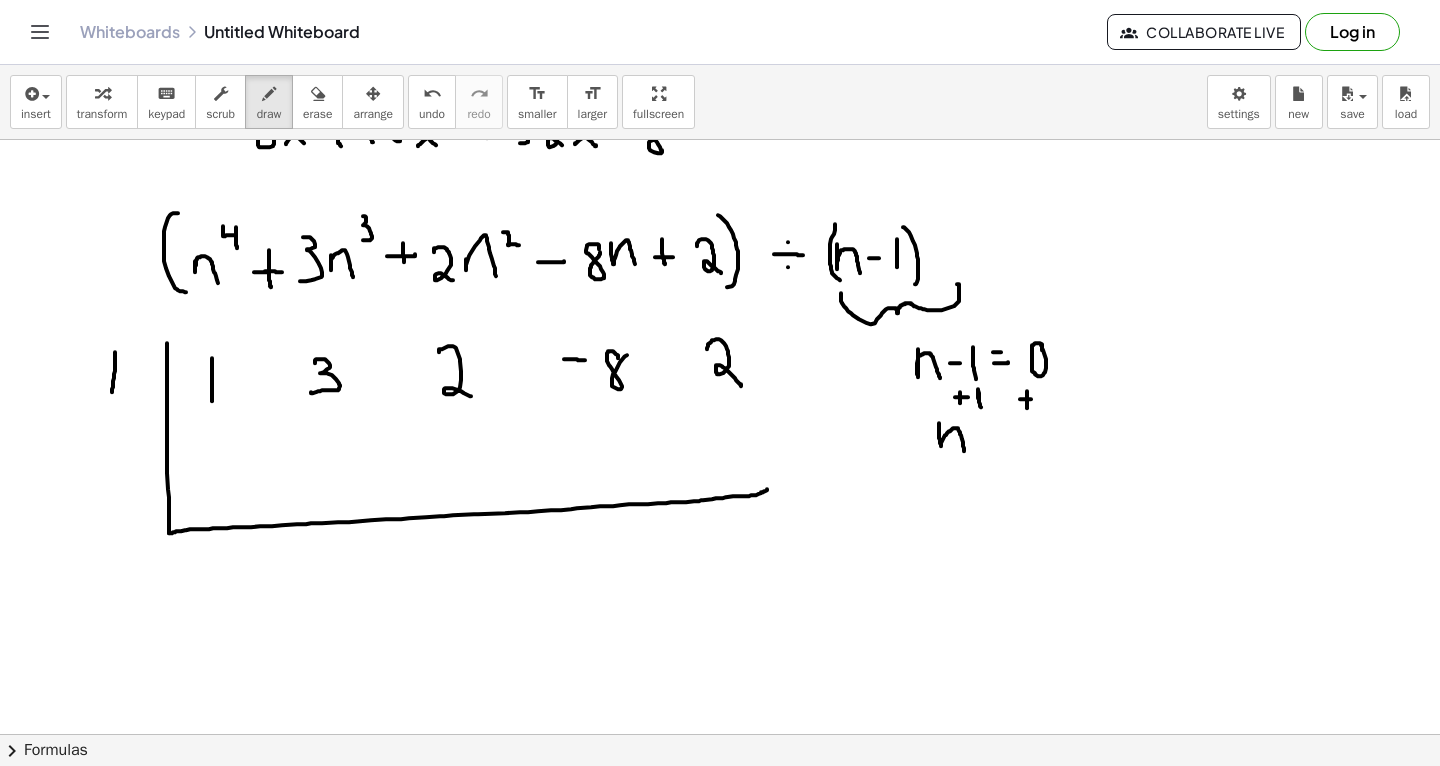 drag, startPoint x: 1020, startPoint y: 398, endPoint x: 1039, endPoint y: 402, distance: 19.416489 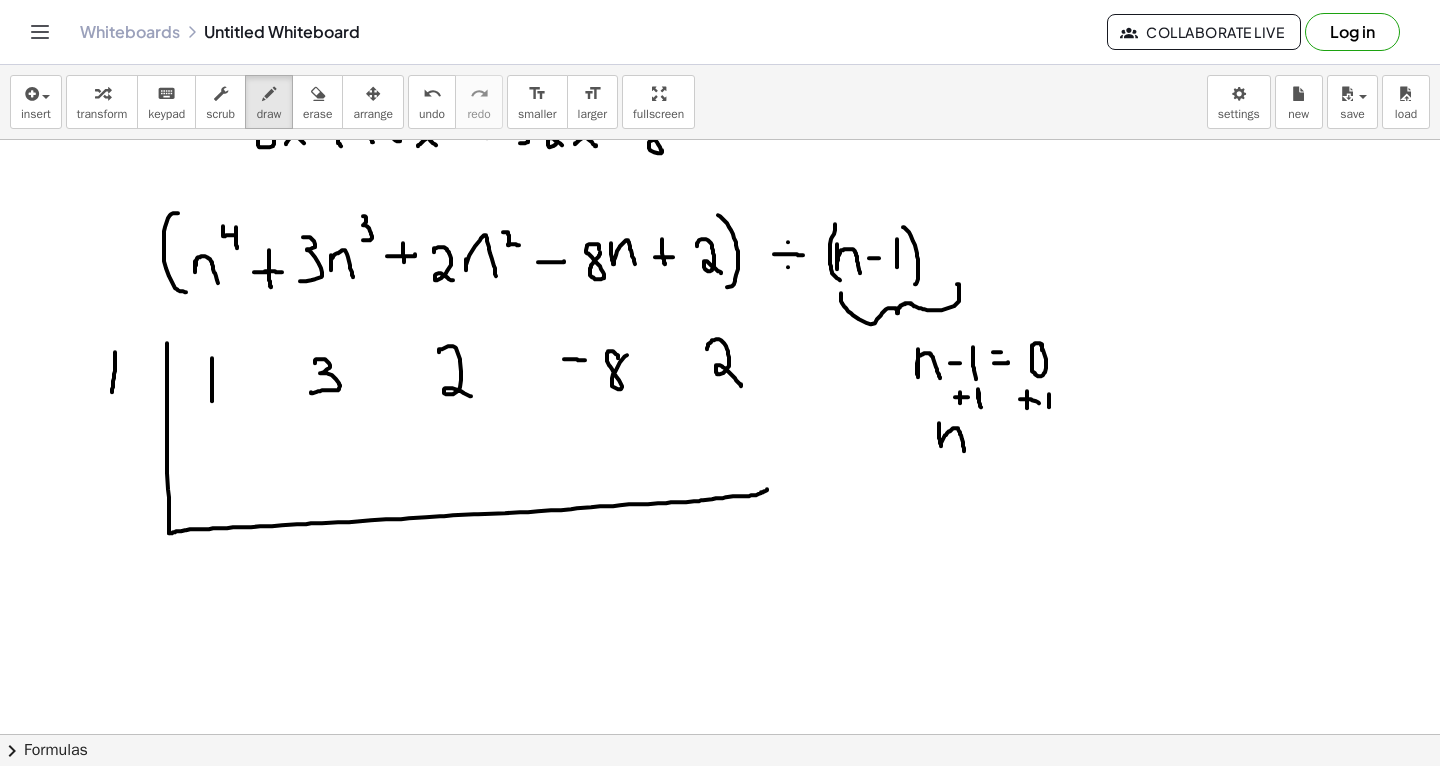 drag, startPoint x: 1049, startPoint y: 406, endPoint x: 1049, endPoint y: 393, distance: 13 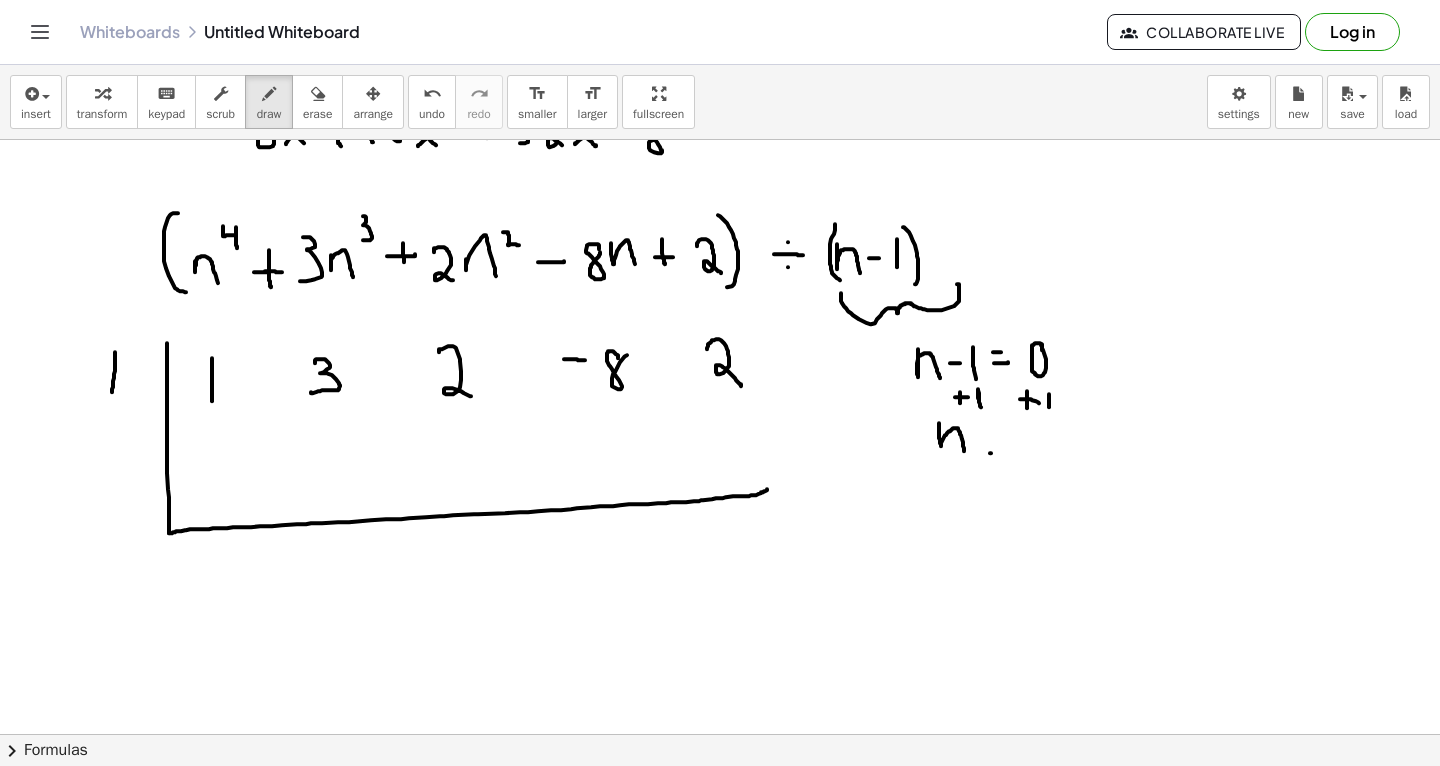 drag, startPoint x: 990, startPoint y: 452, endPoint x: 1004, endPoint y: 451, distance: 14.035668 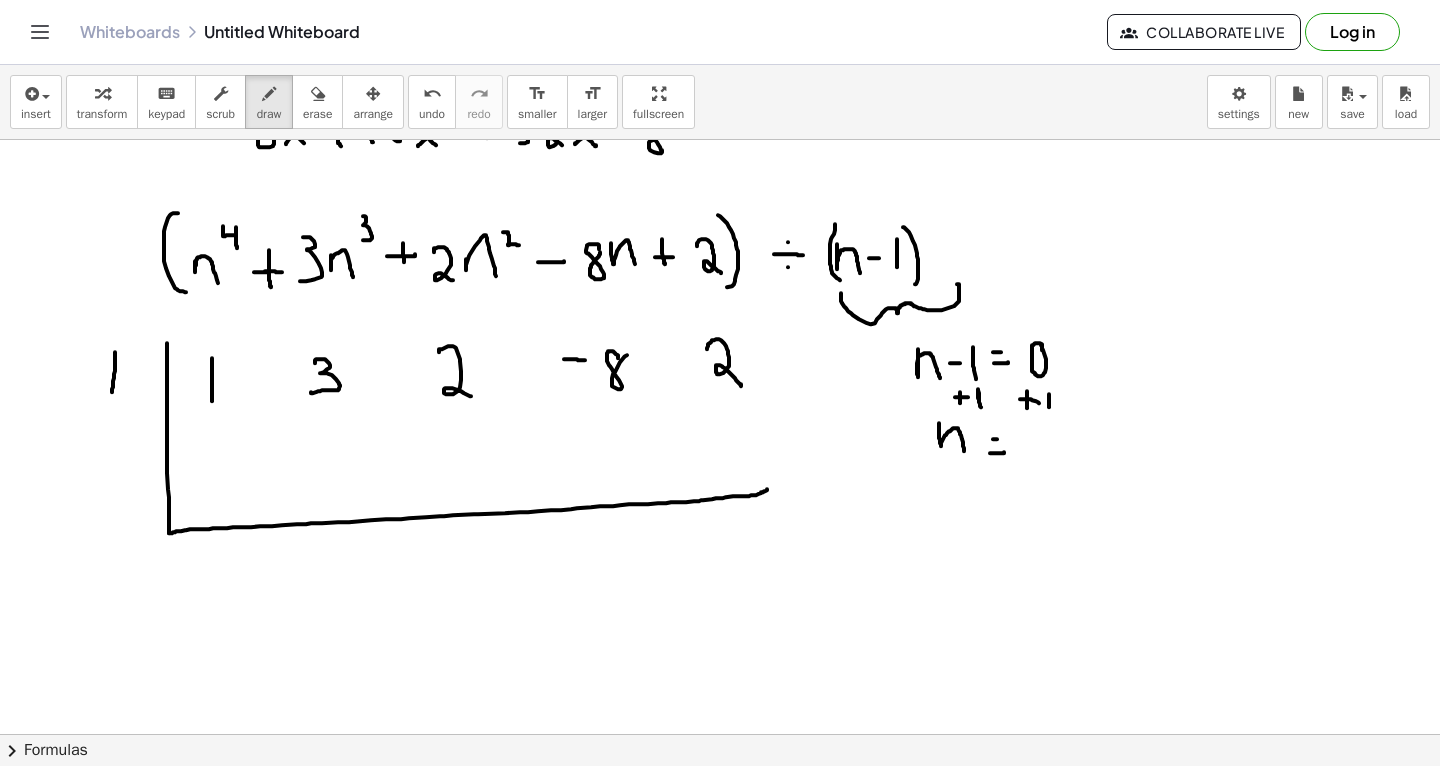drag, startPoint x: 993, startPoint y: 438, endPoint x: 1009, endPoint y: 438, distance: 16 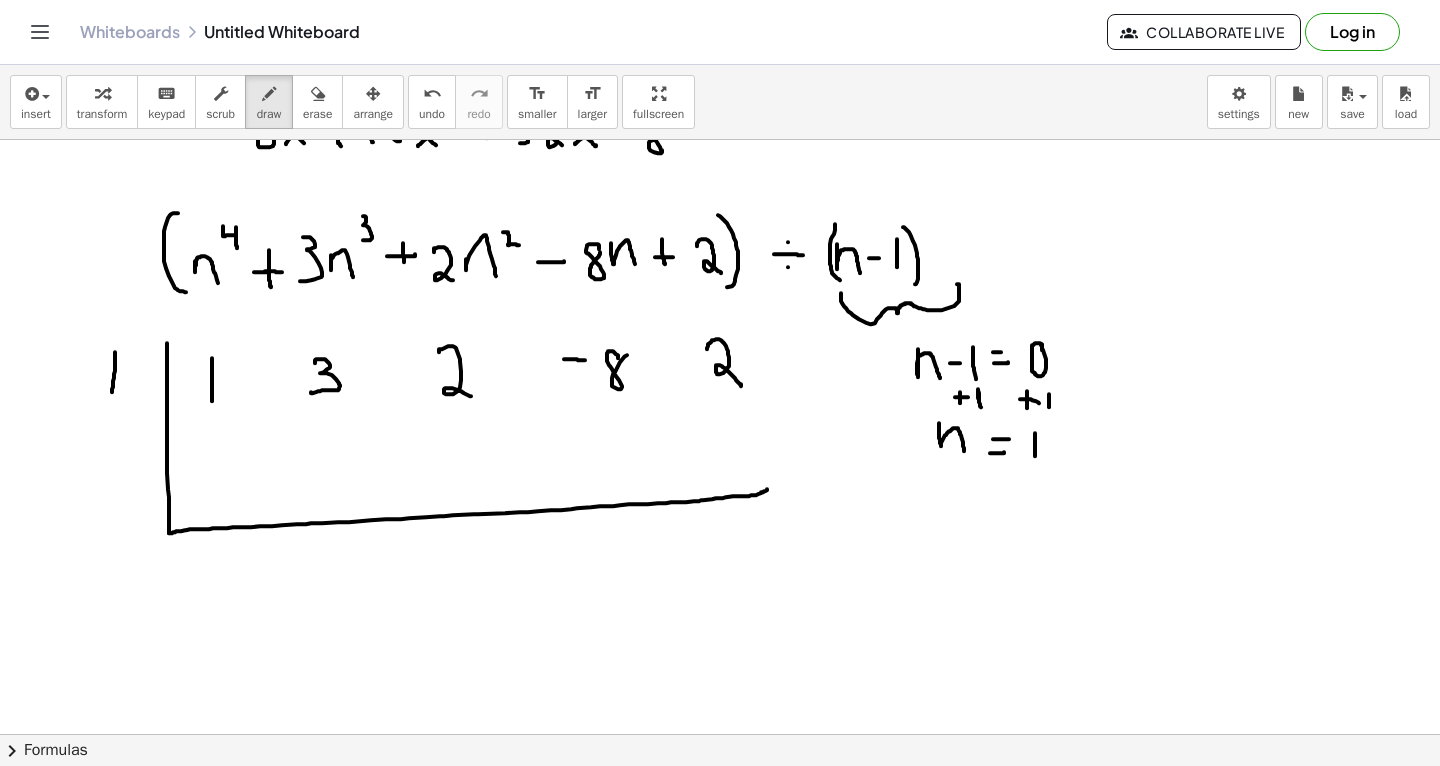 click at bounding box center [720, 338] 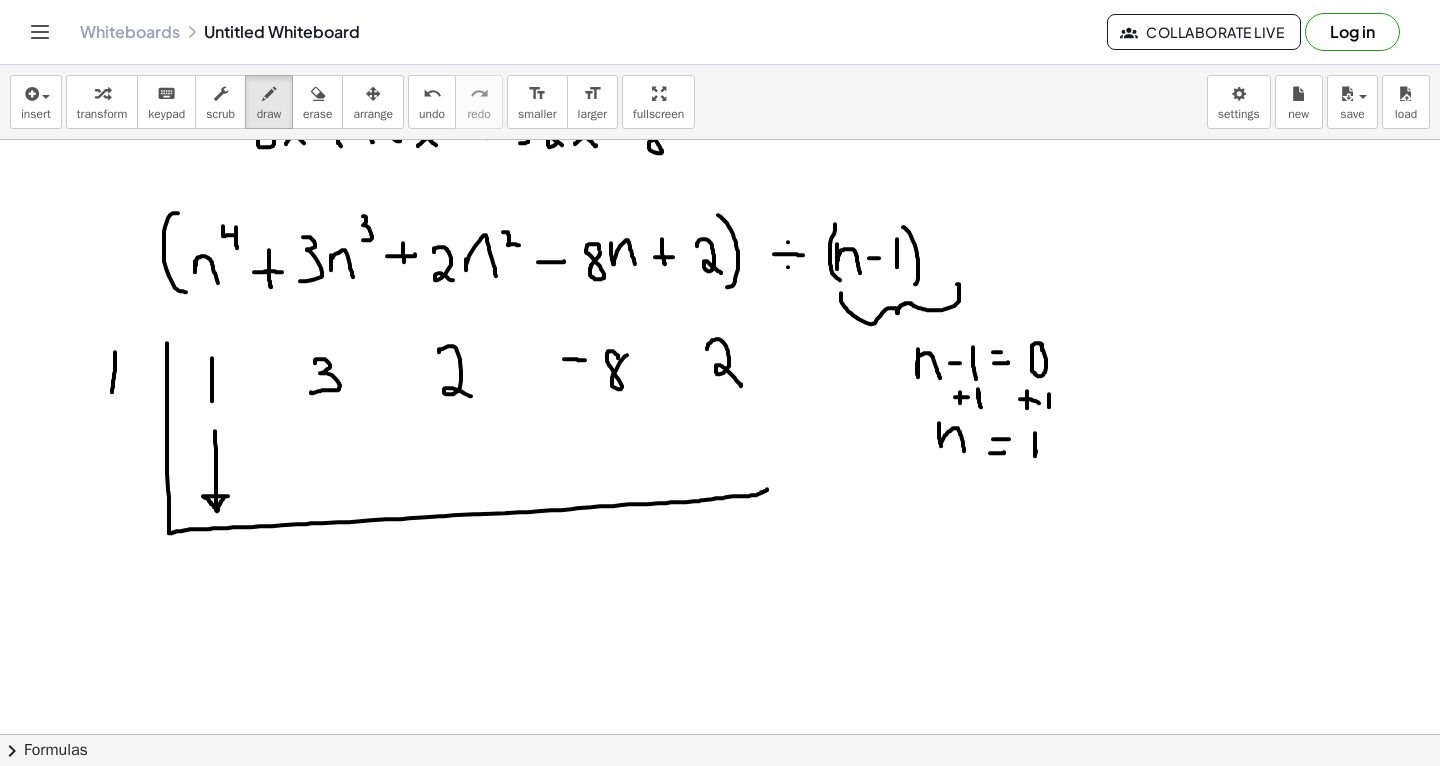 drag, startPoint x: 215, startPoint y: 430, endPoint x: 216, endPoint y: 508, distance: 78.00641 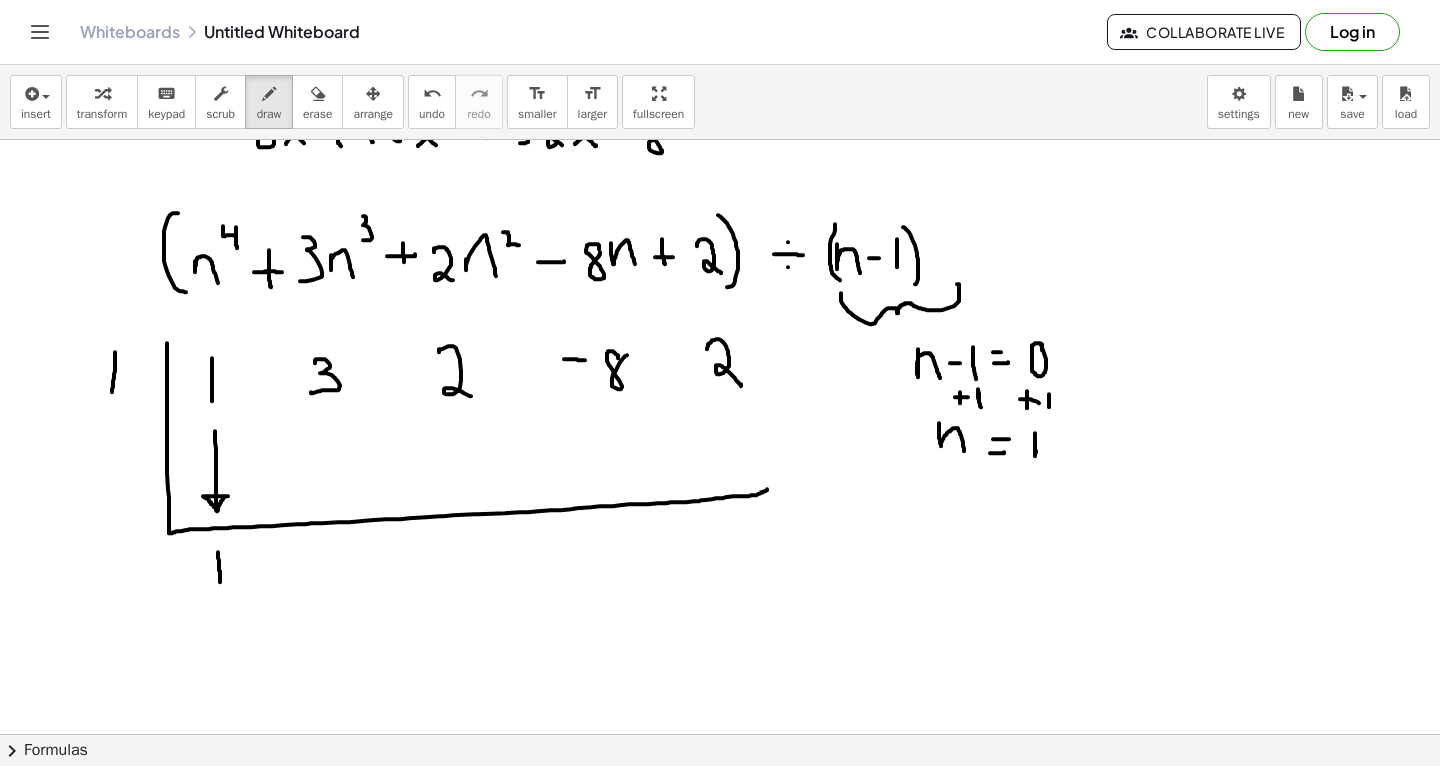 drag, startPoint x: 218, startPoint y: 551, endPoint x: 220, endPoint y: 582, distance: 31.06445 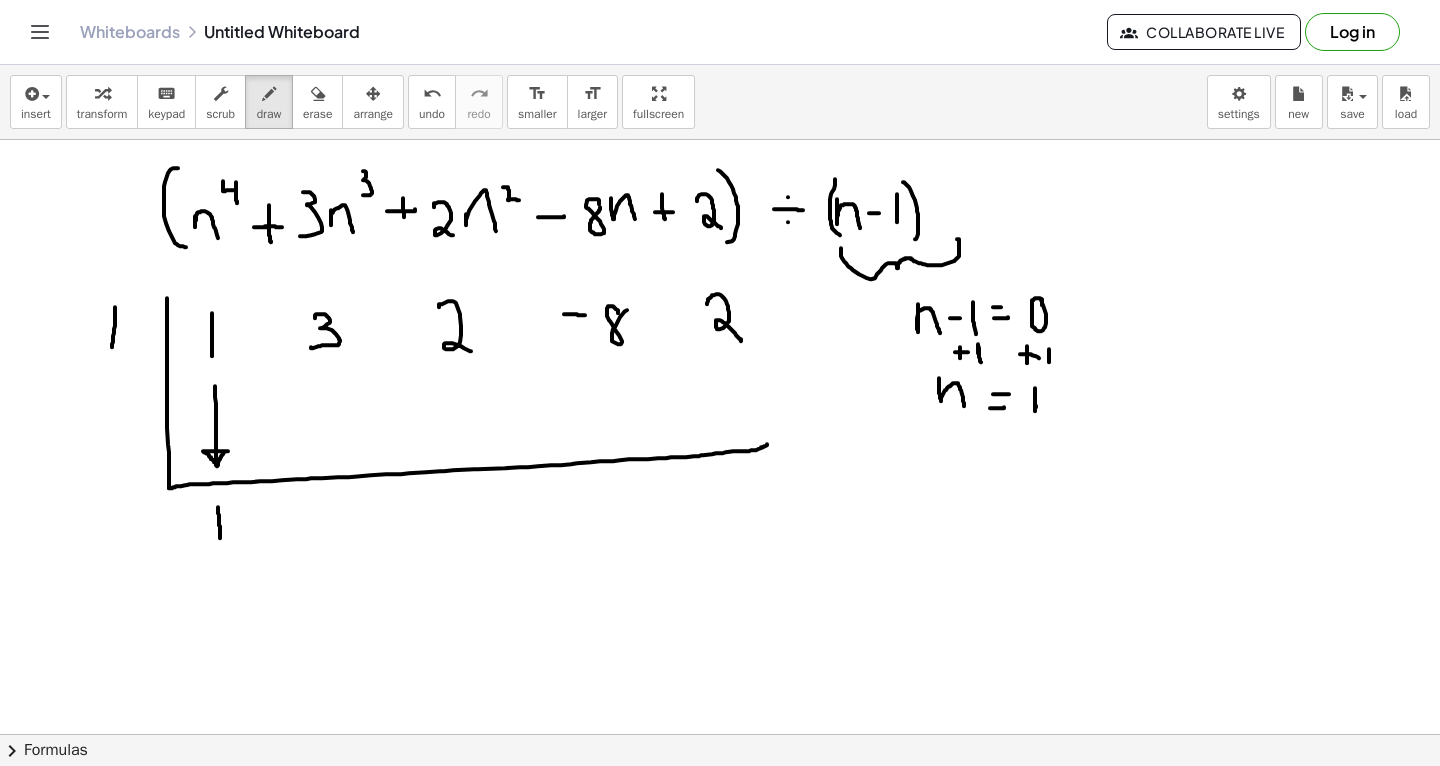 scroll, scrollTop: 567, scrollLeft: 0, axis: vertical 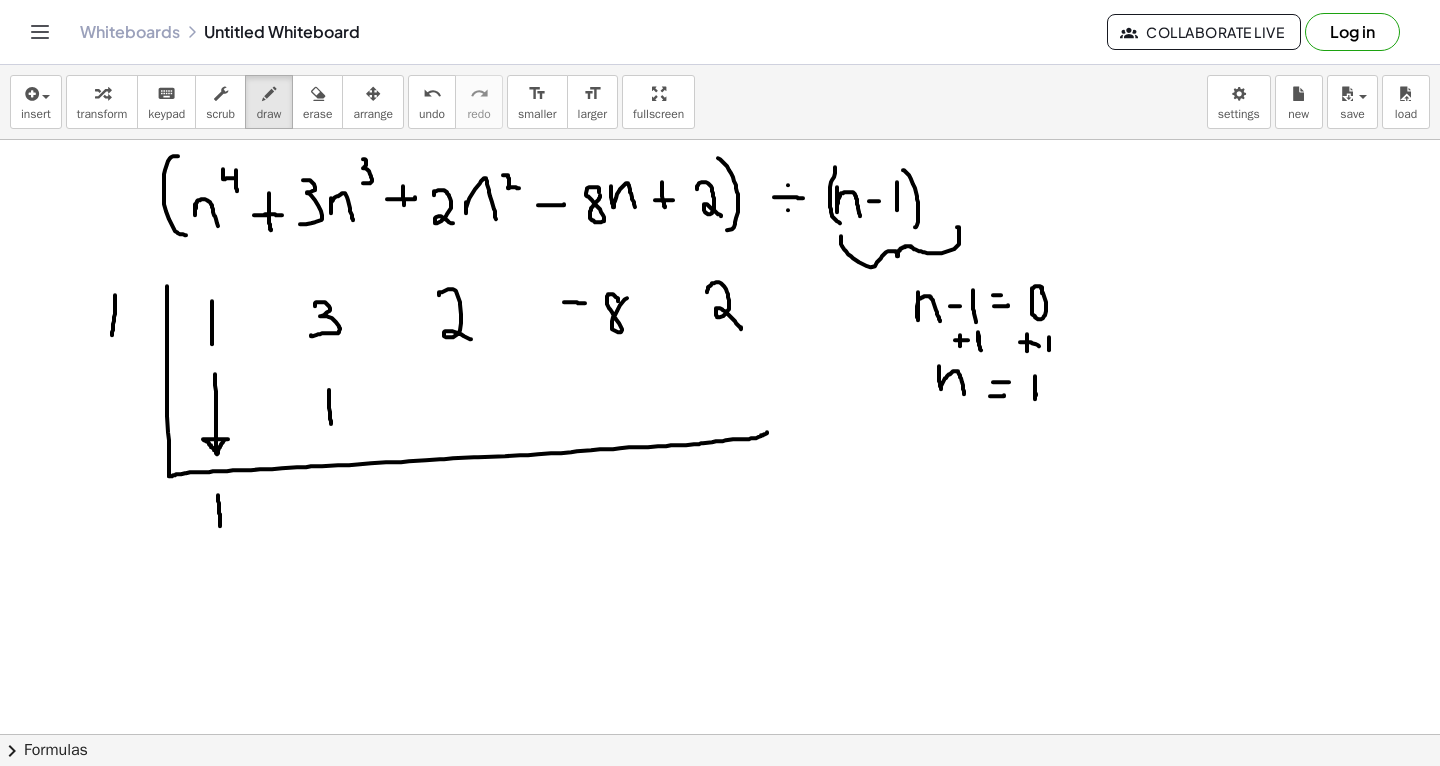 drag, startPoint x: 329, startPoint y: 389, endPoint x: 331, endPoint y: 421, distance: 32.06244 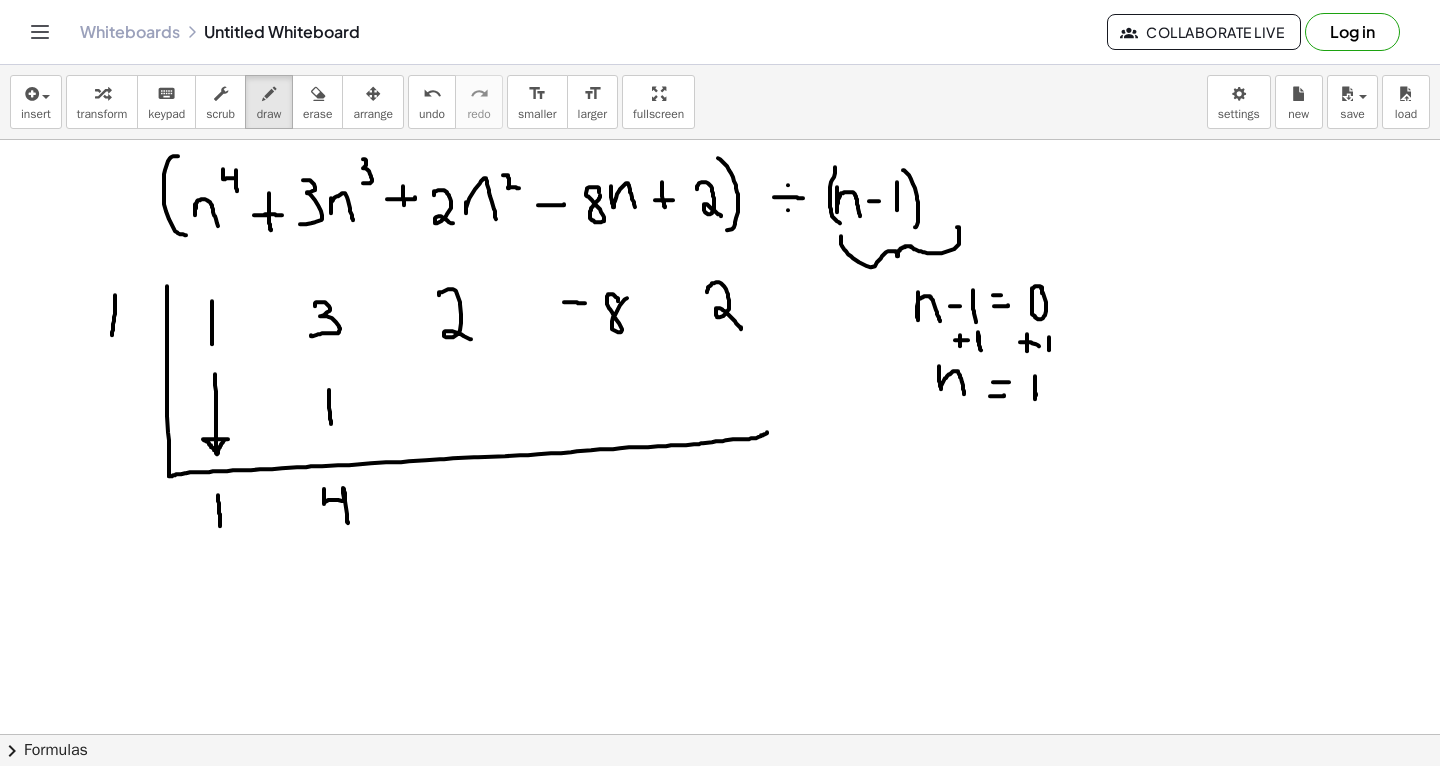 drag, startPoint x: 324, startPoint y: 488, endPoint x: 347, endPoint y: 520, distance: 39.40812 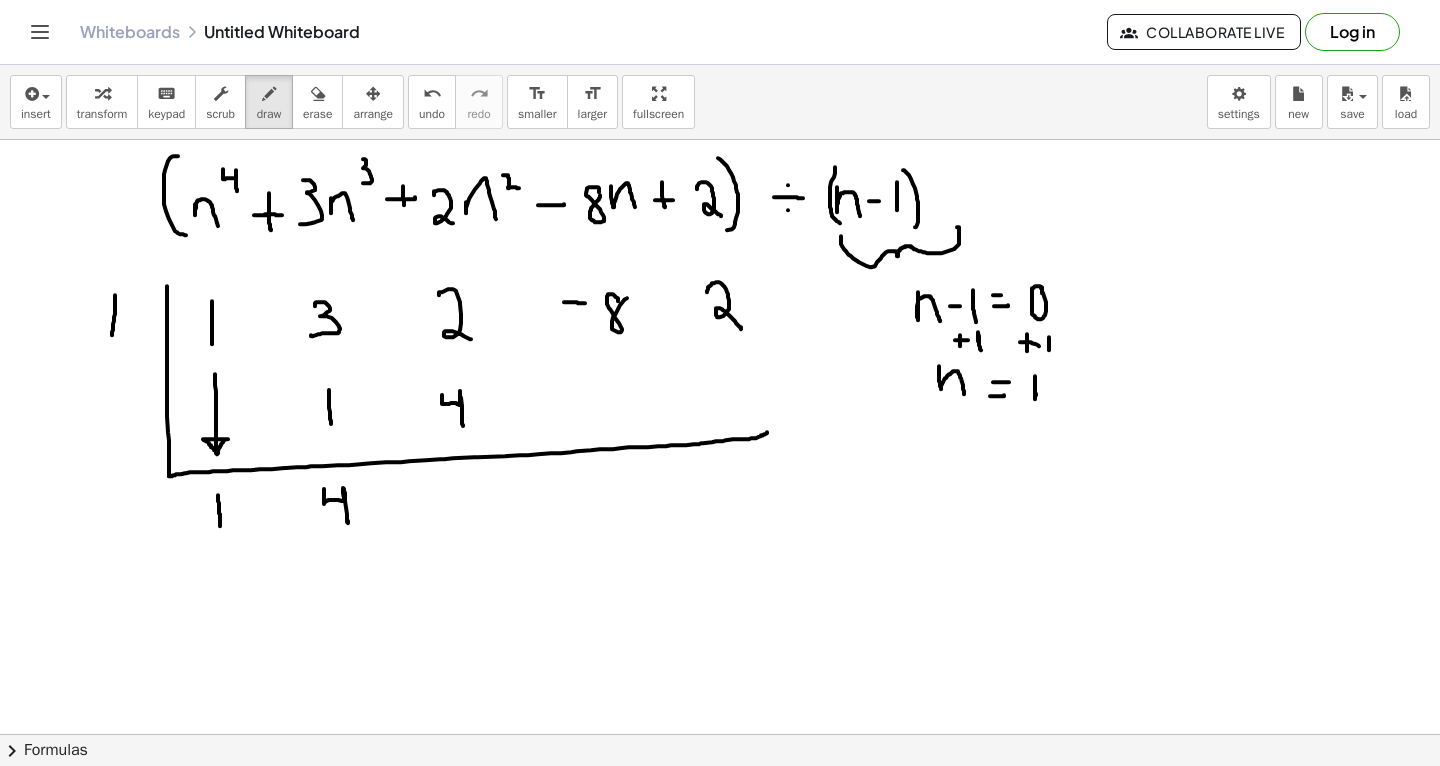 drag, startPoint x: 442, startPoint y: 394, endPoint x: 463, endPoint y: 425, distance: 37.44329 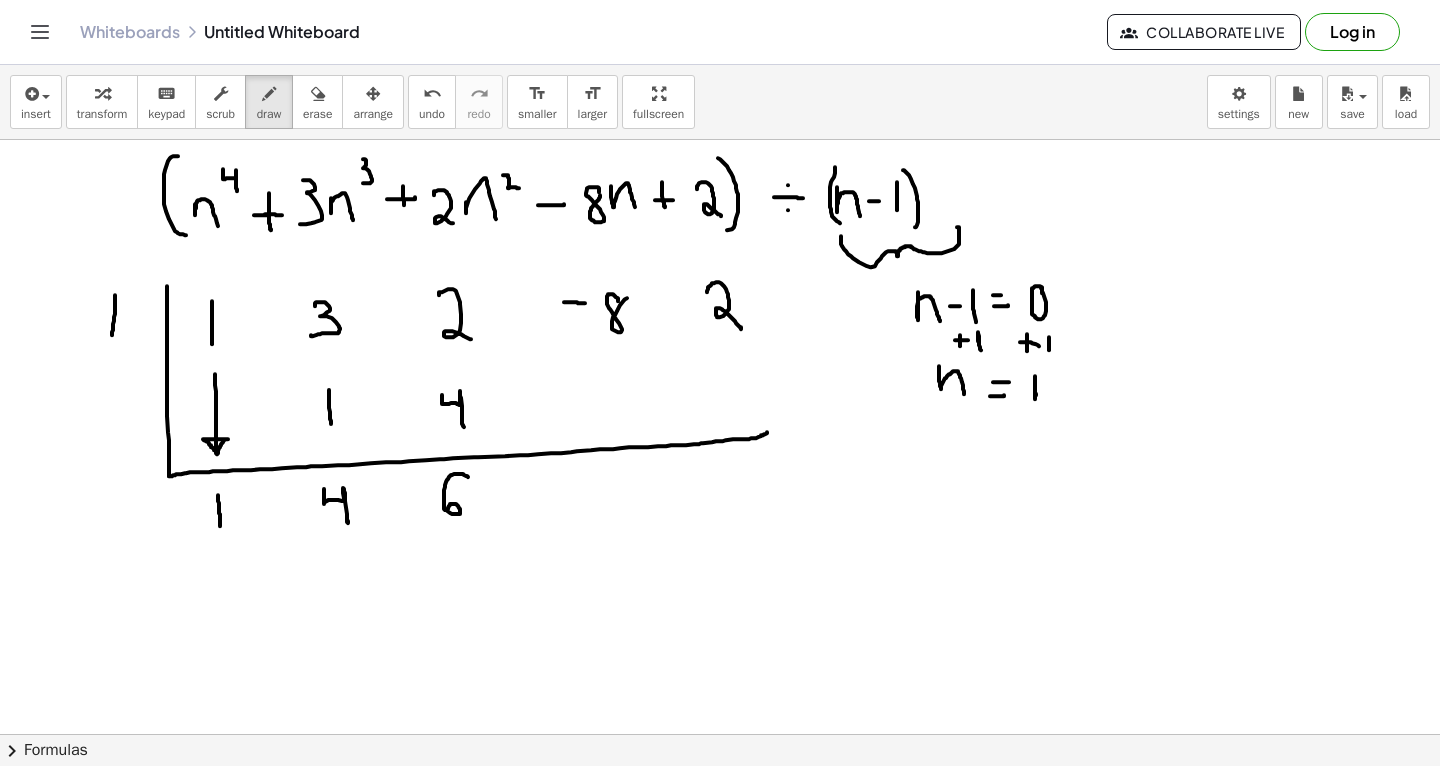 drag, startPoint x: 468, startPoint y: 476, endPoint x: 446, endPoint y: 510, distance: 40.496914 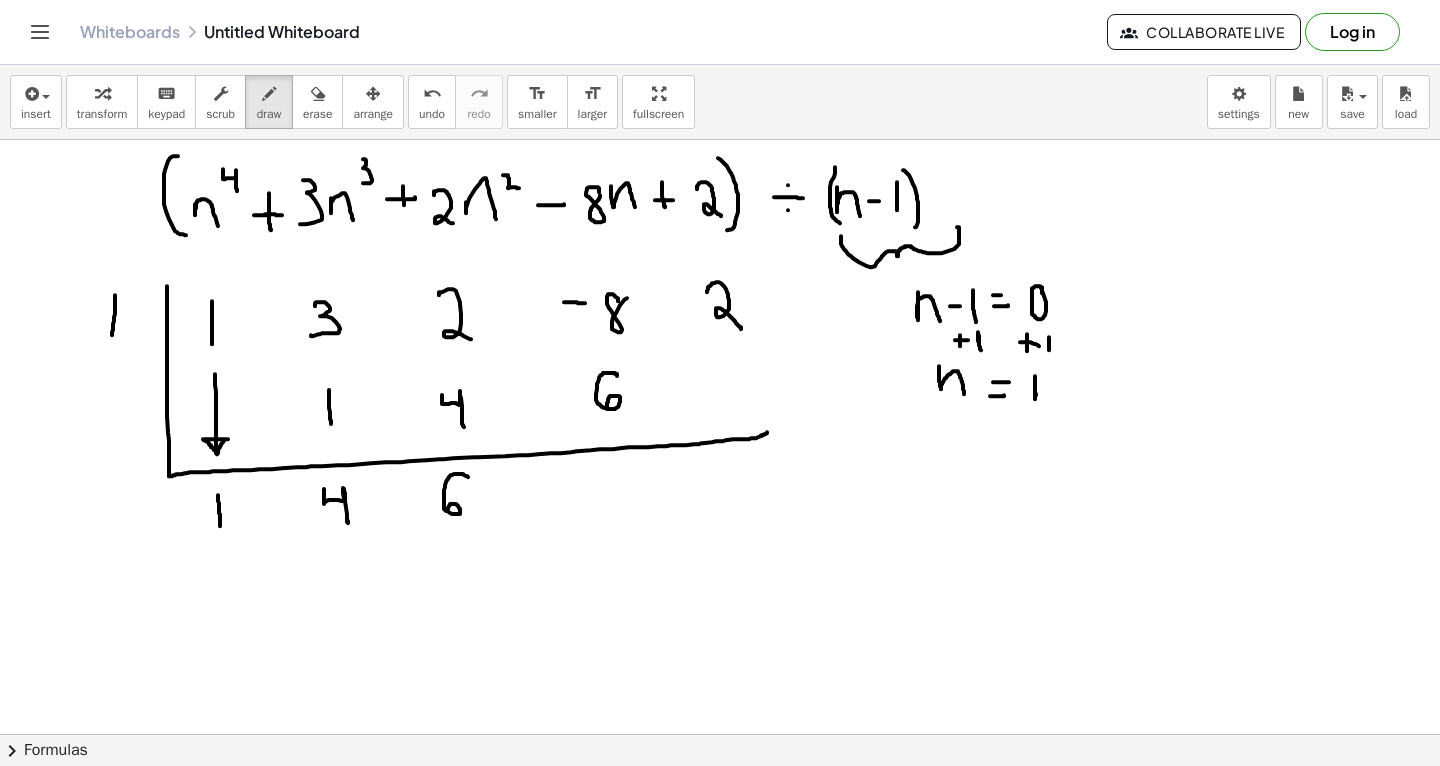 drag, startPoint x: 617, startPoint y: 375, endPoint x: 607, endPoint y: 410, distance: 36.40055 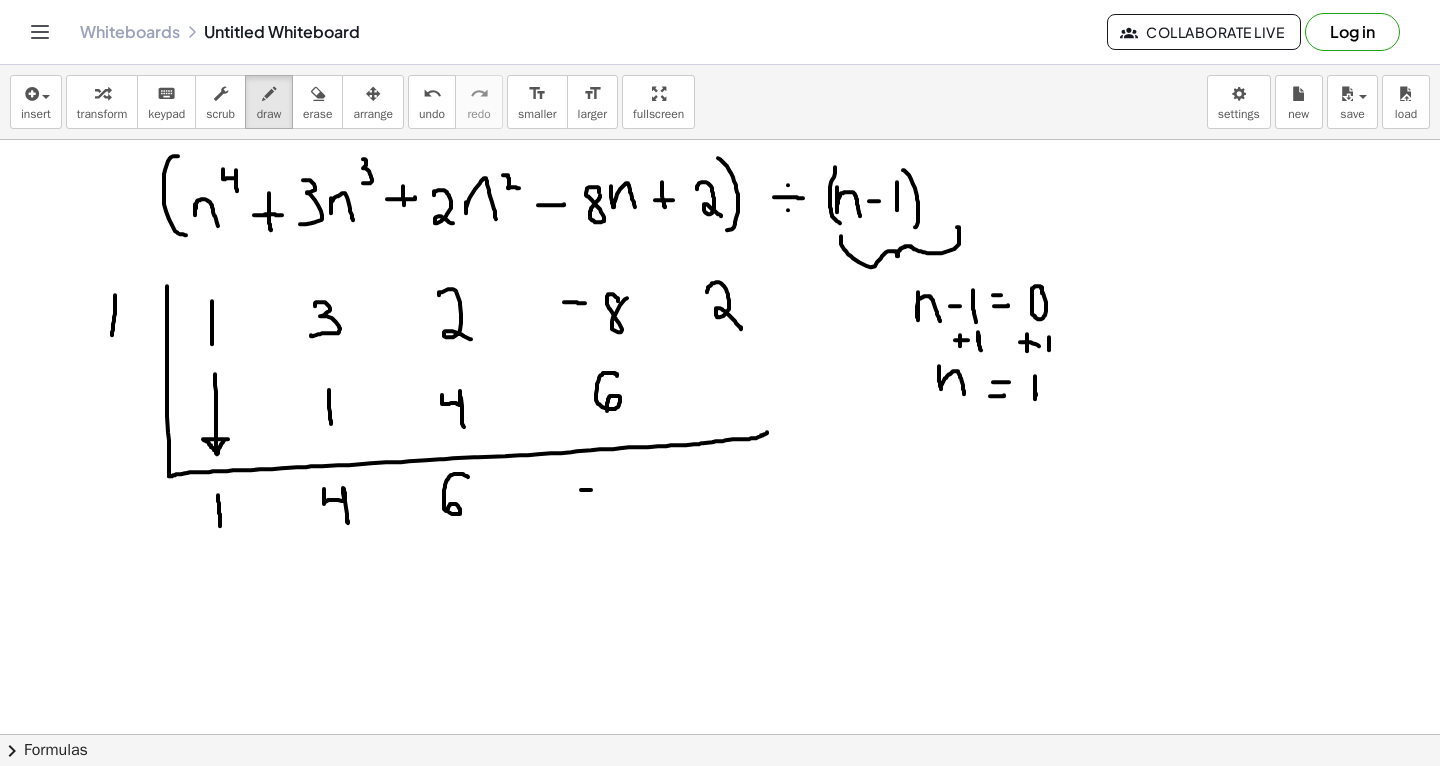 drag, startPoint x: 581, startPoint y: 489, endPoint x: 597, endPoint y: 489, distance: 16 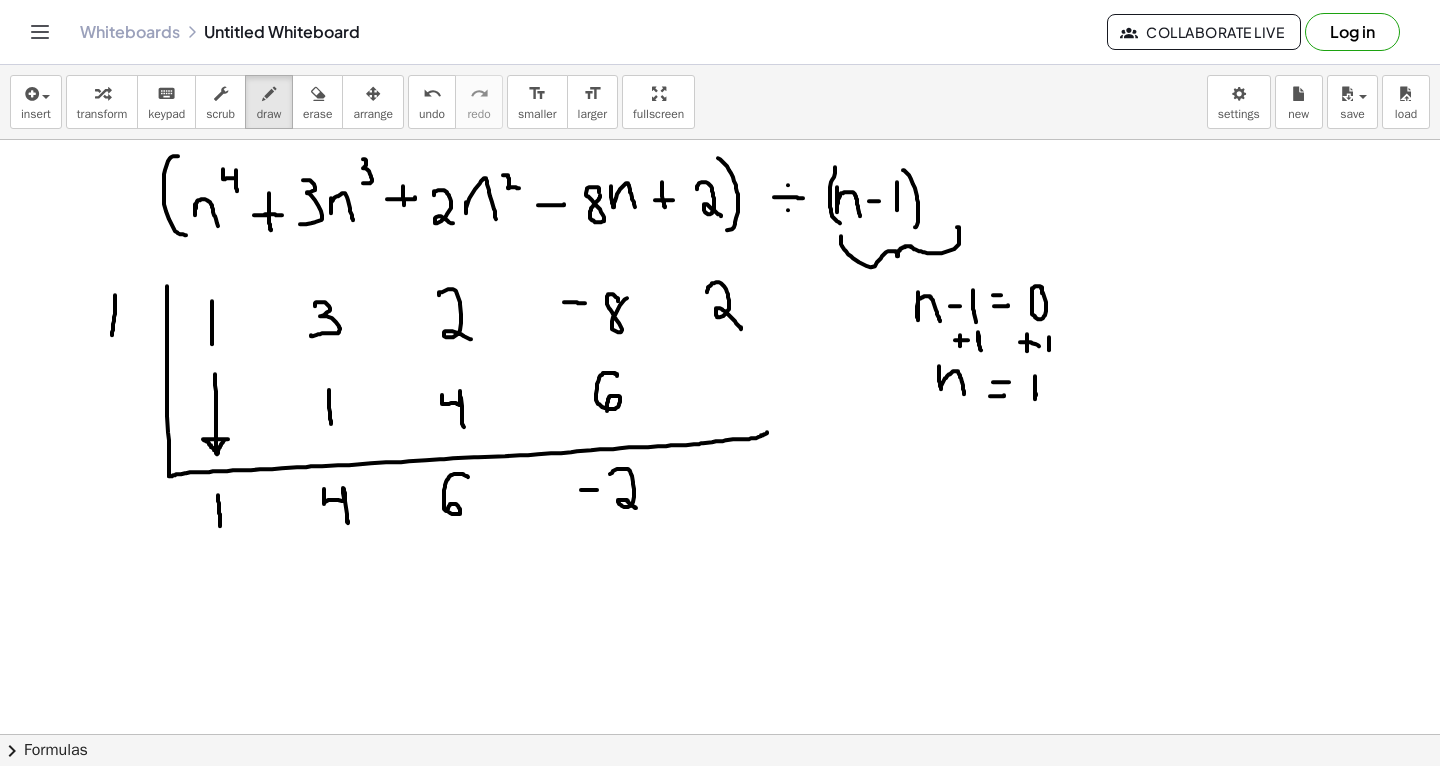 drag, startPoint x: 610, startPoint y: 473, endPoint x: 637, endPoint y: 507, distance: 43.416588 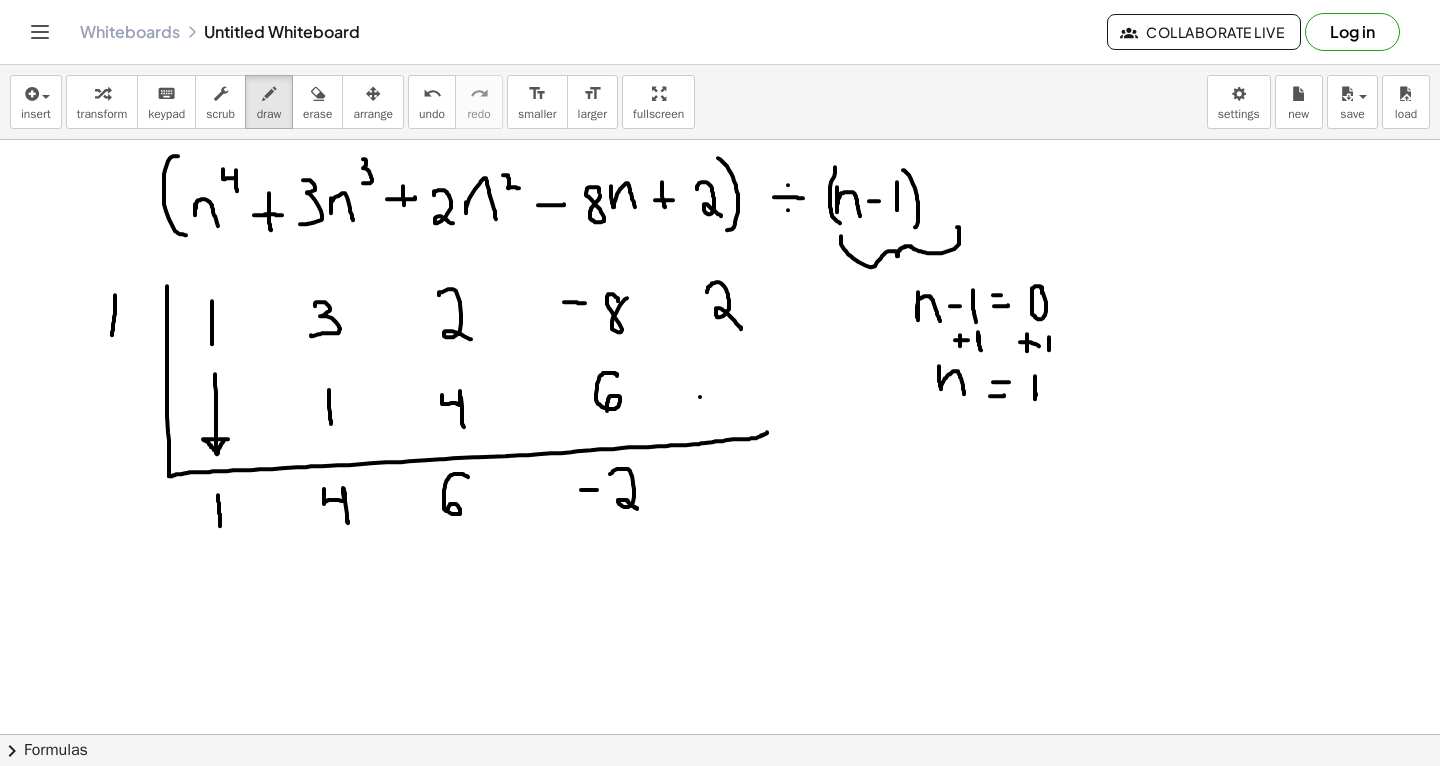 drag, startPoint x: 700, startPoint y: 396, endPoint x: 718, endPoint y: 396, distance: 18 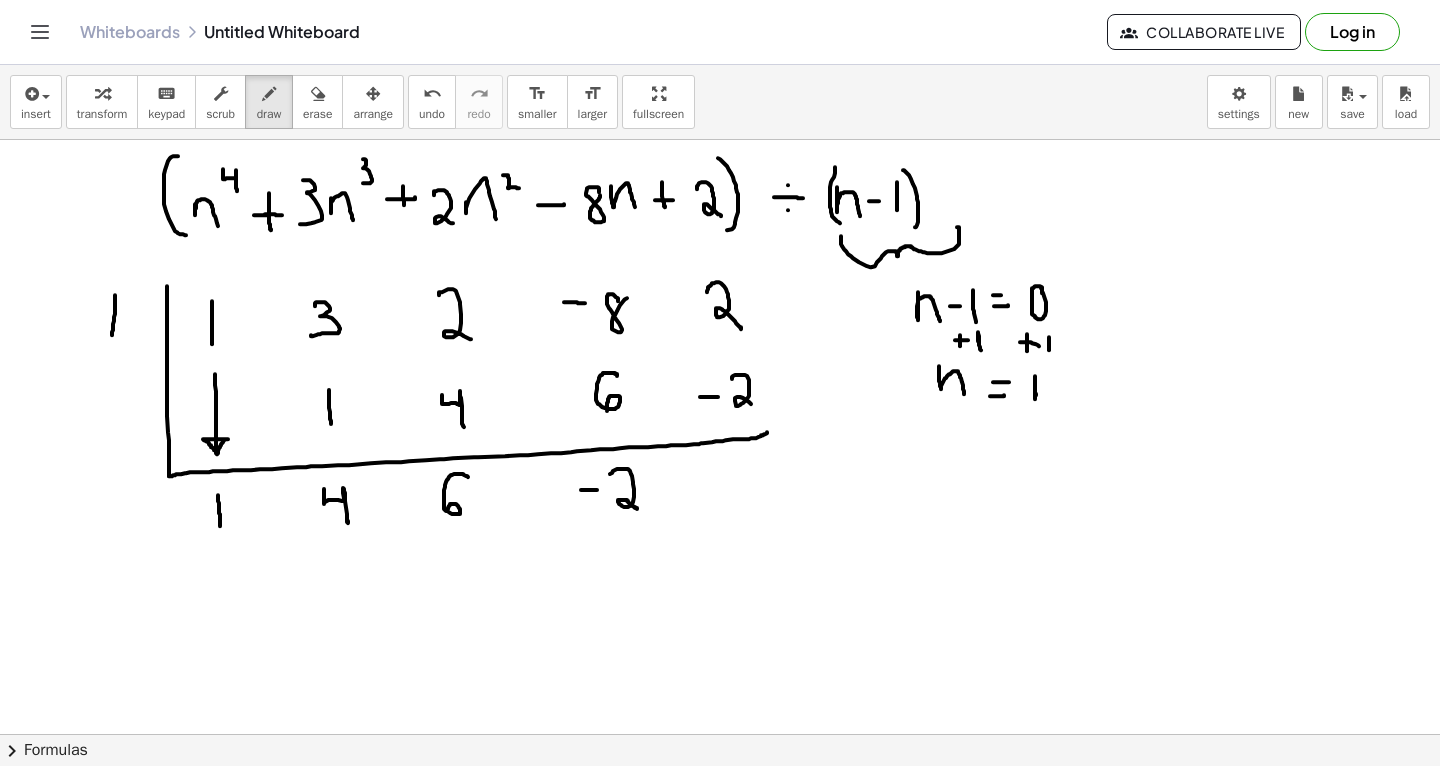 drag, startPoint x: 732, startPoint y: 378, endPoint x: 753, endPoint y: 405, distance: 34.20526 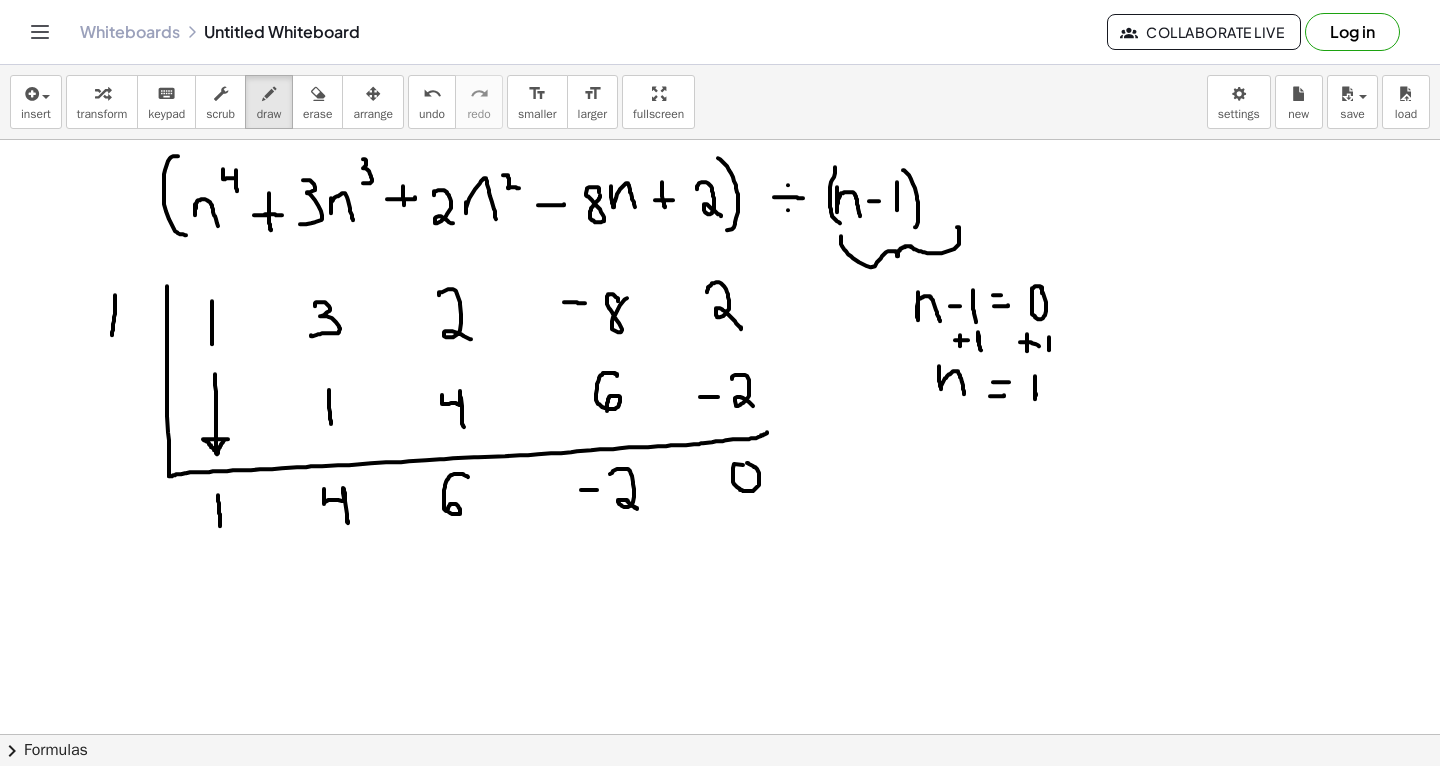 drag, startPoint x: 734, startPoint y: 463, endPoint x: 747, endPoint y: 462, distance: 13.038404 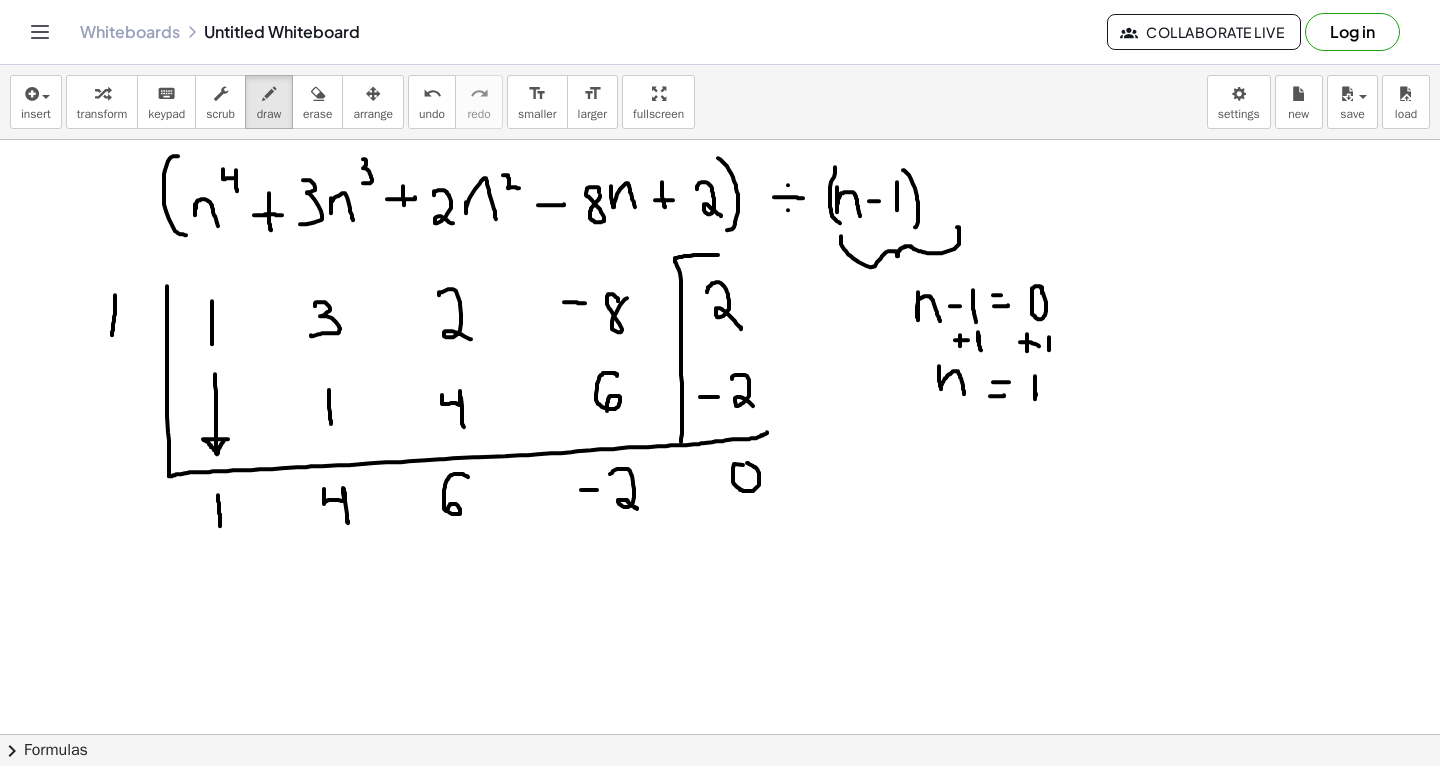 drag, startPoint x: 718, startPoint y: 254, endPoint x: 679, endPoint y: 444, distance: 193.96133 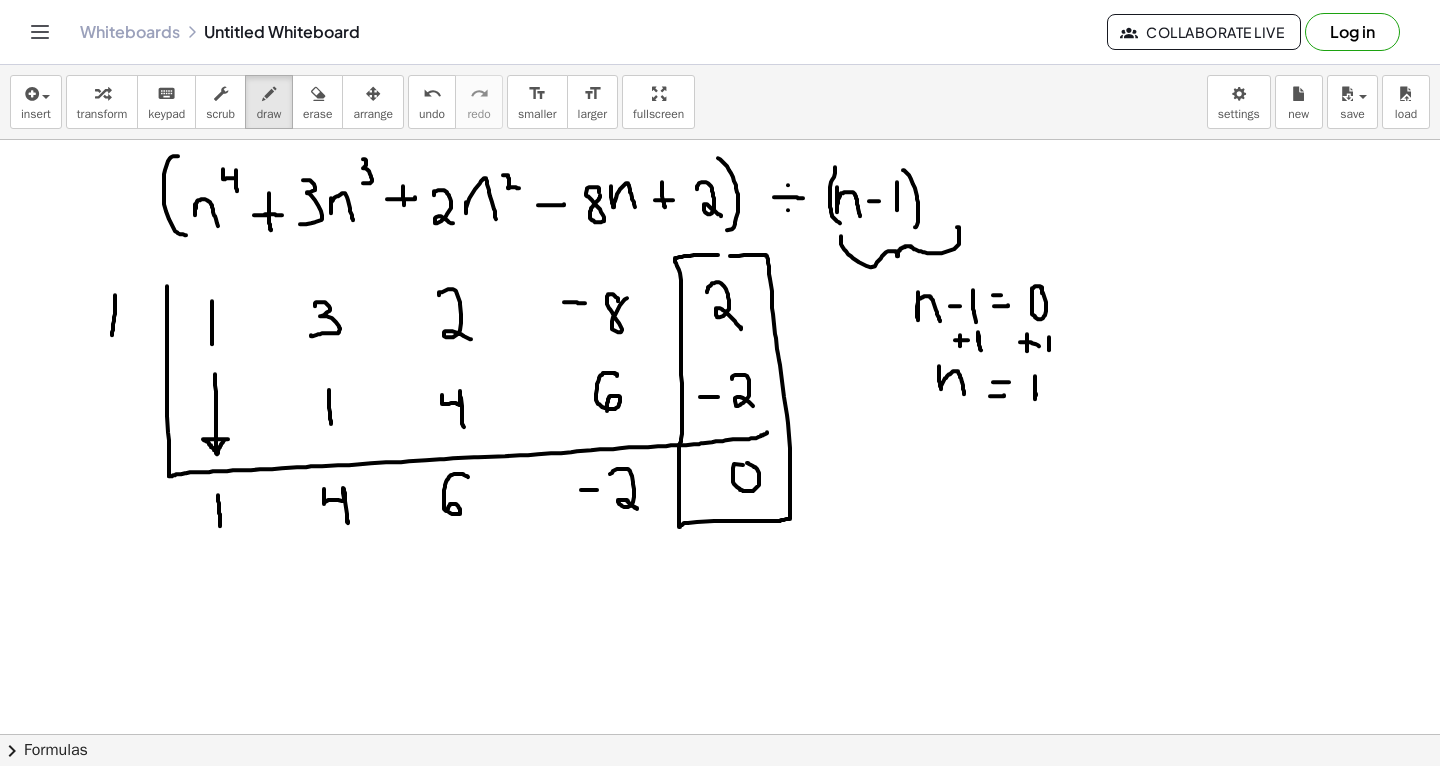 drag, startPoint x: 679, startPoint y: 444, endPoint x: 717, endPoint y: 255, distance: 192.78226 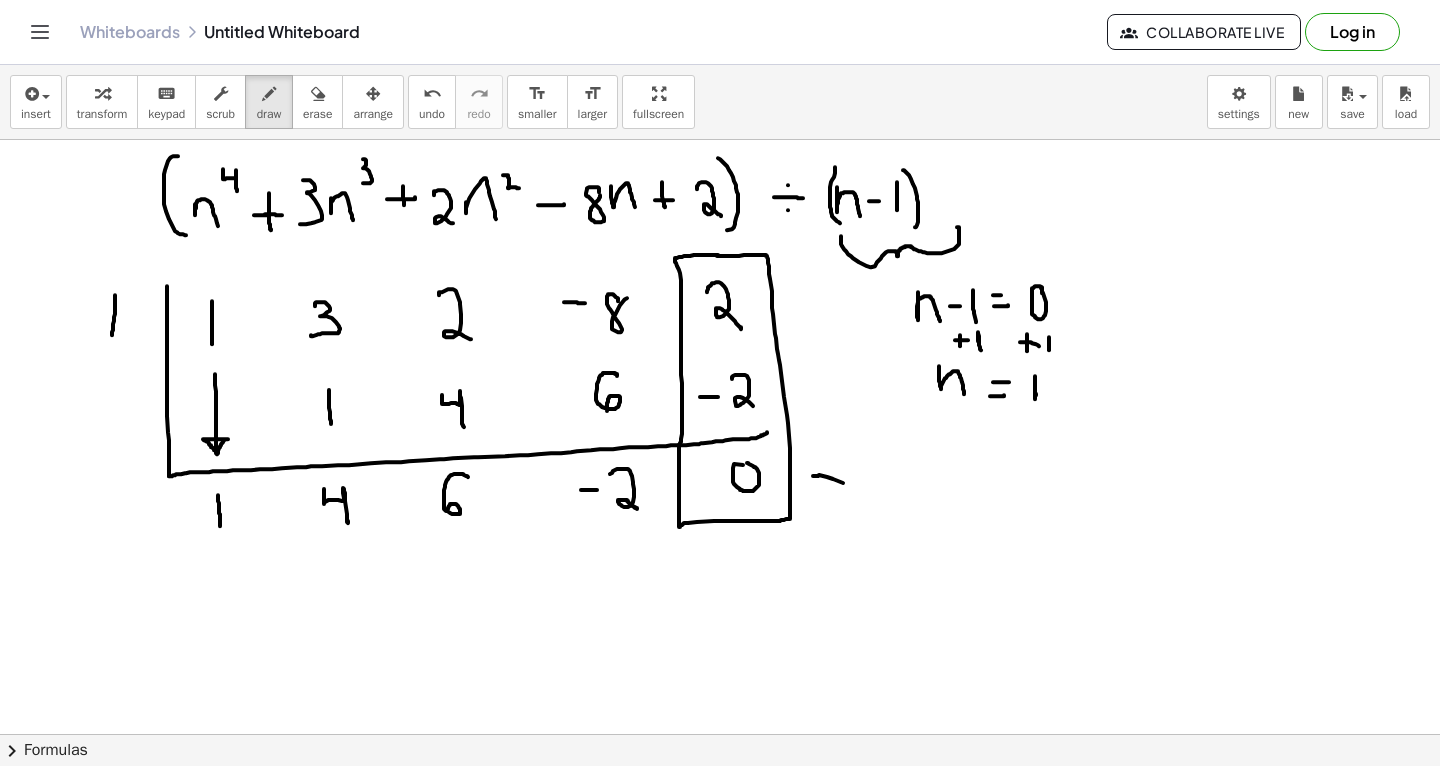 drag, startPoint x: 813, startPoint y: 475, endPoint x: 877, endPoint y: 502, distance: 69.46222 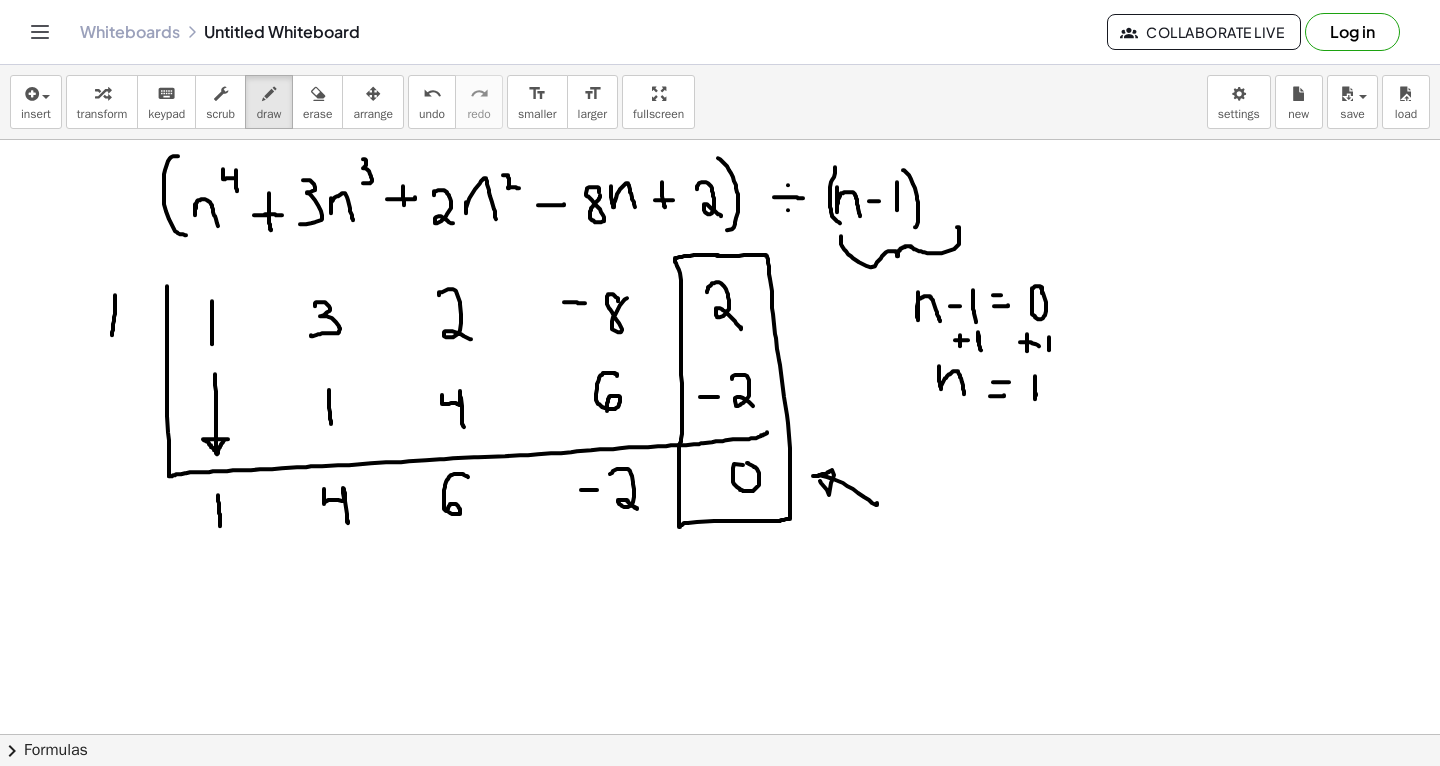 click at bounding box center (720, 281) 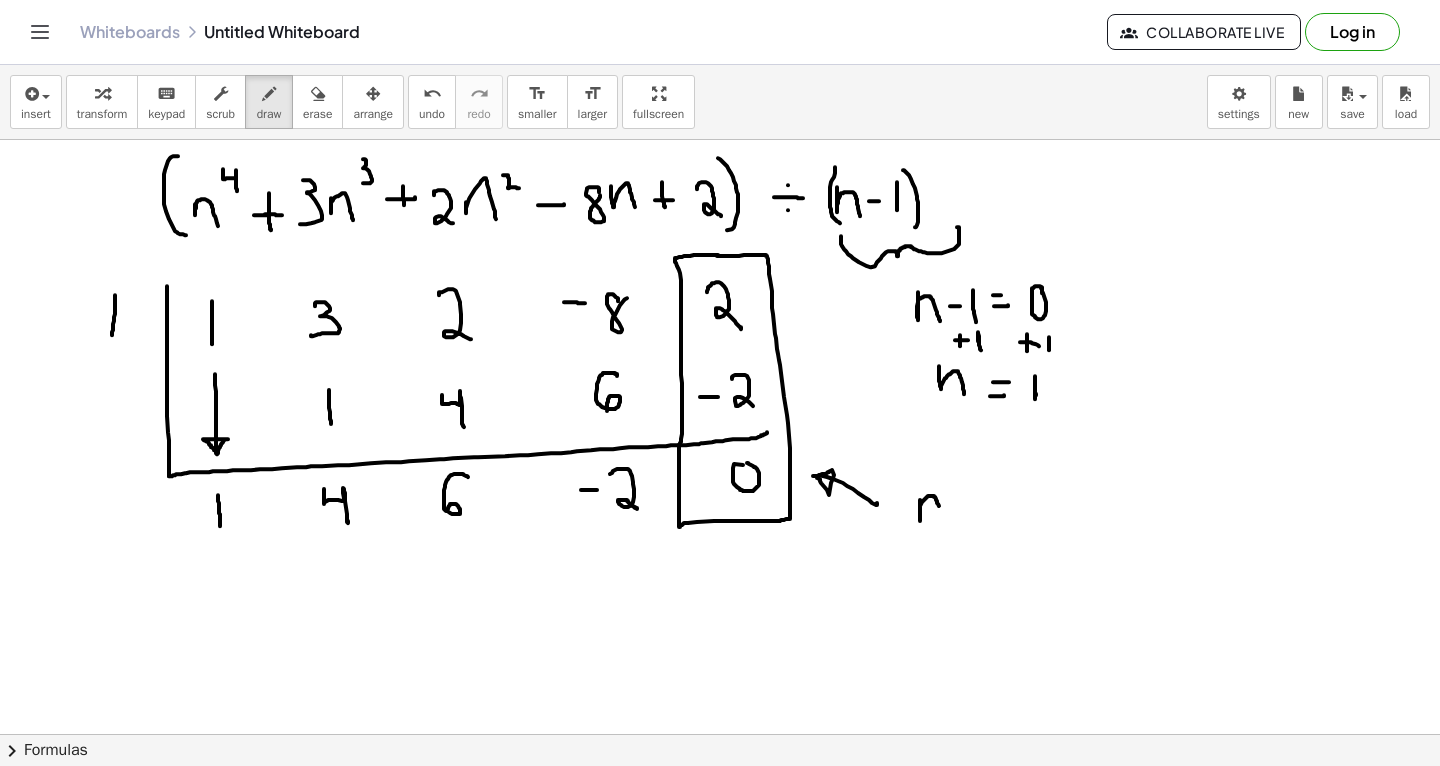 drag, startPoint x: 920, startPoint y: 499, endPoint x: 939, endPoint y: 508, distance: 21.023796 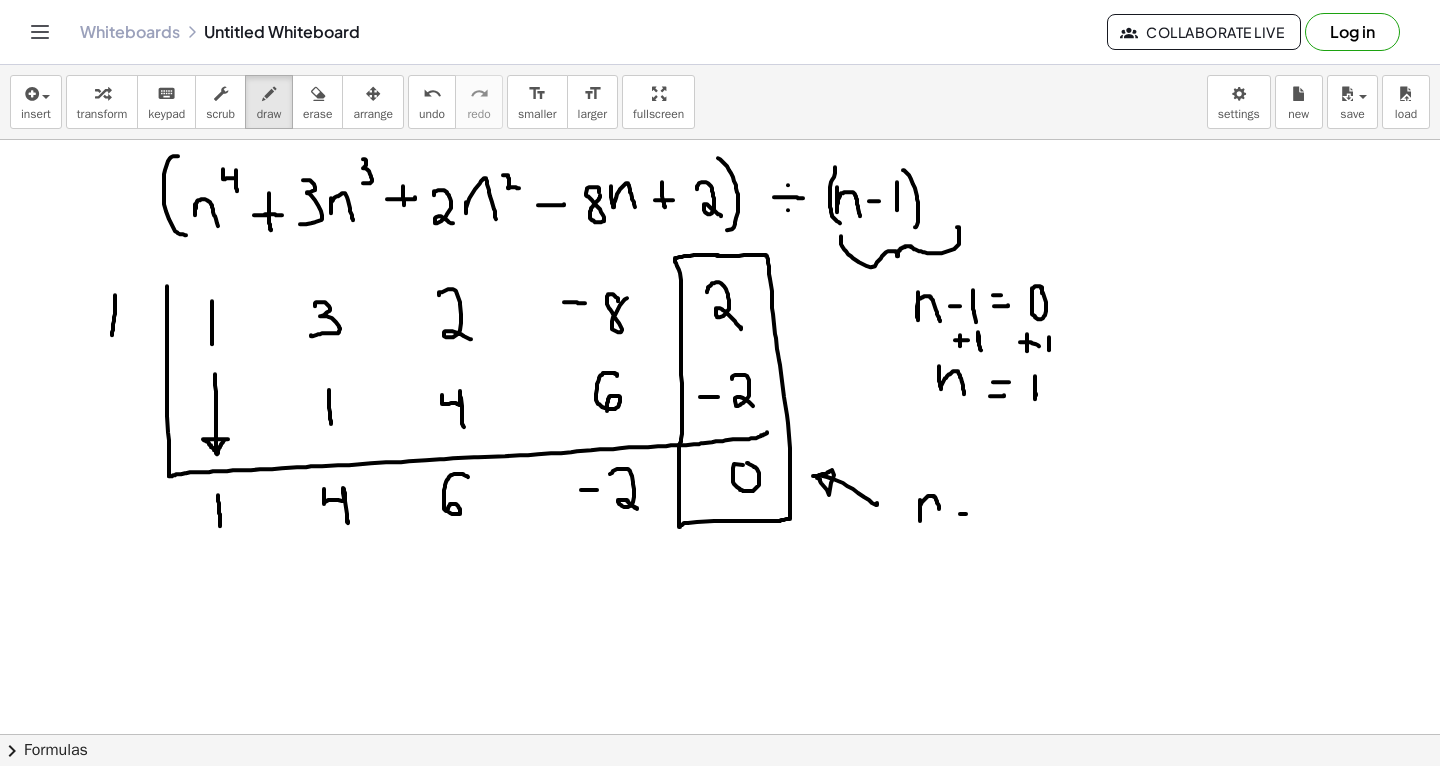 drag, startPoint x: 960, startPoint y: 513, endPoint x: 973, endPoint y: 513, distance: 13 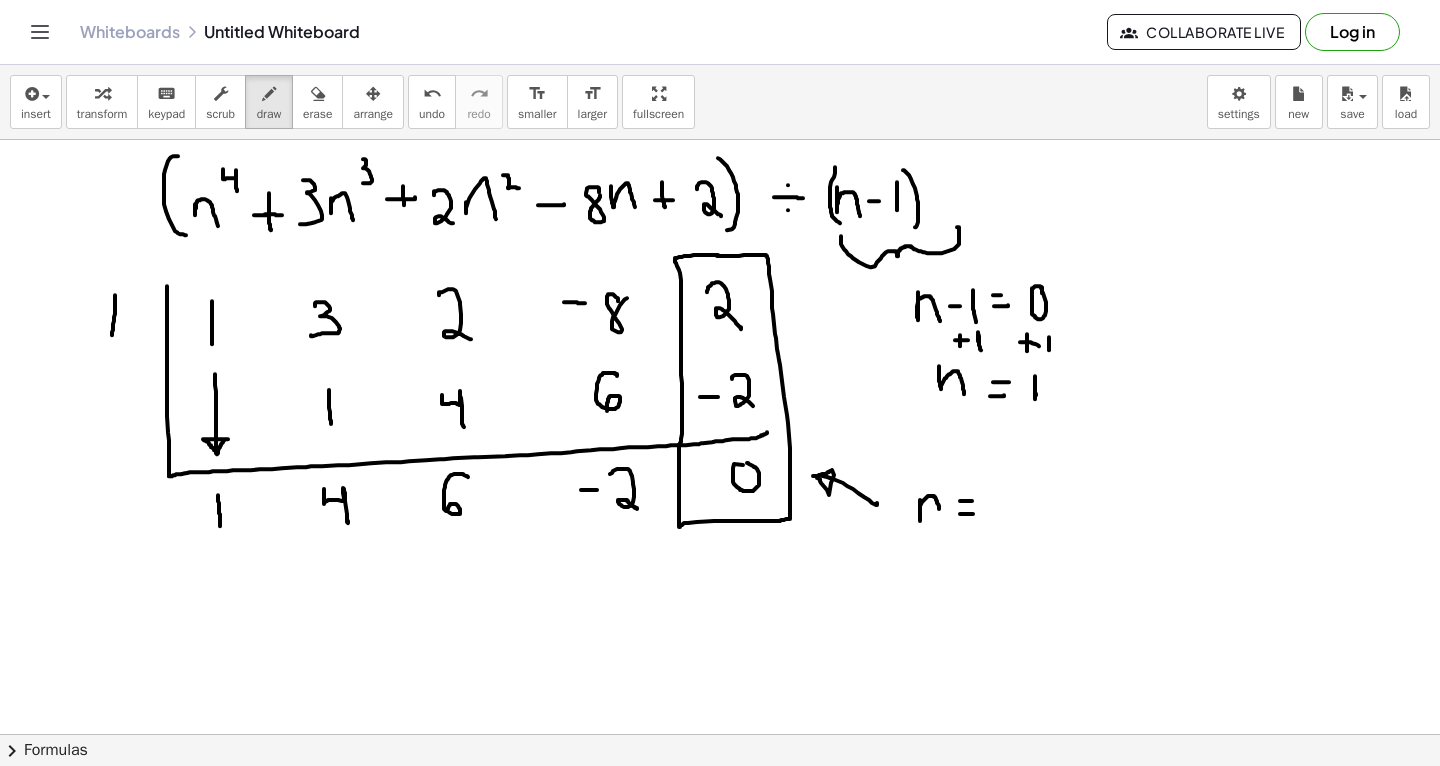 drag, startPoint x: 960, startPoint y: 500, endPoint x: 973, endPoint y: 500, distance: 13 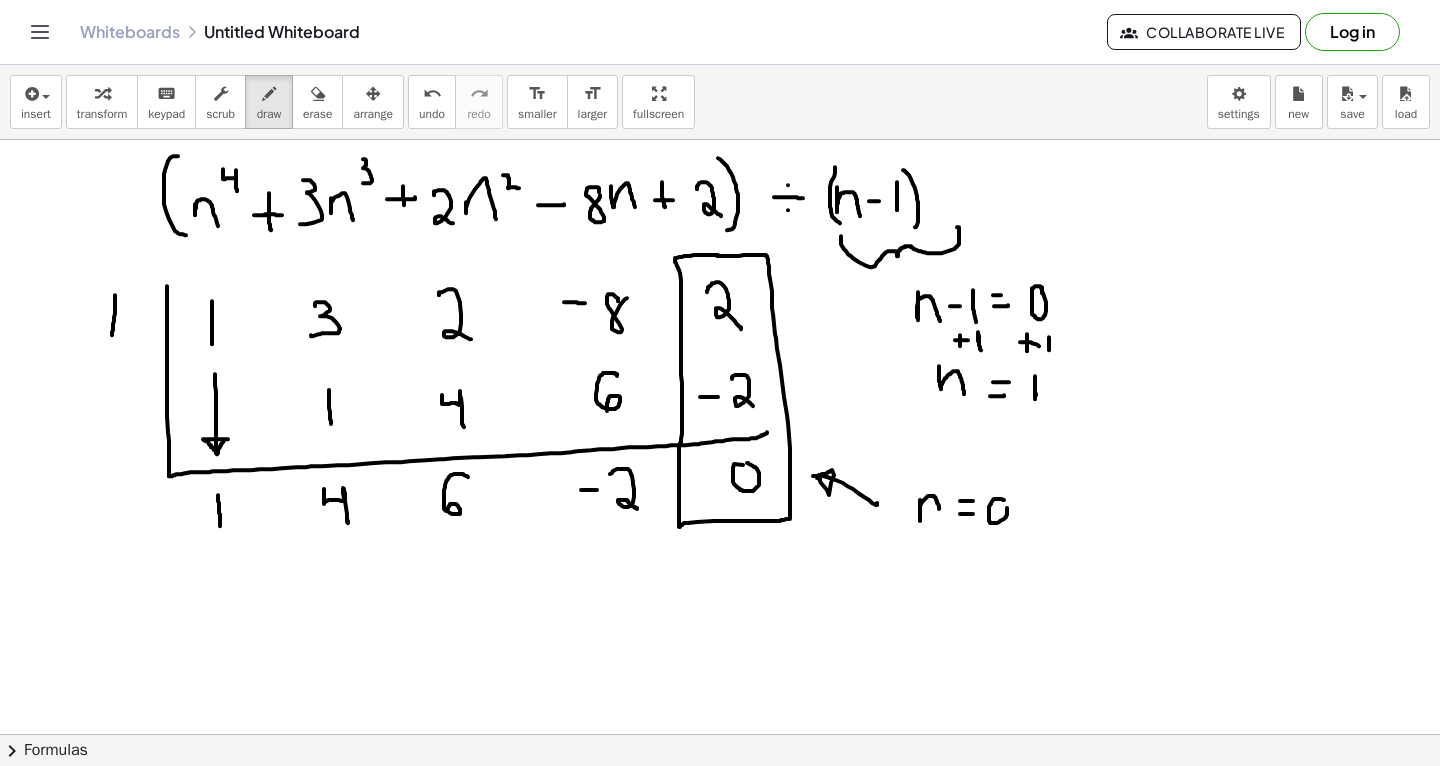click at bounding box center [720, 281] 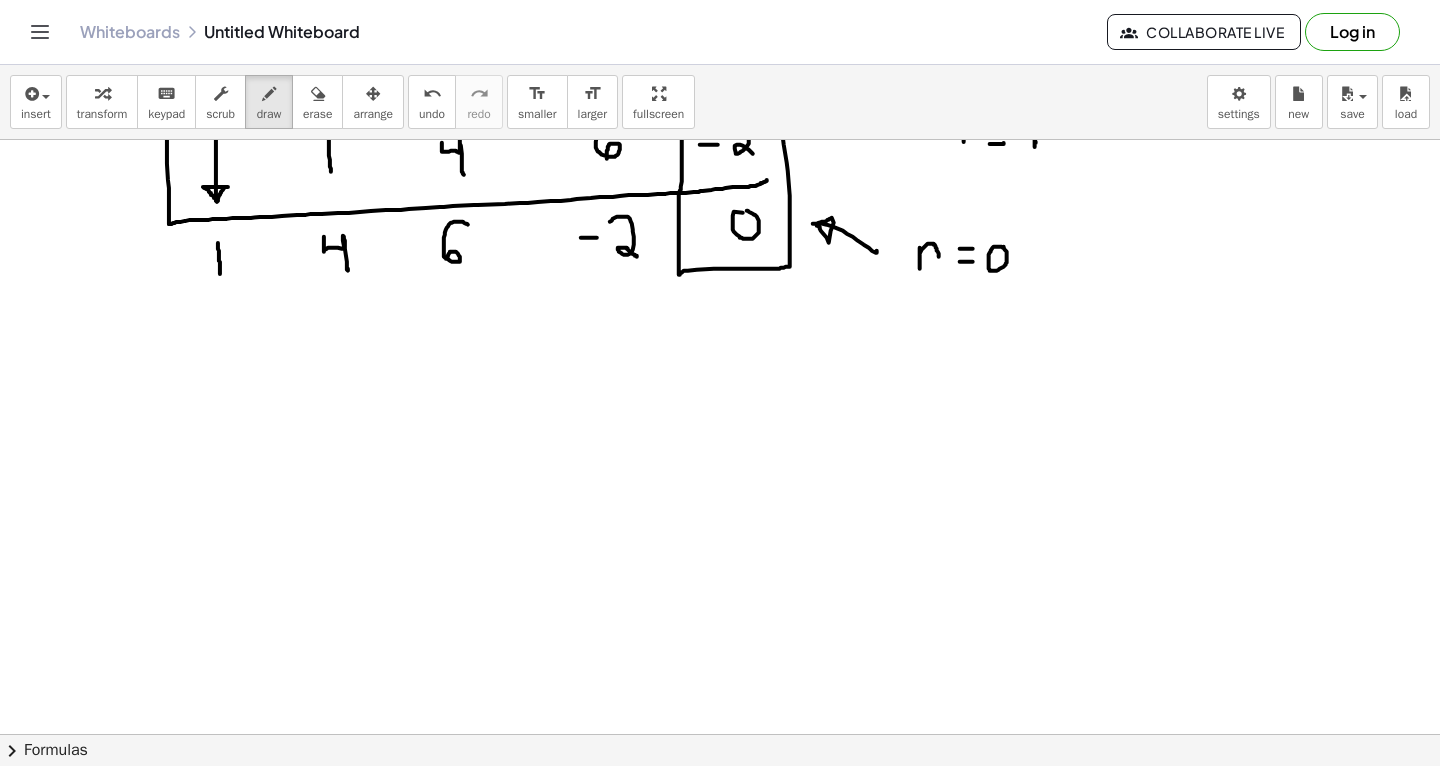scroll, scrollTop: 839, scrollLeft: 0, axis: vertical 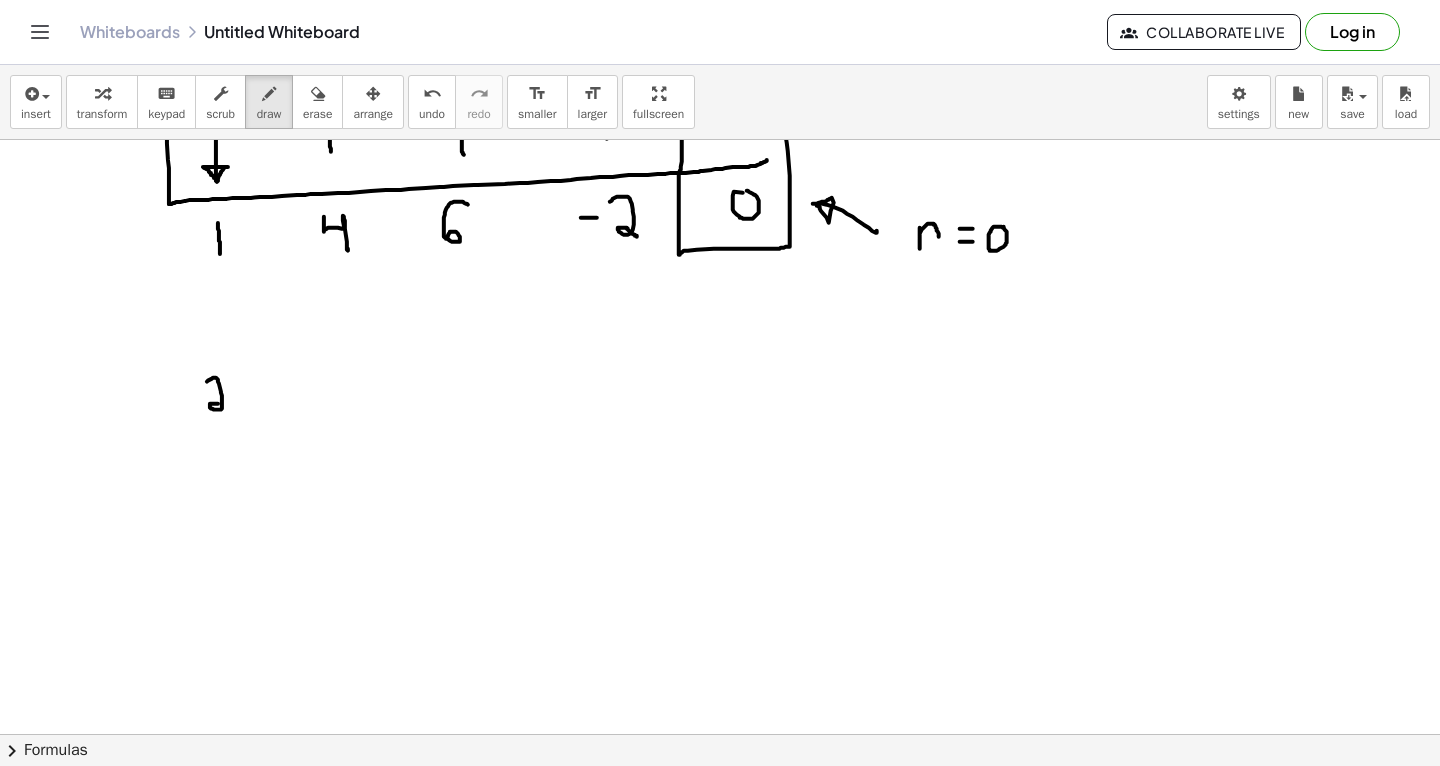 drag, startPoint x: 207, startPoint y: 381, endPoint x: 230, endPoint y: 409, distance: 36.23534 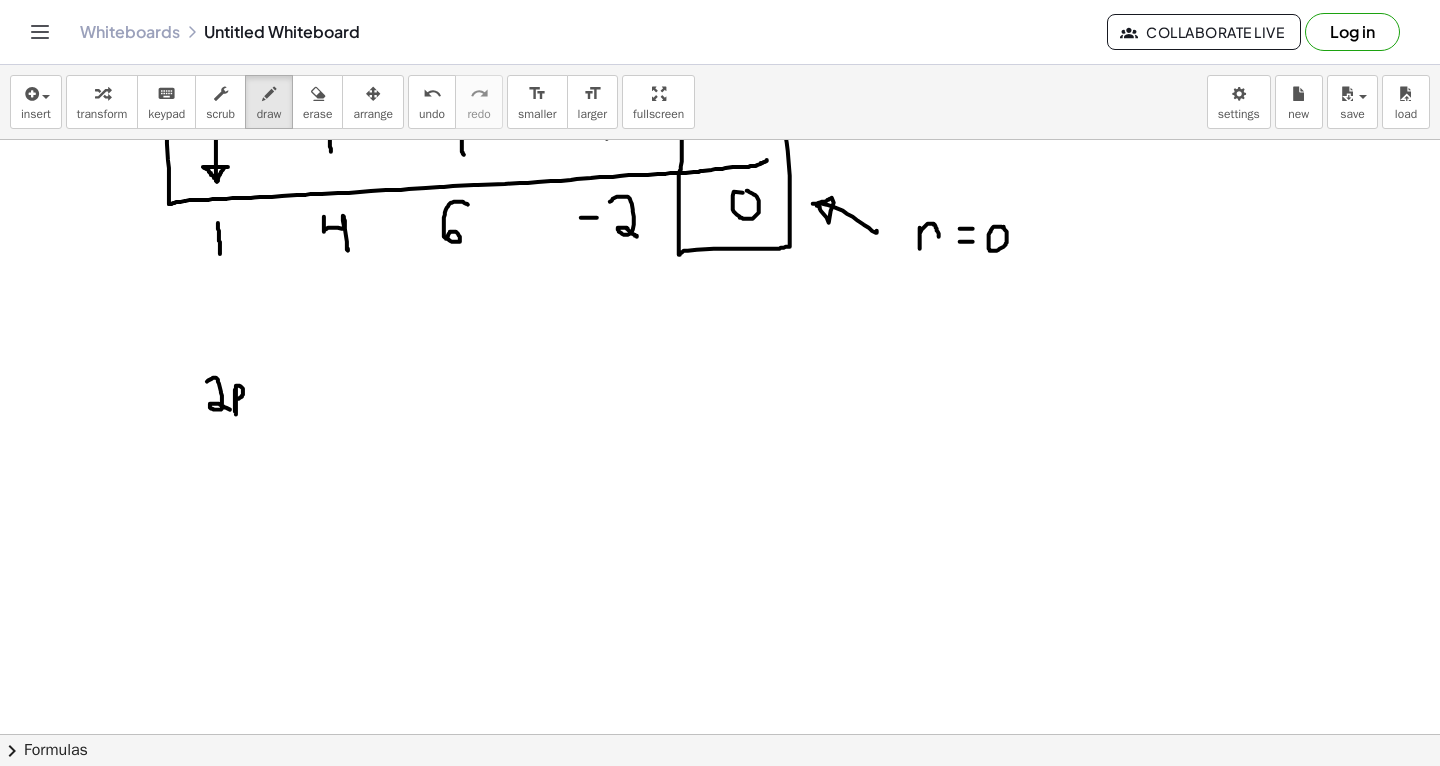 click at bounding box center [720, 194] 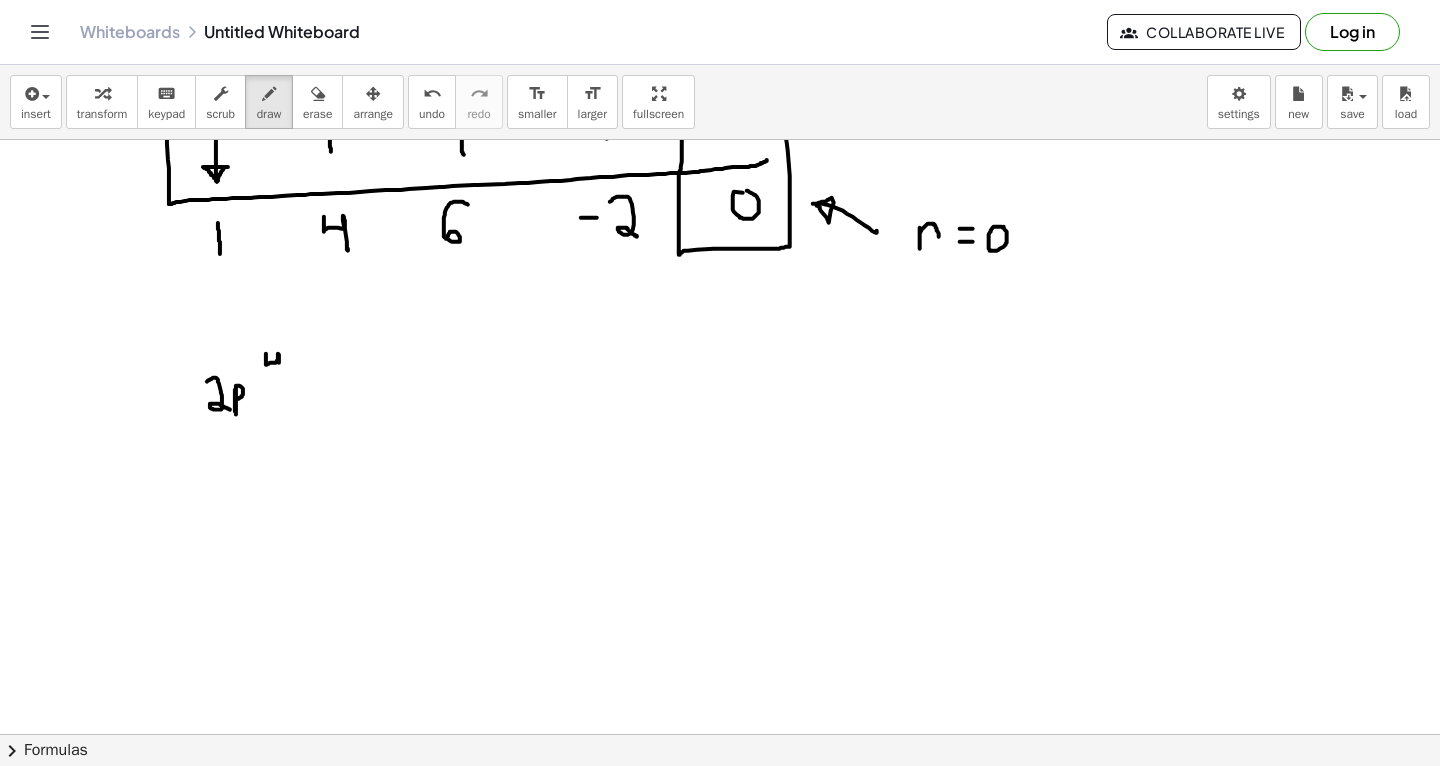 drag, startPoint x: 266, startPoint y: 353, endPoint x: 281, endPoint y: 374, distance: 25.806976 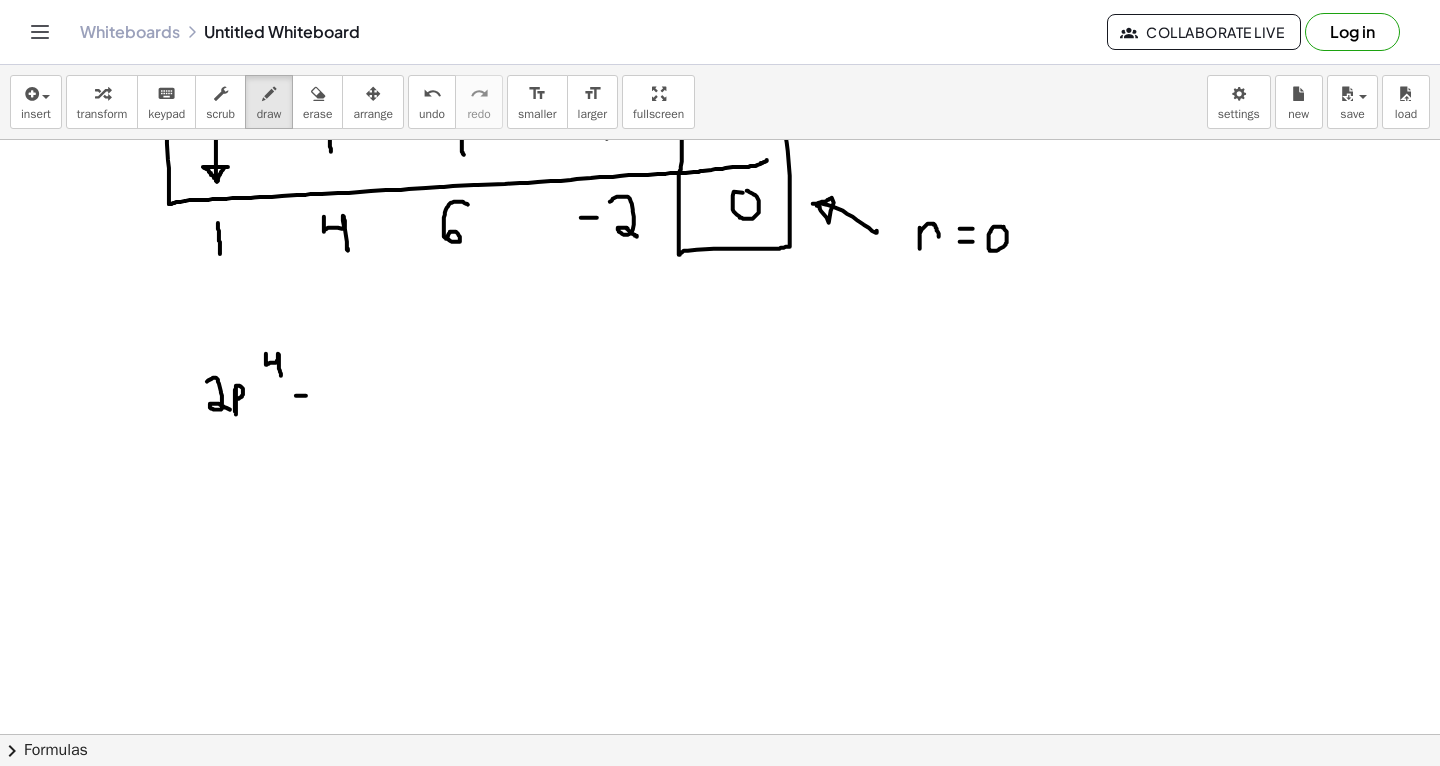 drag, startPoint x: 296, startPoint y: 395, endPoint x: 308, endPoint y: 395, distance: 12 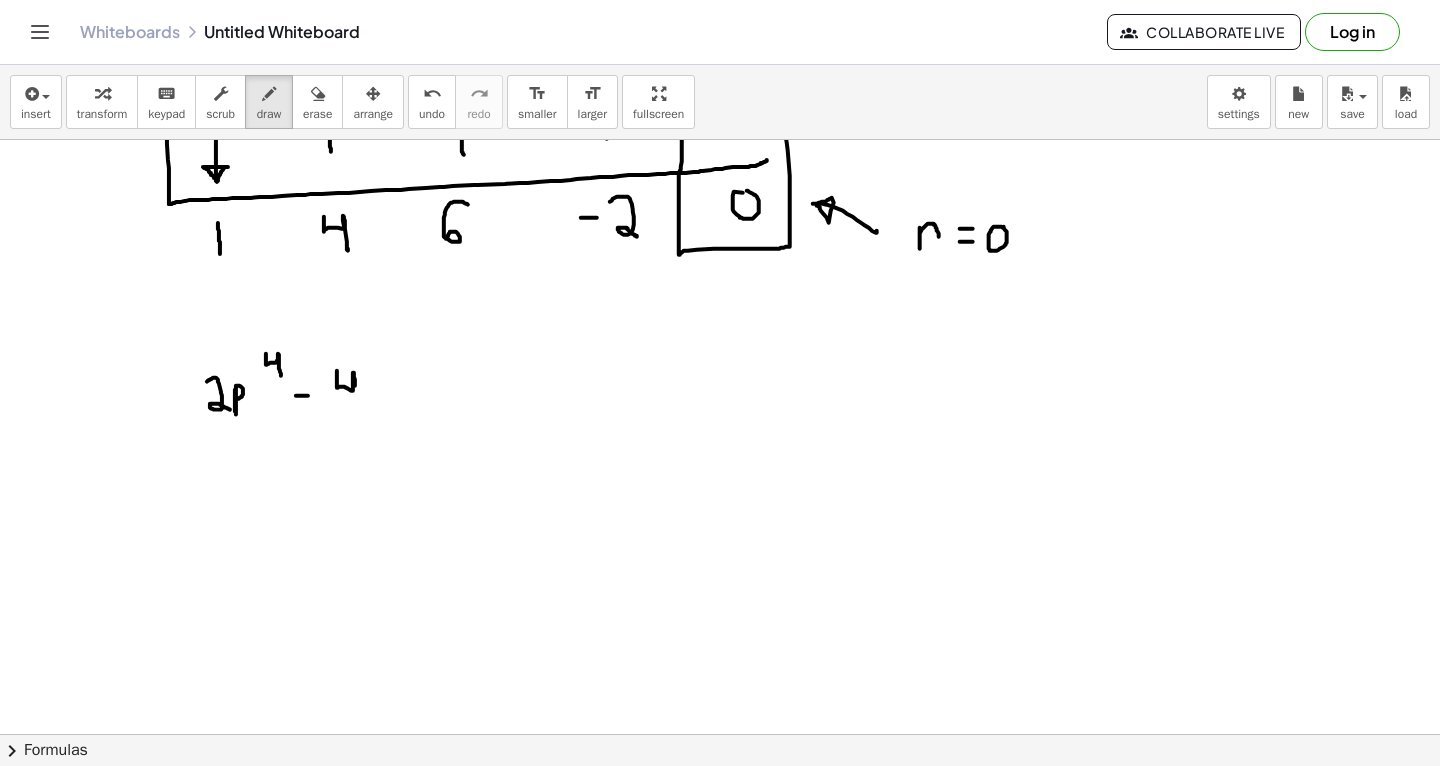drag, startPoint x: 337, startPoint y: 370, endPoint x: 357, endPoint y: 407, distance: 42.059483 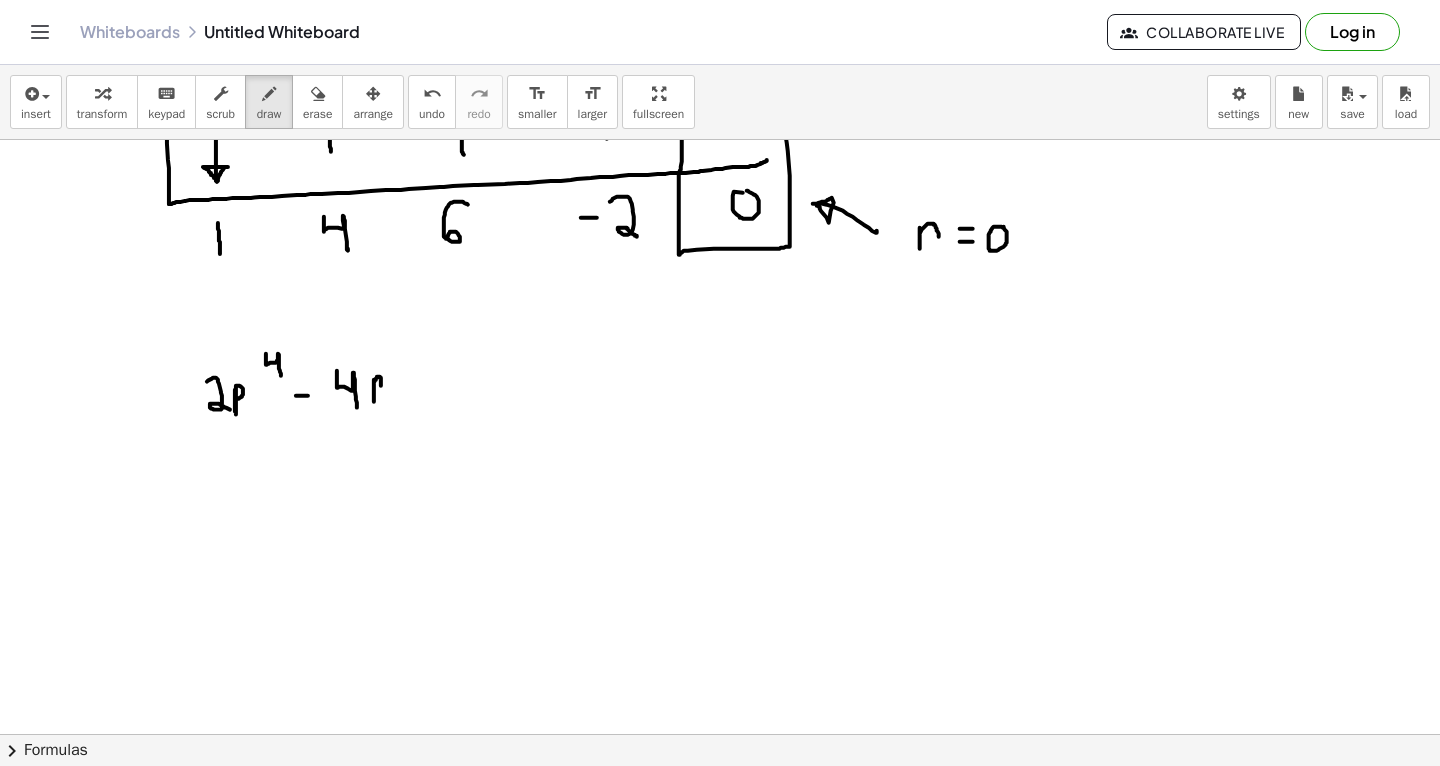 drag, startPoint x: 374, startPoint y: 379, endPoint x: 376, endPoint y: 390, distance: 11.18034 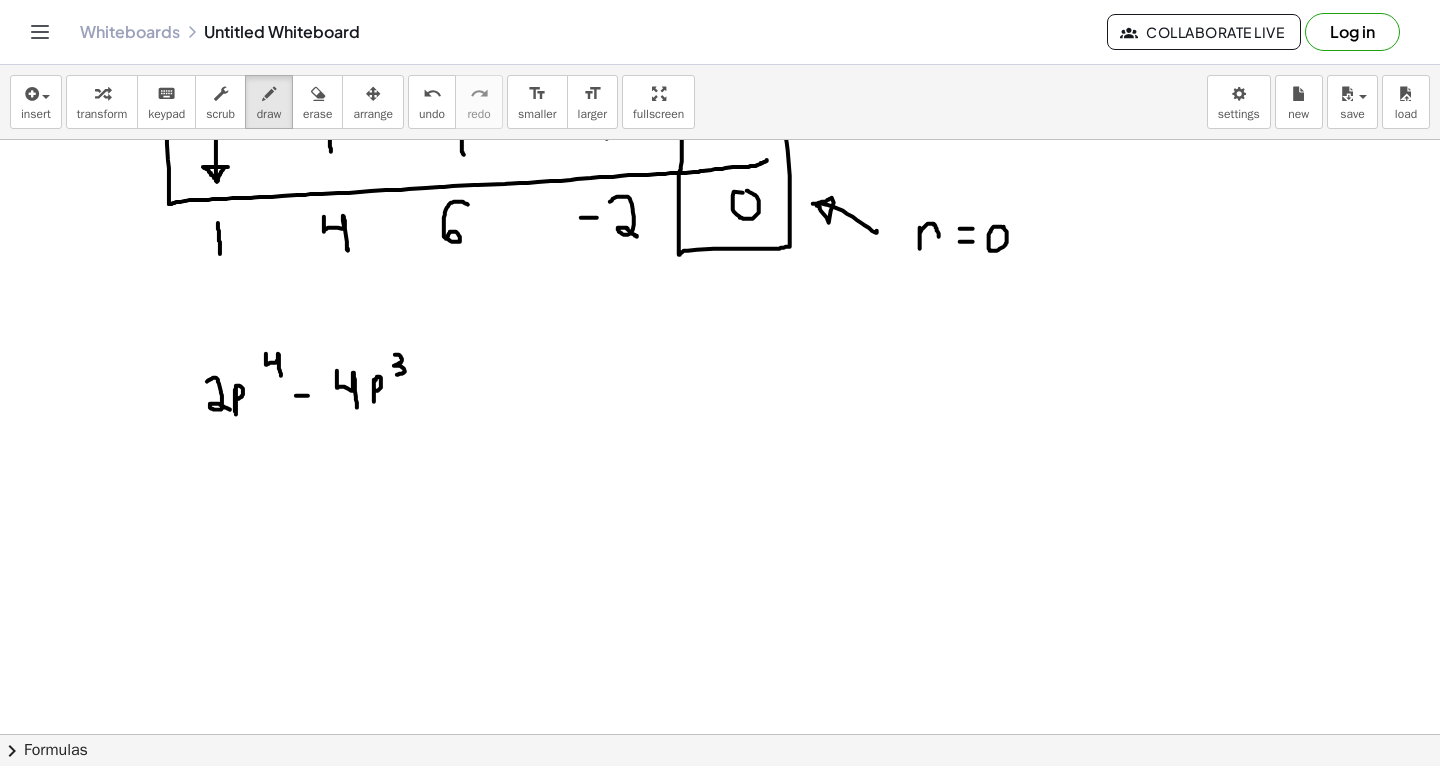 drag, startPoint x: 395, startPoint y: 354, endPoint x: 397, endPoint y: 374, distance: 20.09975 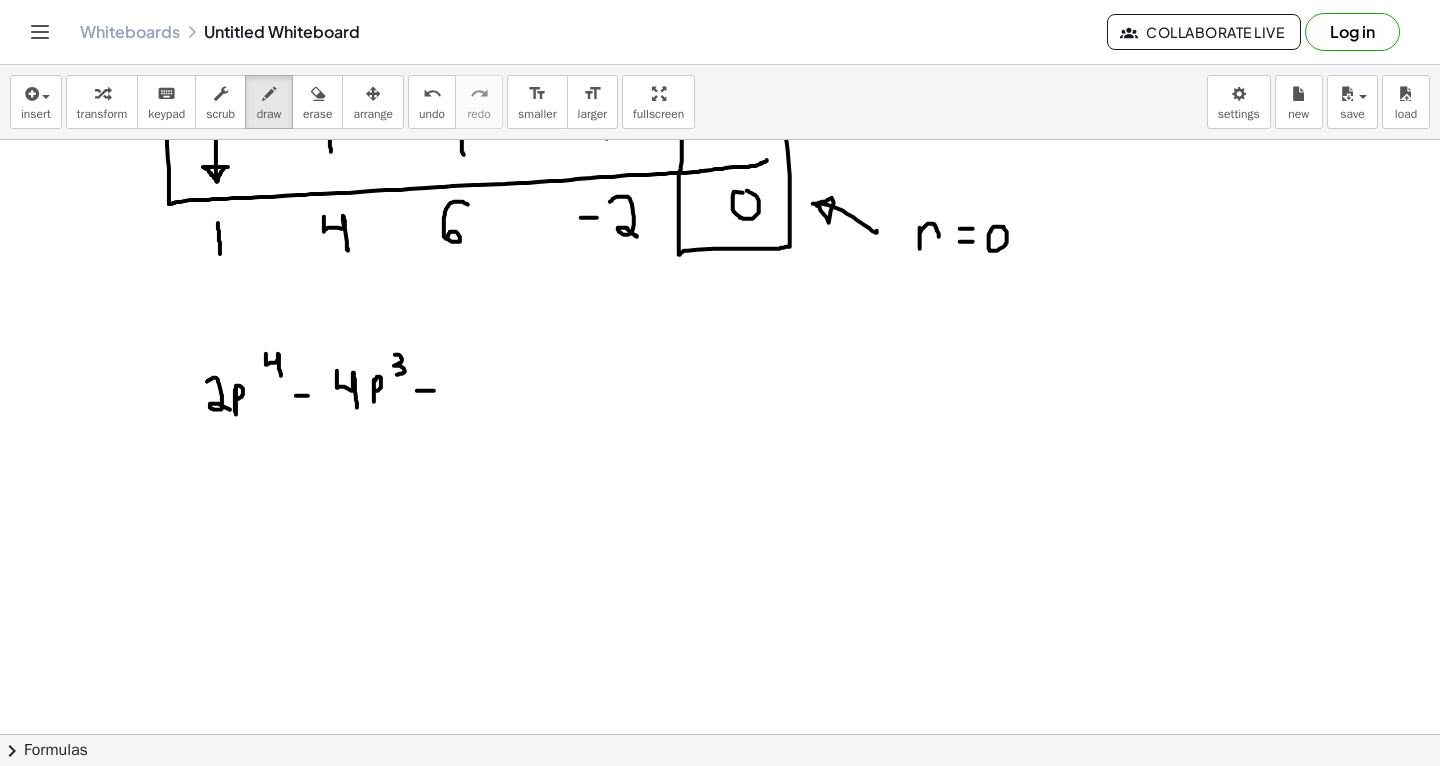 drag, startPoint x: 417, startPoint y: 390, endPoint x: 434, endPoint y: 389, distance: 17.029387 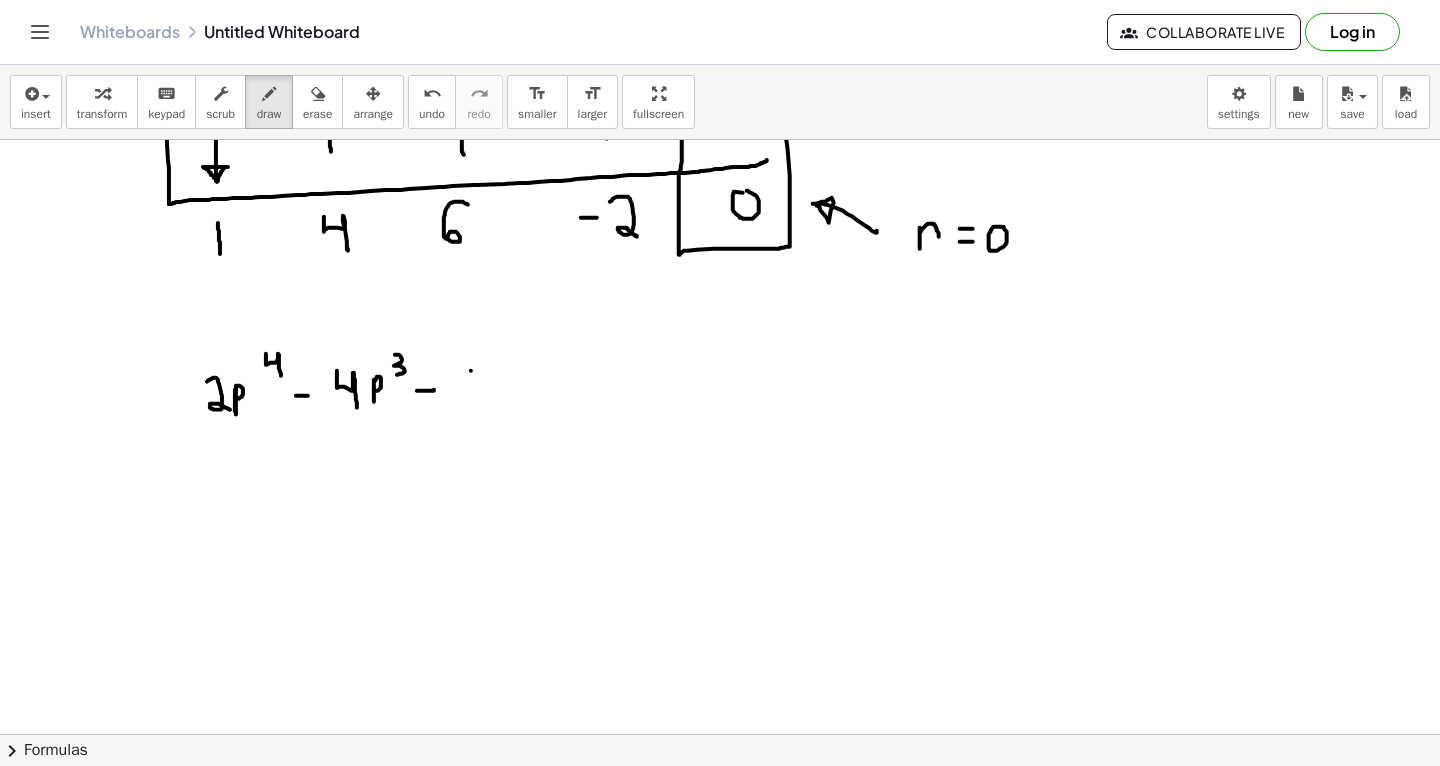 drag, startPoint x: 471, startPoint y: 370, endPoint x: 484, endPoint y: 370, distance: 13 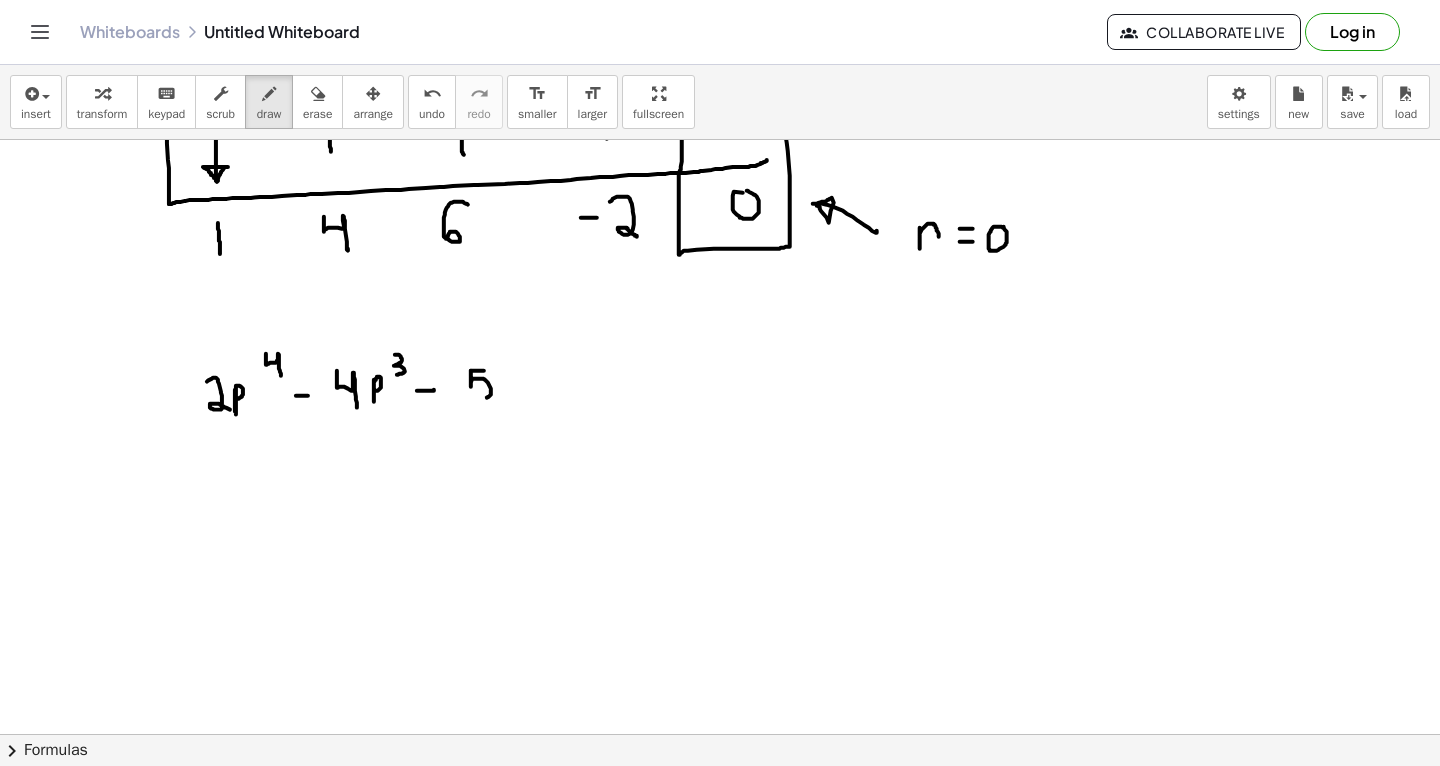 drag, startPoint x: 471, startPoint y: 370, endPoint x: 470, endPoint y: 393, distance: 23.021729 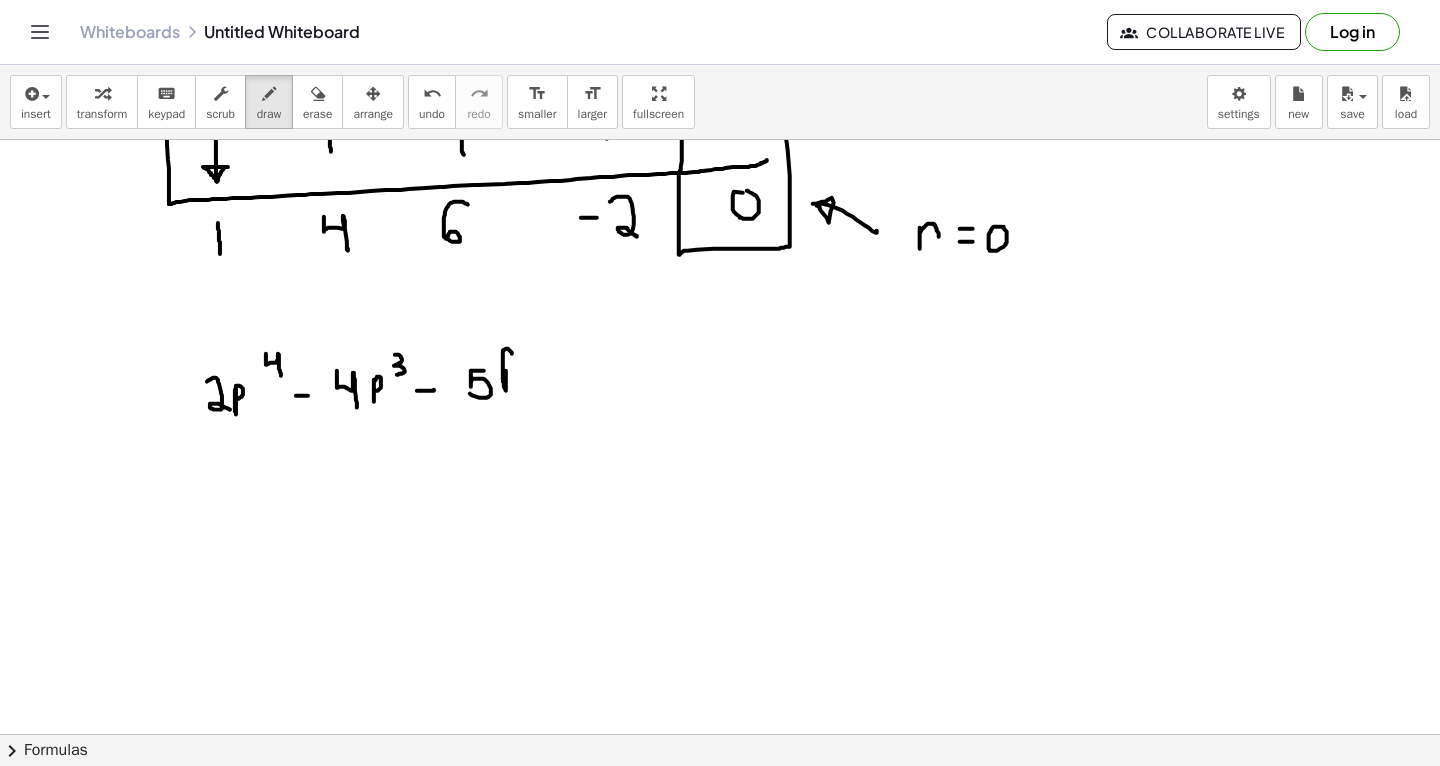 click at bounding box center [720, 194] 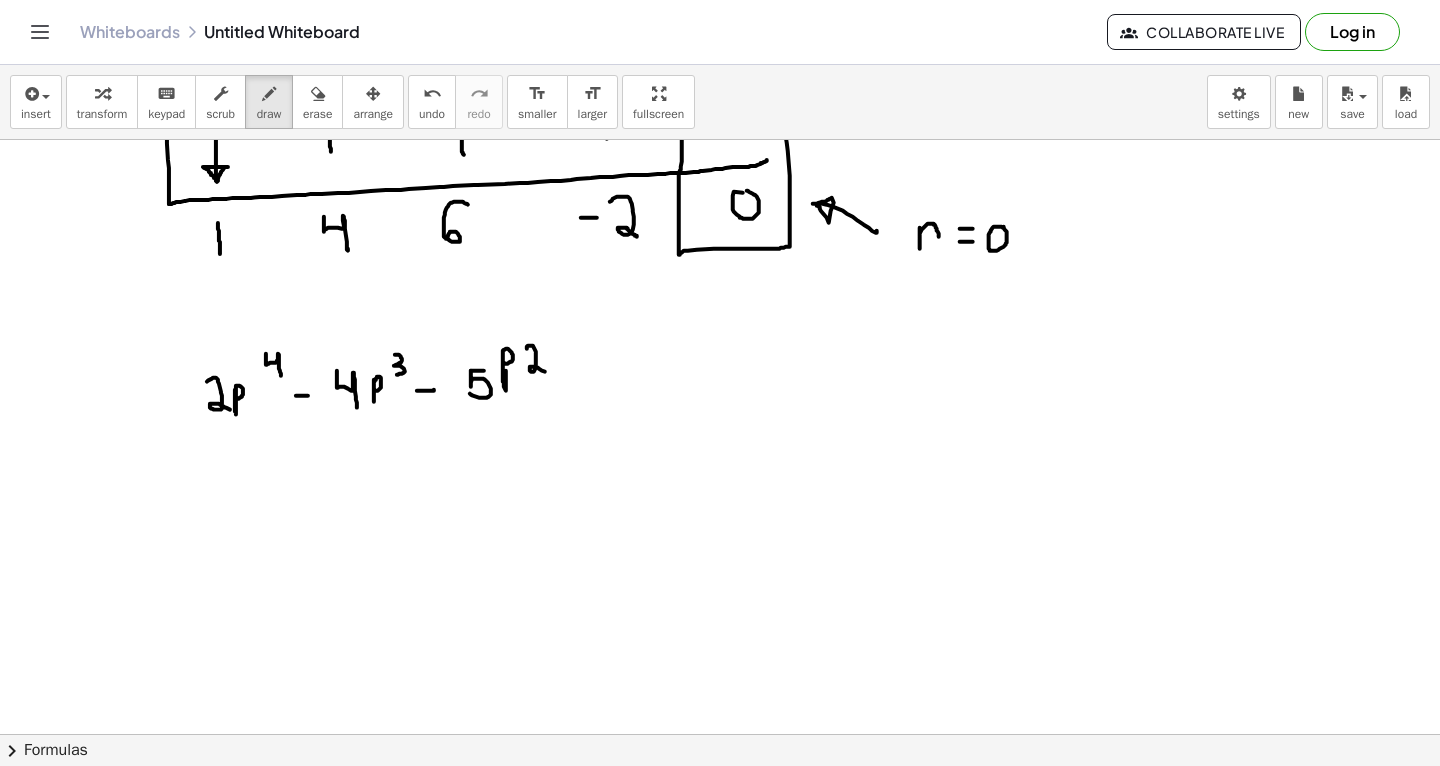 drag, startPoint x: 527, startPoint y: 348, endPoint x: 545, endPoint y: 371, distance: 29.206163 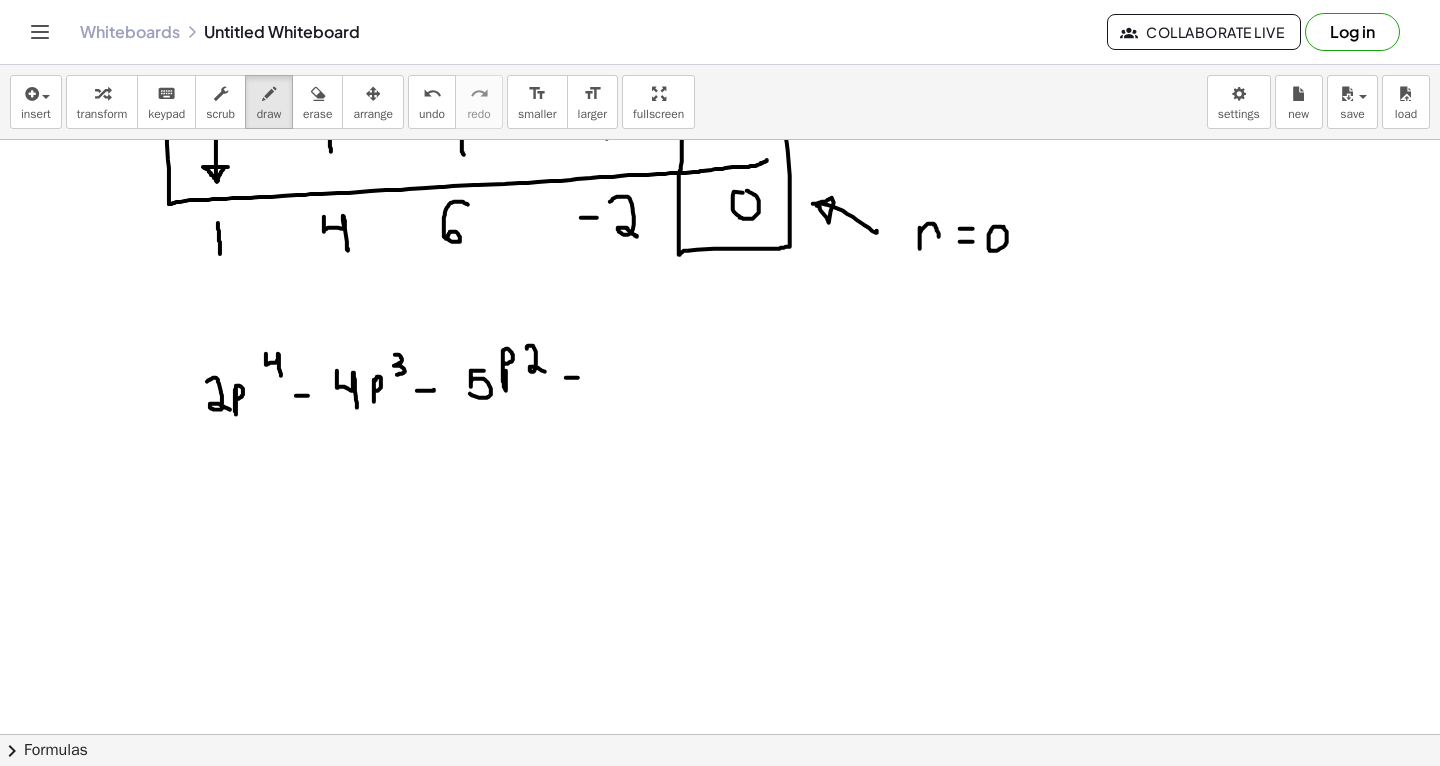 drag, startPoint x: 566, startPoint y: 377, endPoint x: 579, endPoint y: 376, distance: 13.038404 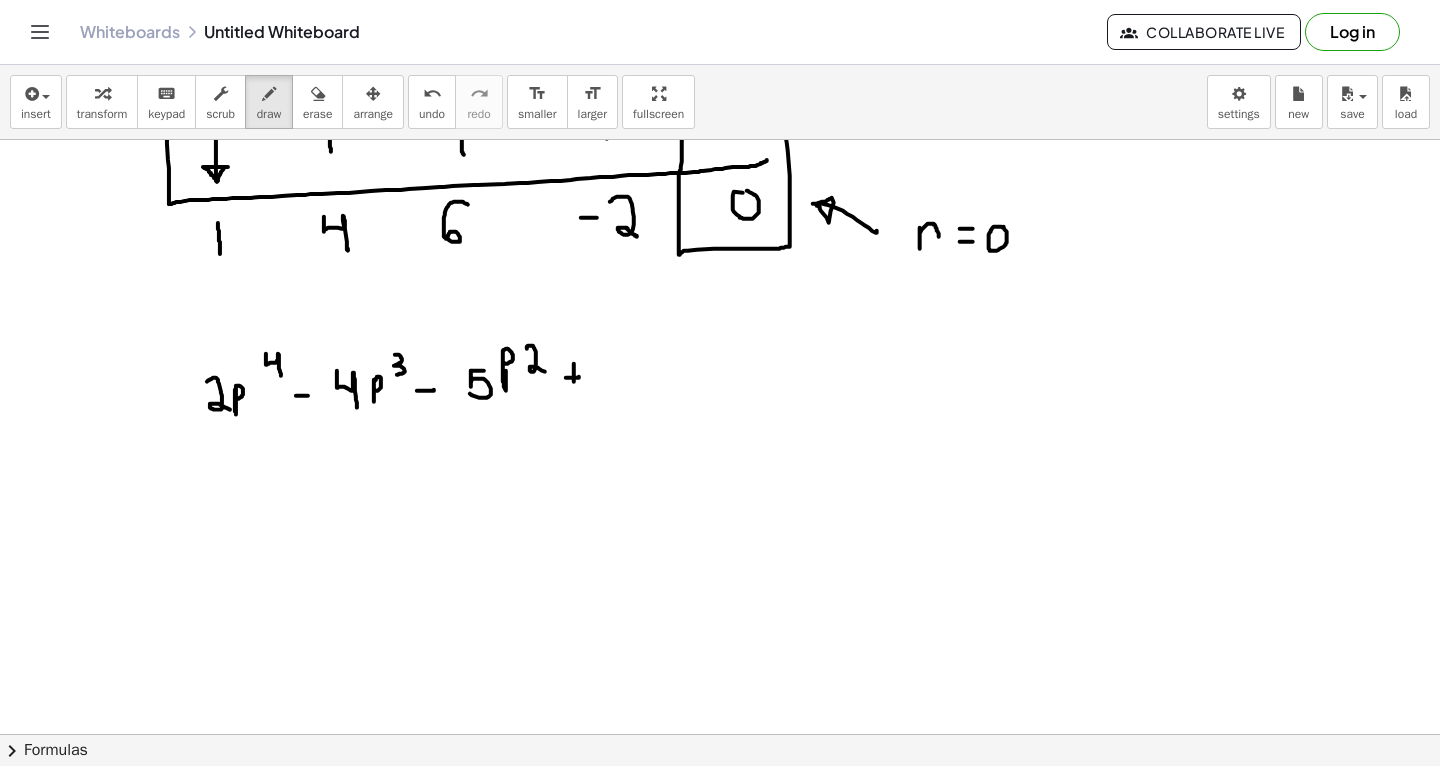 drag, startPoint x: 574, startPoint y: 363, endPoint x: 574, endPoint y: 390, distance: 27 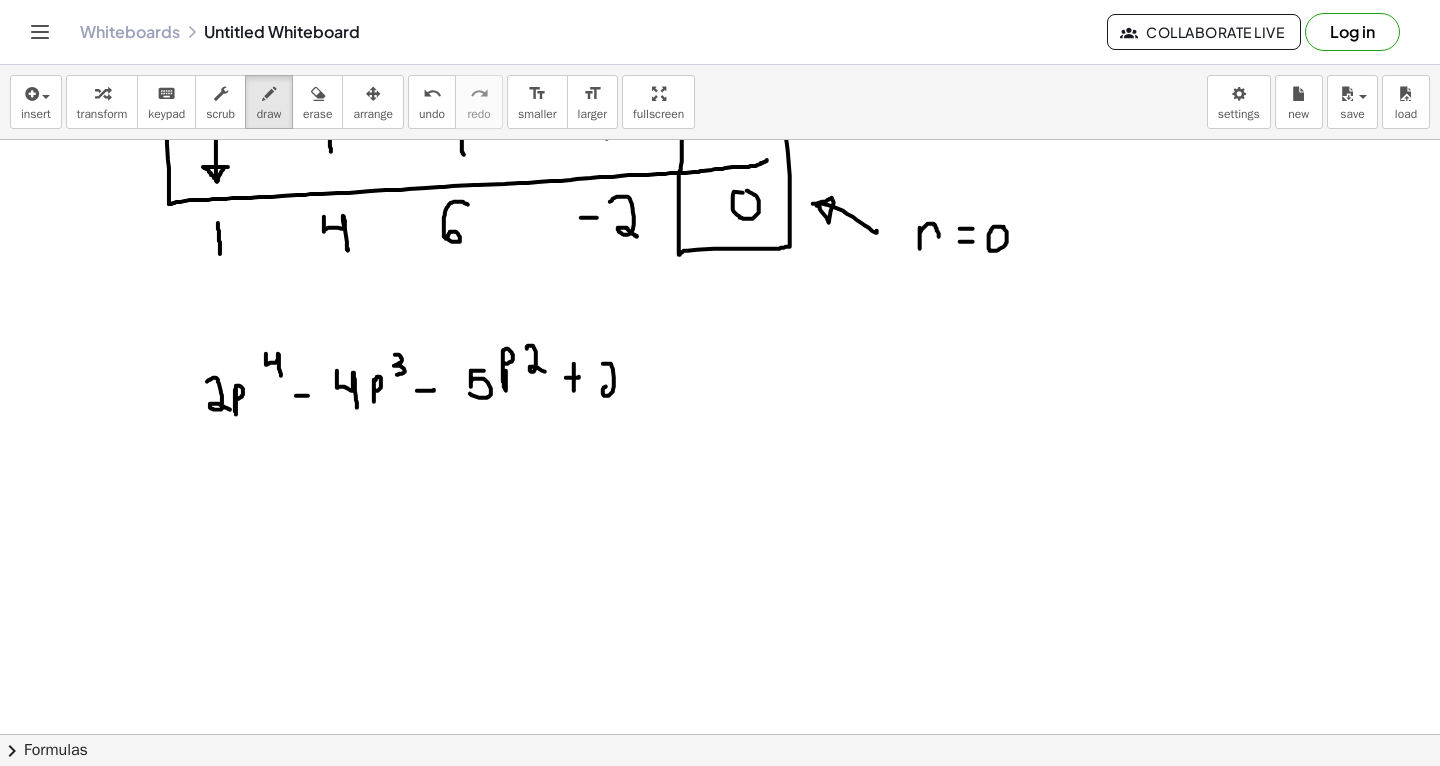 drag, startPoint x: 603, startPoint y: 363, endPoint x: 623, endPoint y: 391, distance: 34.4093 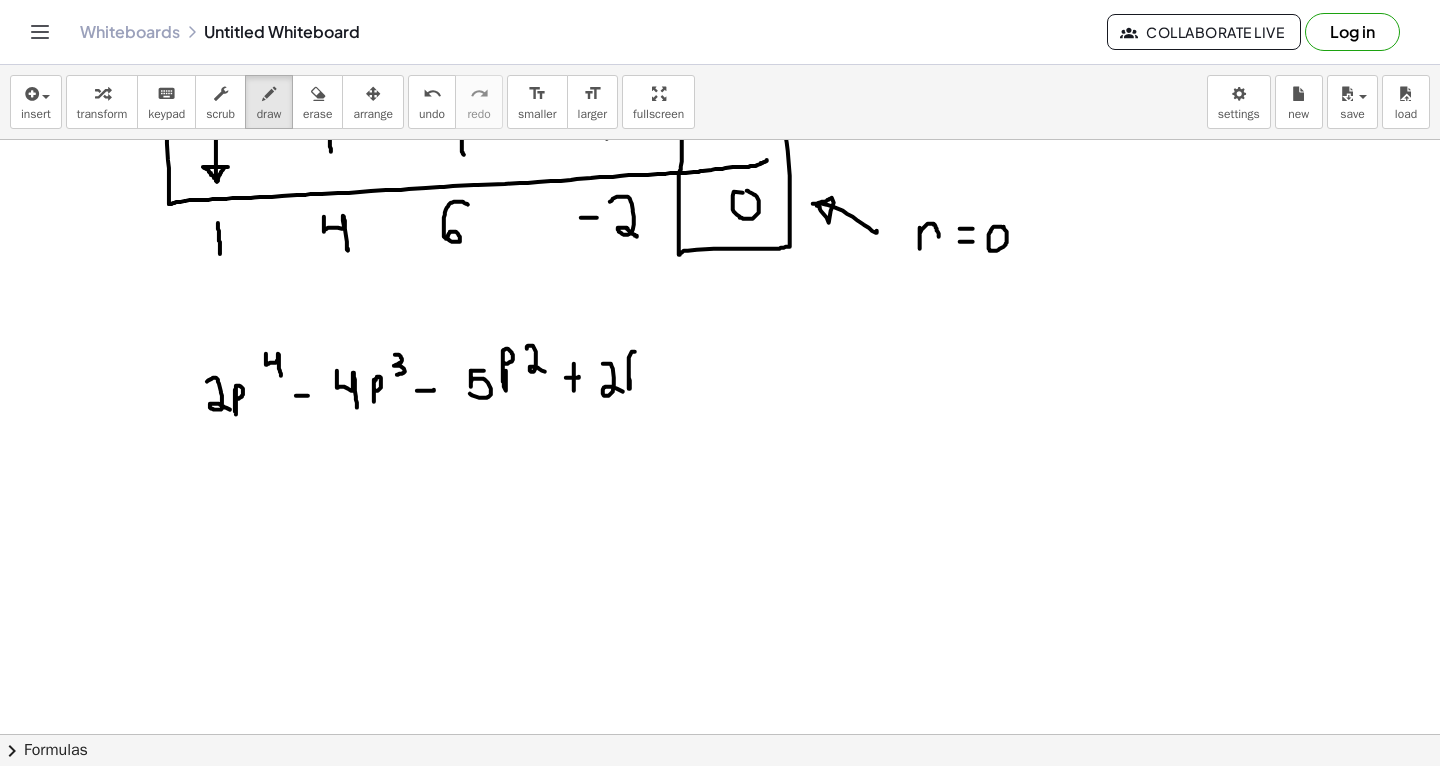 drag, startPoint x: 629, startPoint y: 370, endPoint x: 662, endPoint y: 380, distance: 34.48188 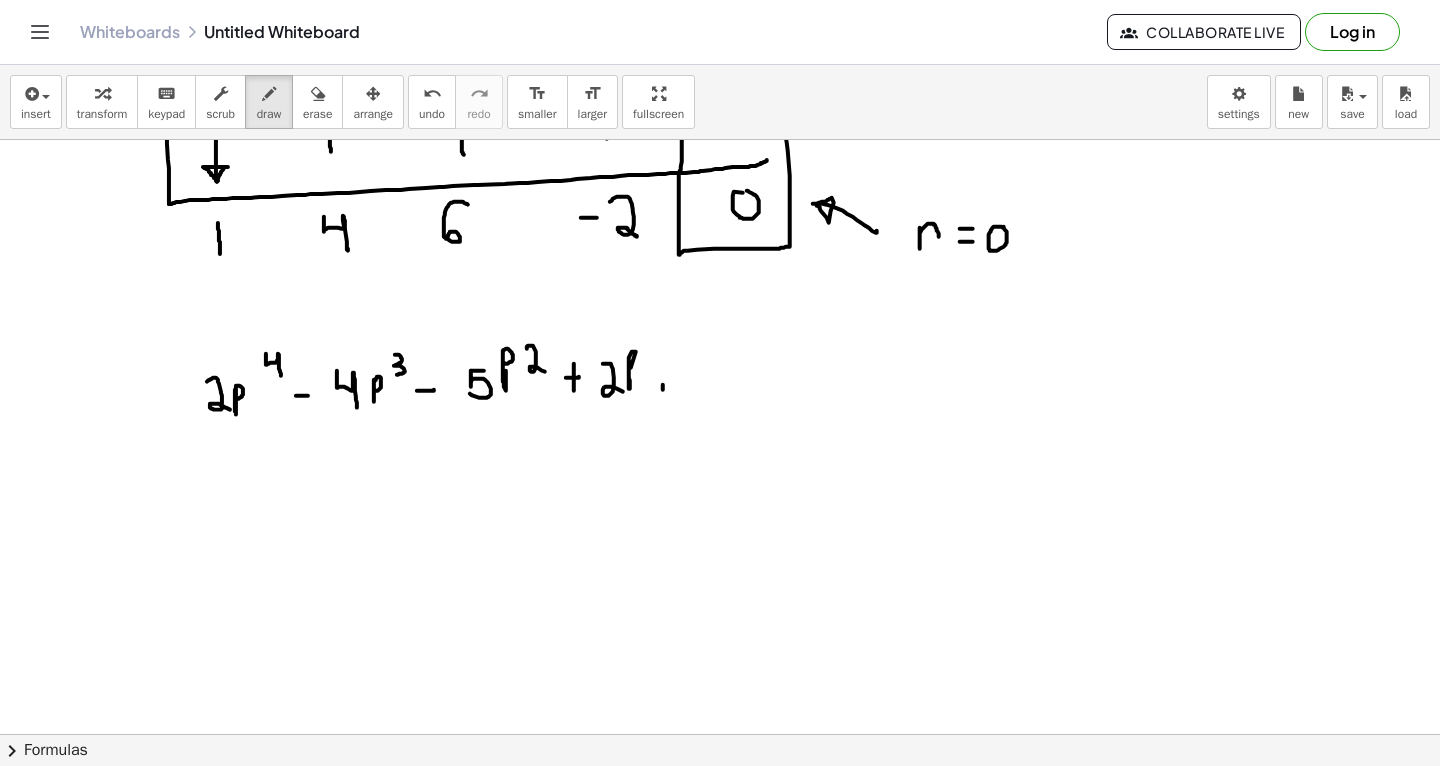 drag, startPoint x: 663, startPoint y: 389, endPoint x: 663, endPoint y: 370, distance: 19 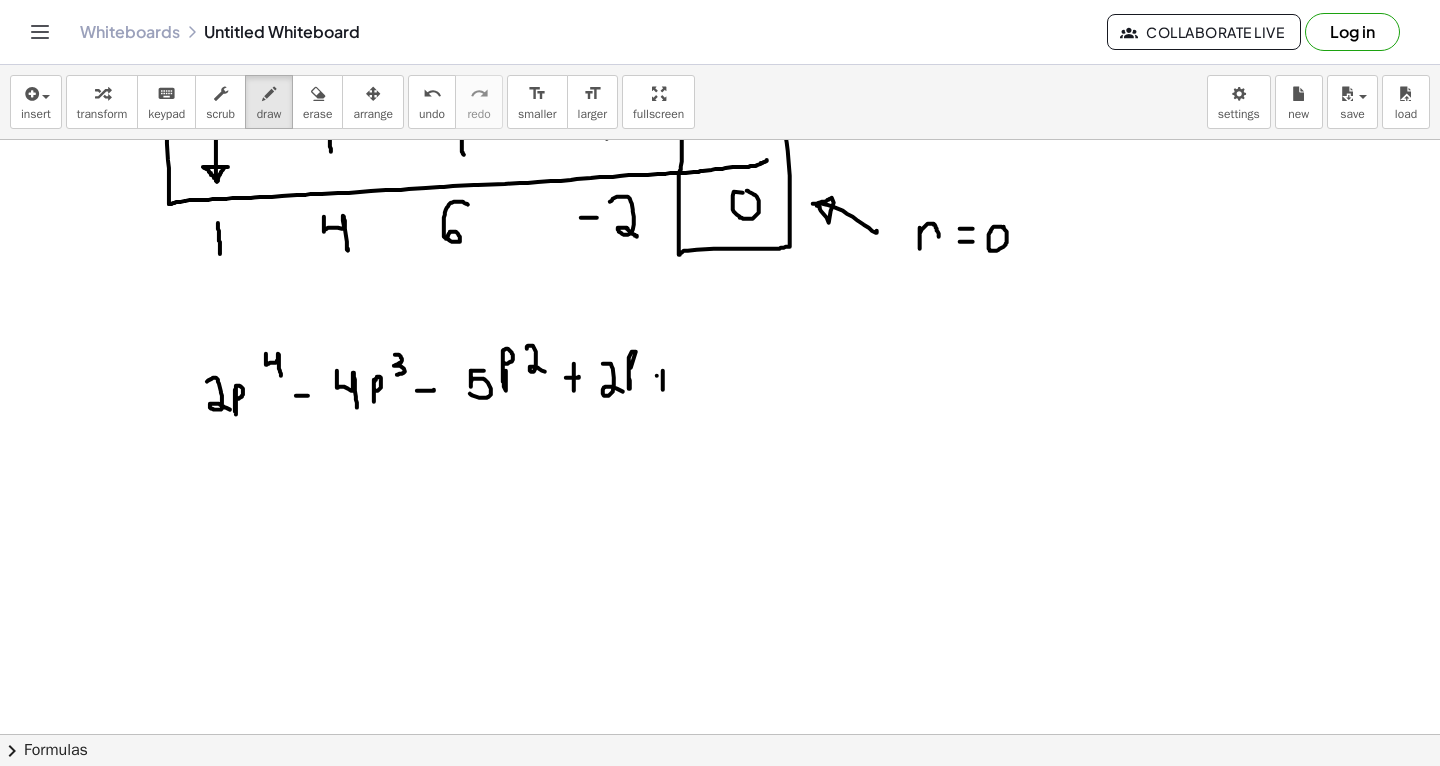 drag, startPoint x: 657, startPoint y: 375, endPoint x: 676, endPoint y: 375, distance: 19 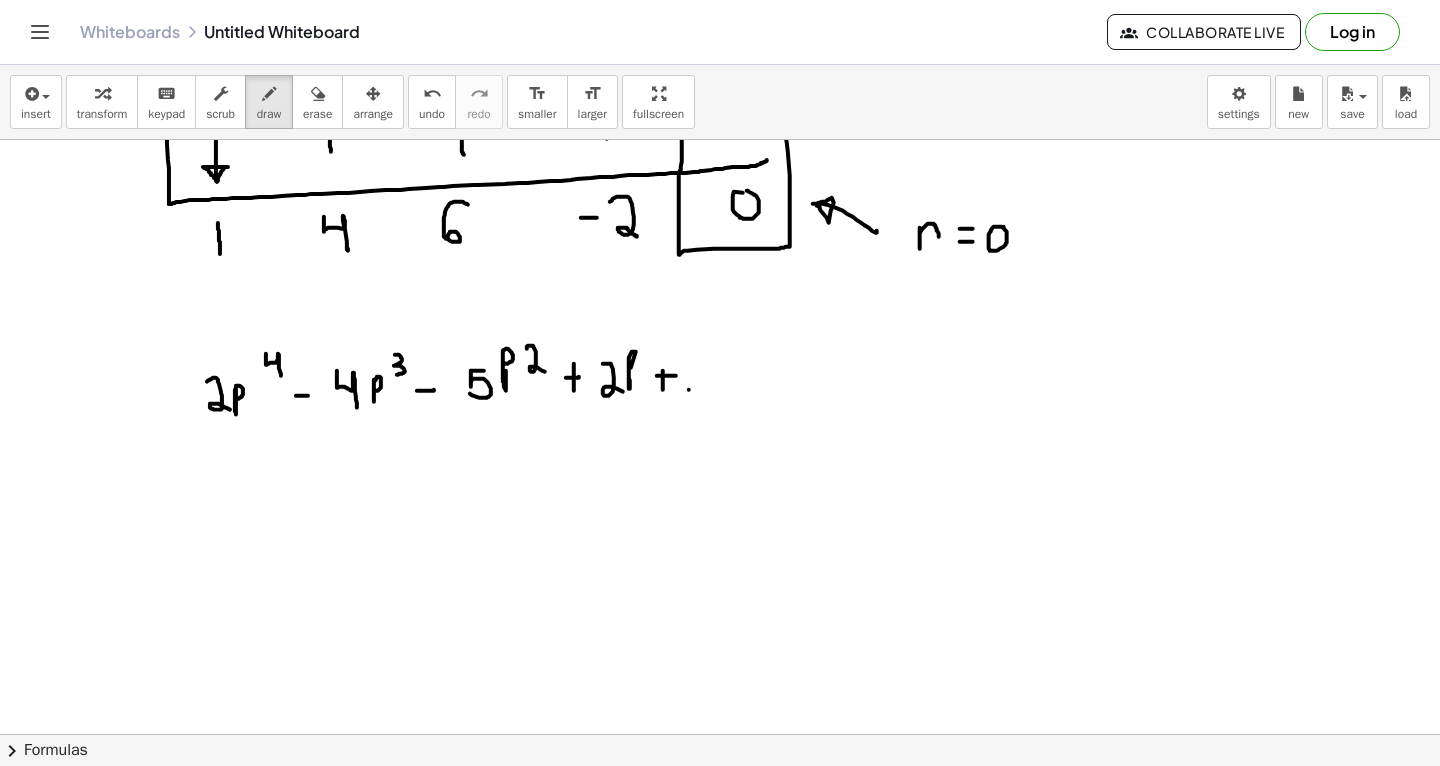 drag, startPoint x: 689, startPoint y: 389, endPoint x: 689, endPoint y: 374, distance: 15 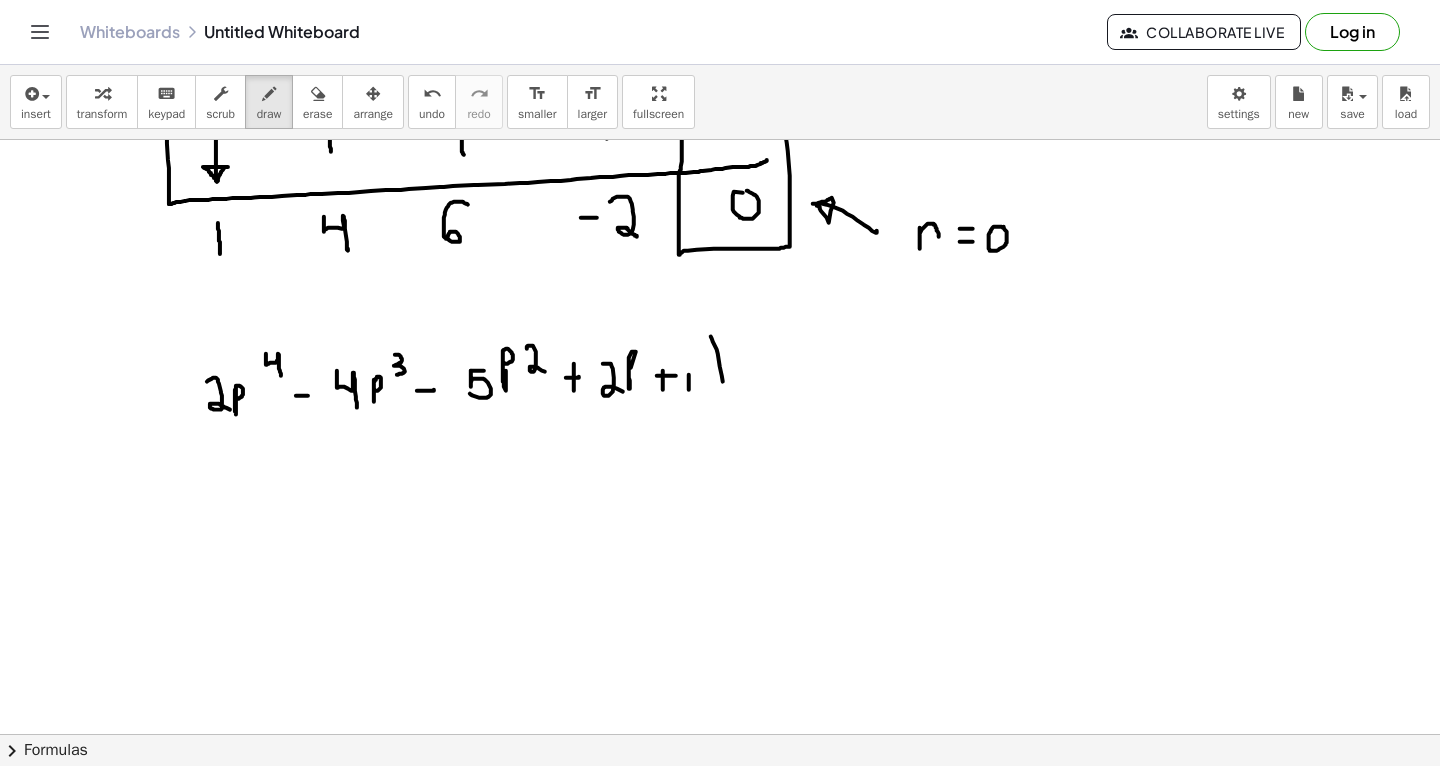 drag, startPoint x: 711, startPoint y: 336, endPoint x: 714, endPoint y: 423, distance: 87.05171 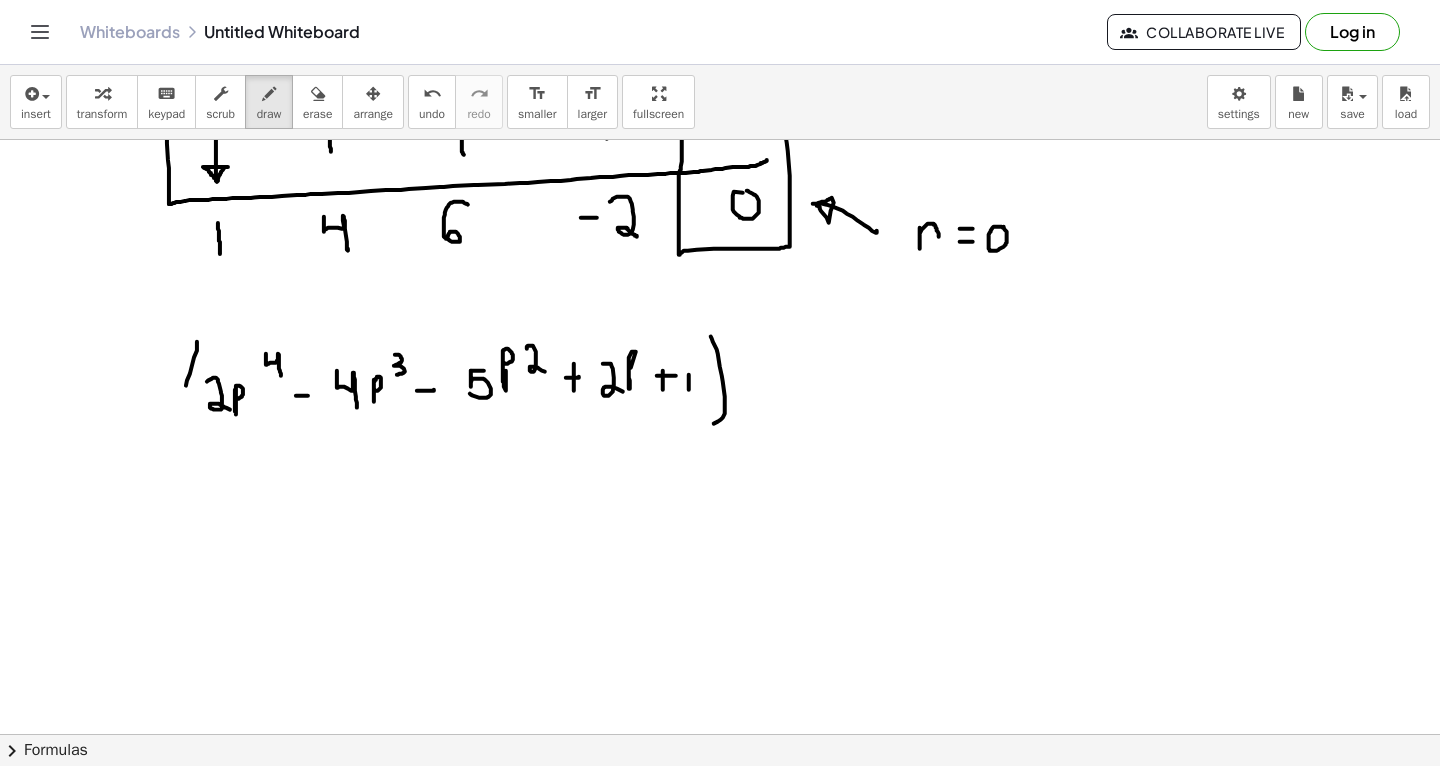 drag, startPoint x: 197, startPoint y: 341, endPoint x: 187, endPoint y: 430, distance: 89.560036 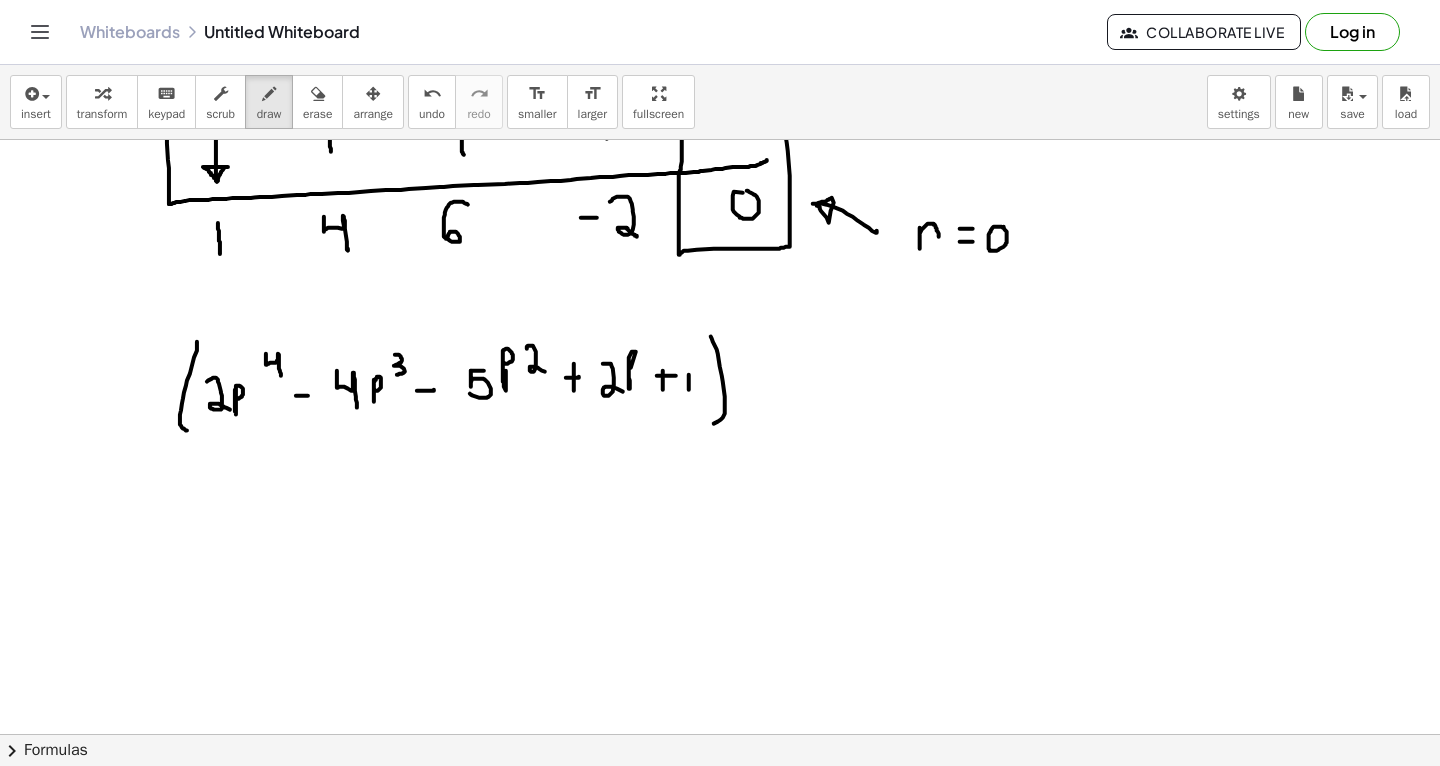 click at bounding box center [720, 194] 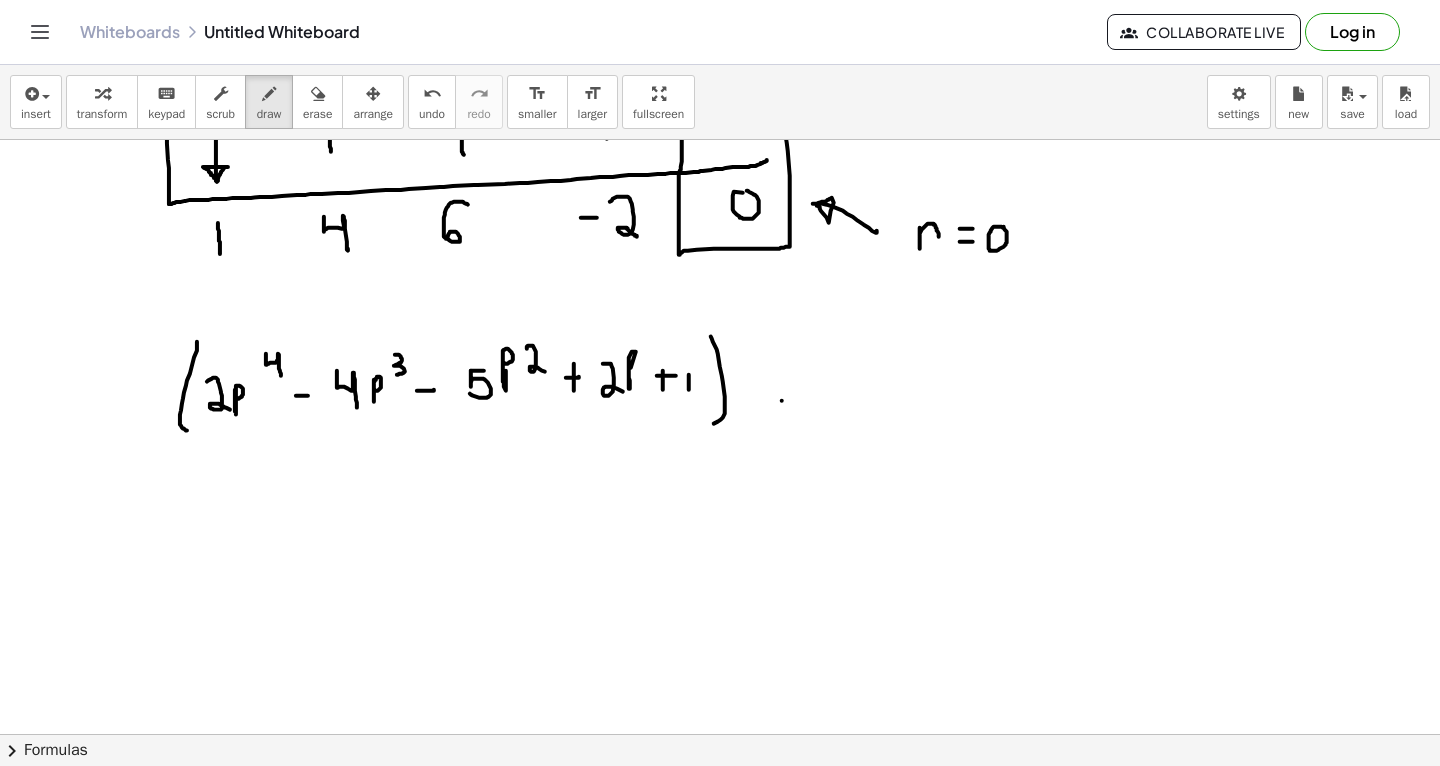 click at bounding box center (720, 194) 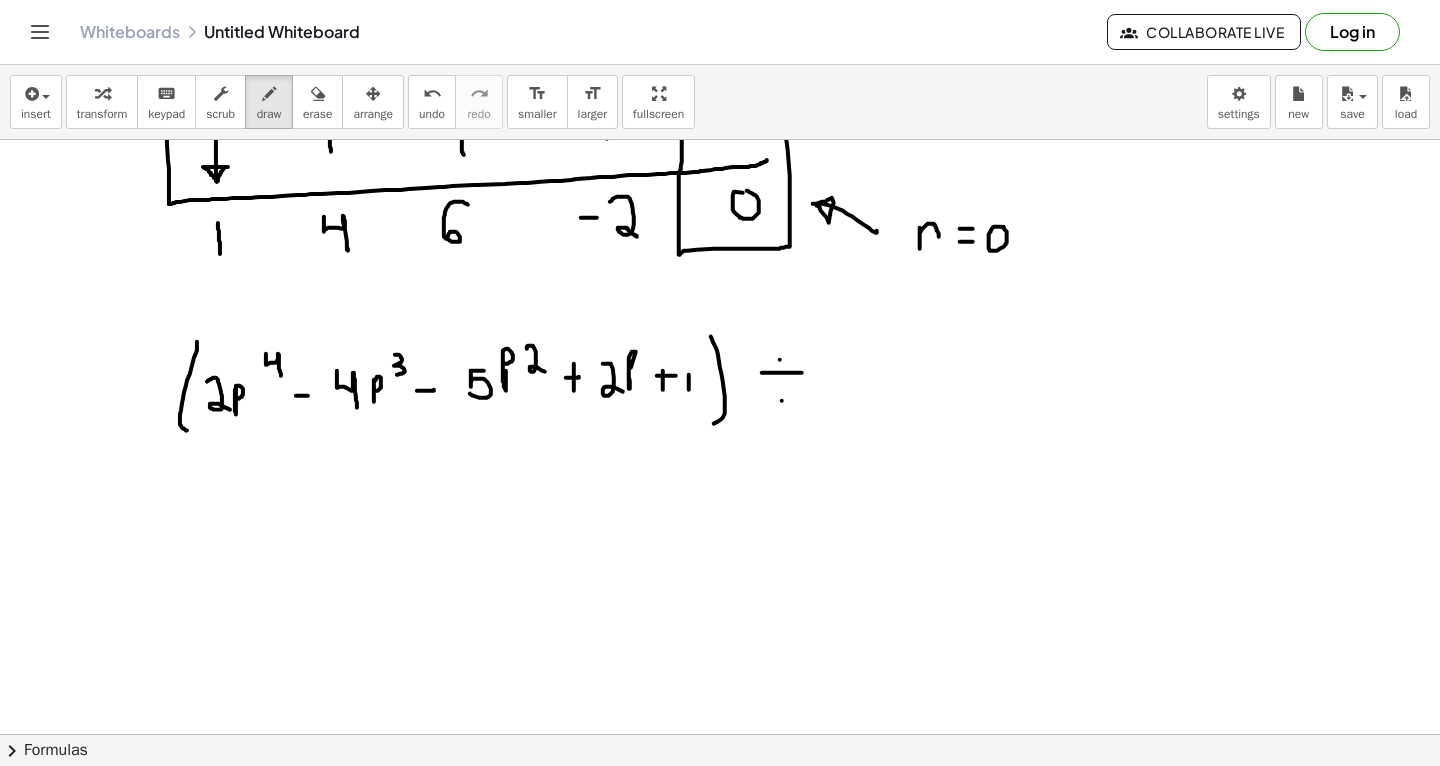 drag, startPoint x: 762, startPoint y: 372, endPoint x: 802, endPoint y: 372, distance: 40 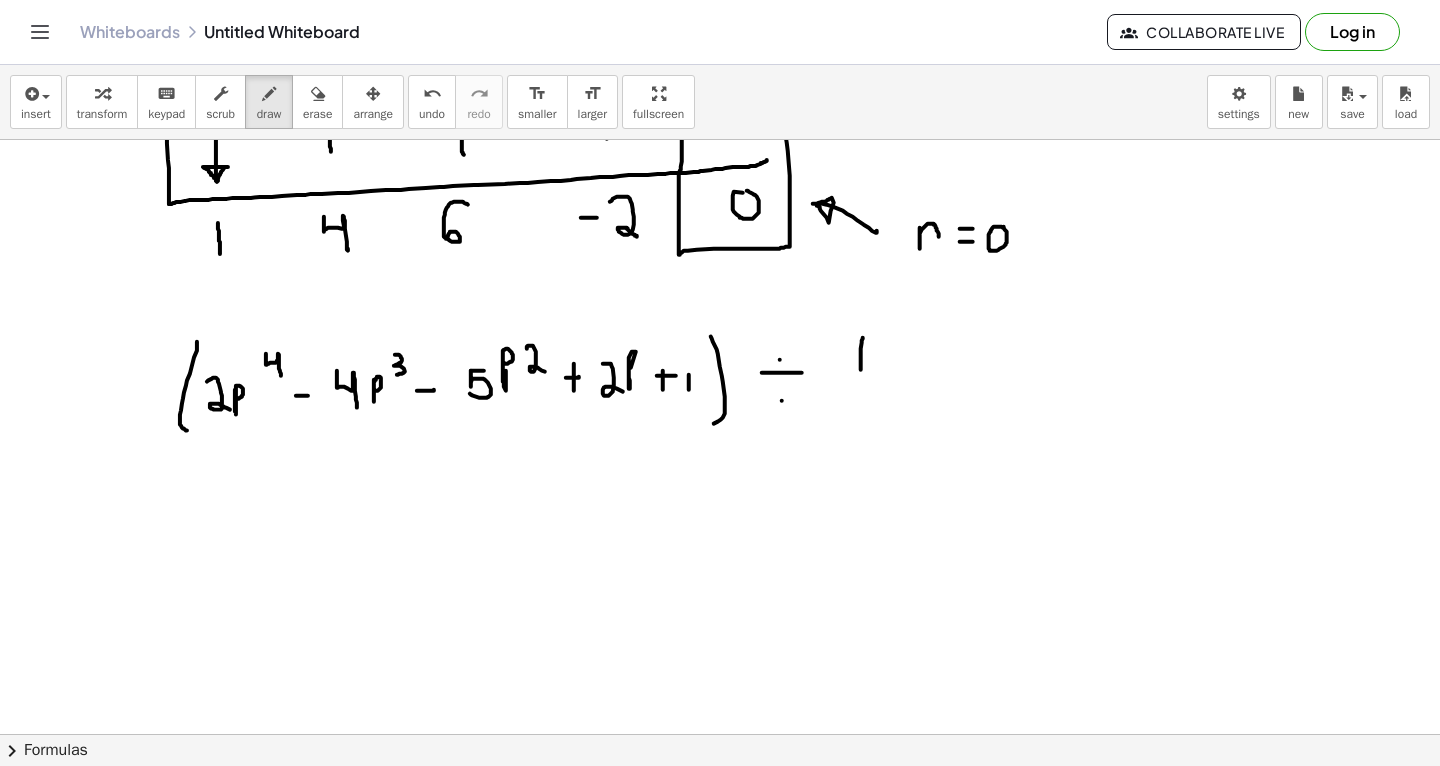 drag, startPoint x: 863, startPoint y: 337, endPoint x: 876, endPoint y: 405, distance: 69.2315 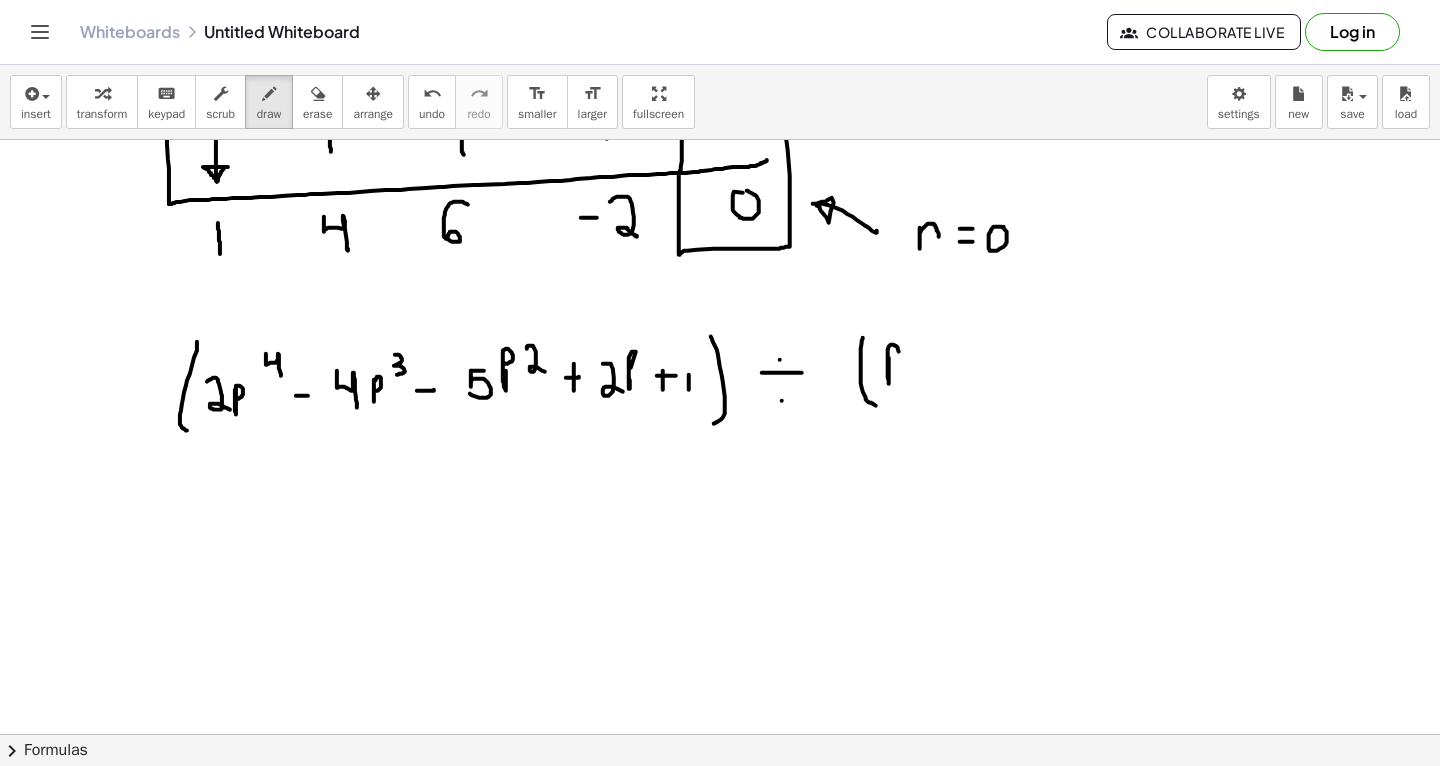 click at bounding box center [720, 194] 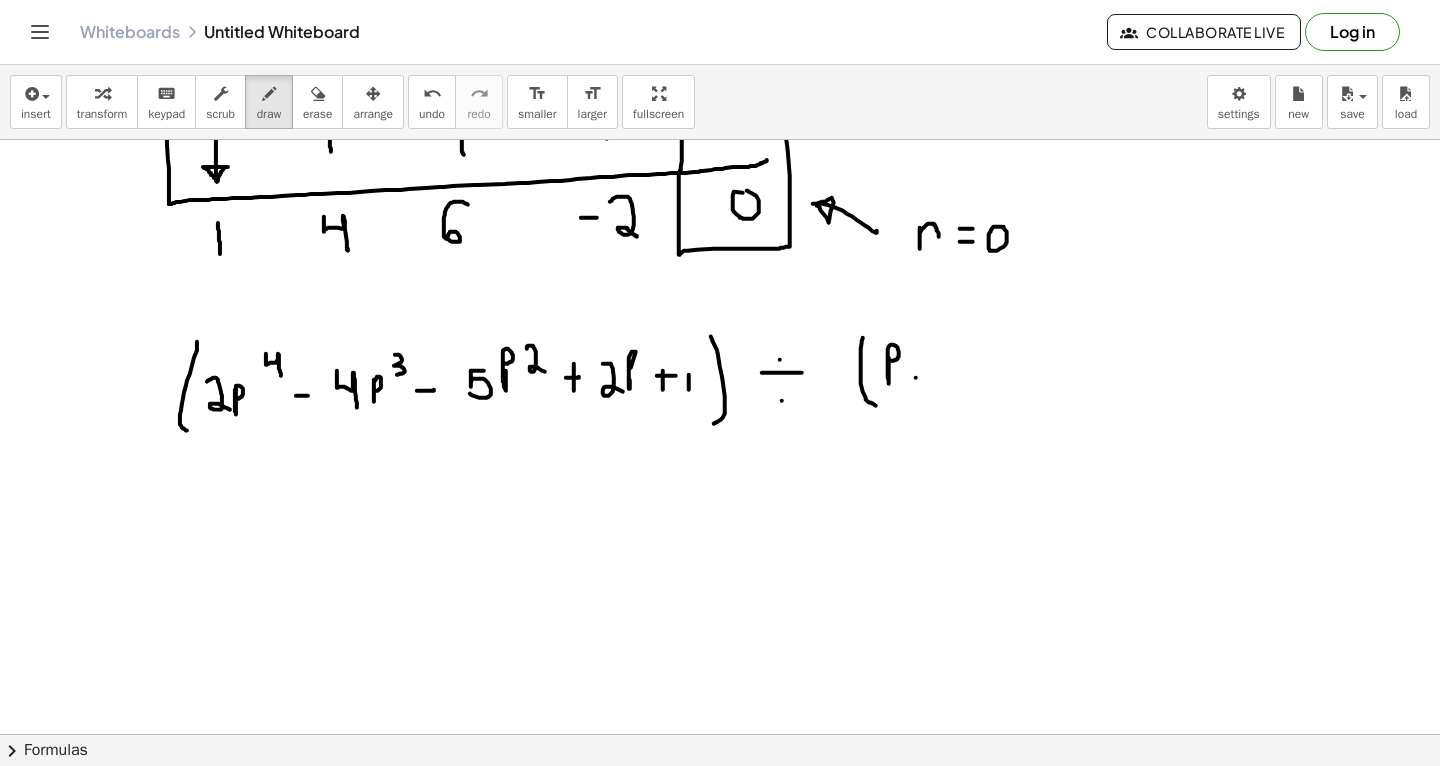 drag, startPoint x: 916, startPoint y: 377, endPoint x: 916, endPoint y: 360, distance: 17 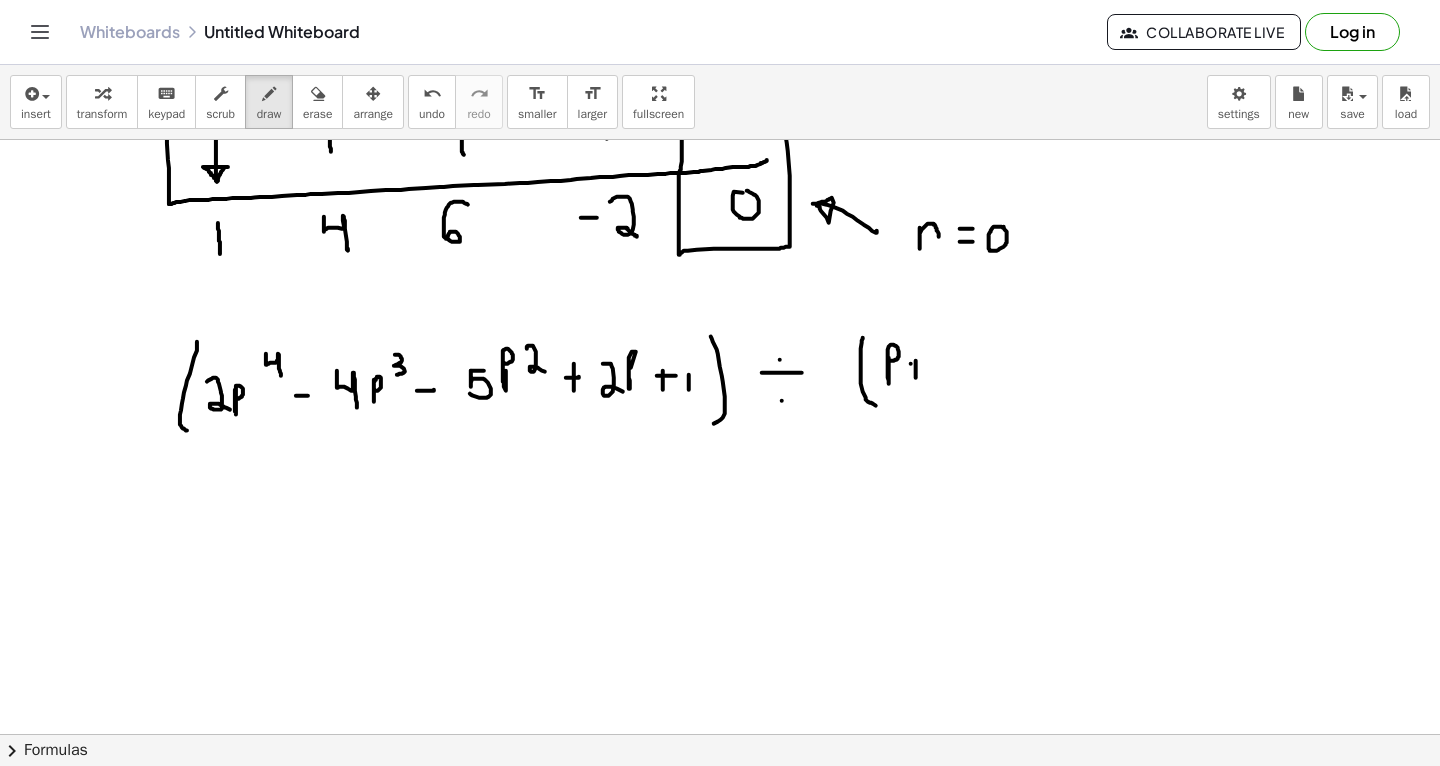 drag, startPoint x: 911, startPoint y: 363, endPoint x: 931, endPoint y: 364, distance: 20.024984 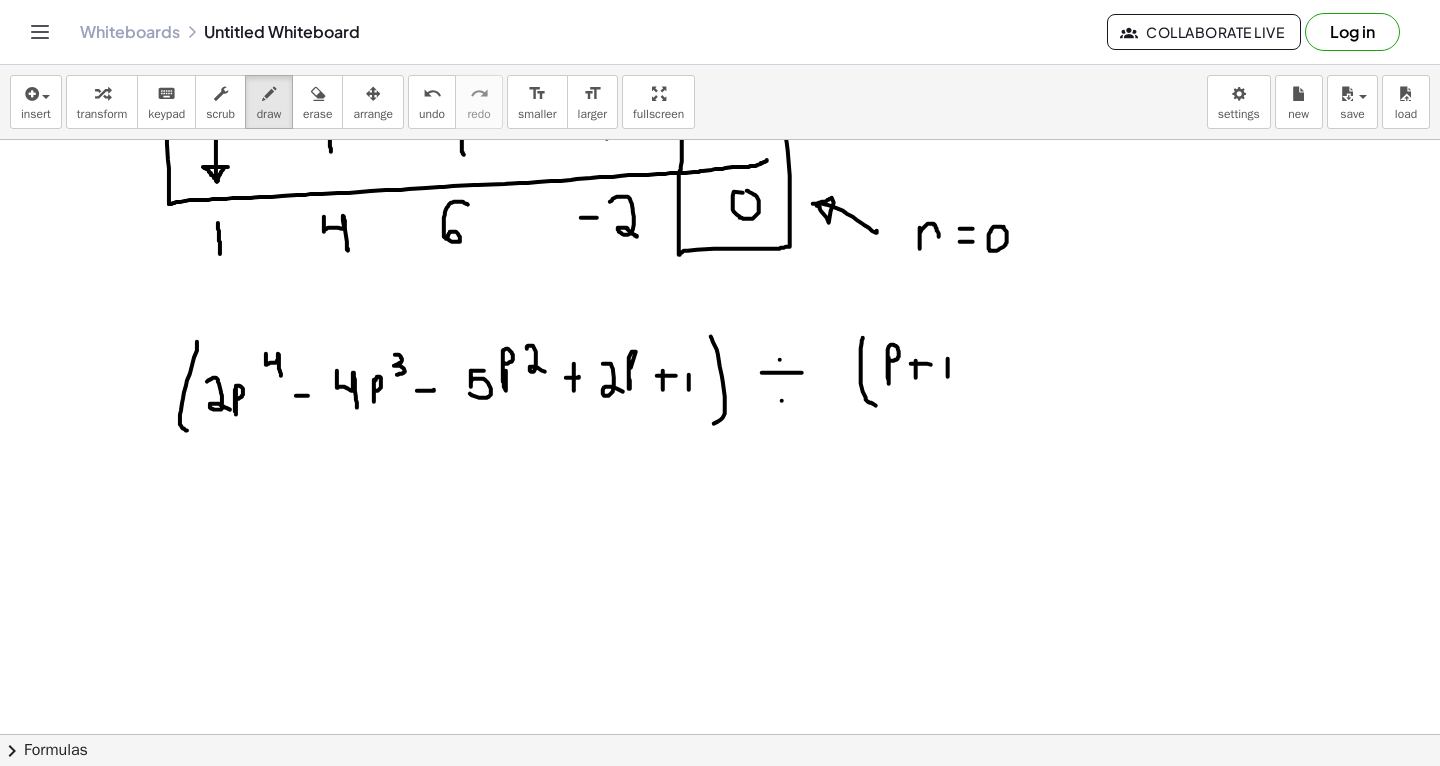 drag, startPoint x: 948, startPoint y: 376, endPoint x: 948, endPoint y: 358, distance: 18 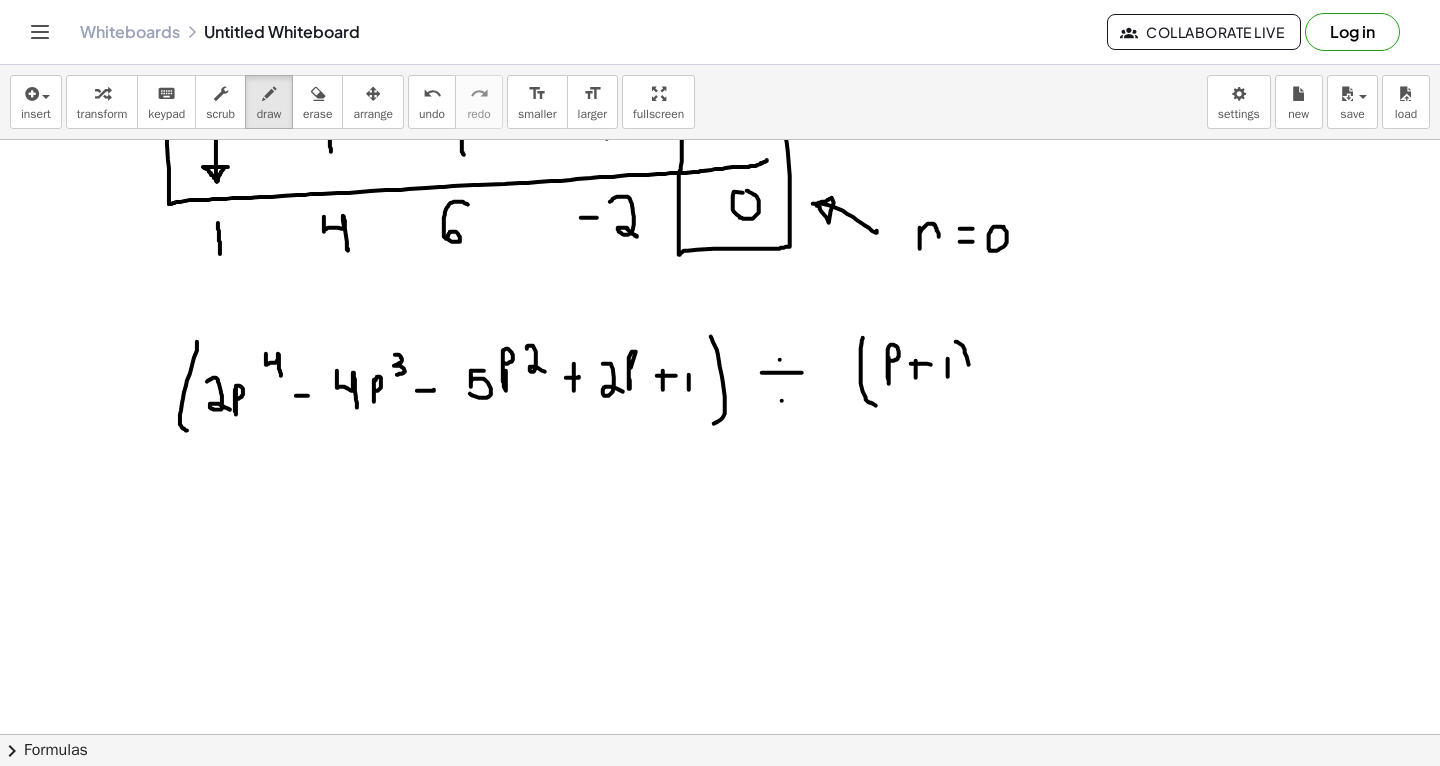 drag, startPoint x: 956, startPoint y: 341, endPoint x: 967, endPoint y: 396, distance: 56.089214 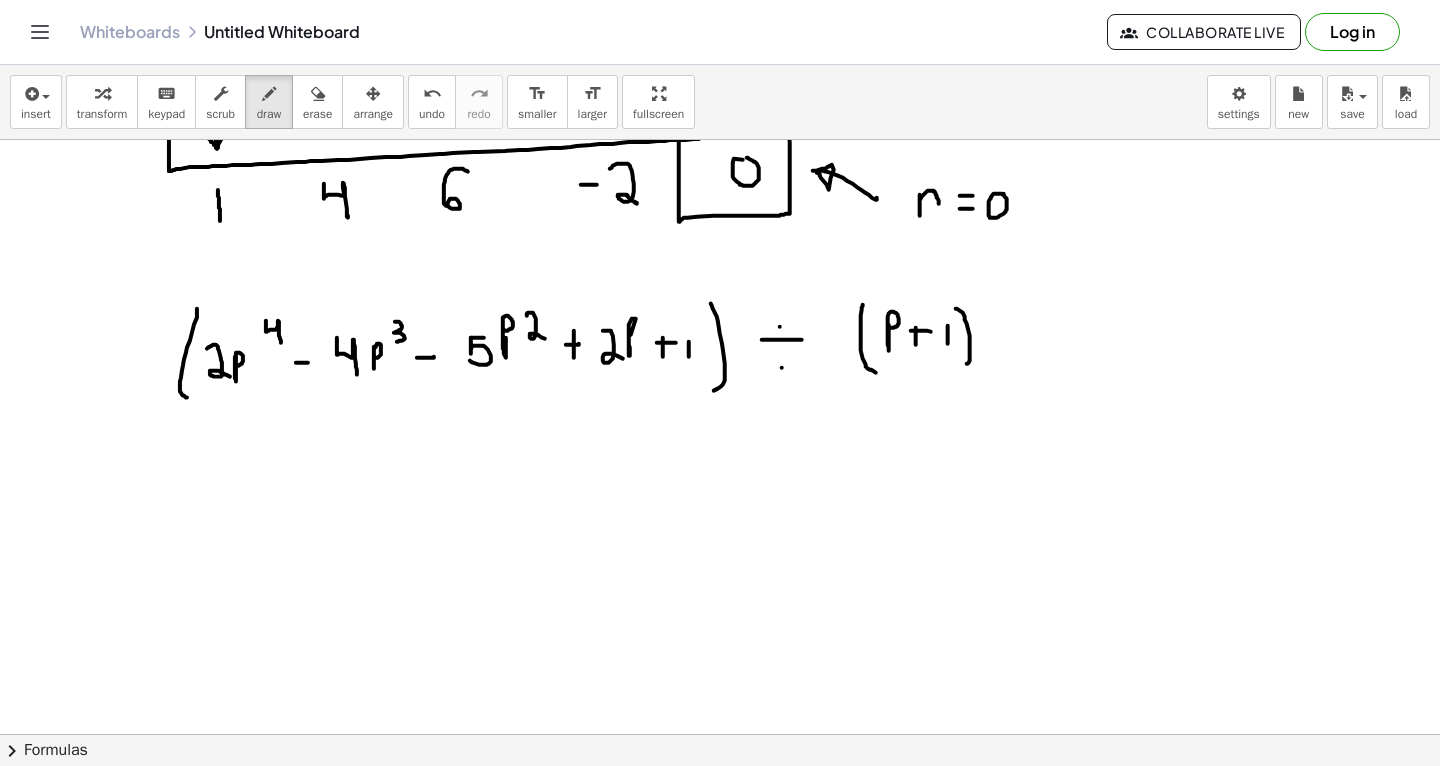 scroll, scrollTop: 900, scrollLeft: 0, axis: vertical 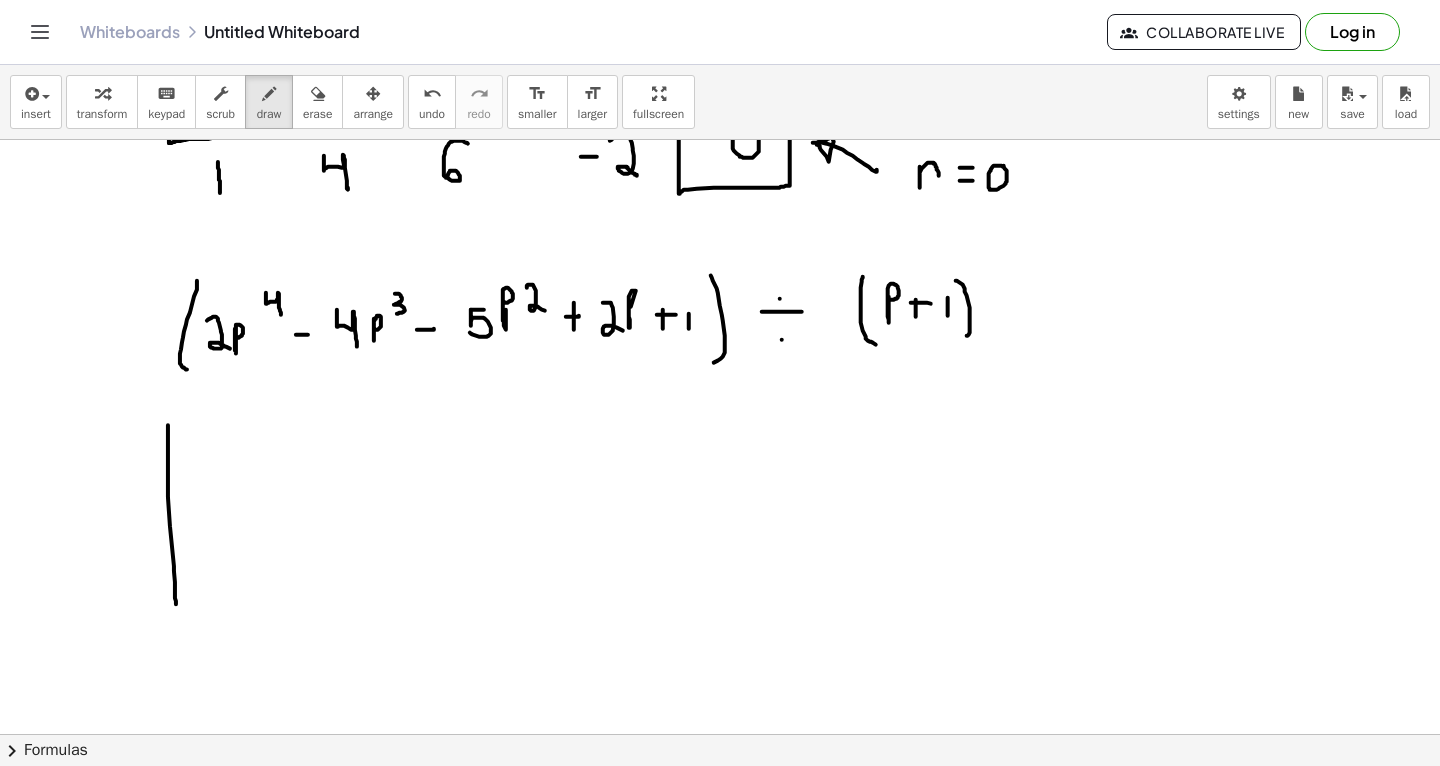 drag, startPoint x: 168, startPoint y: 424, endPoint x: 176, endPoint y: 605, distance: 181.17671 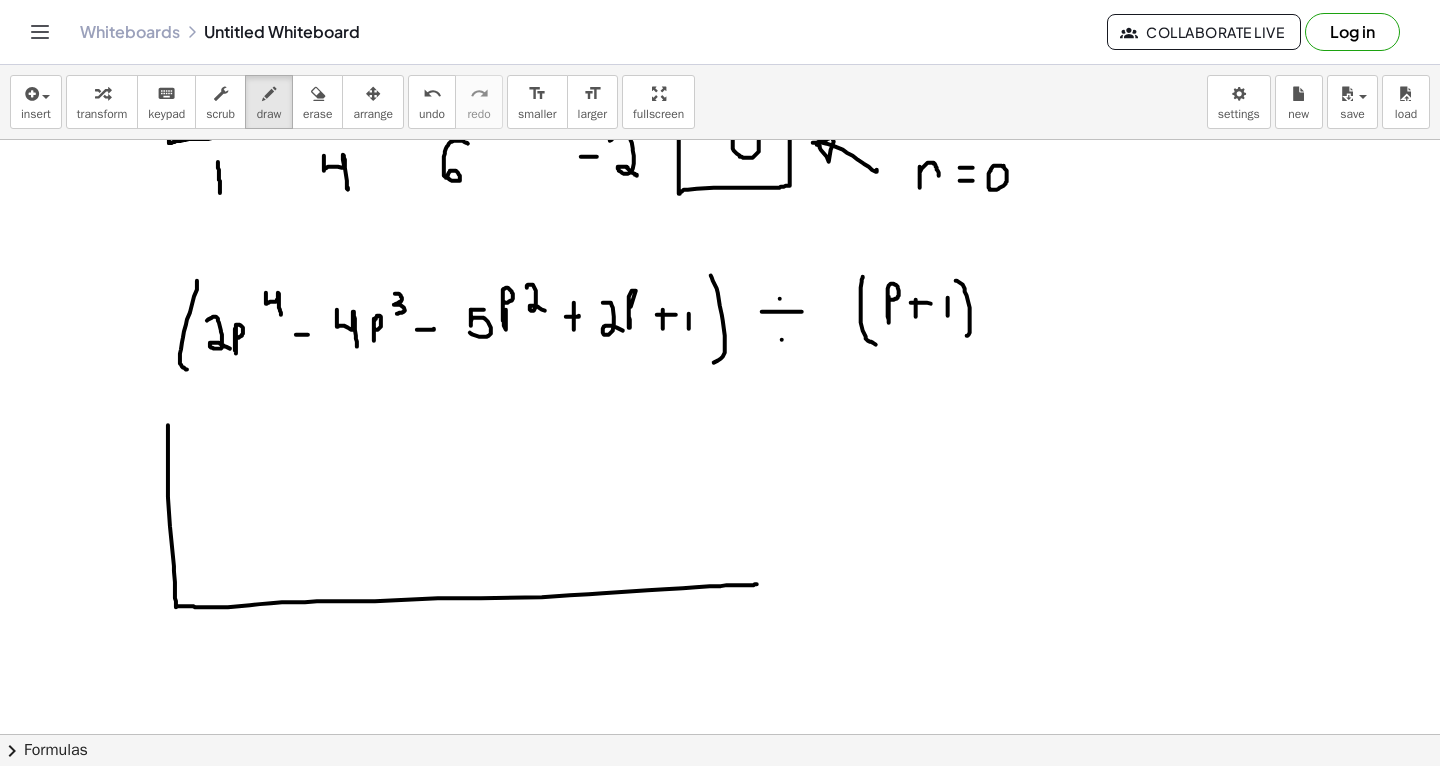 drag, startPoint x: 176, startPoint y: 605, endPoint x: 761, endPoint y: 581, distance: 585.4921 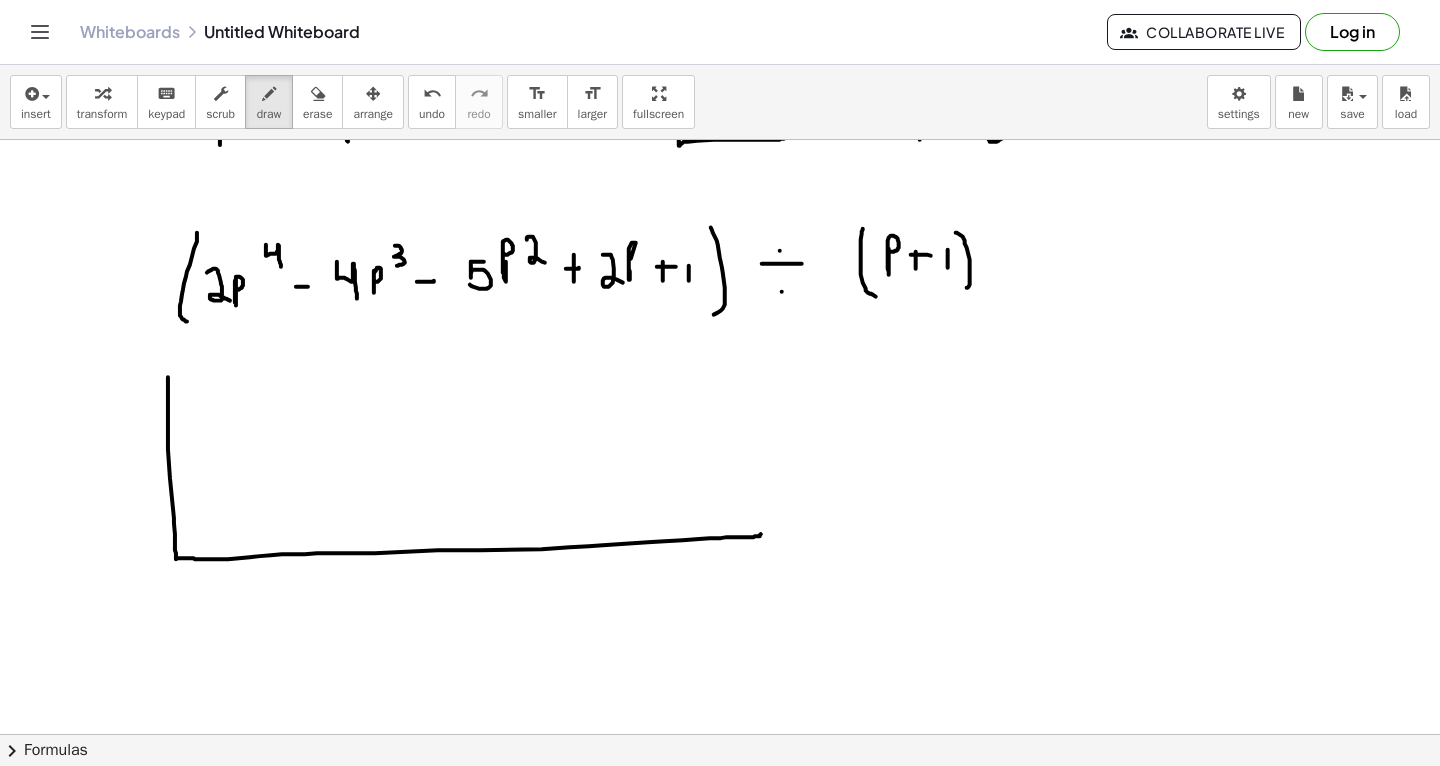 scroll, scrollTop: 950, scrollLeft: 0, axis: vertical 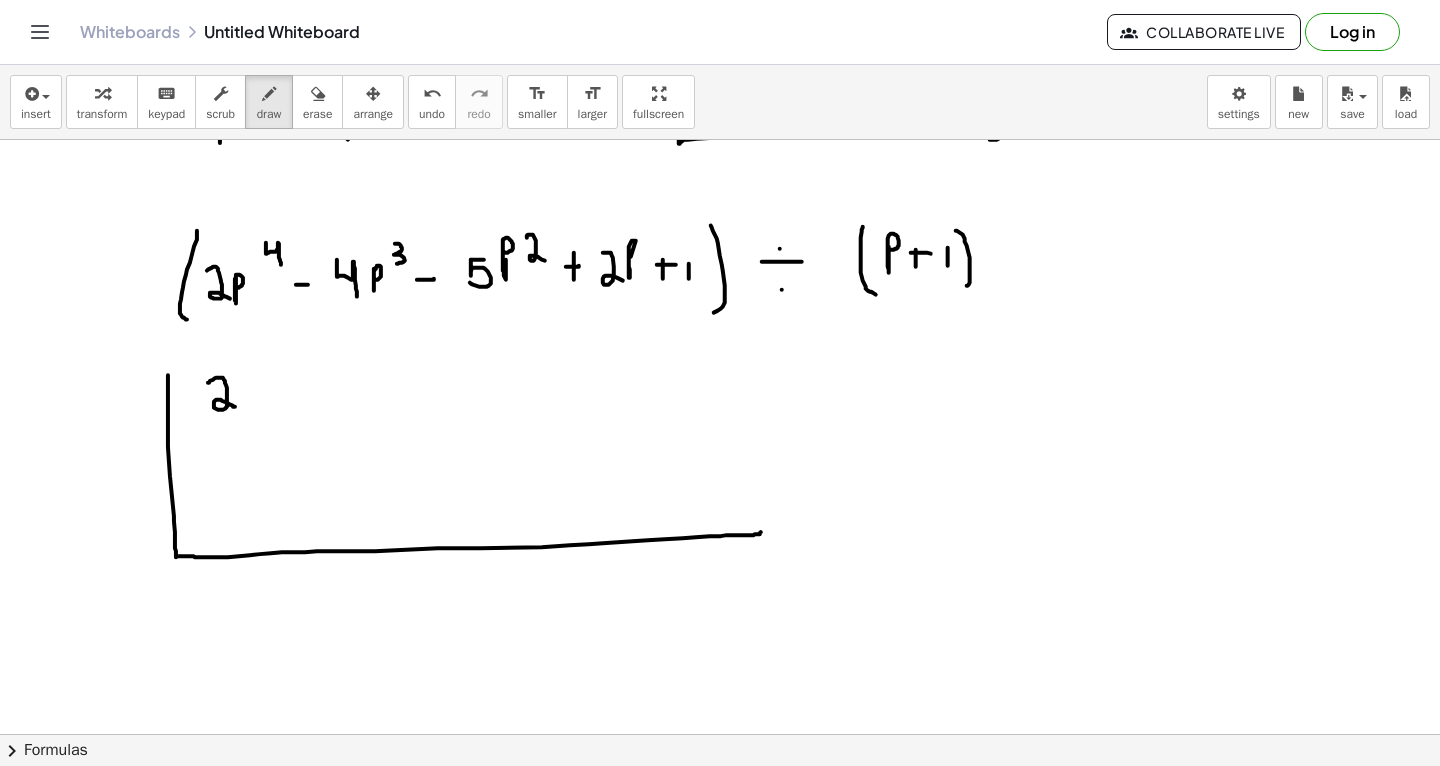 drag, startPoint x: 208, startPoint y: 382, endPoint x: 235, endPoint y: 406, distance: 36.124783 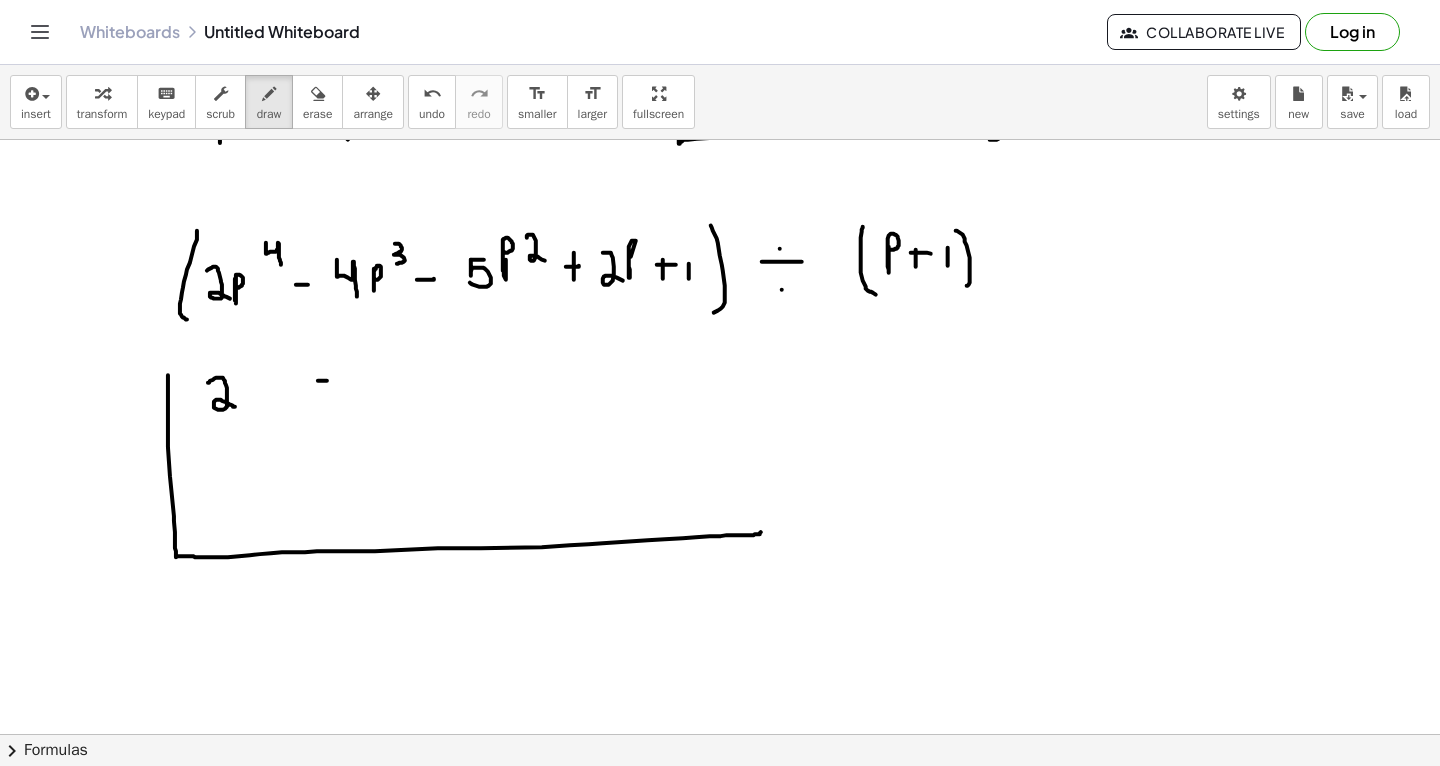 click at bounding box center (720, 83) 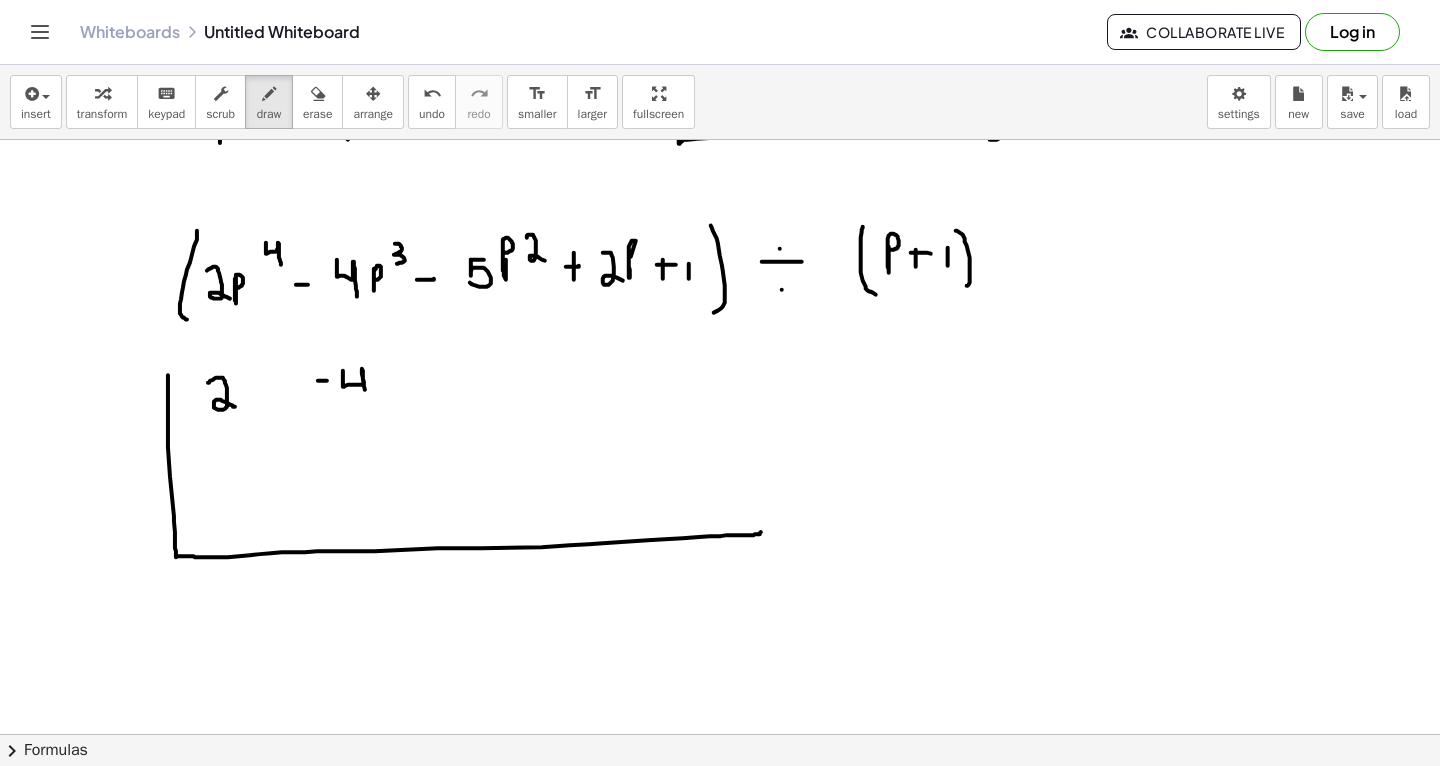 drag, startPoint x: 343, startPoint y: 370, endPoint x: 368, endPoint y: 404, distance: 42.201897 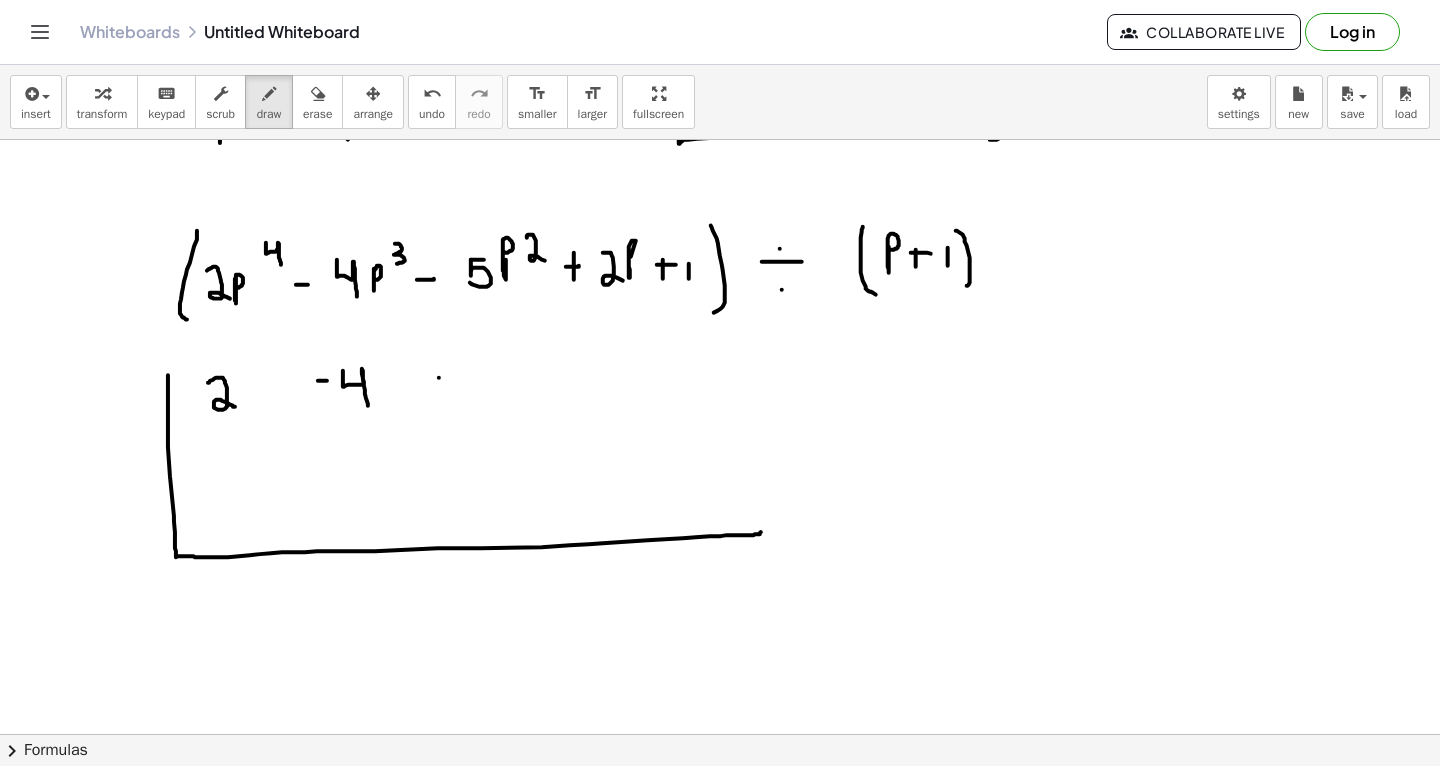 drag, startPoint x: 439, startPoint y: 377, endPoint x: 460, endPoint y: 375, distance: 21.095022 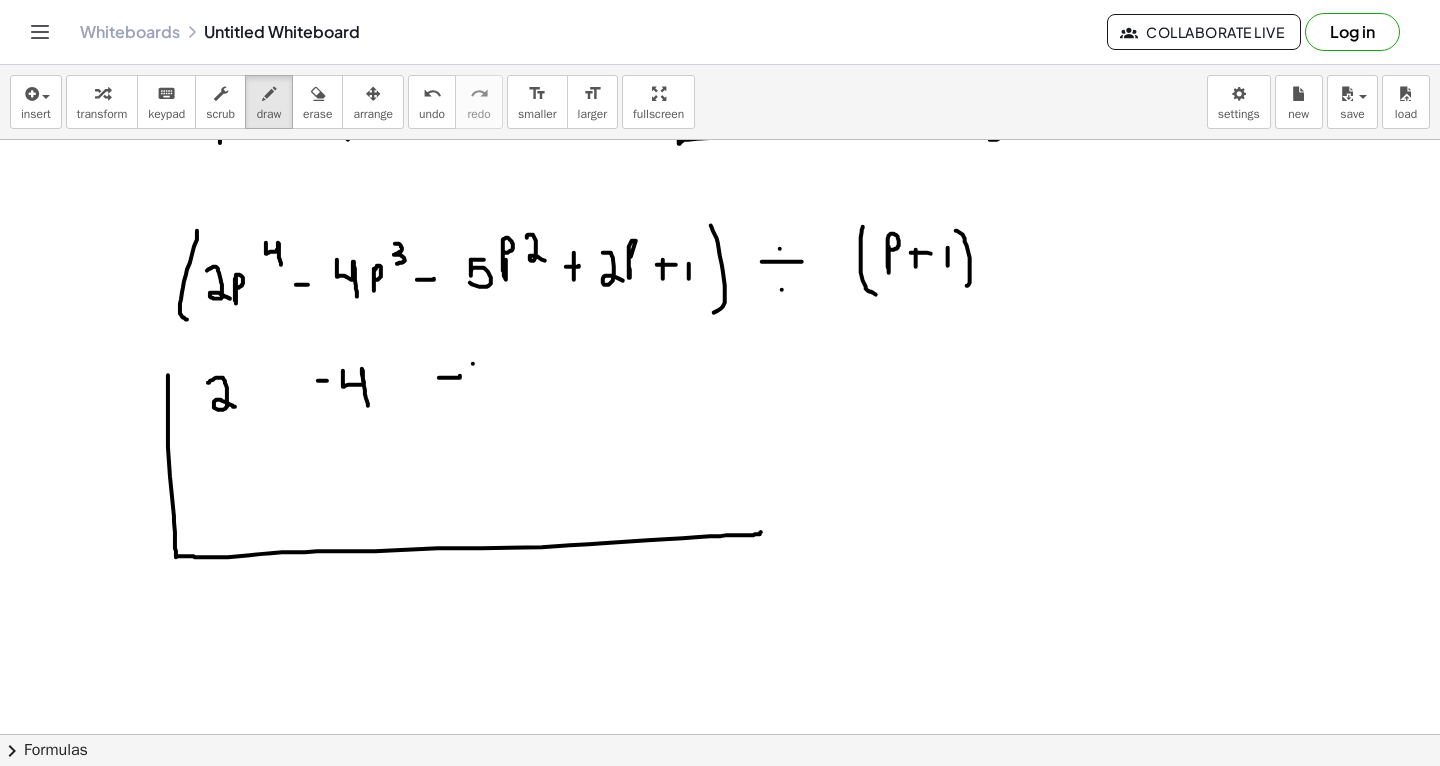 drag, startPoint x: 473, startPoint y: 363, endPoint x: 490, endPoint y: 362, distance: 17.029387 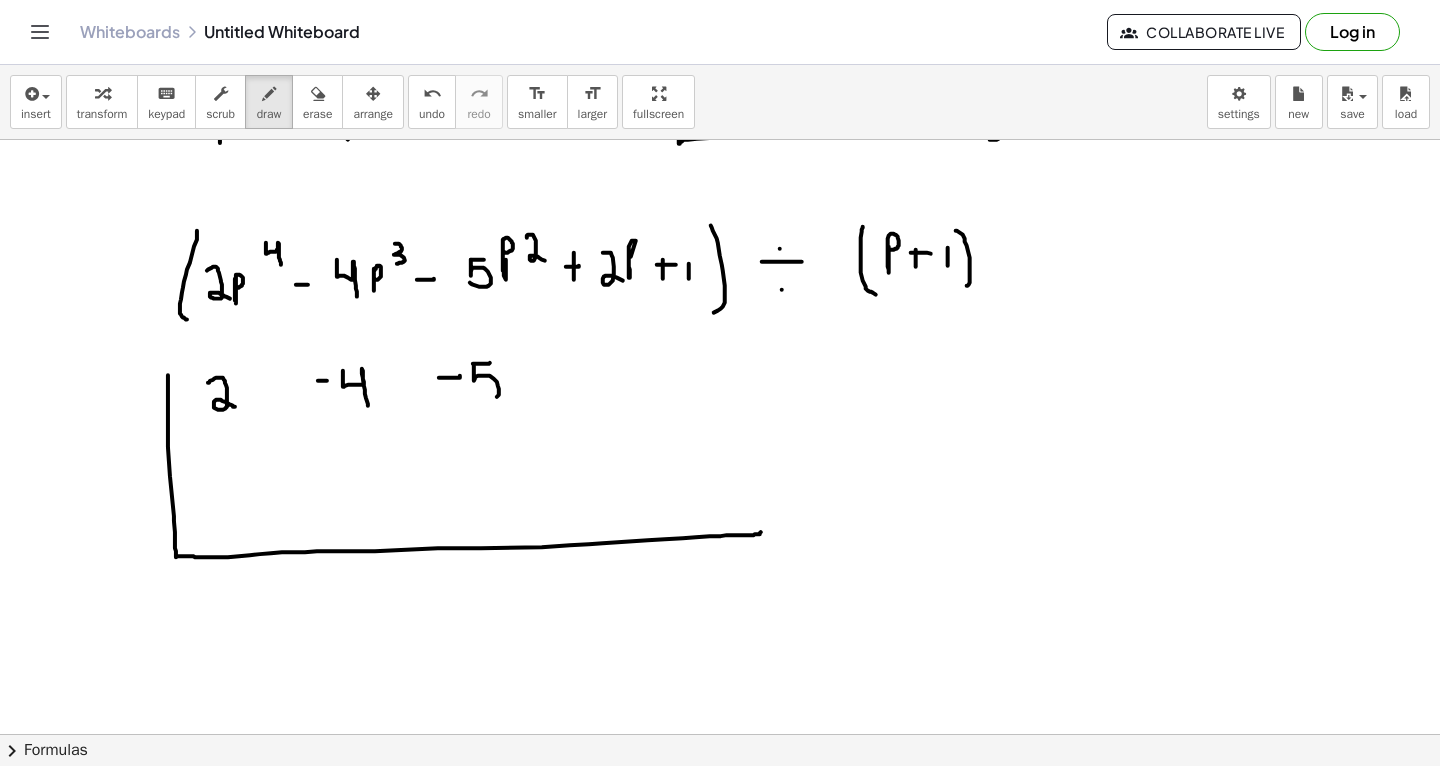 drag, startPoint x: 474, startPoint y: 365, endPoint x: 484, endPoint y: 396, distance: 32.572994 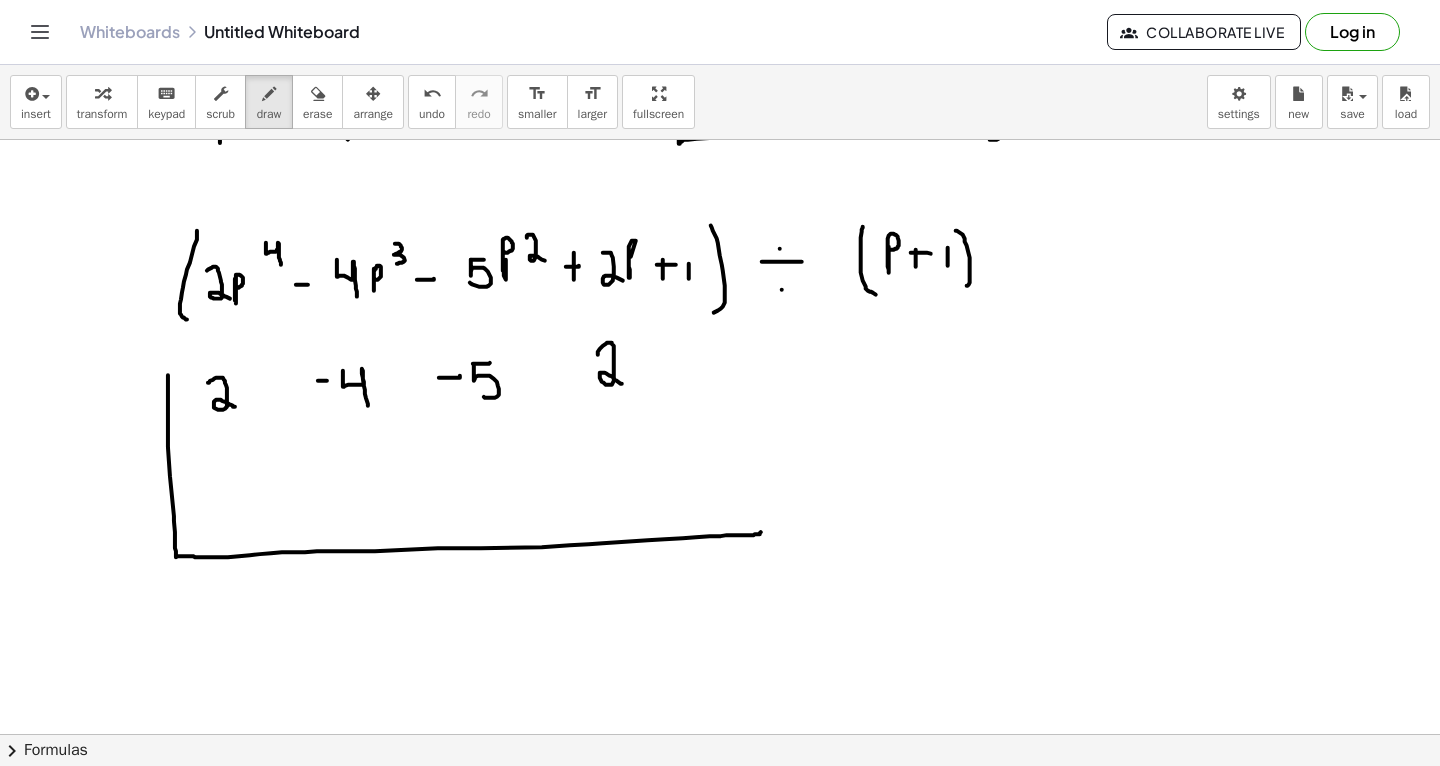 drag, startPoint x: 598, startPoint y: 354, endPoint x: 622, endPoint y: 383, distance: 37.64306 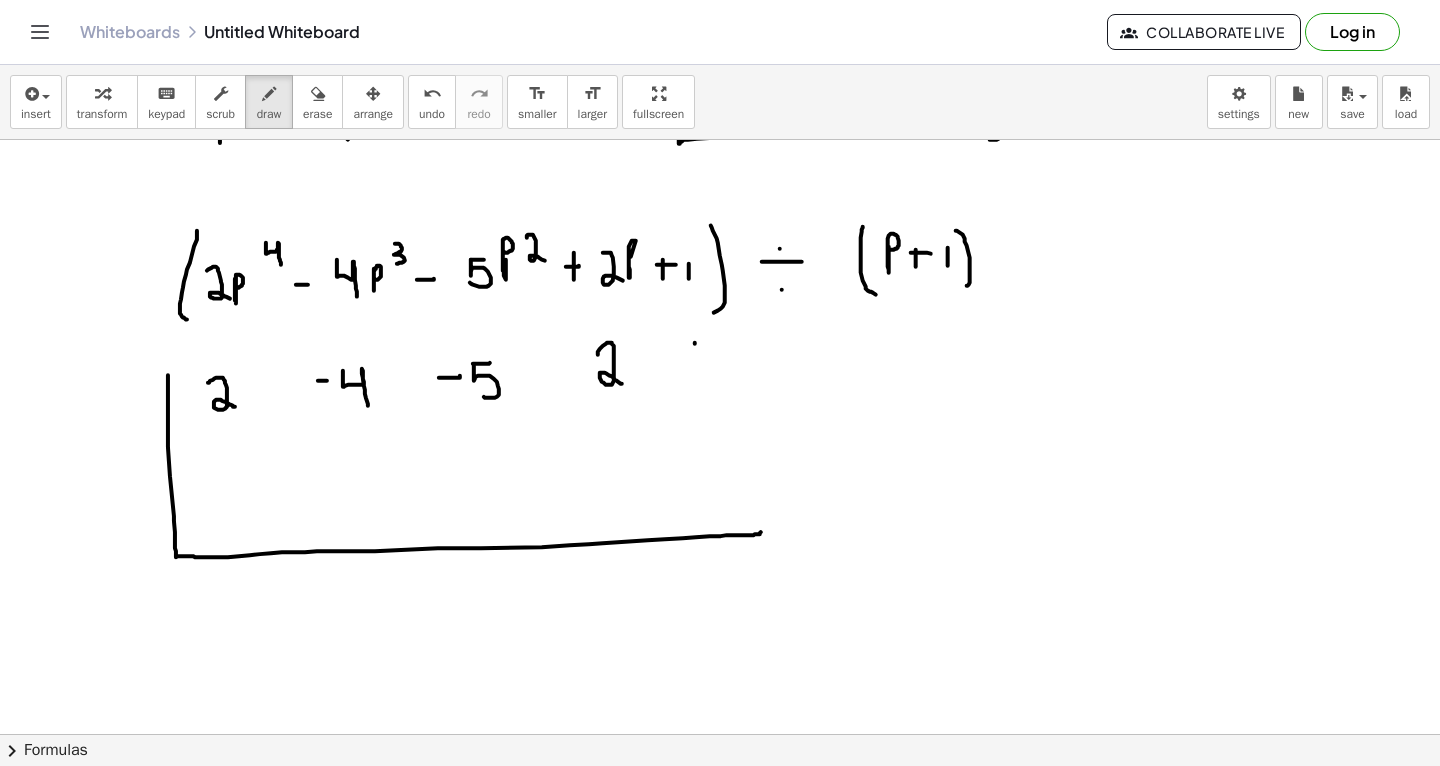 drag, startPoint x: 695, startPoint y: 343, endPoint x: 695, endPoint y: 387, distance: 44 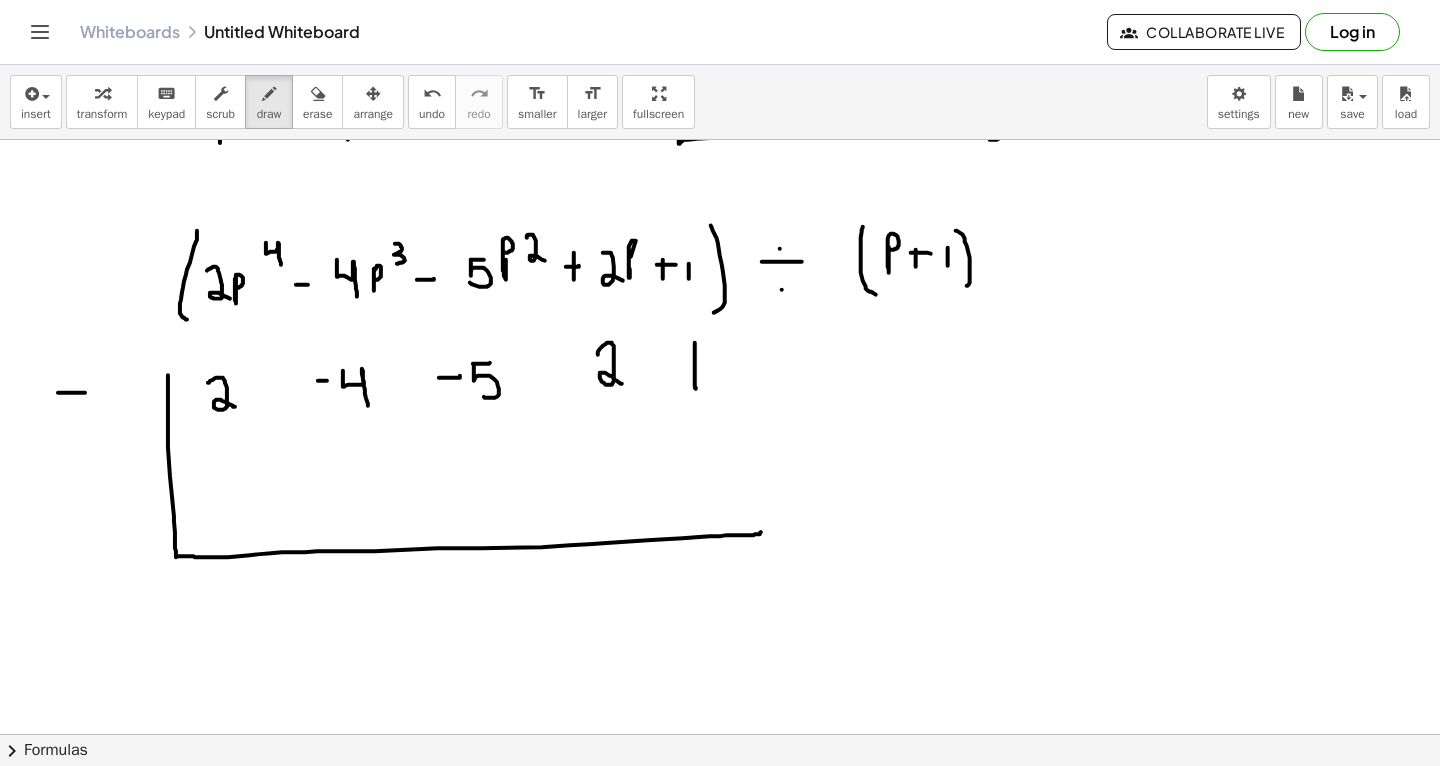 drag, startPoint x: 58, startPoint y: 392, endPoint x: 85, endPoint y: 392, distance: 27 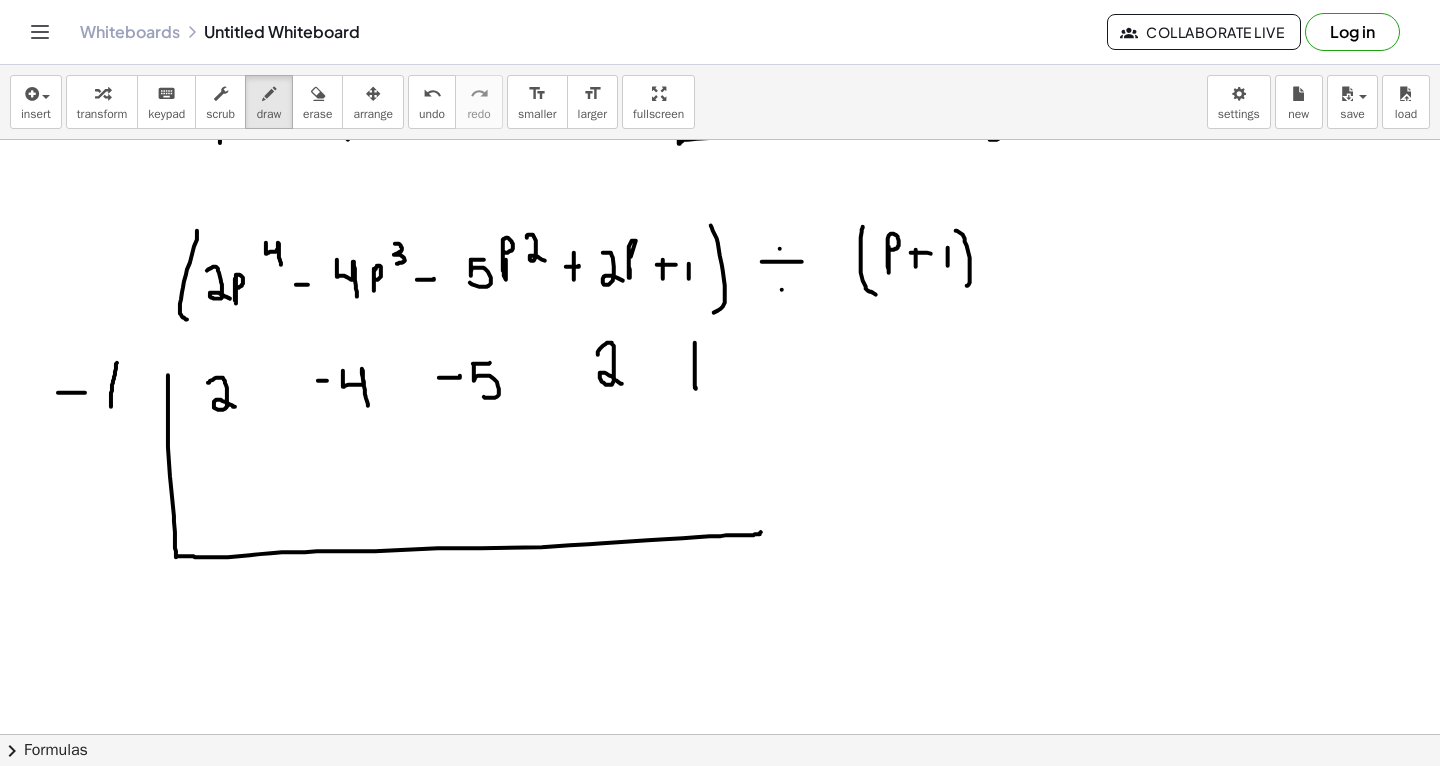 drag, startPoint x: 111, startPoint y: 406, endPoint x: 117, endPoint y: 362, distance: 44.407207 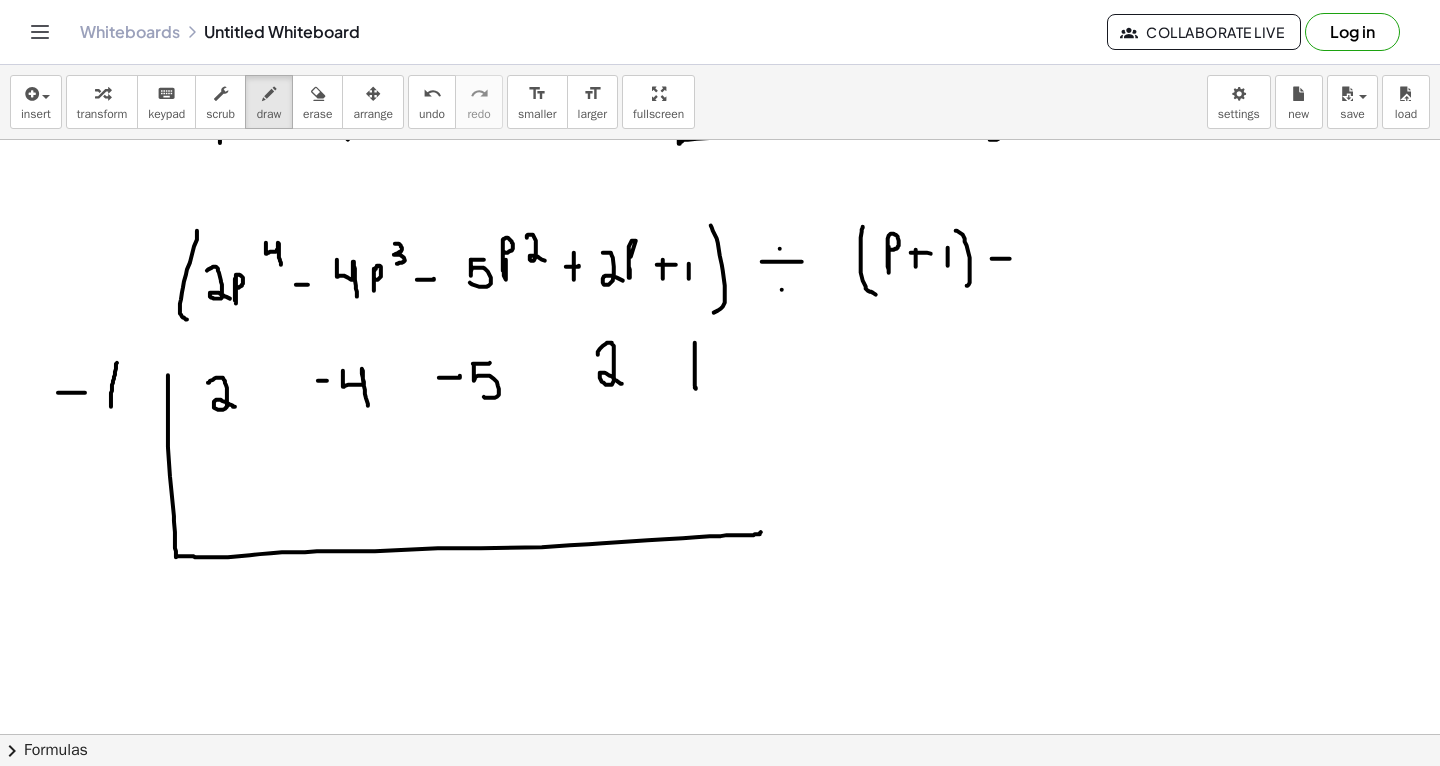 drag, startPoint x: 992, startPoint y: 258, endPoint x: 1010, endPoint y: 257, distance: 18.027756 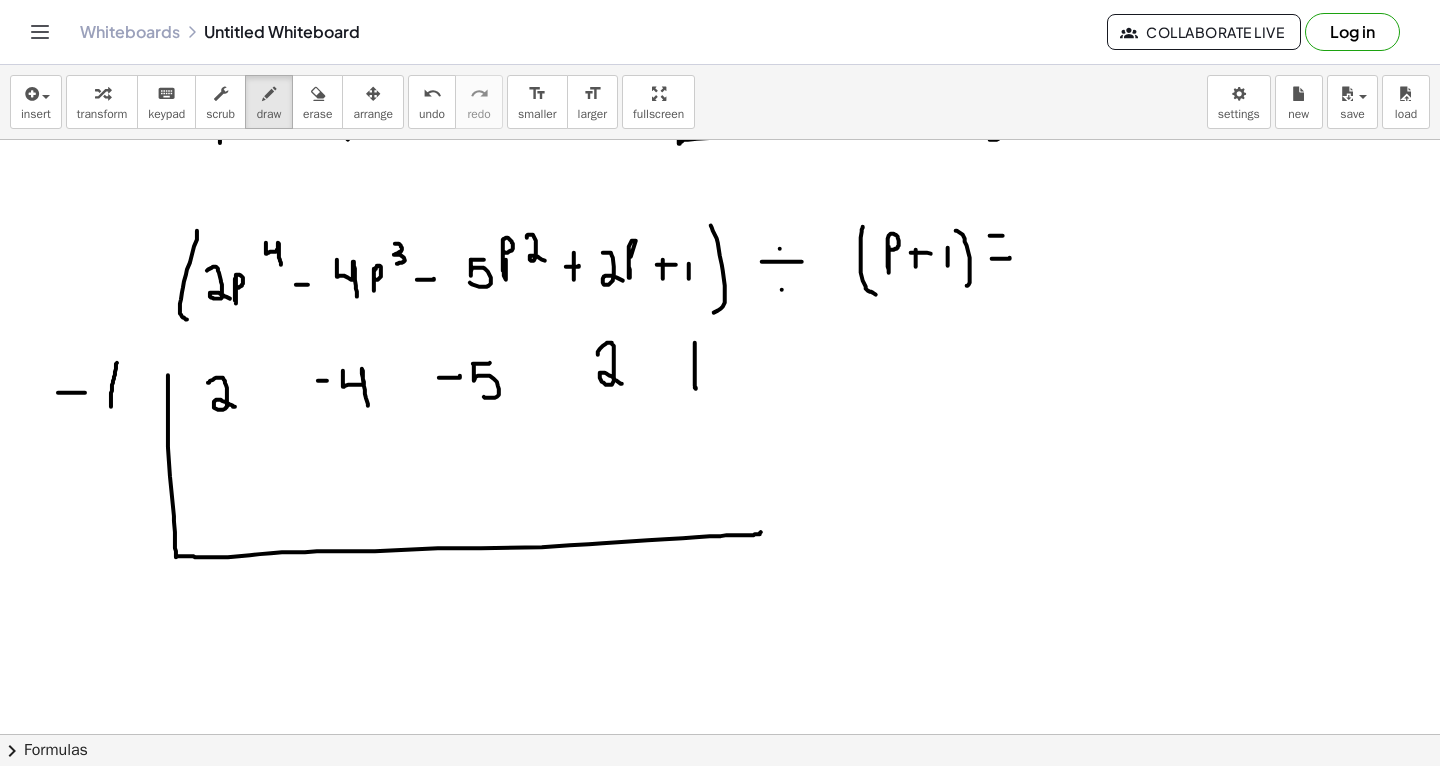 drag, startPoint x: 990, startPoint y: 235, endPoint x: 1007, endPoint y: 235, distance: 17 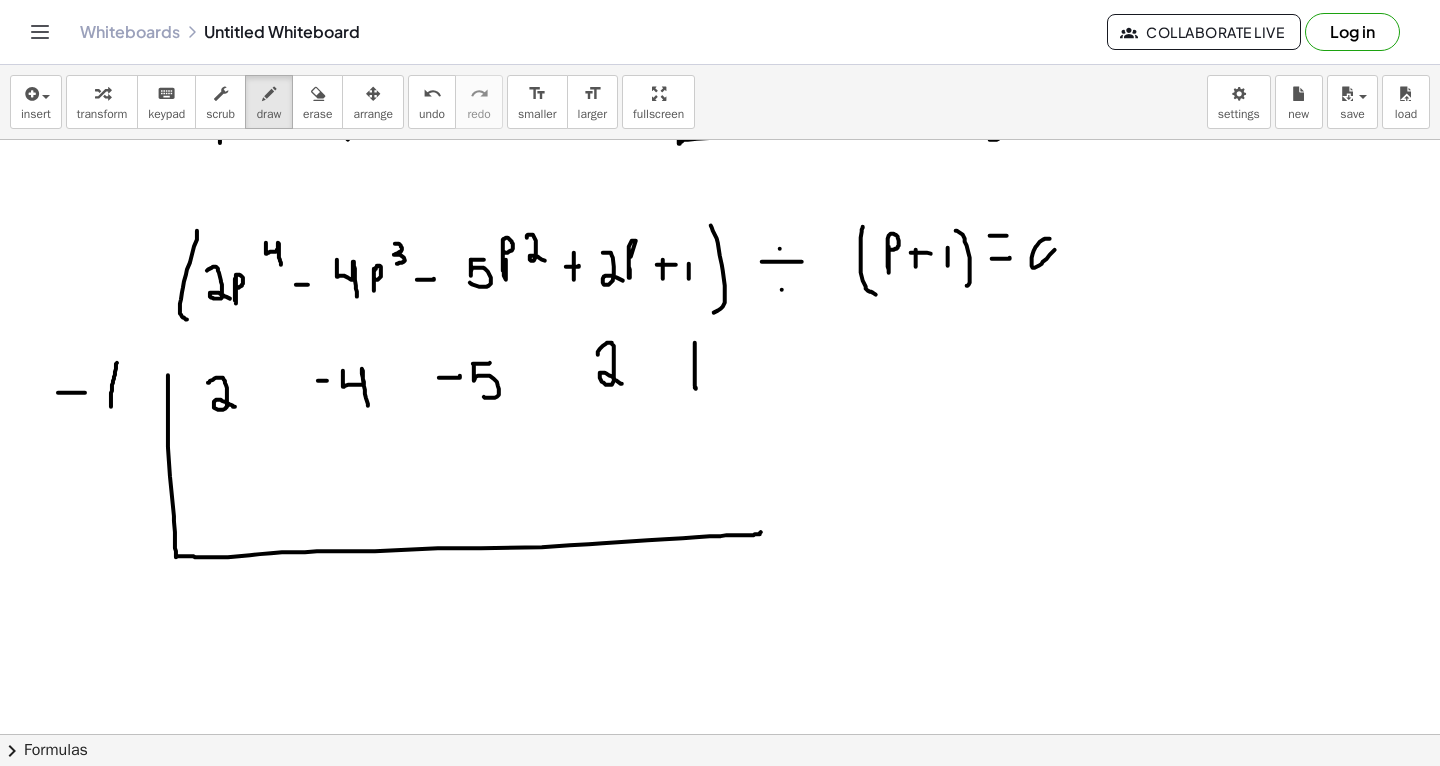 click at bounding box center [720, 83] 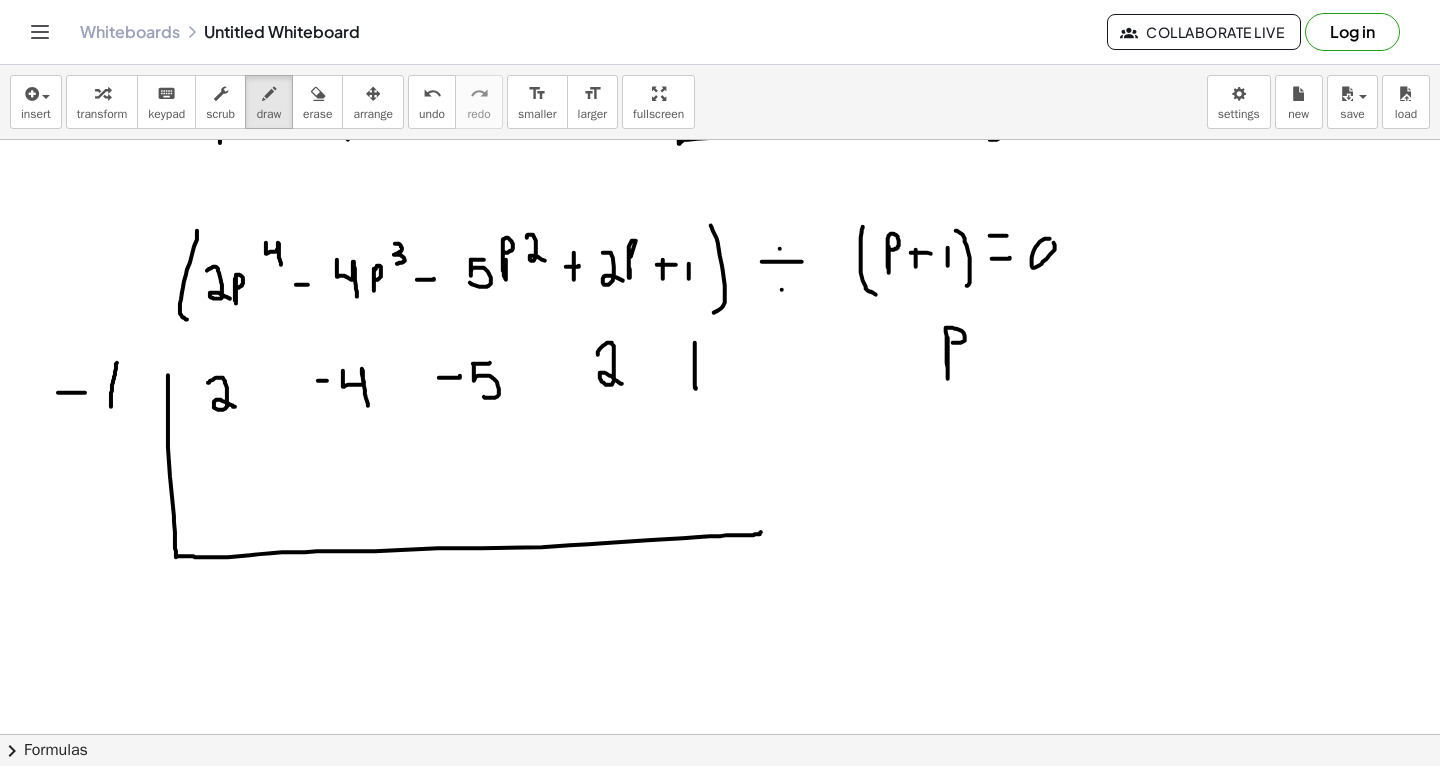 click at bounding box center [720, 83] 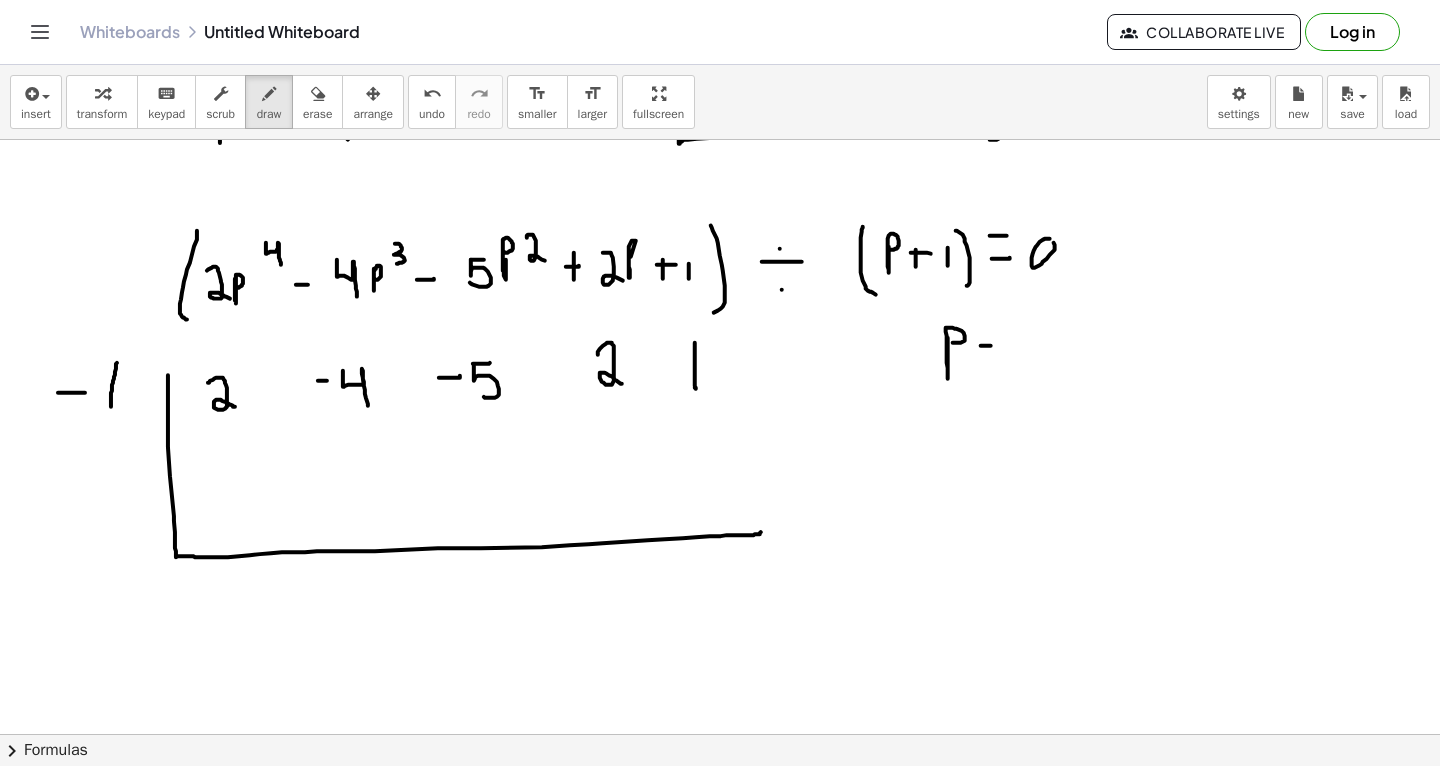 click at bounding box center (720, 83) 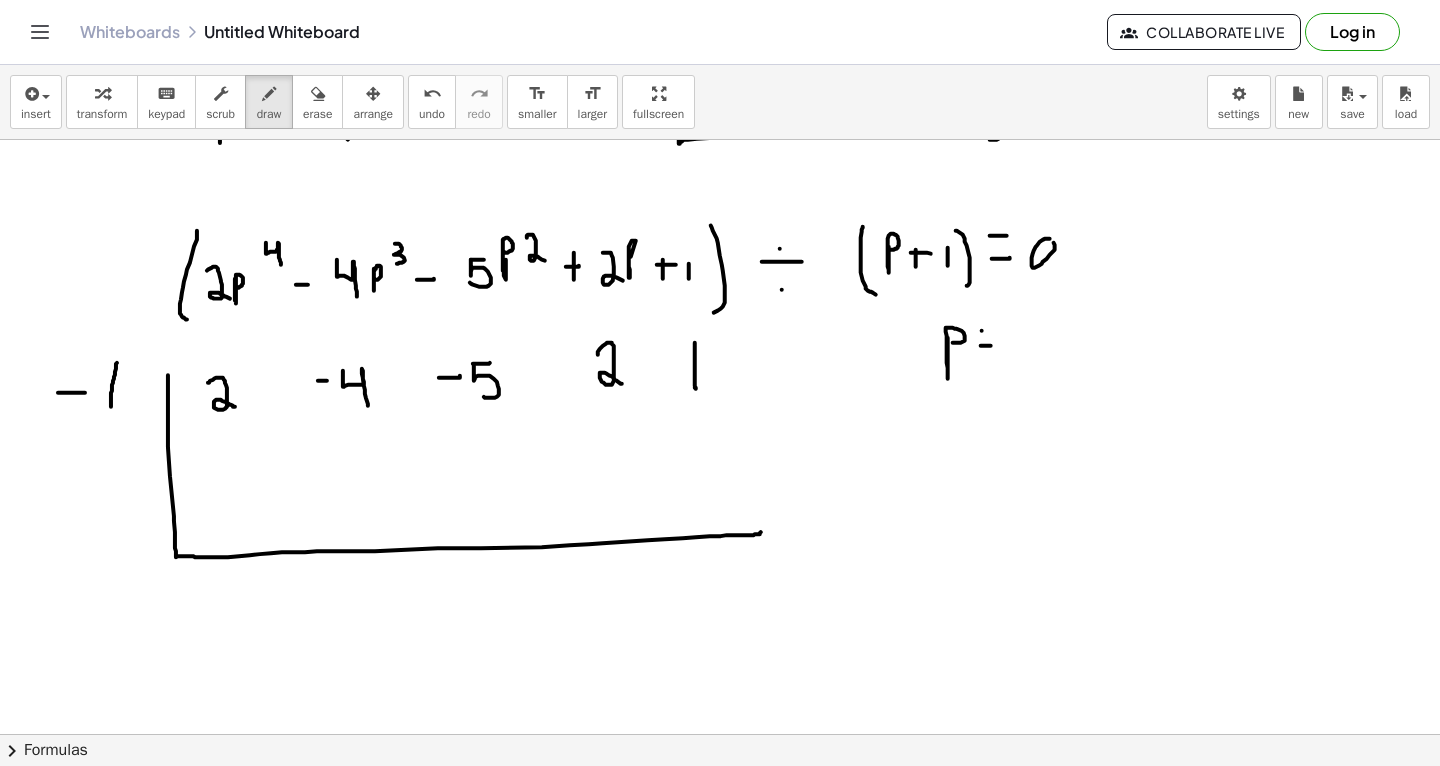 click at bounding box center (720, 83) 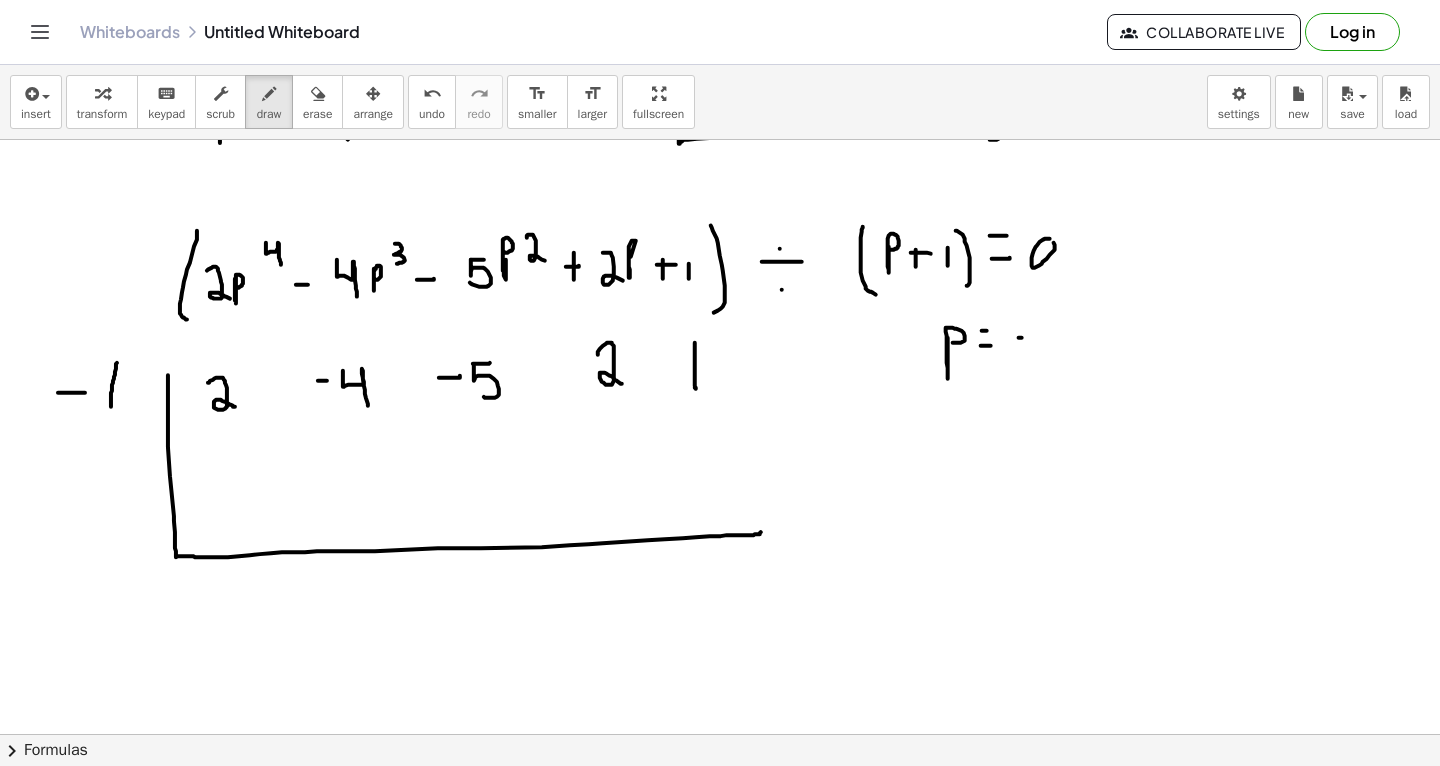 click at bounding box center [720, 83] 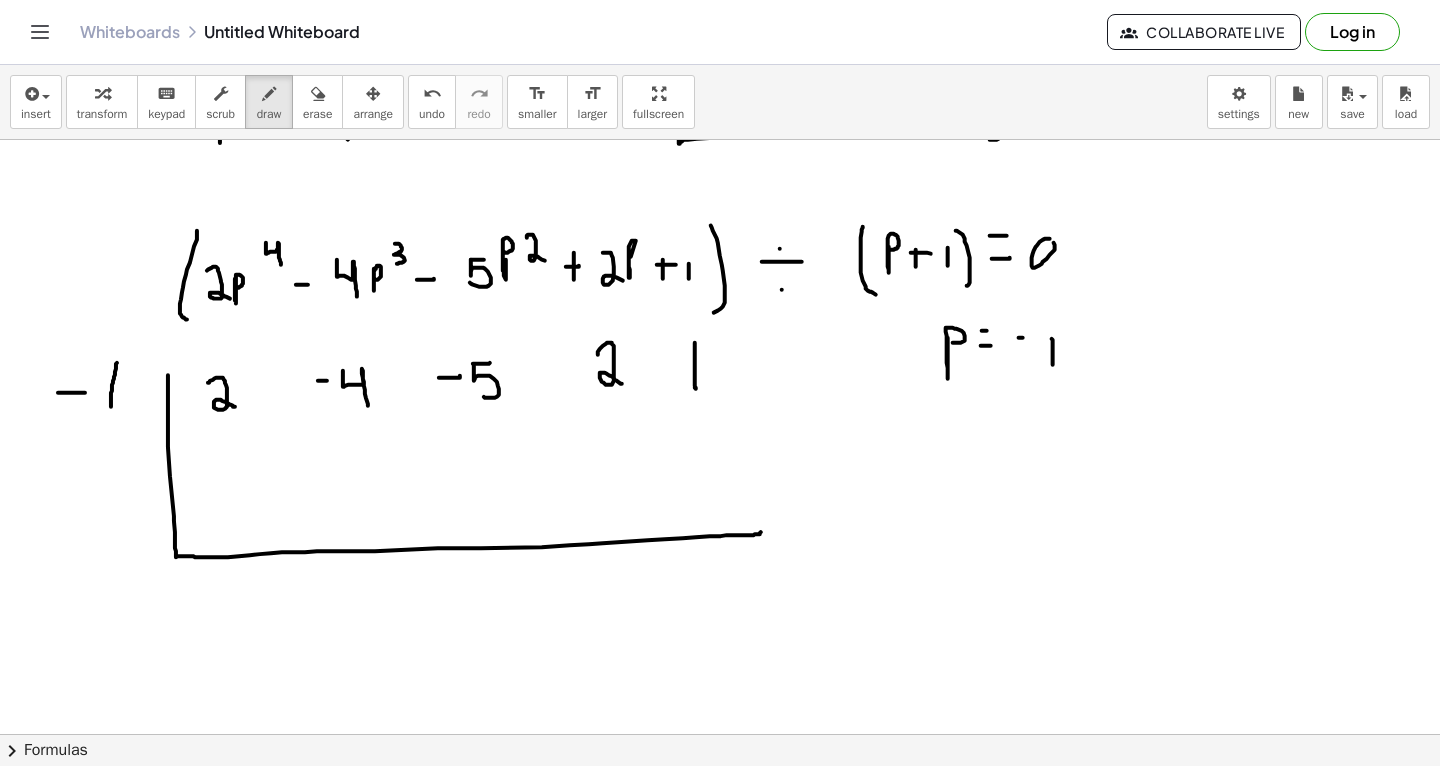 drag, startPoint x: 1053, startPoint y: 364, endPoint x: 1051, endPoint y: 332, distance: 32.06244 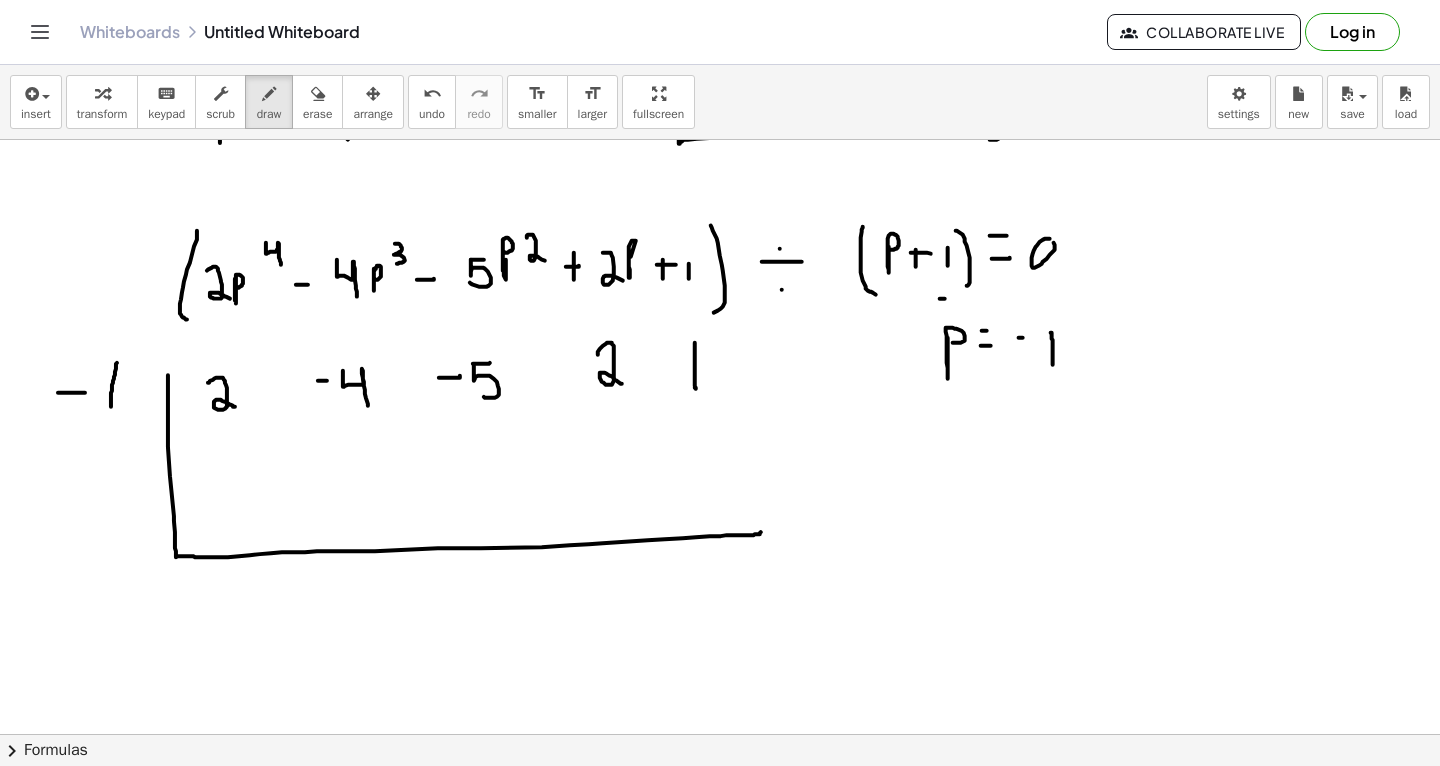 click at bounding box center (720, 83) 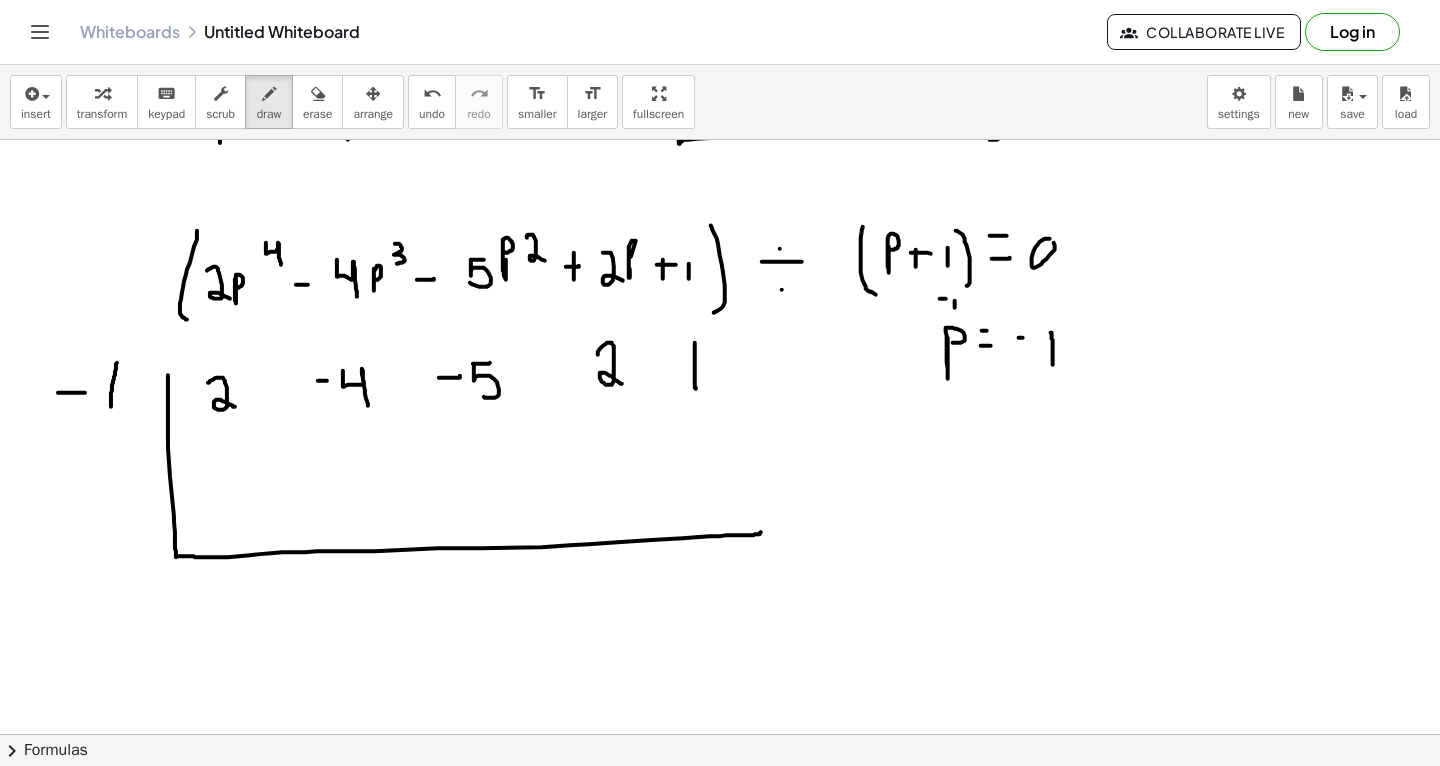 drag, startPoint x: 955, startPoint y: 307, endPoint x: 955, endPoint y: 288, distance: 19 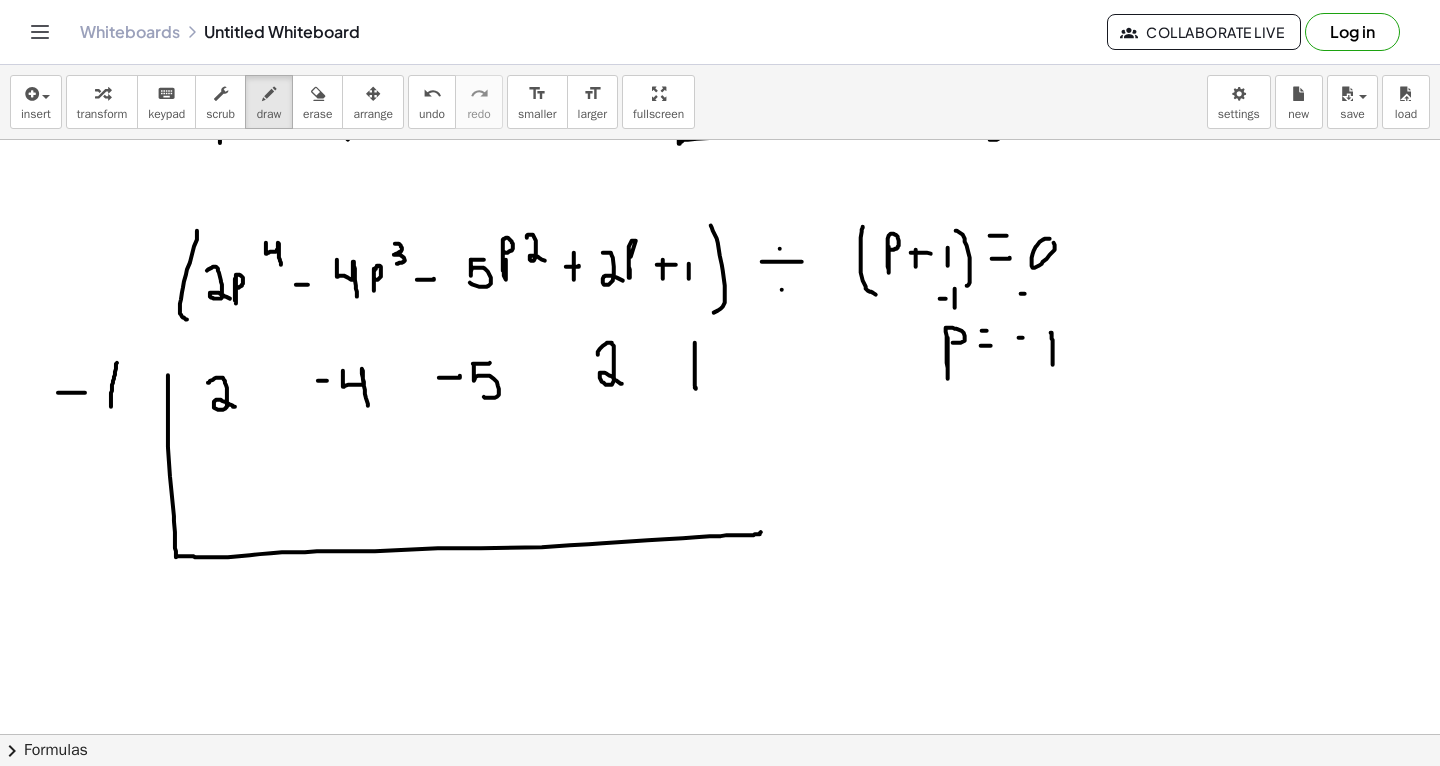 drag, startPoint x: 1021, startPoint y: 293, endPoint x: 1032, endPoint y: 291, distance: 11.18034 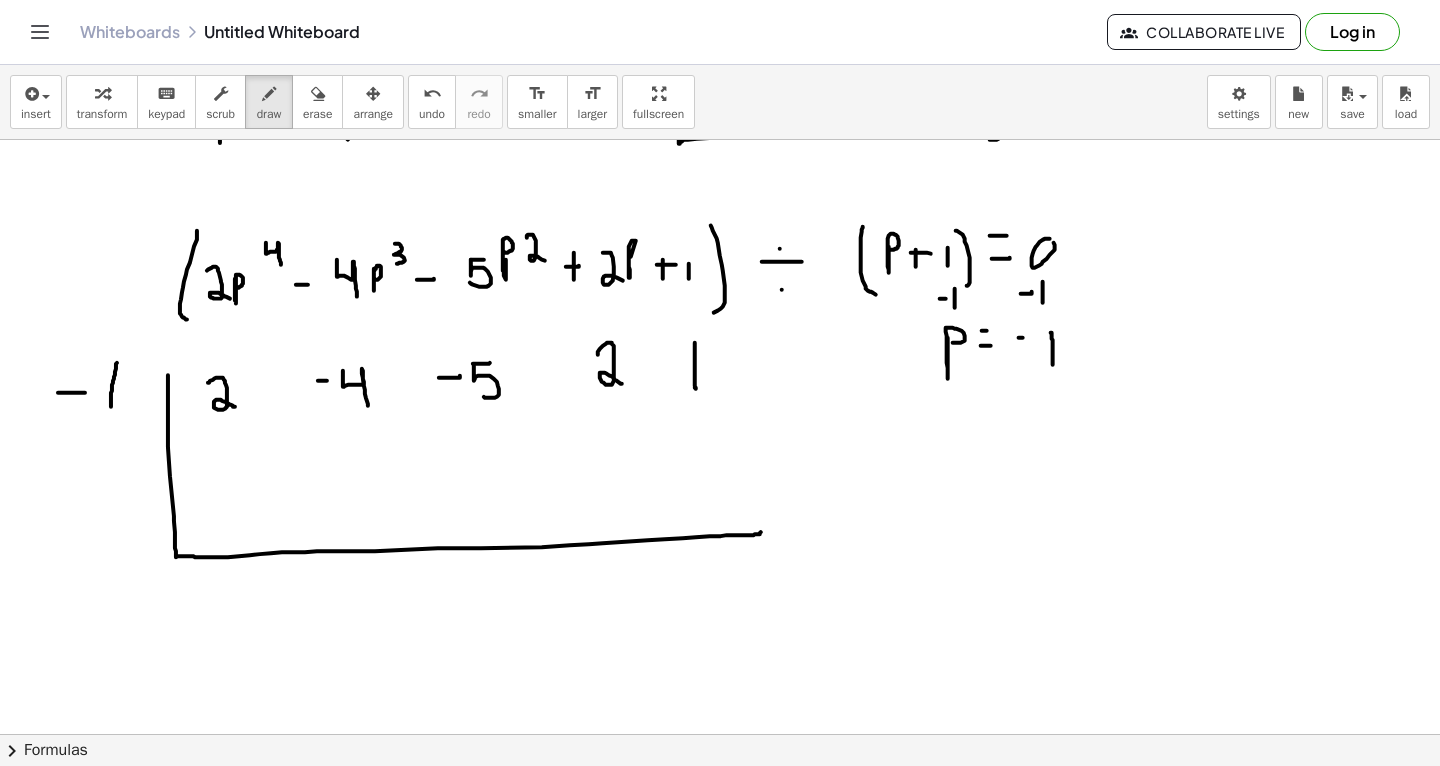 drag, startPoint x: 1043, startPoint y: 302, endPoint x: 1042, endPoint y: 280, distance: 22.022715 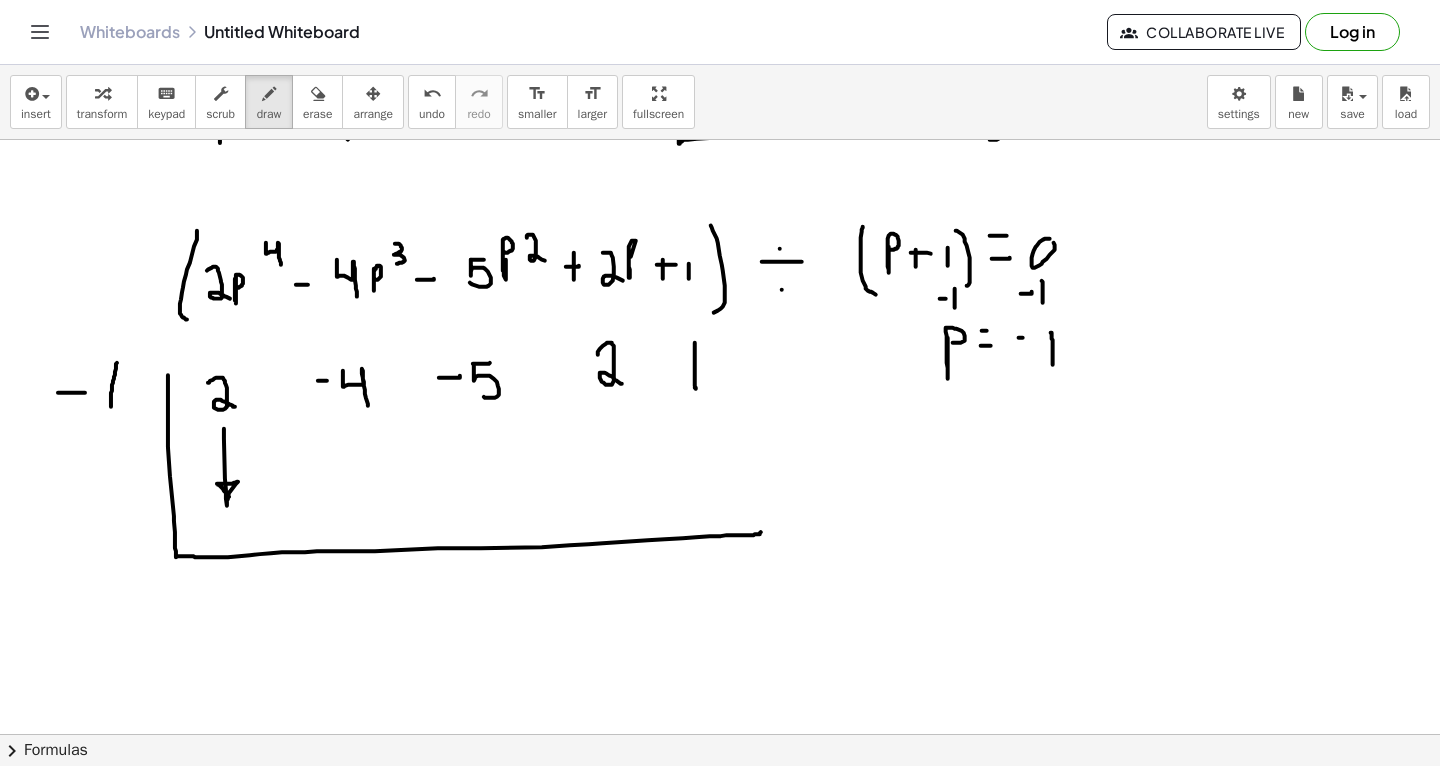 drag, startPoint x: 224, startPoint y: 428, endPoint x: 230, endPoint y: 502, distance: 74.24284 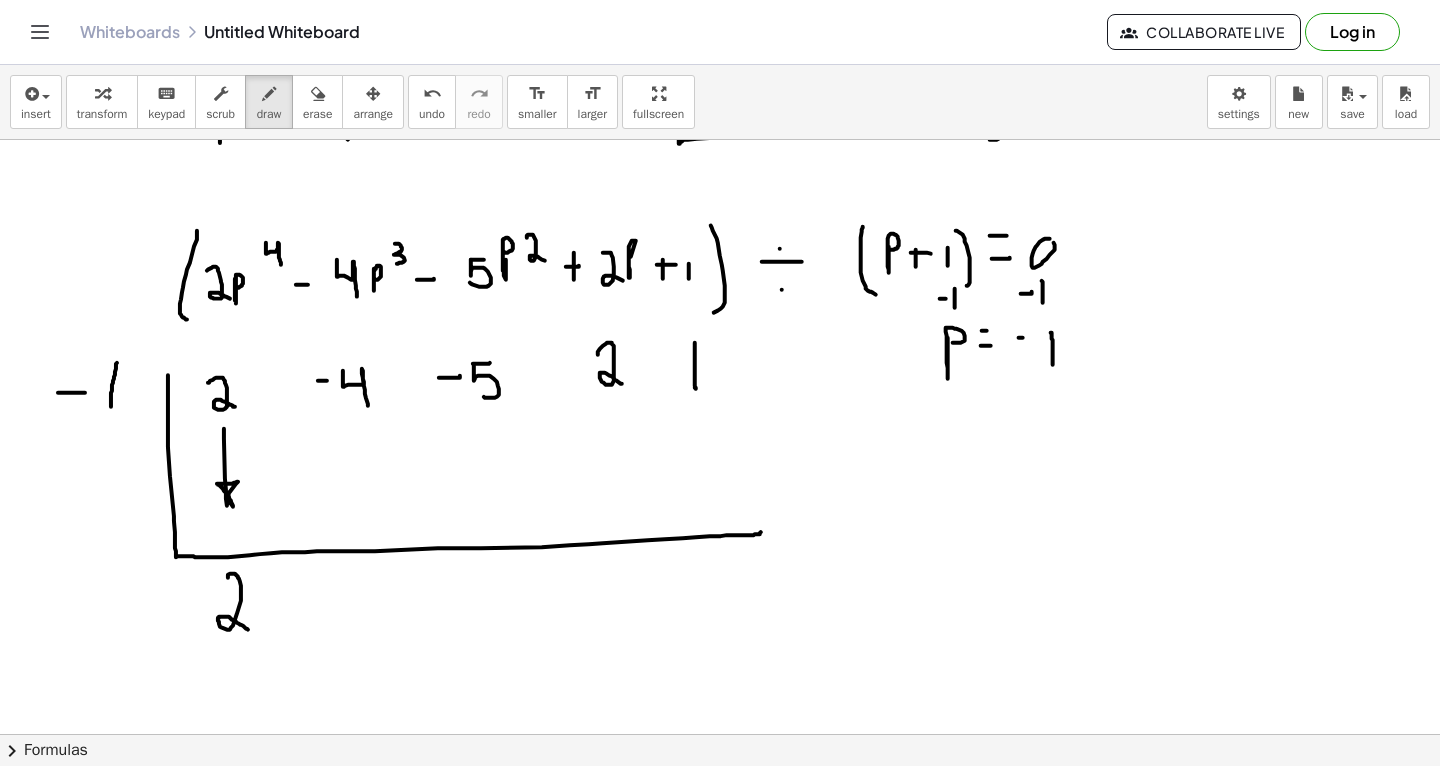 drag, startPoint x: 228, startPoint y: 577, endPoint x: 244, endPoint y: 627, distance: 52.49762 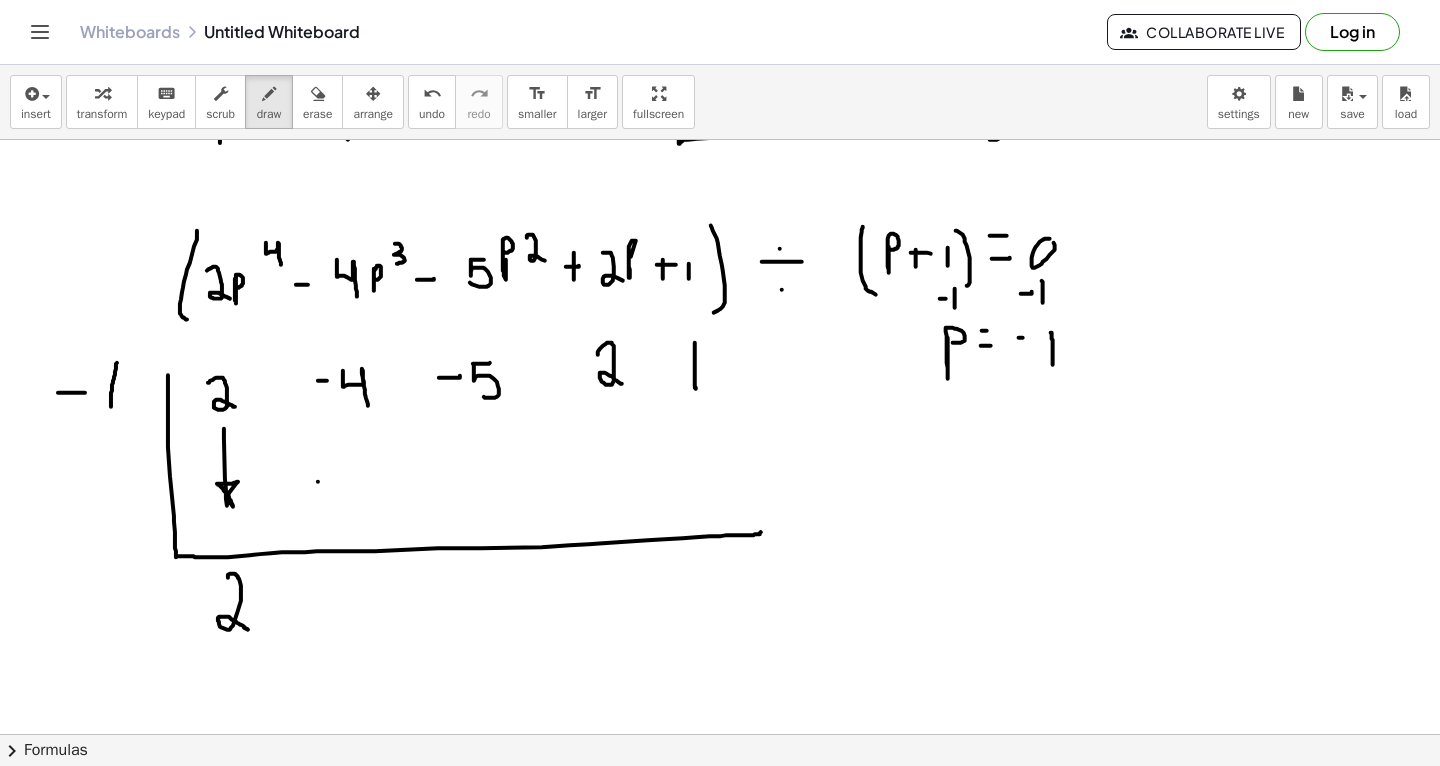 drag, startPoint x: 318, startPoint y: 481, endPoint x: 364, endPoint y: 465, distance: 48.703182 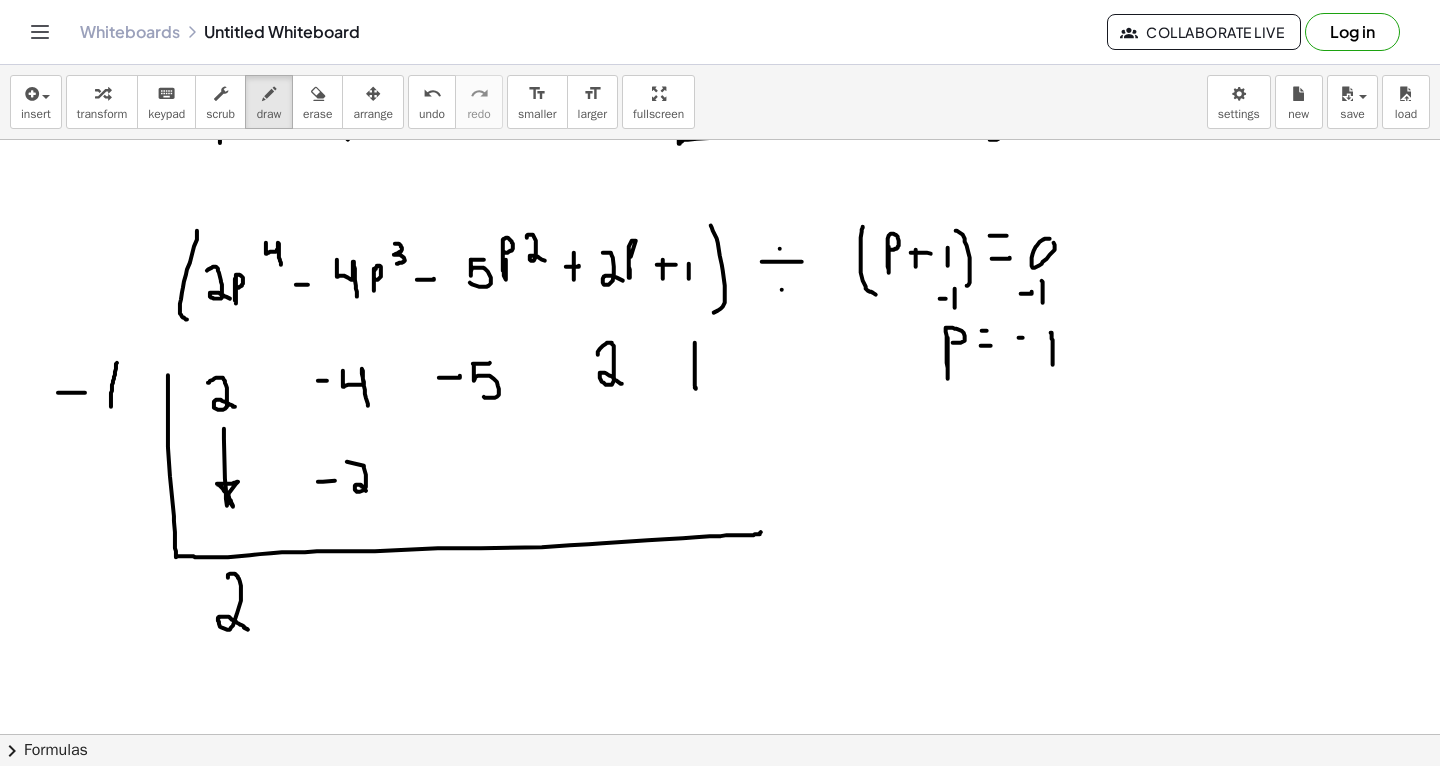 drag, startPoint x: 364, startPoint y: 465, endPoint x: 371, endPoint y: 494, distance: 29.832869 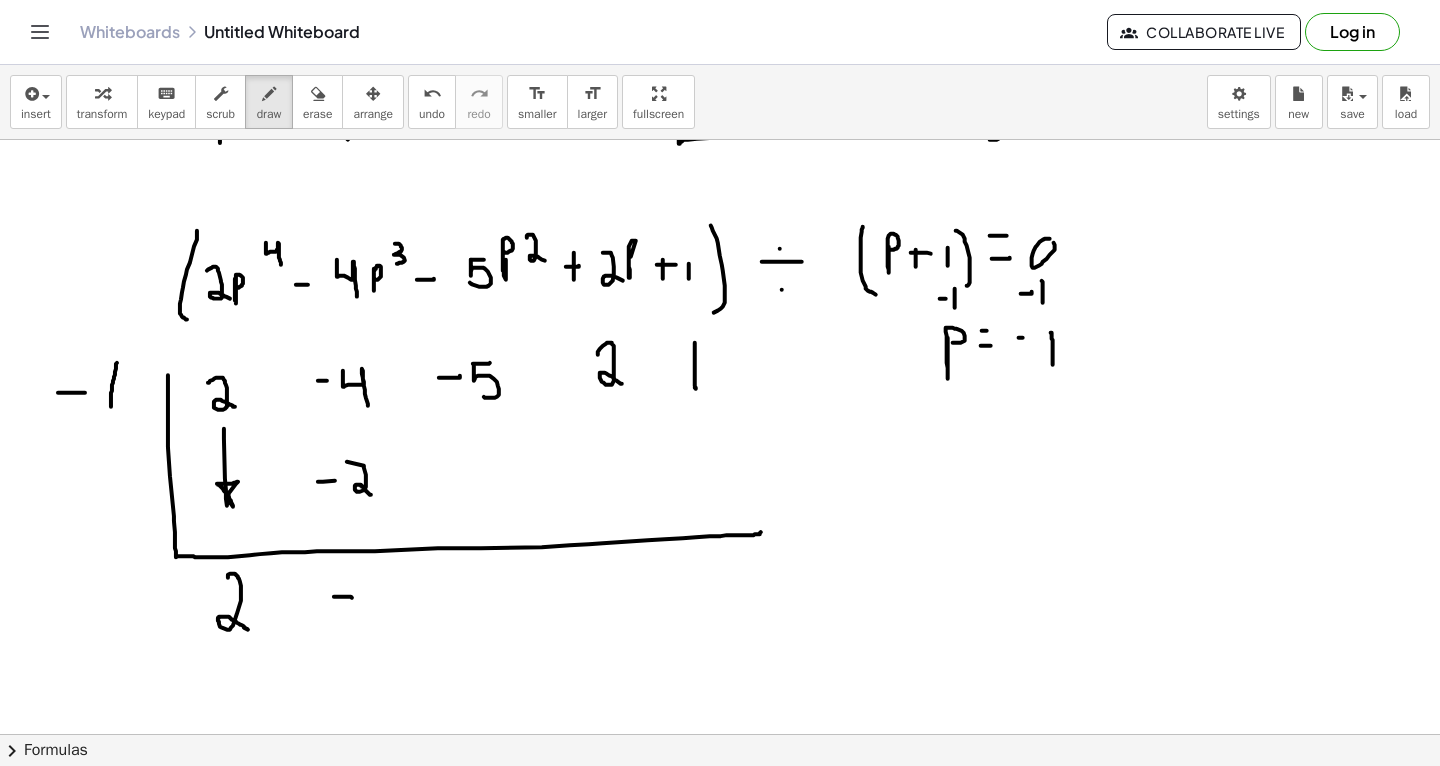 drag, startPoint x: 334, startPoint y: 596, endPoint x: 352, endPoint y: 597, distance: 18.027756 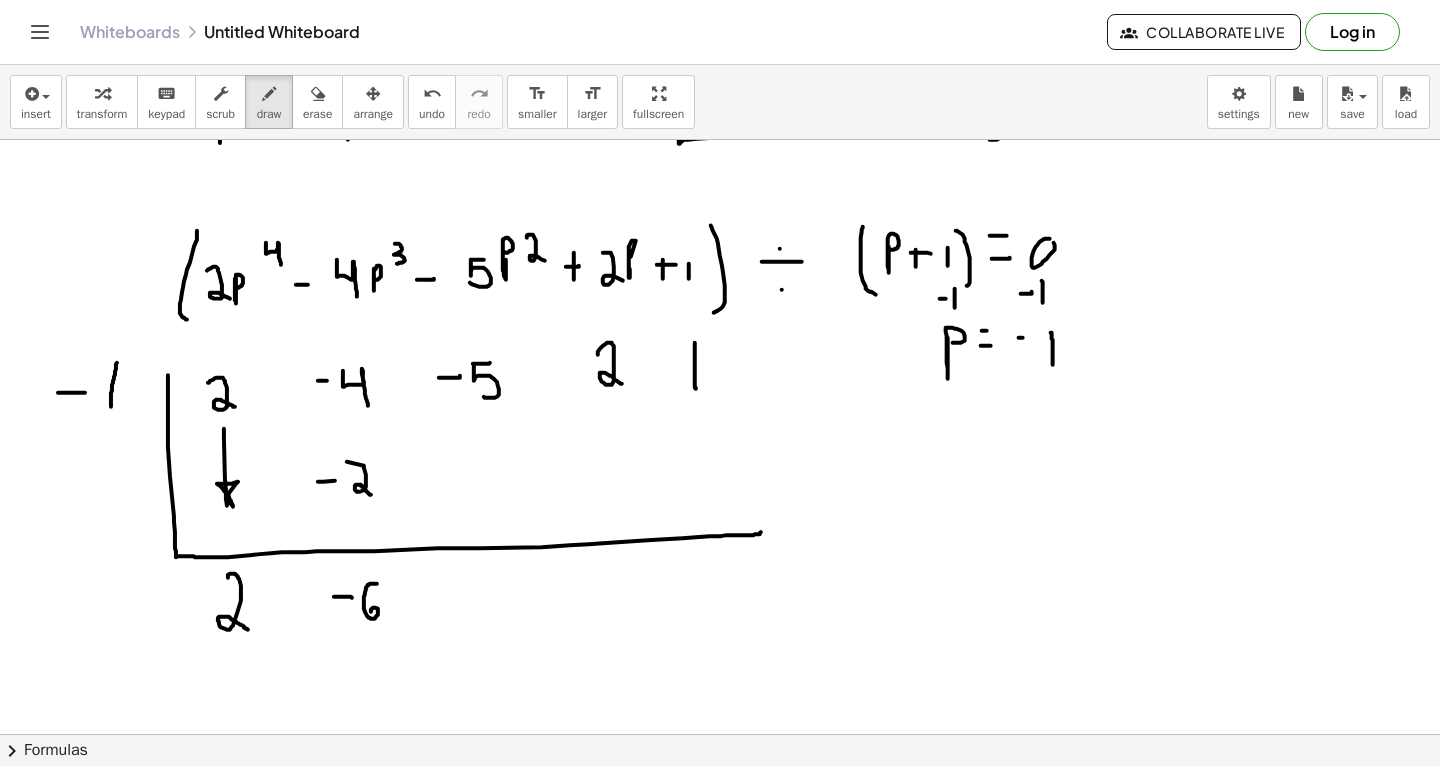 drag, startPoint x: 377, startPoint y: 583, endPoint x: 371, endPoint y: 612, distance: 29.614185 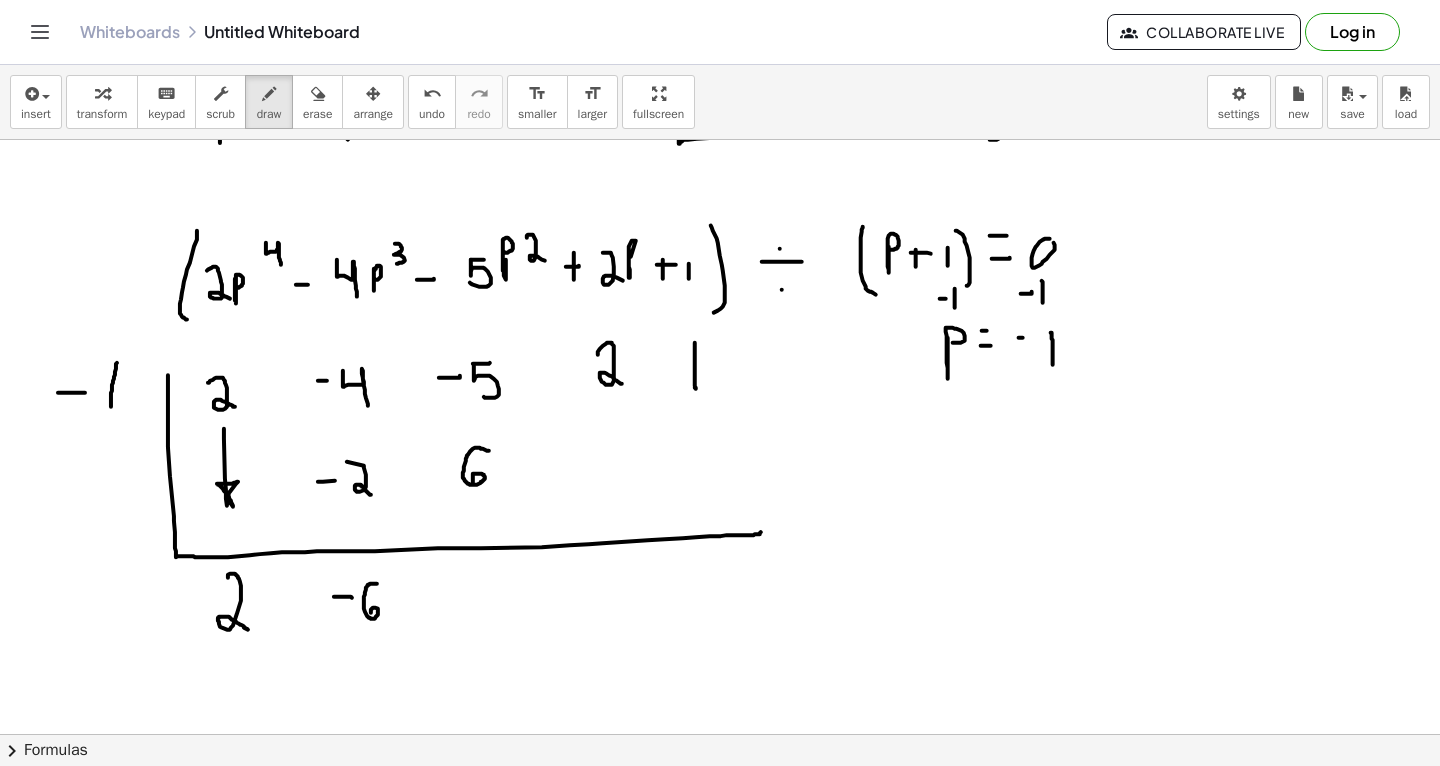 drag, startPoint x: 489, startPoint y: 450, endPoint x: 475, endPoint y: 484, distance: 36.769554 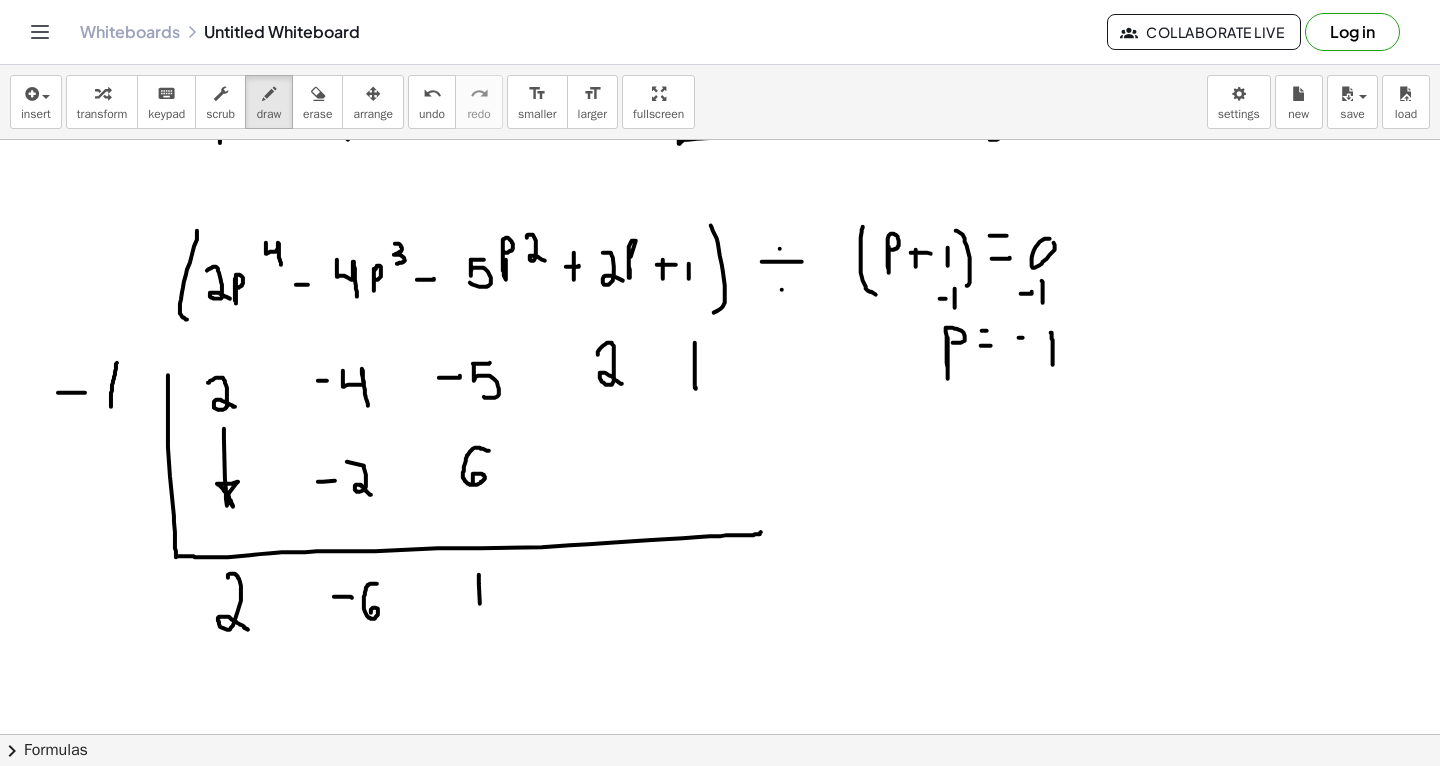 drag, startPoint x: 479, startPoint y: 574, endPoint x: 481, endPoint y: 614, distance: 40.04997 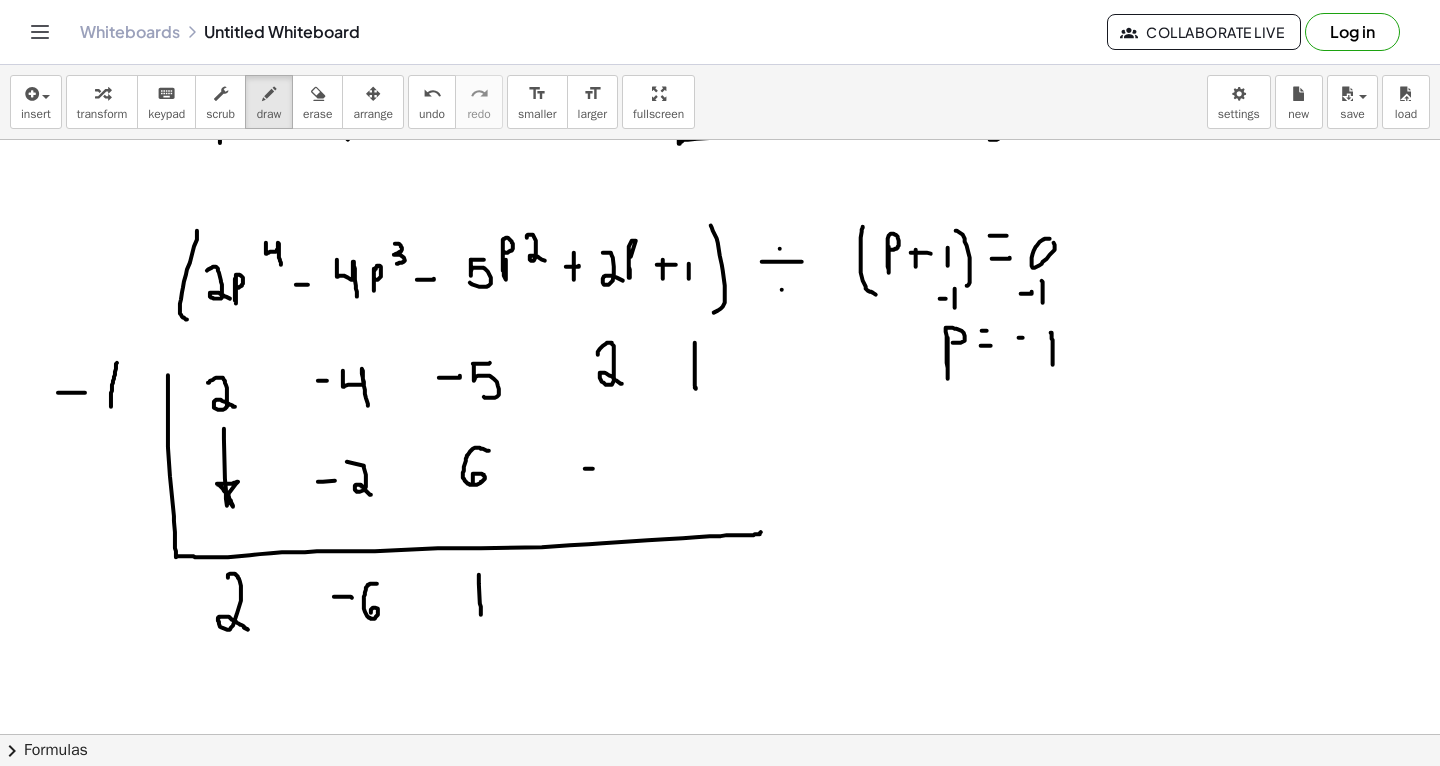 drag, startPoint x: 585, startPoint y: 468, endPoint x: 600, endPoint y: 468, distance: 15 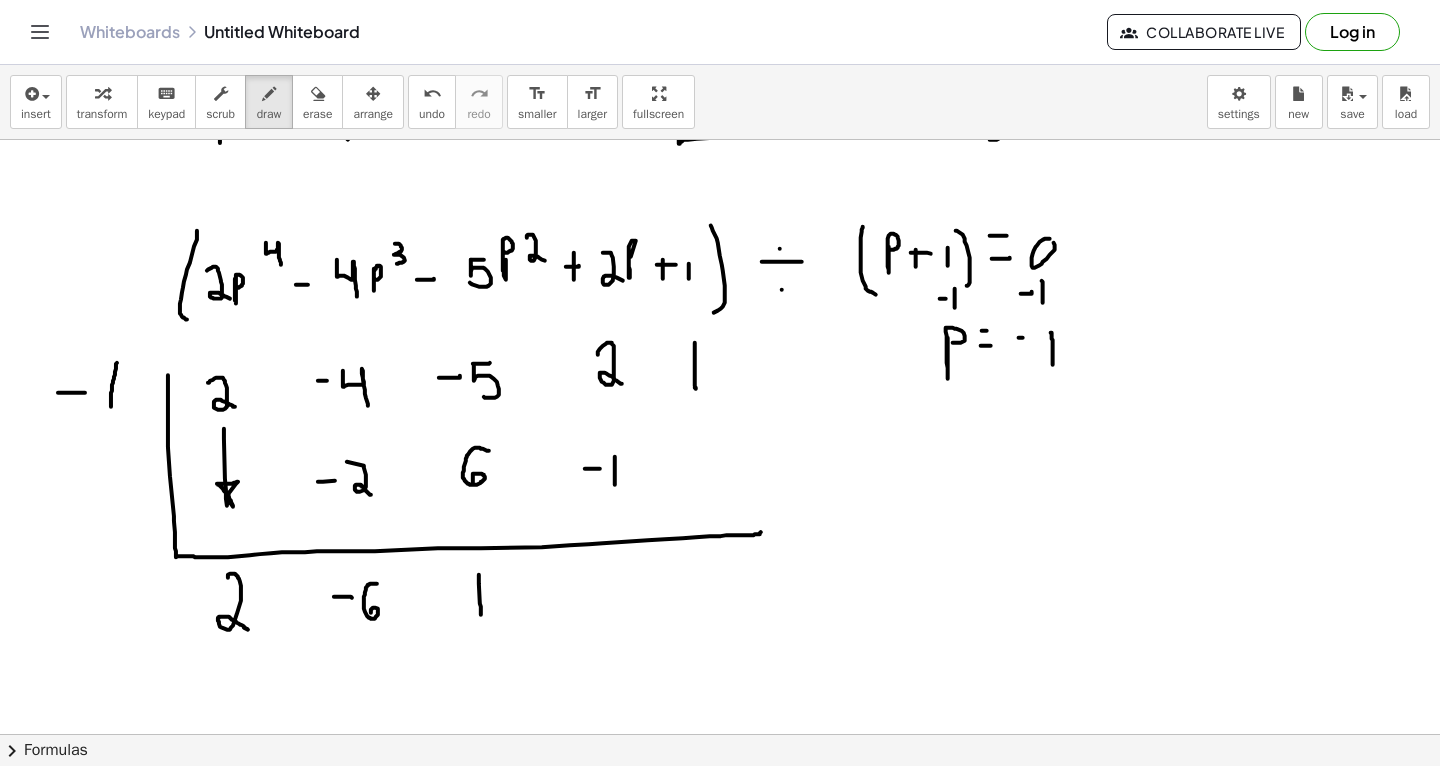 drag, startPoint x: 615, startPoint y: 484, endPoint x: 615, endPoint y: 447, distance: 37 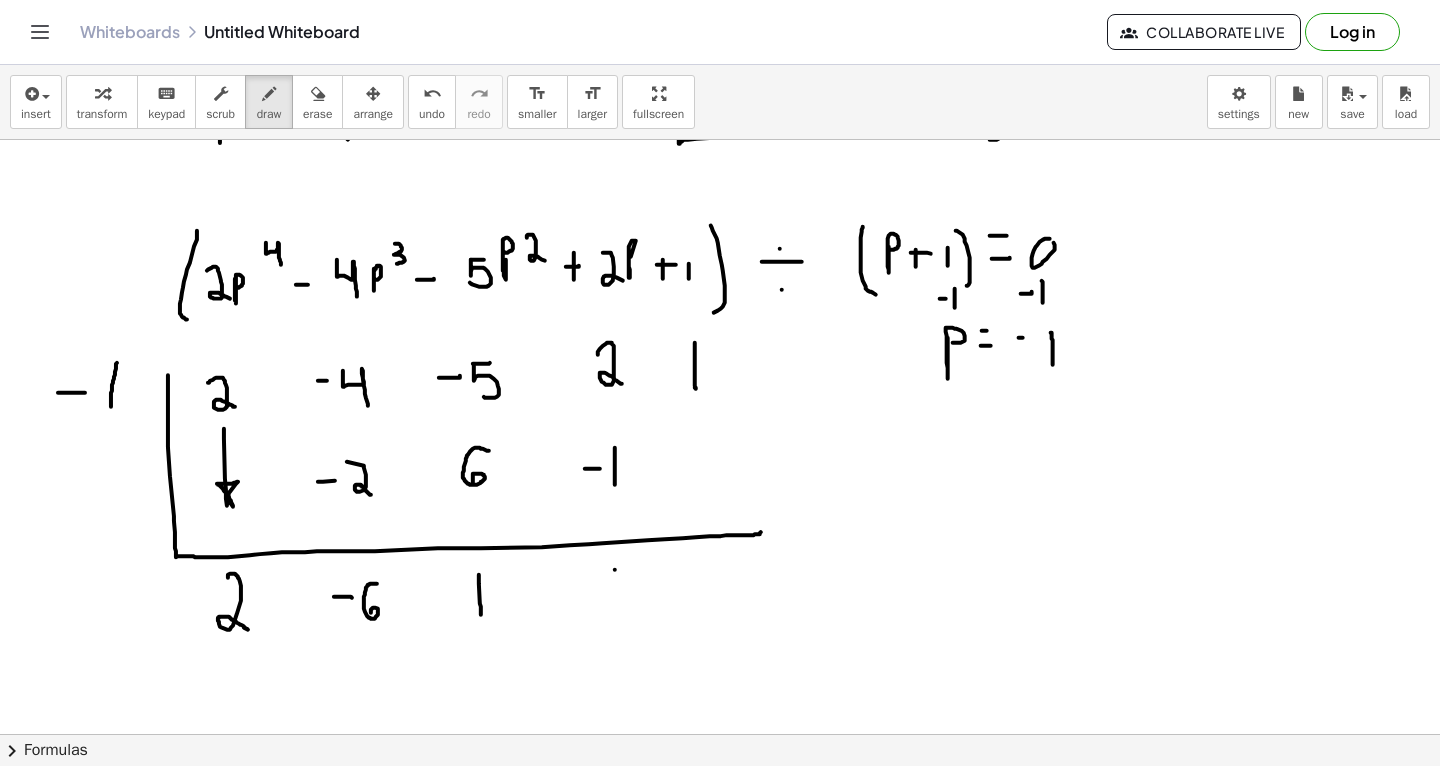 click at bounding box center (720, 83) 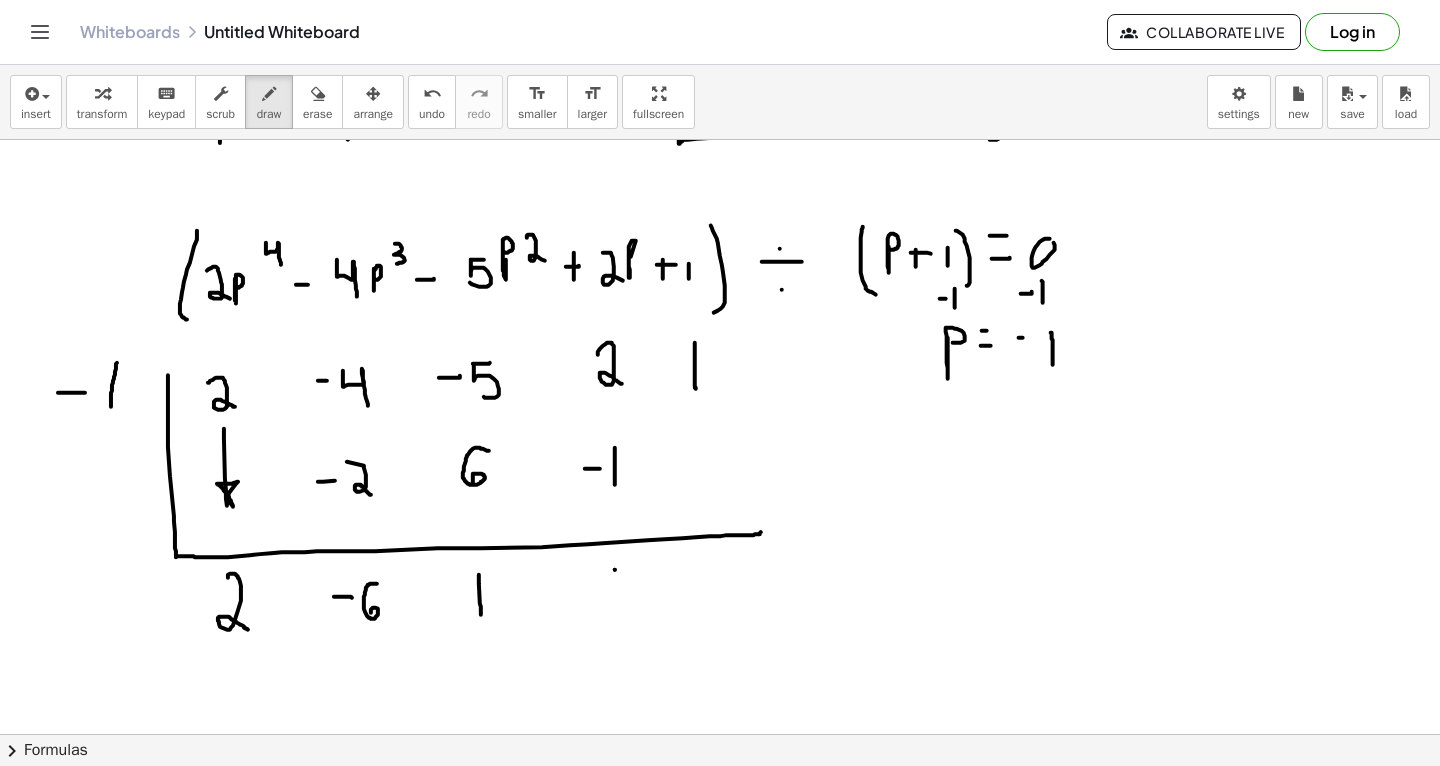 click at bounding box center (720, 83) 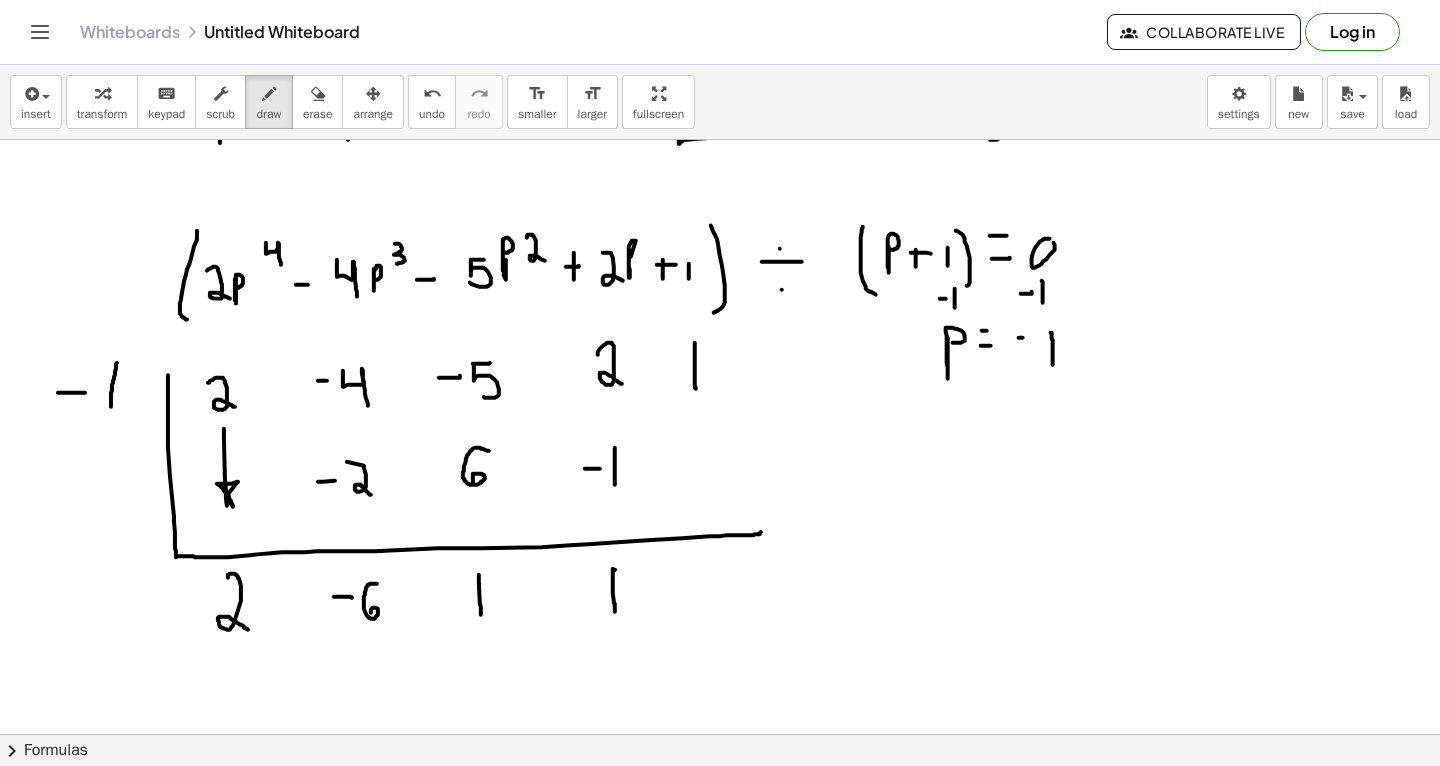 drag, startPoint x: 613, startPoint y: 568, endPoint x: 615, endPoint y: 613, distance: 45.044422 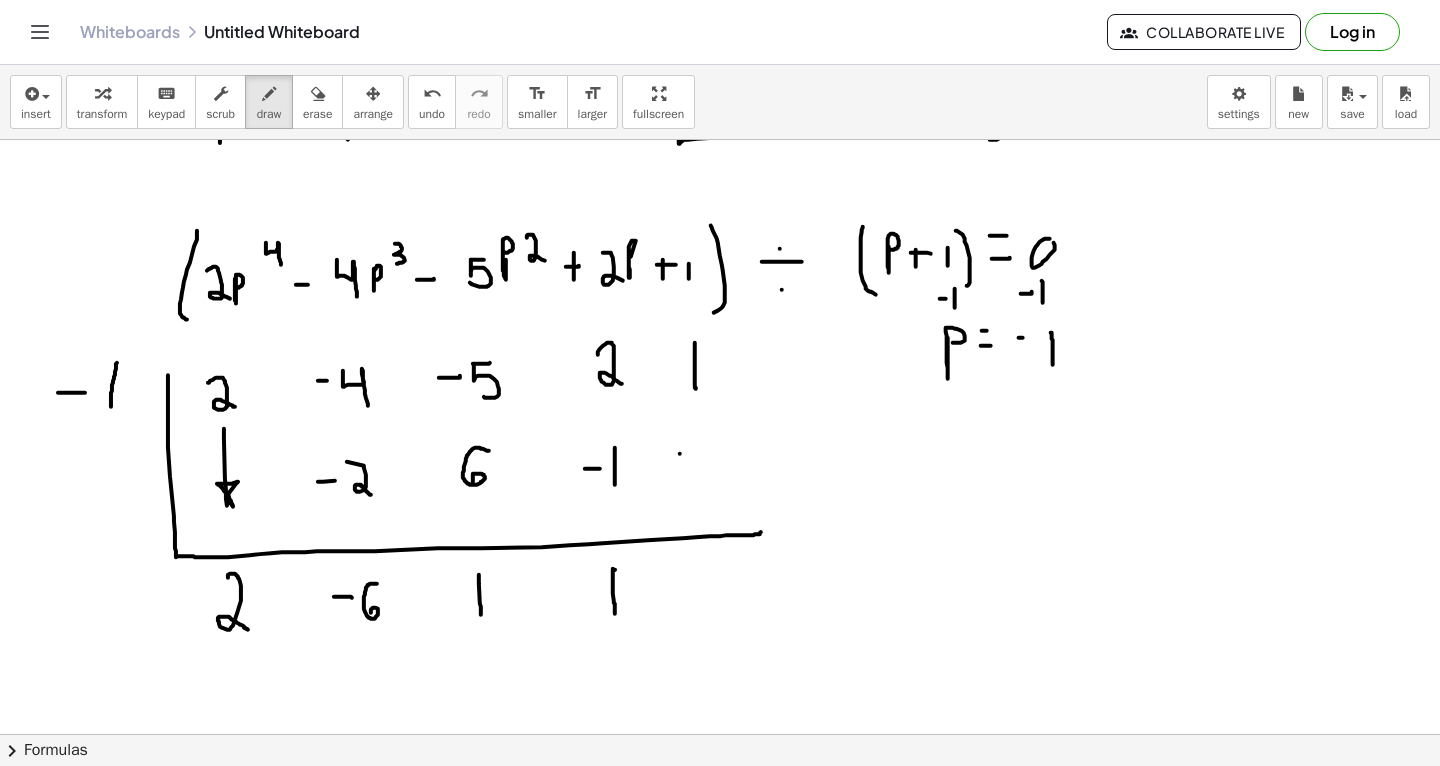 click at bounding box center (720, 83) 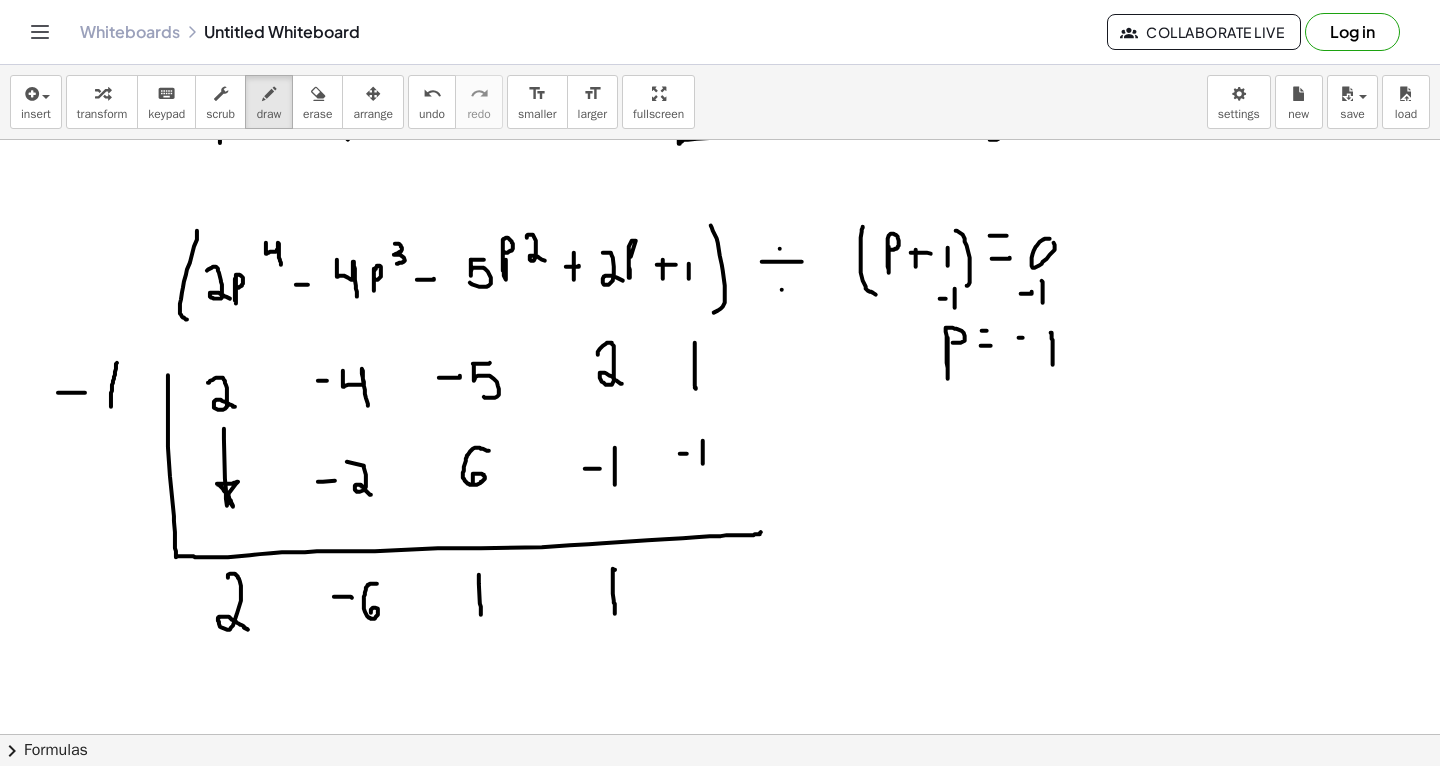 drag, startPoint x: 703, startPoint y: 440, endPoint x: 704, endPoint y: 474, distance: 34.0147 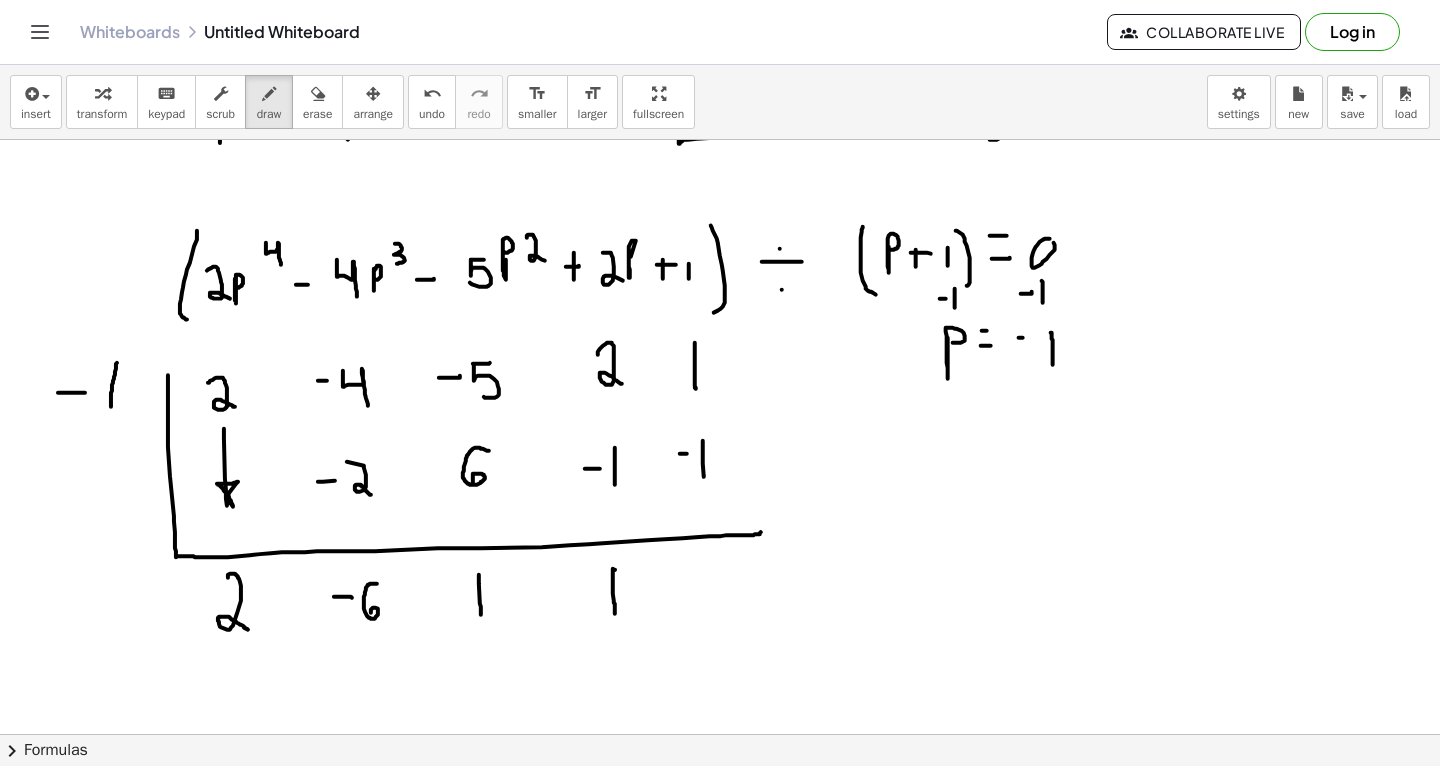 click at bounding box center (720, 83) 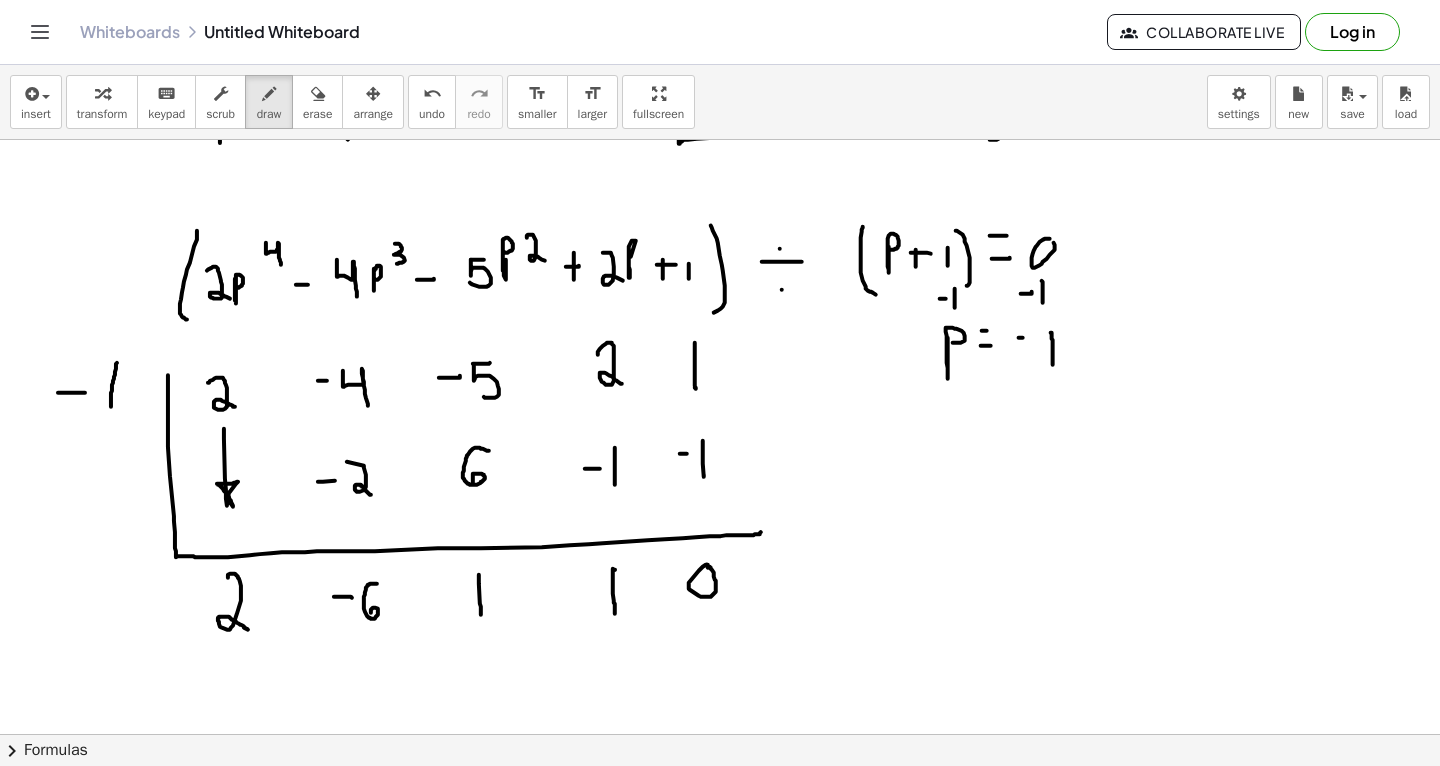 click at bounding box center (720, 83) 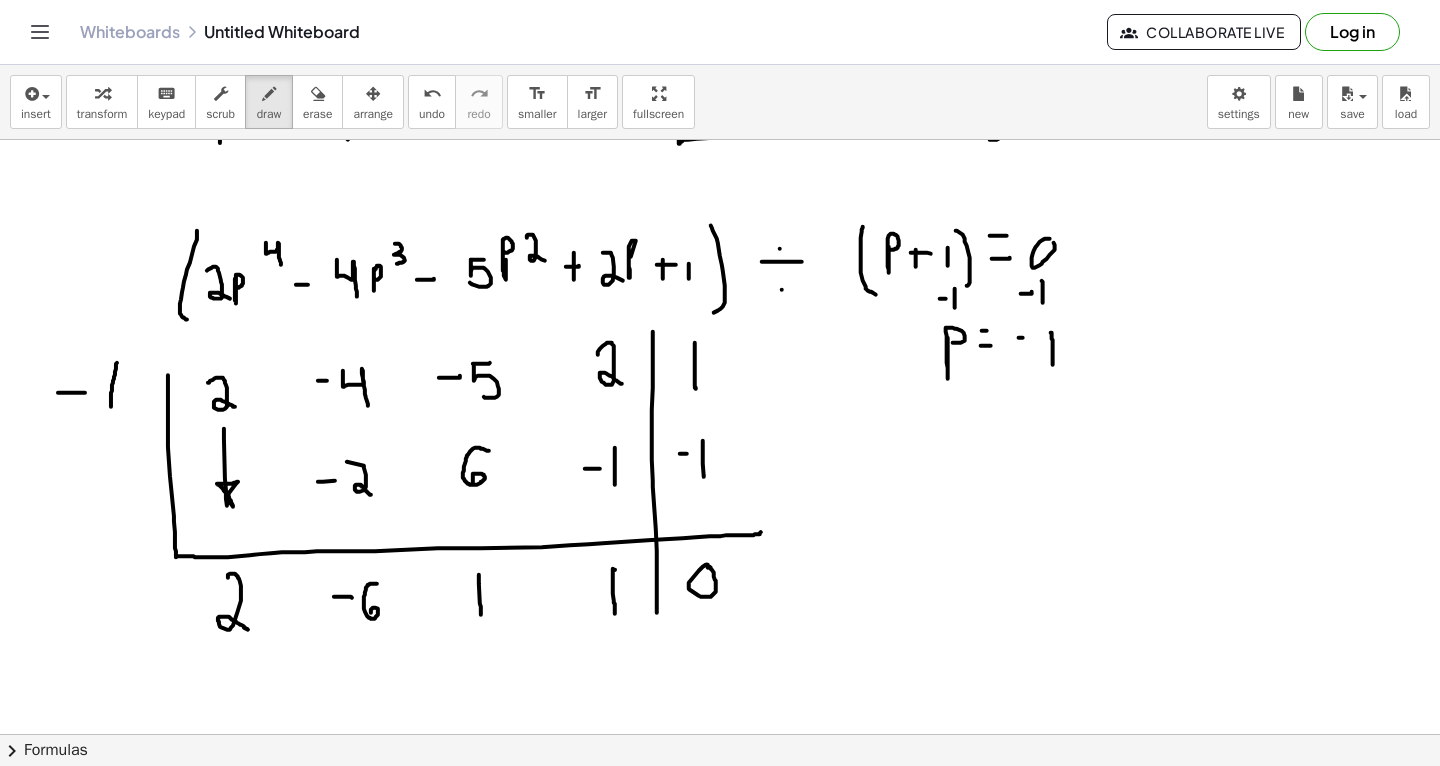 drag, startPoint x: 657, startPoint y: 612, endPoint x: 653, endPoint y: 329, distance: 283.02826 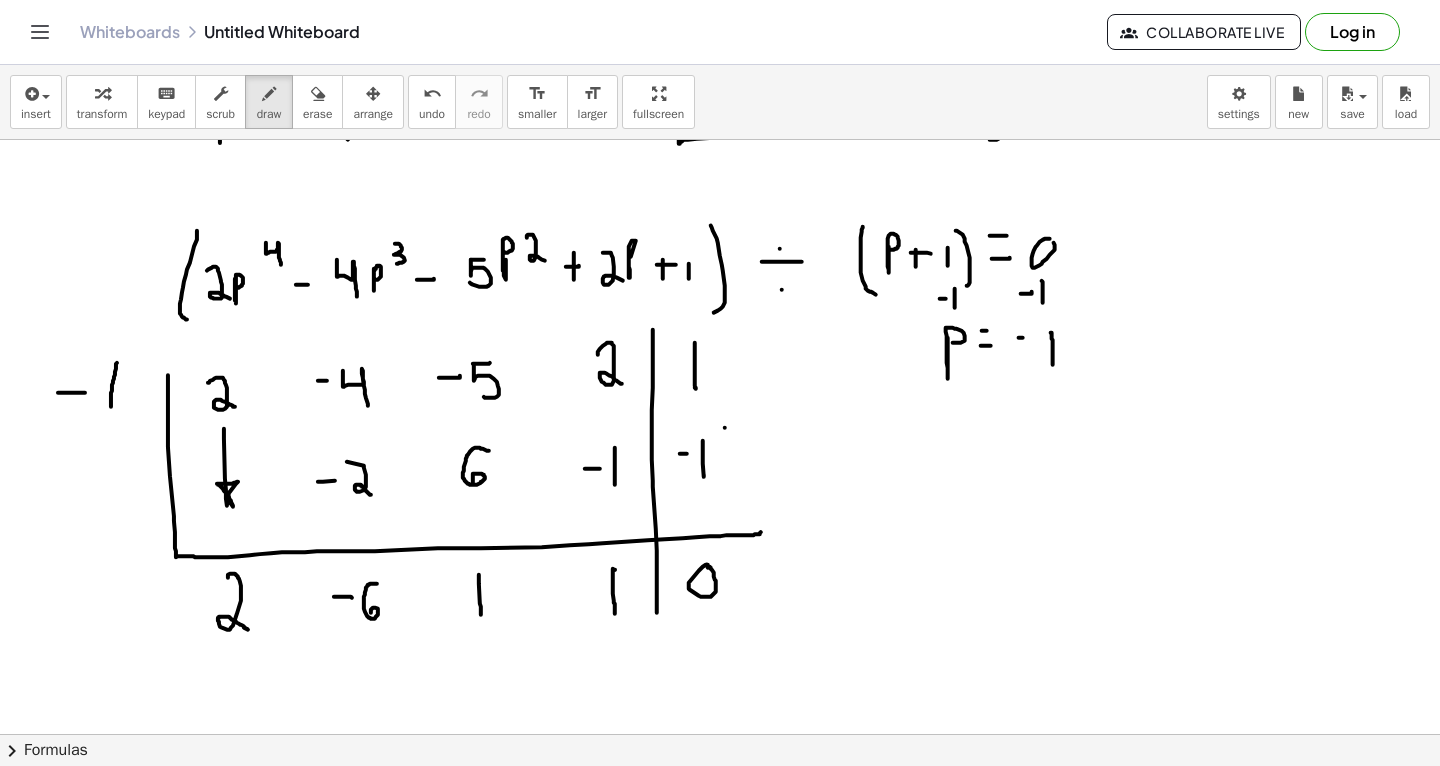 click at bounding box center [720, 83] 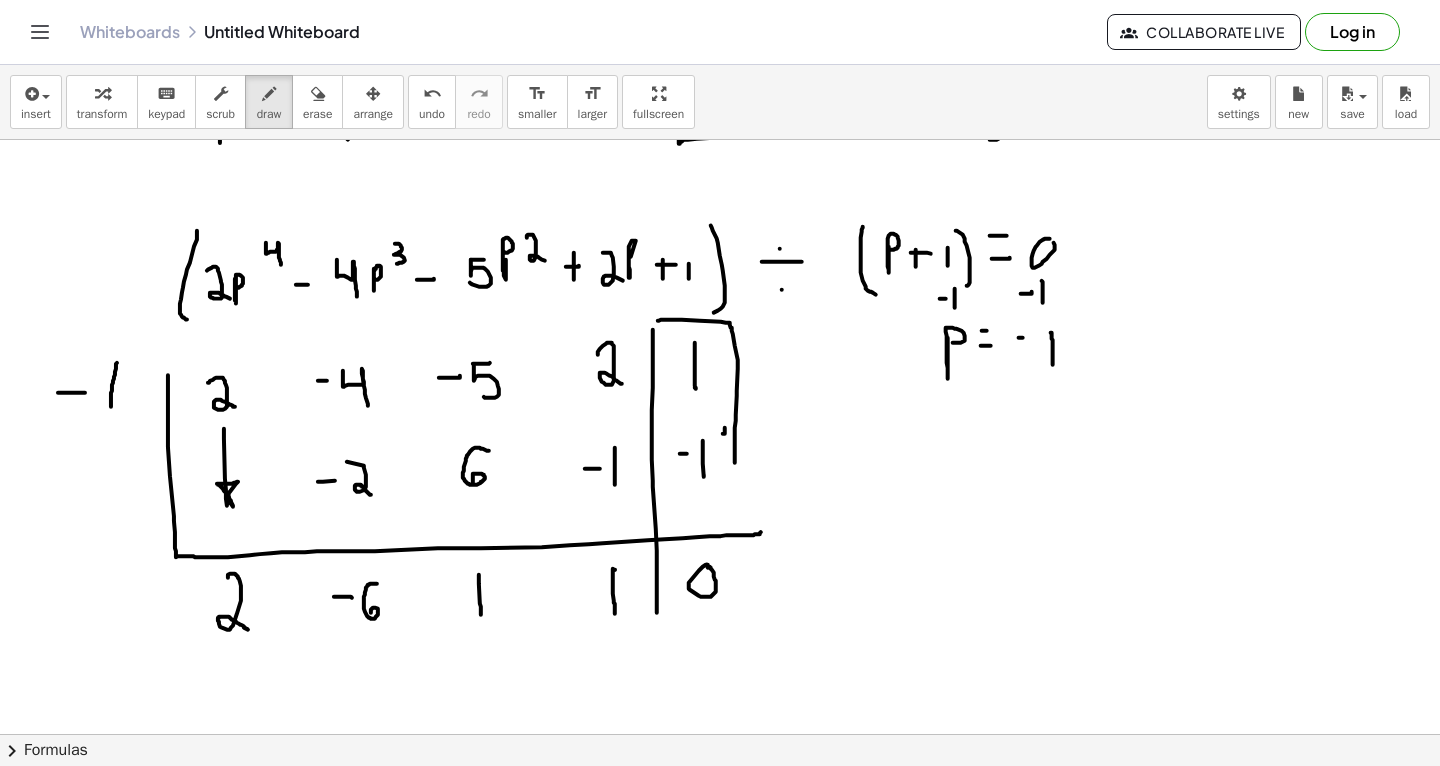drag, startPoint x: 735, startPoint y: 462, endPoint x: 657, endPoint y: 321, distance: 161.13658 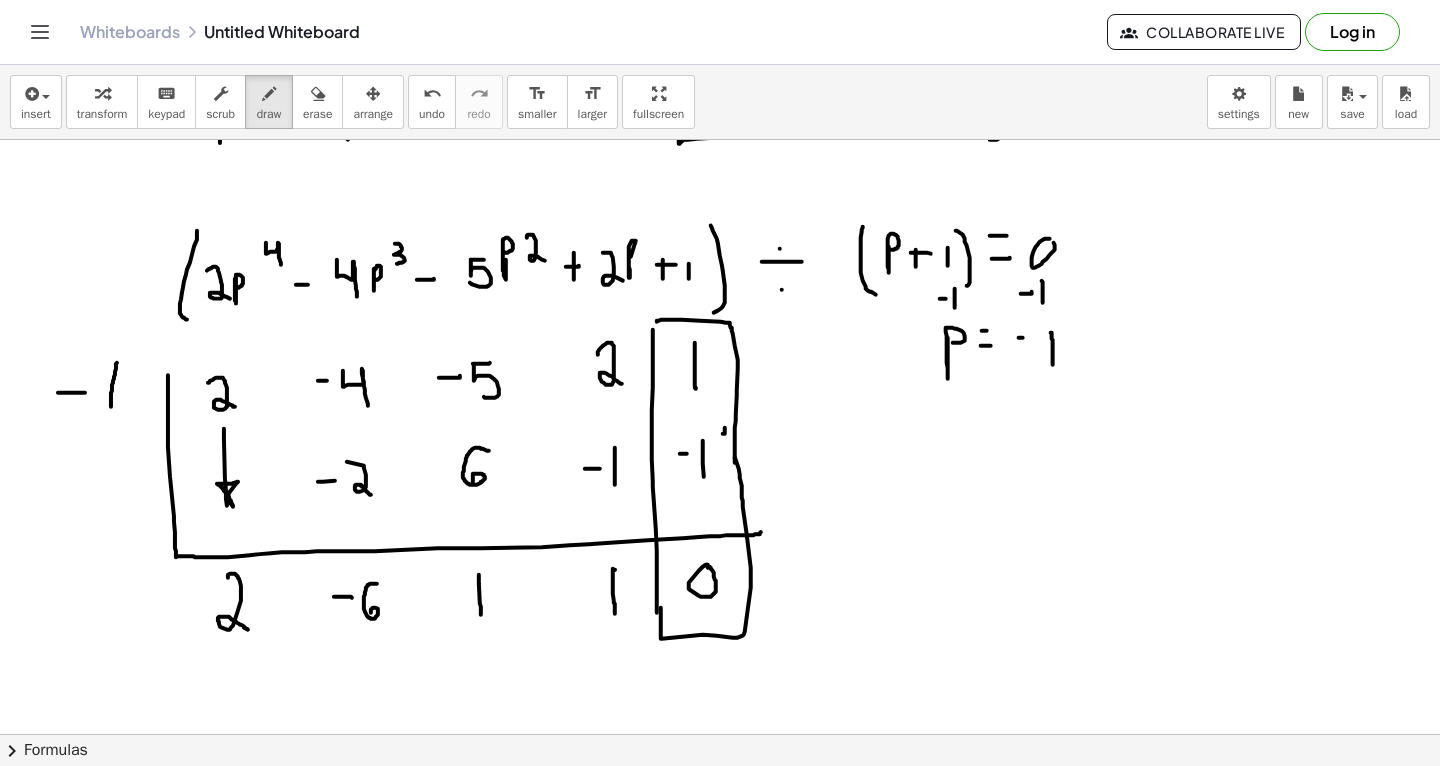 drag, startPoint x: 661, startPoint y: 607, endPoint x: 733, endPoint y: 451, distance: 171.81386 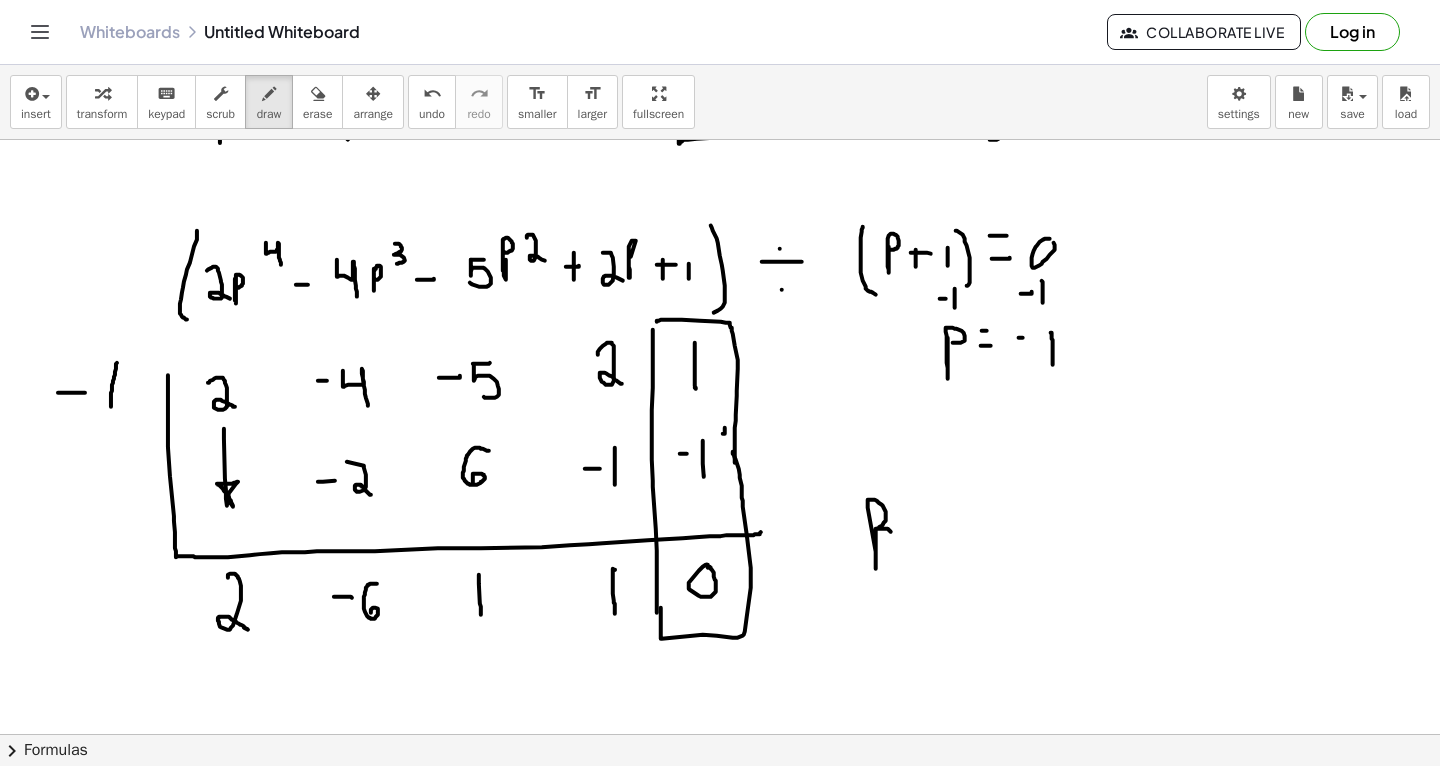 drag, startPoint x: 876, startPoint y: 528, endPoint x: 913, endPoint y: 557, distance: 47.010635 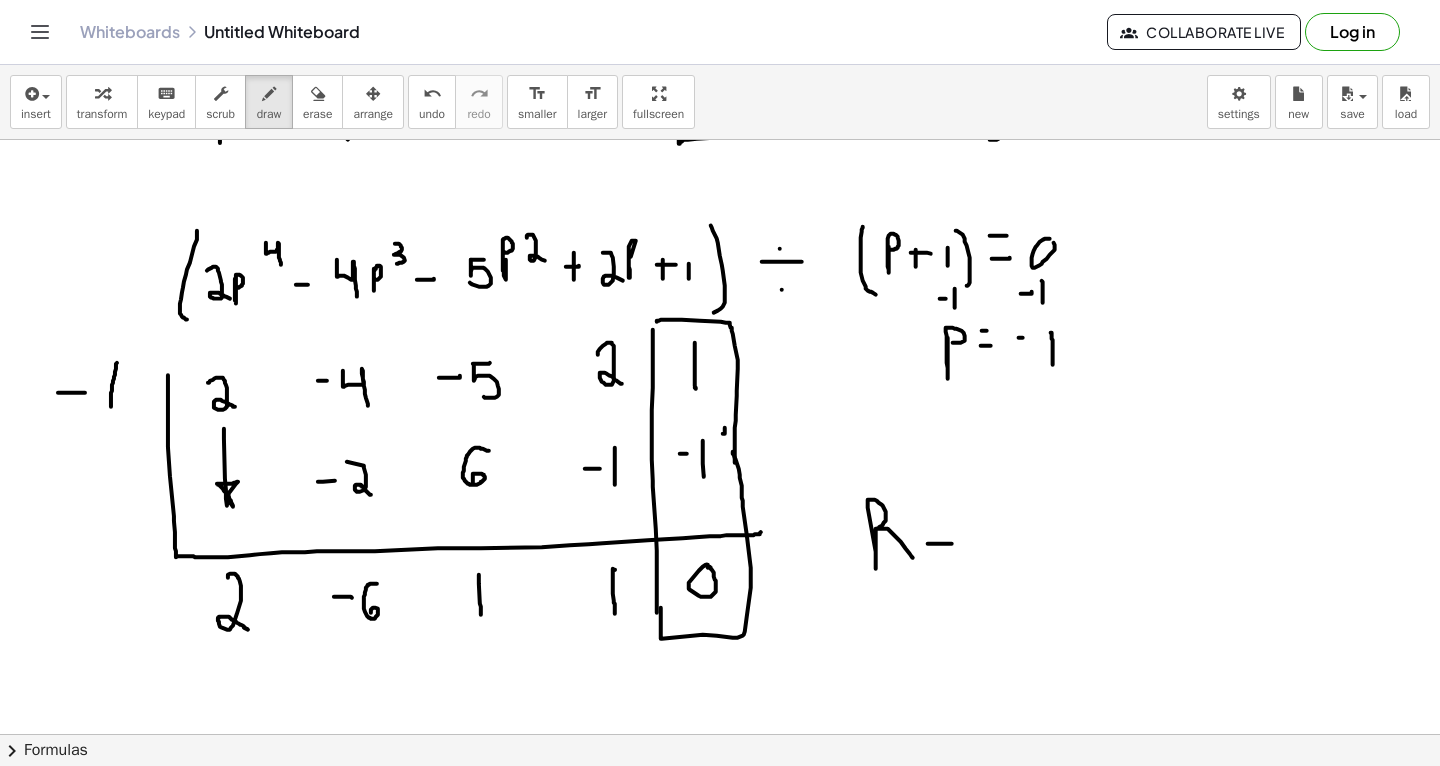 drag, startPoint x: 928, startPoint y: 543, endPoint x: 952, endPoint y: 543, distance: 24 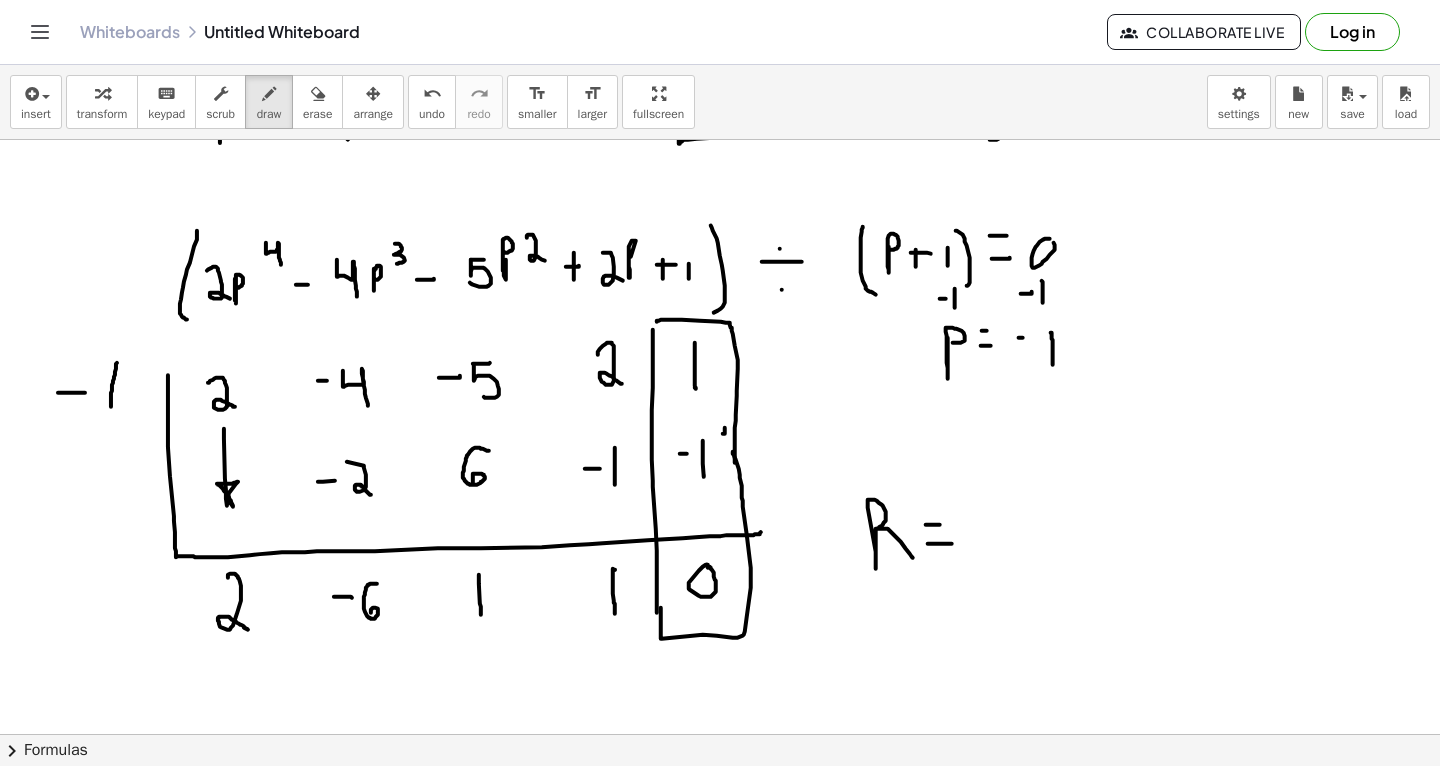 drag, startPoint x: 926, startPoint y: 524, endPoint x: 946, endPoint y: 523, distance: 20.024984 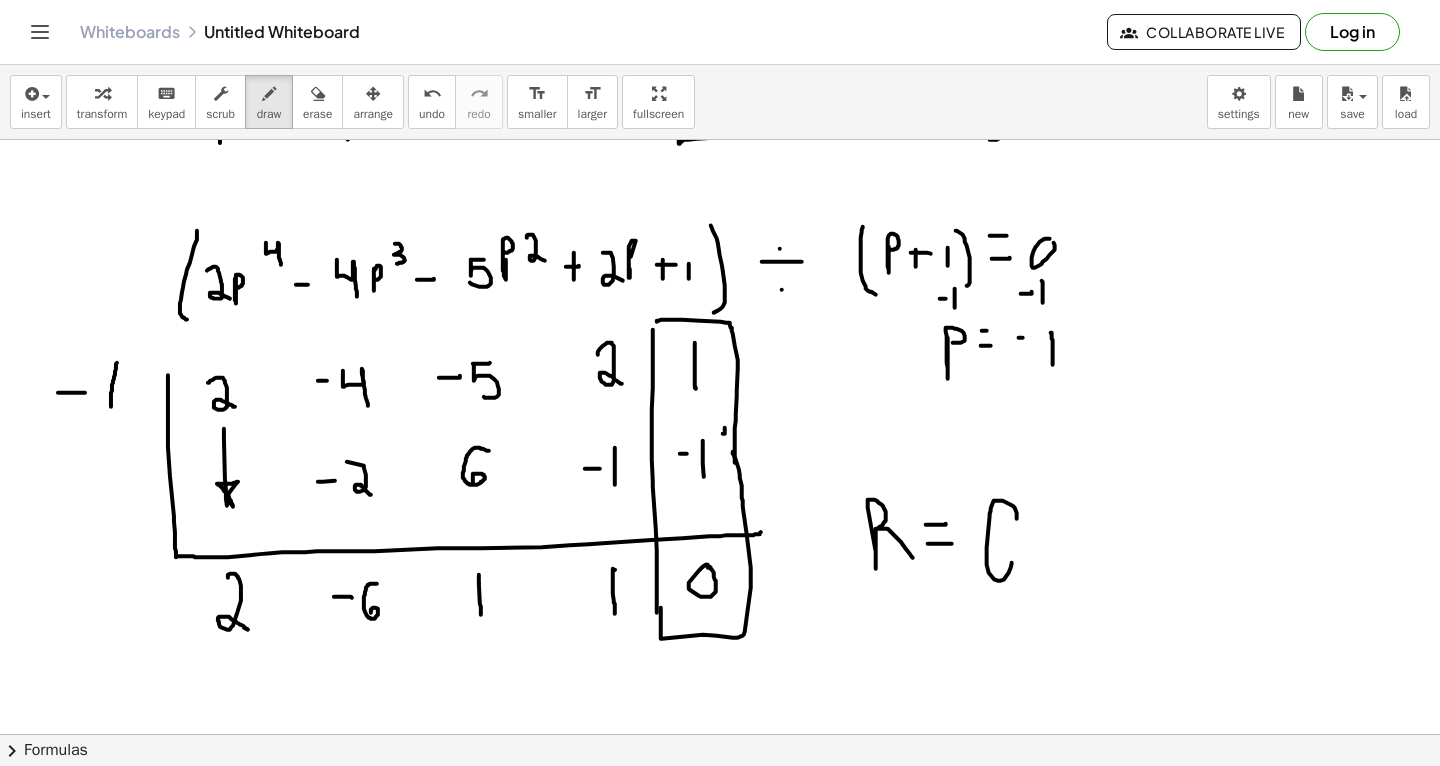 drag, startPoint x: 1017, startPoint y: 518, endPoint x: 1007, endPoint y: 503, distance: 18.027756 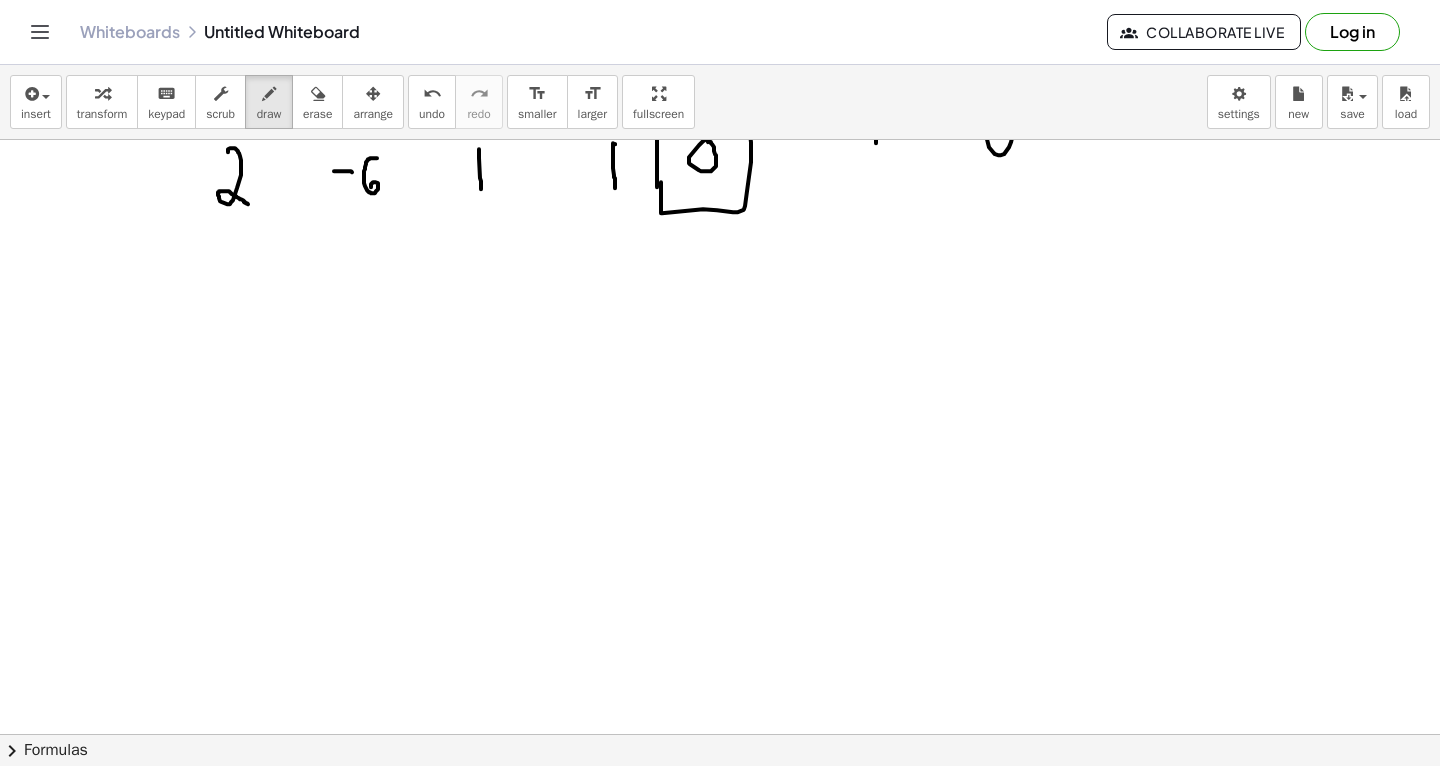 scroll, scrollTop: 1374, scrollLeft: 0, axis: vertical 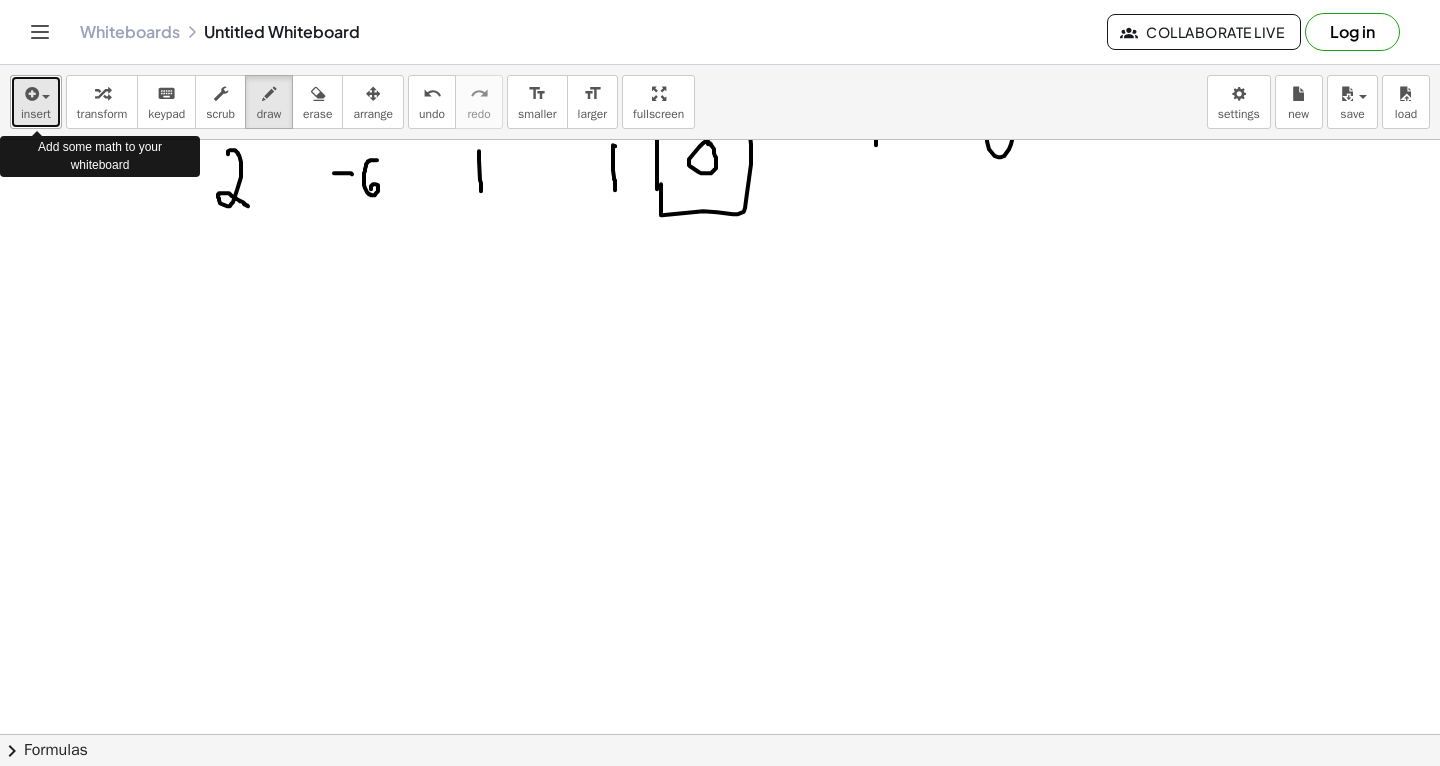 click at bounding box center (30, 94) 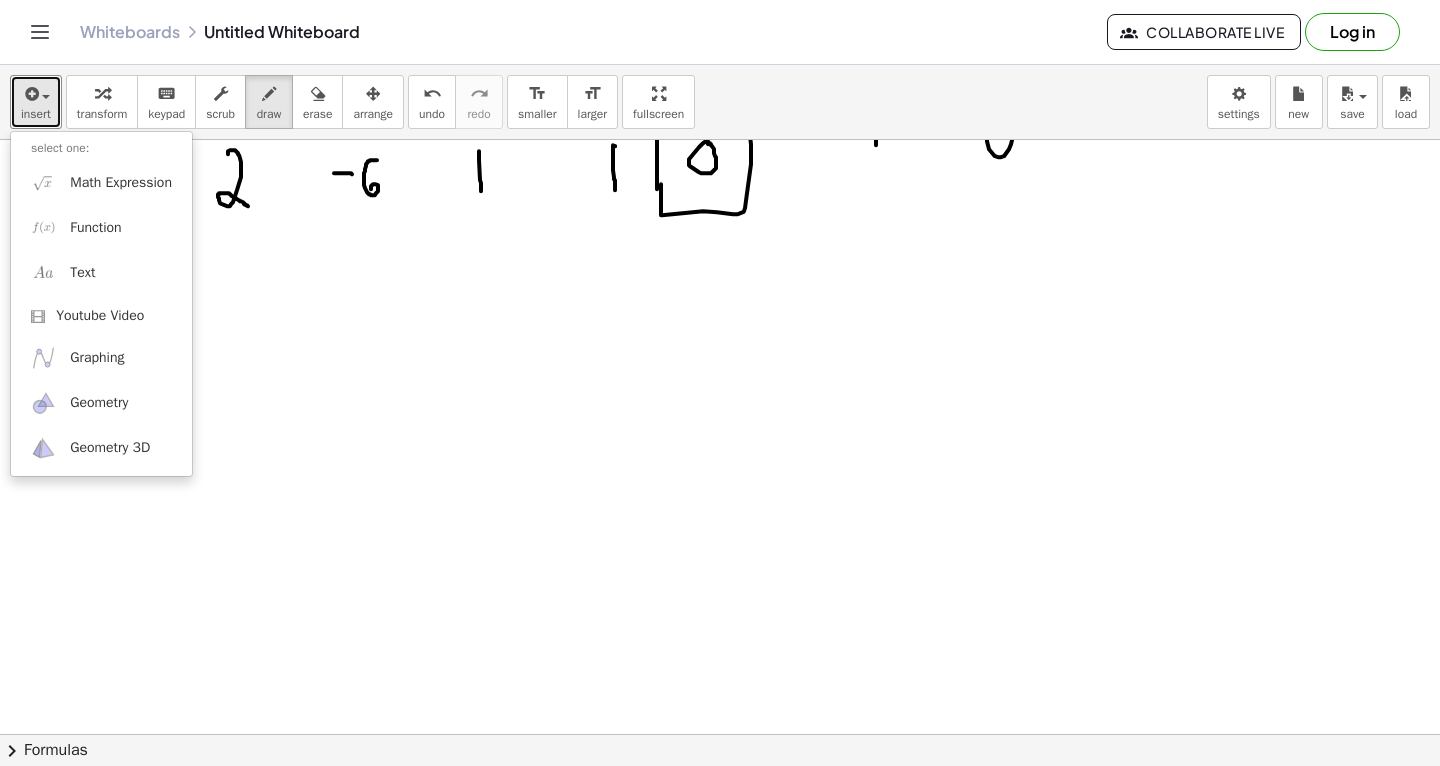 click at bounding box center [720, -44] 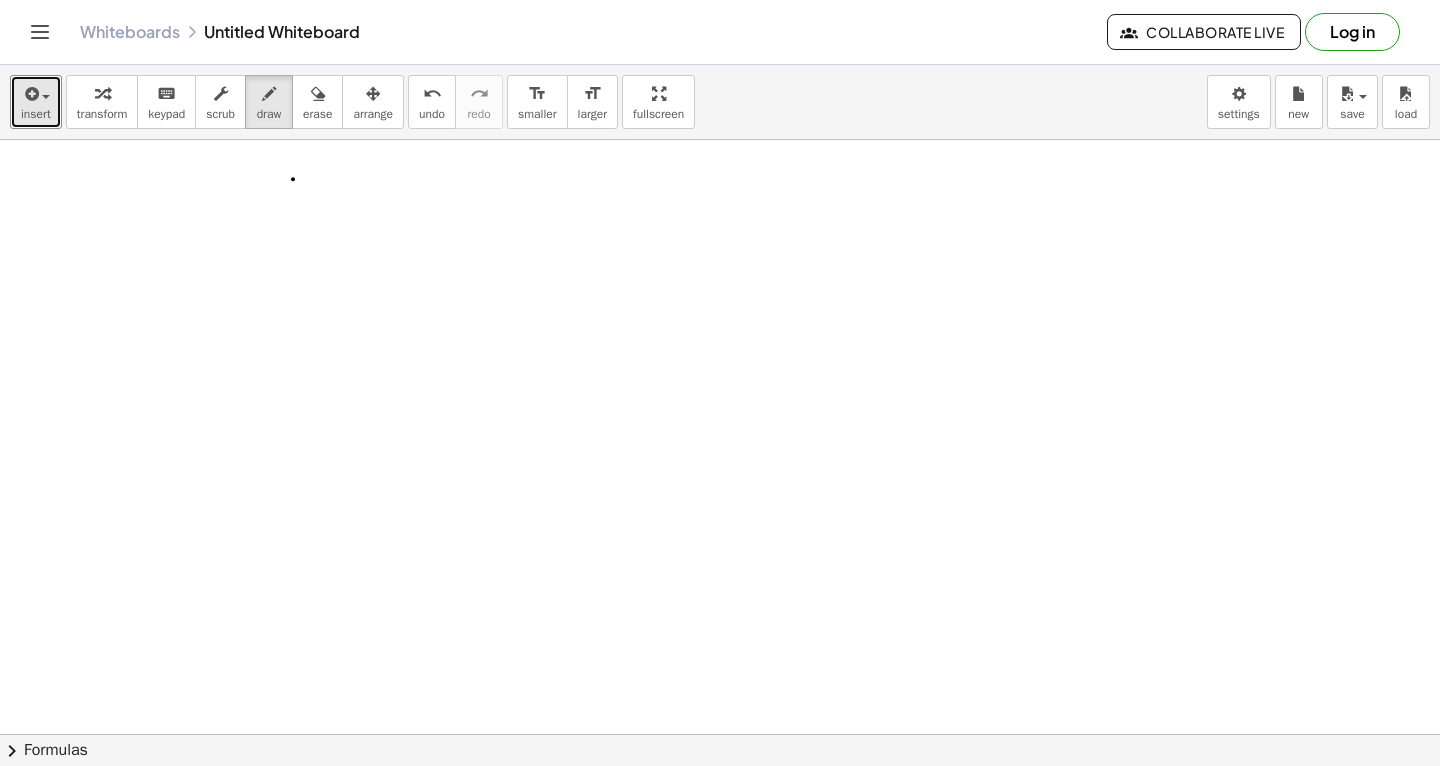 scroll, scrollTop: 1457, scrollLeft: 0, axis: vertical 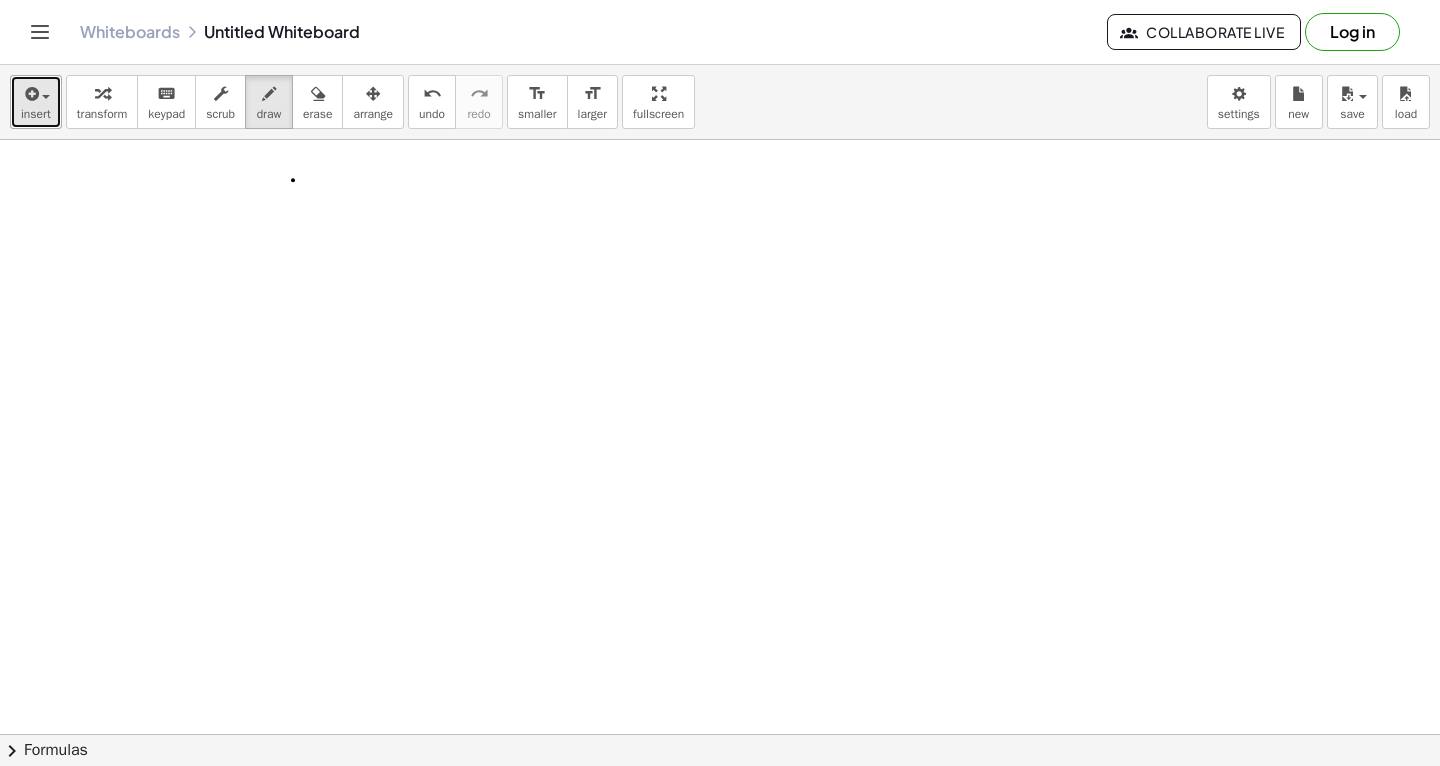 click at bounding box center (30, 94) 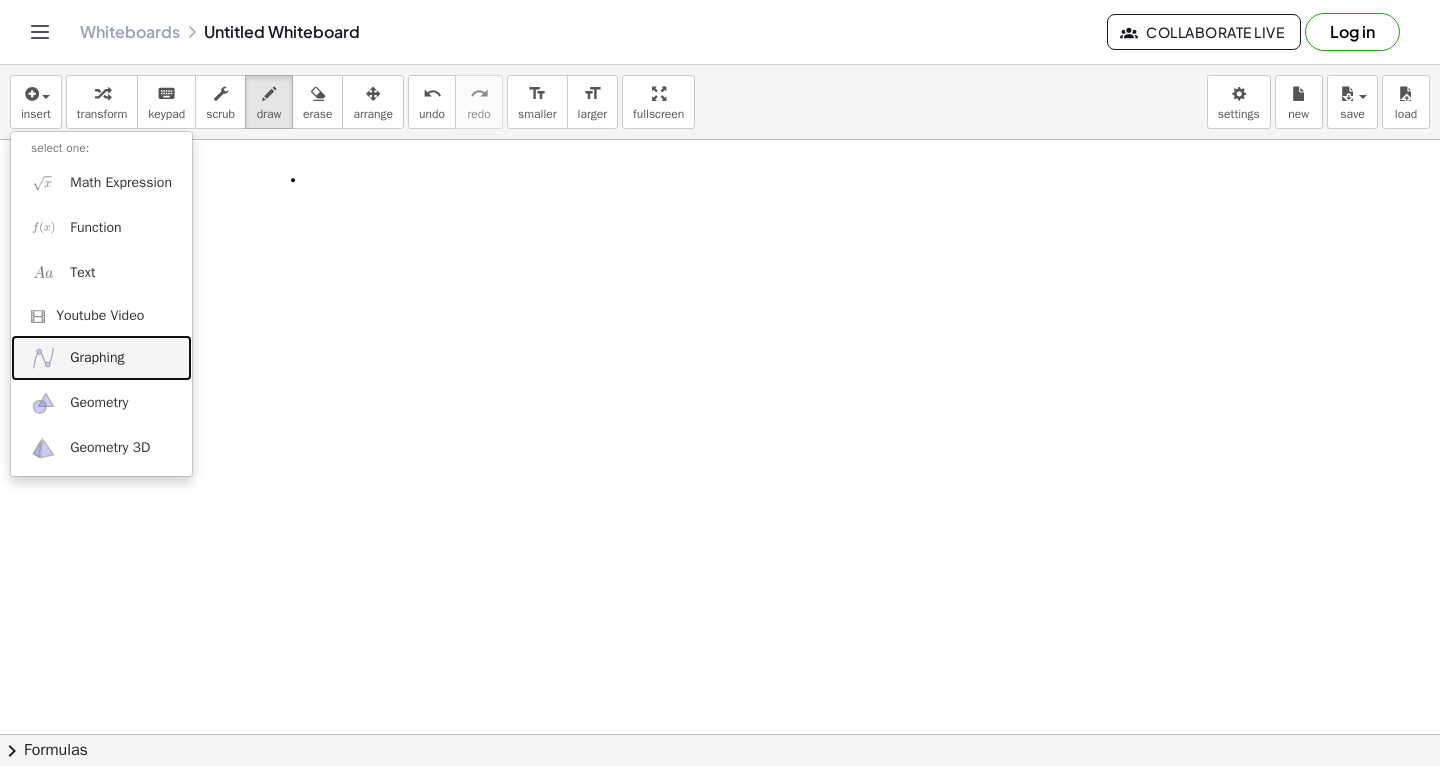 click on "Graphing" at bounding box center [97, 358] 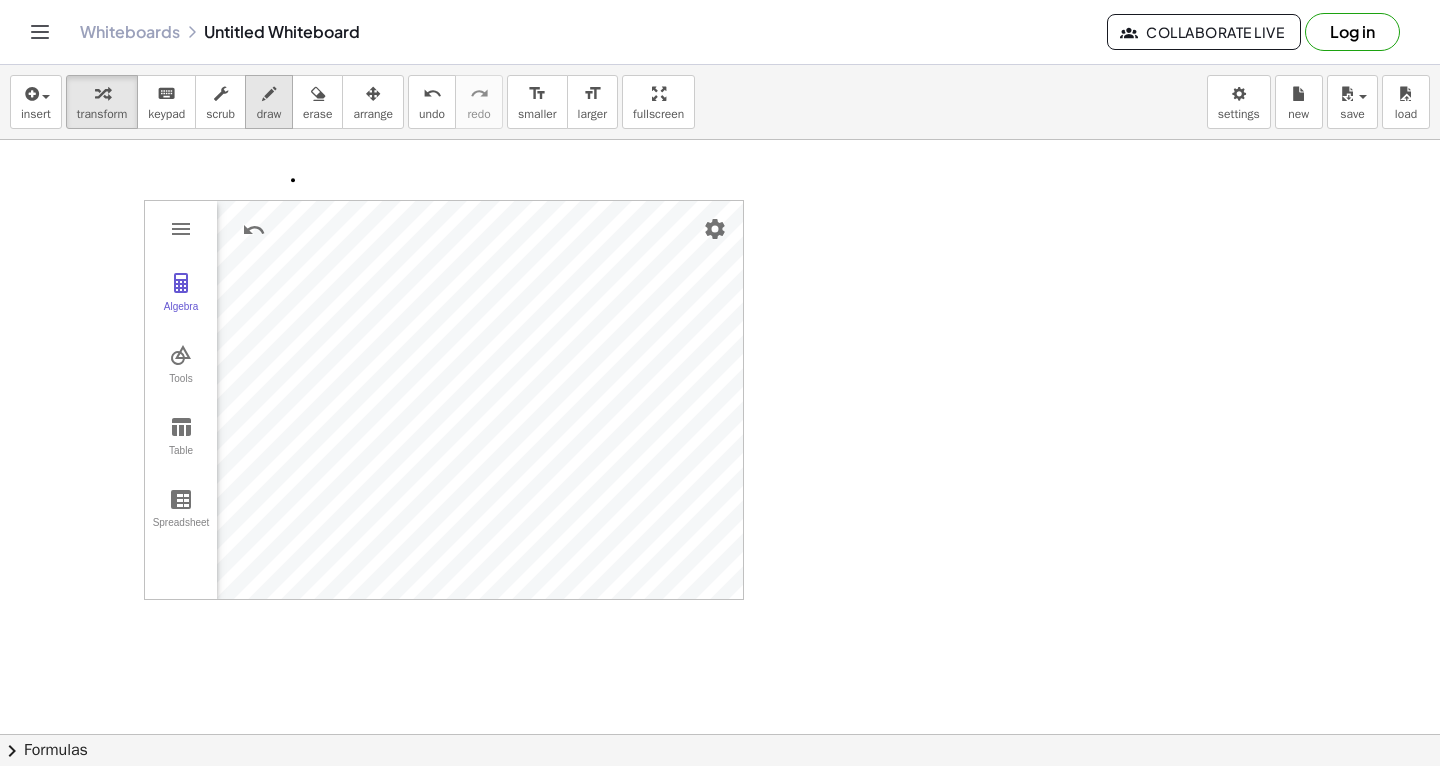 click at bounding box center [269, 94] 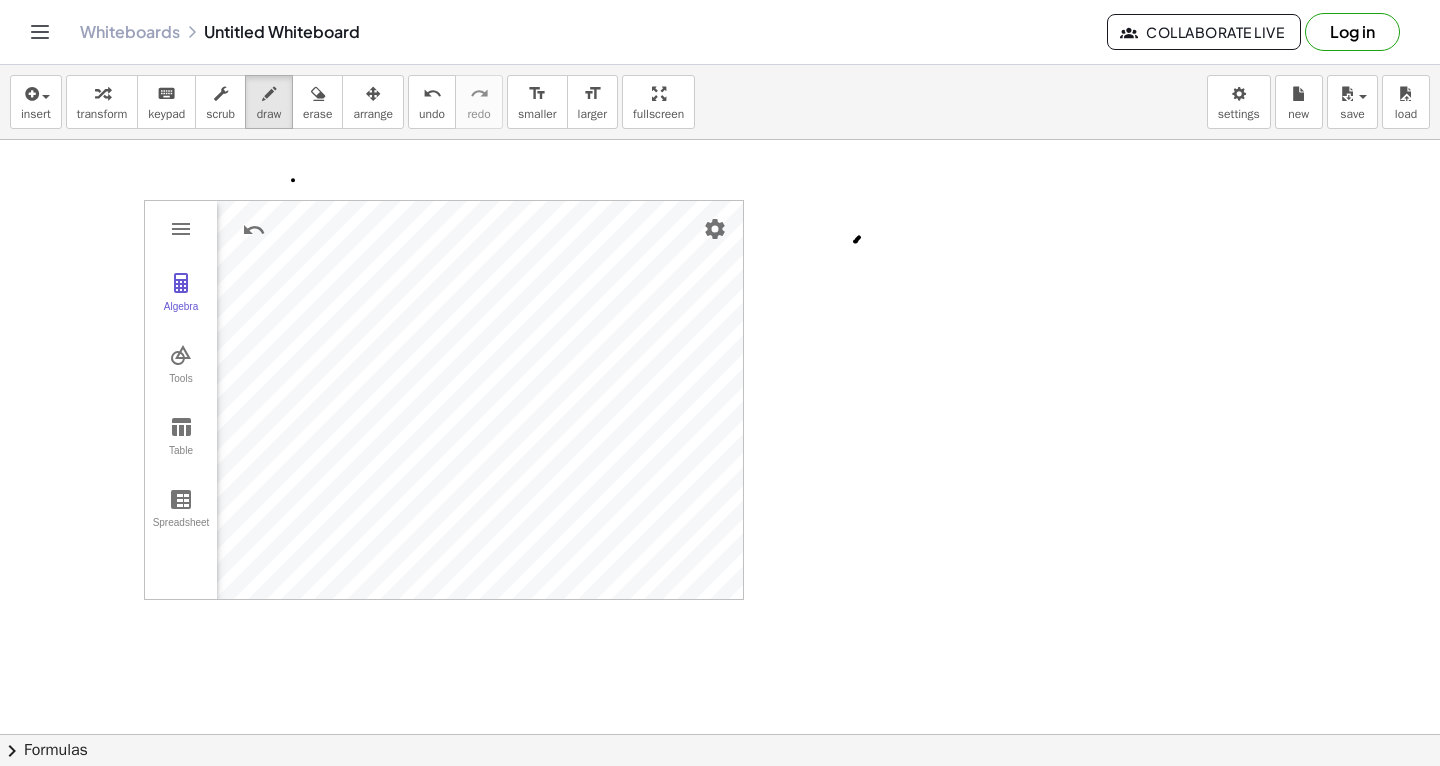 drag, startPoint x: 855, startPoint y: 240, endPoint x: 876, endPoint y: 222, distance: 27.658634 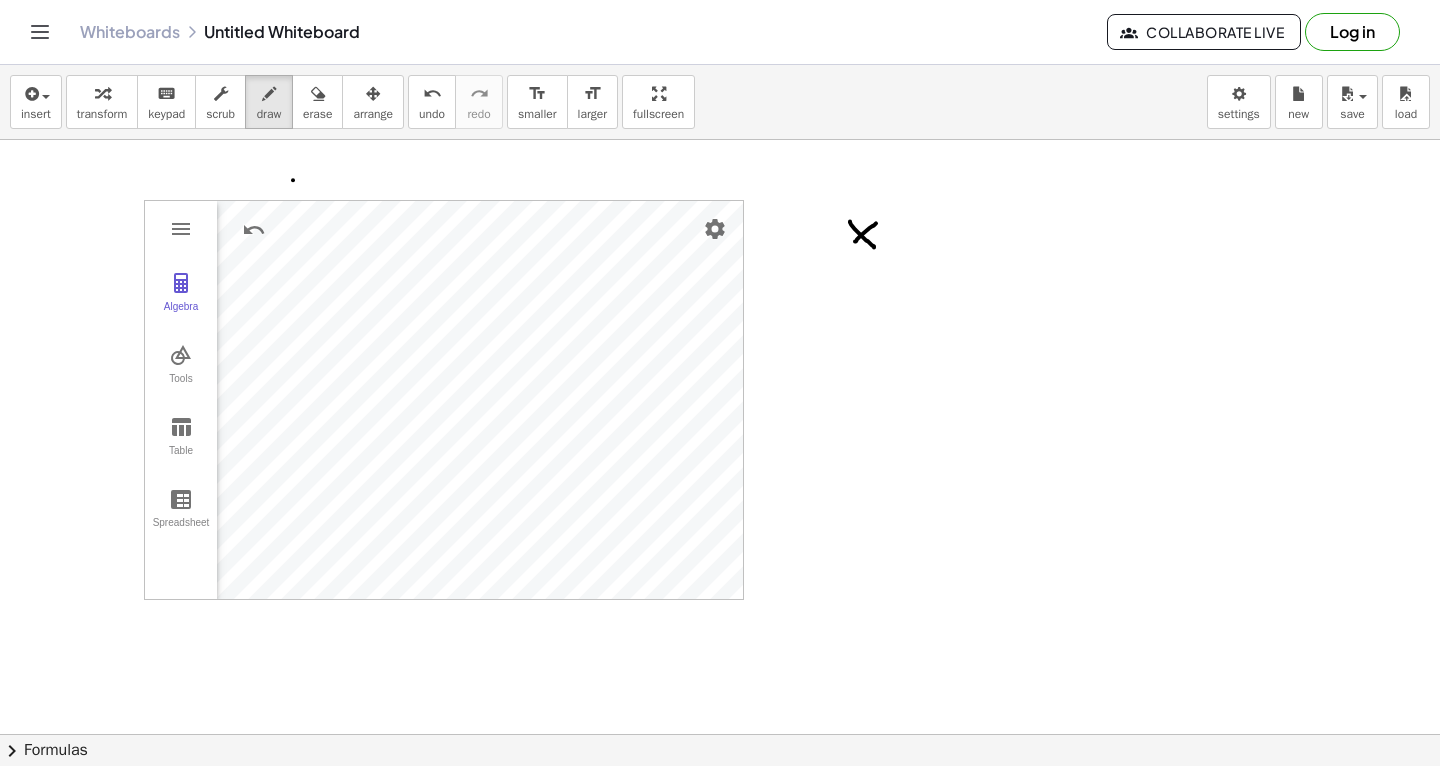 drag, startPoint x: 850, startPoint y: 220, endPoint x: 874, endPoint y: 245, distance: 34.655445 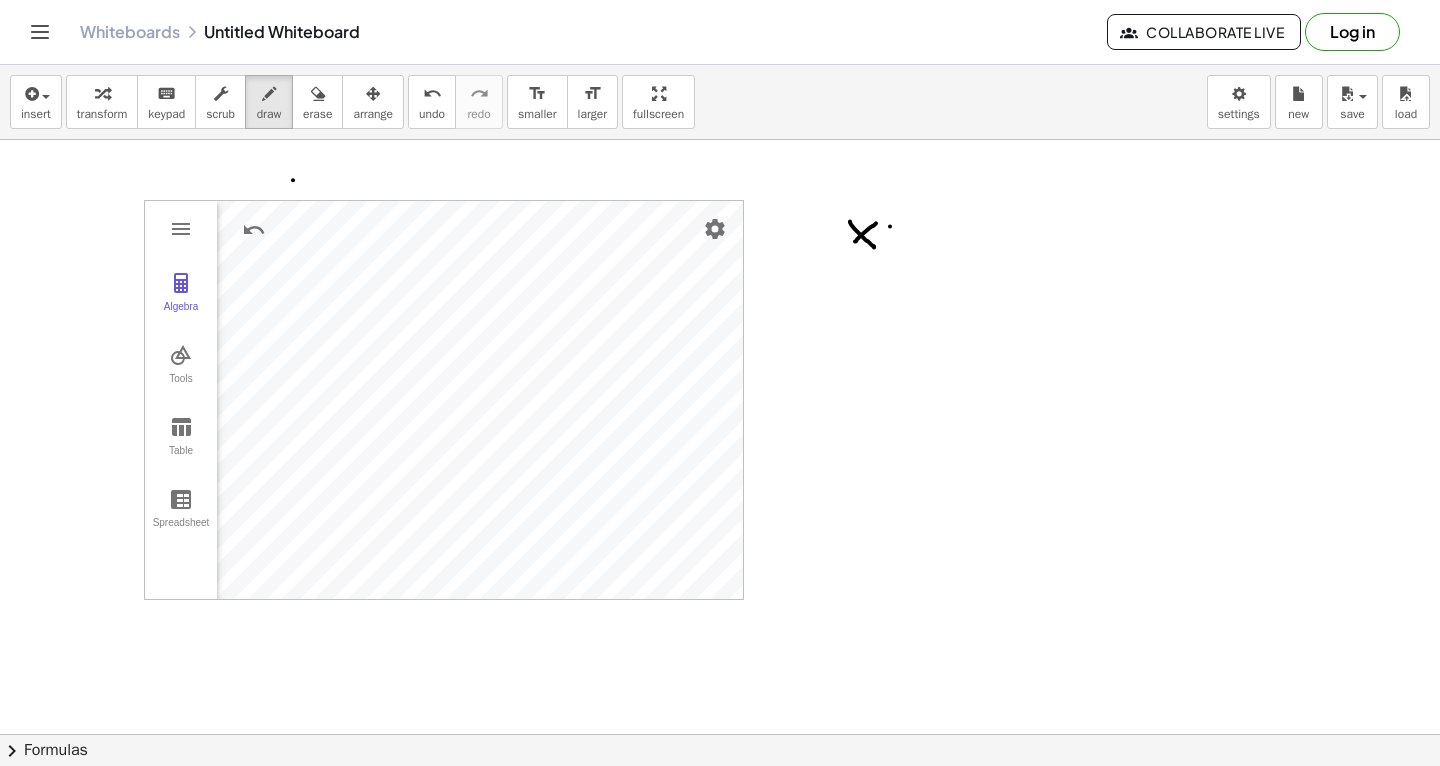 drag, startPoint x: 890, startPoint y: 225, endPoint x: 890, endPoint y: 237, distance: 12 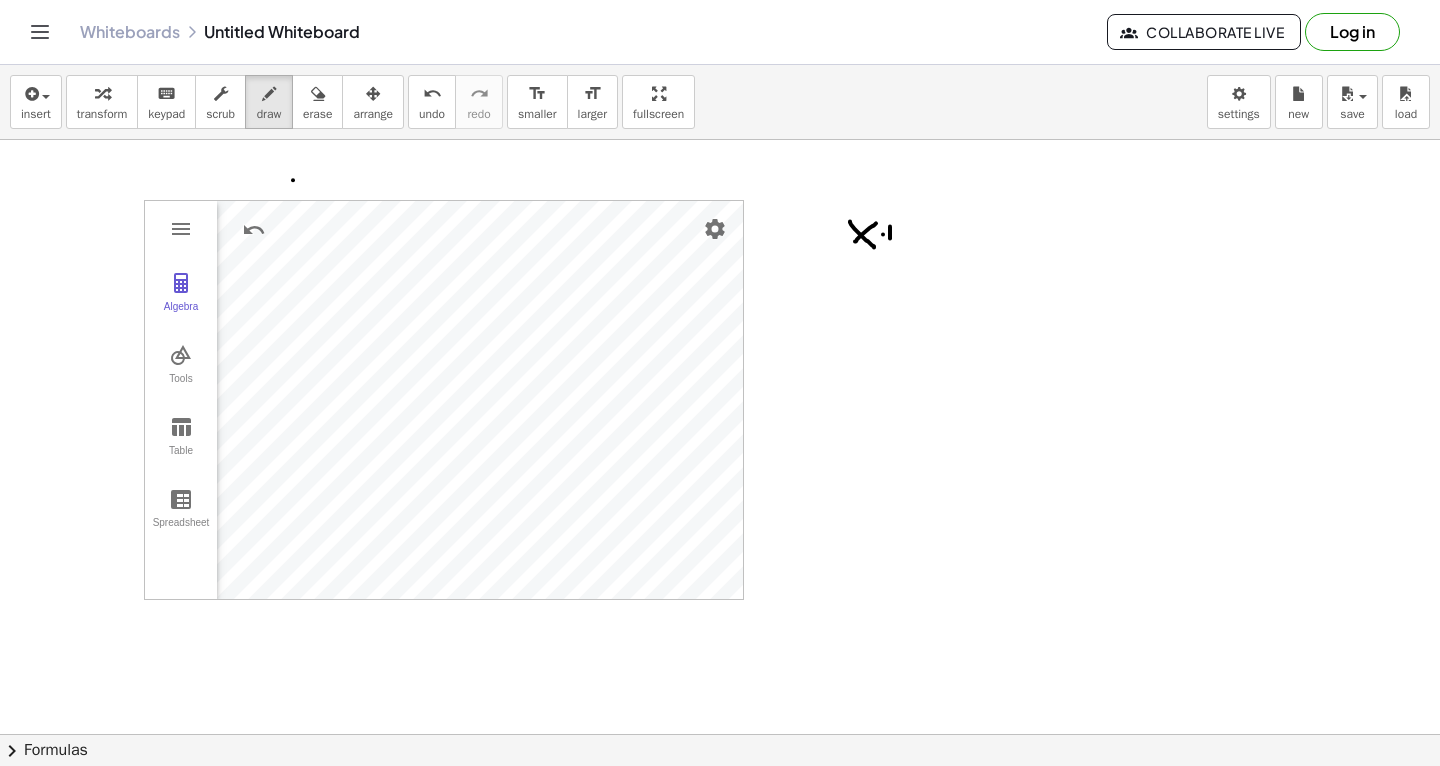 drag, startPoint x: 883, startPoint y: 233, endPoint x: 896, endPoint y: 233, distance: 13 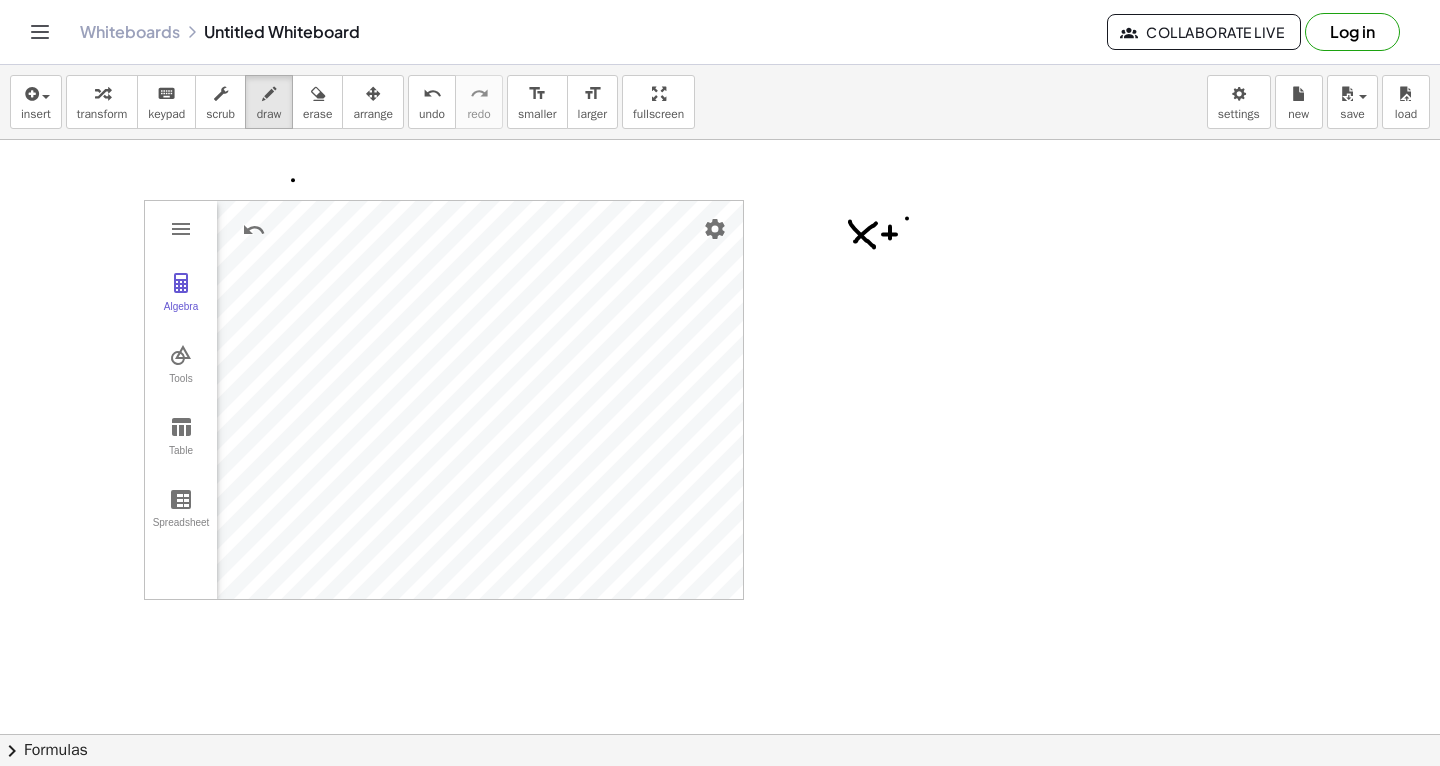 drag, startPoint x: 907, startPoint y: 217, endPoint x: 918, endPoint y: 217, distance: 11 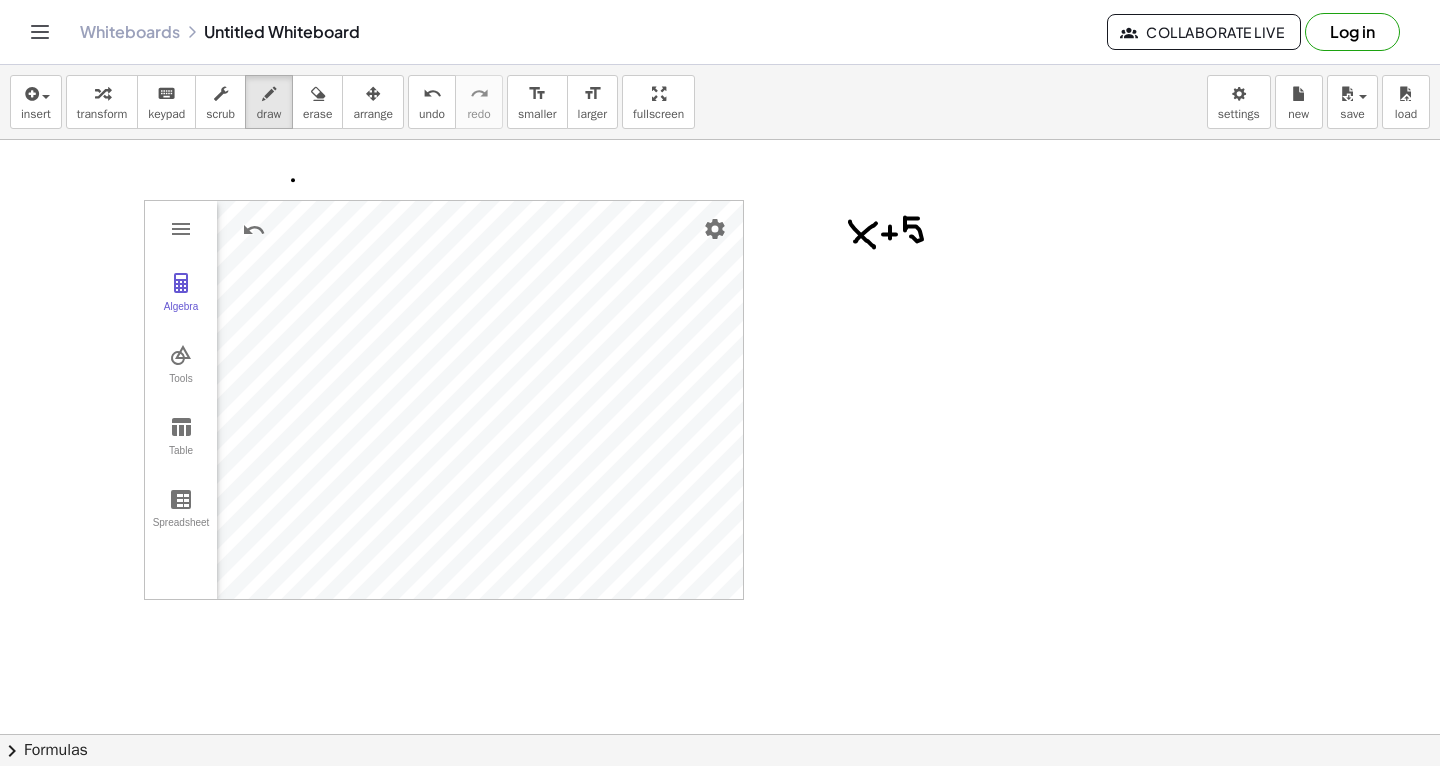 drag, startPoint x: 905, startPoint y: 216, endPoint x: 911, endPoint y: 233, distance: 18.027756 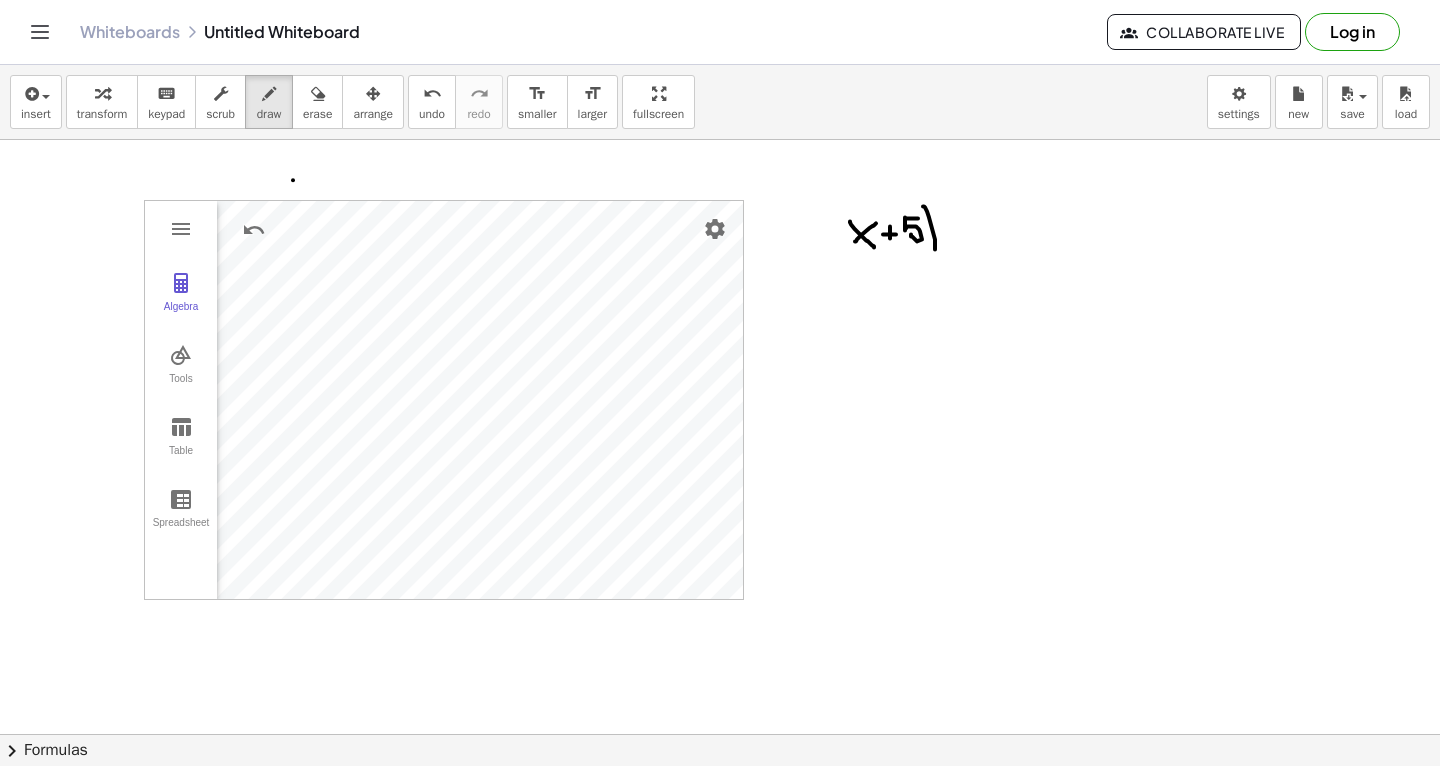 drag, startPoint x: 923, startPoint y: 205, endPoint x: 933, endPoint y: 248, distance: 44.14748 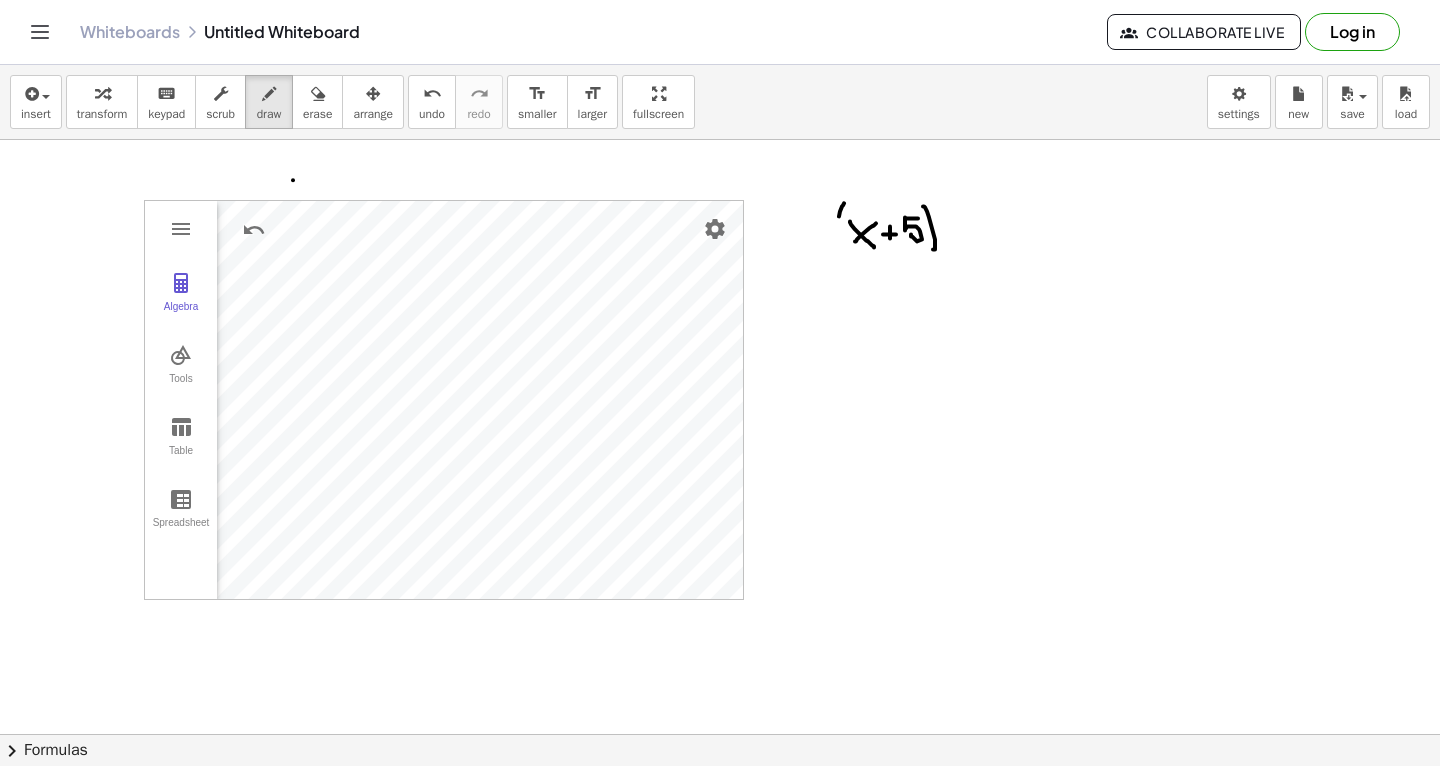drag, startPoint x: 844, startPoint y: 202, endPoint x: 851, endPoint y: 255, distance: 53.460266 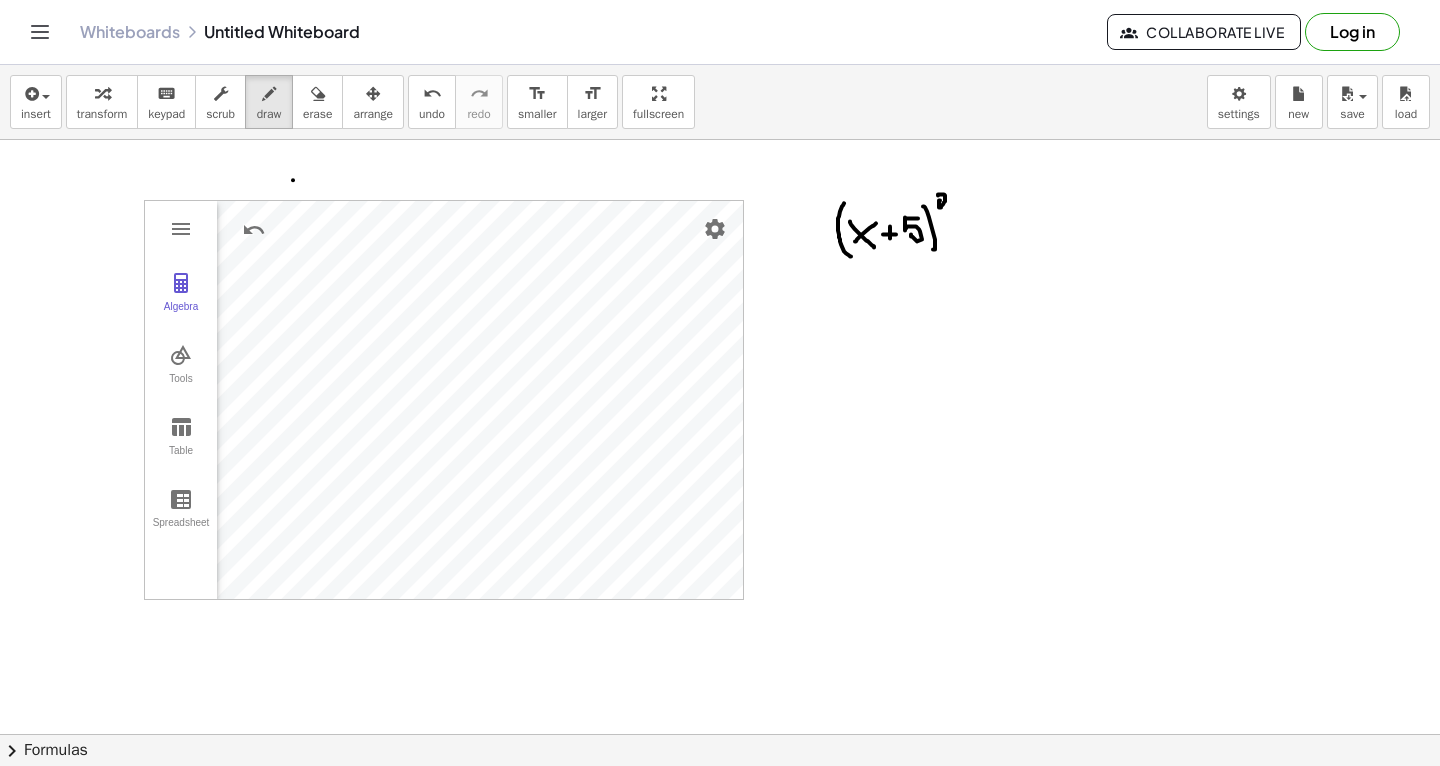 drag, startPoint x: 938, startPoint y: 194, endPoint x: 949, endPoint y: 204, distance: 14.866069 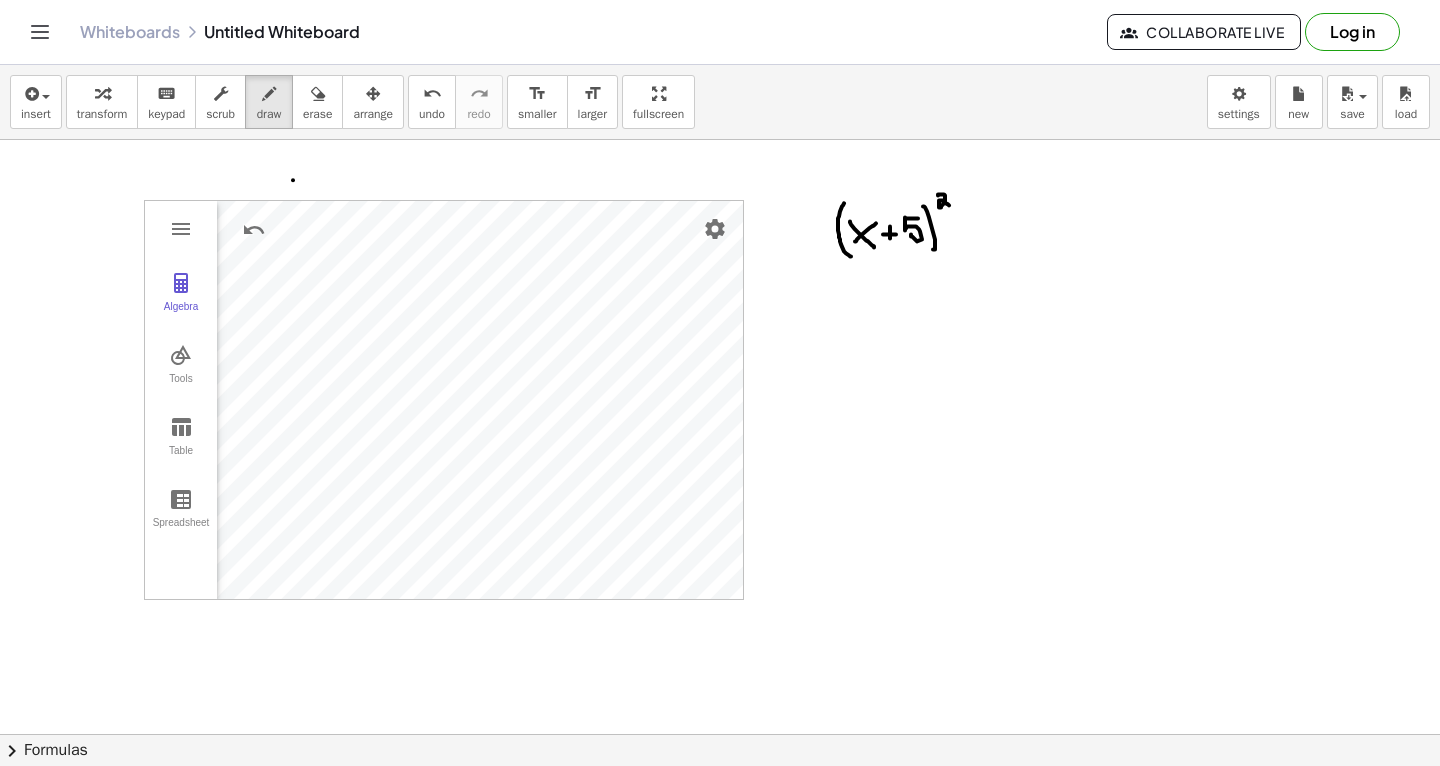 click at bounding box center (720, -127) 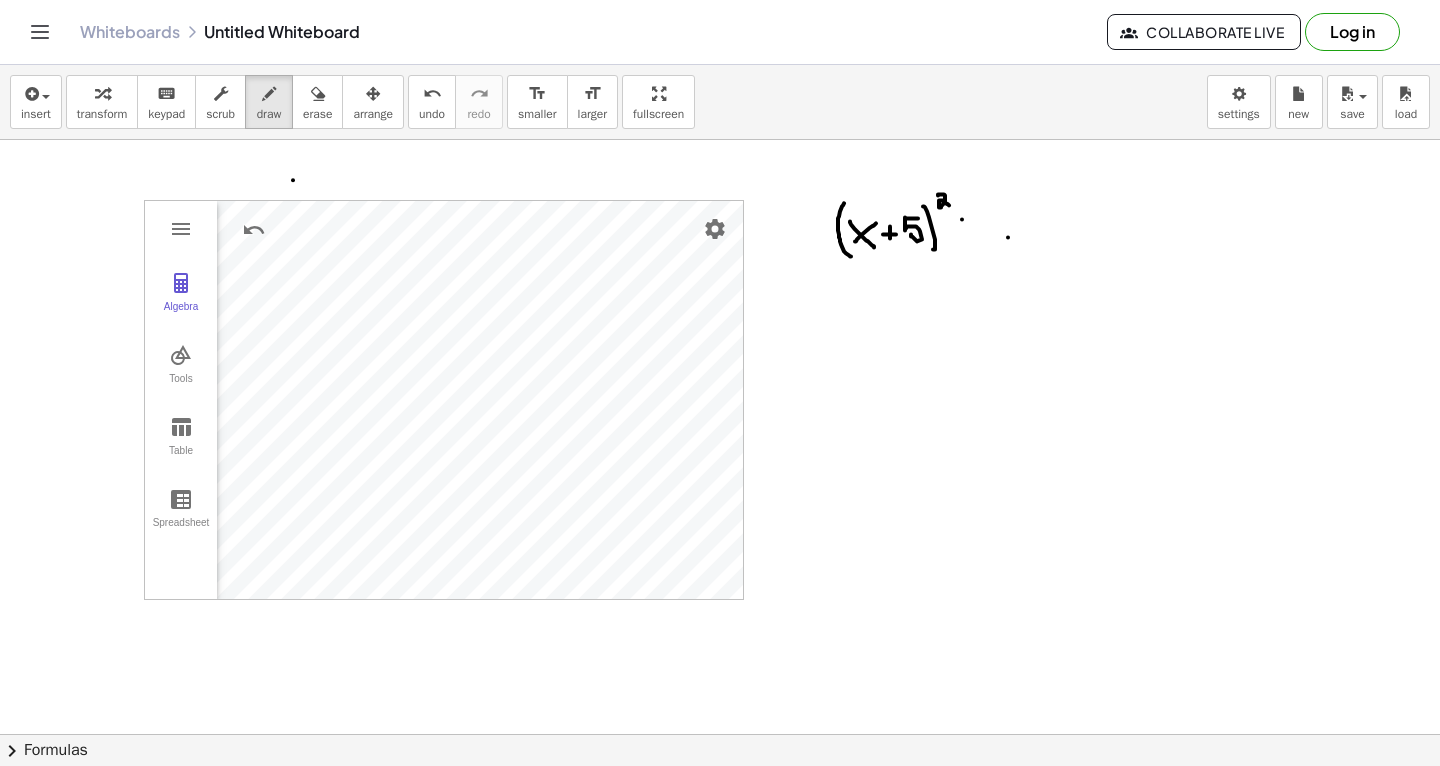 drag, startPoint x: 1008, startPoint y: 236, endPoint x: 1033, endPoint y: 208, distance: 37.536648 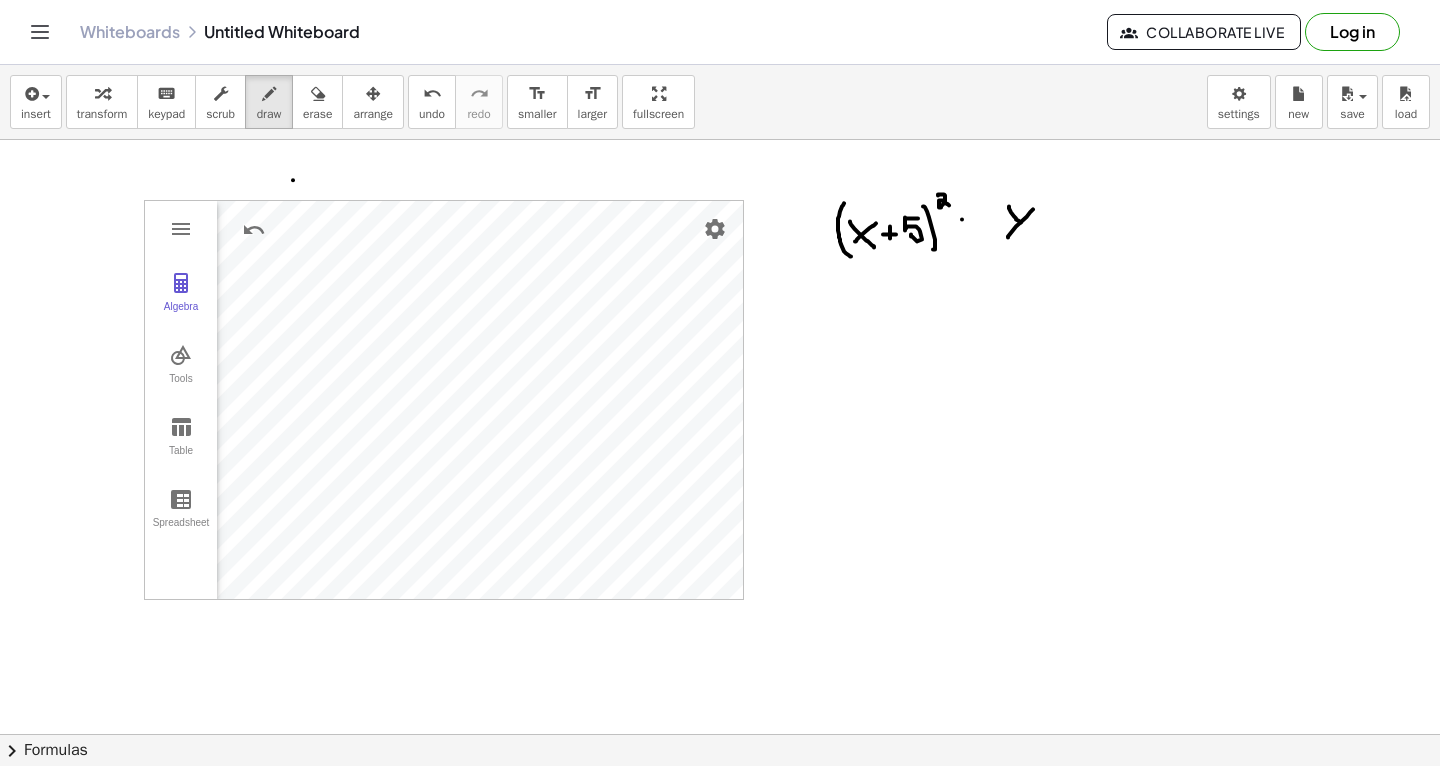 drag, startPoint x: 1009, startPoint y: 205, endPoint x: 1022, endPoint y: 222, distance: 21.400934 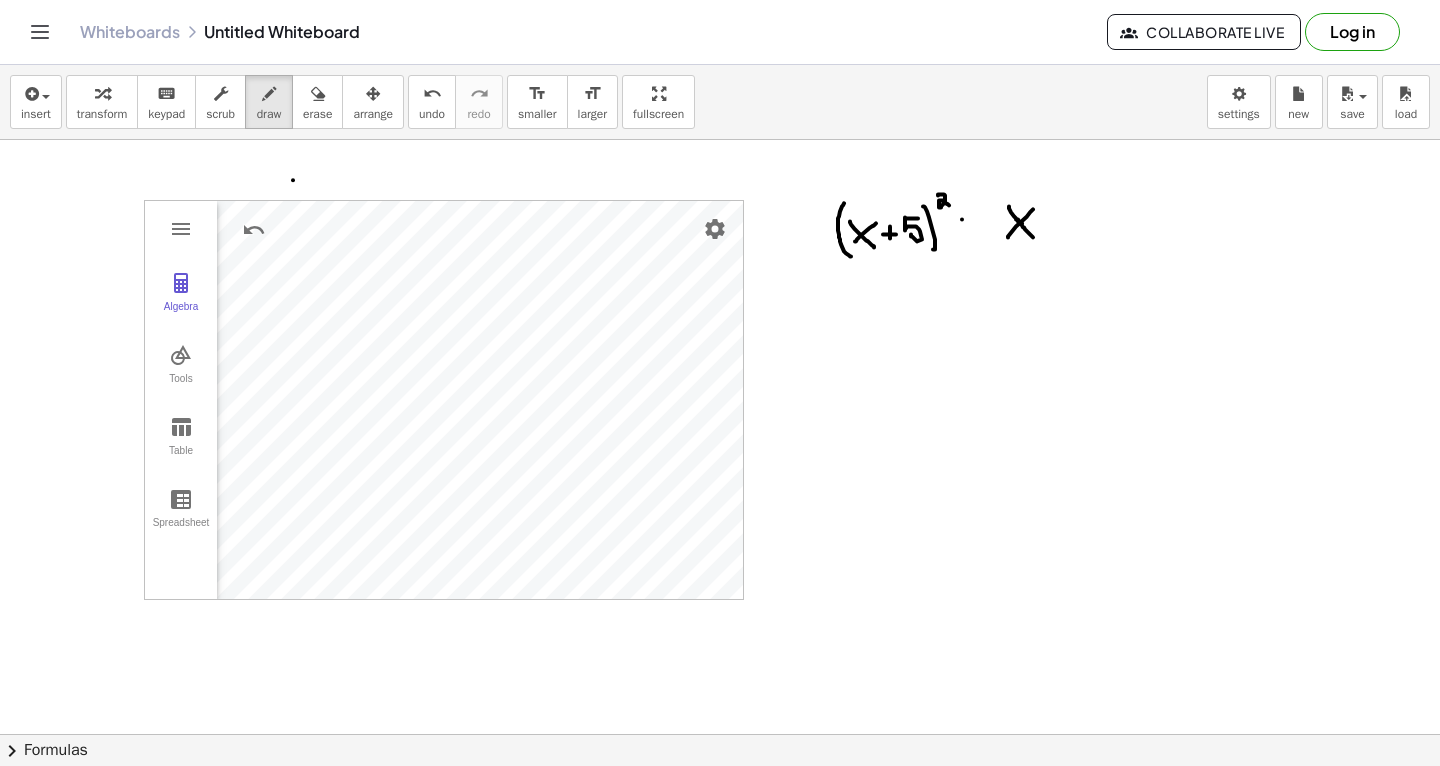 drag, startPoint x: 1018, startPoint y: 218, endPoint x: 1033, endPoint y: 235, distance: 22.671568 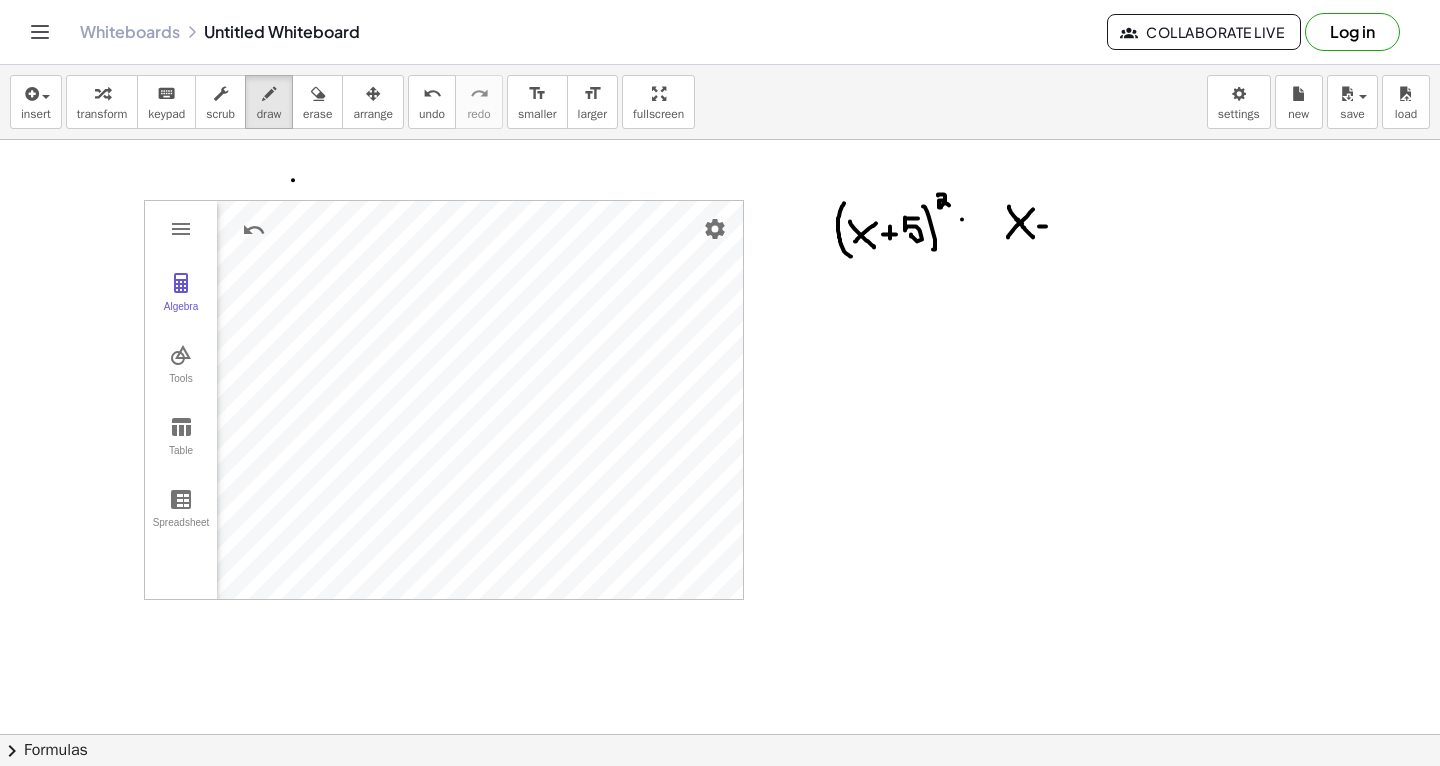 click at bounding box center [720, -127] 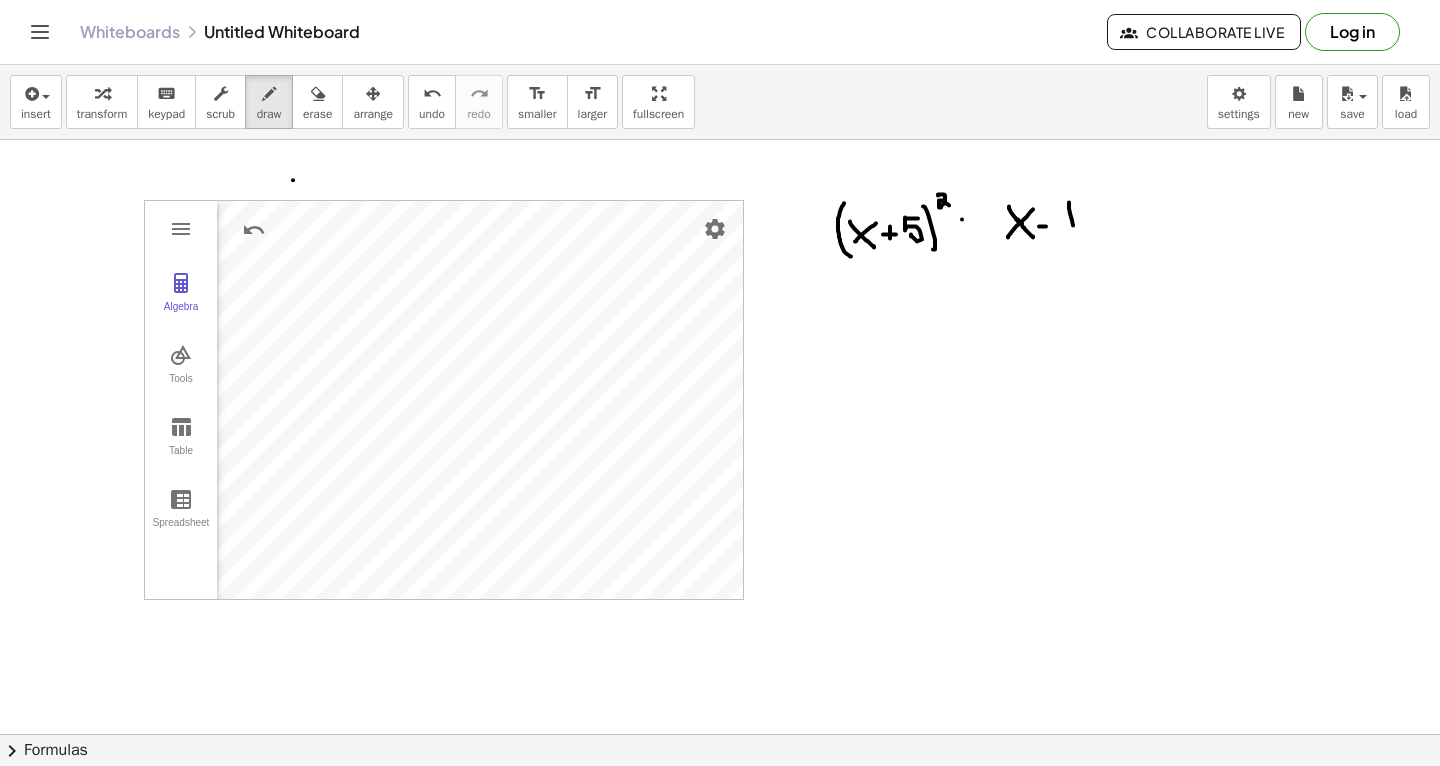 drag, startPoint x: 1069, startPoint y: 201, endPoint x: 1074, endPoint y: 229, distance: 28.442924 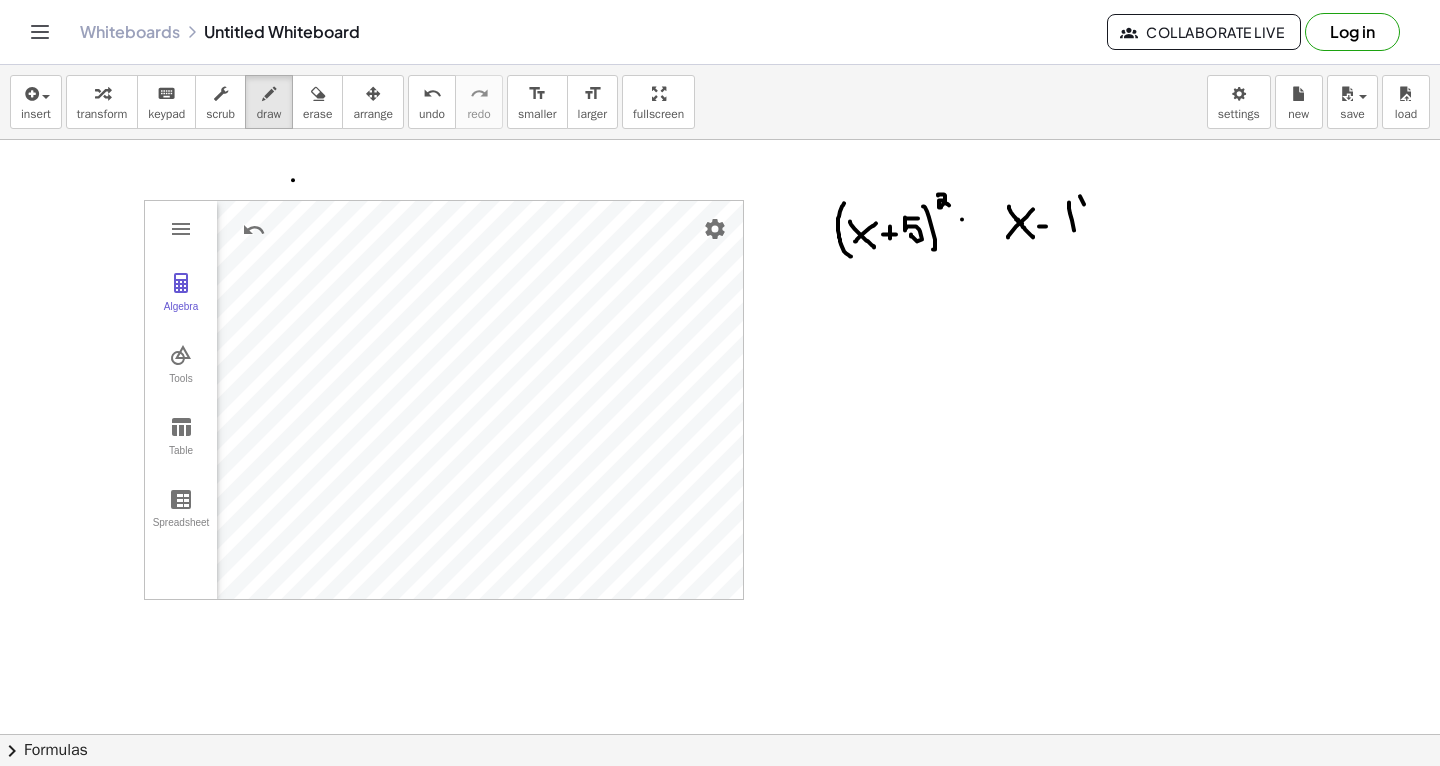 drag, startPoint x: 1080, startPoint y: 195, endPoint x: 1089, endPoint y: 240, distance: 45.891174 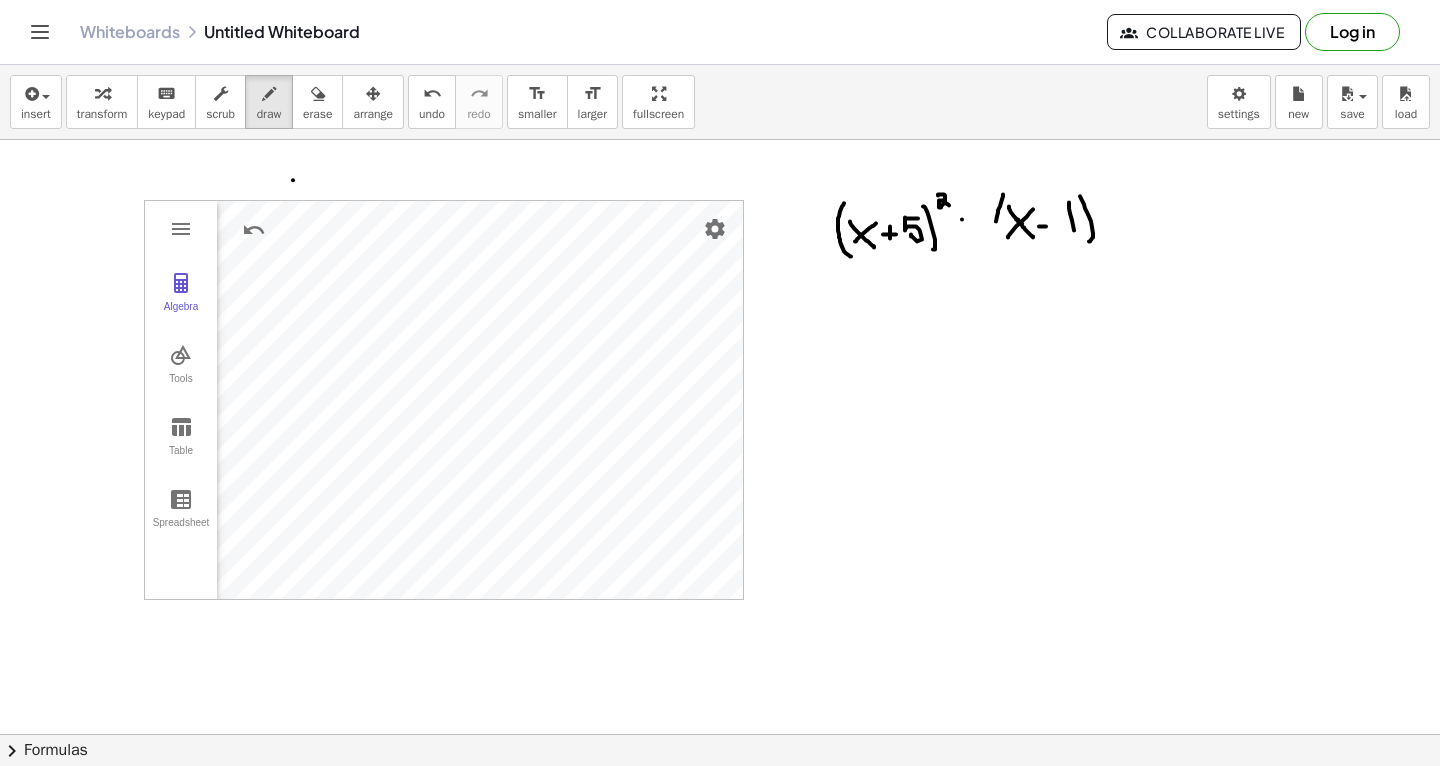 drag, startPoint x: 1003, startPoint y: 193, endPoint x: 1001, endPoint y: 248, distance: 55.03635 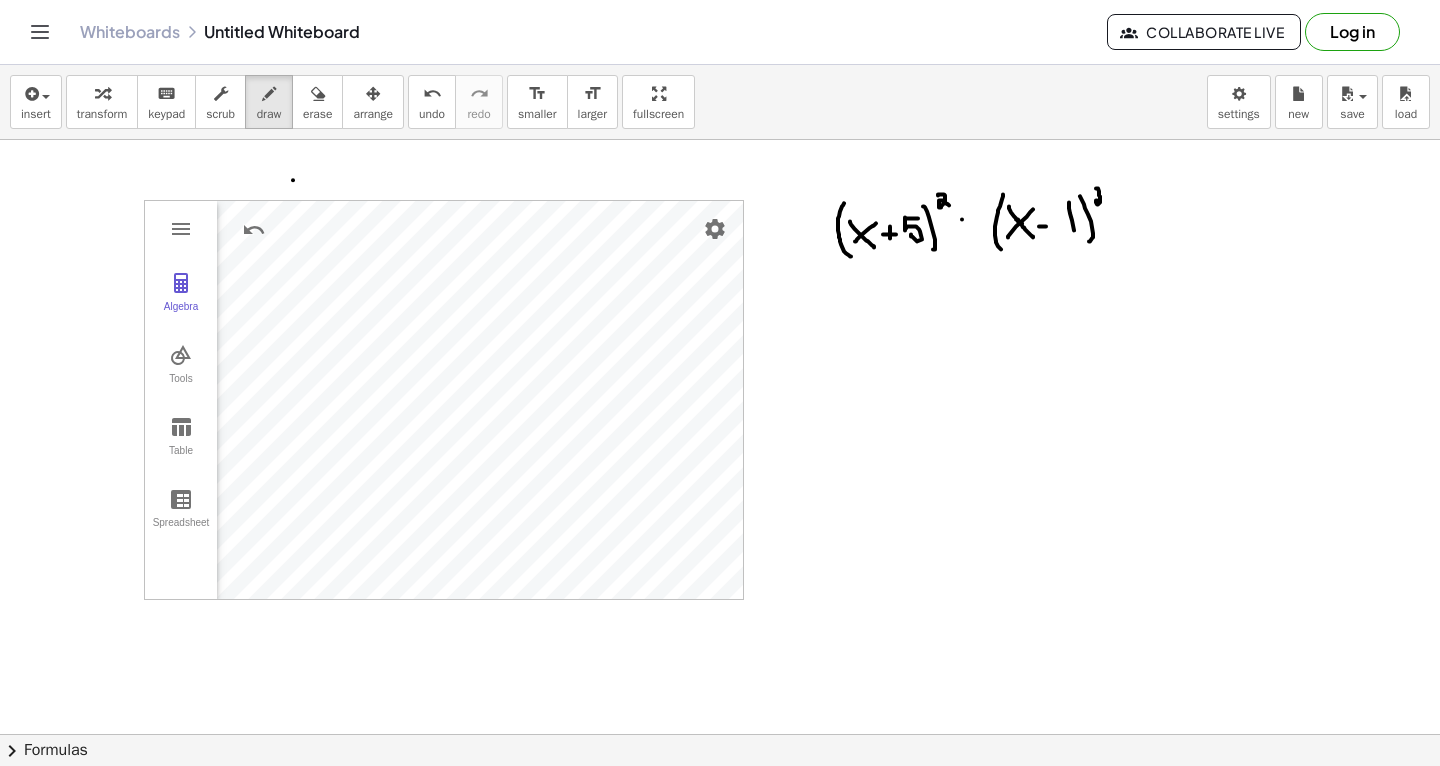 drag, startPoint x: 1096, startPoint y: 187, endPoint x: 1105, endPoint y: 202, distance: 17.492855 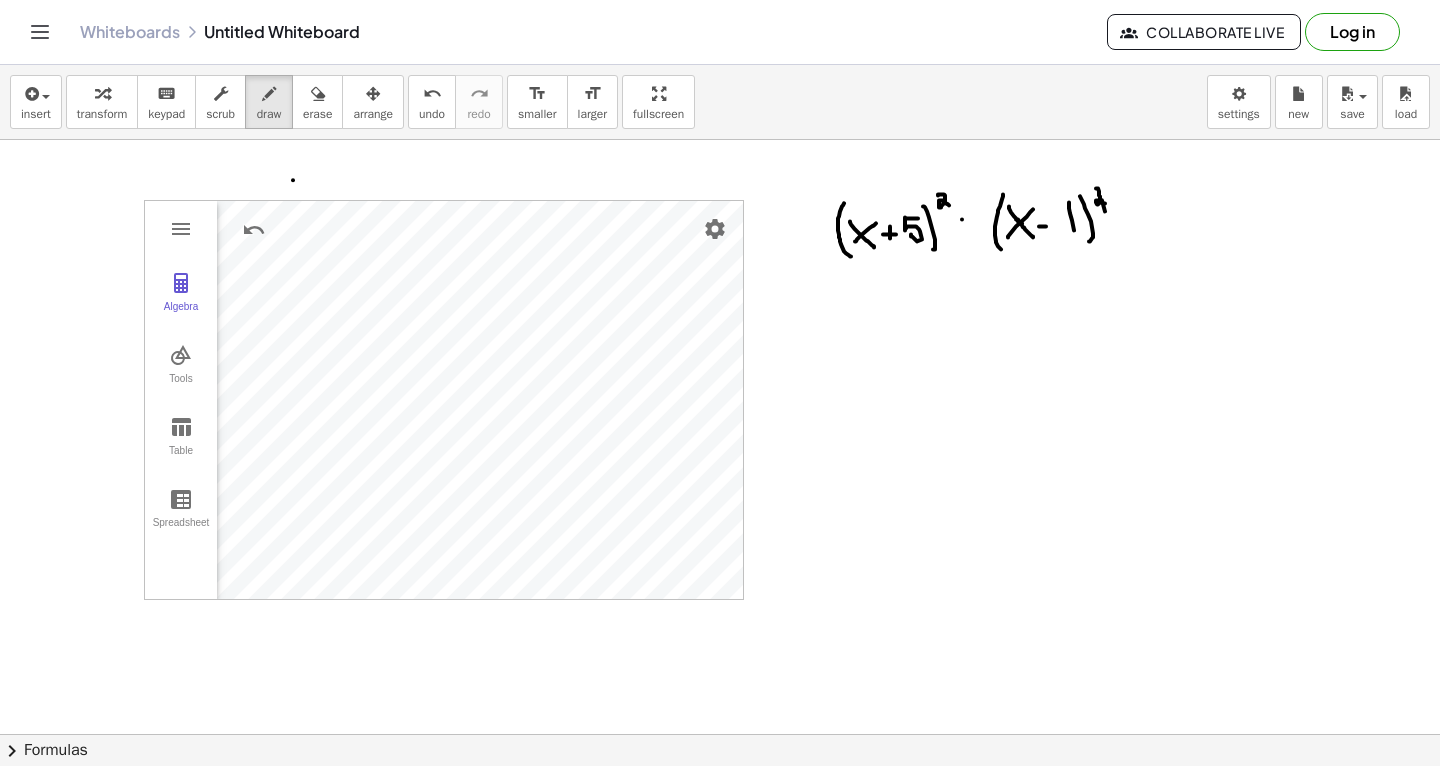 click at bounding box center (720, -127) 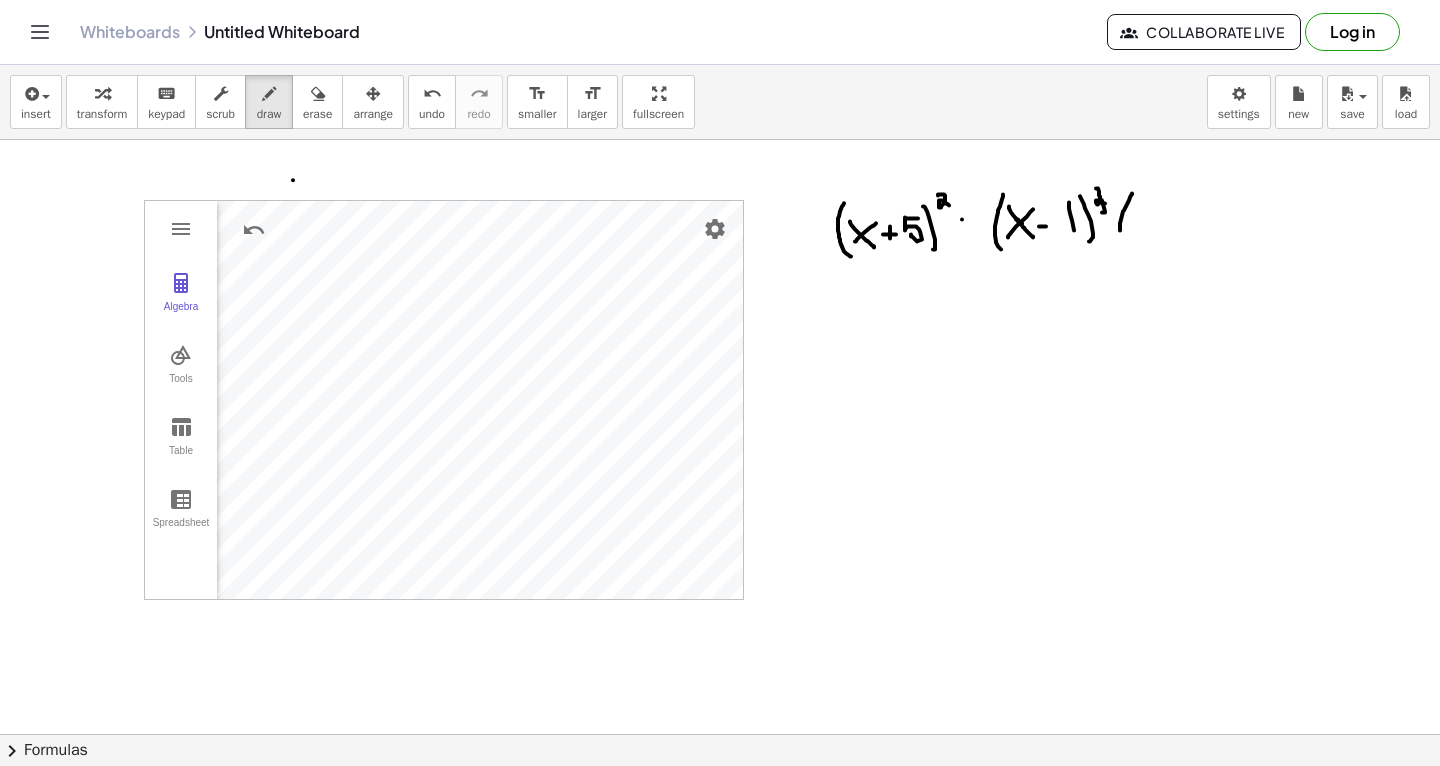 drag, startPoint x: 1132, startPoint y: 192, endPoint x: 1130, endPoint y: 236, distance: 44.04543 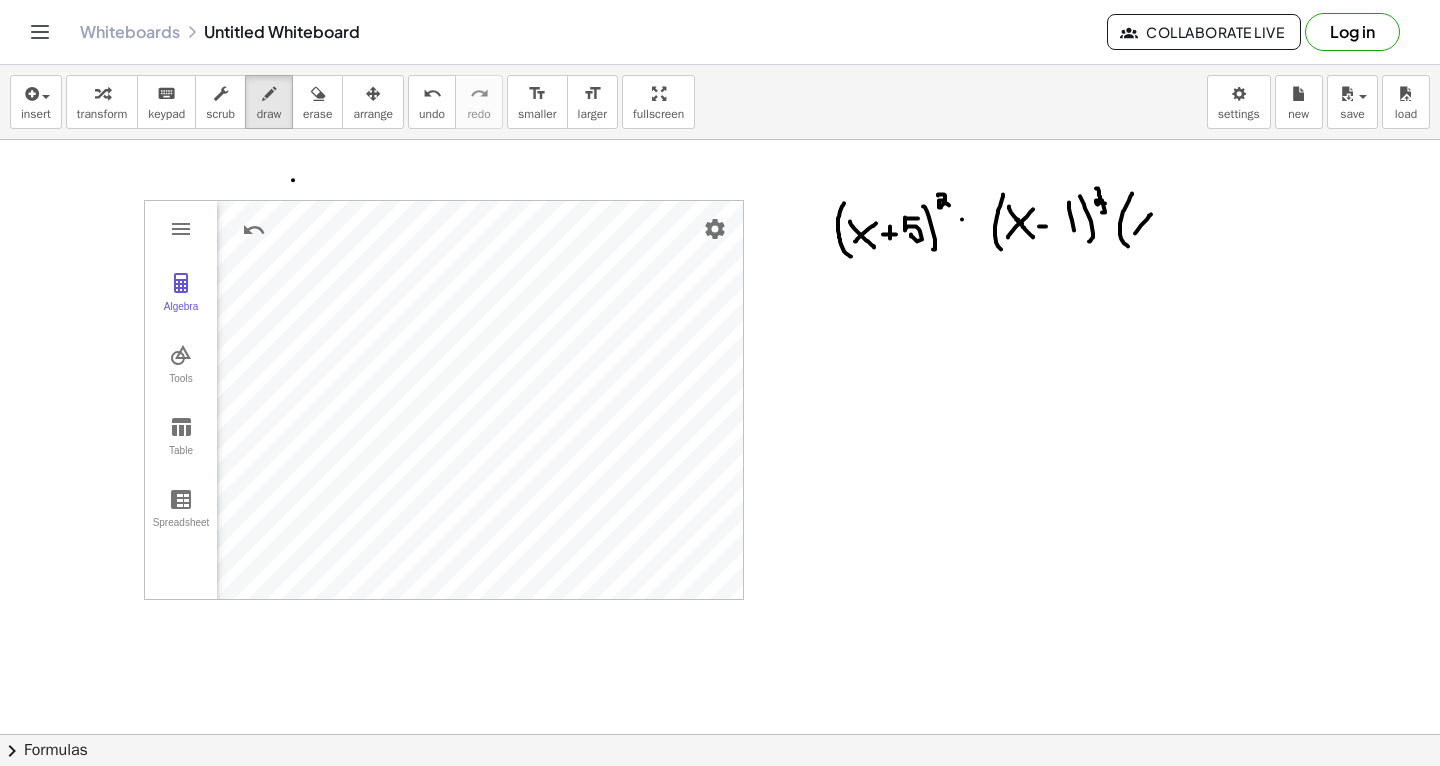 drag, startPoint x: 1135, startPoint y: 232, endPoint x: 1153, endPoint y: 213, distance: 26.172504 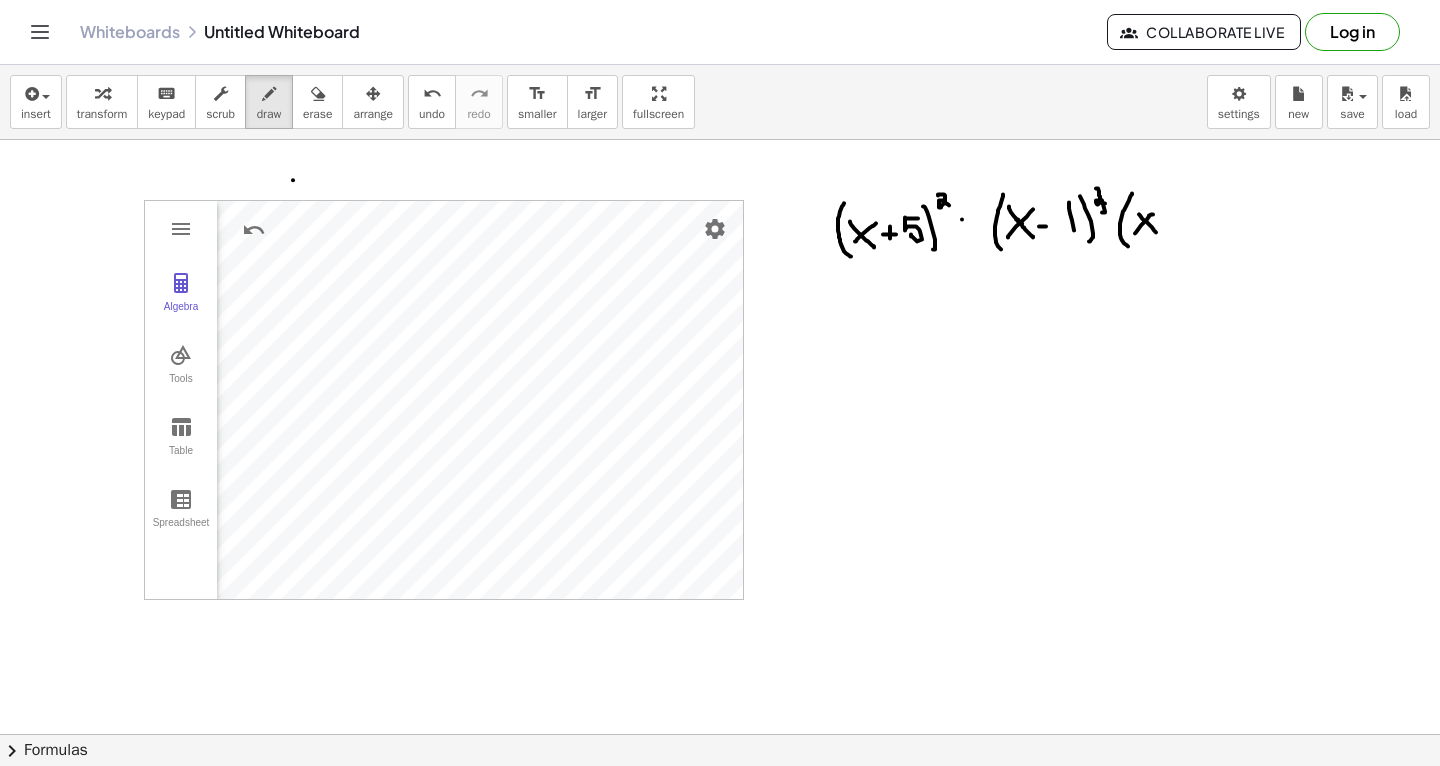 drag, startPoint x: 1139, startPoint y: 213, endPoint x: 1157, endPoint y: 232, distance: 26.172504 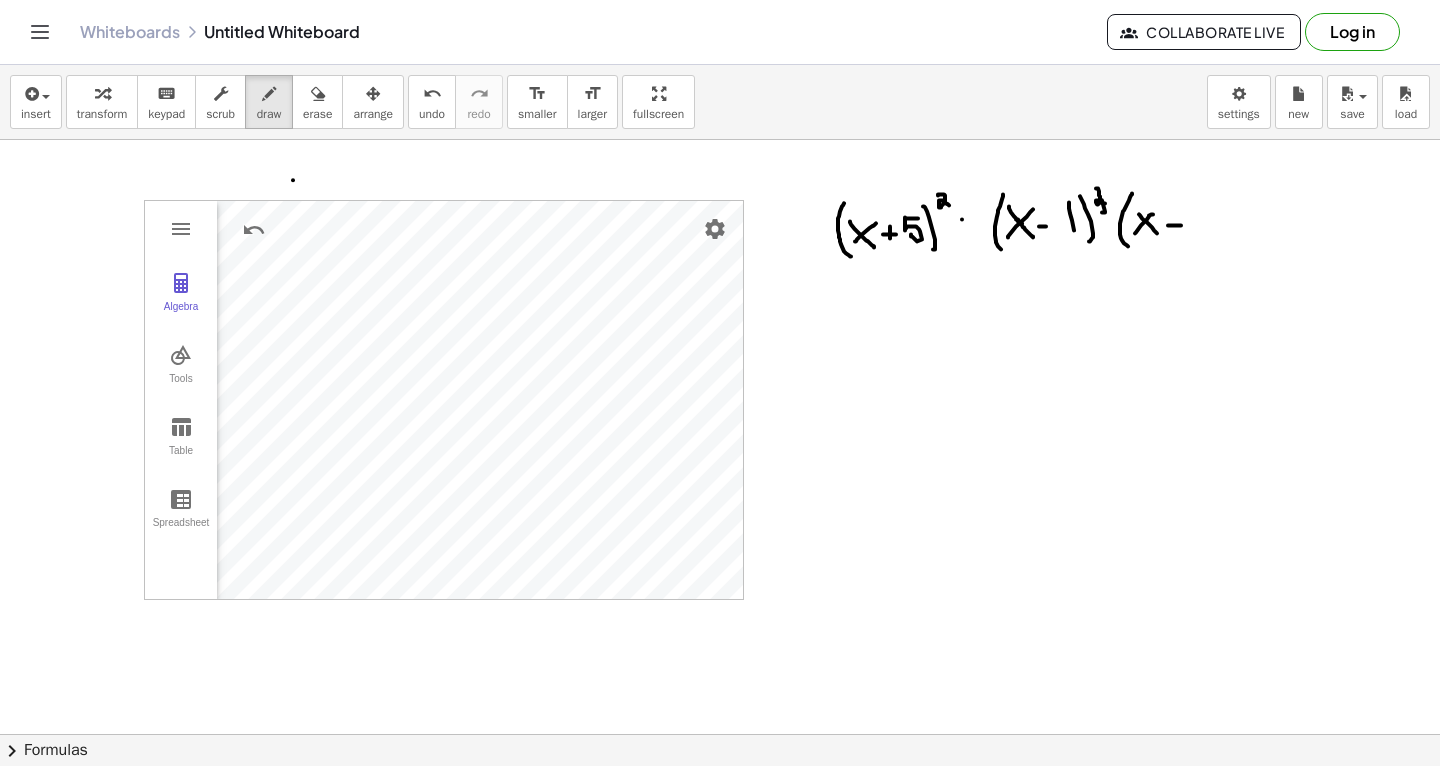 drag, startPoint x: 1168, startPoint y: 224, endPoint x: 1181, endPoint y: 224, distance: 13 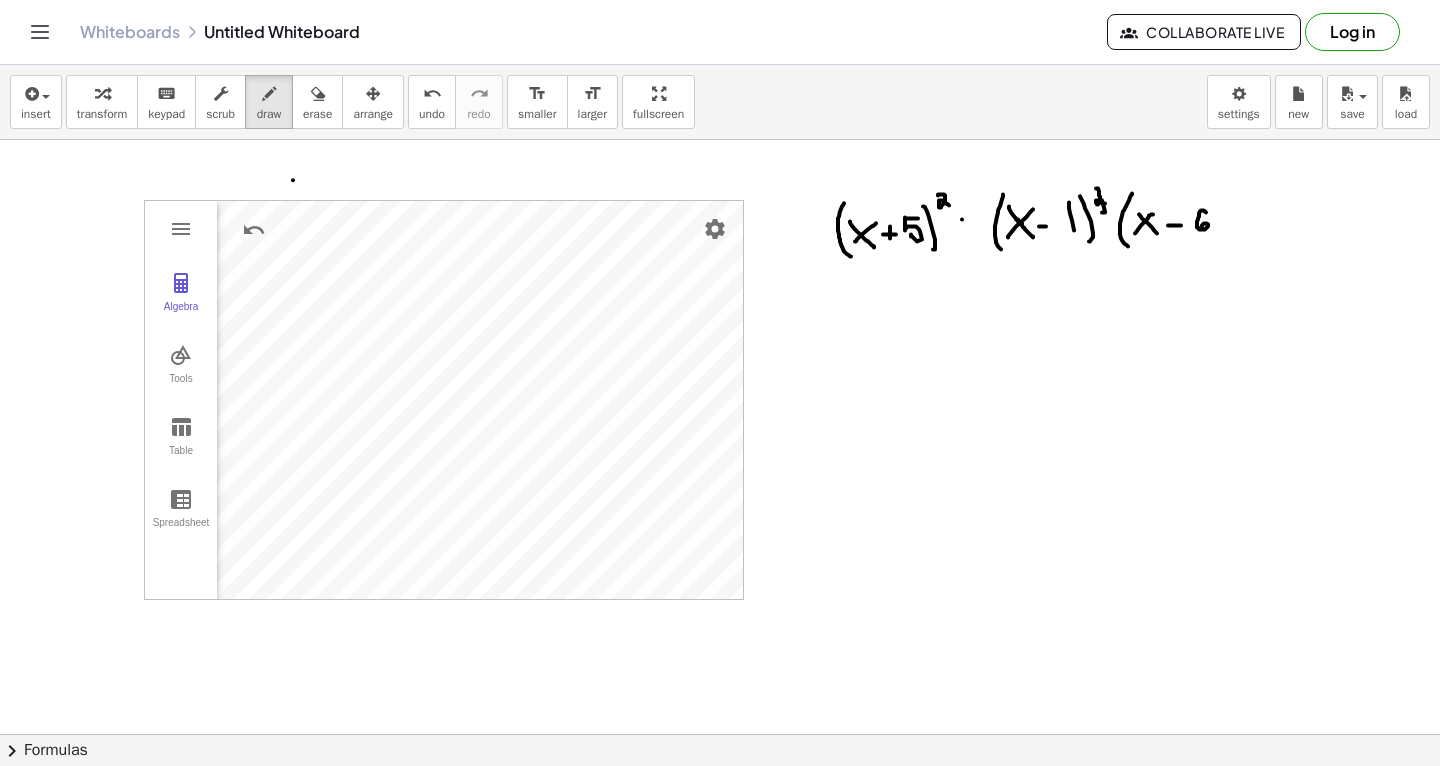 drag, startPoint x: 1206, startPoint y: 211, endPoint x: 1202, endPoint y: 225, distance: 14.56022 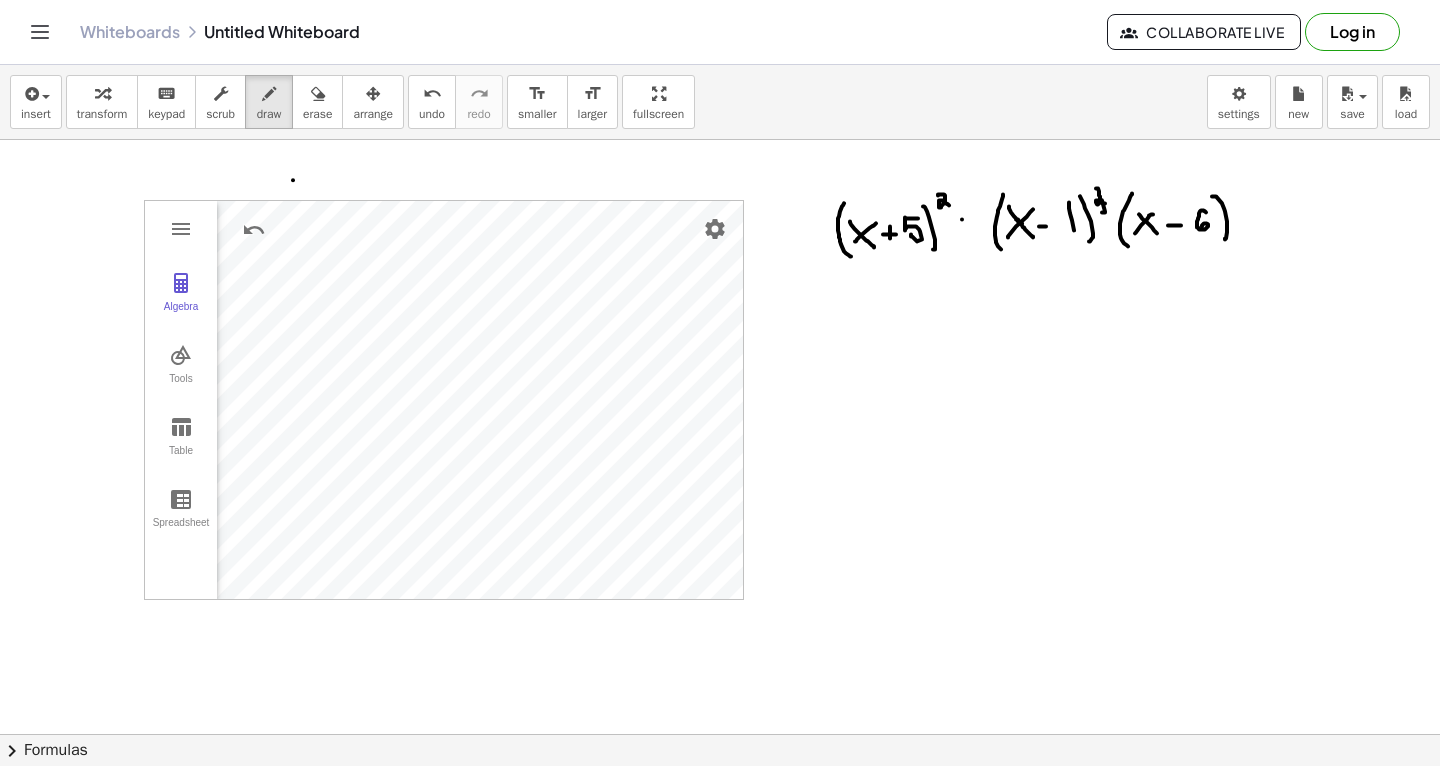 drag, startPoint x: 1212, startPoint y: 195, endPoint x: 1224, endPoint y: 240, distance: 46.572525 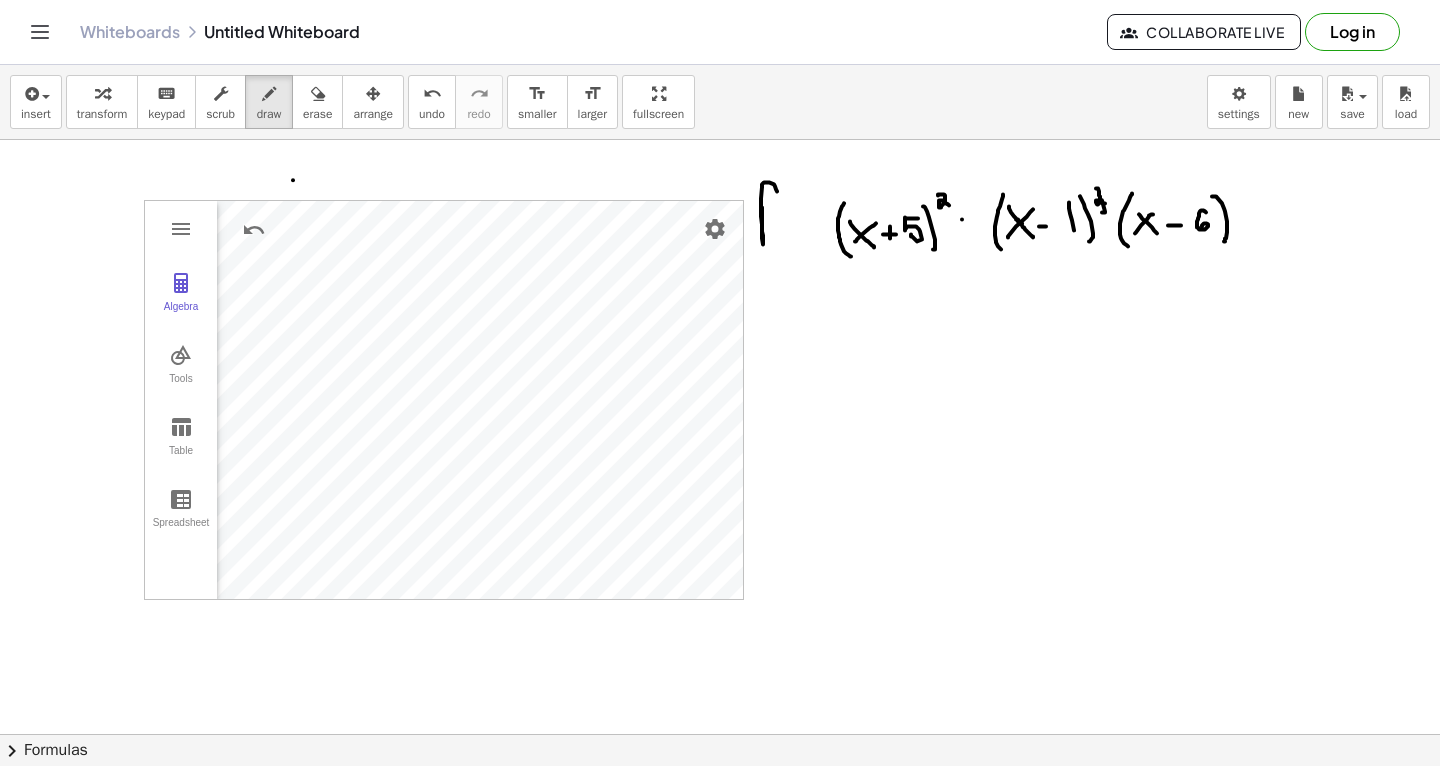drag, startPoint x: 762, startPoint y: 206, endPoint x: 777, endPoint y: 191, distance: 21.213203 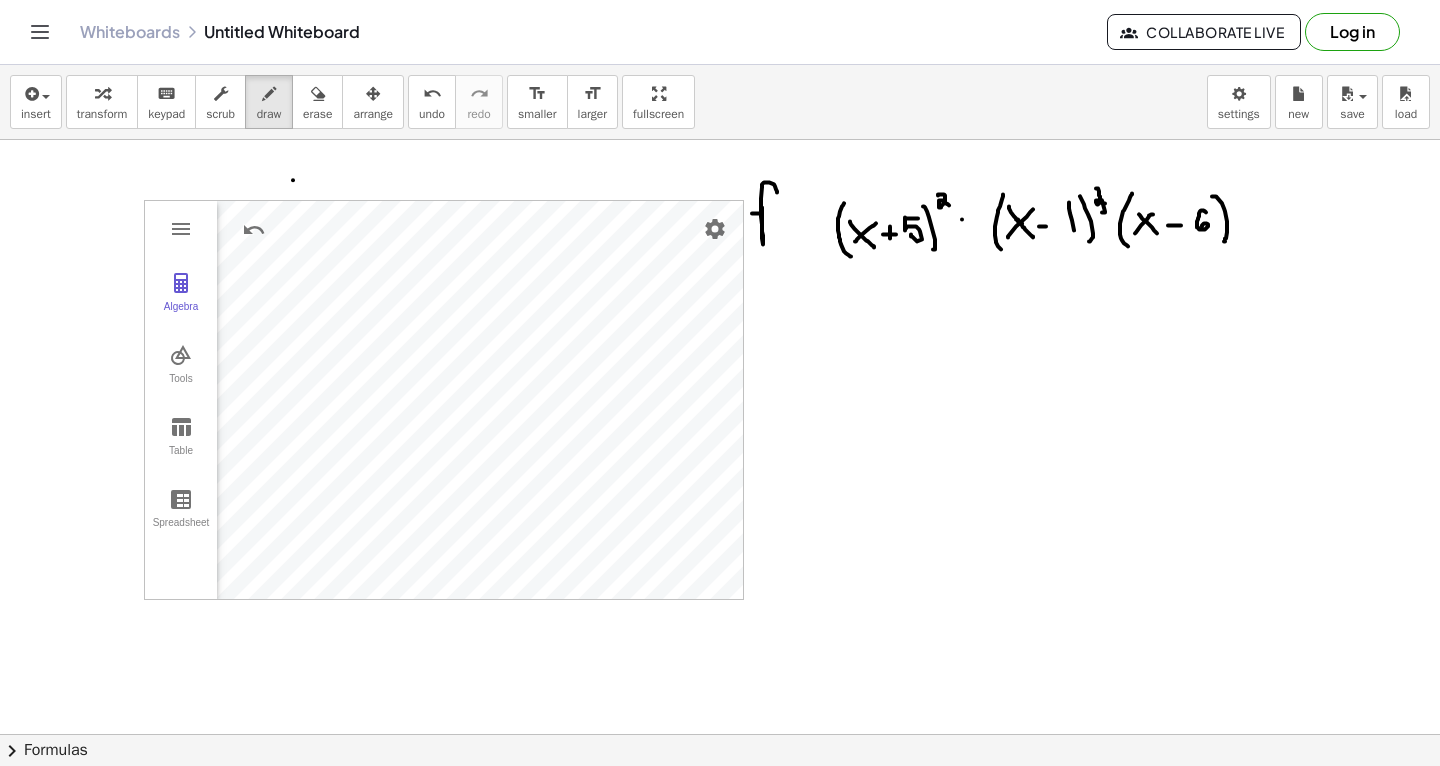 drag, startPoint x: 752, startPoint y: 212, endPoint x: 765, endPoint y: 210, distance: 13.152946 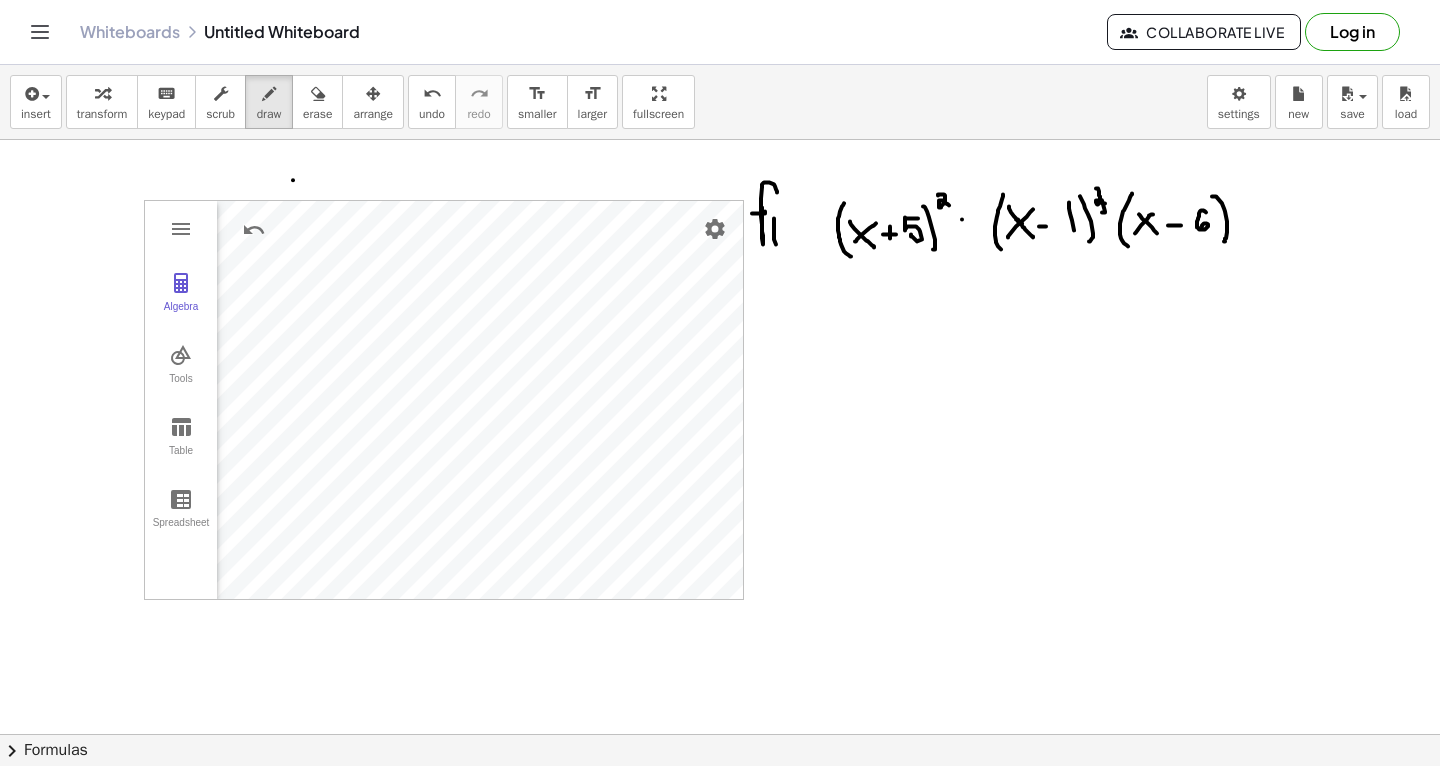drag, startPoint x: 774, startPoint y: 217, endPoint x: 780, endPoint y: 251, distance: 34.525352 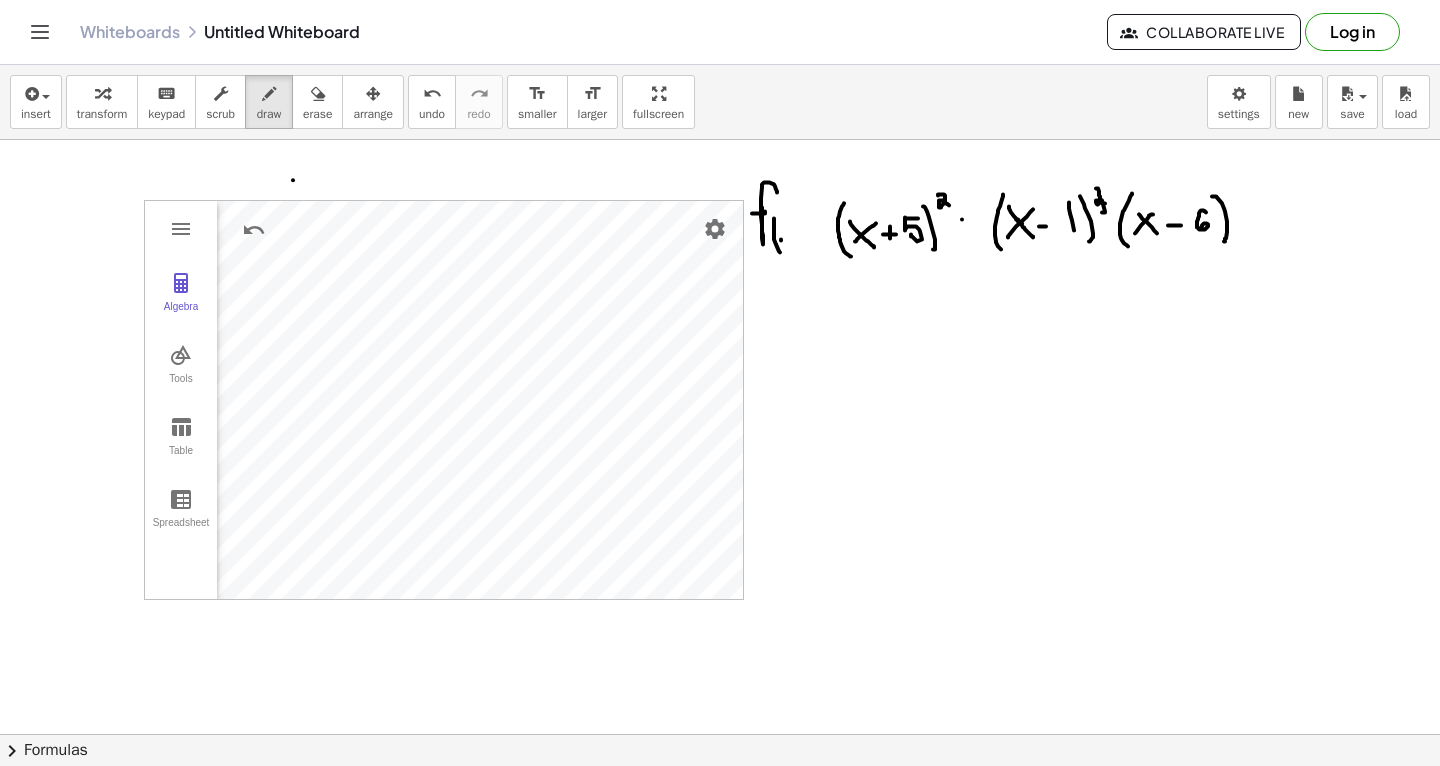 click at bounding box center (720, -127) 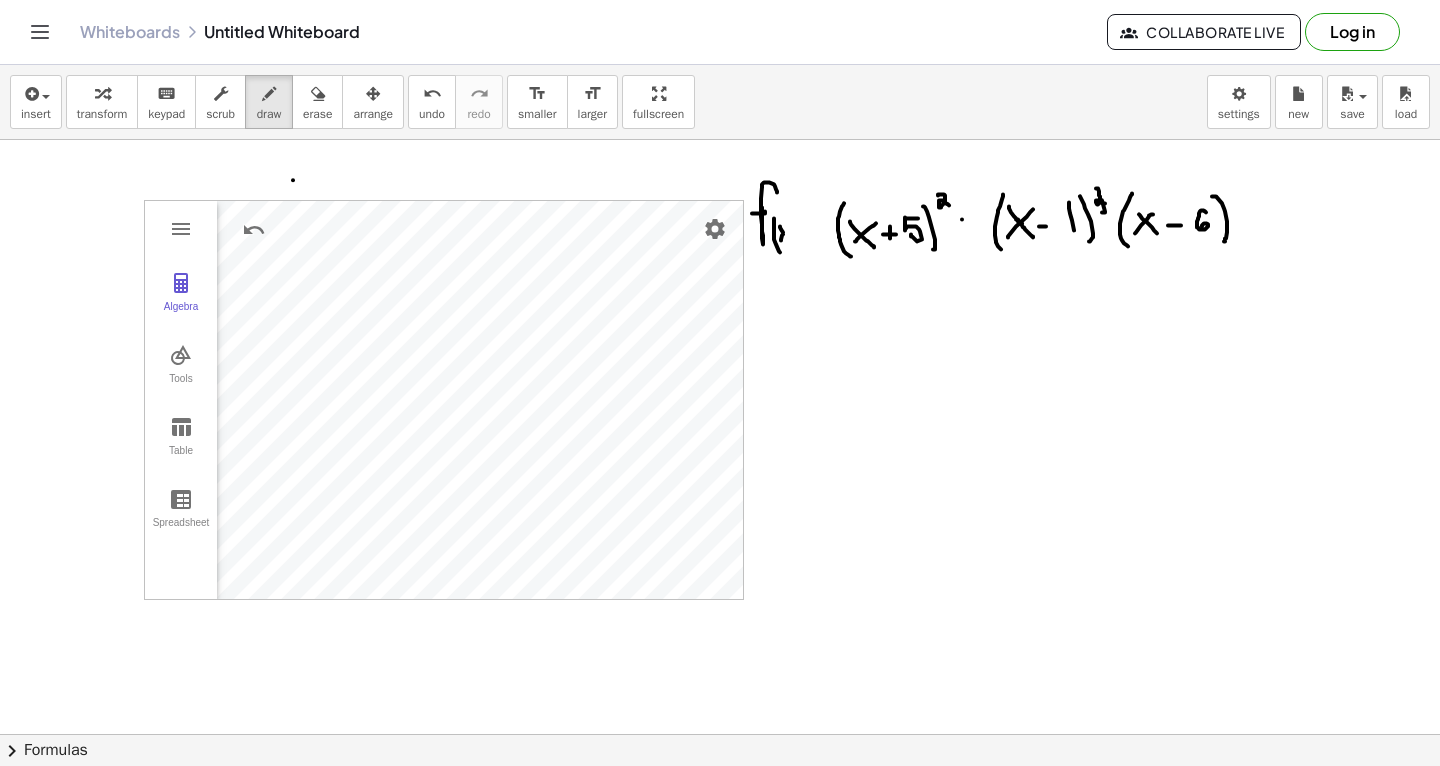 drag, startPoint x: 780, startPoint y: 225, endPoint x: 790, endPoint y: 242, distance: 19.723083 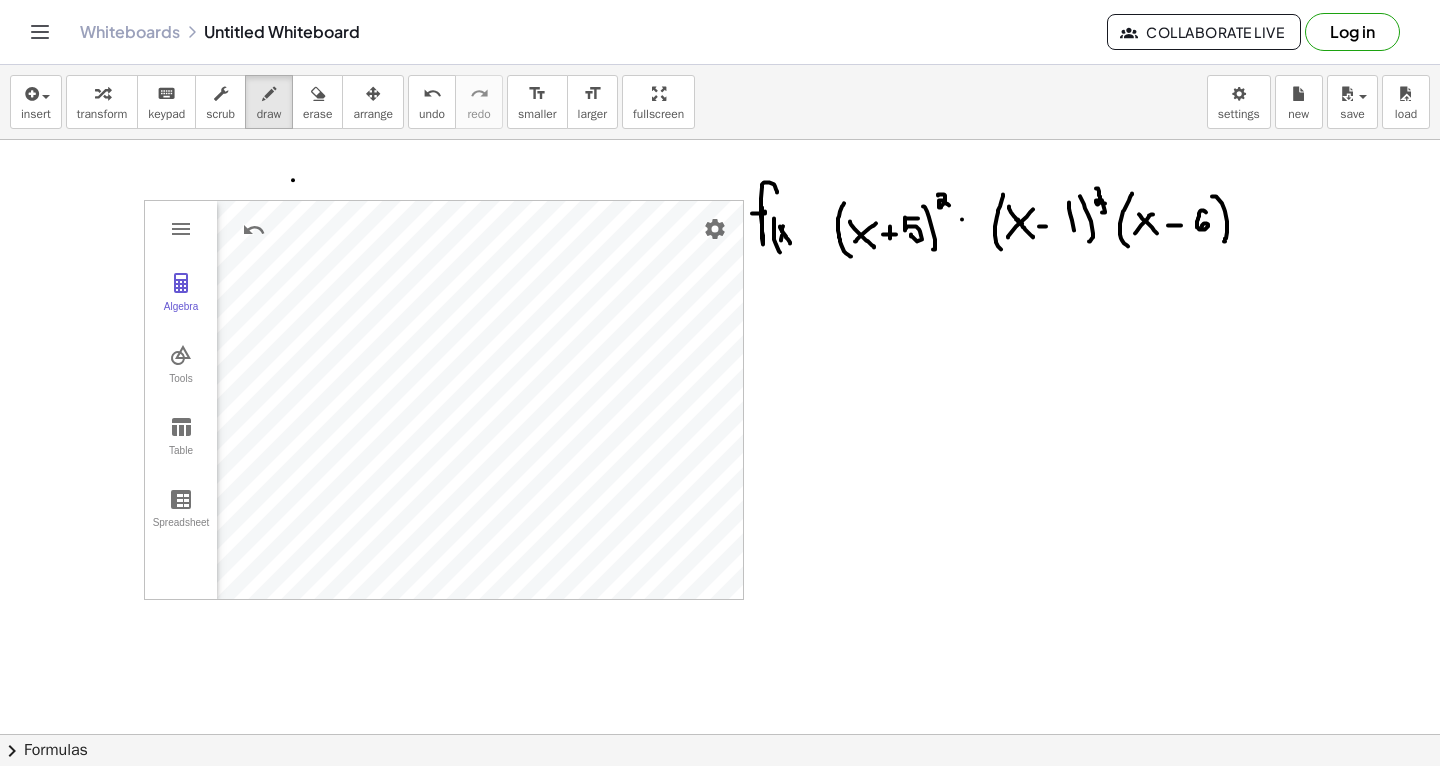 drag, startPoint x: 782, startPoint y: 230, endPoint x: 788, endPoint y: 221, distance: 10.816654 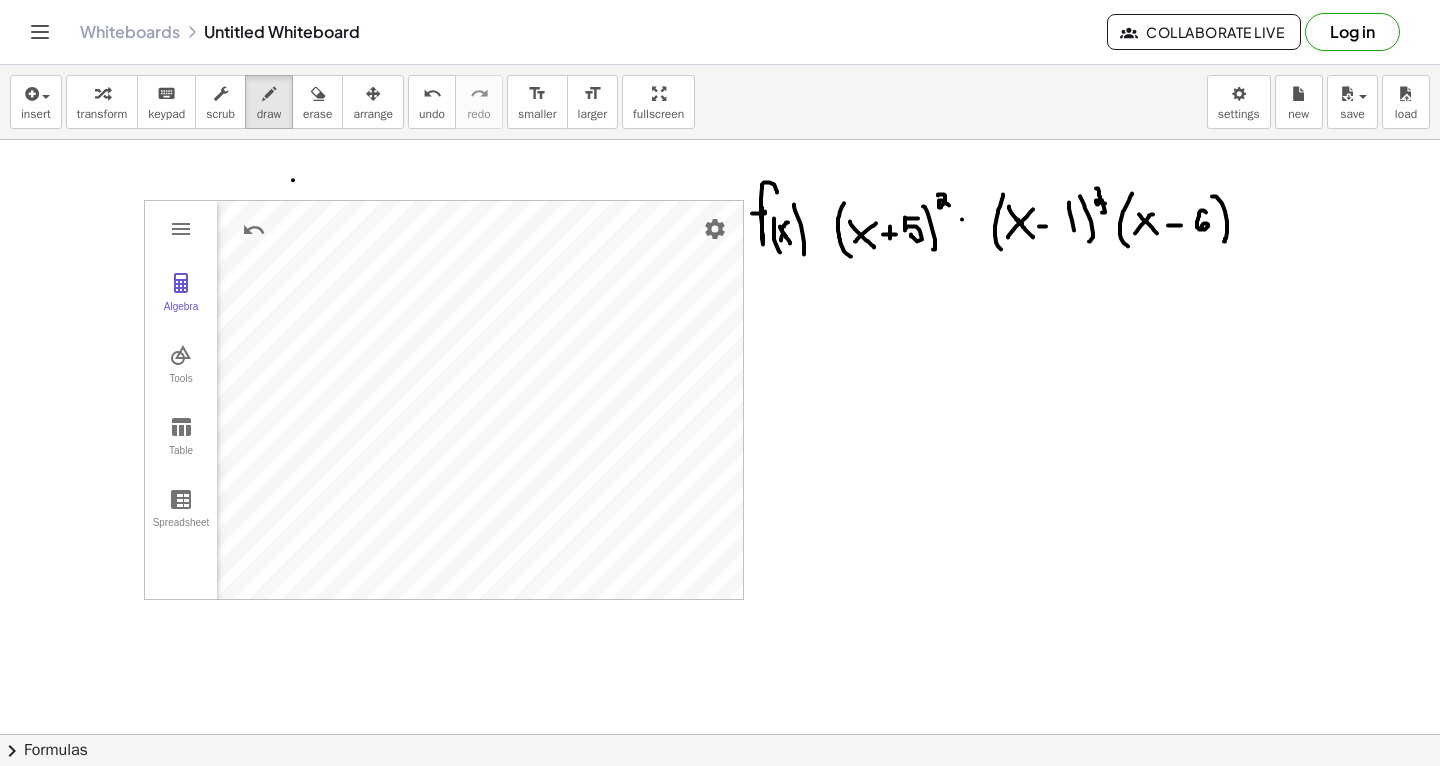 drag, startPoint x: 794, startPoint y: 203, endPoint x: 802, endPoint y: 254, distance: 51.62364 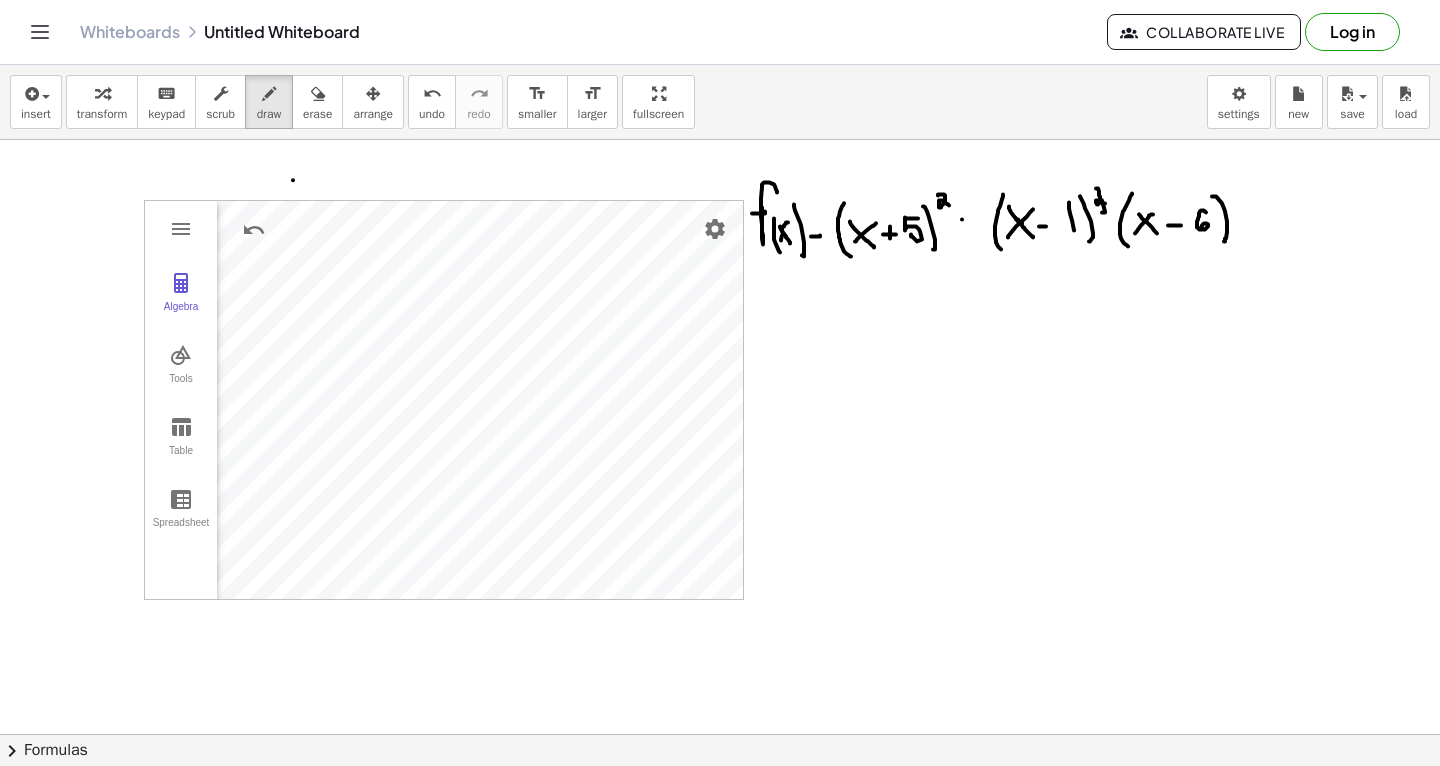click at bounding box center [720, -127] 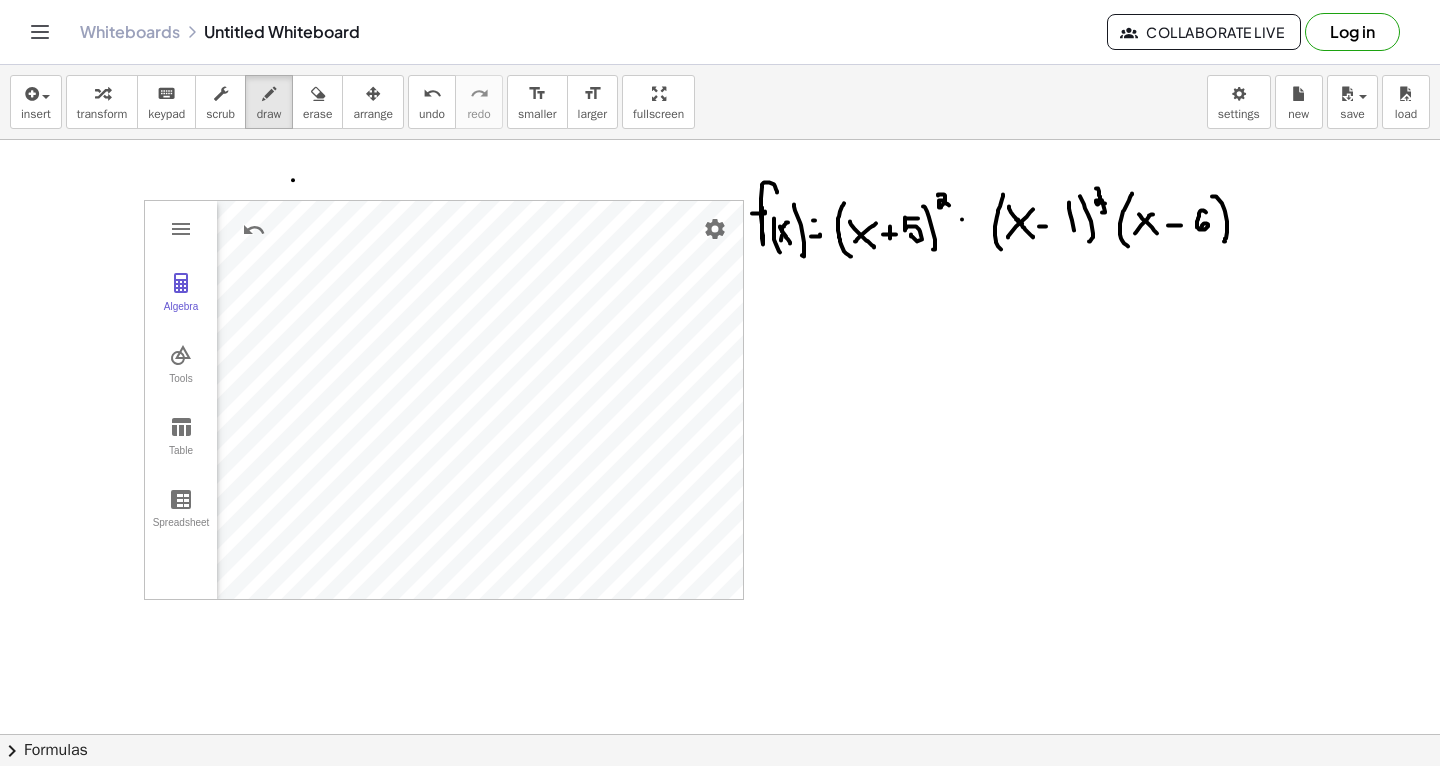 click at bounding box center (720, -127) 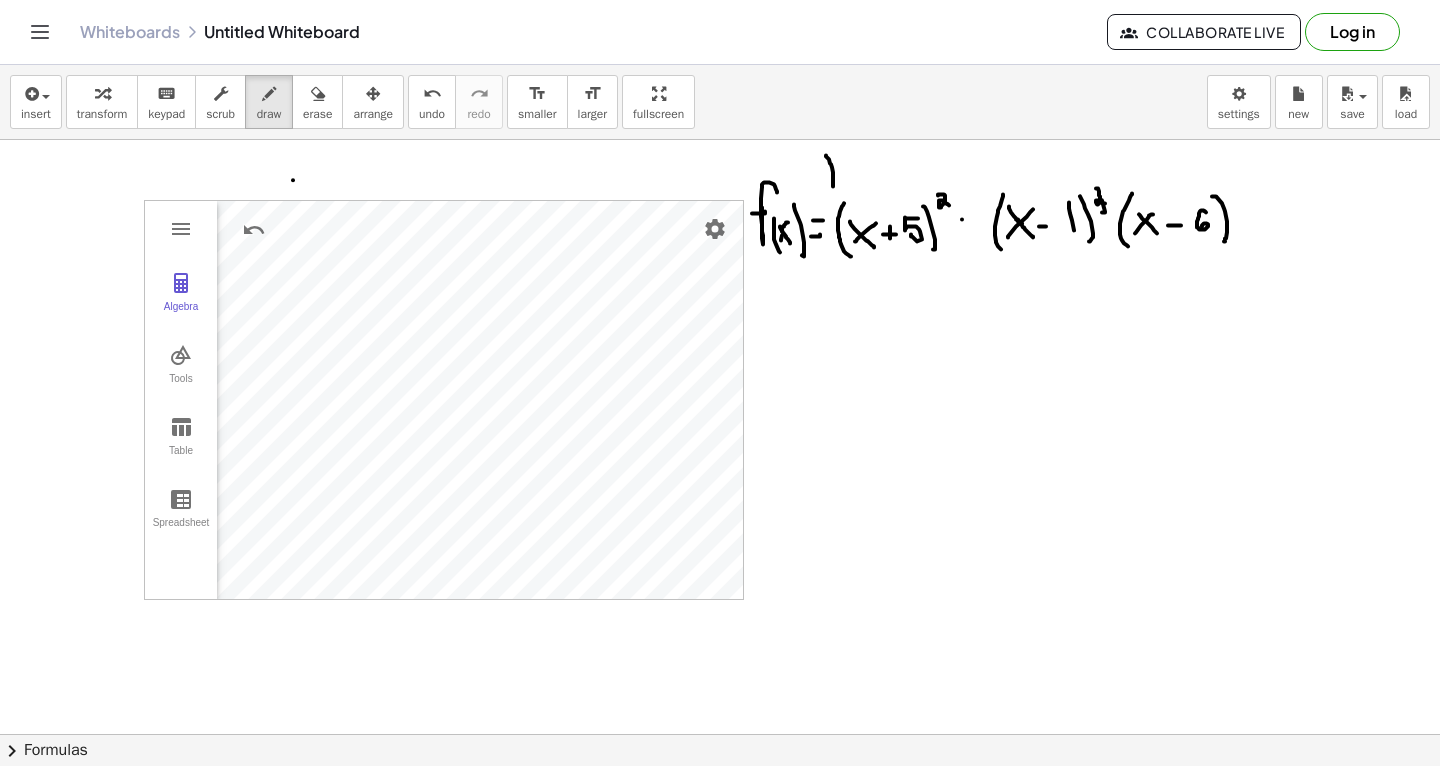 drag, startPoint x: 833, startPoint y: 185, endPoint x: 824, endPoint y: 151, distance: 35.17101 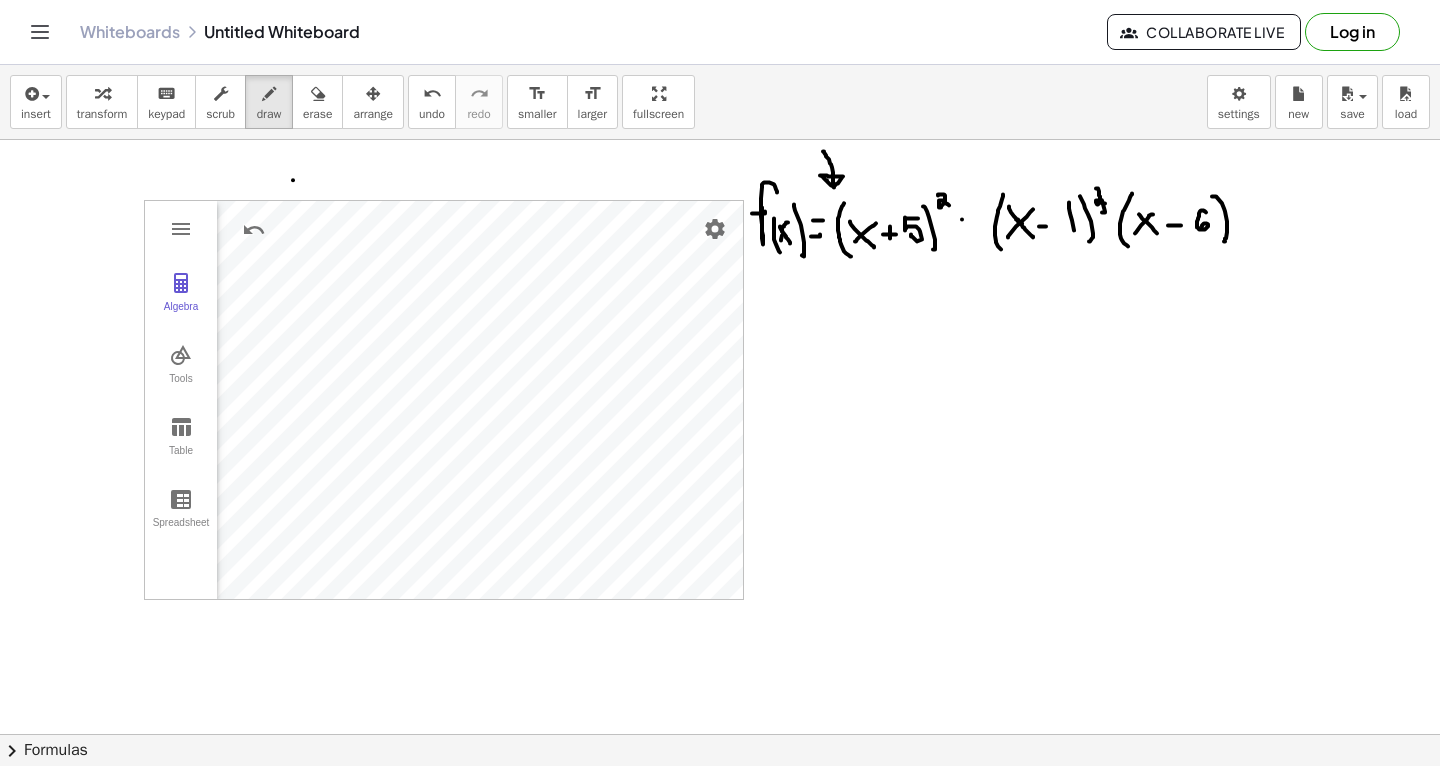 click at bounding box center [720, -127] 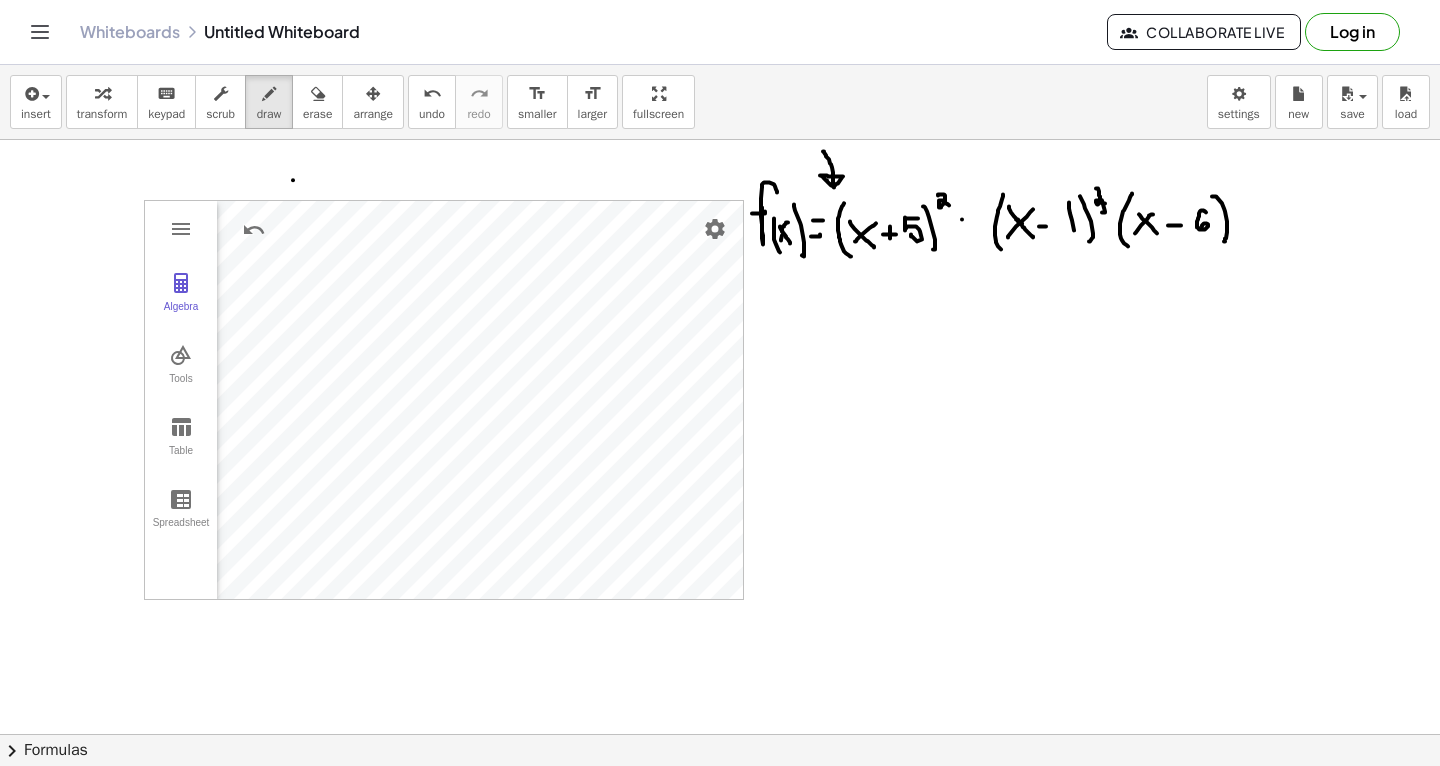 click at bounding box center [720, -127] 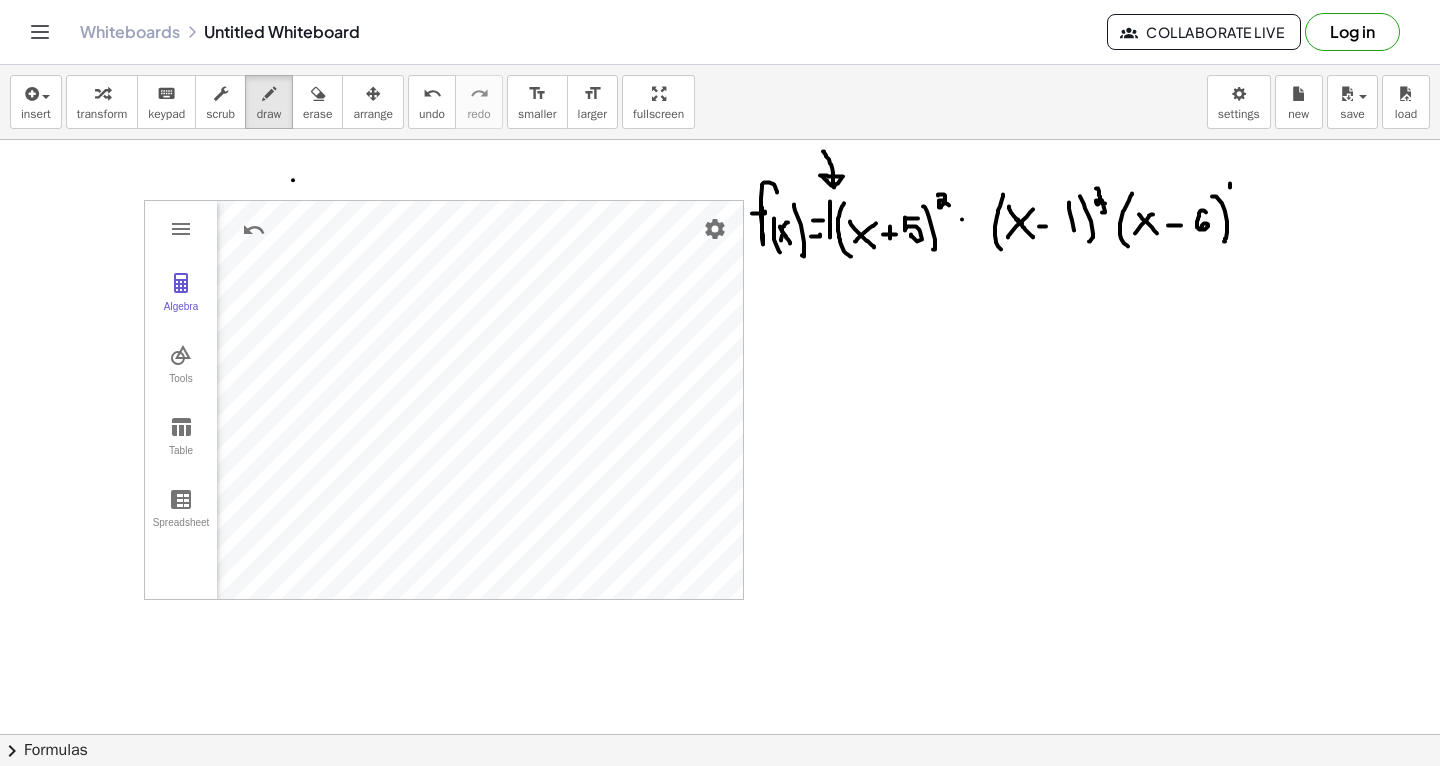 drag, startPoint x: 830, startPoint y: 200, endPoint x: 831, endPoint y: 241, distance: 41.01219 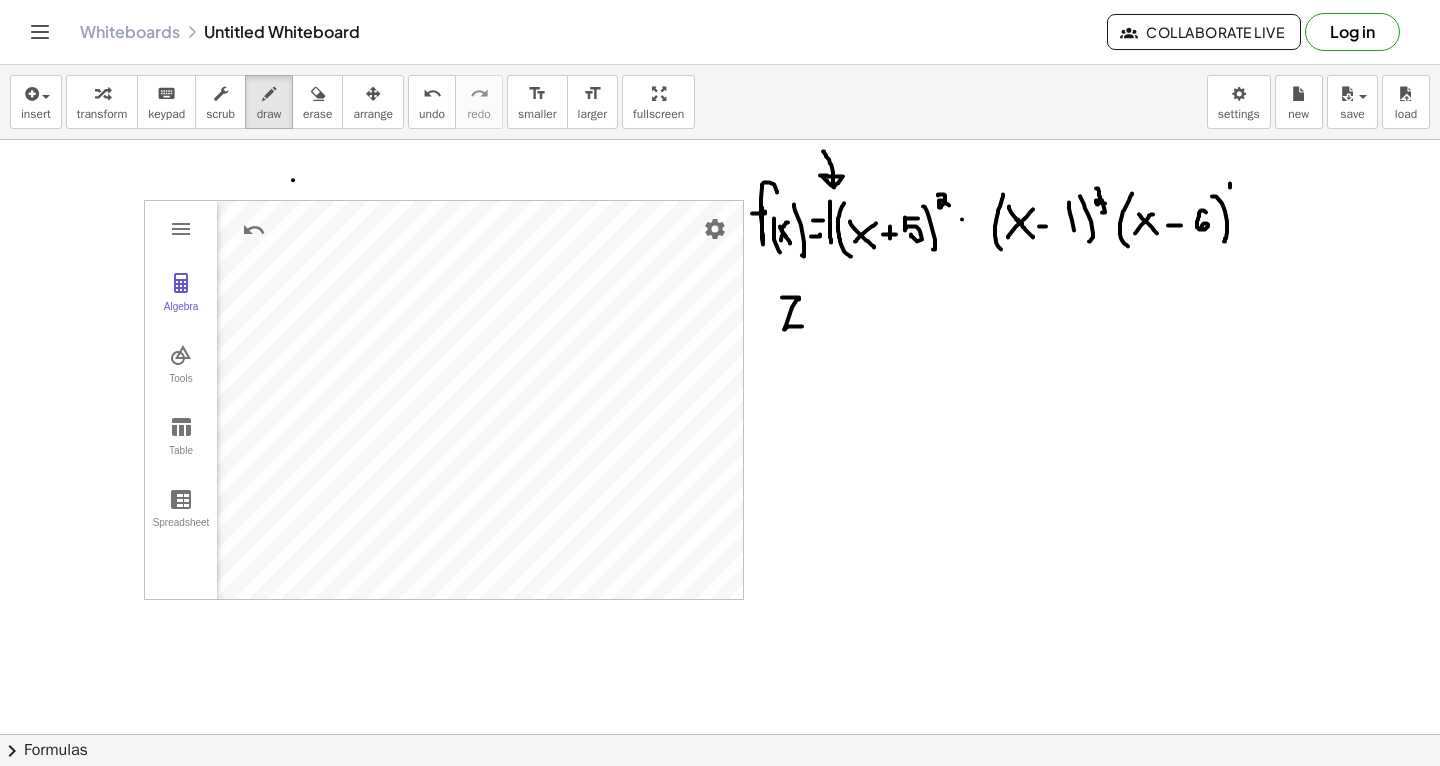drag, startPoint x: 782, startPoint y: 296, endPoint x: 814, endPoint y: 327, distance: 44.553337 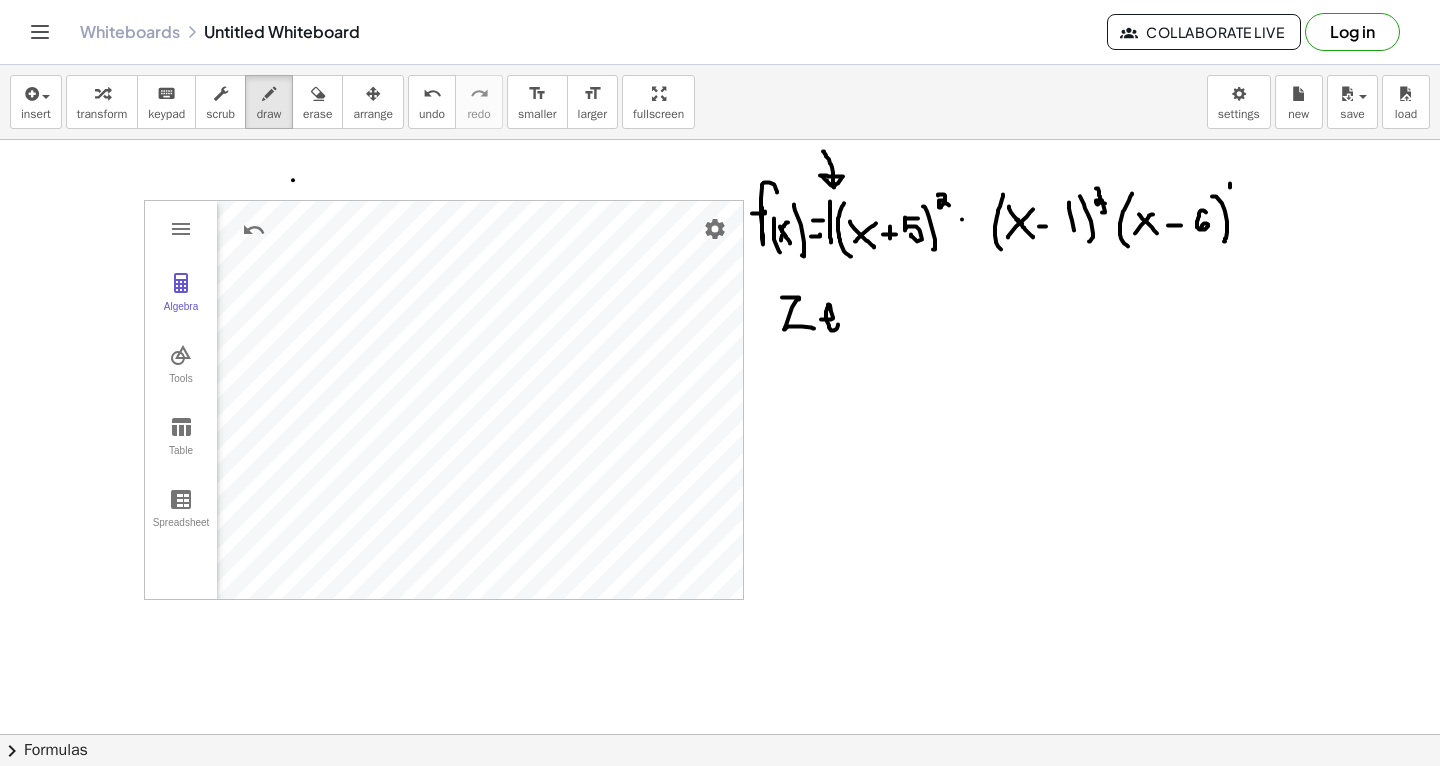 drag, startPoint x: 821, startPoint y: 318, endPoint x: 838, endPoint y: 323, distance: 17.720045 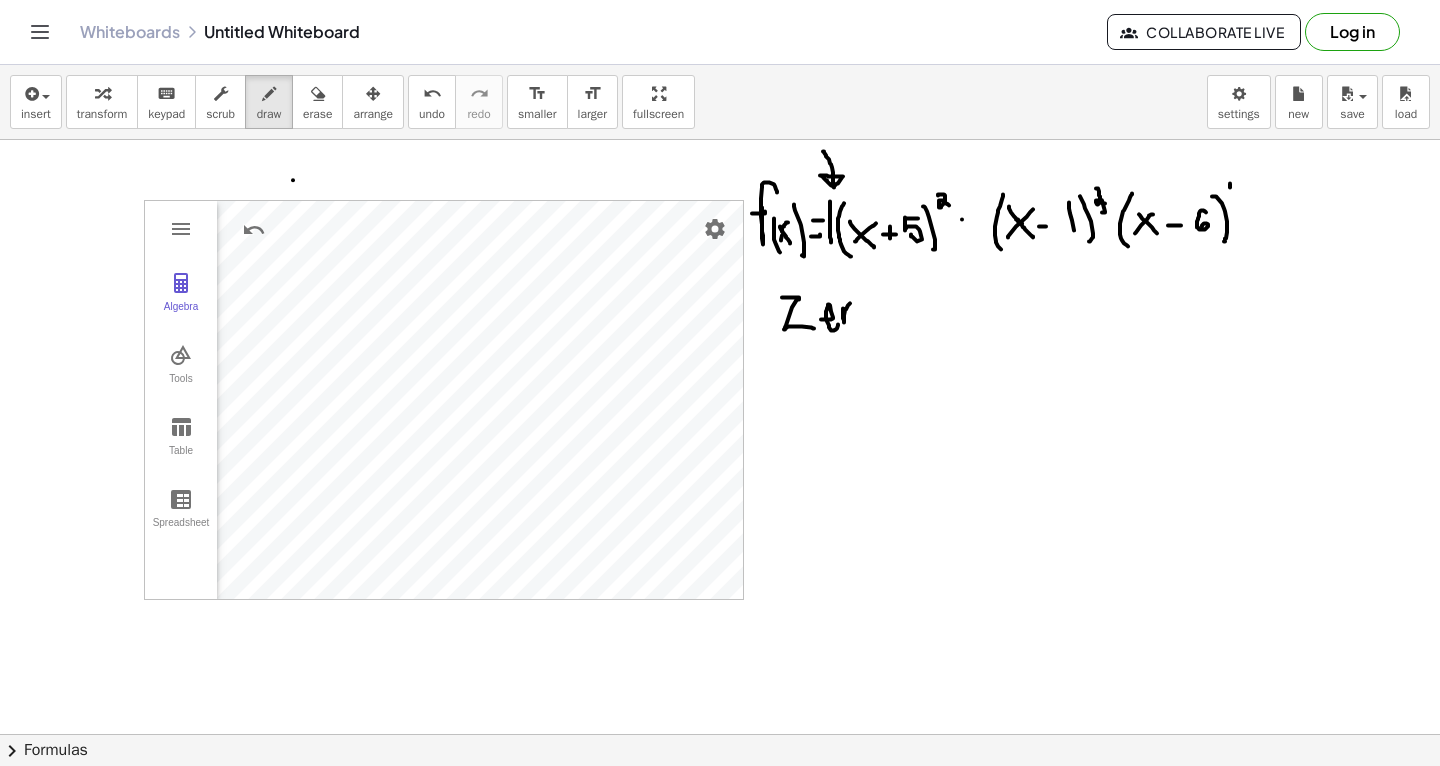 drag, startPoint x: 843, startPoint y: 307, endPoint x: 856, endPoint y: 304, distance: 13.341664 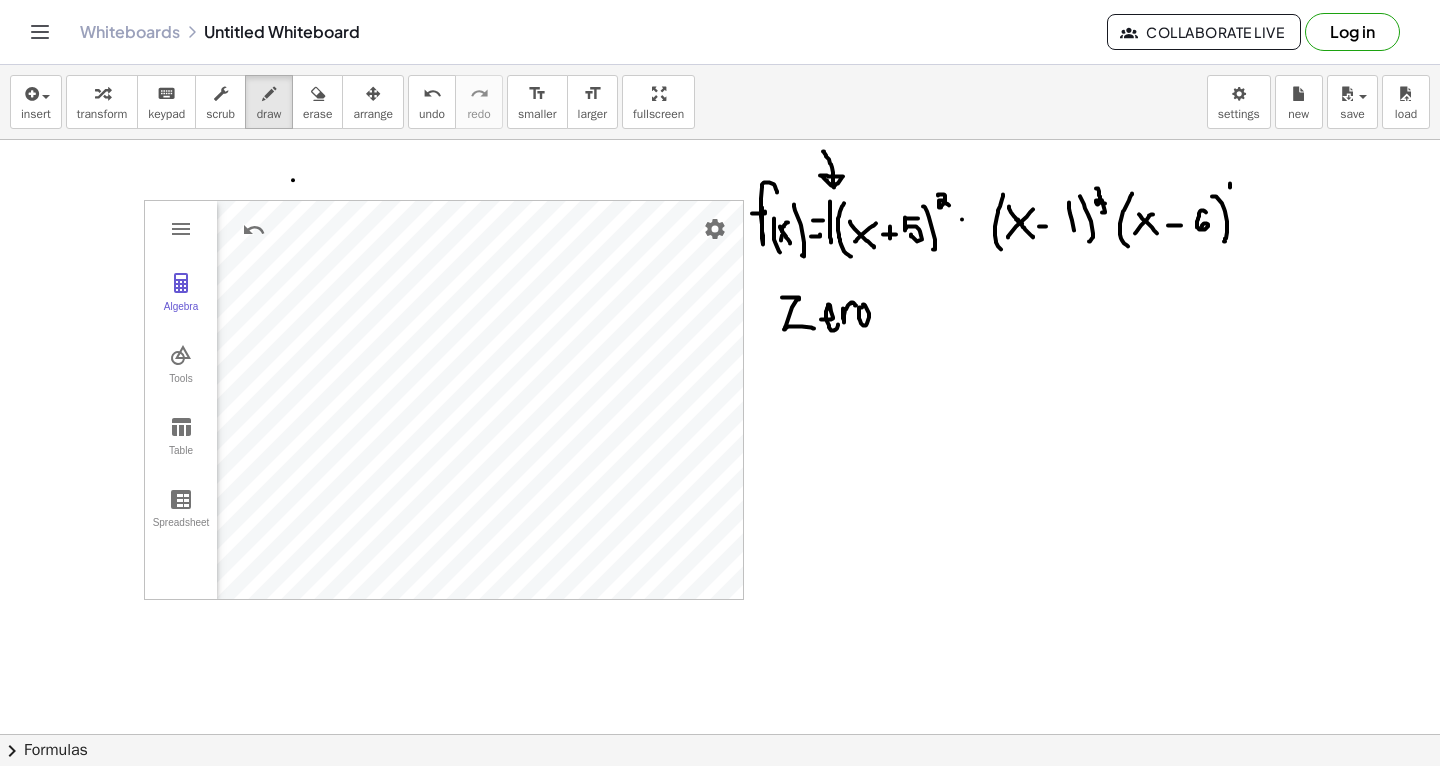 click at bounding box center (720, -127) 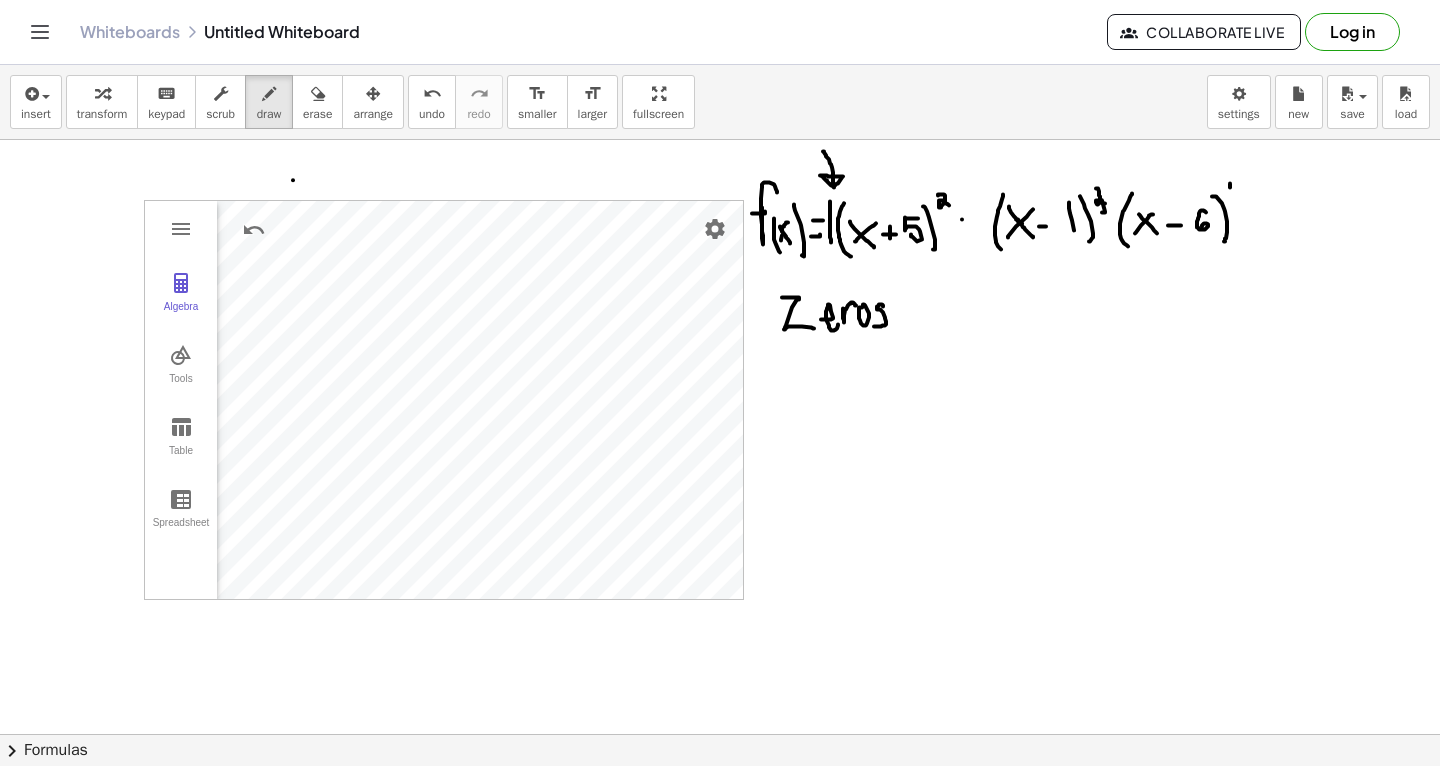 drag, startPoint x: 883, startPoint y: 305, endPoint x: 874, endPoint y: 324, distance: 21.023796 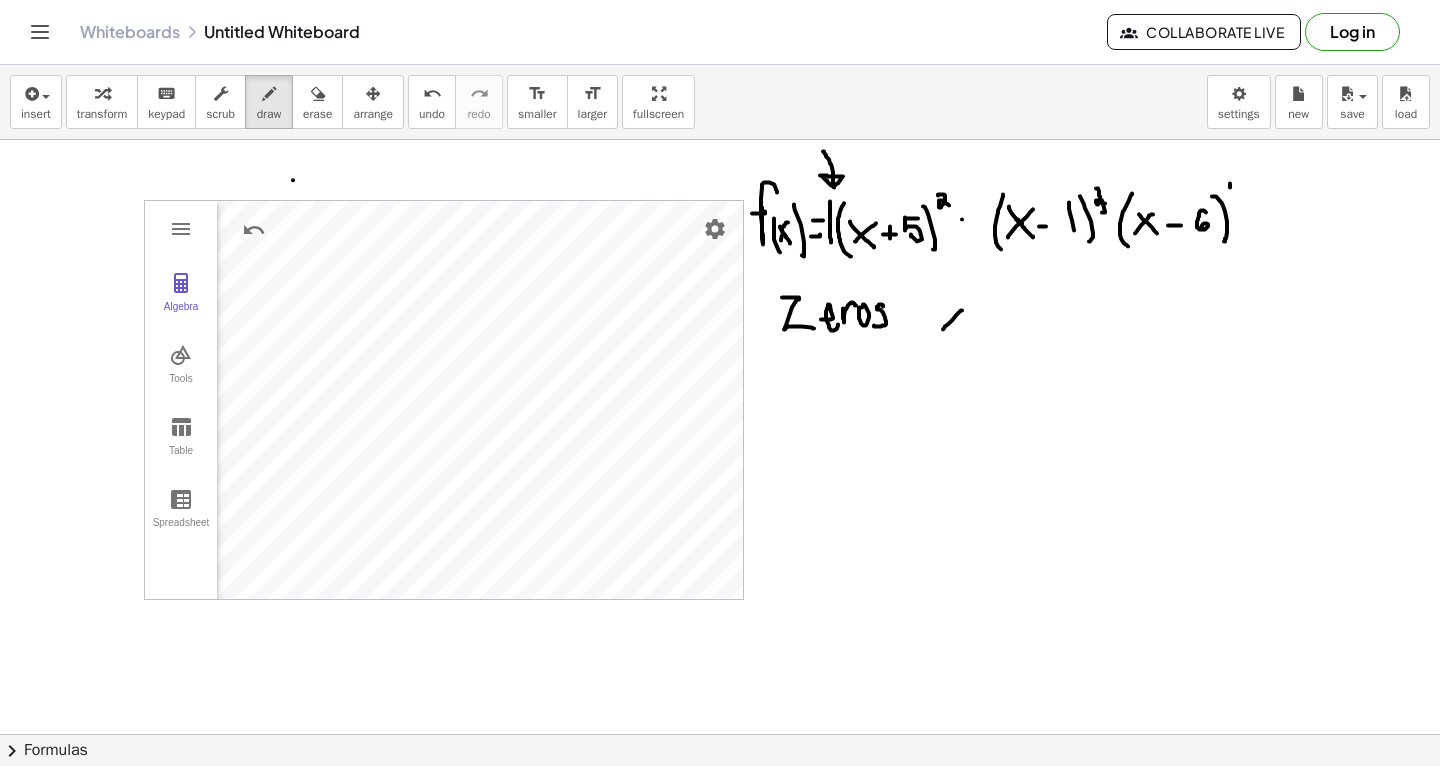 drag, startPoint x: 943, startPoint y: 328, endPoint x: 962, endPoint y: 309, distance: 26.870058 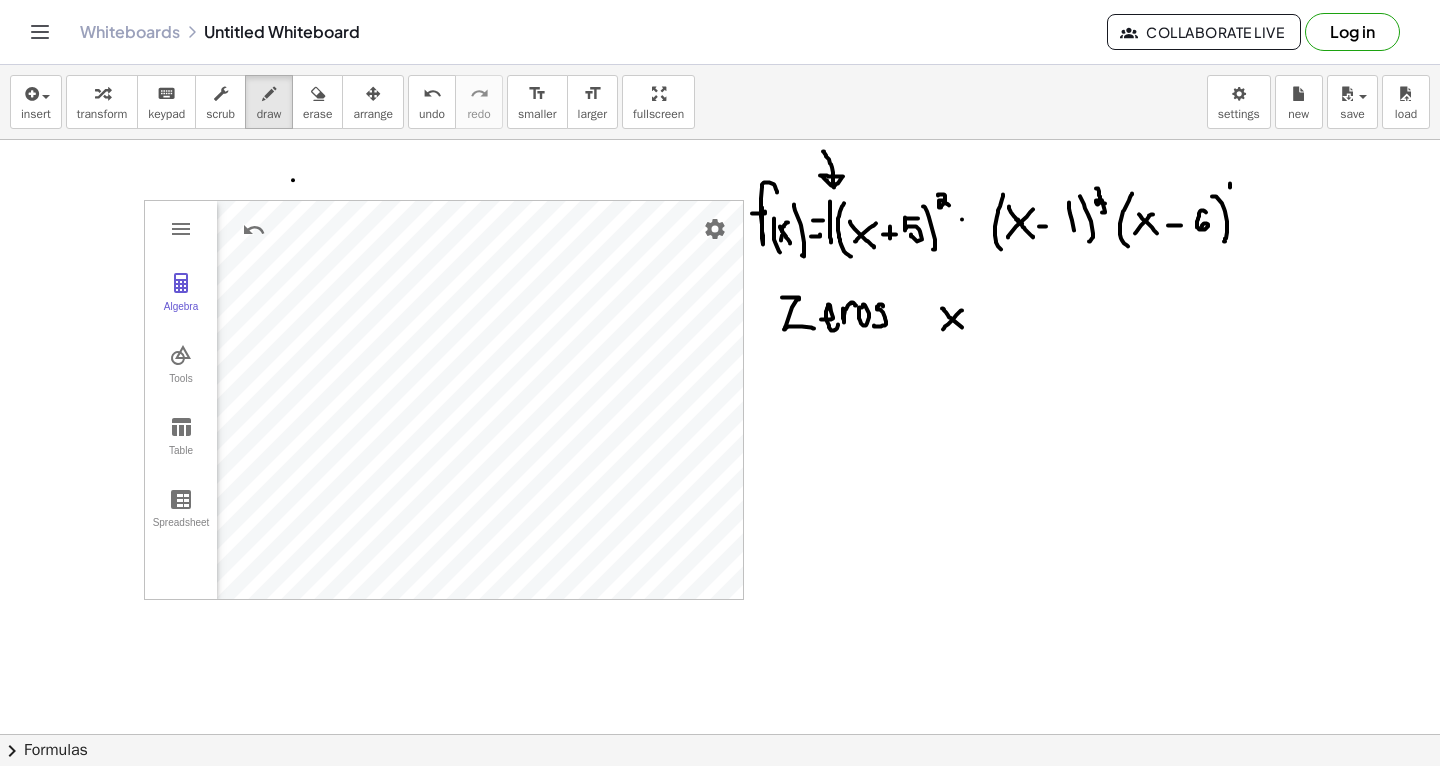 drag, startPoint x: 942, startPoint y: 307, endPoint x: 963, endPoint y: 327, distance: 29 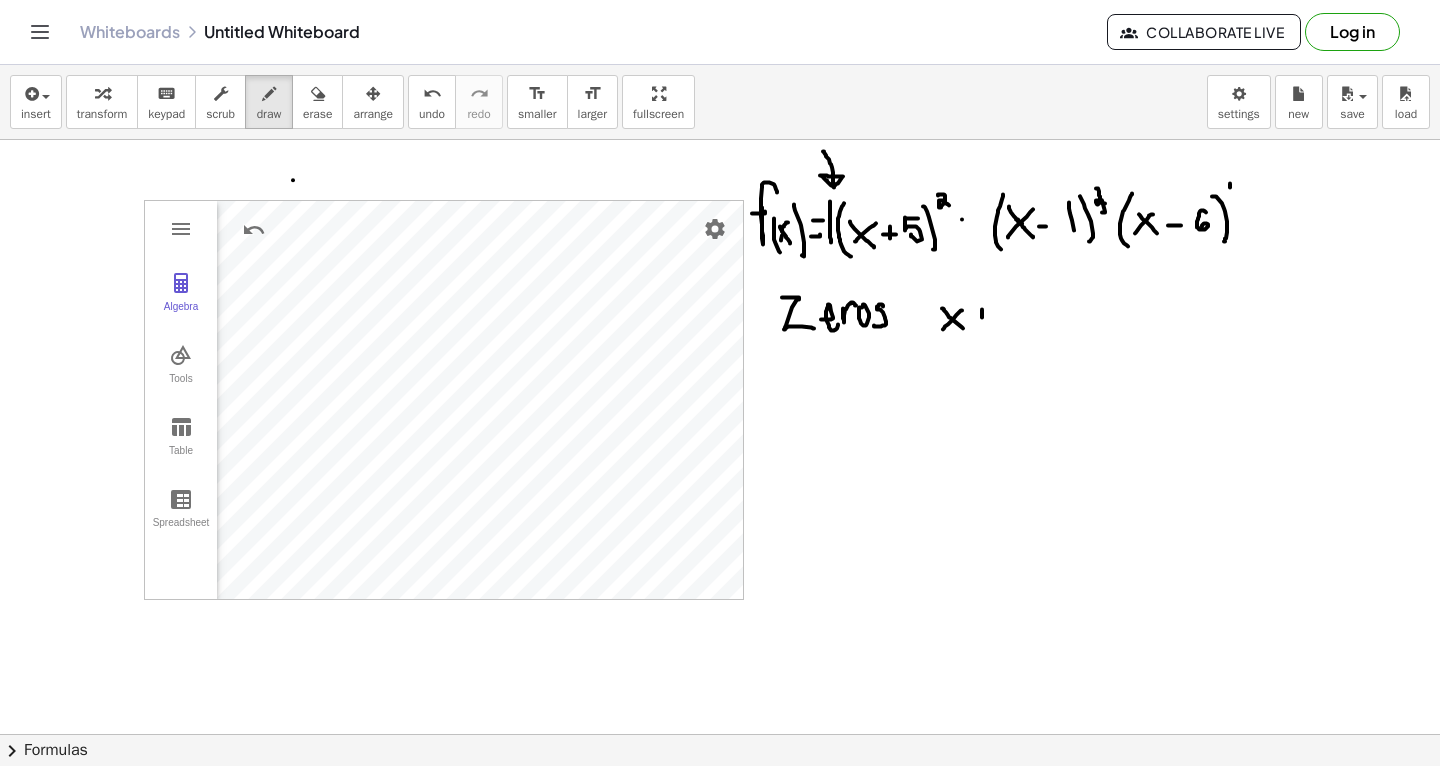drag, startPoint x: 982, startPoint y: 308, endPoint x: 982, endPoint y: 324, distance: 16 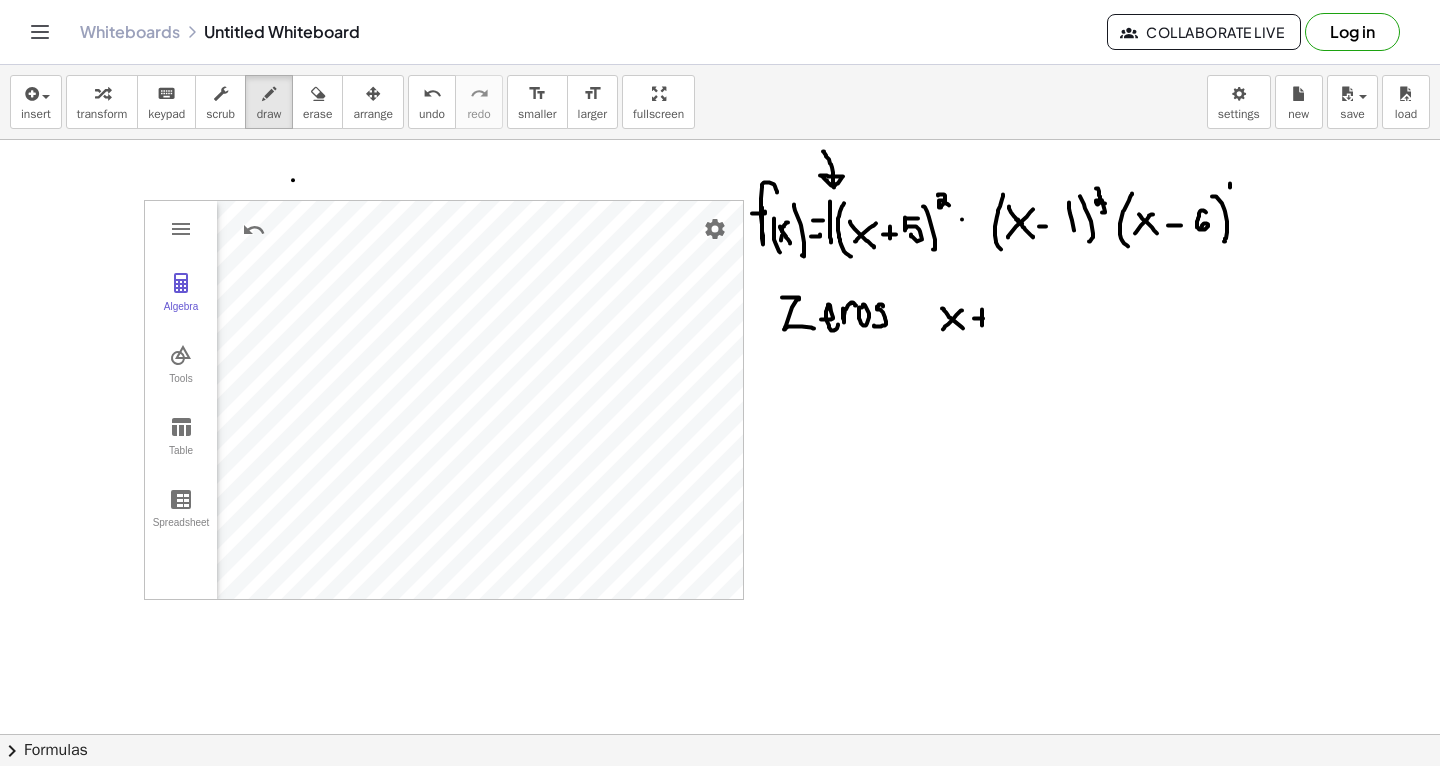 drag, startPoint x: 974, startPoint y: 317, endPoint x: 991, endPoint y: 317, distance: 17 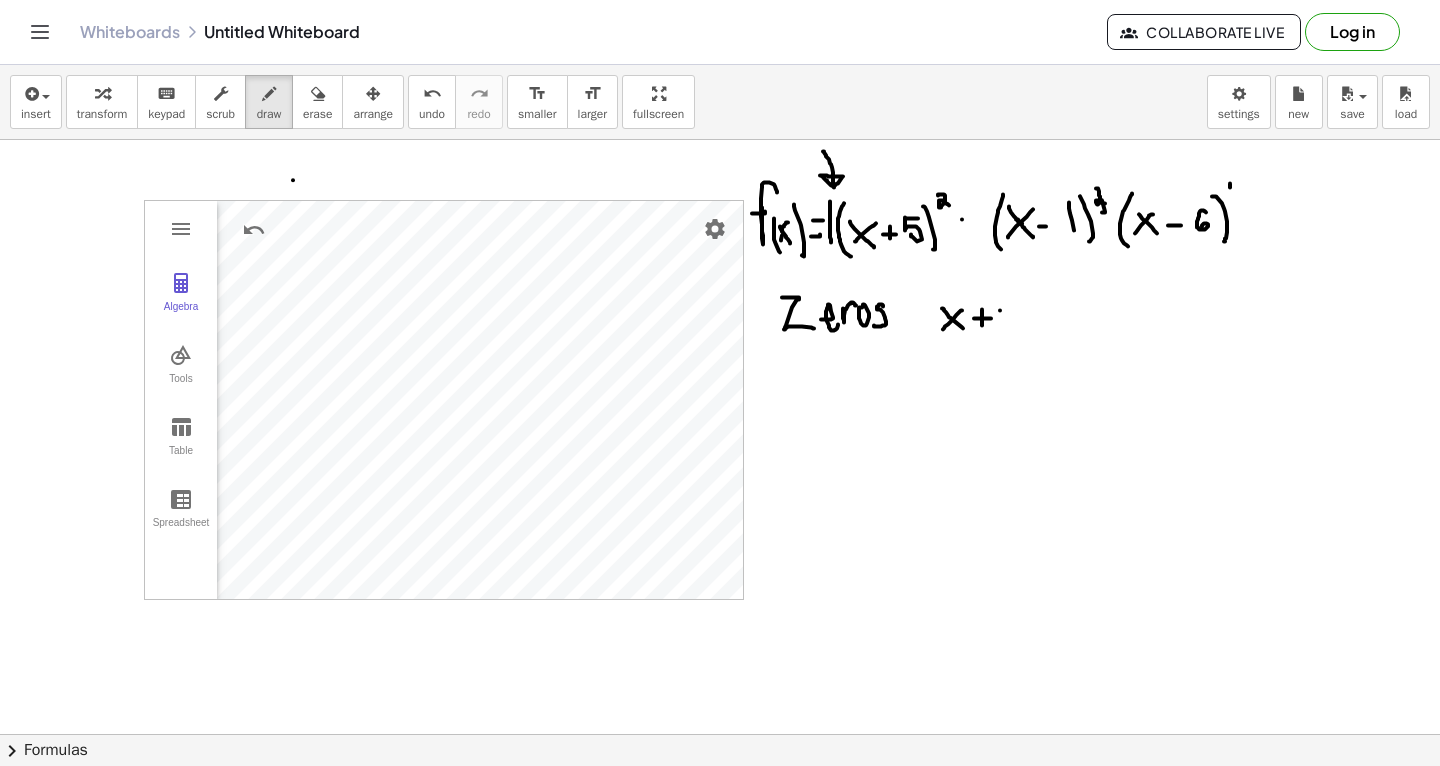 drag, startPoint x: 1000, startPoint y: 309, endPoint x: 1012, endPoint y: 307, distance: 12.165525 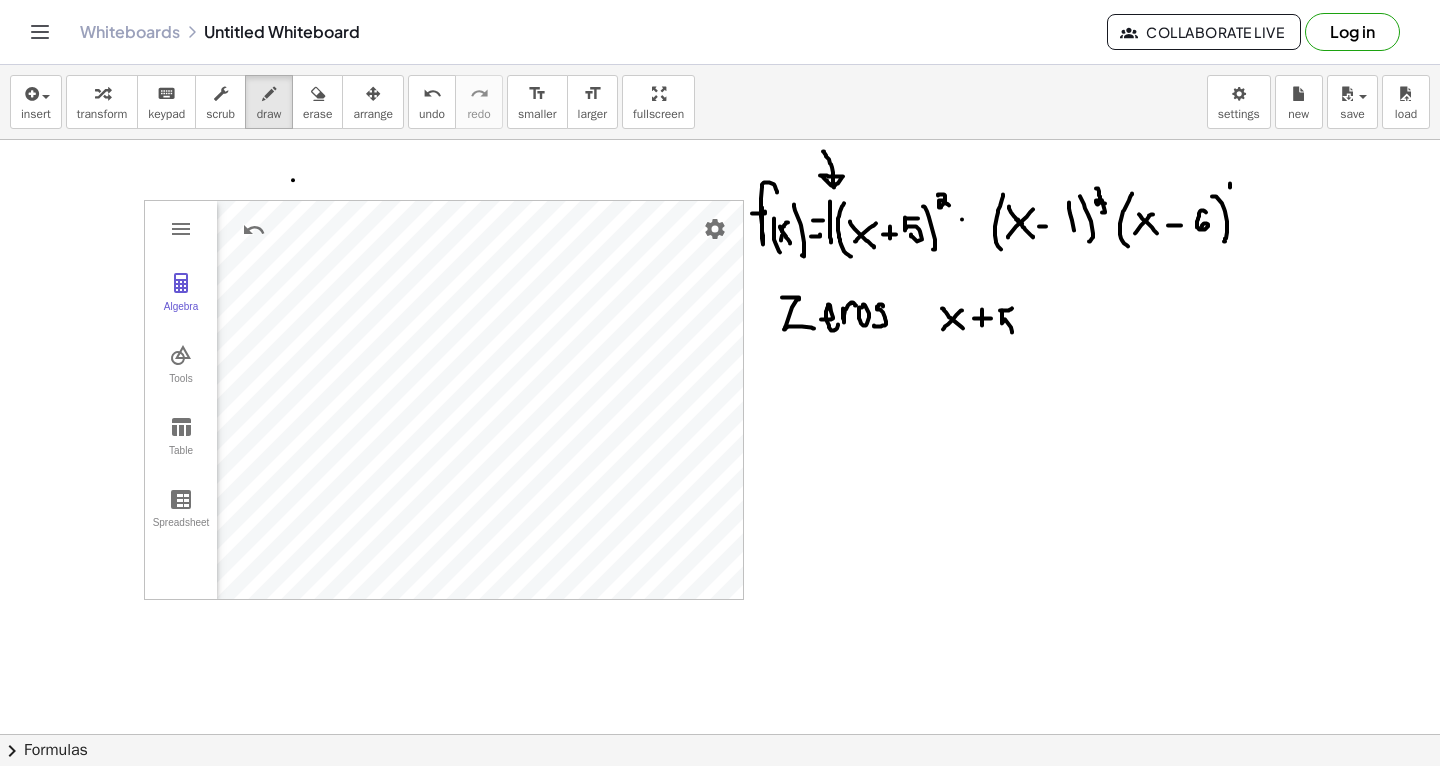 drag, startPoint x: 1002, startPoint y: 309, endPoint x: 1000, endPoint y: 331, distance: 22.090721 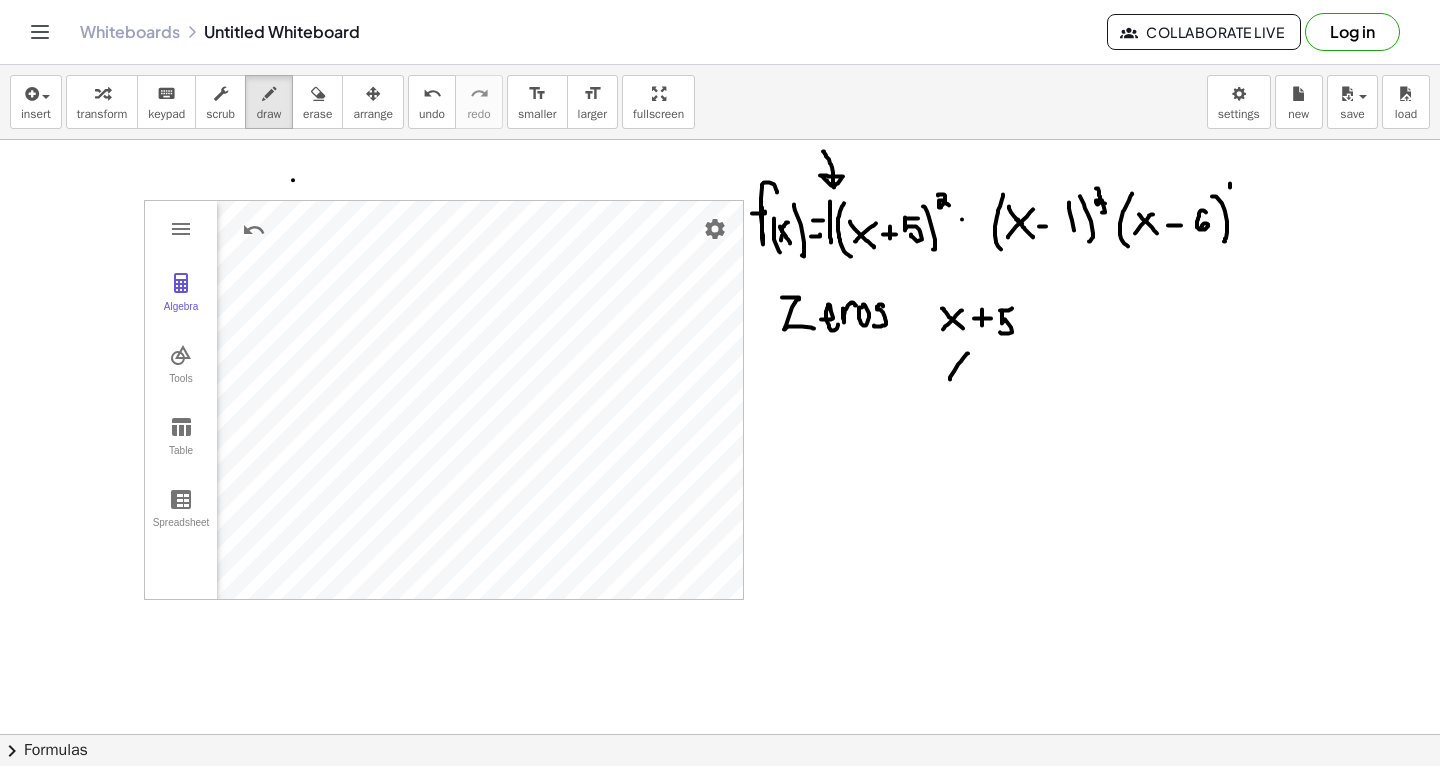 drag, startPoint x: 950, startPoint y: 378, endPoint x: 968, endPoint y: 352, distance: 31.622776 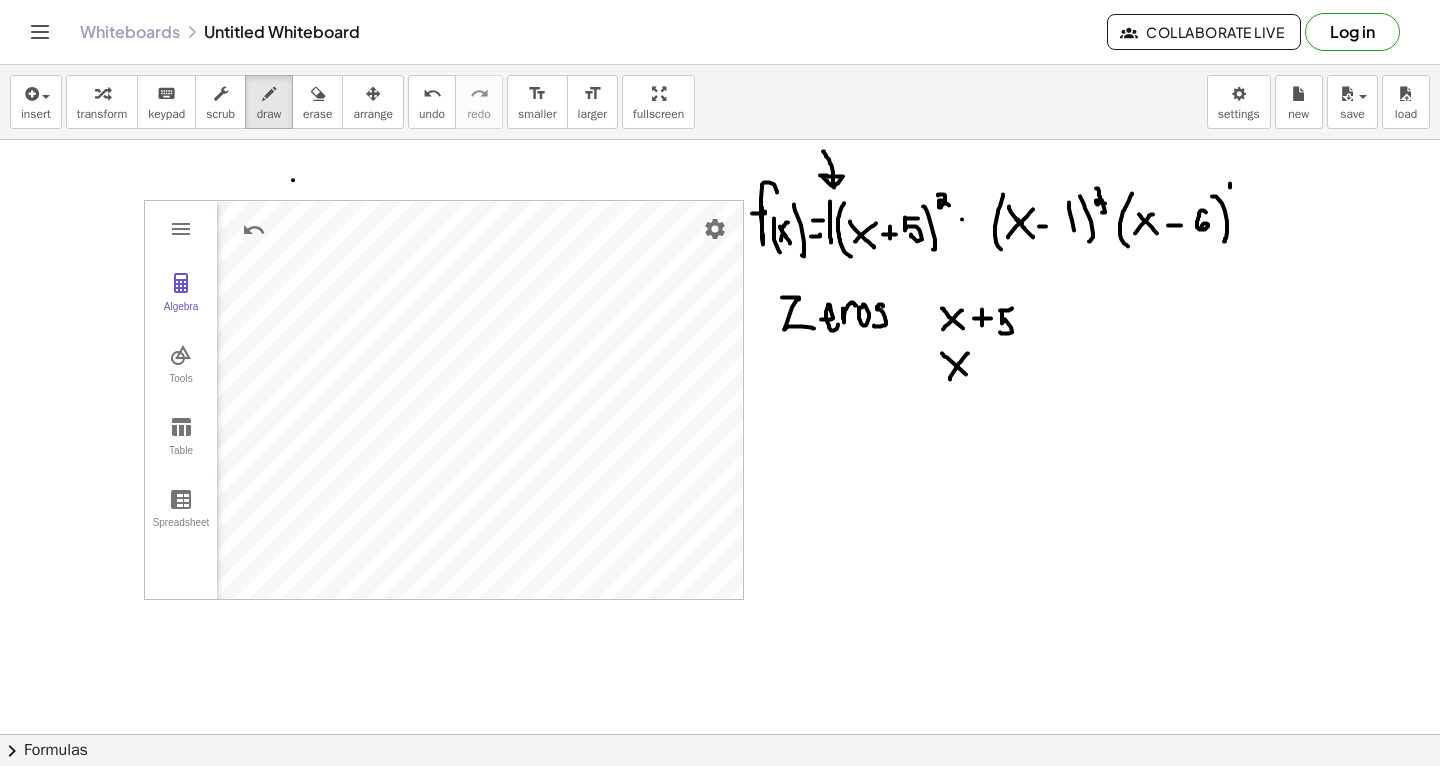 drag, startPoint x: 942, startPoint y: 352, endPoint x: 966, endPoint y: 373, distance: 31.890438 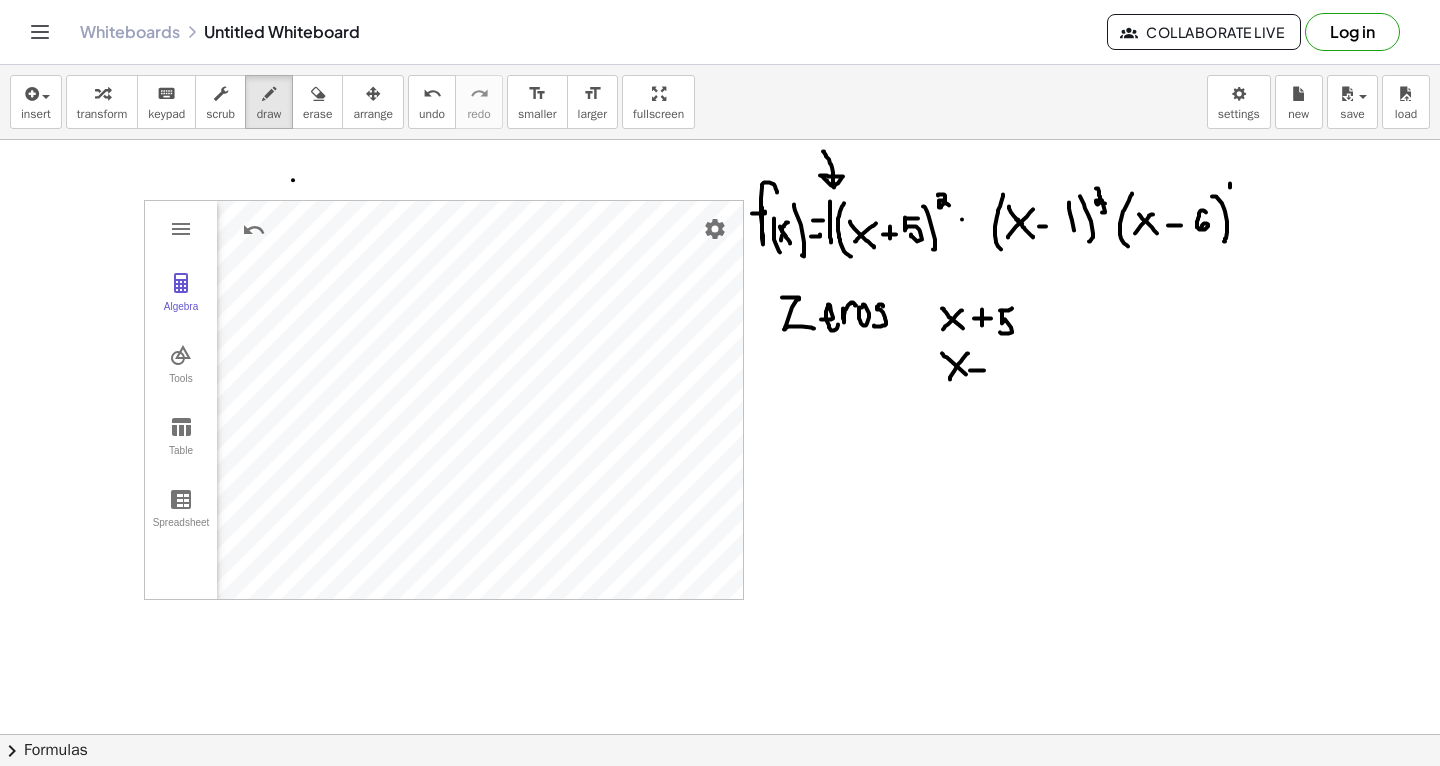 drag, startPoint x: 970, startPoint y: 369, endPoint x: 984, endPoint y: 369, distance: 14 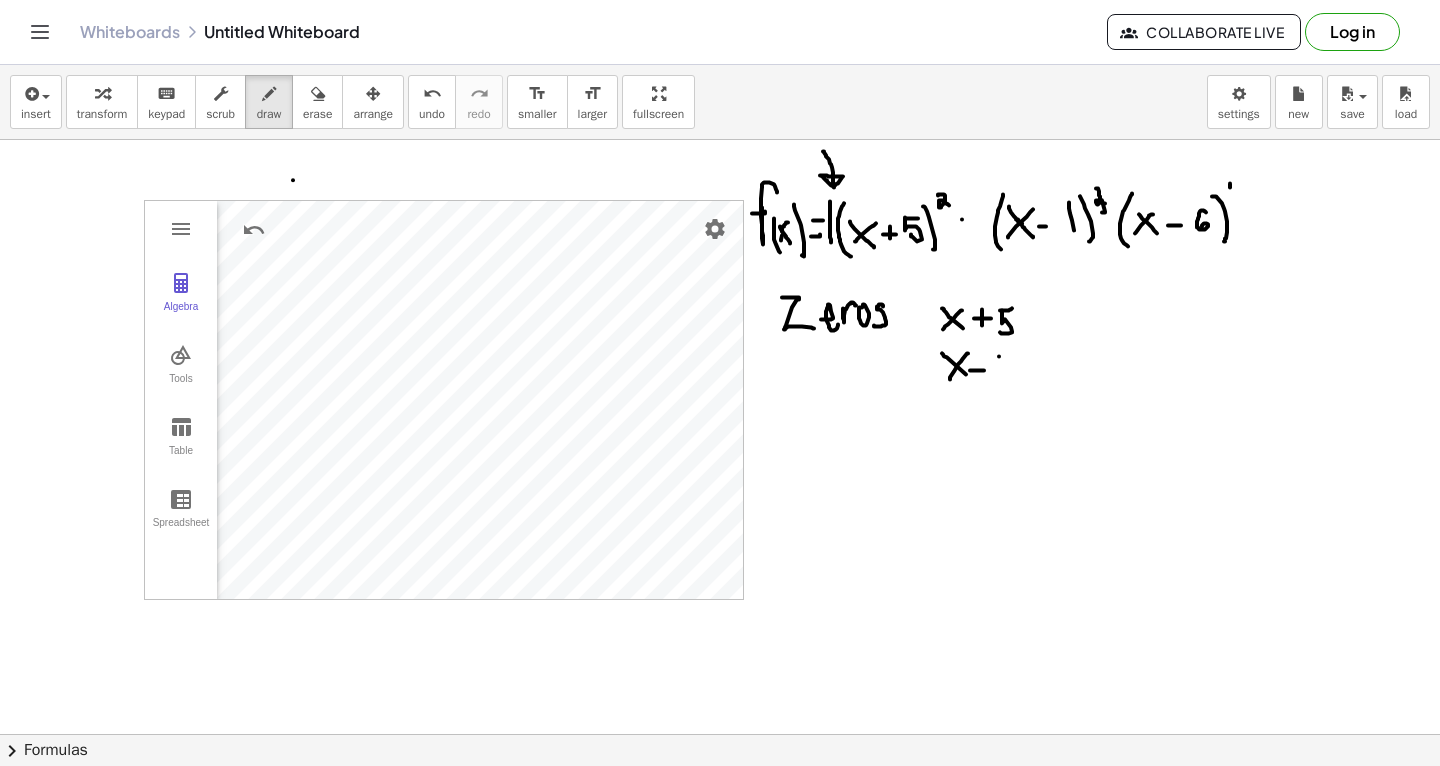 drag, startPoint x: 999, startPoint y: 355, endPoint x: 1001, endPoint y: 377, distance: 22.090721 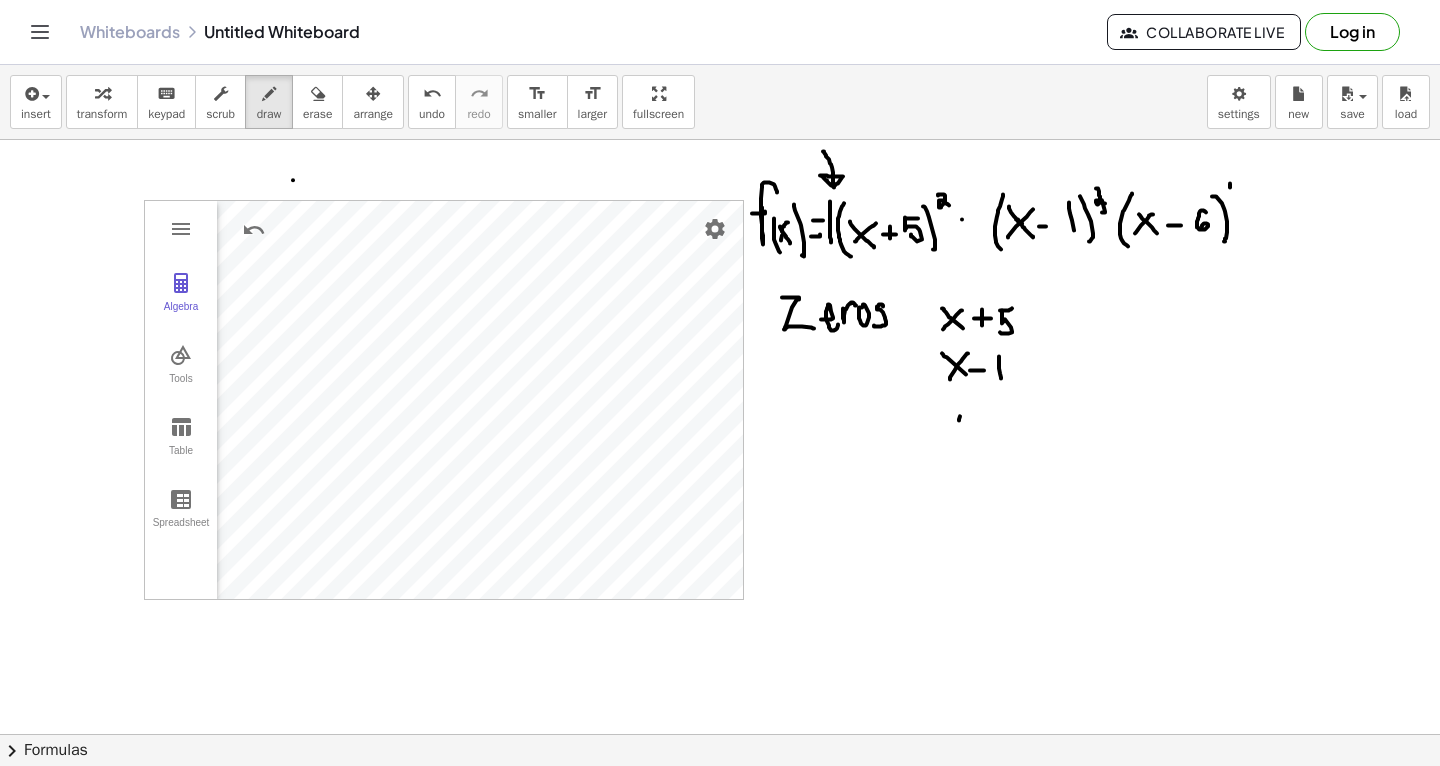 drag, startPoint x: 959, startPoint y: 419, endPoint x: 968, endPoint y: 401, distance: 20.12461 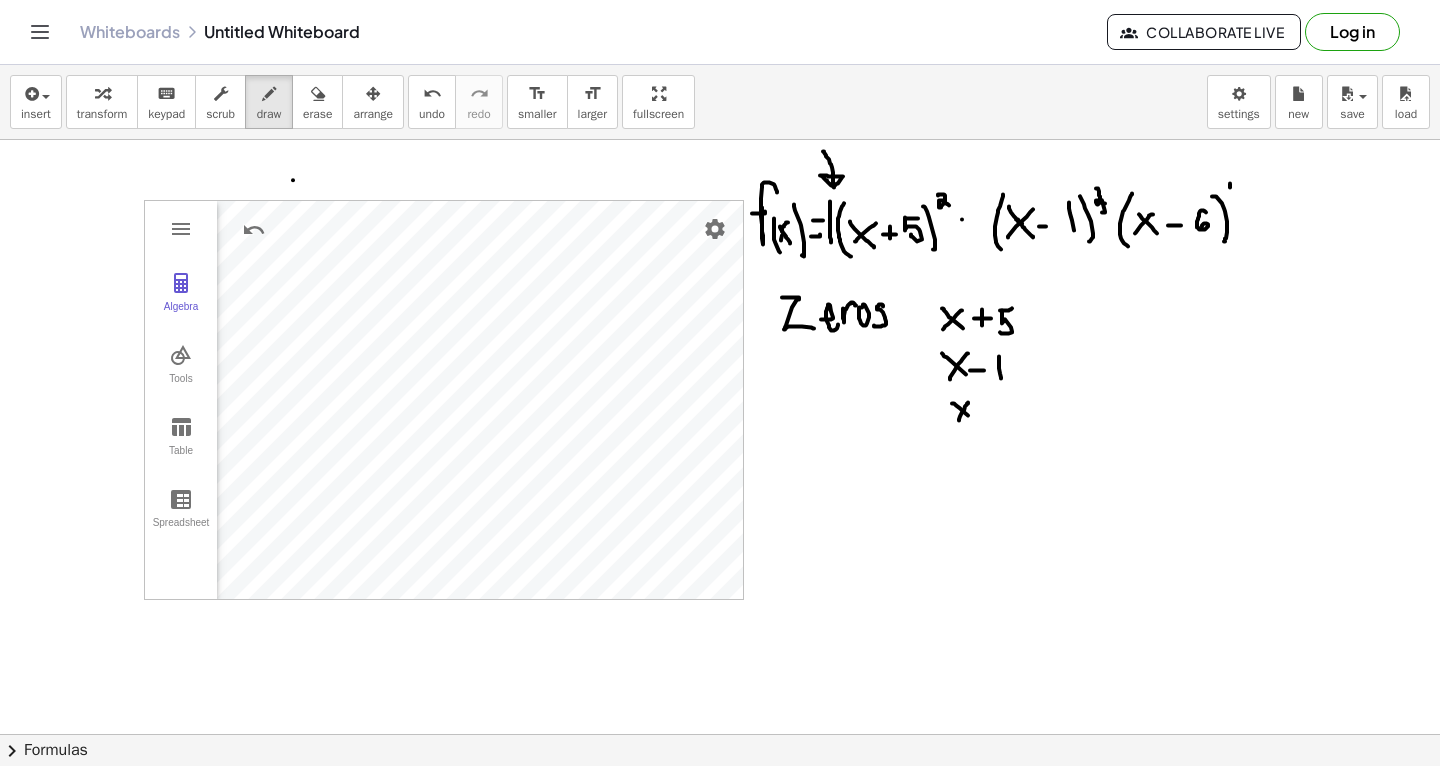 drag, startPoint x: 952, startPoint y: 402, endPoint x: 971, endPoint y: 417, distance: 24.207438 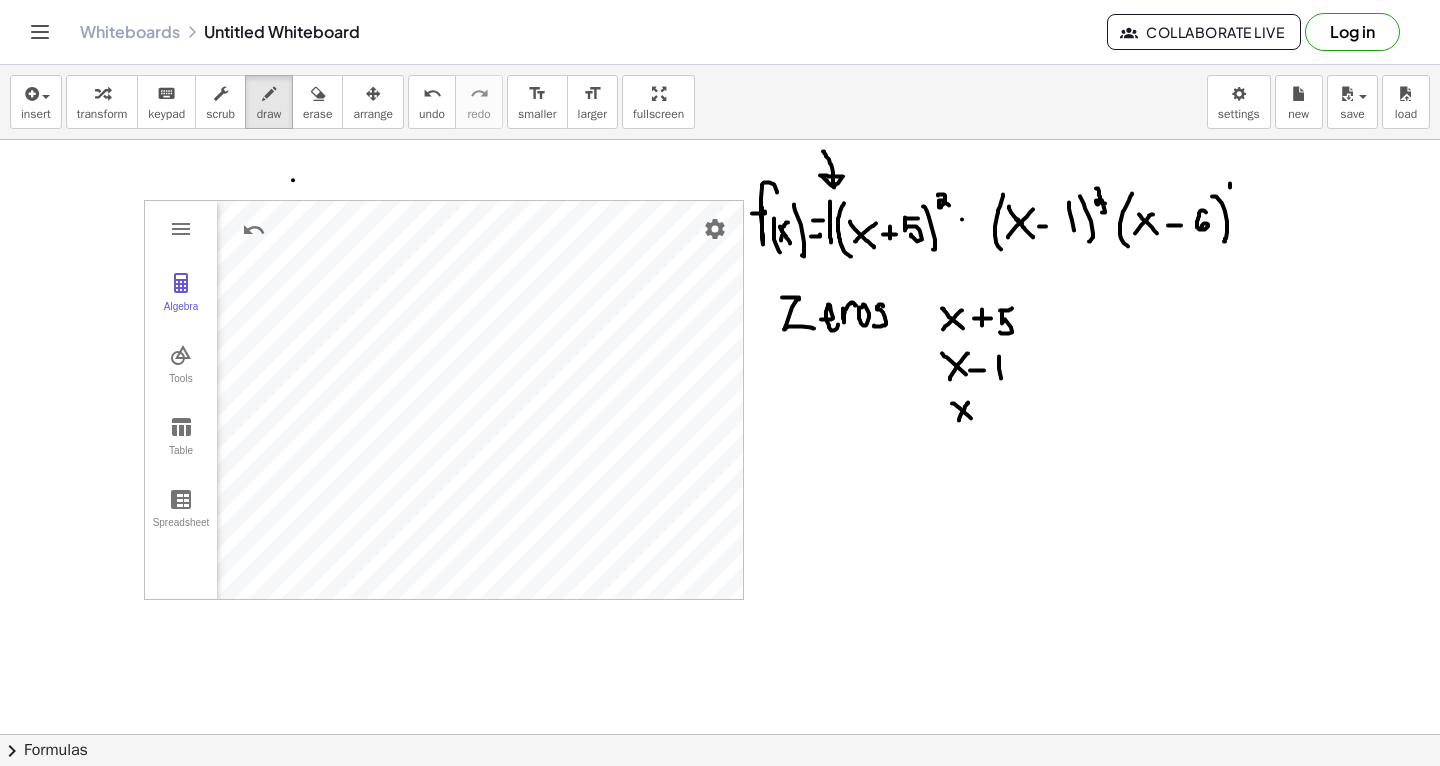 click at bounding box center [720, -127] 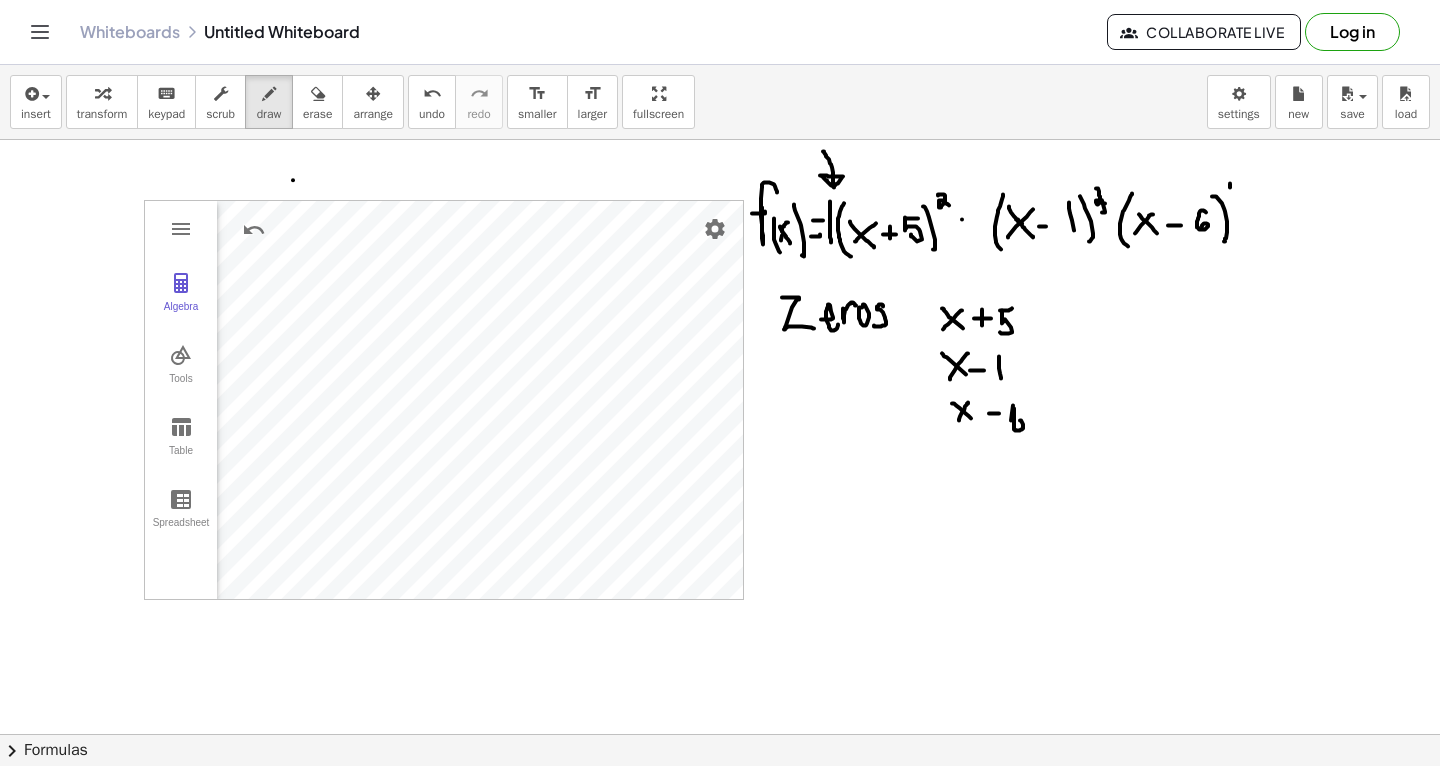 drag, startPoint x: 1014, startPoint y: 407, endPoint x: 1014, endPoint y: 419, distance: 12 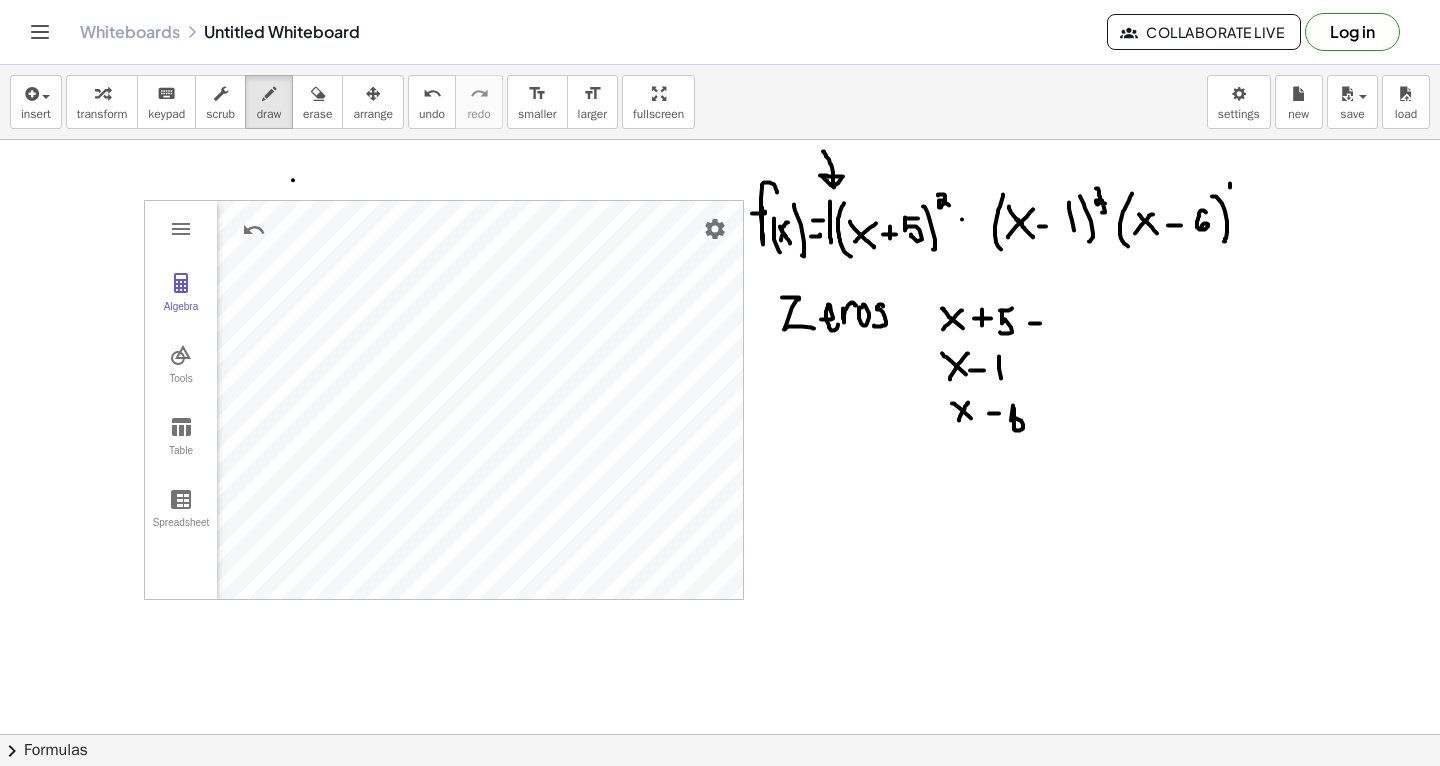 drag, startPoint x: 1030, startPoint y: 322, endPoint x: 1050, endPoint y: 322, distance: 20 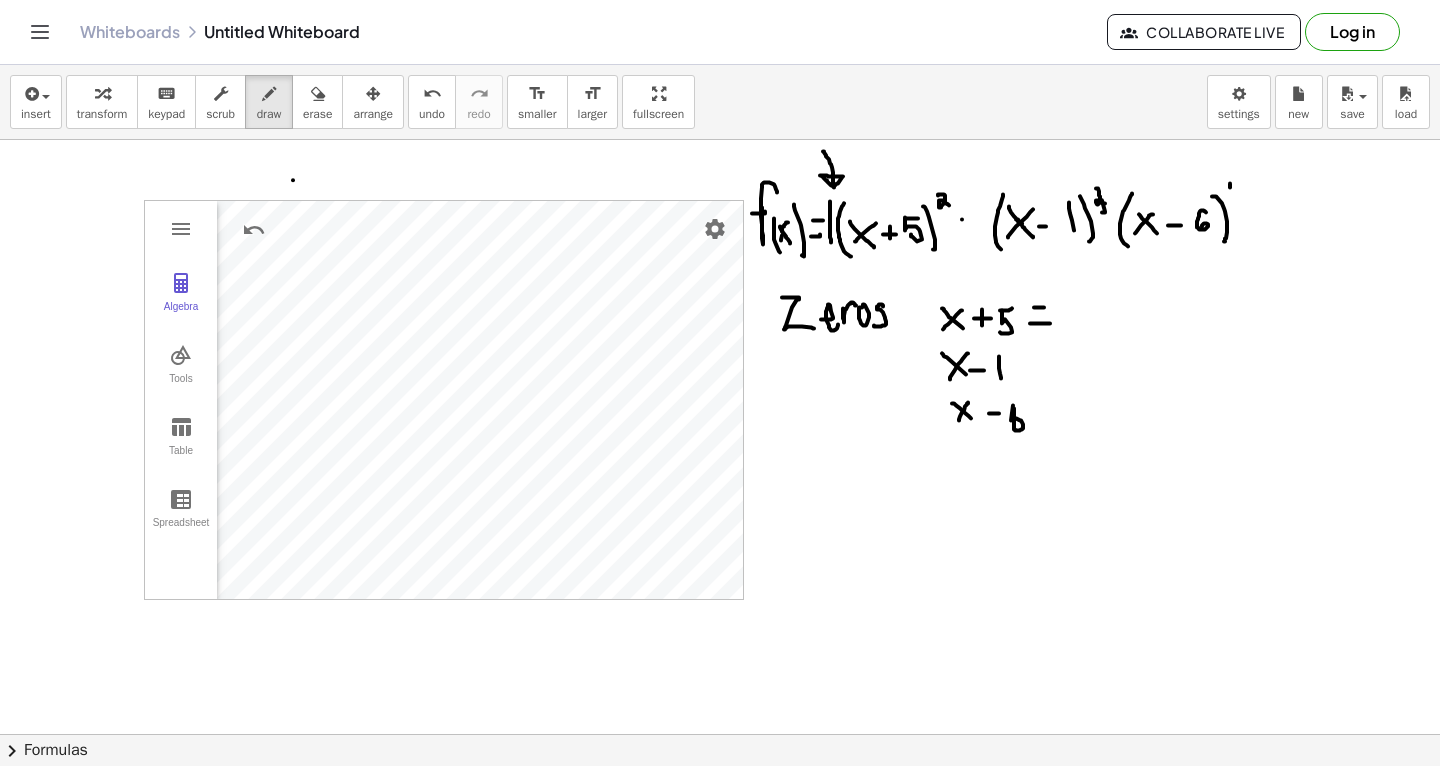 drag, startPoint x: 1034, startPoint y: 306, endPoint x: 1054, endPoint y: 306, distance: 20 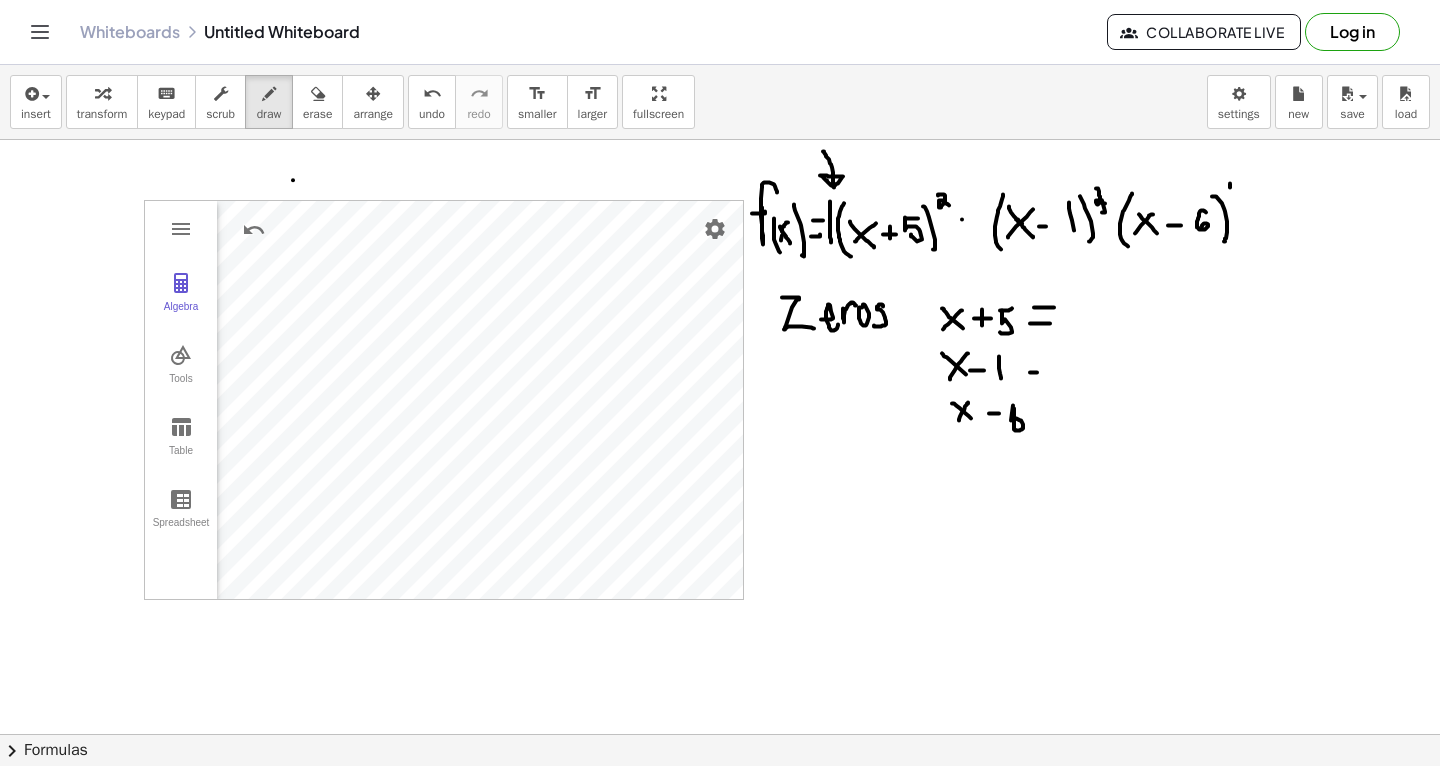 drag, startPoint x: 1030, startPoint y: 371, endPoint x: 1046, endPoint y: 370, distance: 16.03122 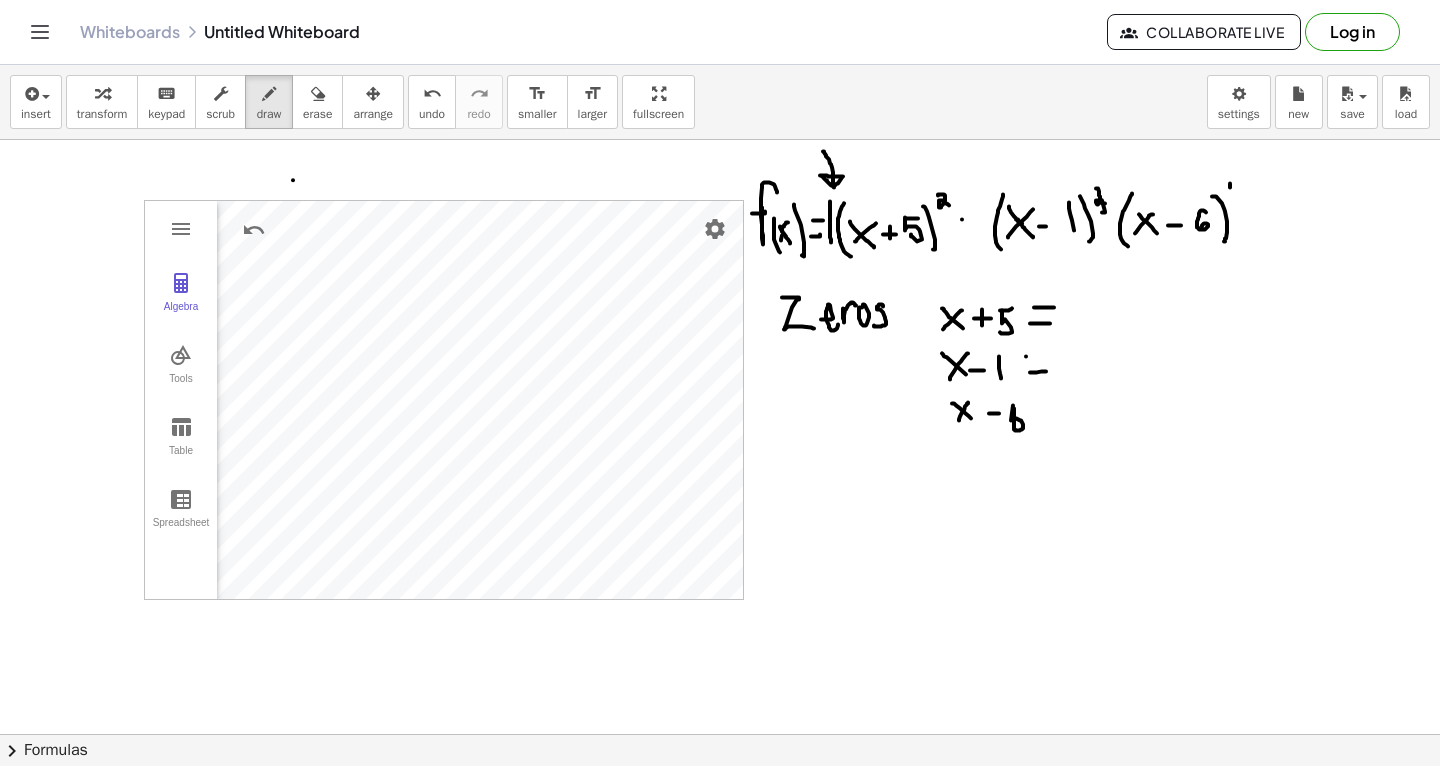 drag, startPoint x: 1026, startPoint y: 355, endPoint x: 1038, endPoint y: 355, distance: 12 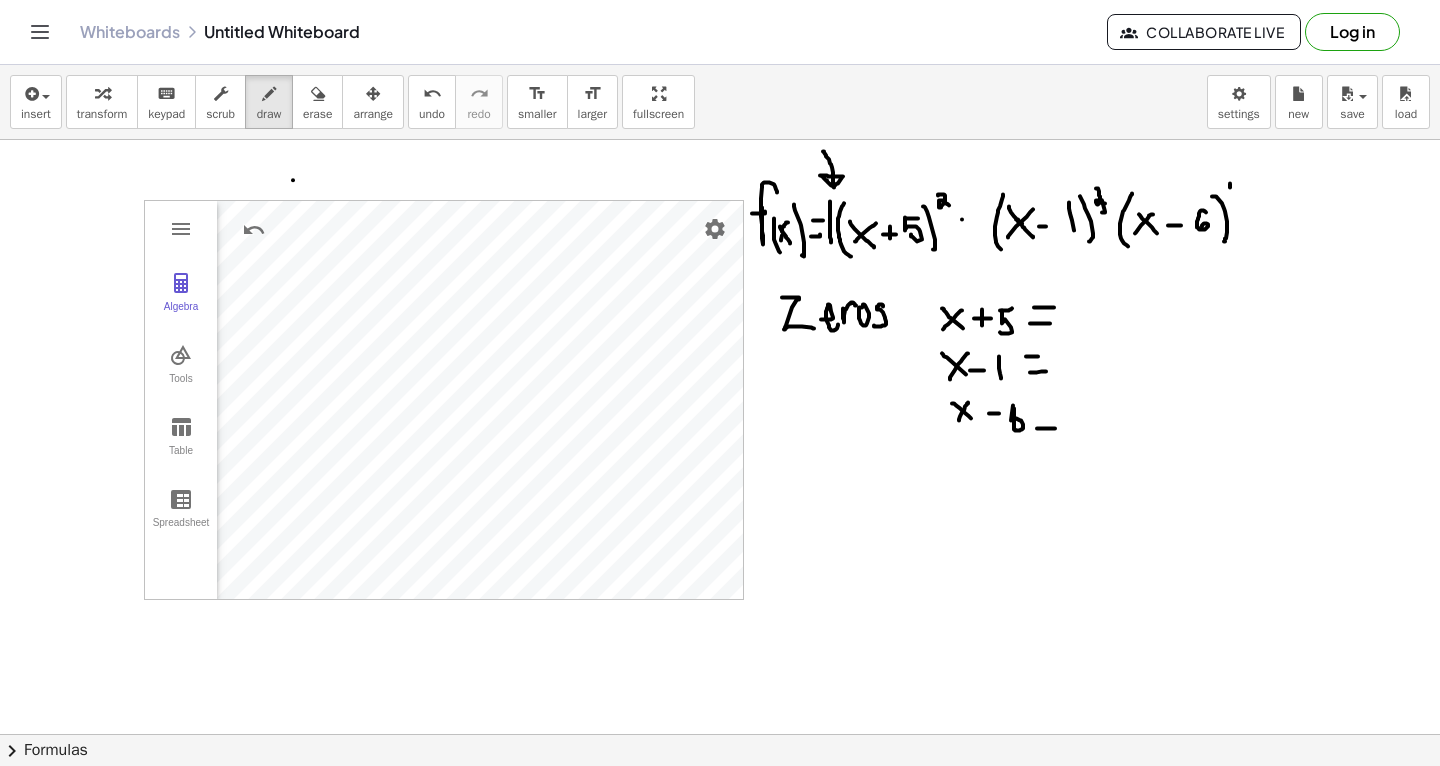 drag, startPoint x: 1037, startPoint y: 427, endPoint x: 1055, endPoint y: 427, distance: 18 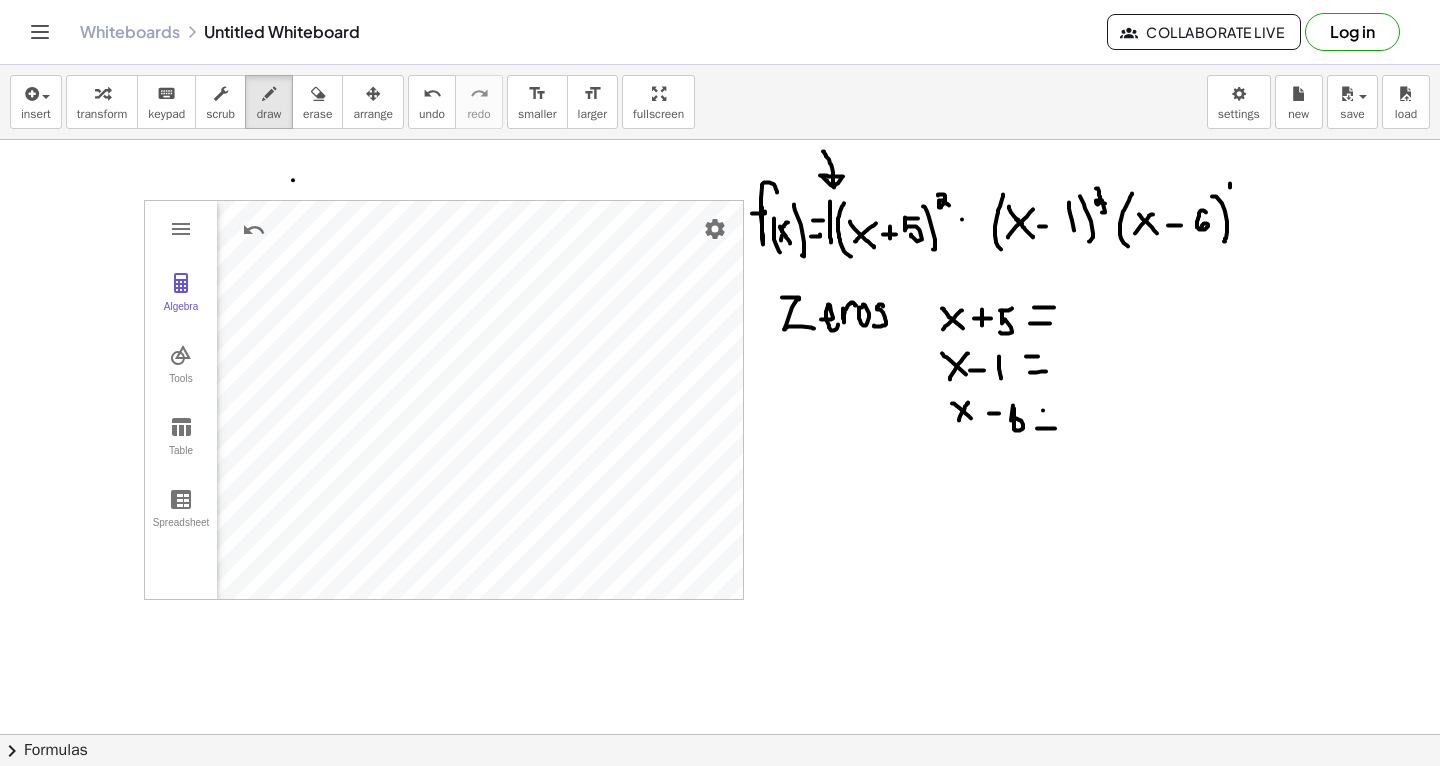 drag, startPoint x: 1043, startPoint y: 409, endPoint x: 1059, endPoint y: 409, distance: 16 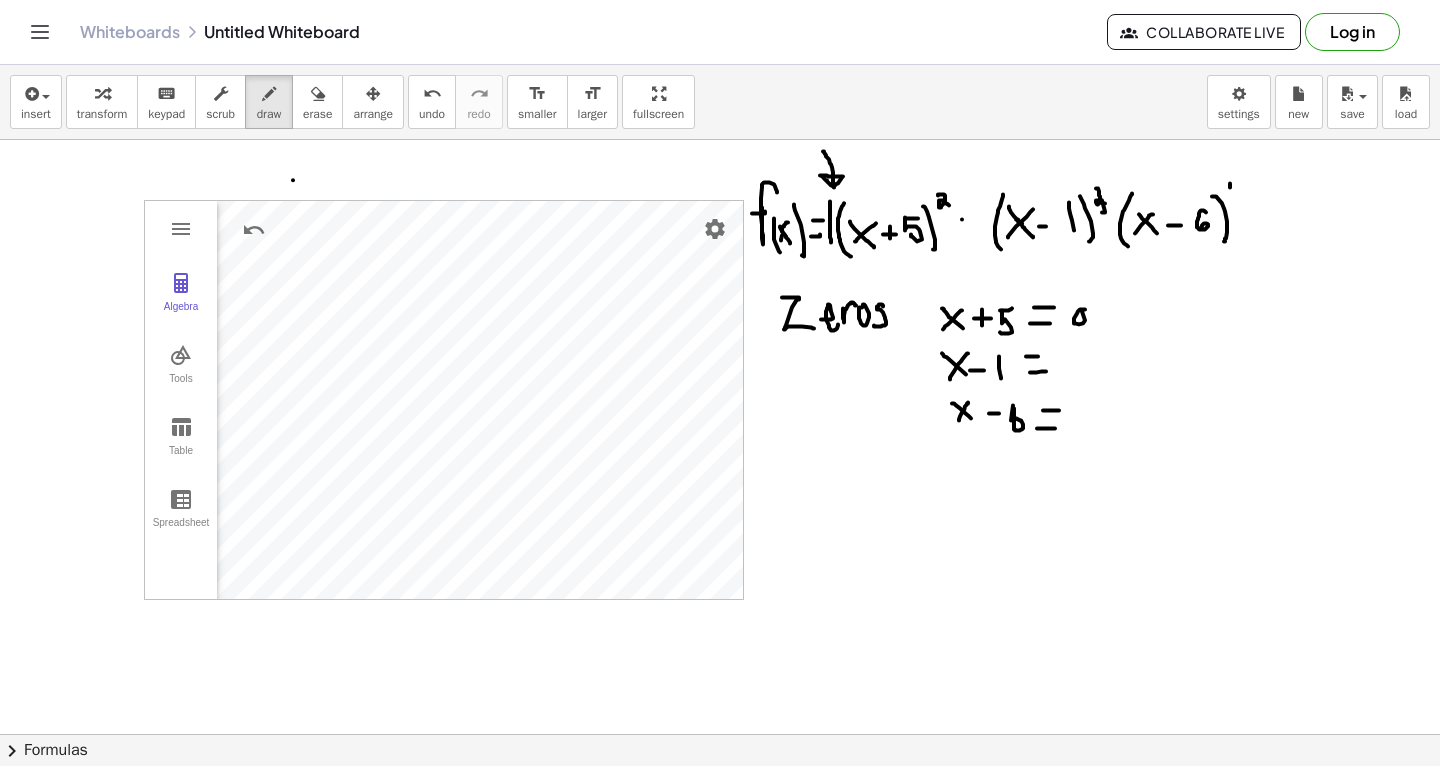 click at bounding box center (720, -127) 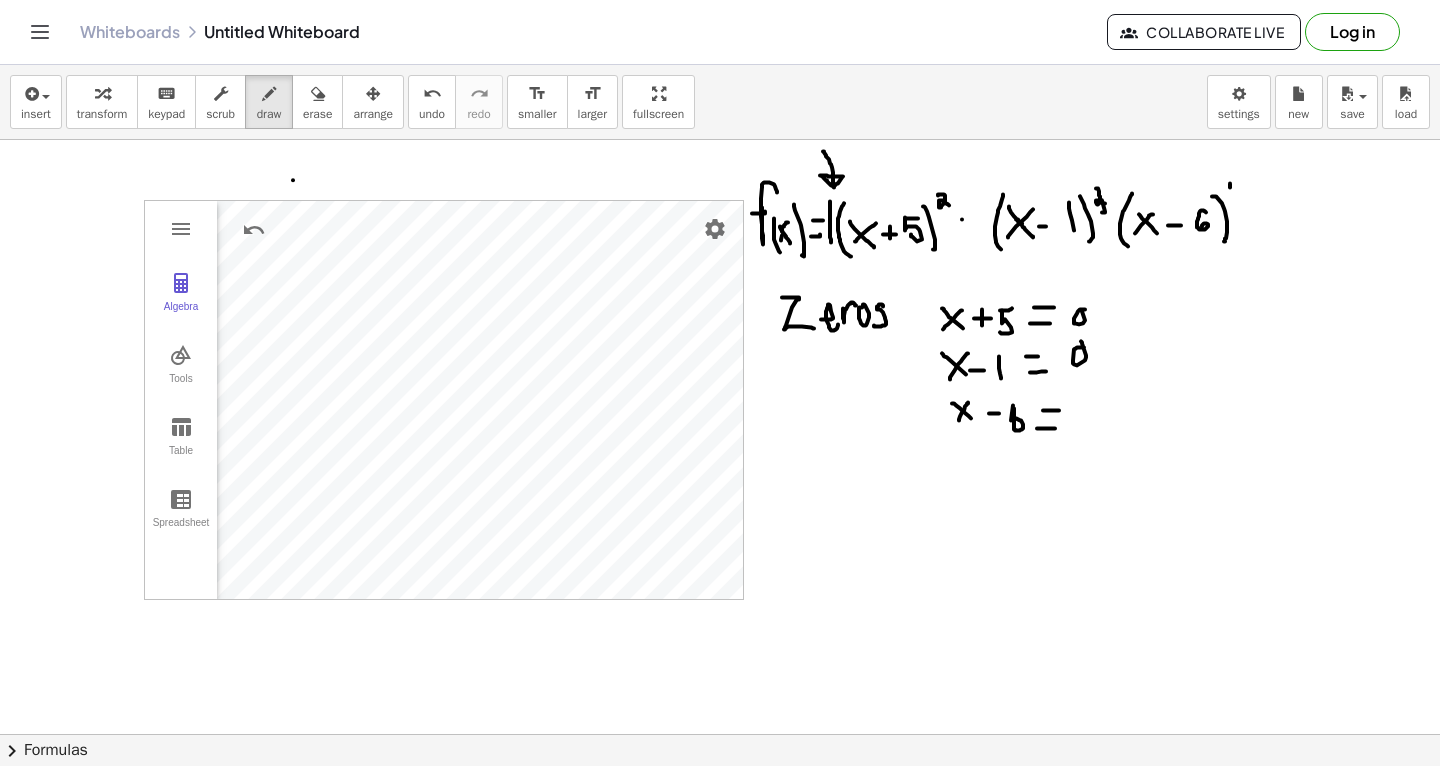 click at bounding box center (720, -127) 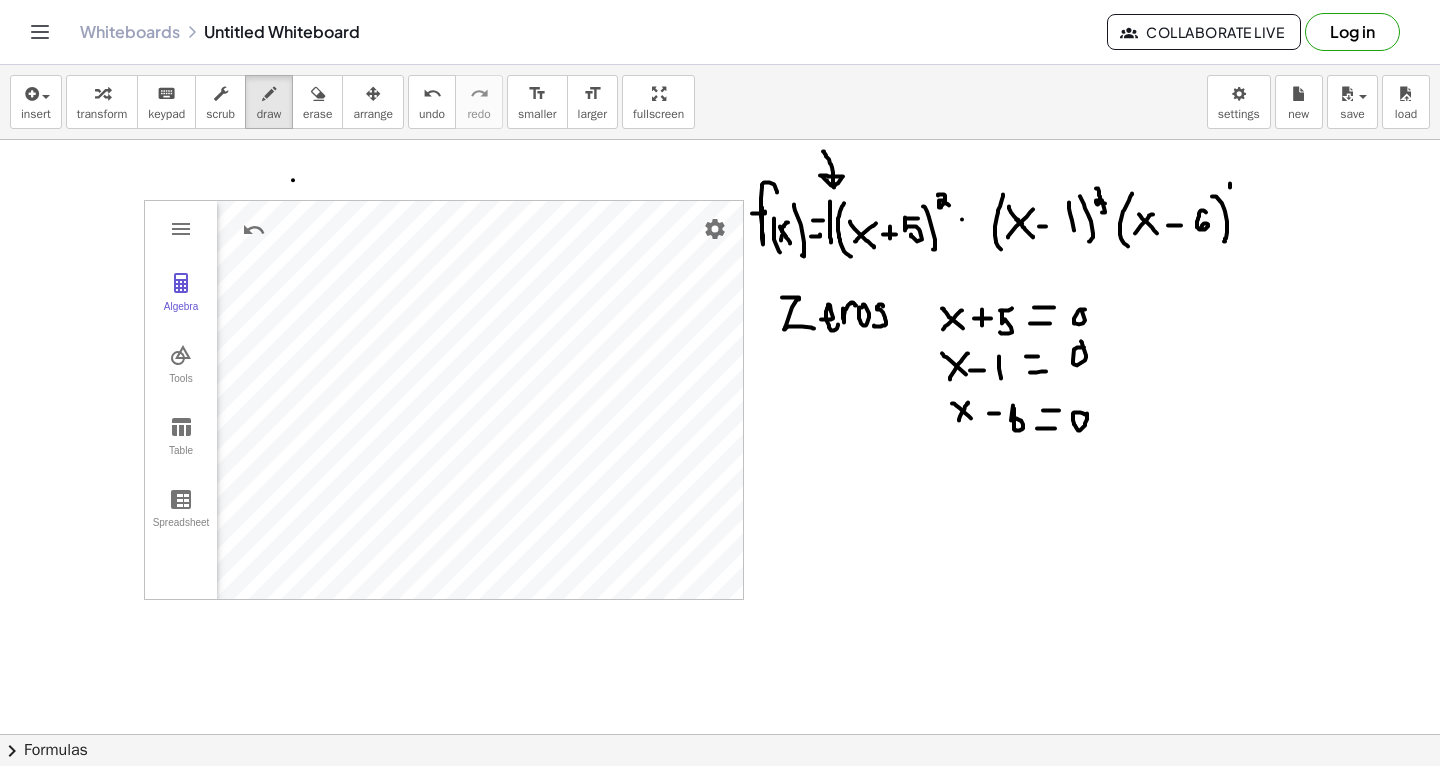 click at bounding box center (720, -127) 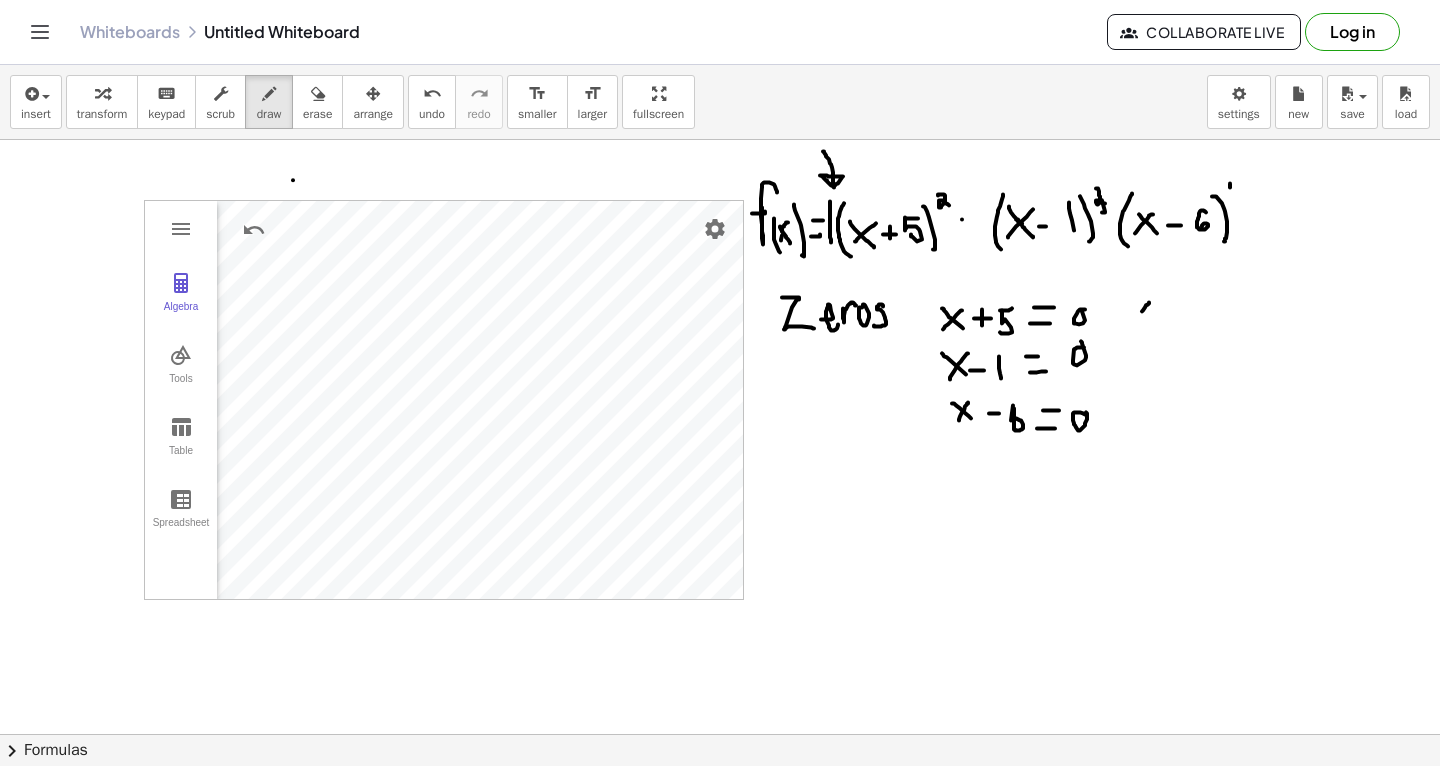 drag, startPoint x: 1142, startPoint y: 310, endPoint x: 1149, endPoint y: 301, distance: 11.401754 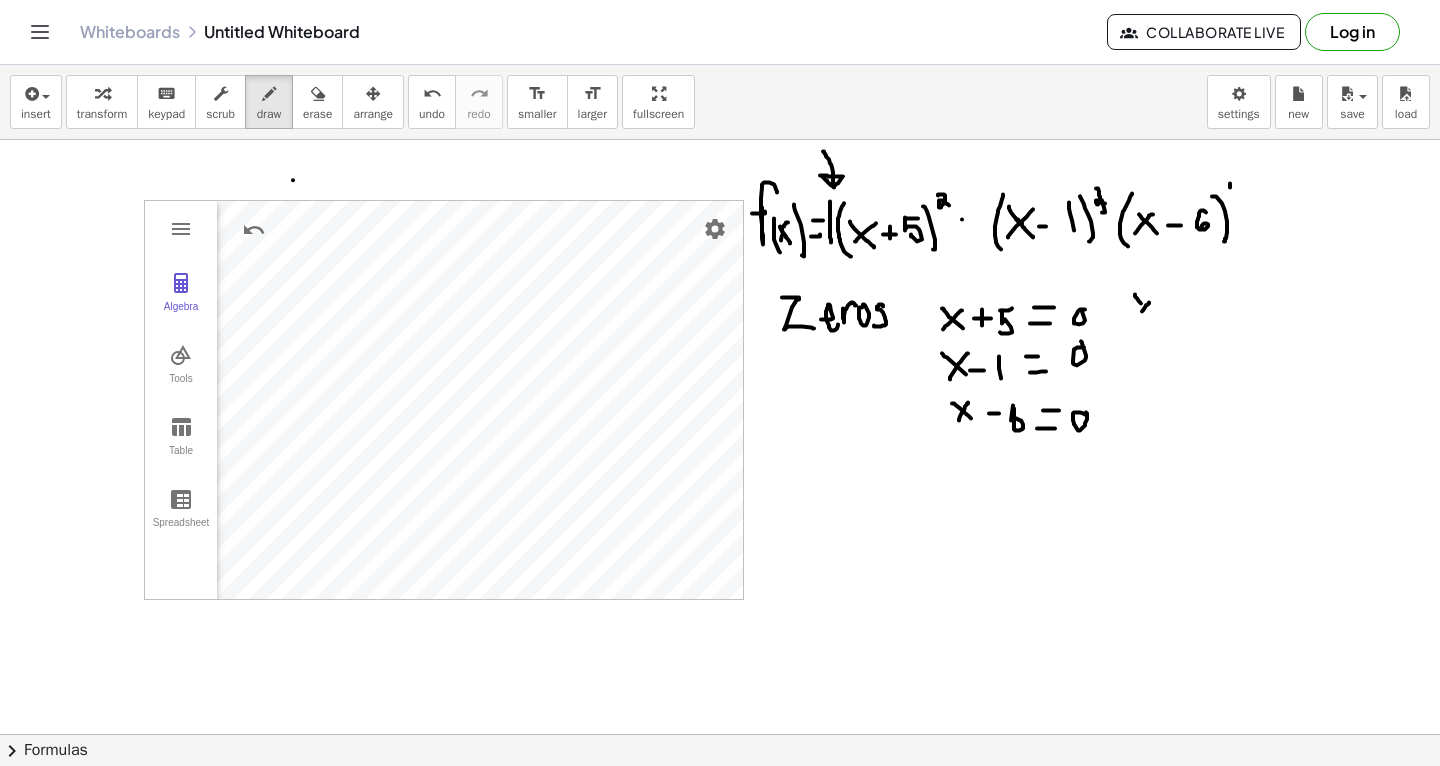 drag, startPoint x: 1135, startPoint y: 293, endPoint x: 1151, endPoint y: 314, distance: 26.400757 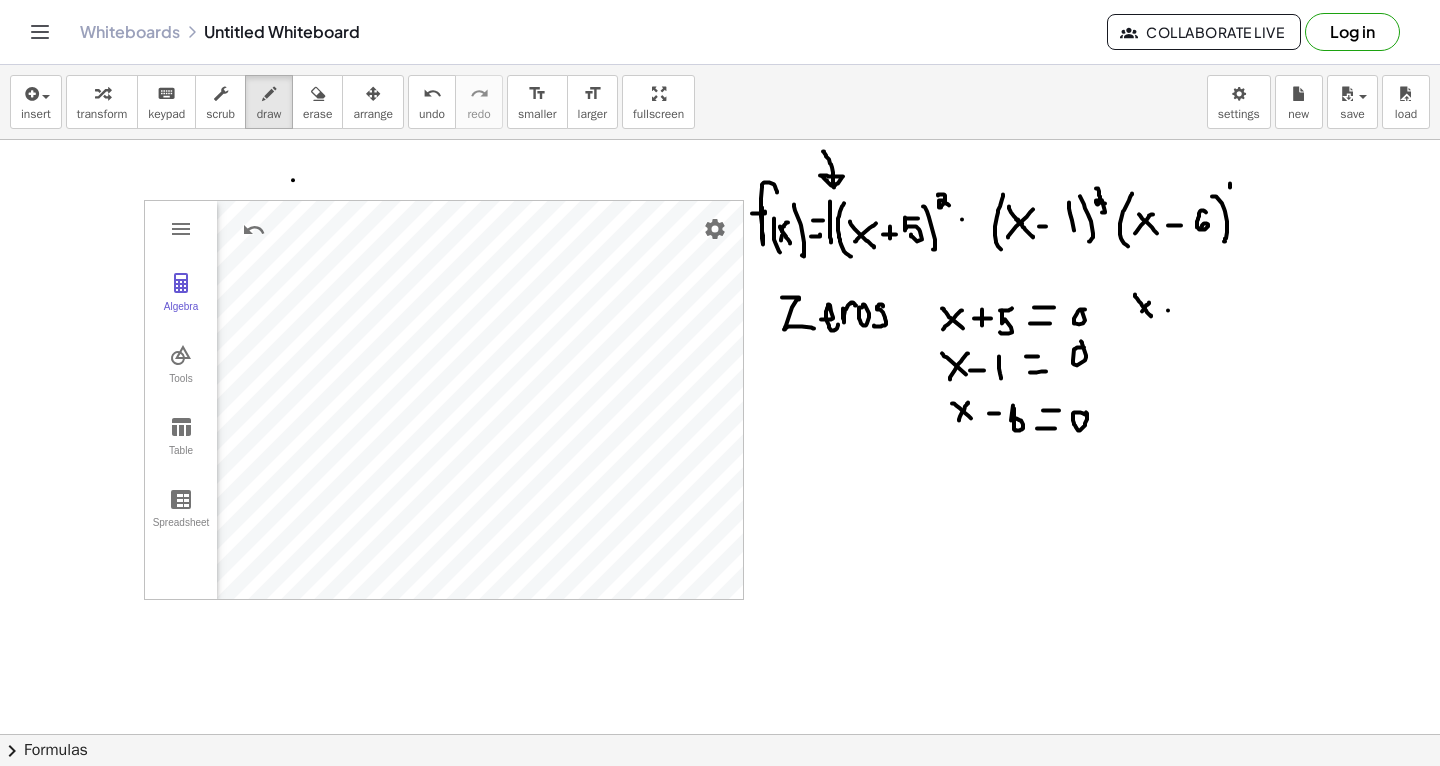 click at bounding box center [720, -127] 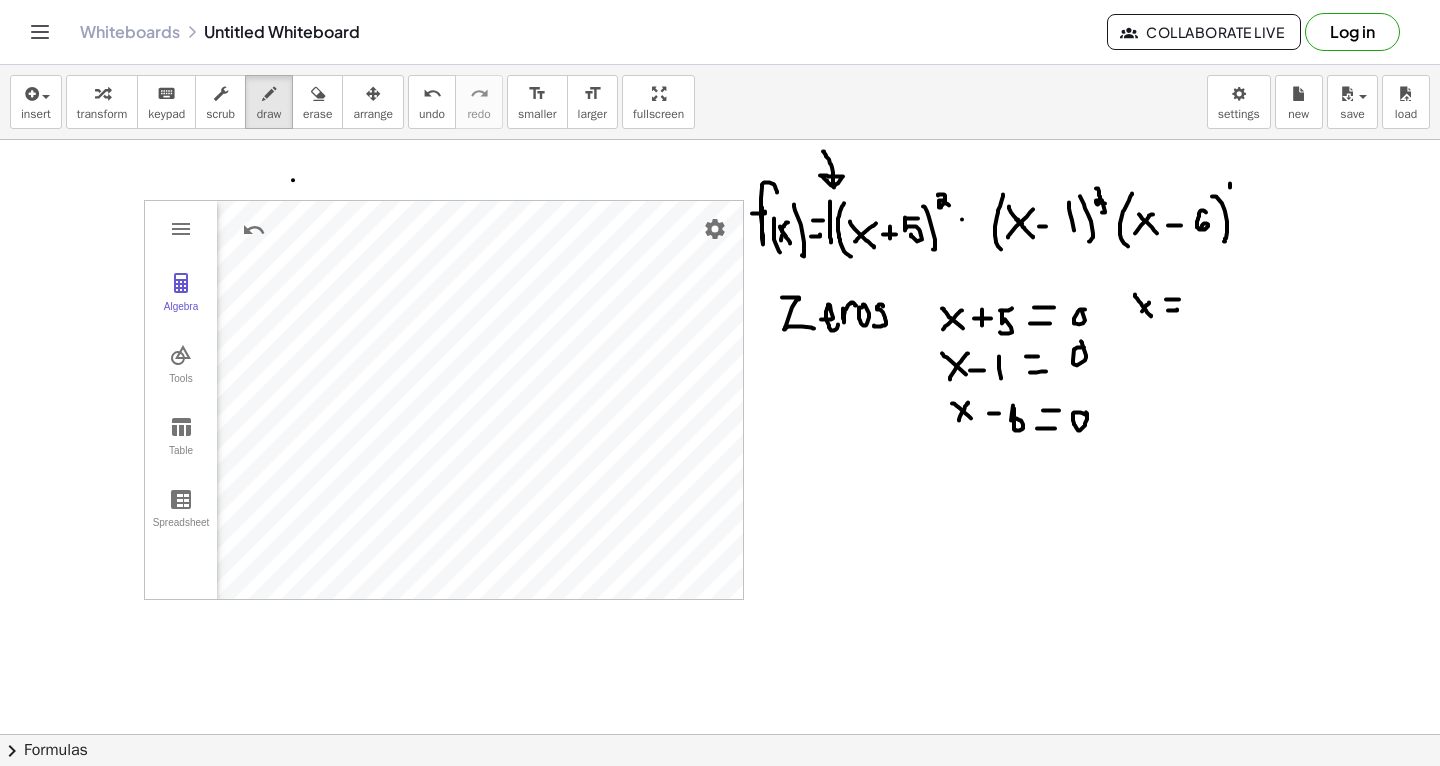 drag, startPoint x: 1166, startPoint y: 298, endPoint x: 1180, endPoint y: 298, distance: 14 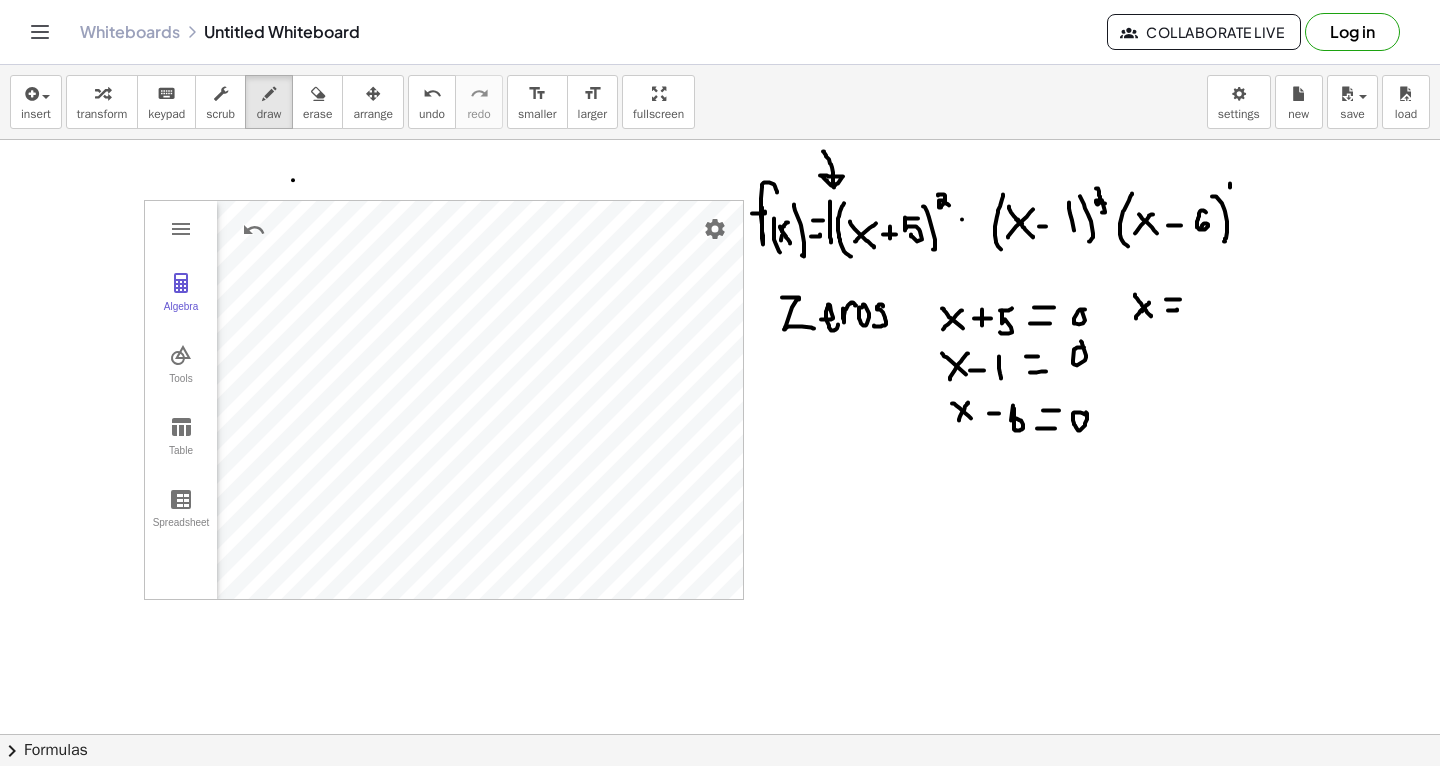 drag, startPoint x: 1136, startPoint y: 317, endPoint x: 1145, endPoint y: 306, distance: 14.21267 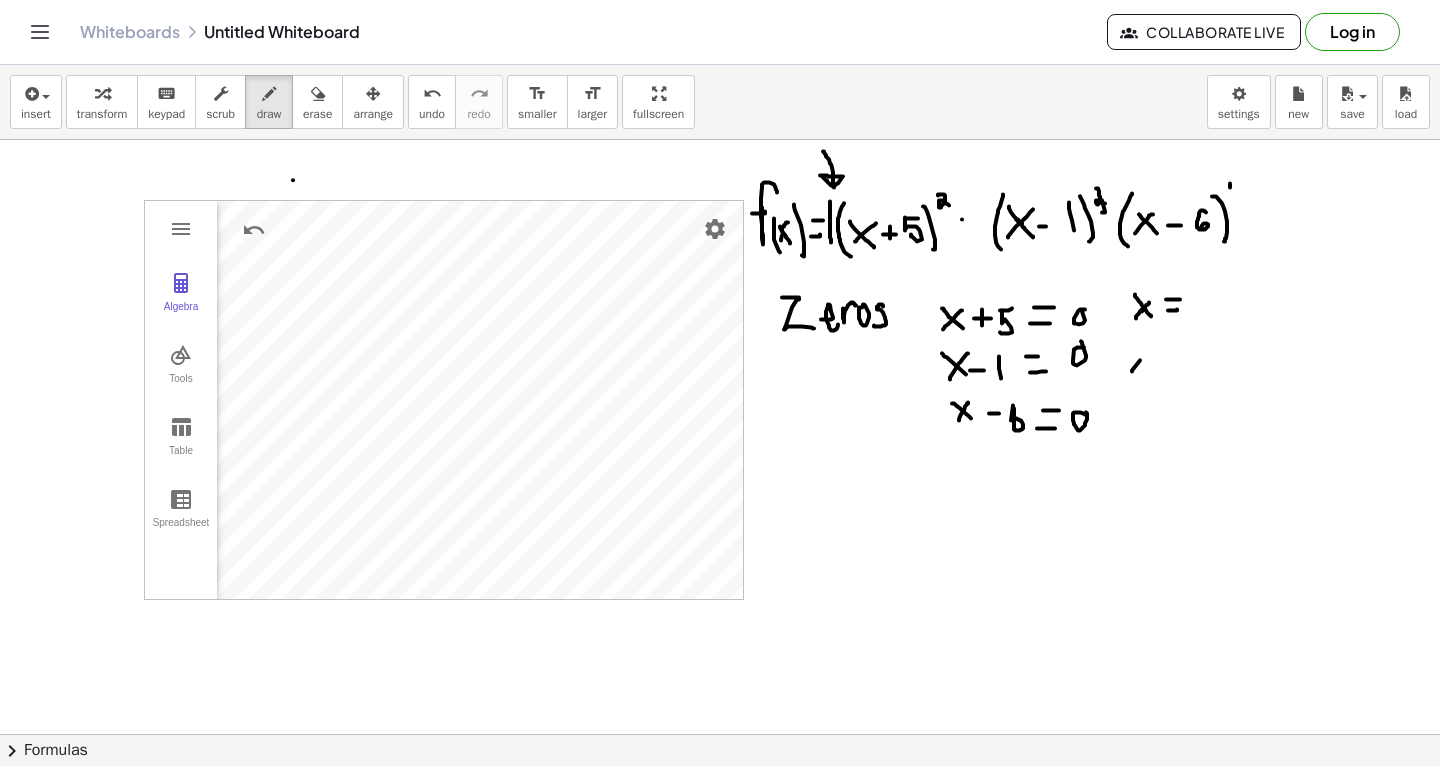 drag, startPoint x: 1132, startPoint y: 370, endPoint x: 1148, endPoint y: 350, distance: 25.612497 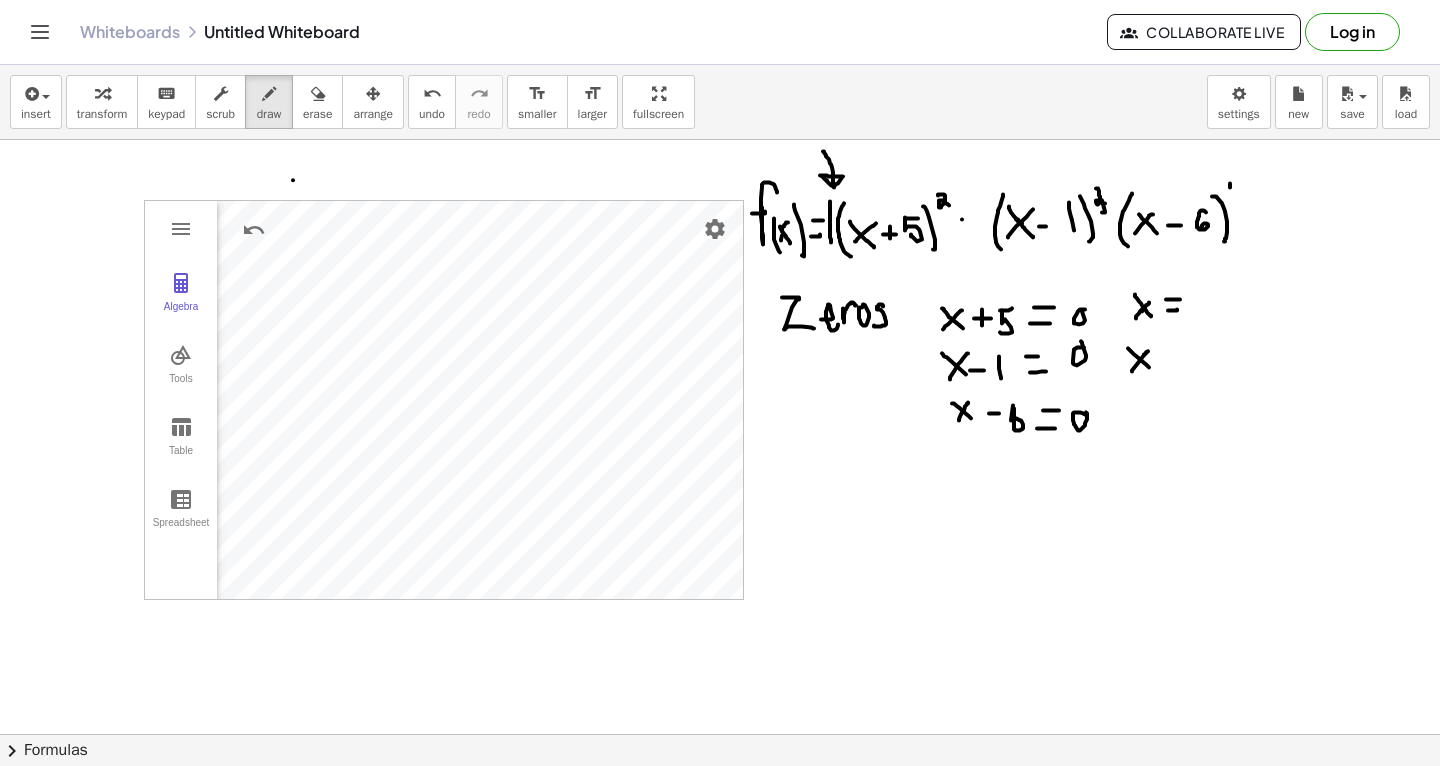 drag, startPoint x: 1128, startPoint y: 347, endPoint x: 1151, endPoint y: 367, distance: 30.479502 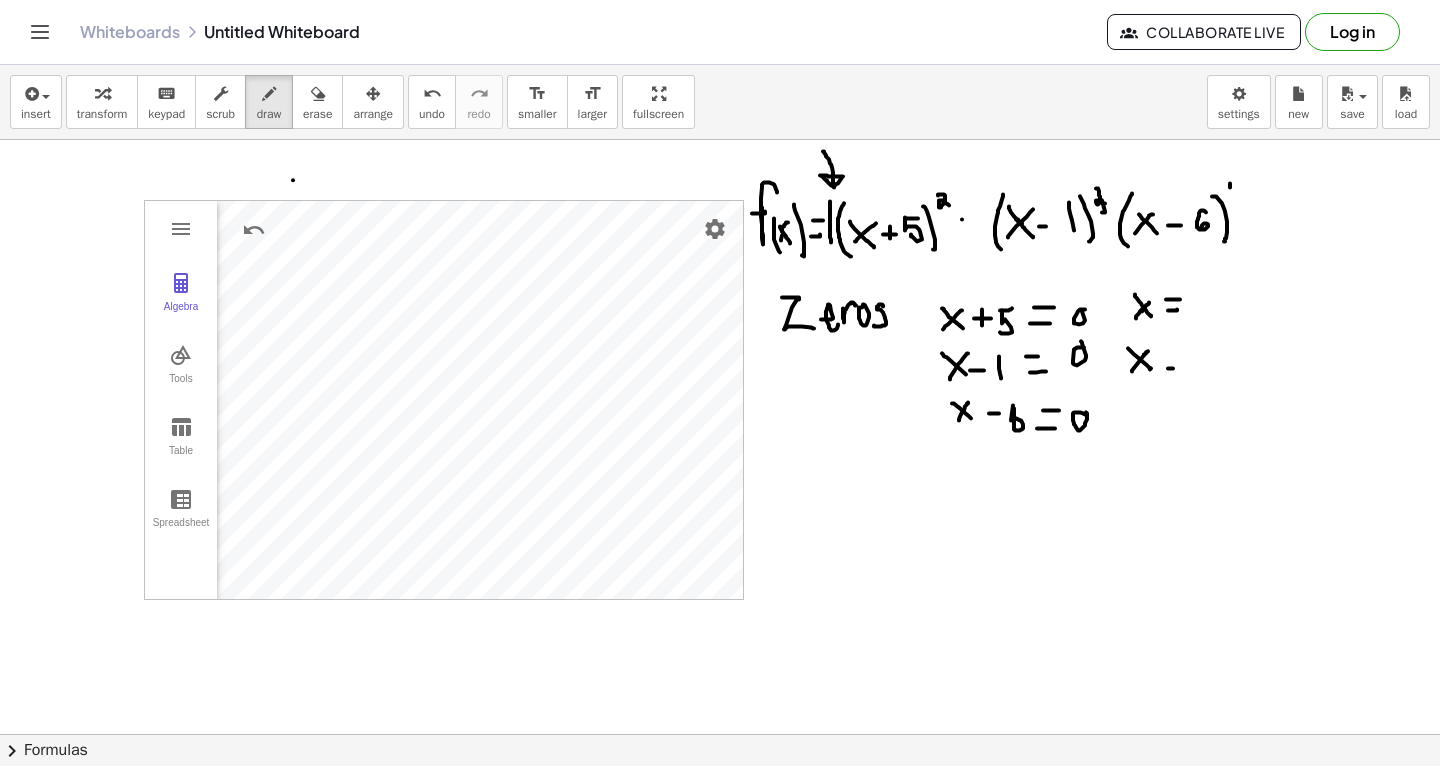 click at bounding box center [720, -127] 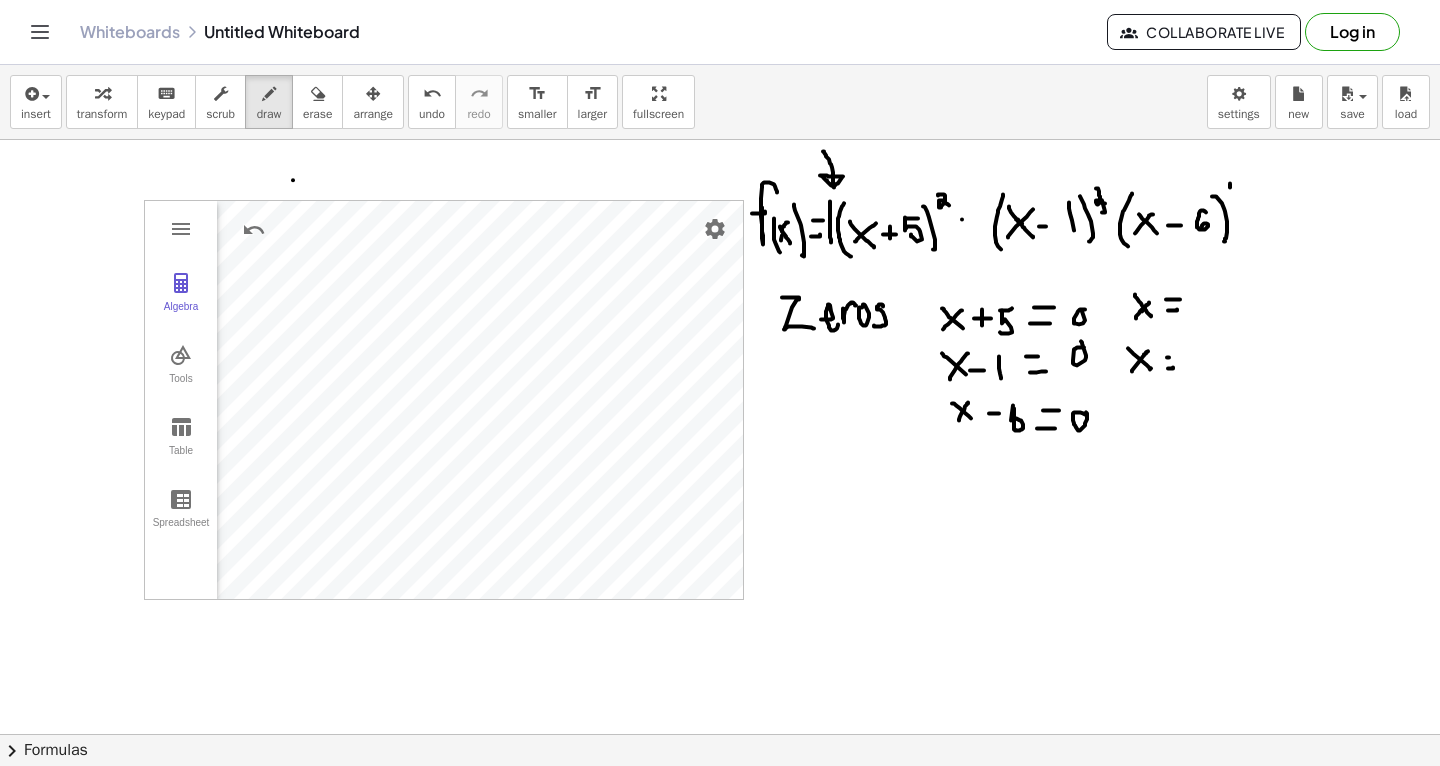 drag, startPoint x: 1167, startPoint y: 356, endPoint x: 1178, endPoint y: 356, distance: 11 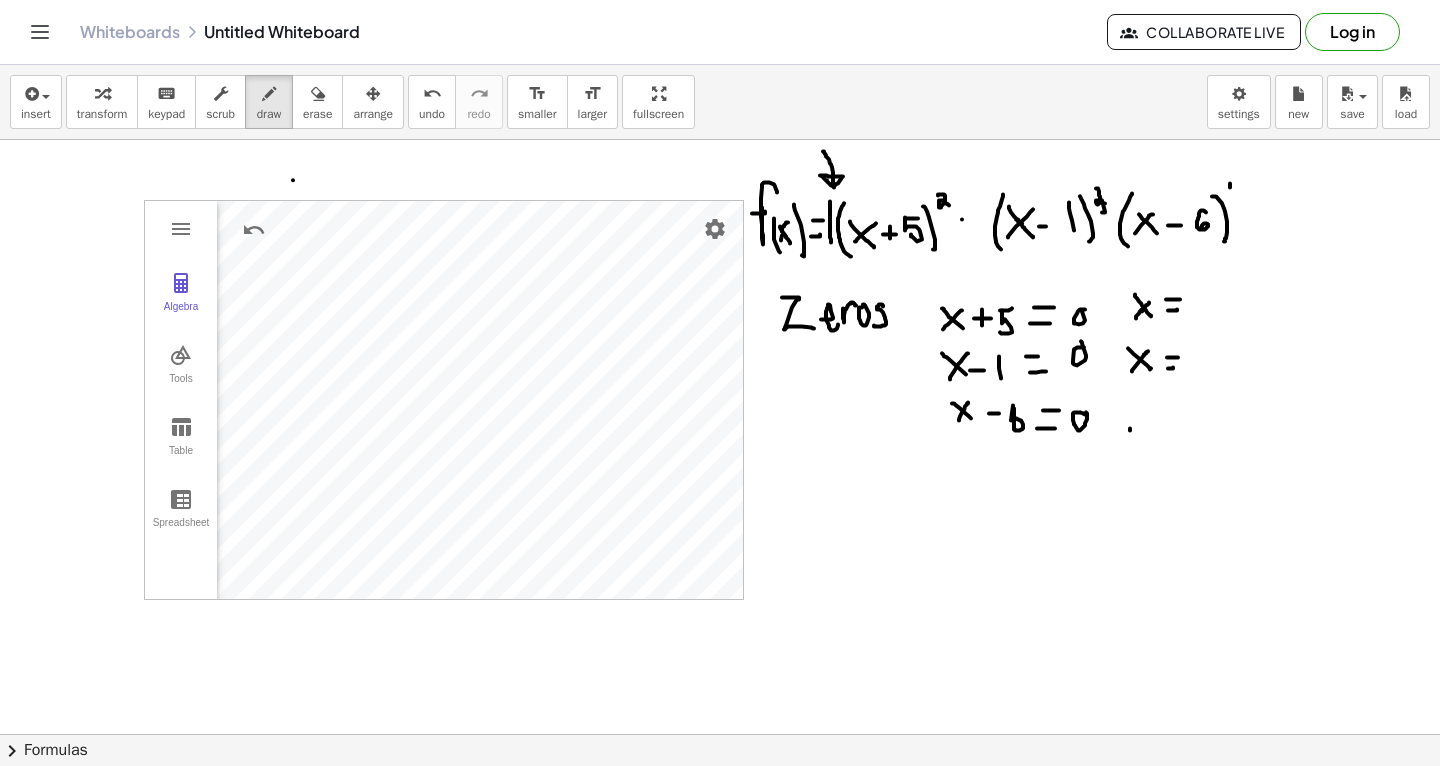 drag, startPoint x: 1130, startPoint y: 429, endPoint x: 1141, endPoint y: 416, distance: 17.029387 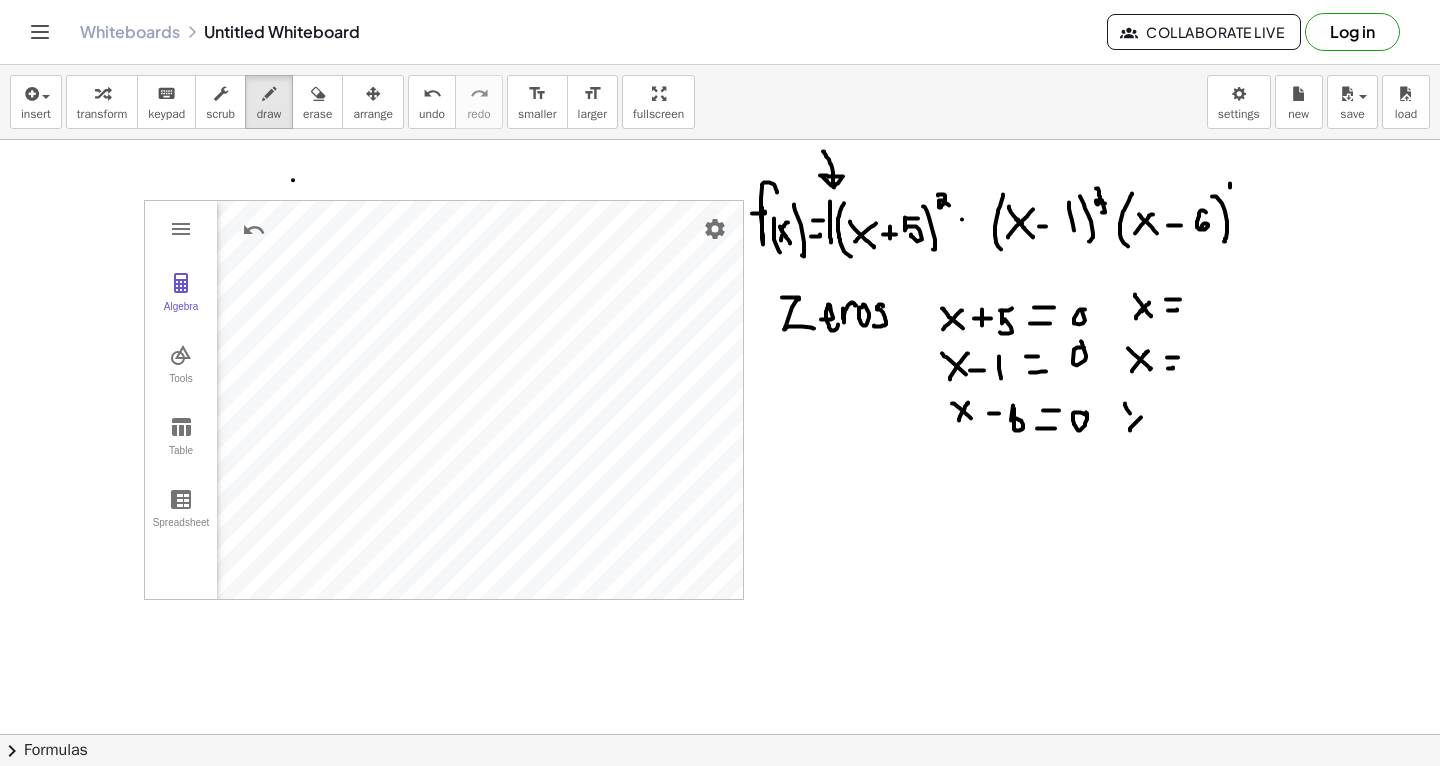 drag, startPoint x: 1125, startPoint y: 402, endPoint x: 1147, endPoint y: 434, distance: 38.832977 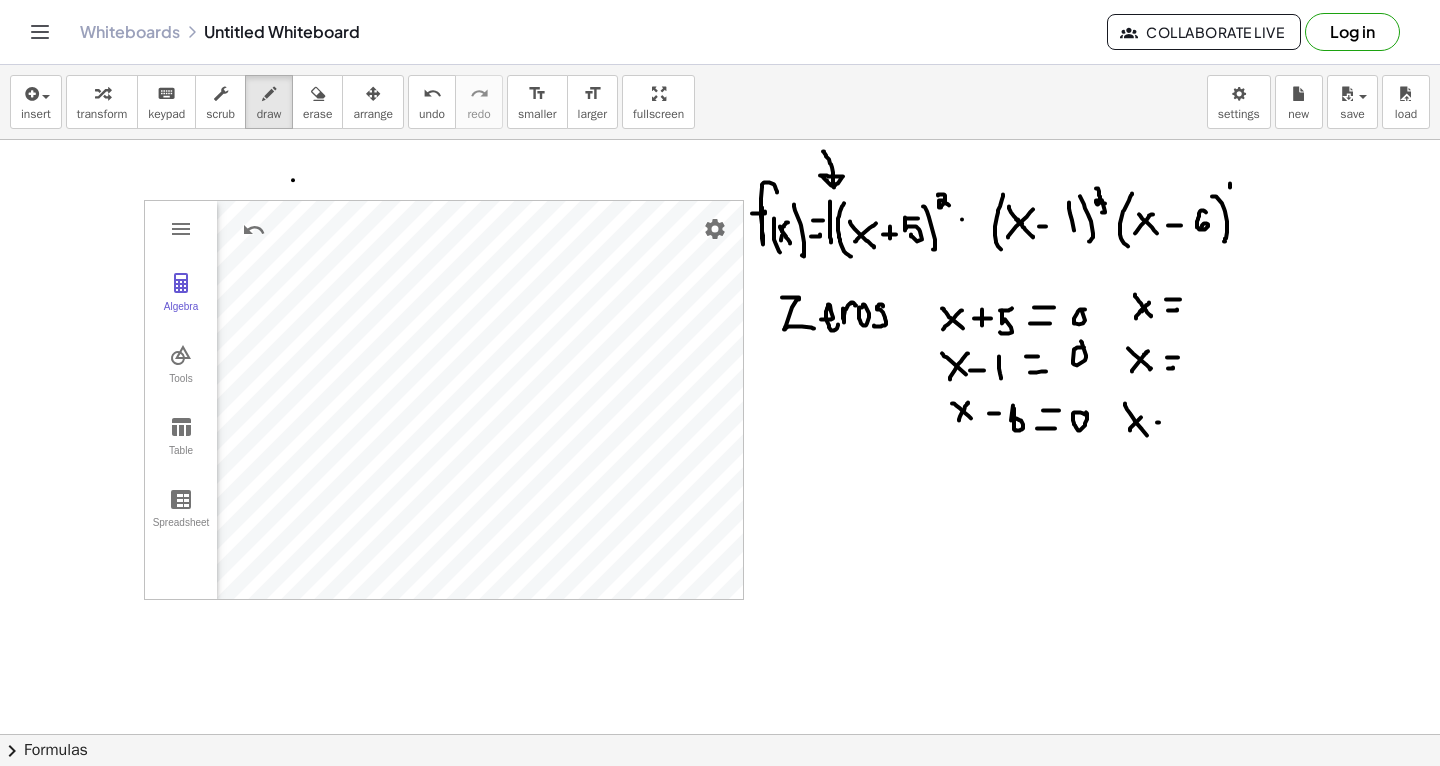 drag, startPoint x: 1157, startPoint y: 421, endPoint x: 1171, endPoint y: 421, distance: 14 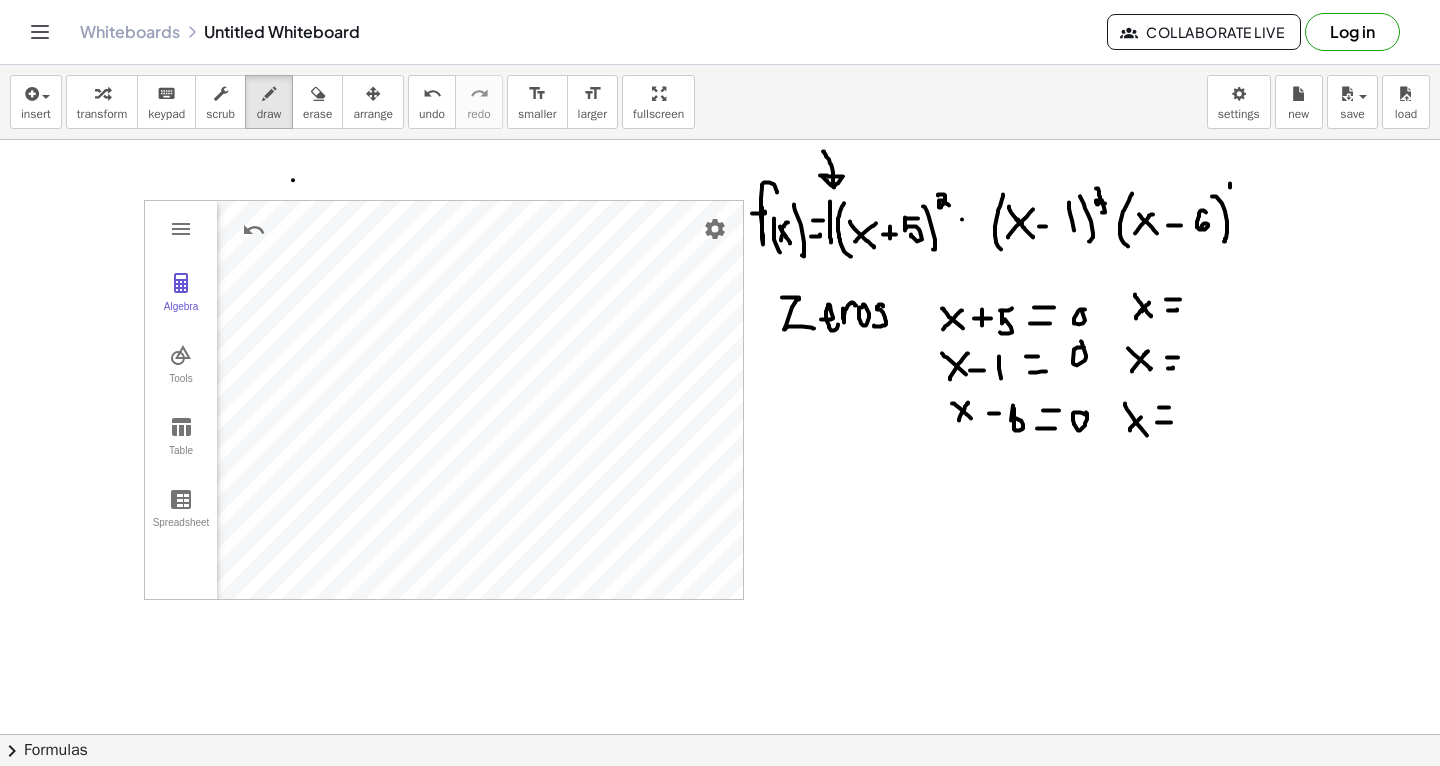 drag, startPoint x: 1159, startPoint y: 406, endPoint x: 1171, endPoint y: 406, distance: 12 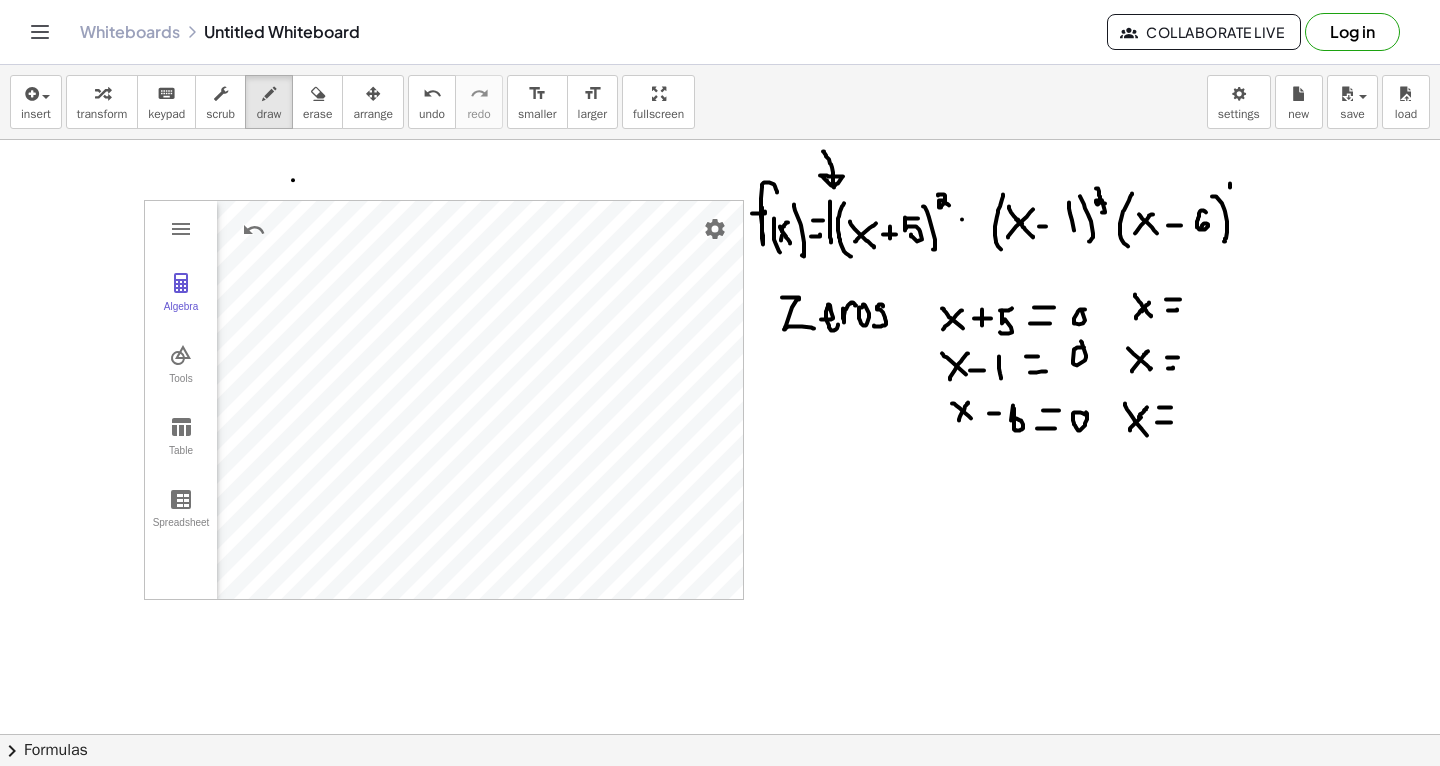 drag 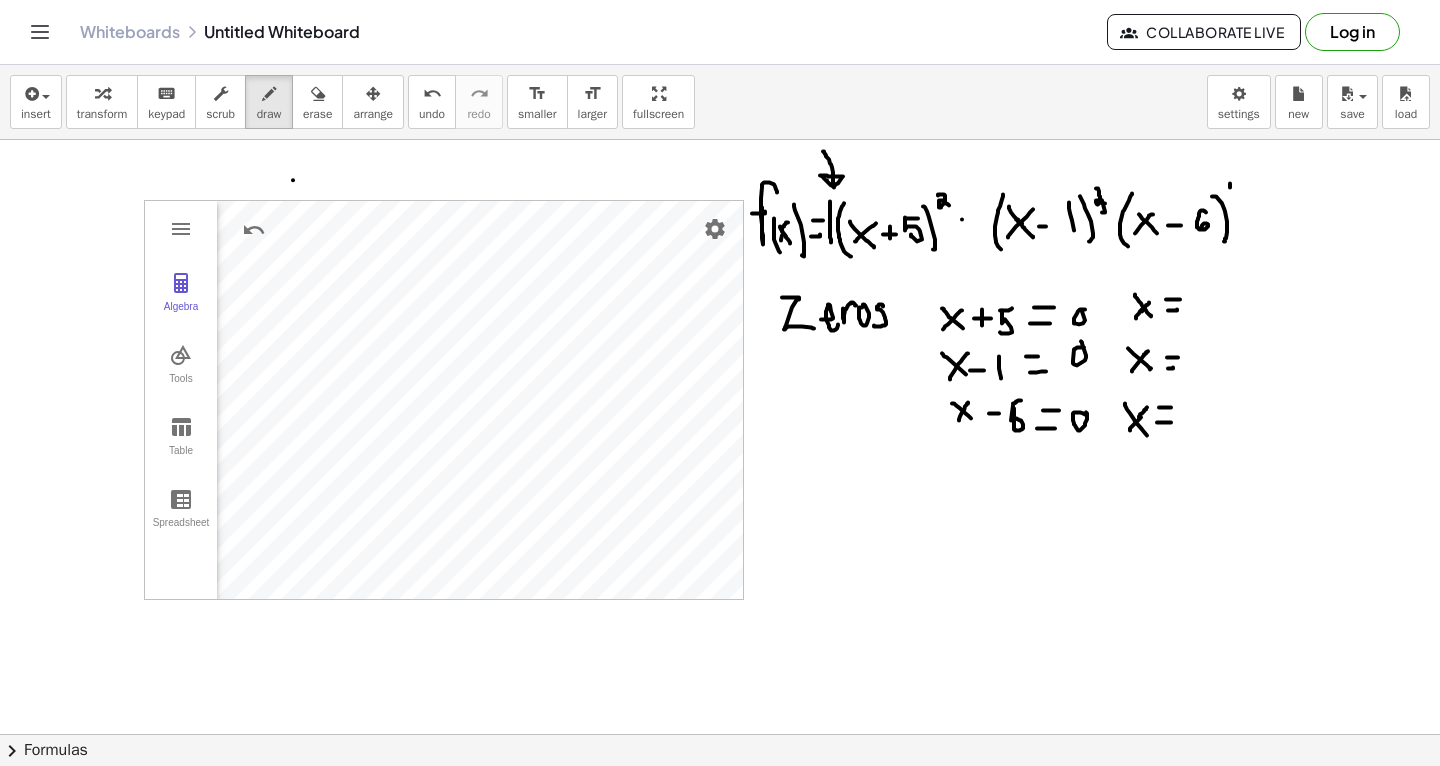drag, startPoint x: 1013, startPoint y: 402, endPoint x: 1023, endPoint y: 401, distance: 10.049875 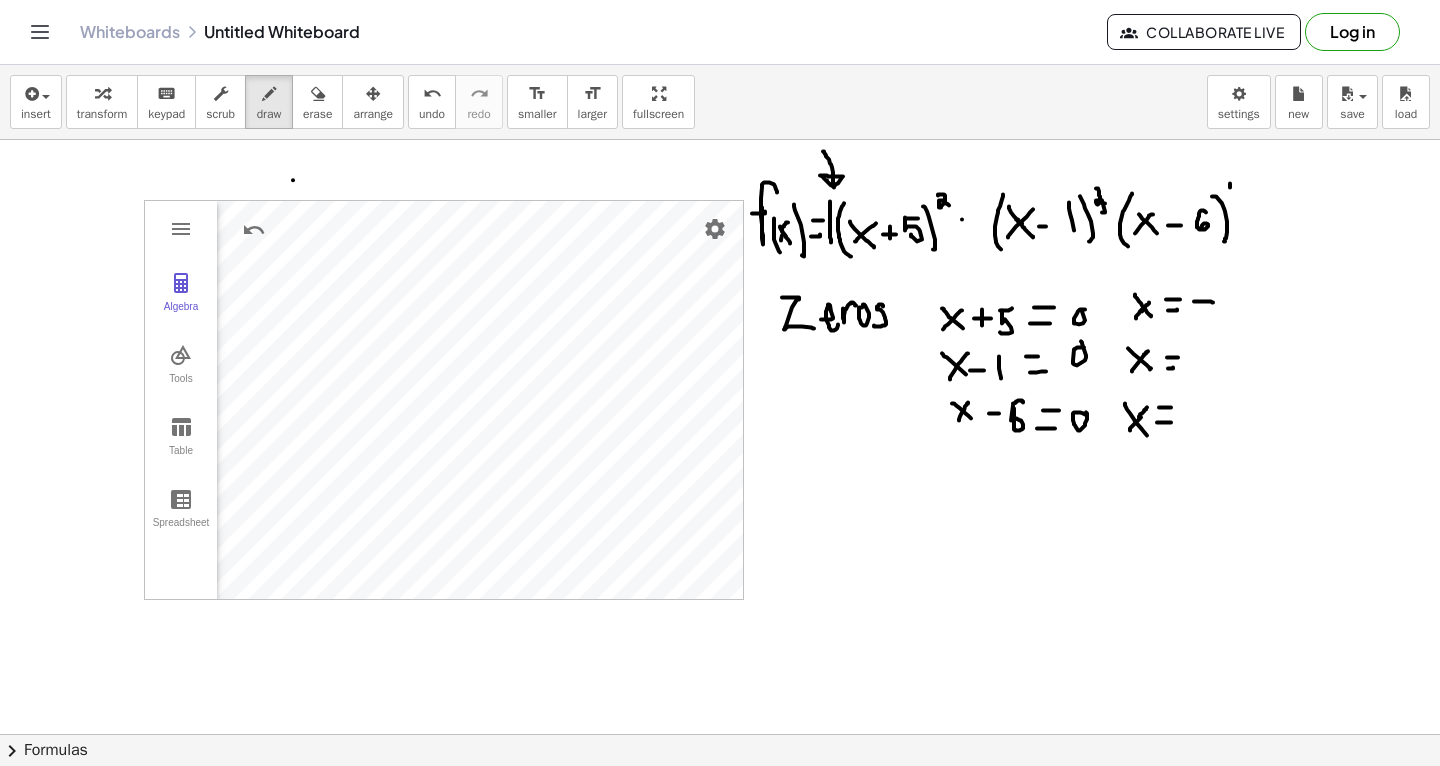 drag, startPoint x: 1194, startPoint y: 300, endPoint x: 1213, endPoint y: 301, distance: 19.026299 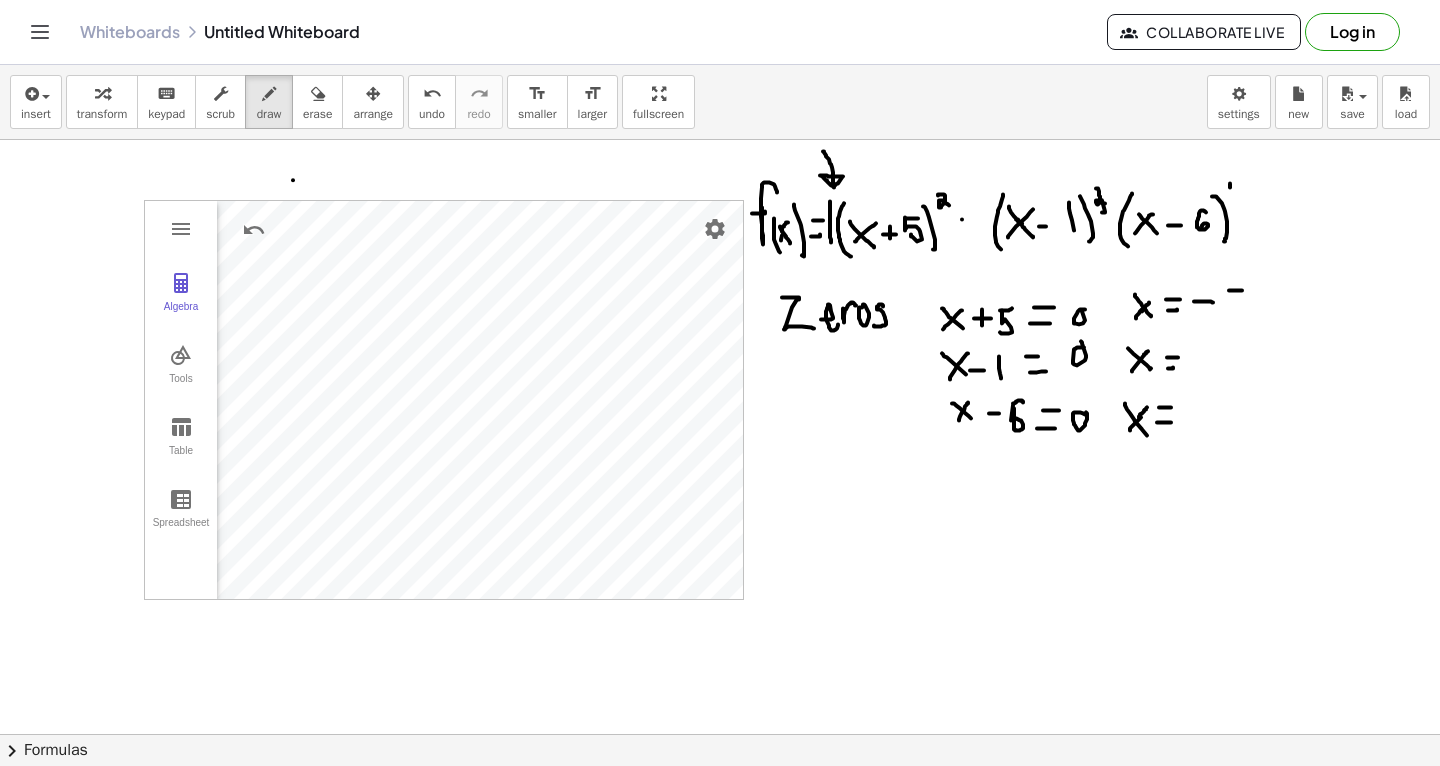 drag, startPoint x: 1229, startPoint y: 289, endPoint x: 1246, endPoint y: 289, distance: 17 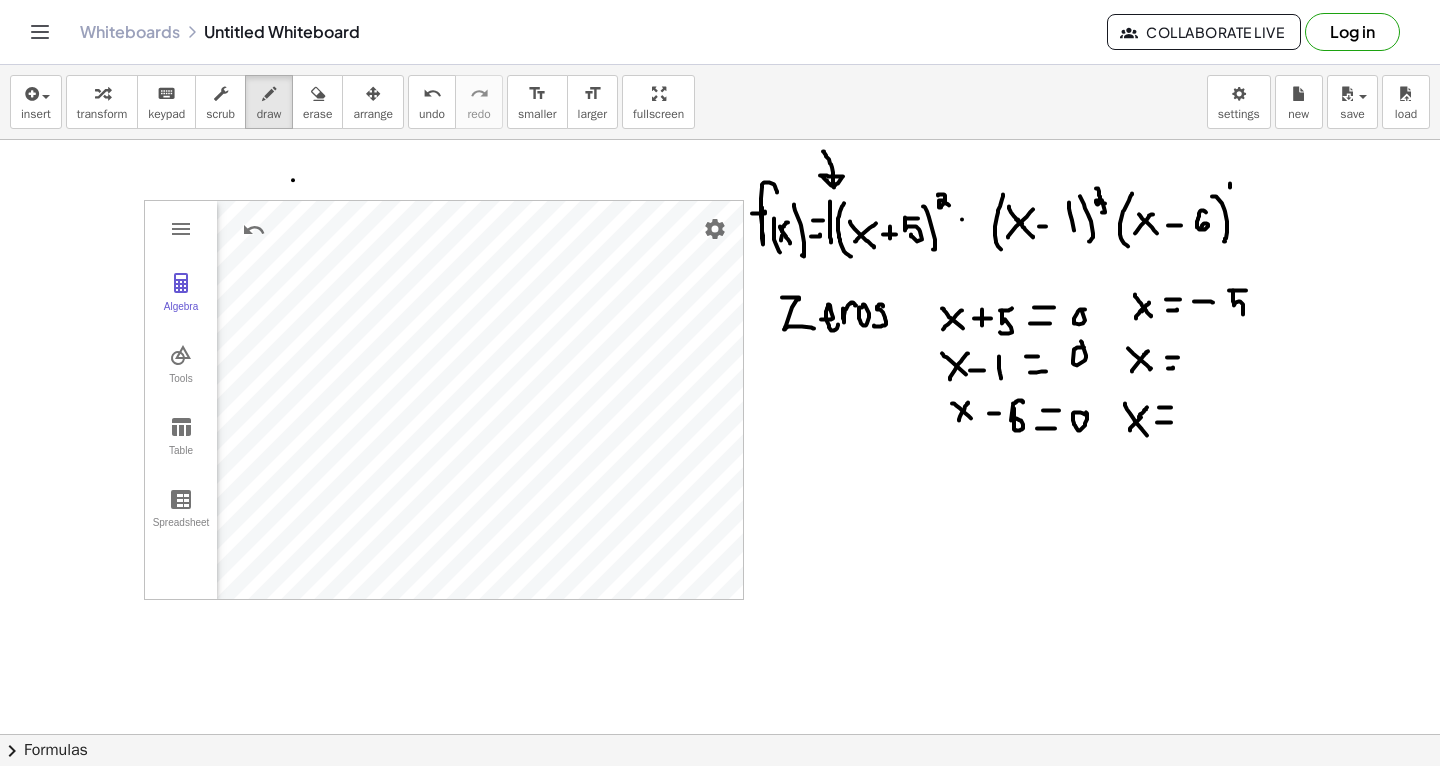 drag, startPoint x: 1233, startPoint y: 289, endPoint x: 1235, endPoint y: 314, distance: 25.079872 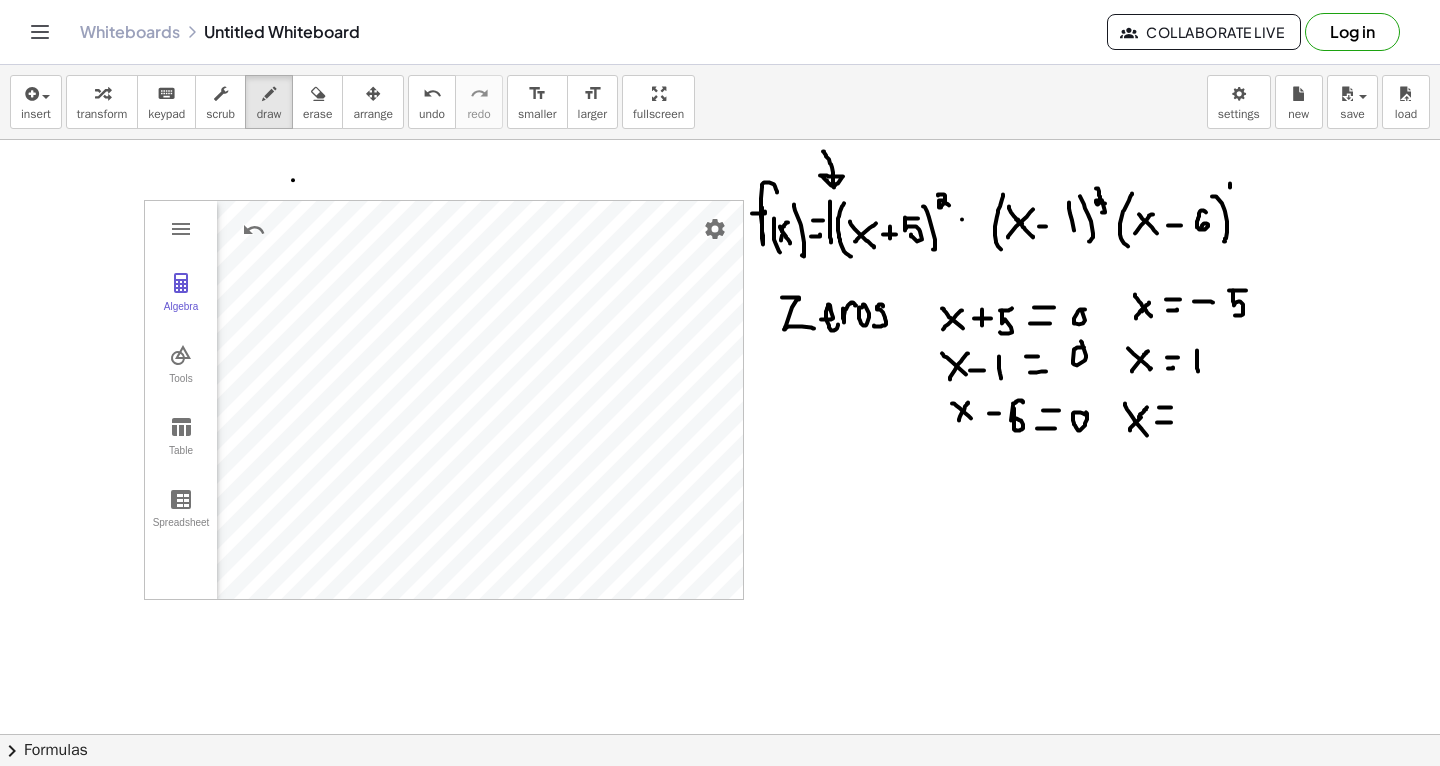 drag, startPoint x: 1197, startPoint y: 349, endPoint x: 1198, endPoint y: 370, distance: 21.023796 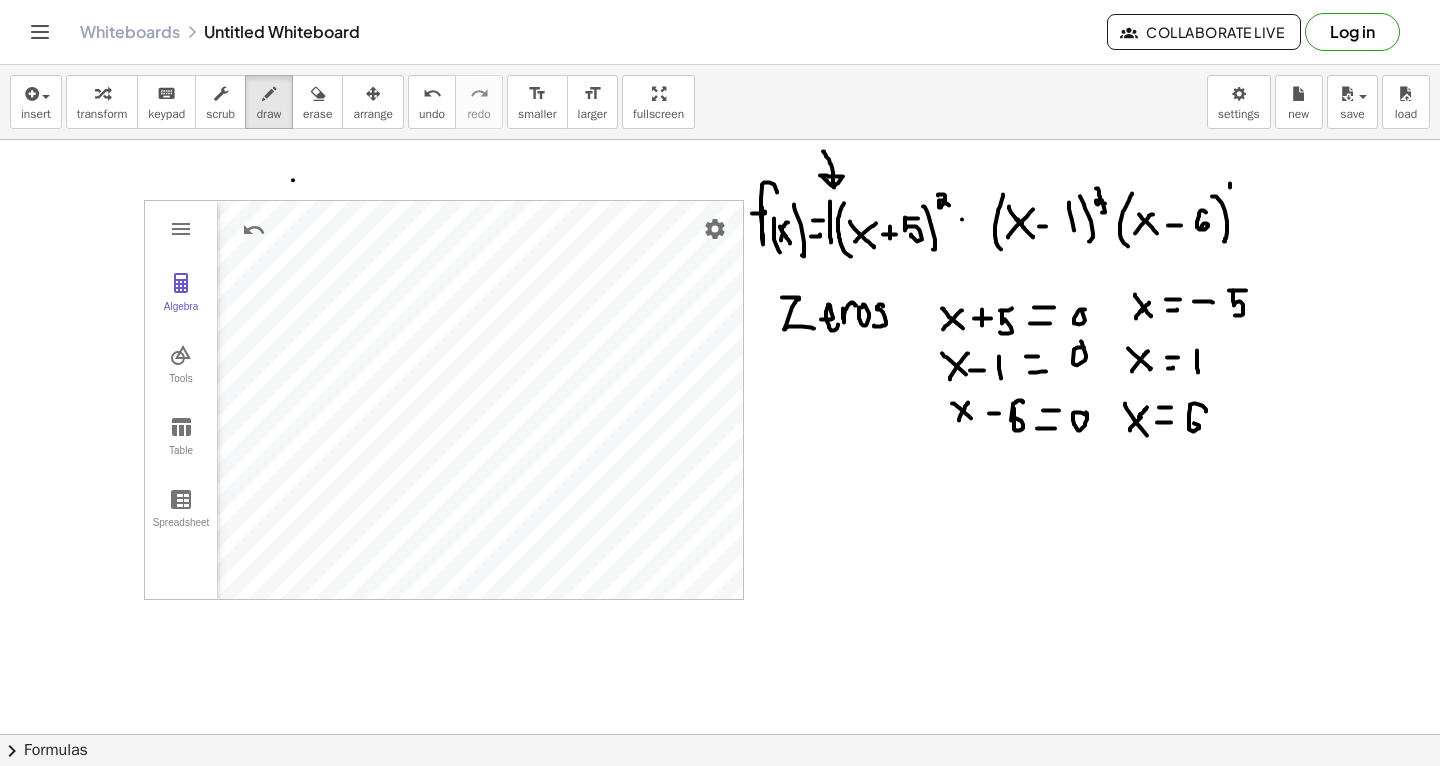 drag, startPoint x: 1206, startPoint y: 410, endPoint x: 1258, endPoint y: 2, distance: 411.30038 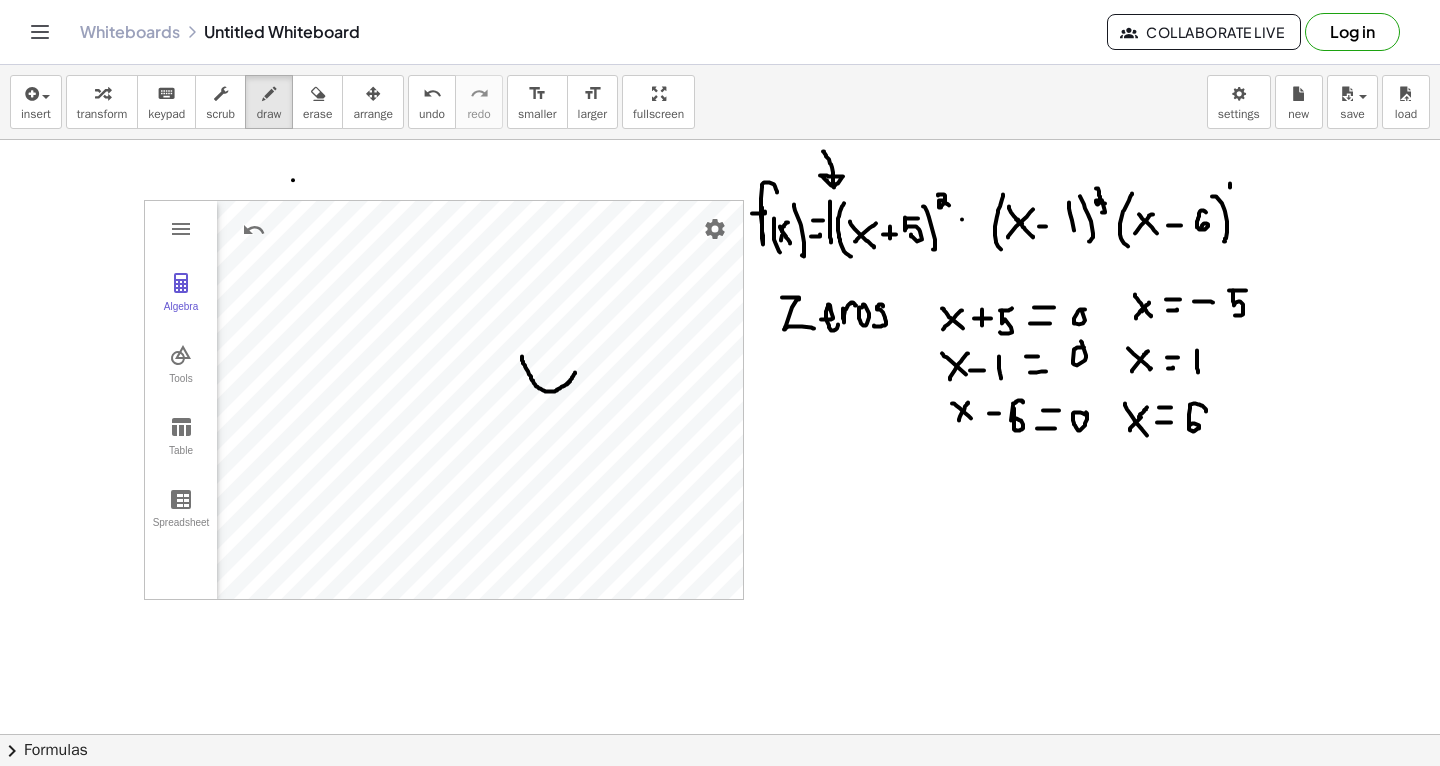 drag, startPoint x: 522, startPoint y: 355, endPoint x: 581, endPoint y: 357, distance: 59.03389 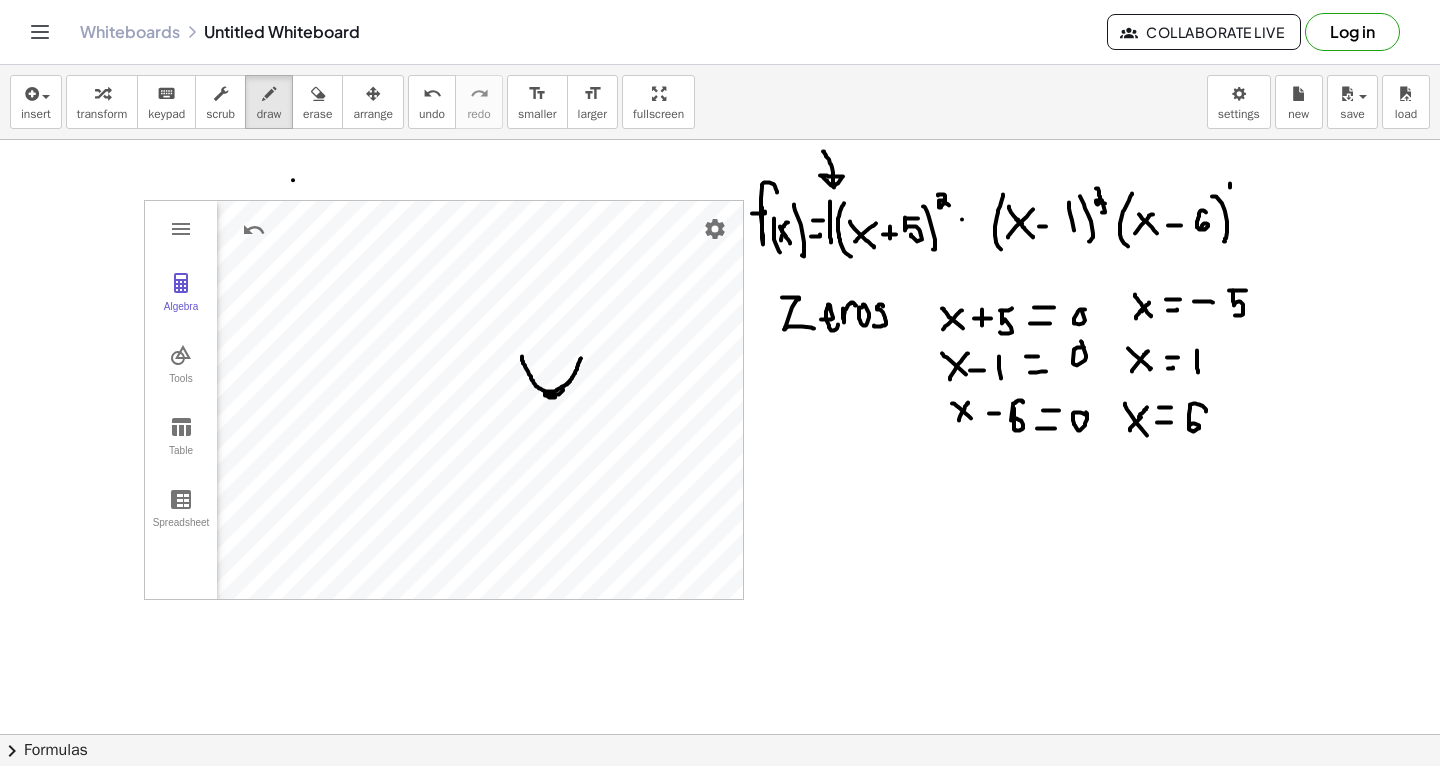 drag, startPoint x: 548, startPoint y: 393, endPoint x: 564, endPoint y: 387, distance: 17.088007 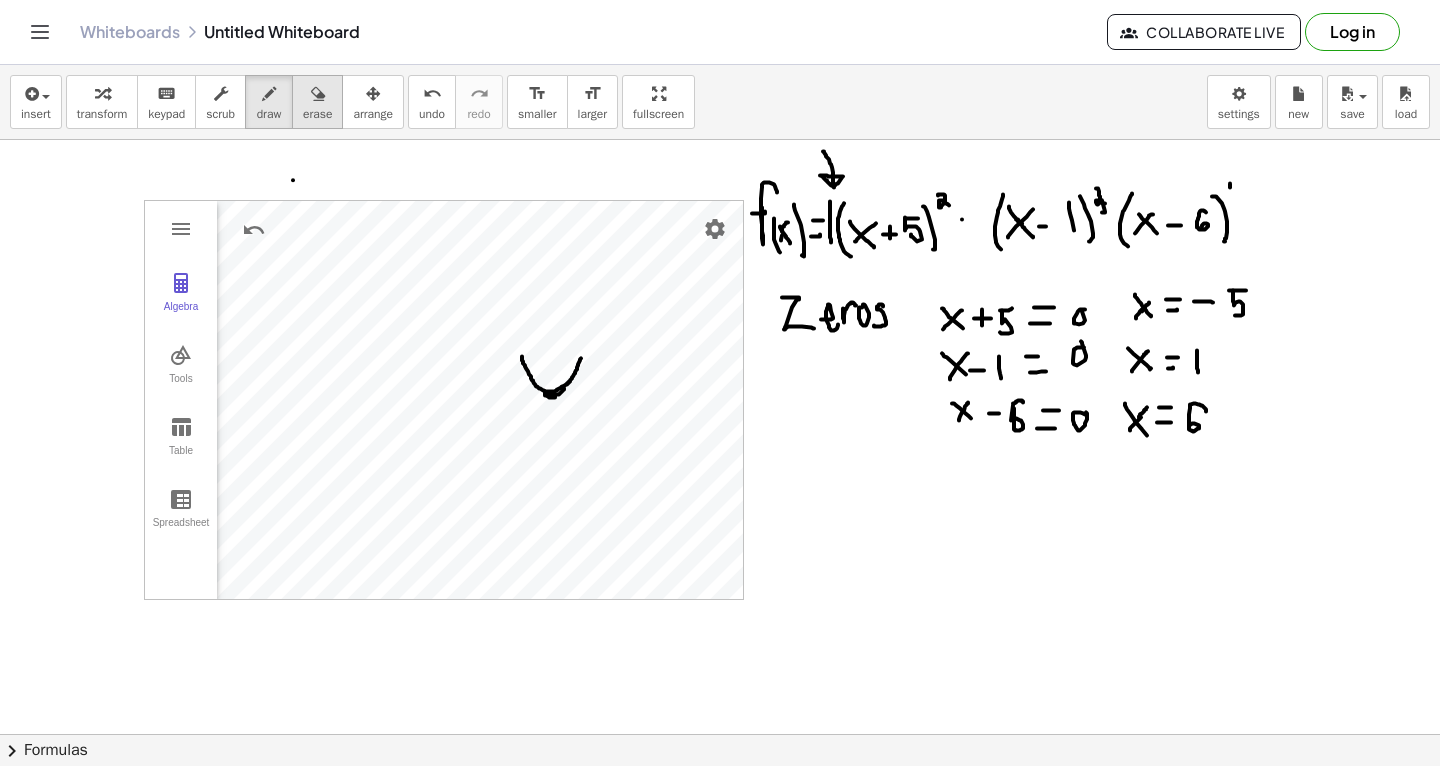 click at bounding box center (318, 94) 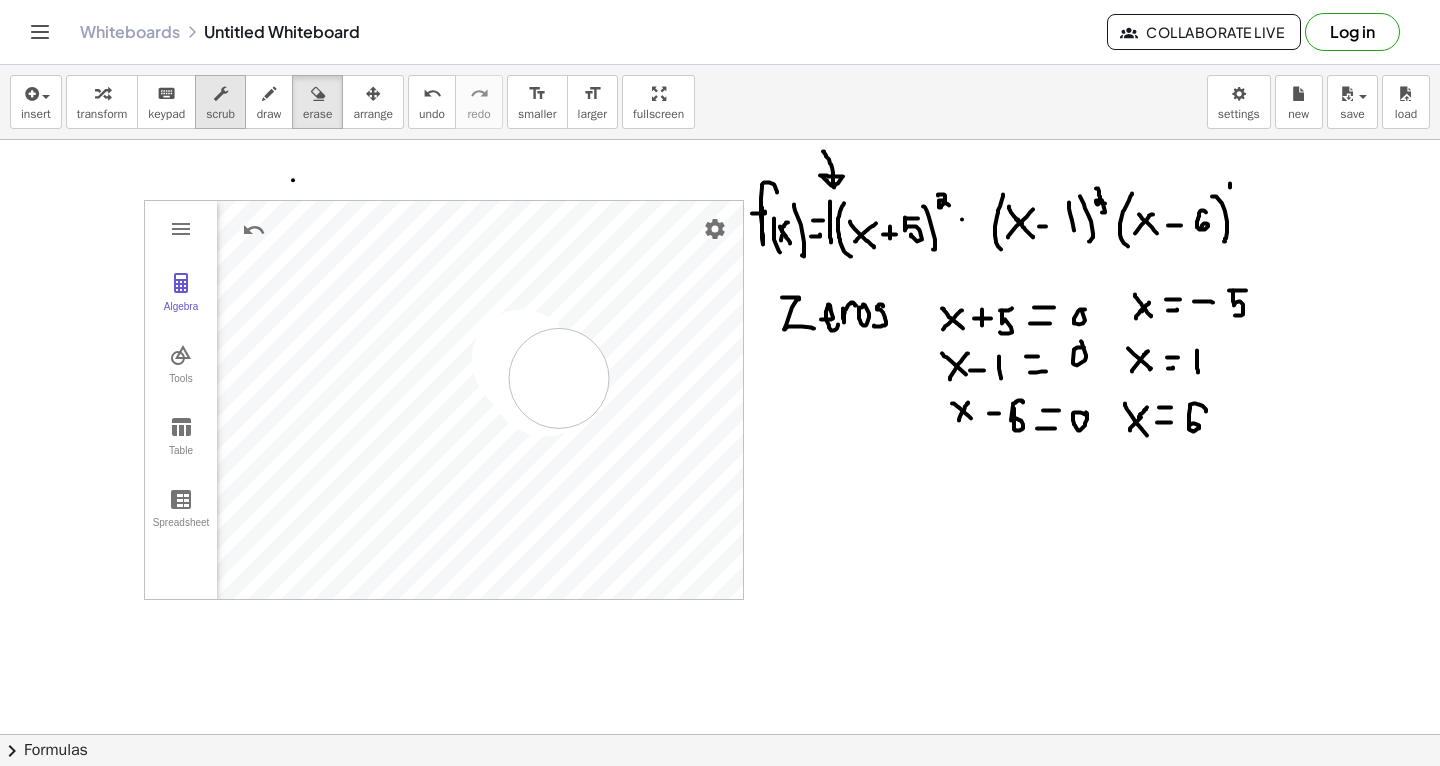 drag, startPoint x: 522, startPoint y: 358, endPoint x: 233, endPoint y: 110, distance: 380.82147 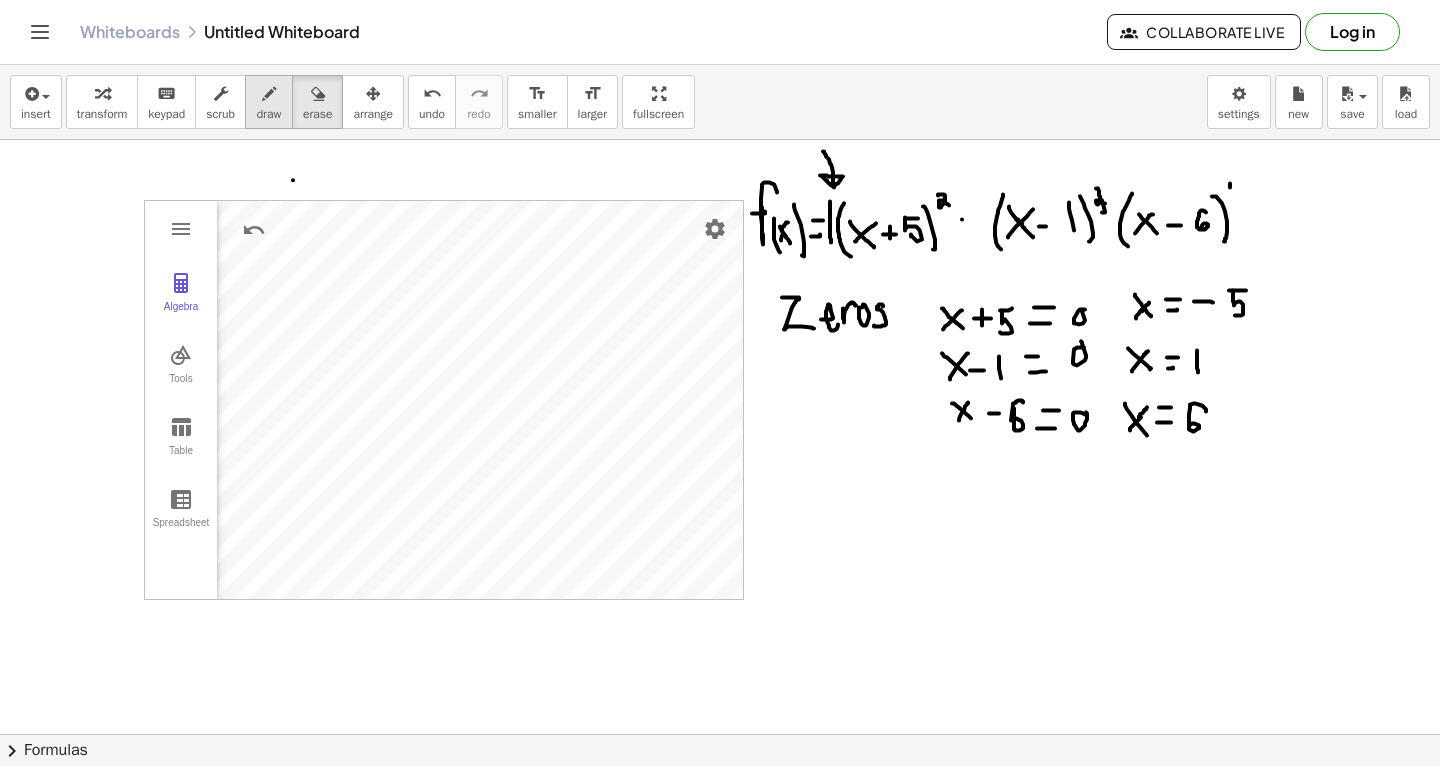 click at bounding box center (269, 93) 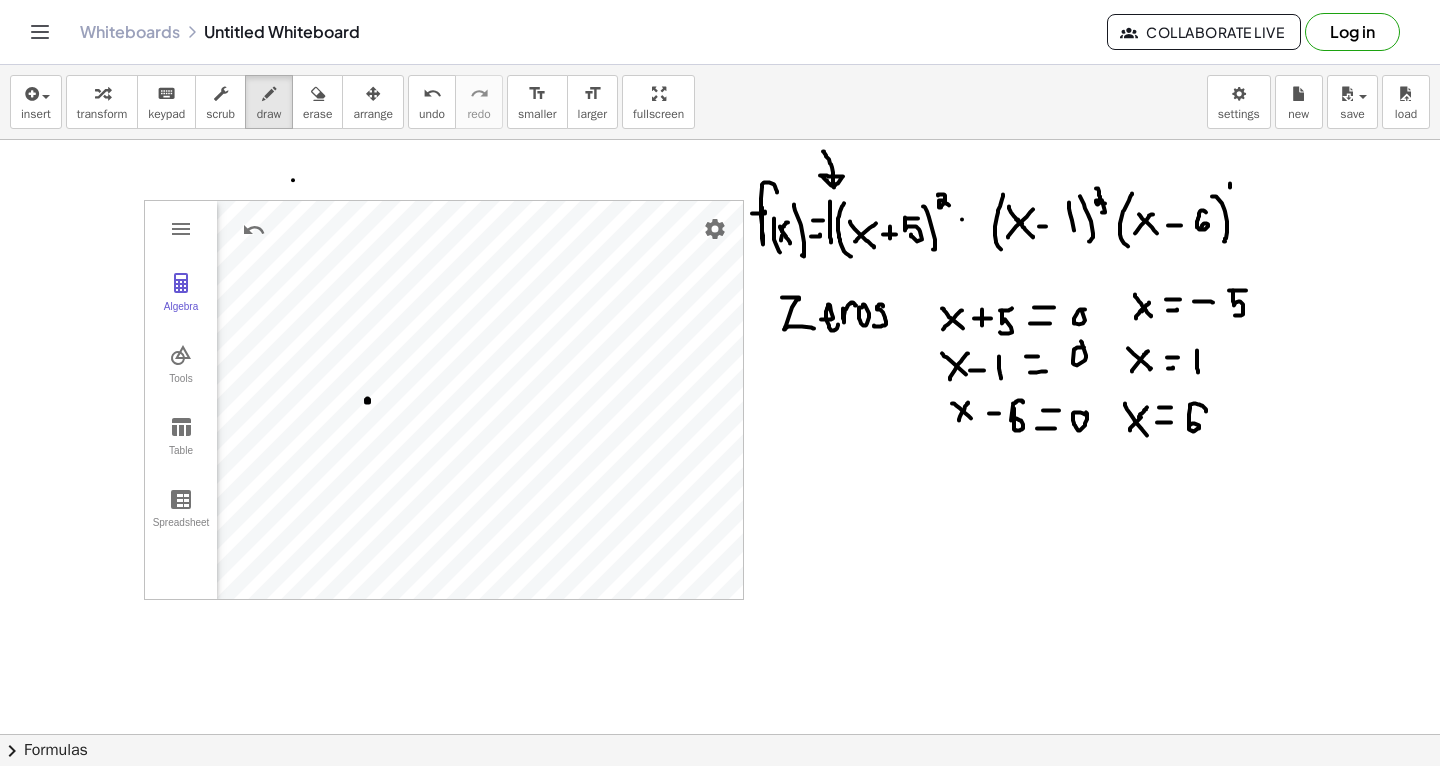 click at bounding box center [720, -127] 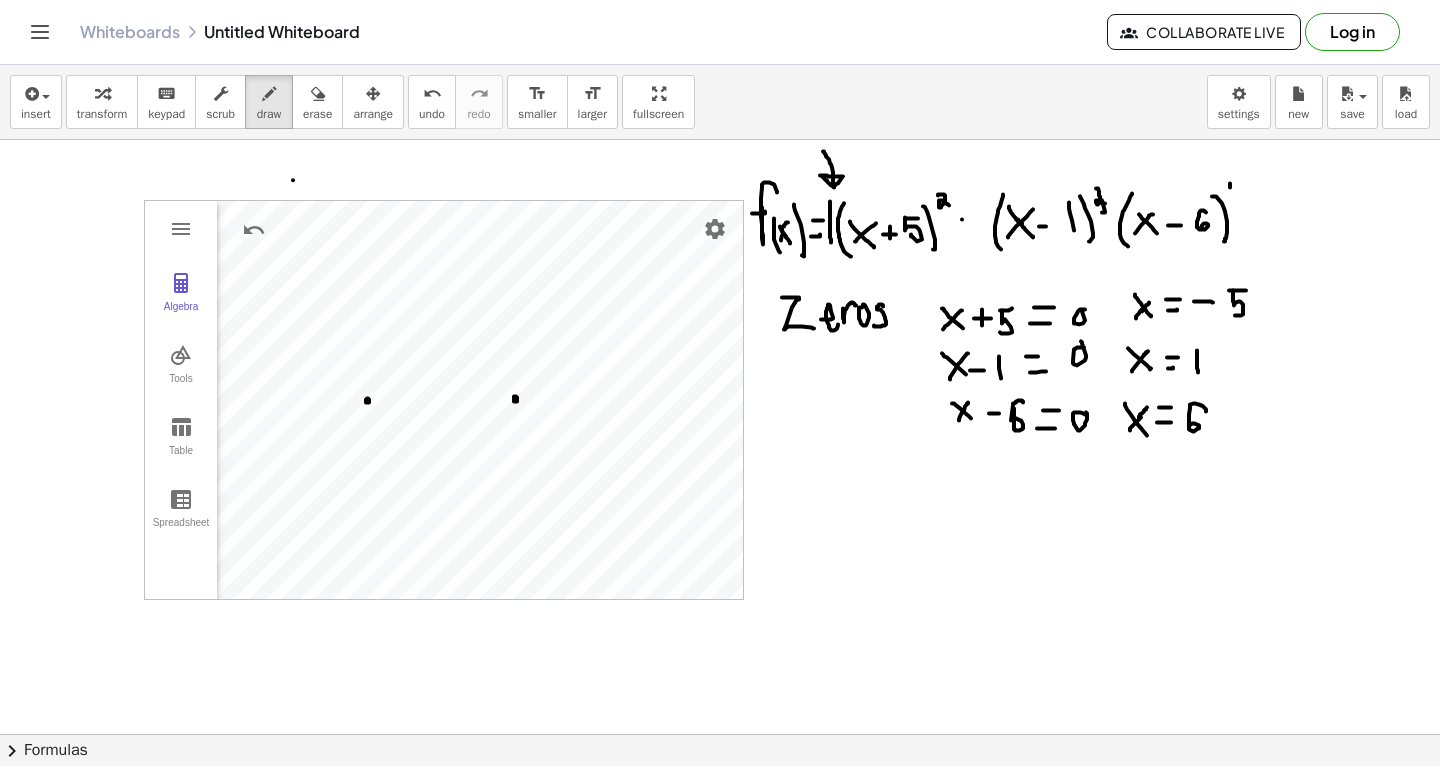 click at bounding box center (720, -127) 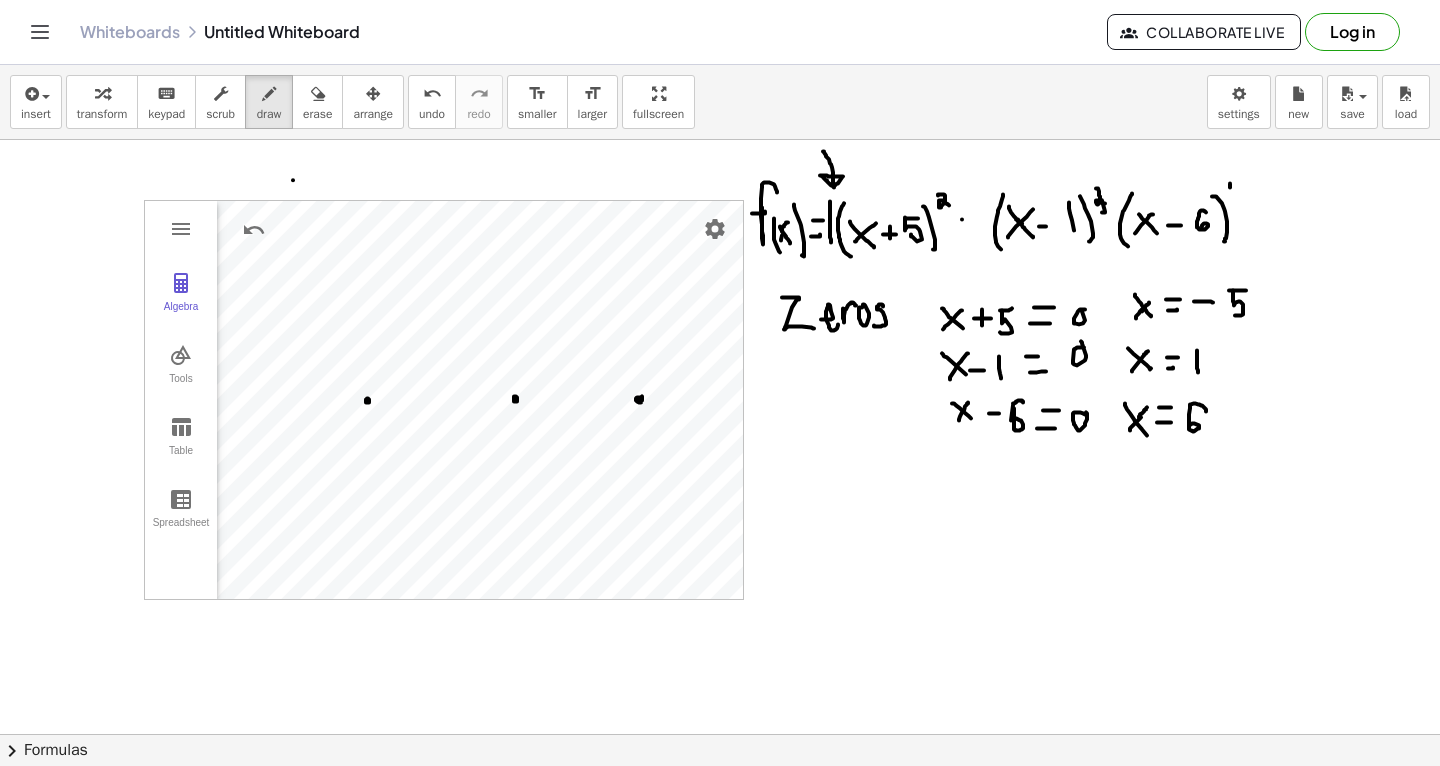 click at bounding box center (720, -127) 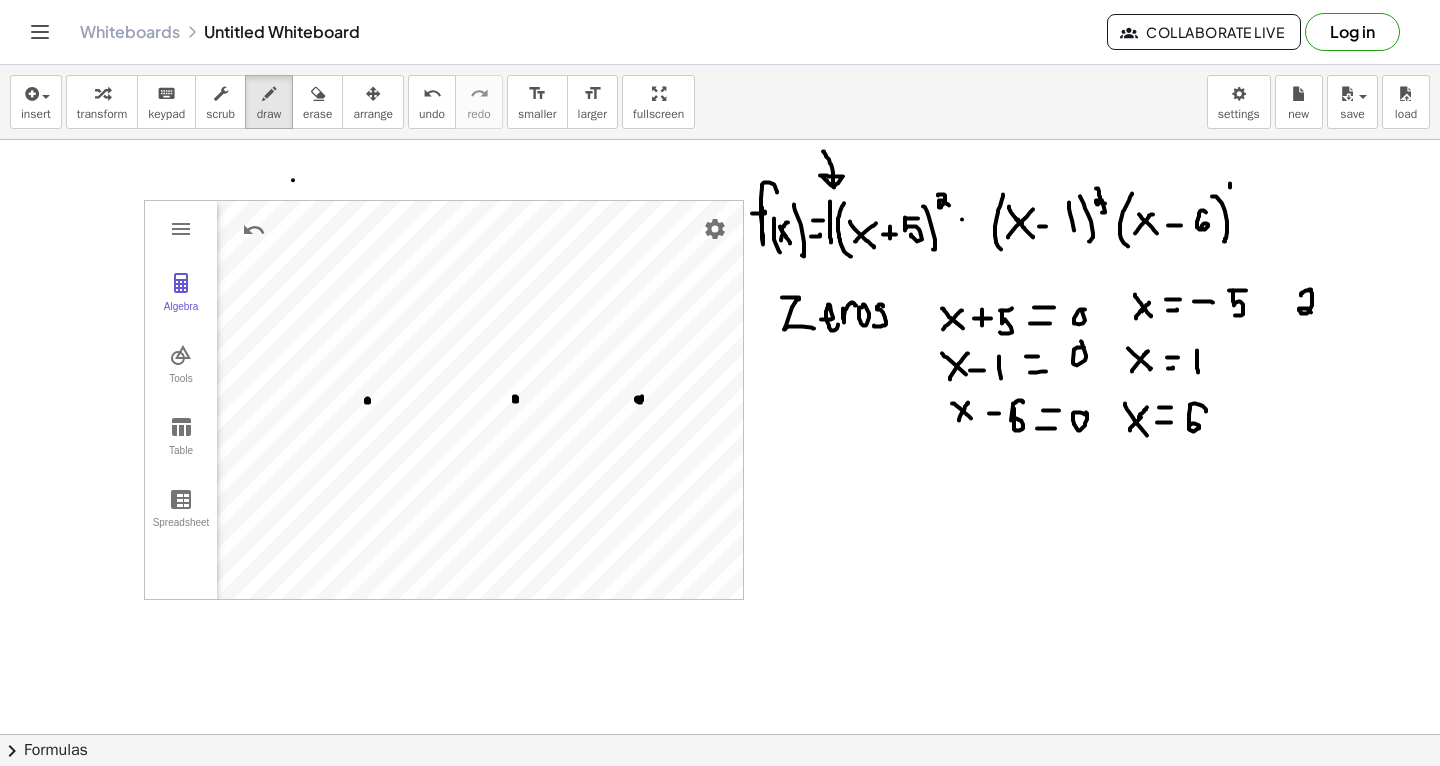 drag, startPoint x: 1301, startPoint y: 294, endPoint x: 1312, endPoint y: 312, distance: 21.095022 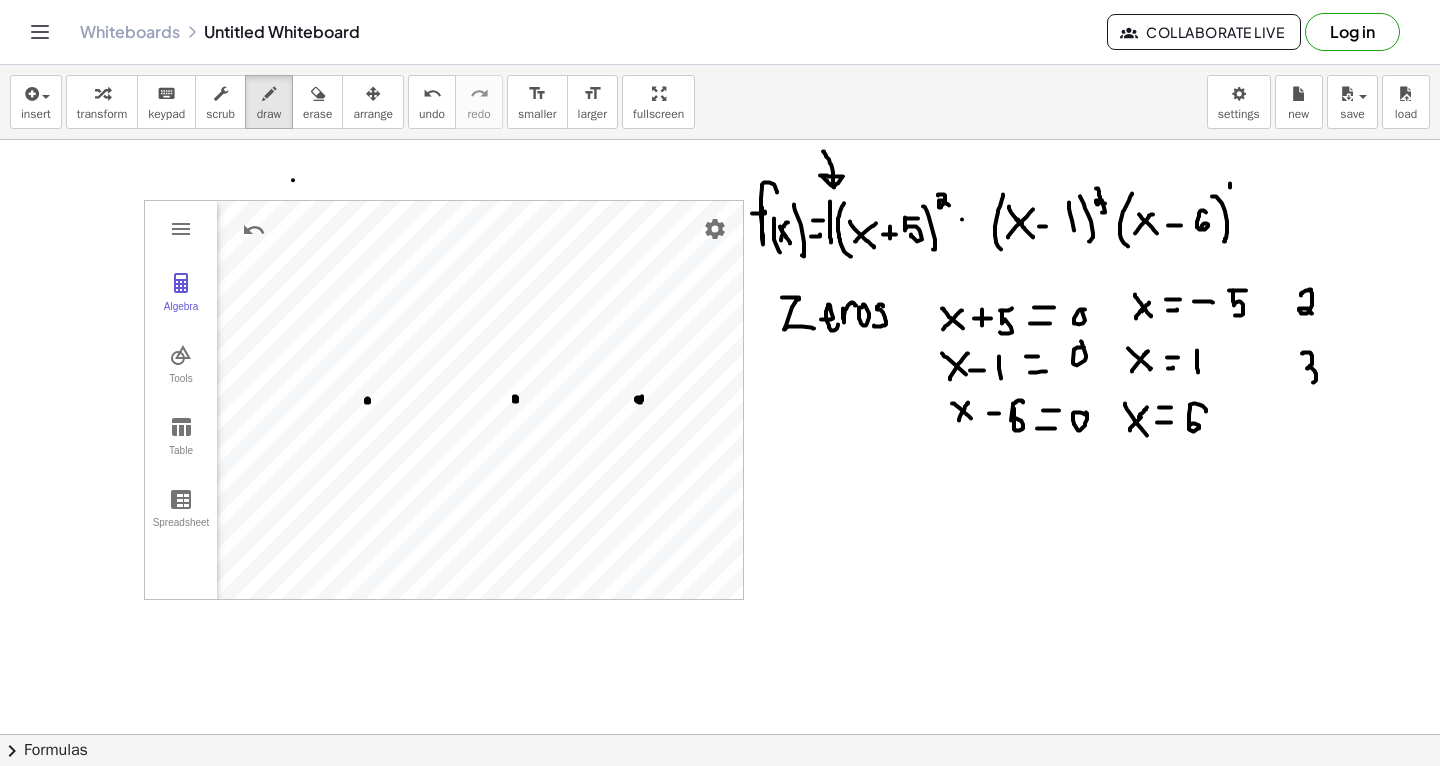 drag, startPoint x: 1302, startPoint y: 352, endPoint x: 1310, endPoint y: 381, distance: 30.083218 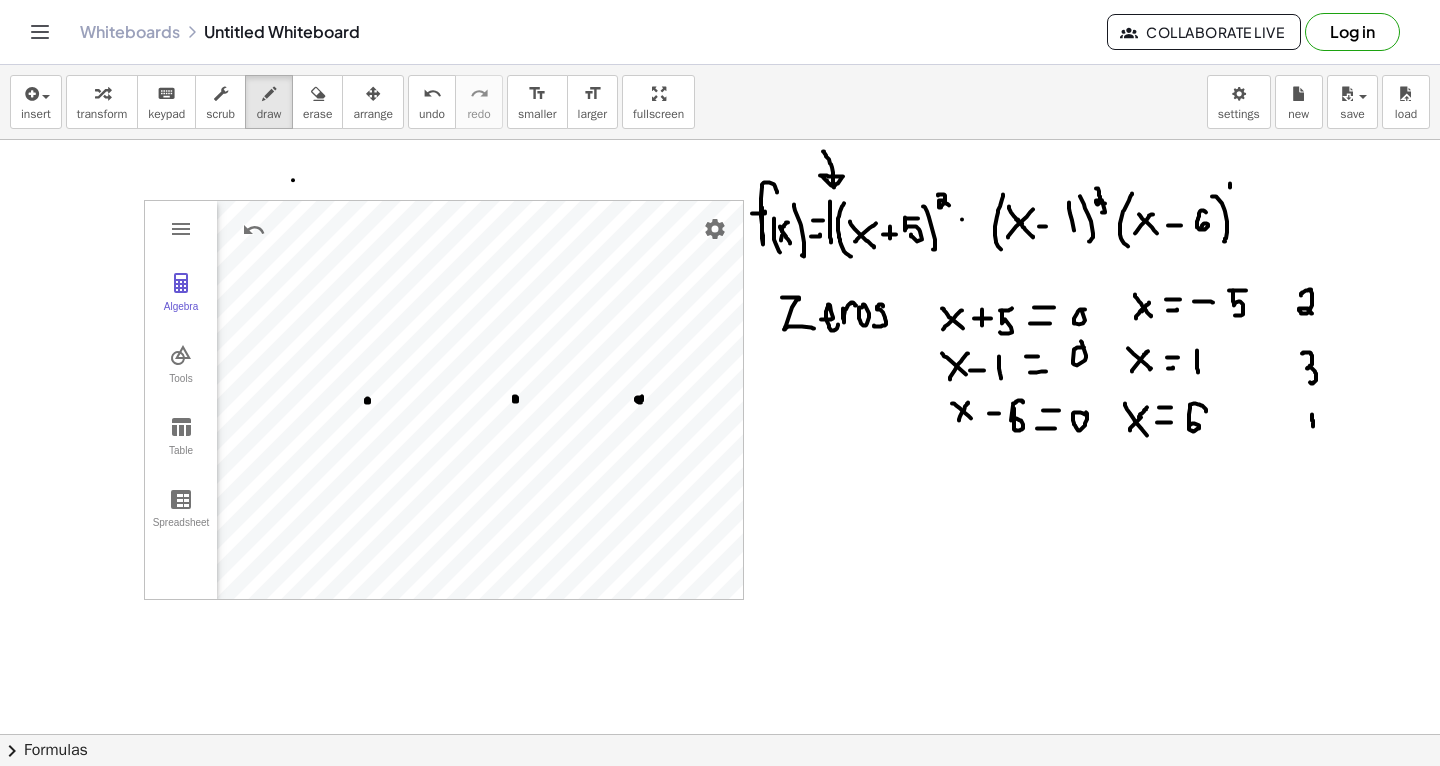 drag, startPoint x: 1312, startPoint y: 413, endPoint x: 1314, endPoint y: 427, distance: 14.142136 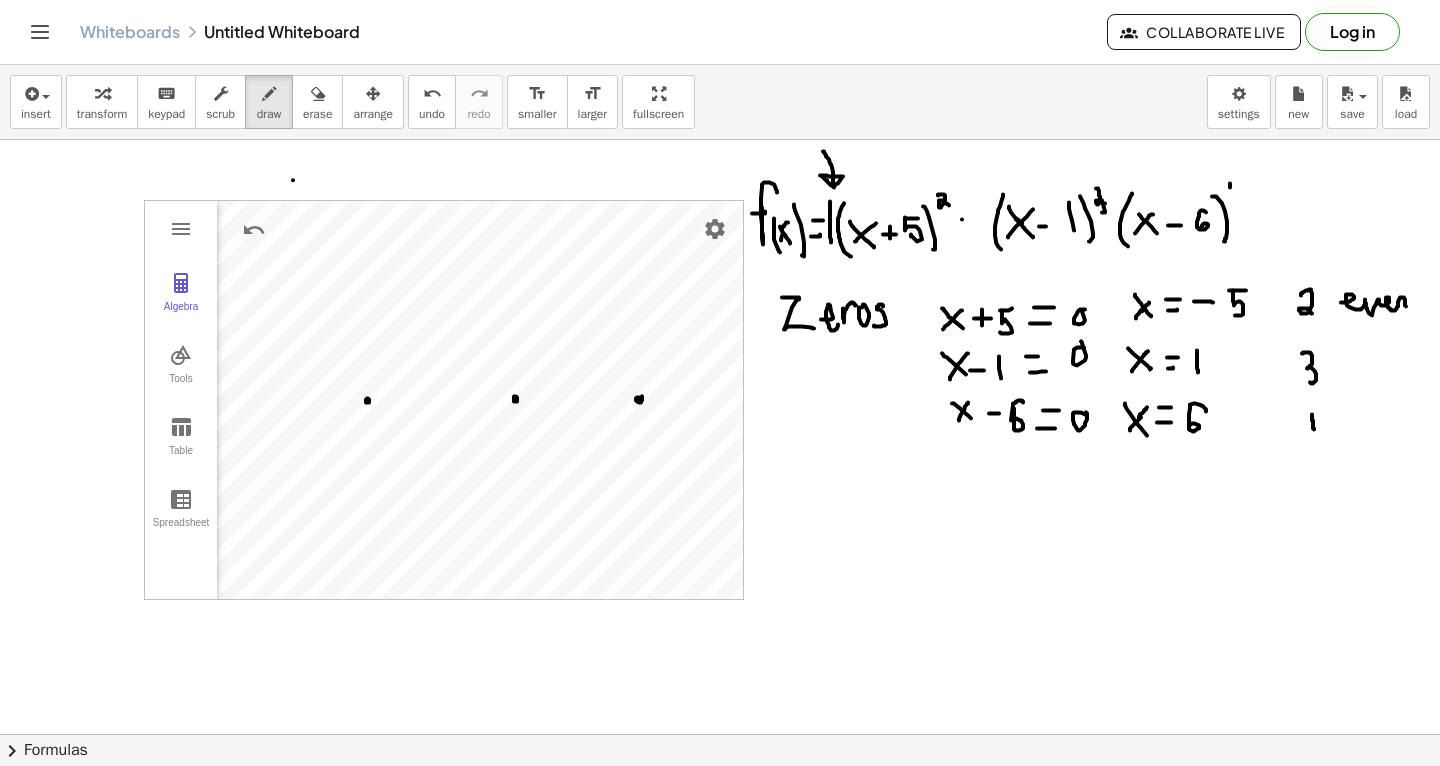 drag, startPoint x: 1341, startPoint y: 301, endPoint x: 1408, endPoint y: 312, distance: 67.89698 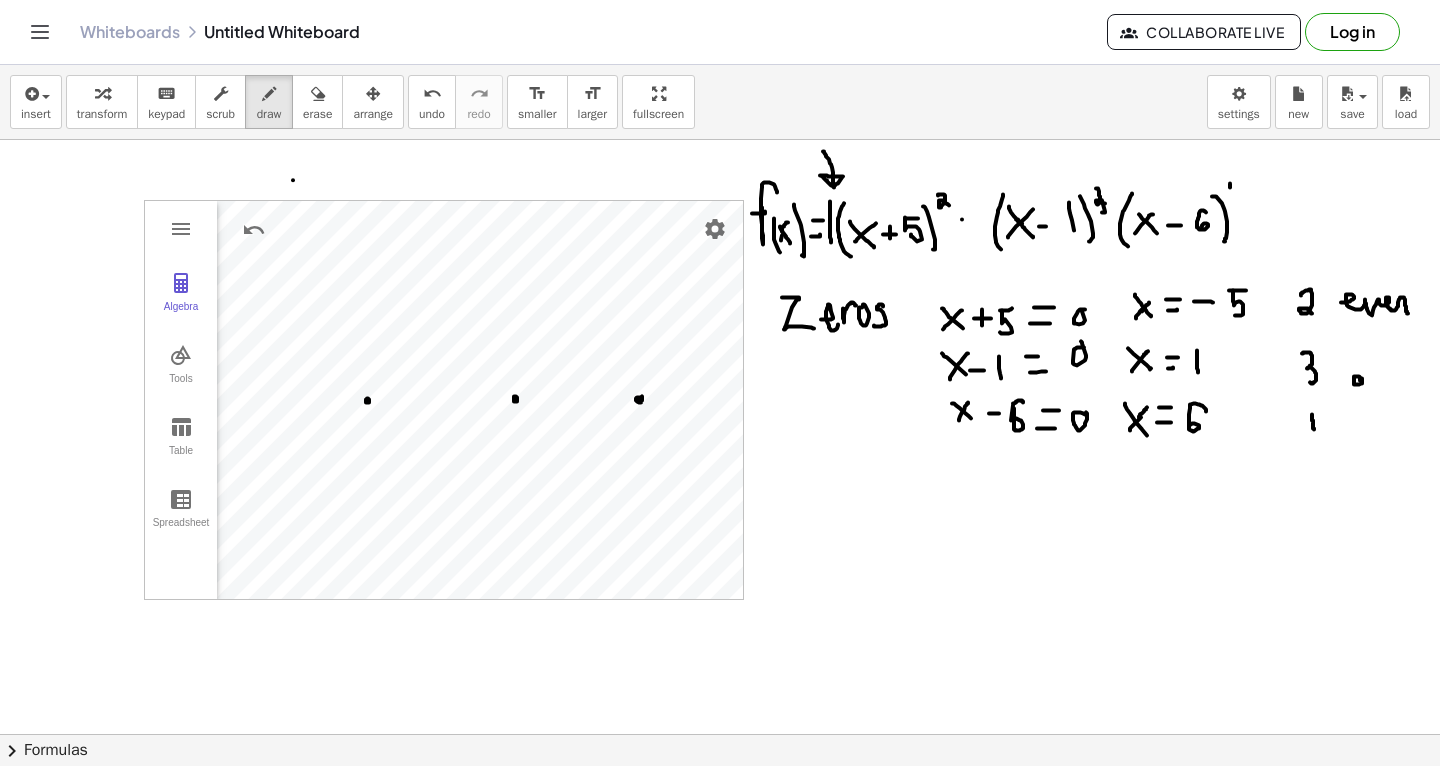 click at bounding box center (720, -127) 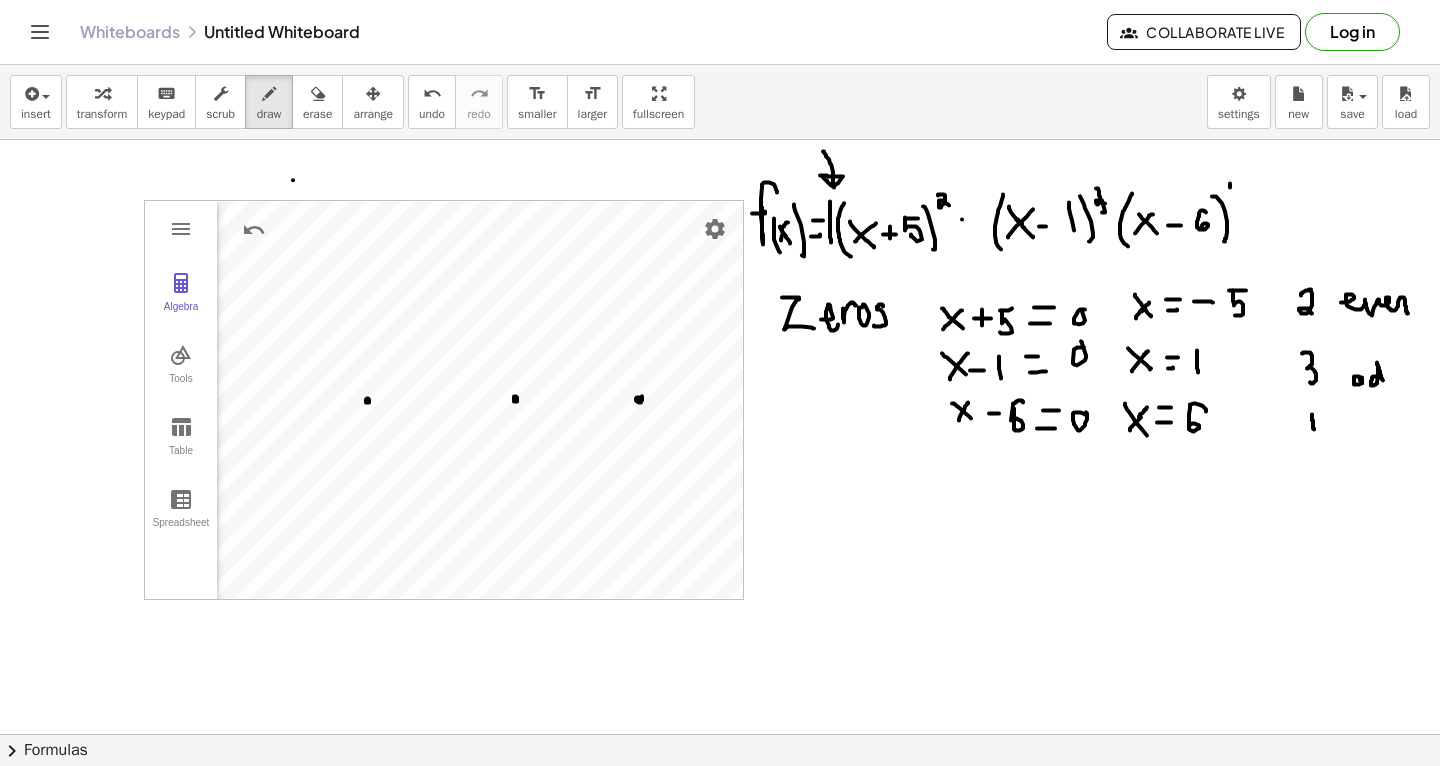 click at bounding box center [720, -127] 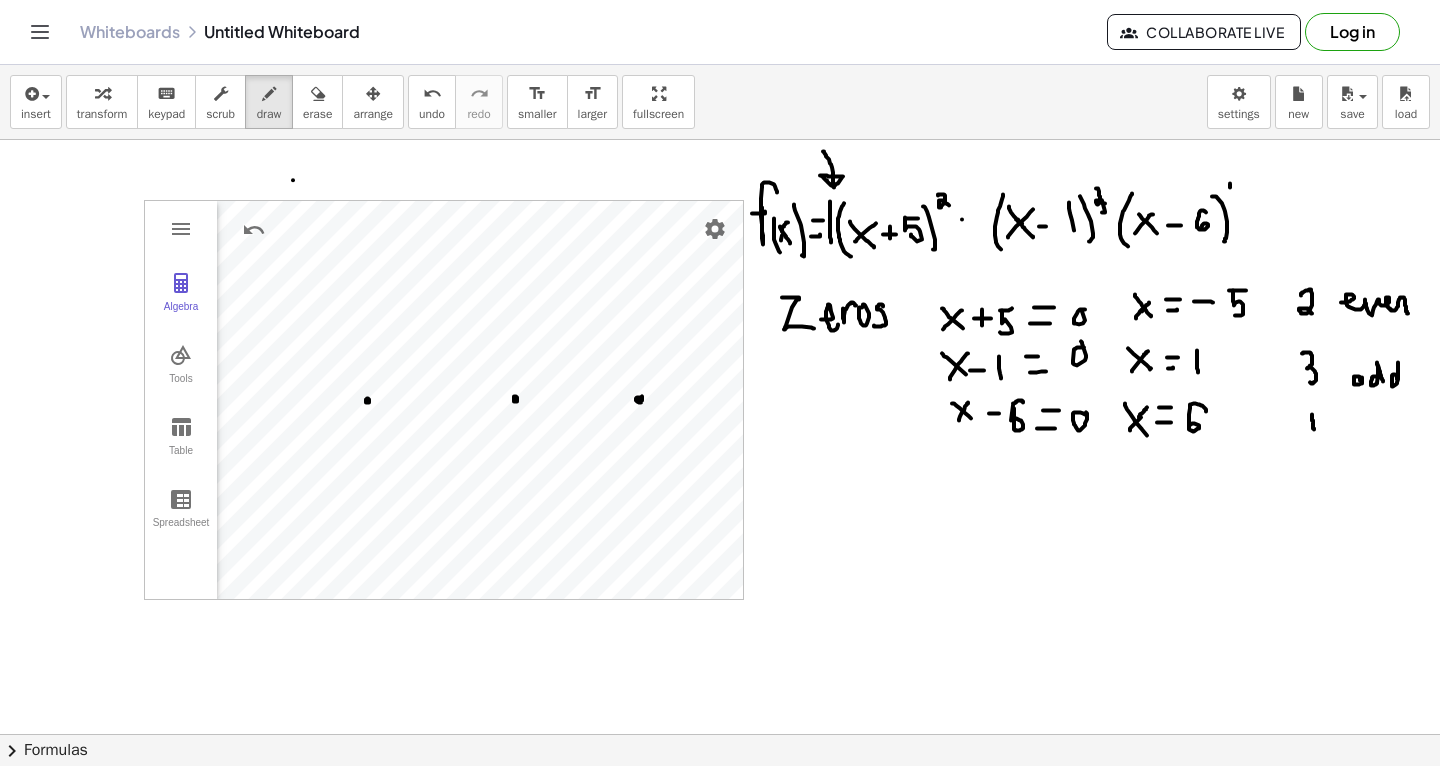 click at bounding box center [720, -127] 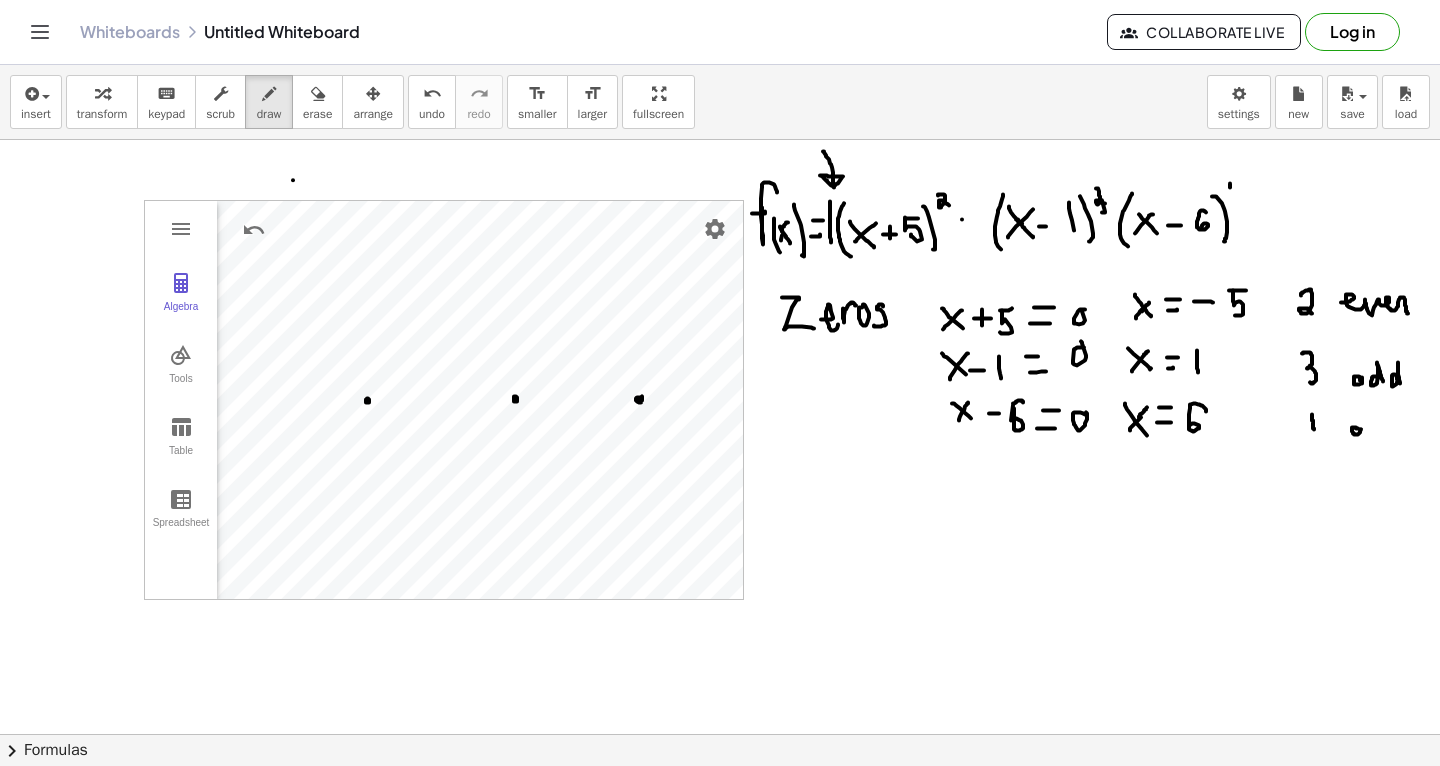 click at bounding box center [720, -127] 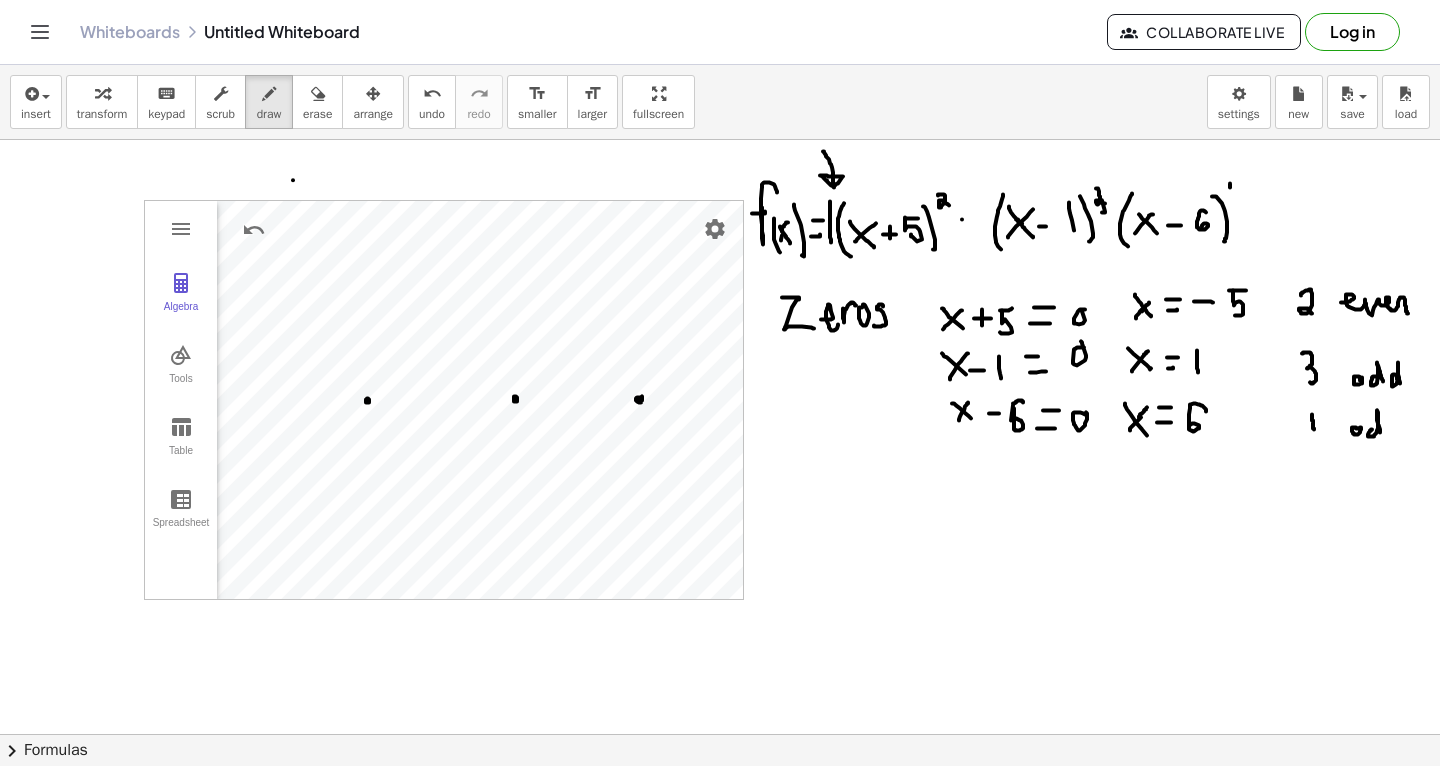 click at bounding box center [720, -127] 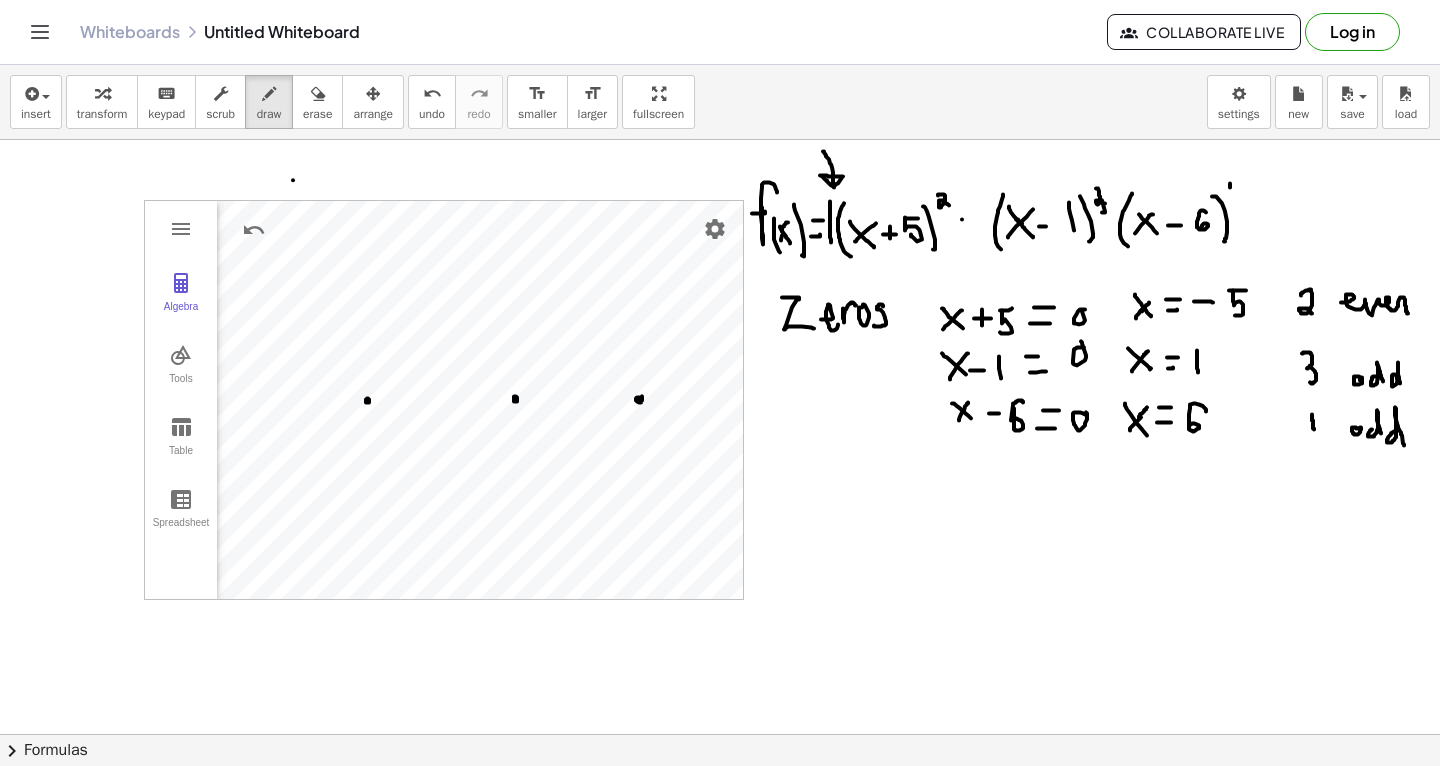 drag, startPoint x: 1394, startPoint y: 430, endPoint x: 1405, endPoint y: 447, distance: 20.248457 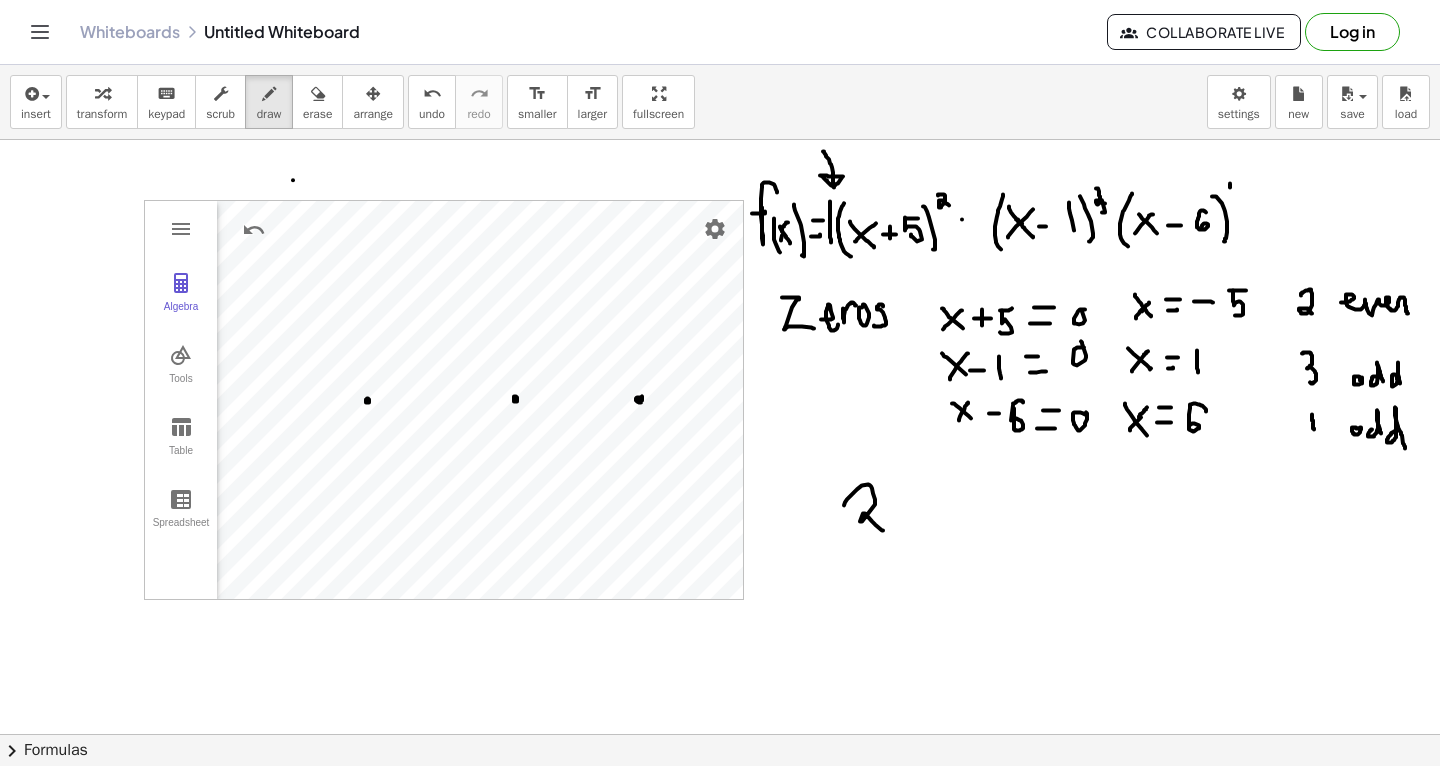 drag, startPoint x: 844, startPoint y: 504, endPoint x: 883, endPoint y: 529, distance: 46.32494 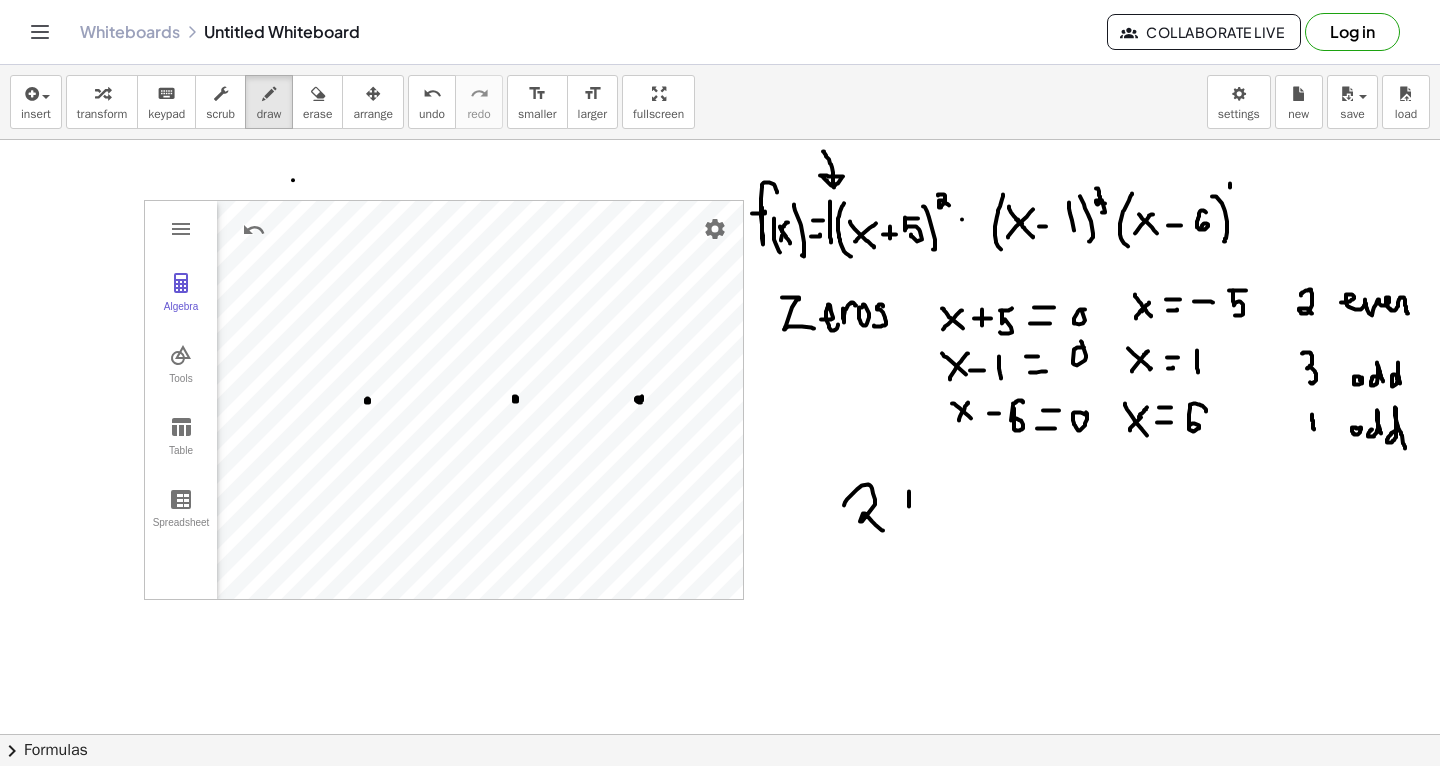 drag, startPoint x: 909, startPoint y: 490, endPoint x: 910, endPoint y: 526, distance: 36.013885 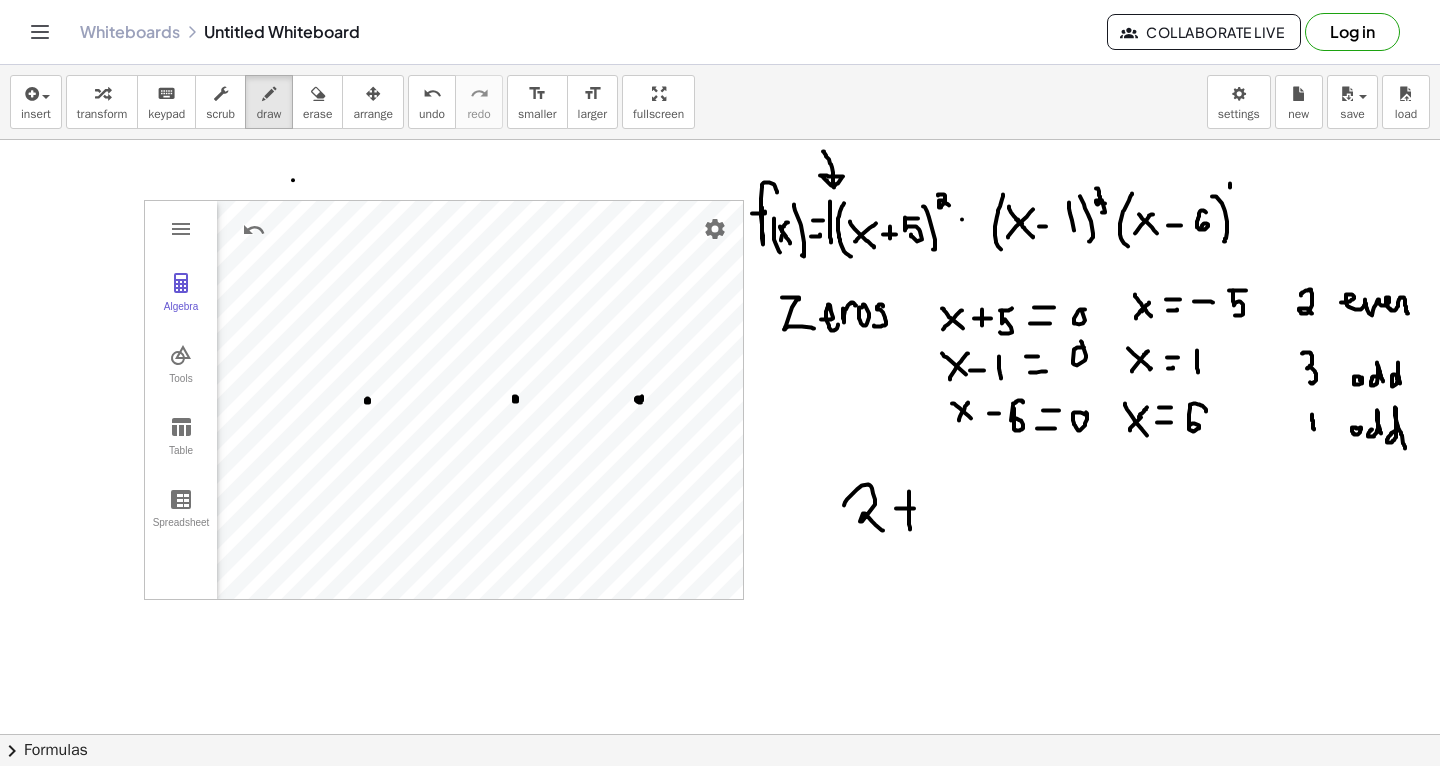 drag, startPoint x: 896, startPoint y: 507, endPoint x: 919, endPoint y: 508, distance: 23.021729 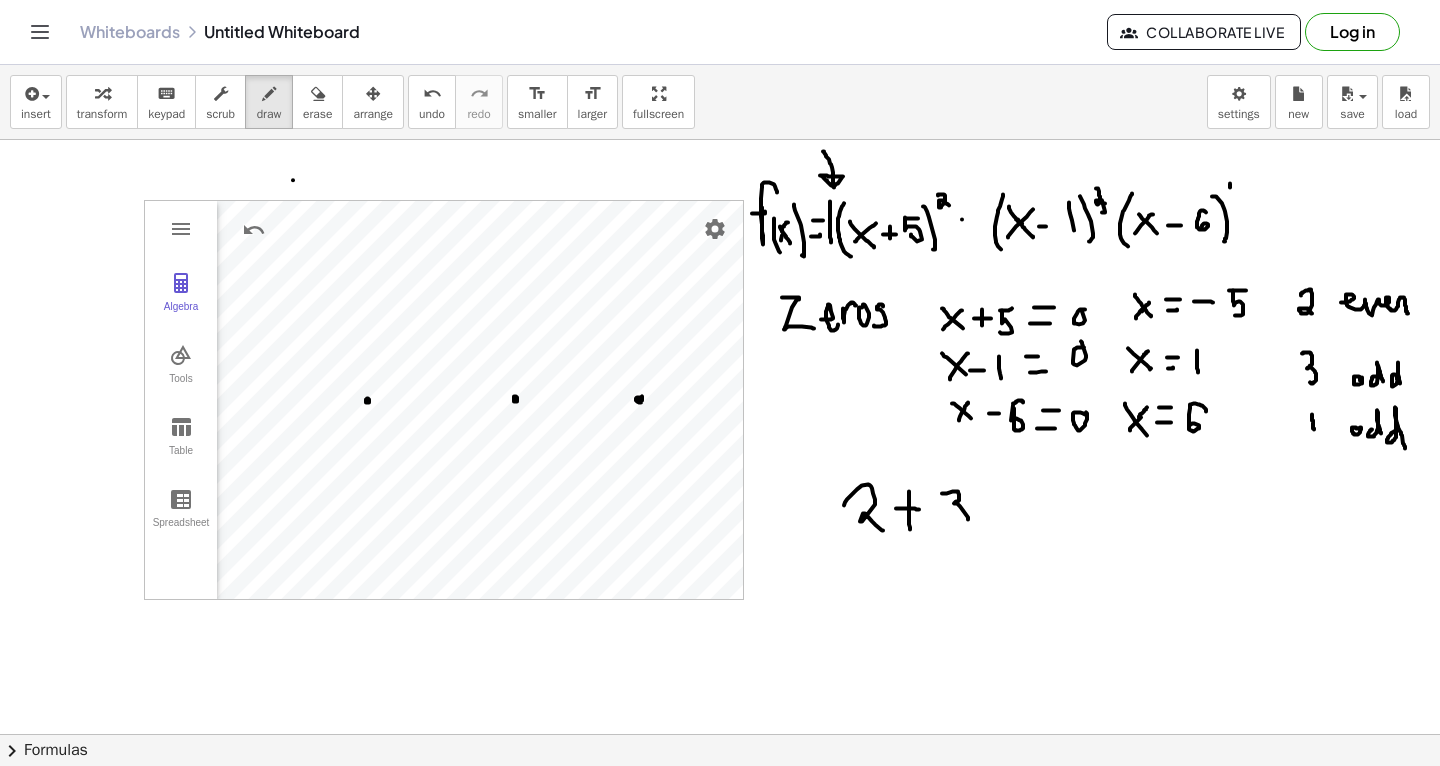 drag, startPoint x: 942, startPoint y: 492, endPoint x: 948, endPoint y: 526, distance: 34.525352 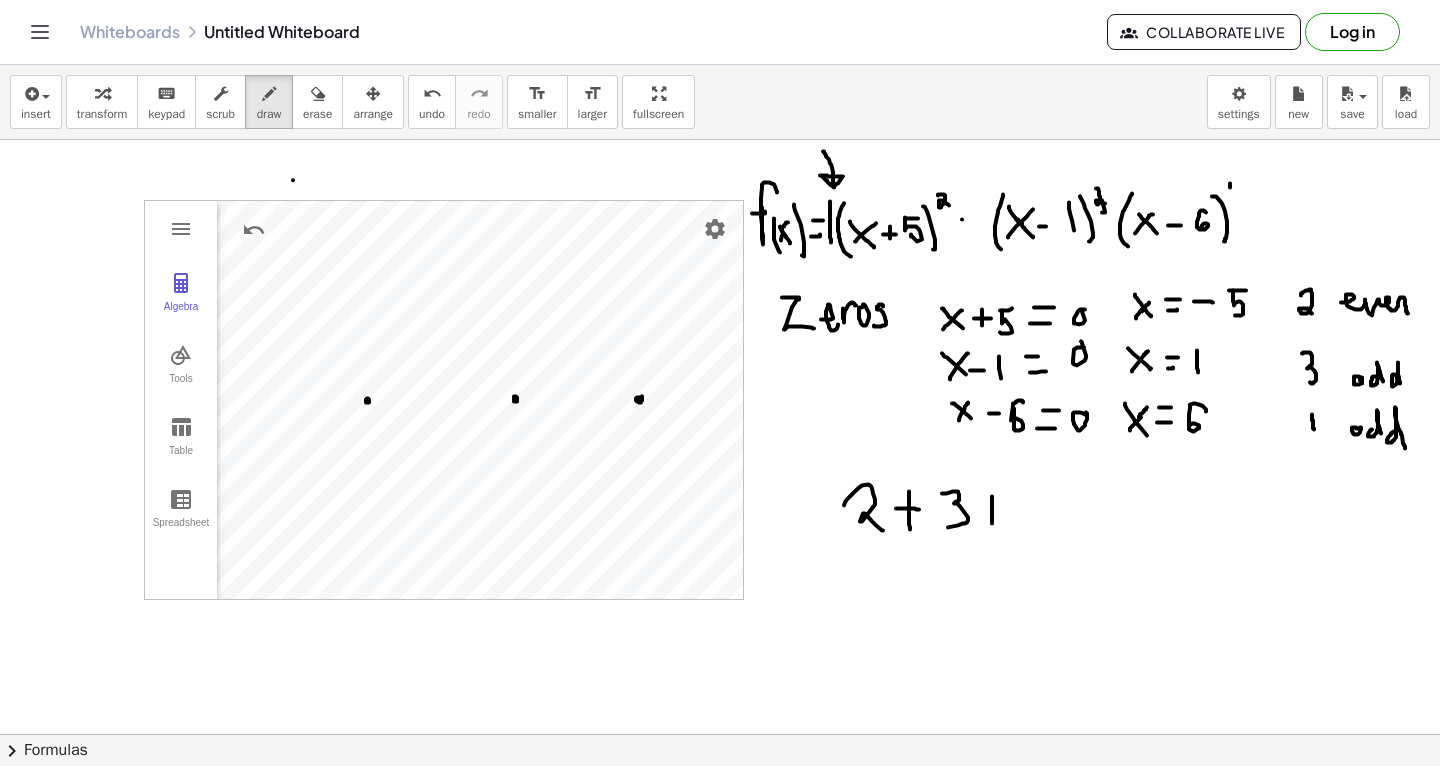 drag, startPoint x: 992, startPoint y: 495, endPoint x: 992, endPoint y: 523, distance: 28 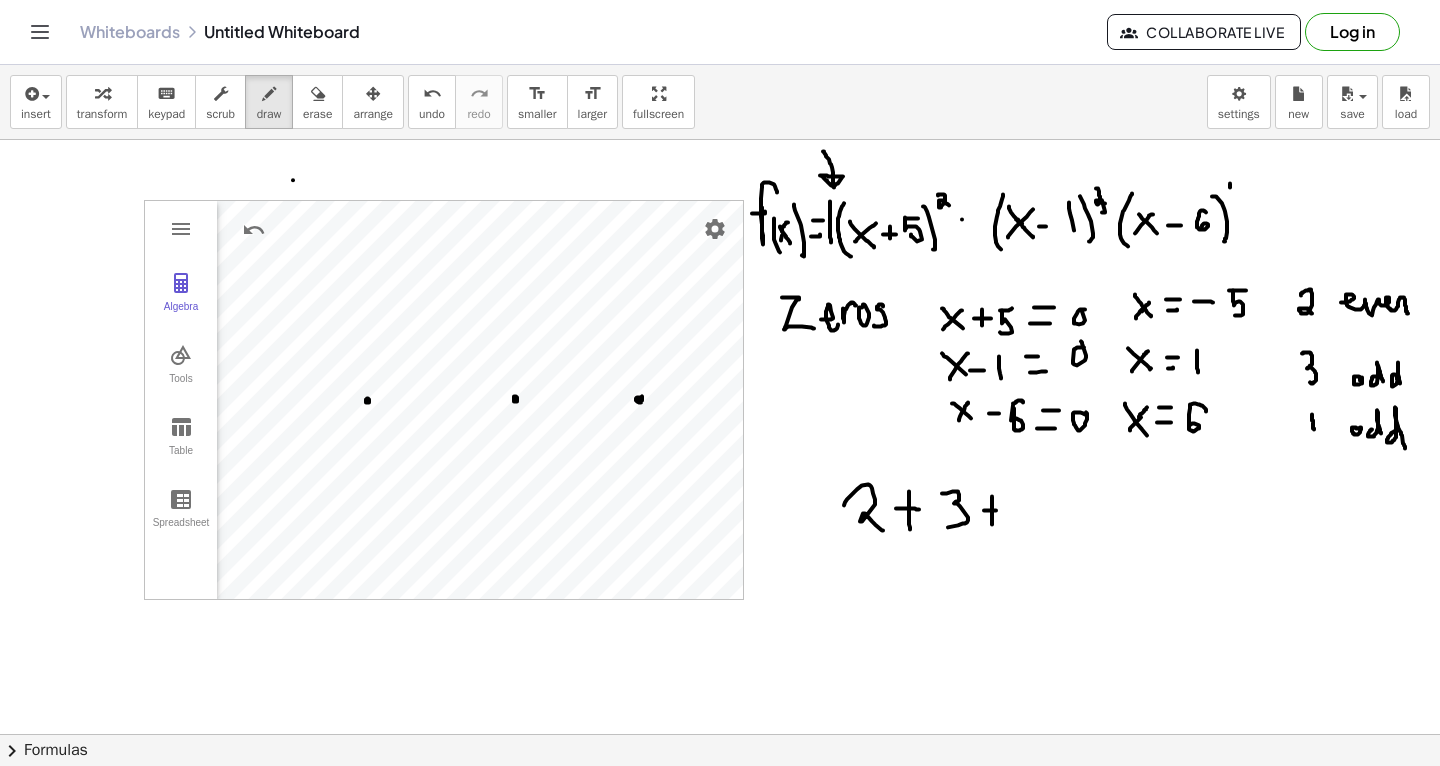 drag, startPoint x: 984, startPoint y: 509, endPoint x: 1006, endPoint y: 510, distance: 22.022715 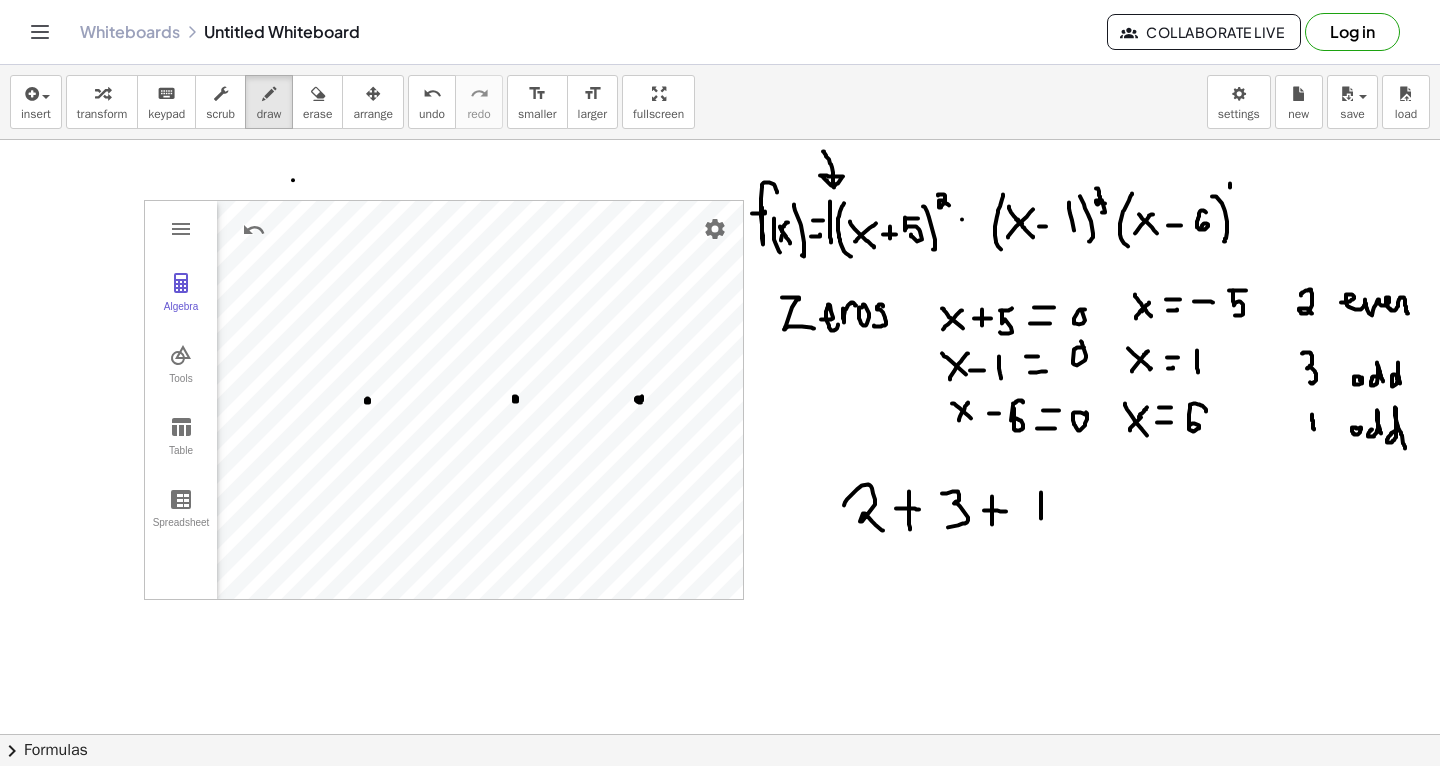 drag, startPoint x: 1041, startPoint y: 491, endPoint x: 1041, endPoint y: 523, distance: 32 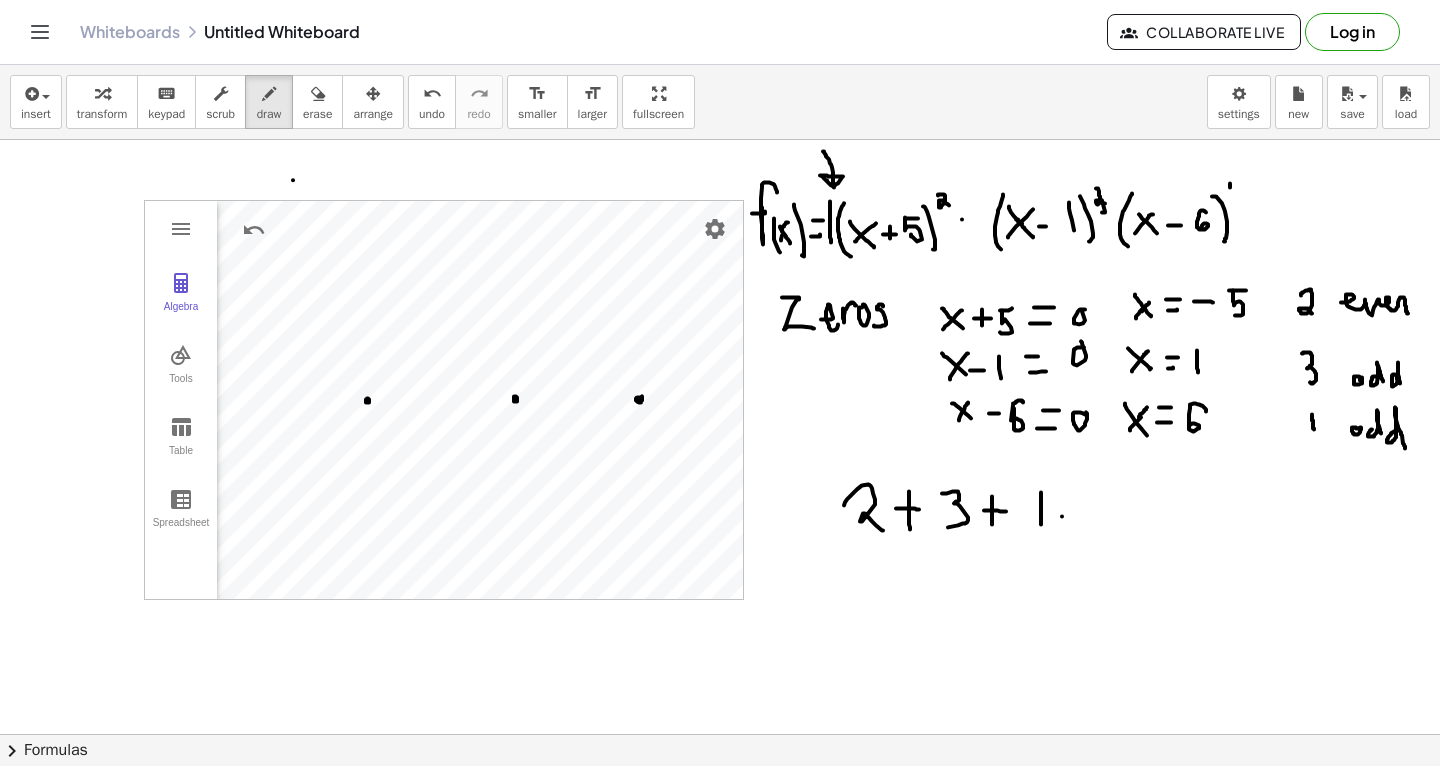 drag, startPoint x: 1062, startPoint y: 515, endPoint x: 1080, endPoint y: 515, distance: 18 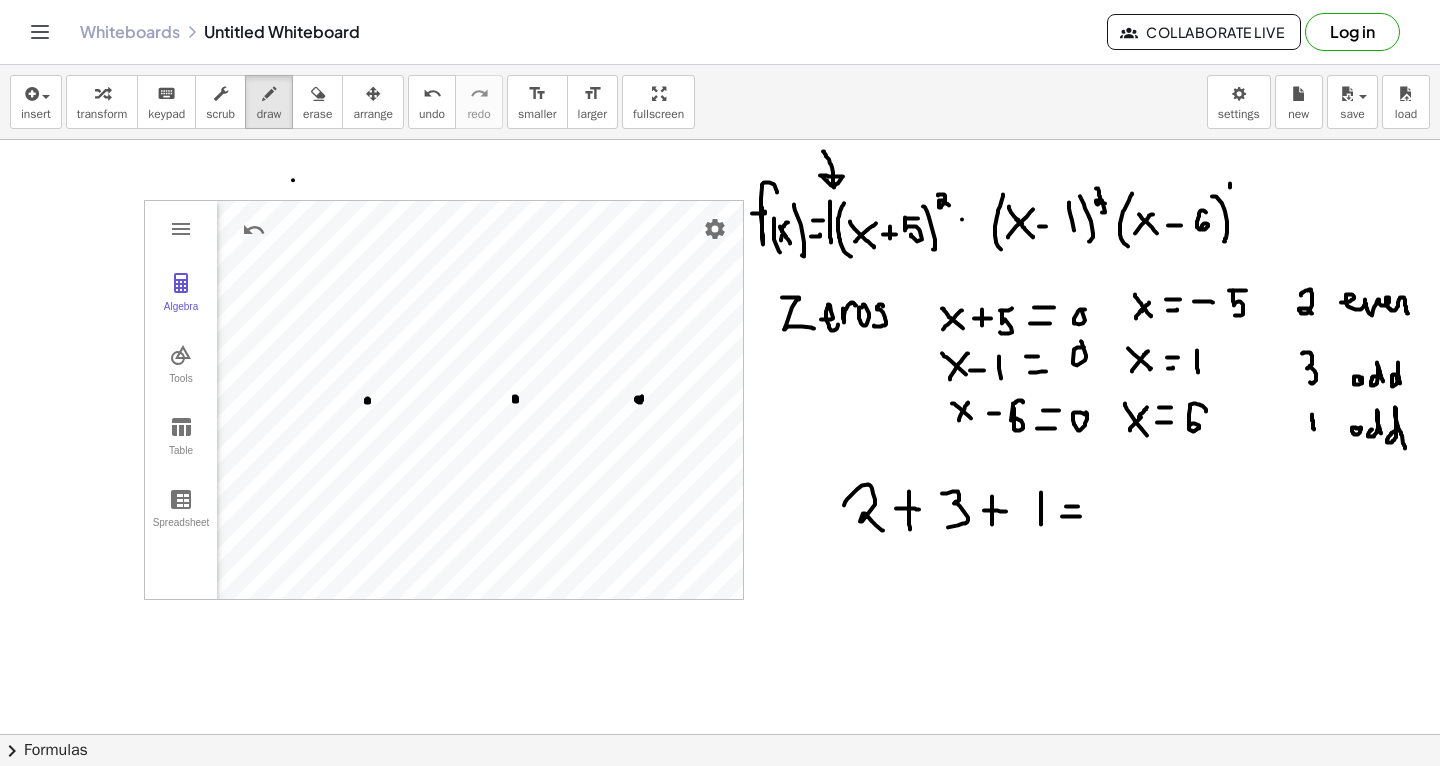 drag, startPoint x: 1066, startPoint y: 505, endPoint x: 1078, endPoint y: 504, distance: 12.0415945 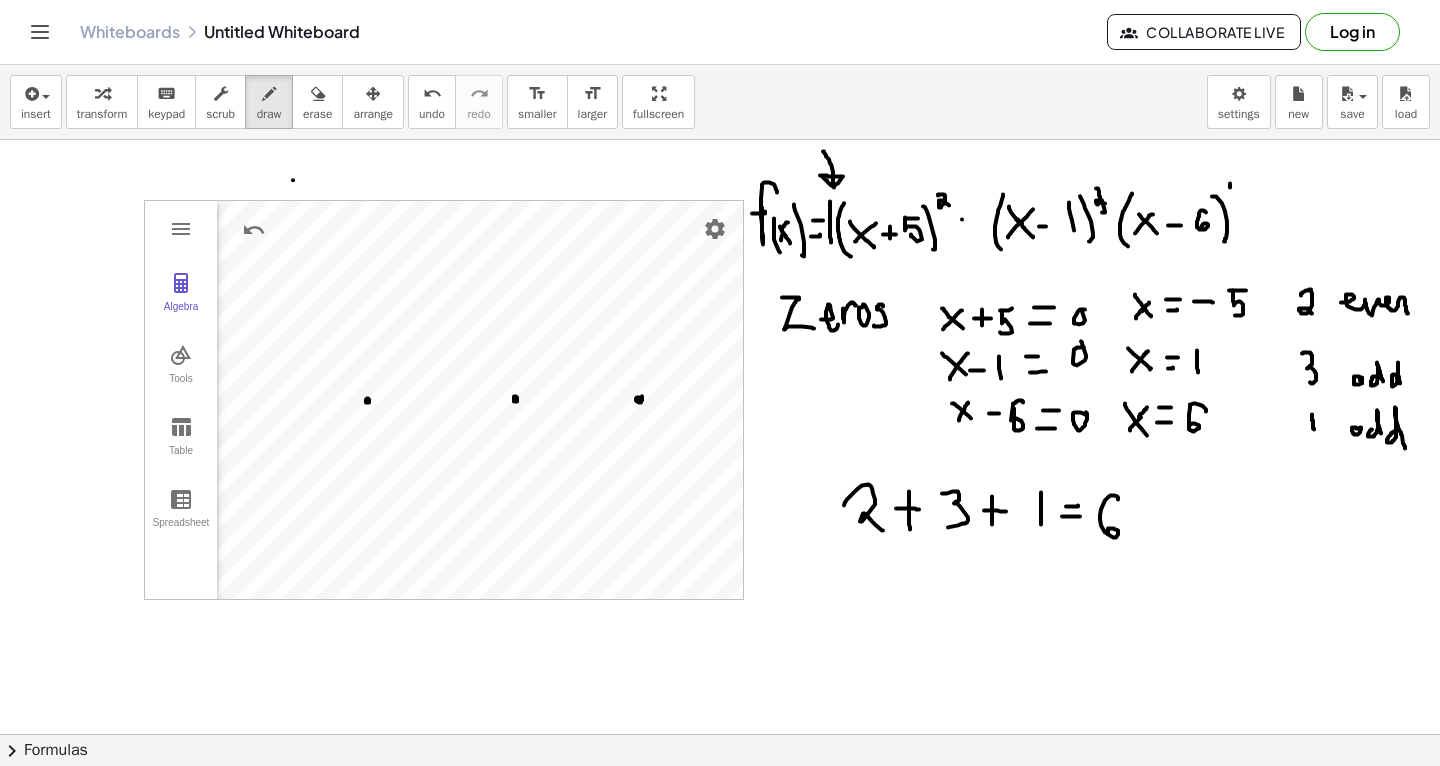 drag, startPoint x: 1118, startPoint y: 498, endPoint x: 1110, endPoint y: 535, distance: 37.85499 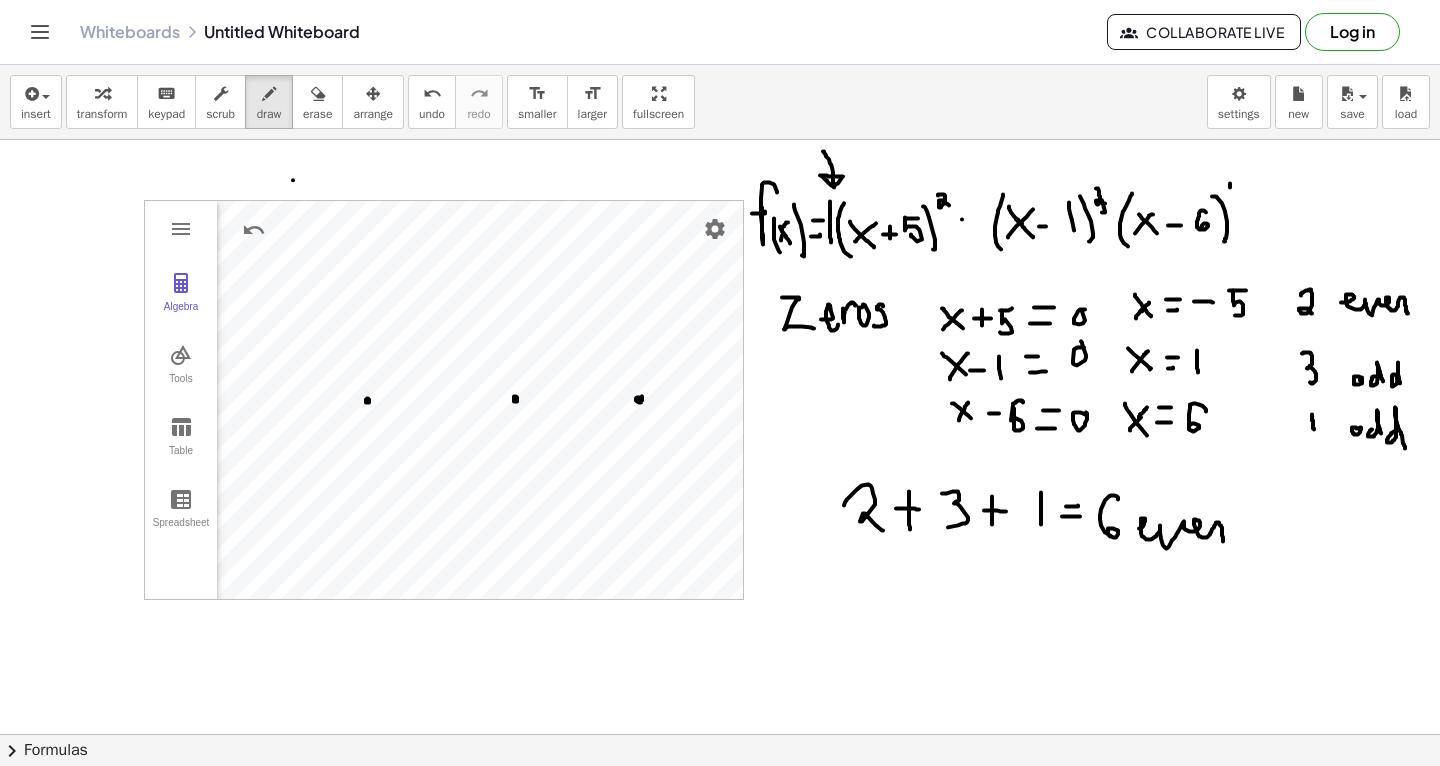 drag, startPoint x: 1139, startPoint y: 527, endPoint x: 1223, endPoint y: 542, distance: 85.32877 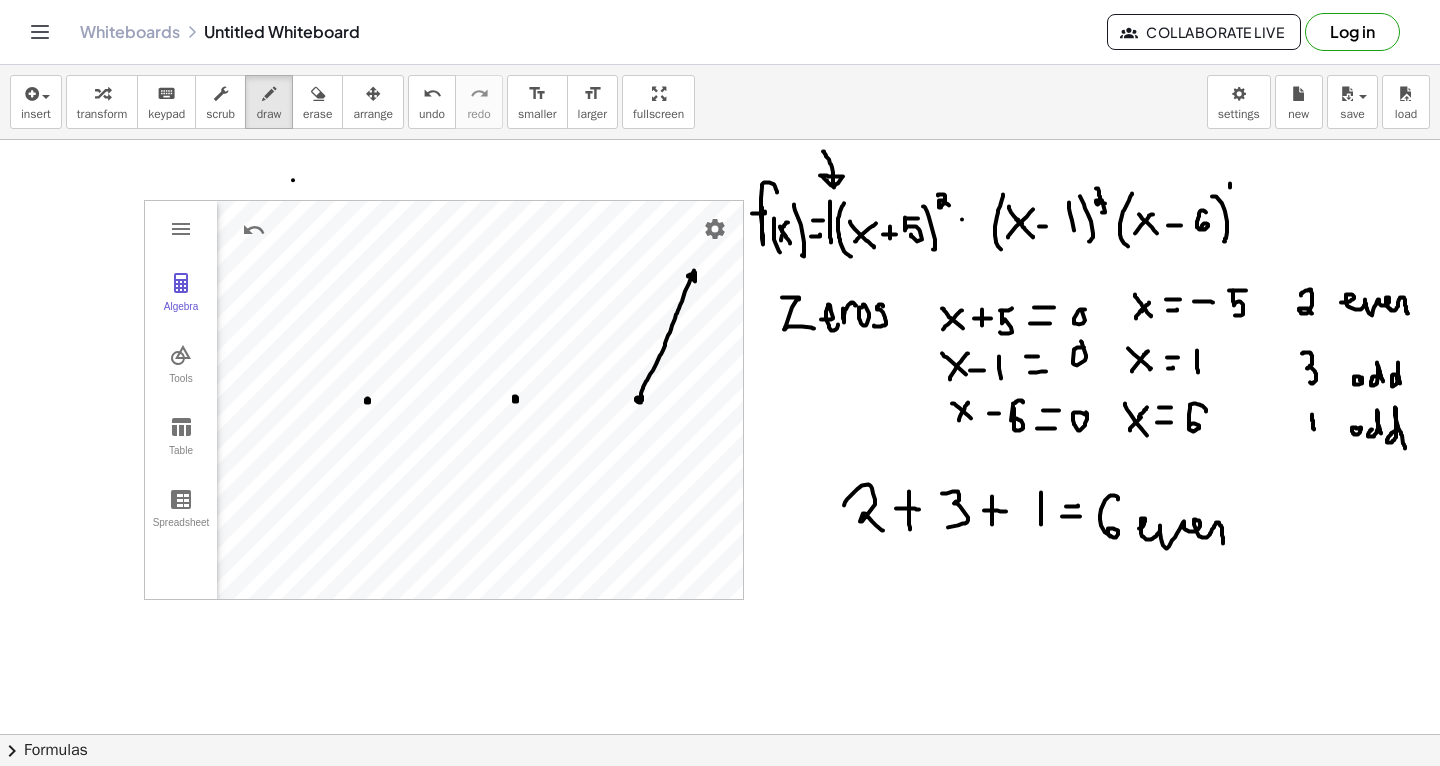 drag, startPoint x: 641, startPoint y: 396, endPoint x: 693, endPoint y: 272, distance: 134.46188 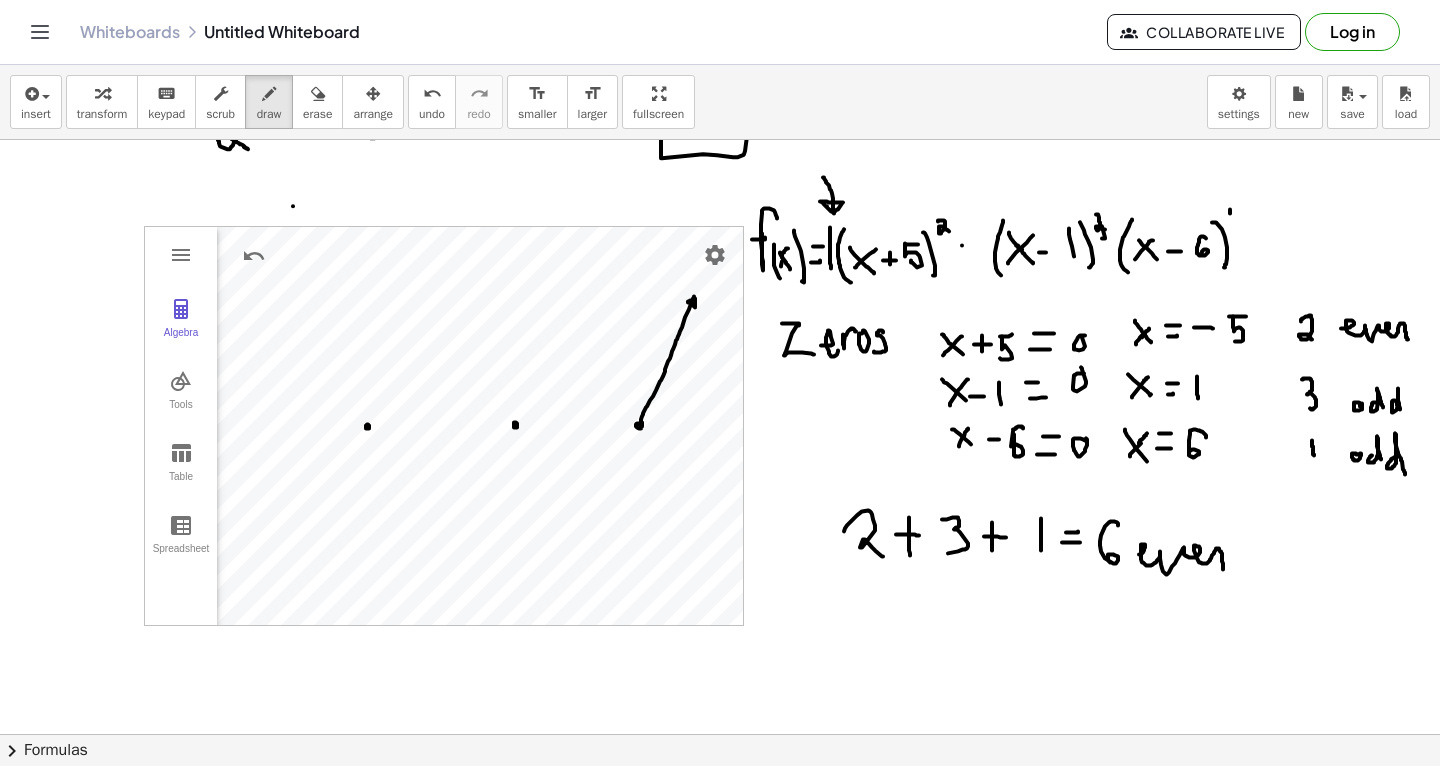 scroll, scrollTop: 1418, scrollLeft: 0, axis: vertical 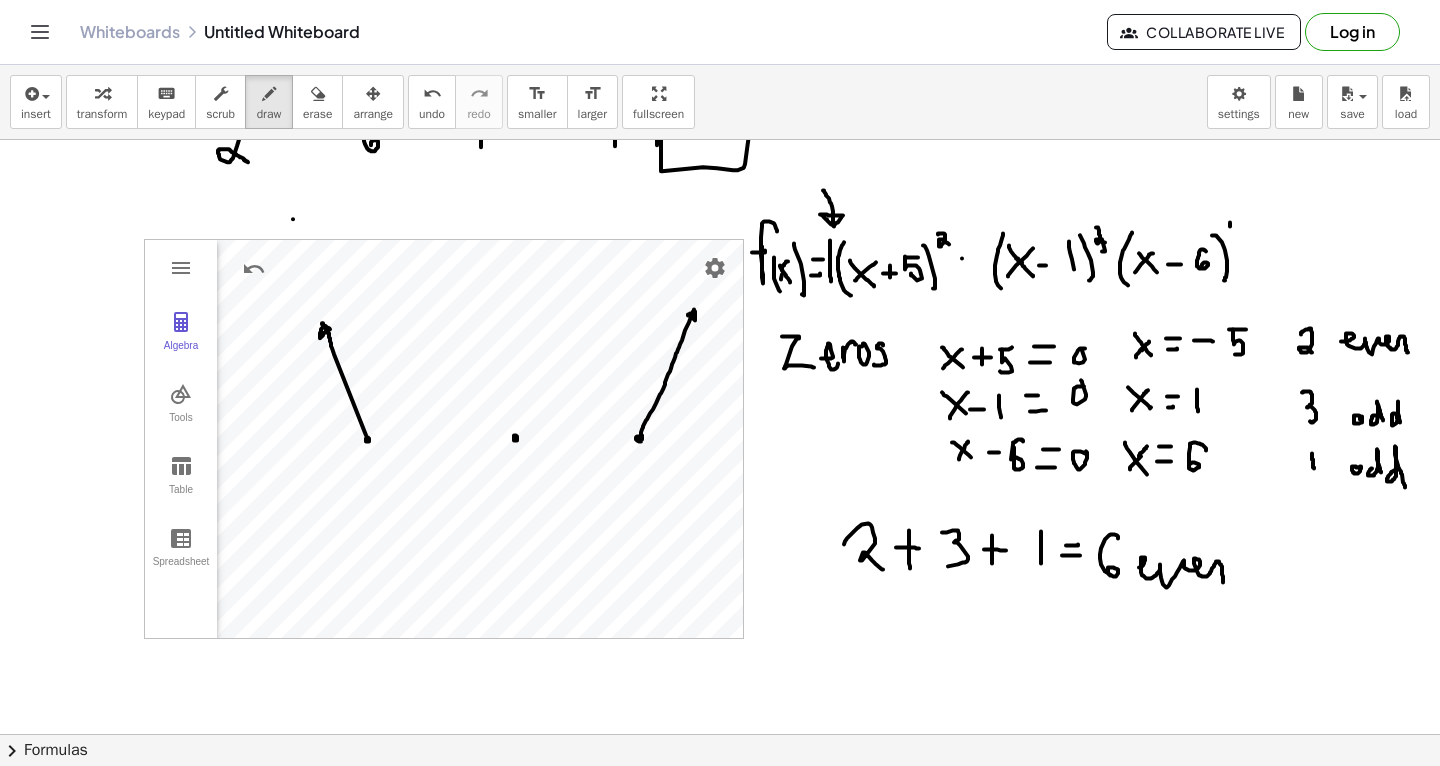 drag, startPoint x: 366, startPoint y: 434, endPoint x: 323, endPoint y: 323, distance: 119.03781 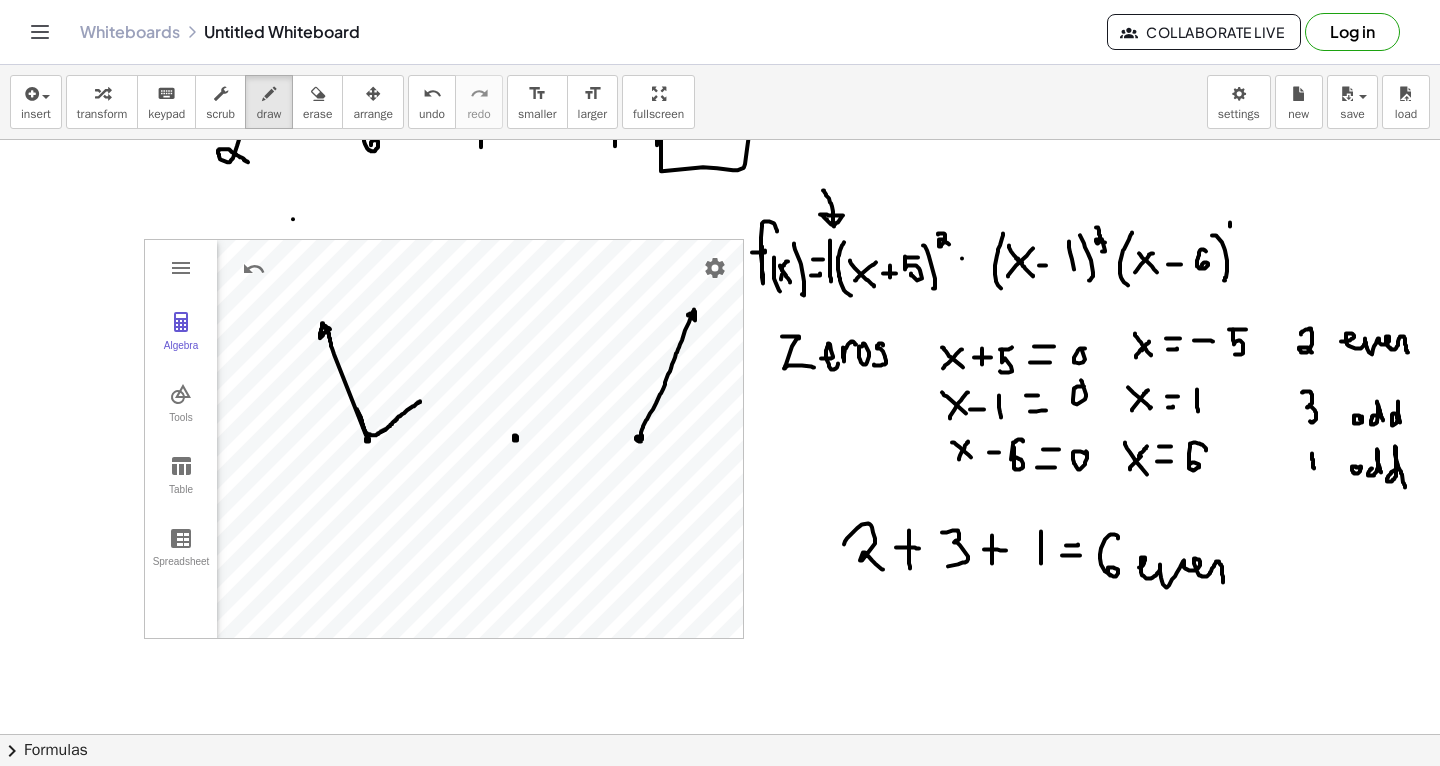 drag, startPoint x: 357, startPoint y: 408, endPoint x: 421, endPoint y: 400, distance: 64.49806 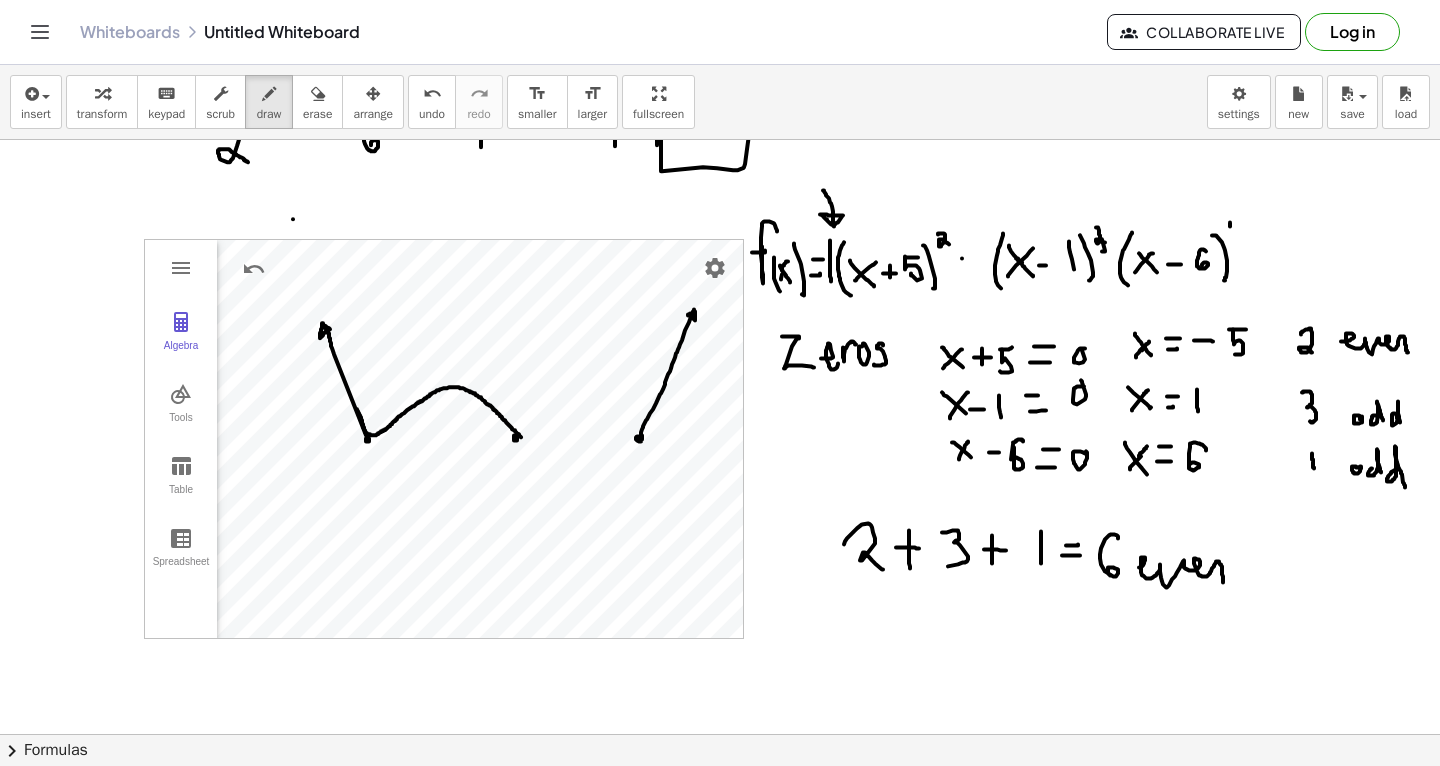 drag, startPoint x: 421, startPoint y: 400, endPoint x: 523, endPoint y: 439, distance: 109.201645 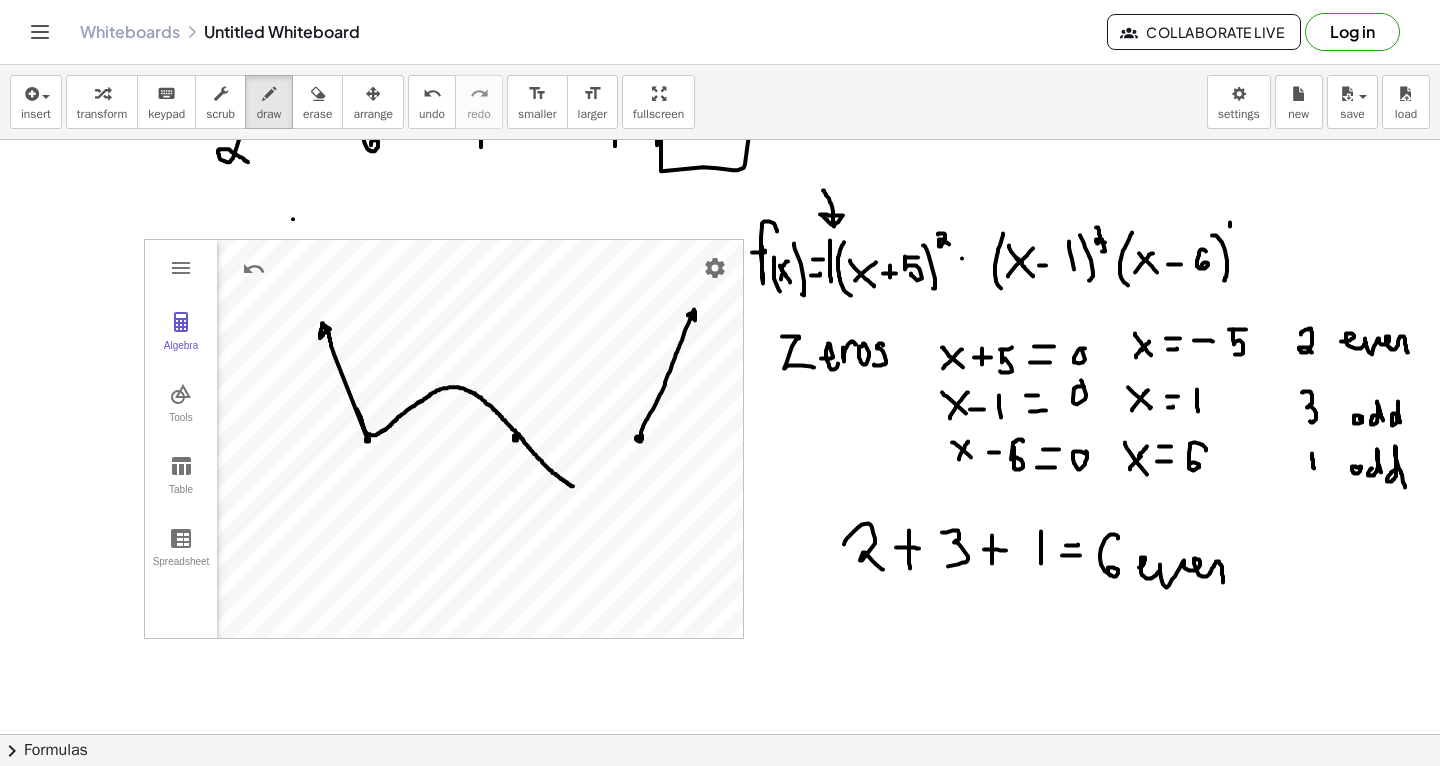 drag, startPoint x: 523, startPoint y: 439, endPoint x: 573, endPoint y: 485, distance: 67.941154 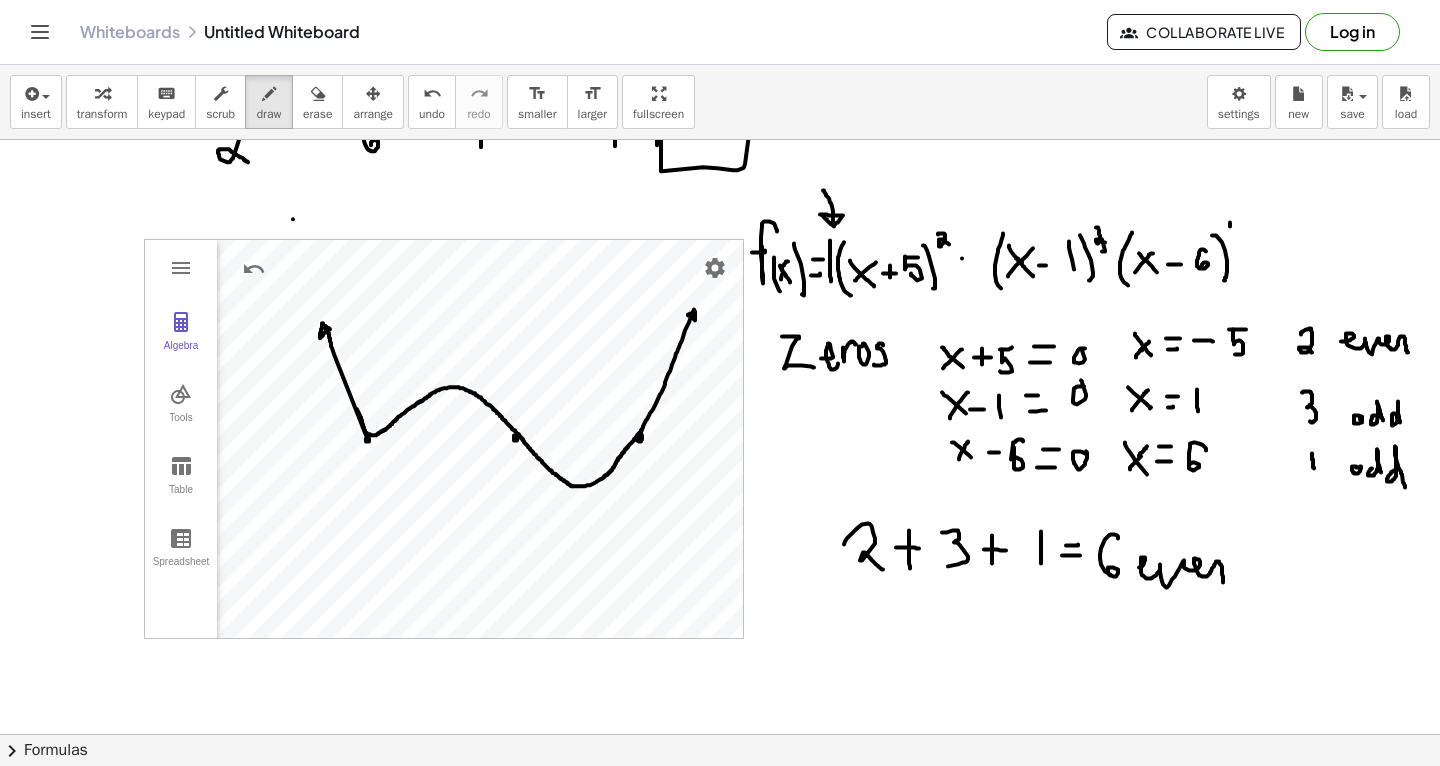 drag, startPoint x: 573, startPoint y: 485, endPoint x: 643, endPoint y: 427, distance: 90.90655 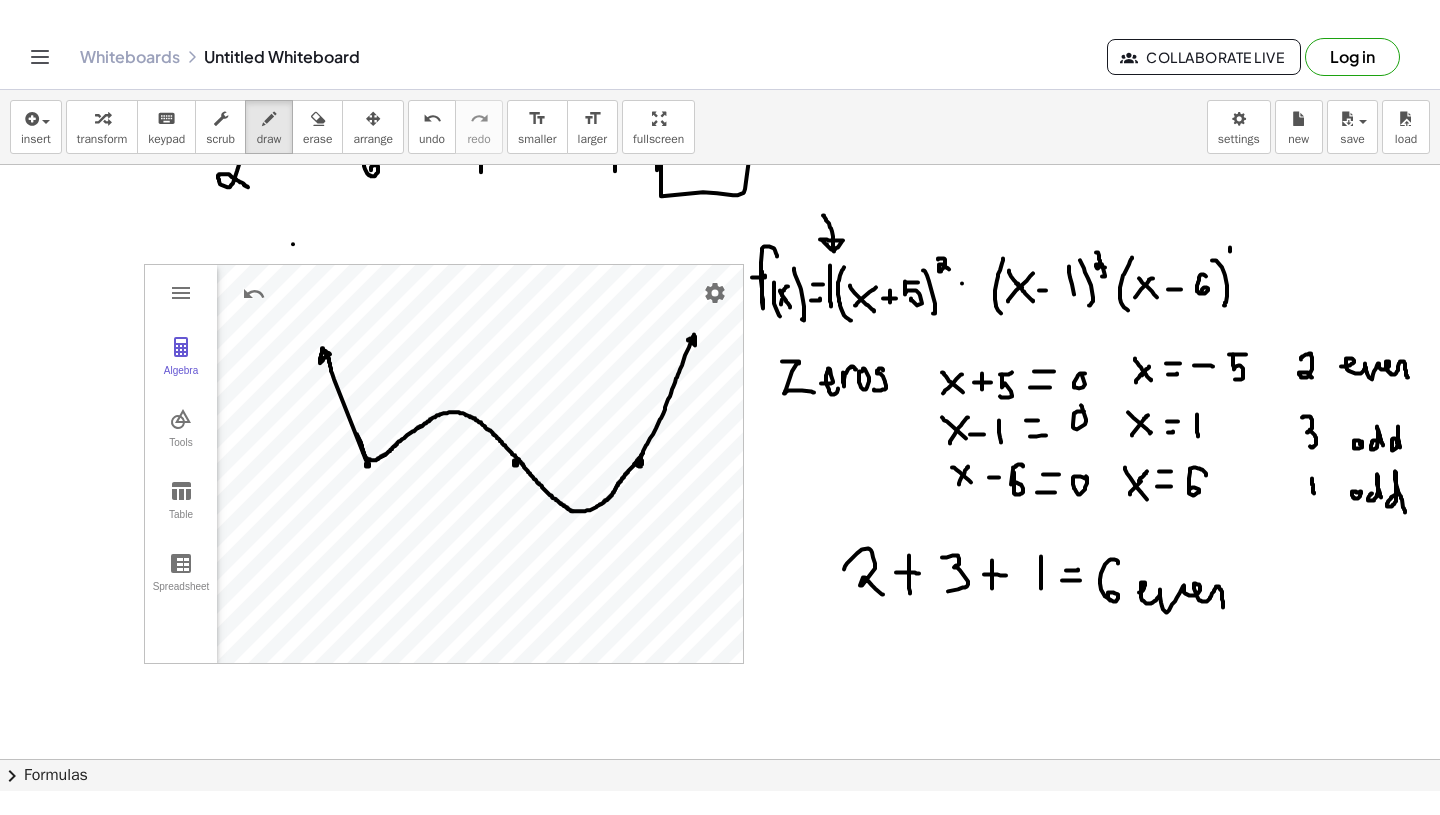scroll, scrollTop: 1418, scrollLeft: 0, axis: vertical 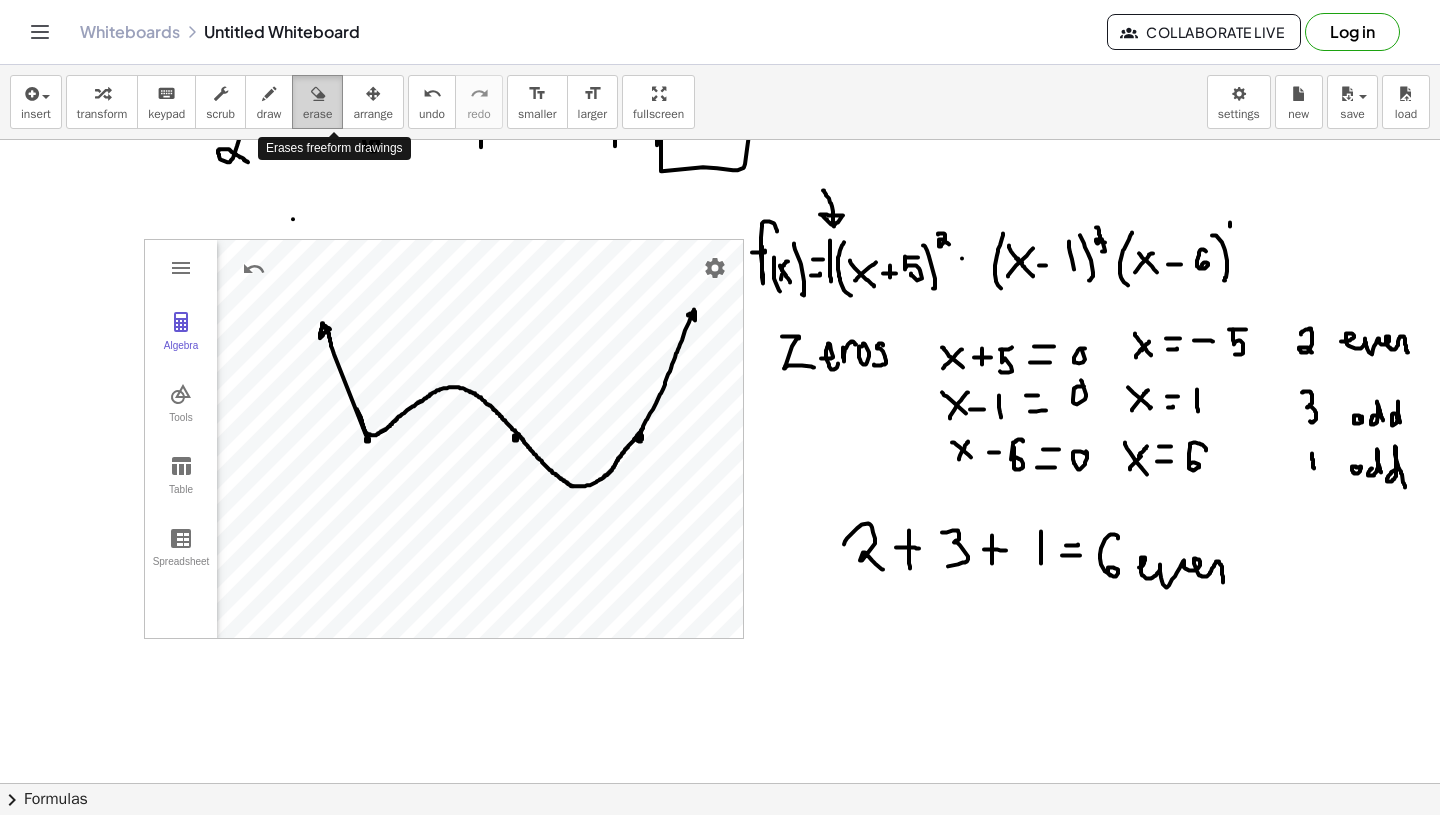 click on "erase" at bounding box center [317, 114] 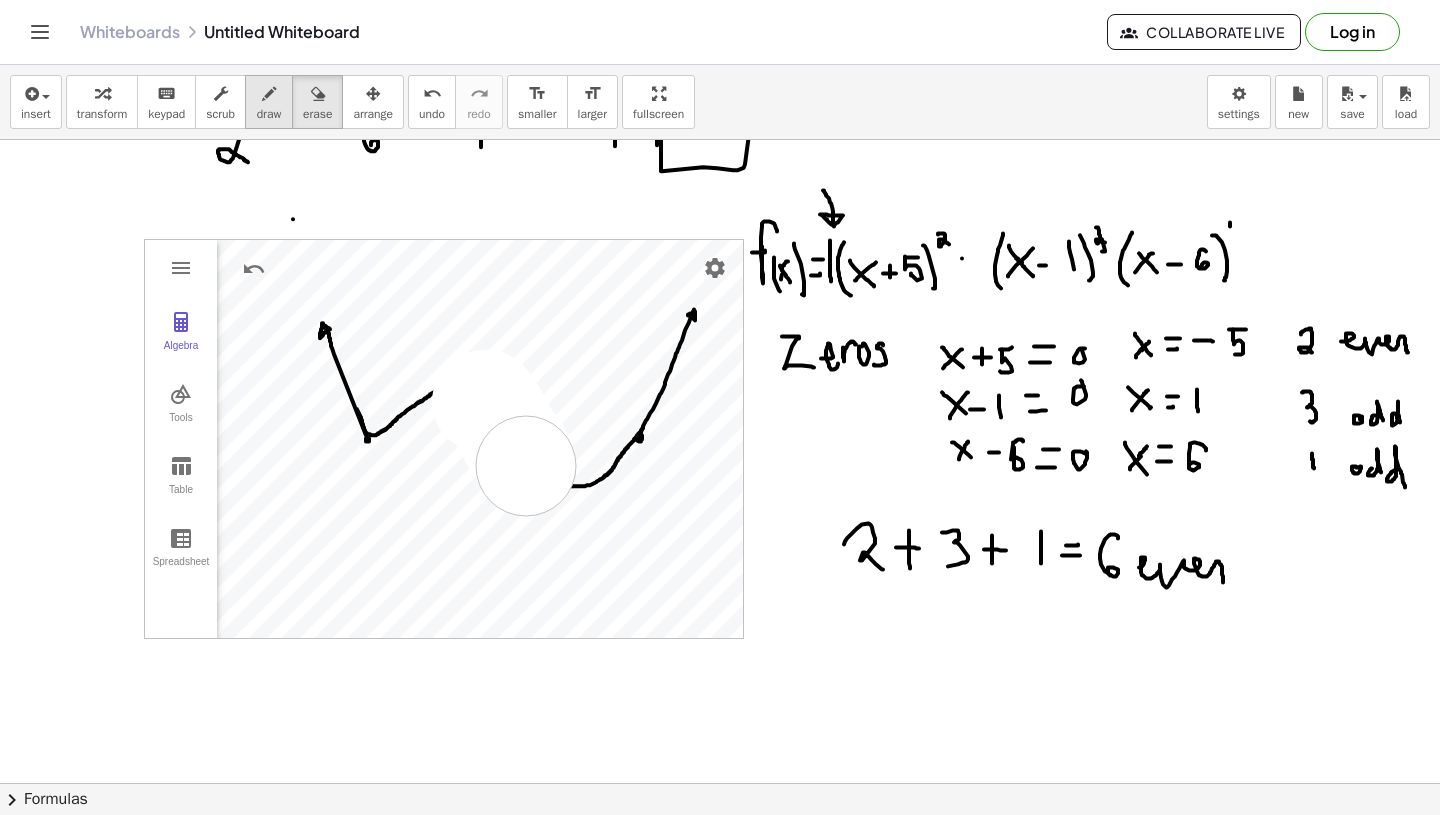 drag, startPoint x: 482, startPoint y: 402, endPoint x: 290, endPoint y: 99, distance: 358.71017 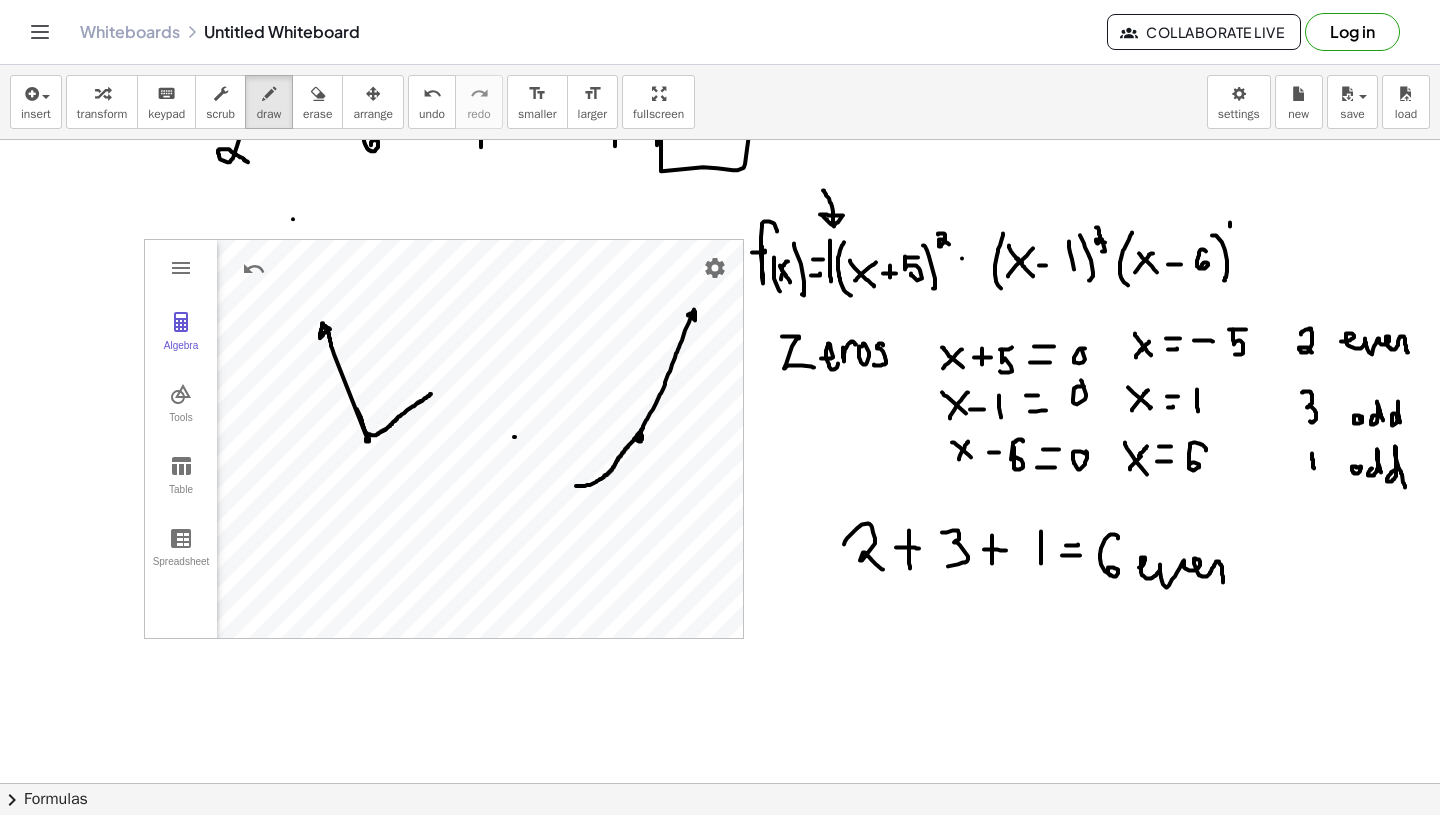 click at bounding box center (720, -88) 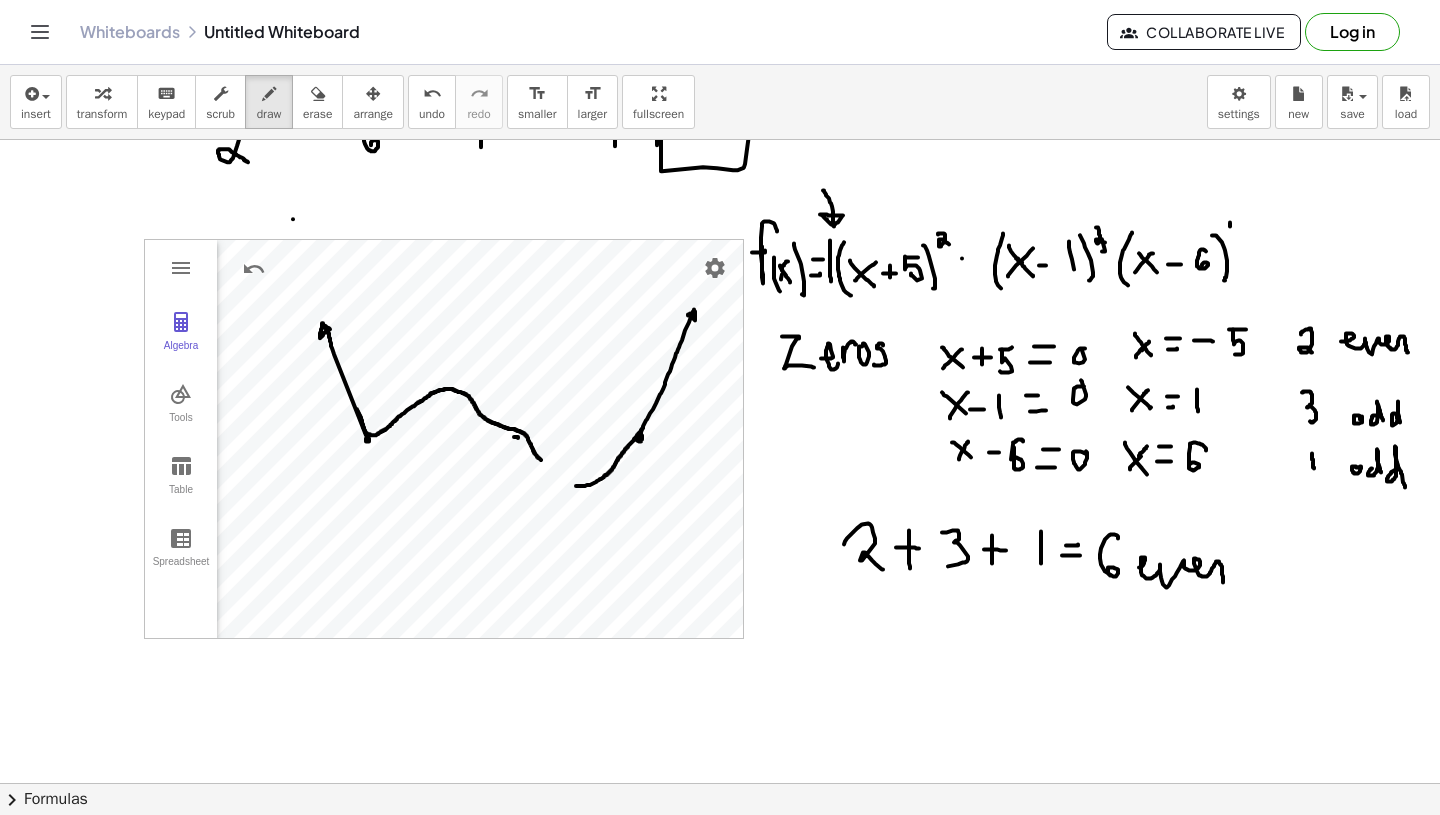 drag, startPoint x: 431, startPoint y: 394, endPoint x: 542, endPoint y: 460, distance: 129.13947 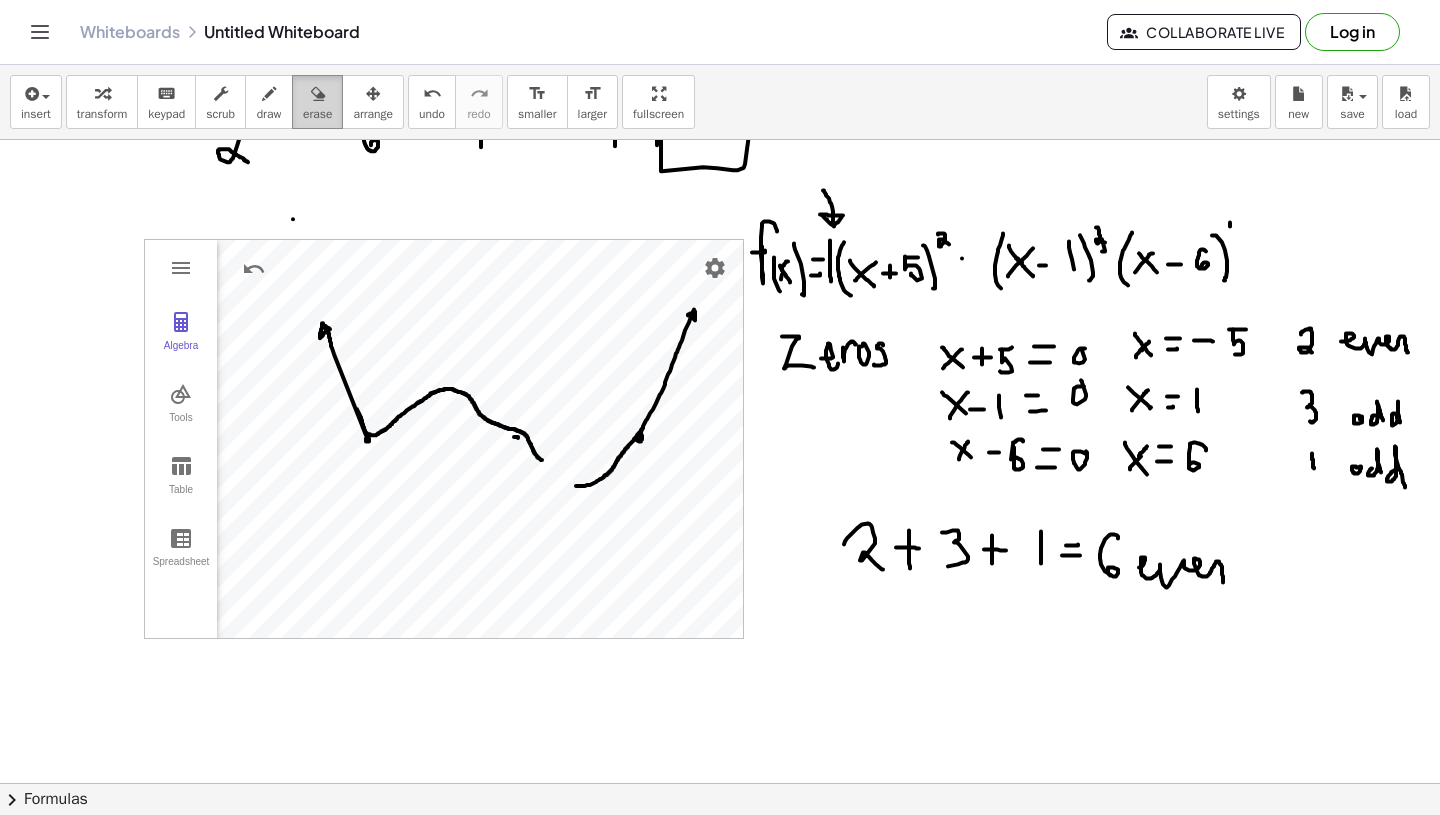 click at bounding box center [318, 94] 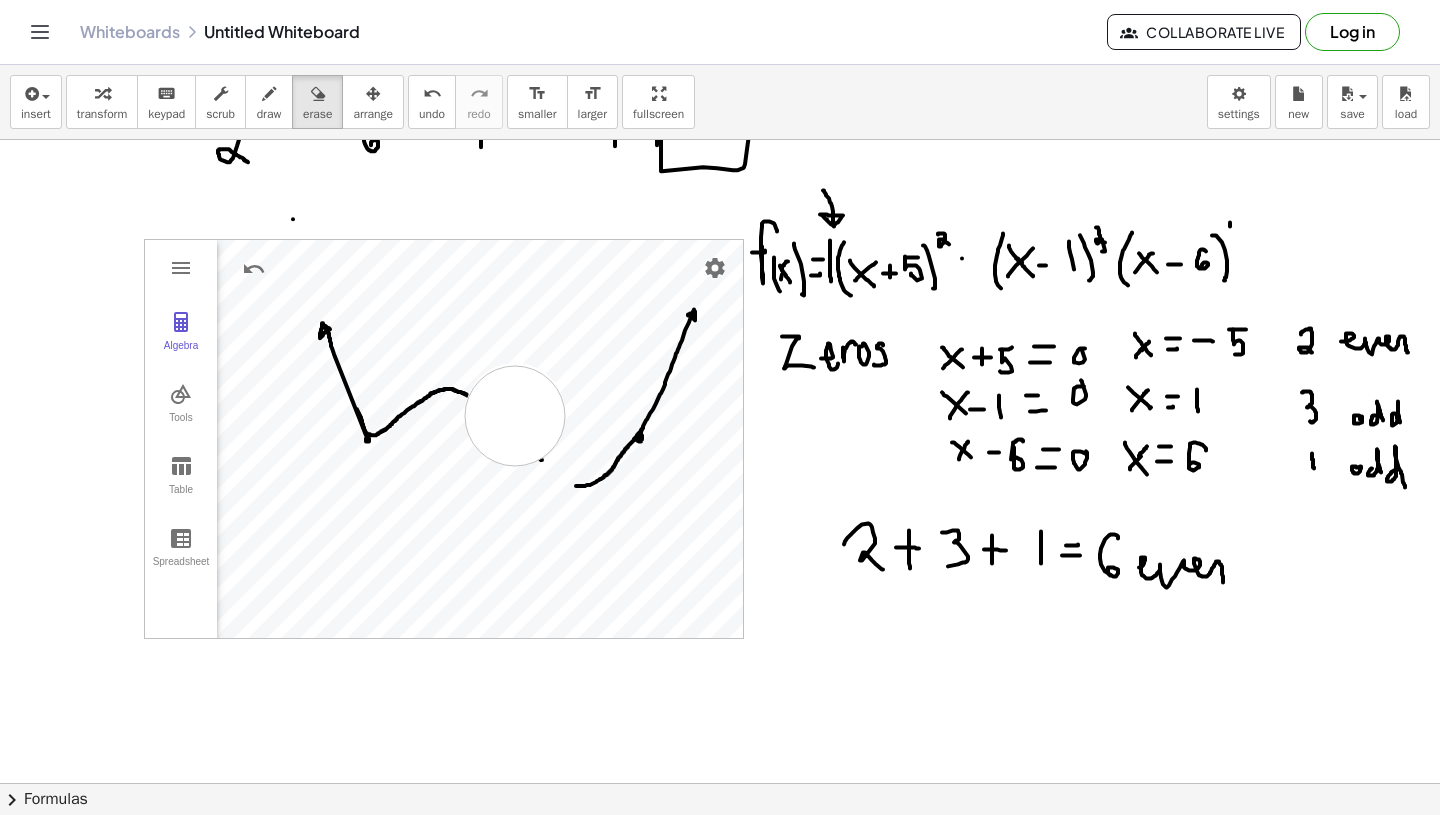 drag, startPoint x: 515, startPoint y: 413, endPoint x: 486, endPoint y: 267, distance: 148.85228 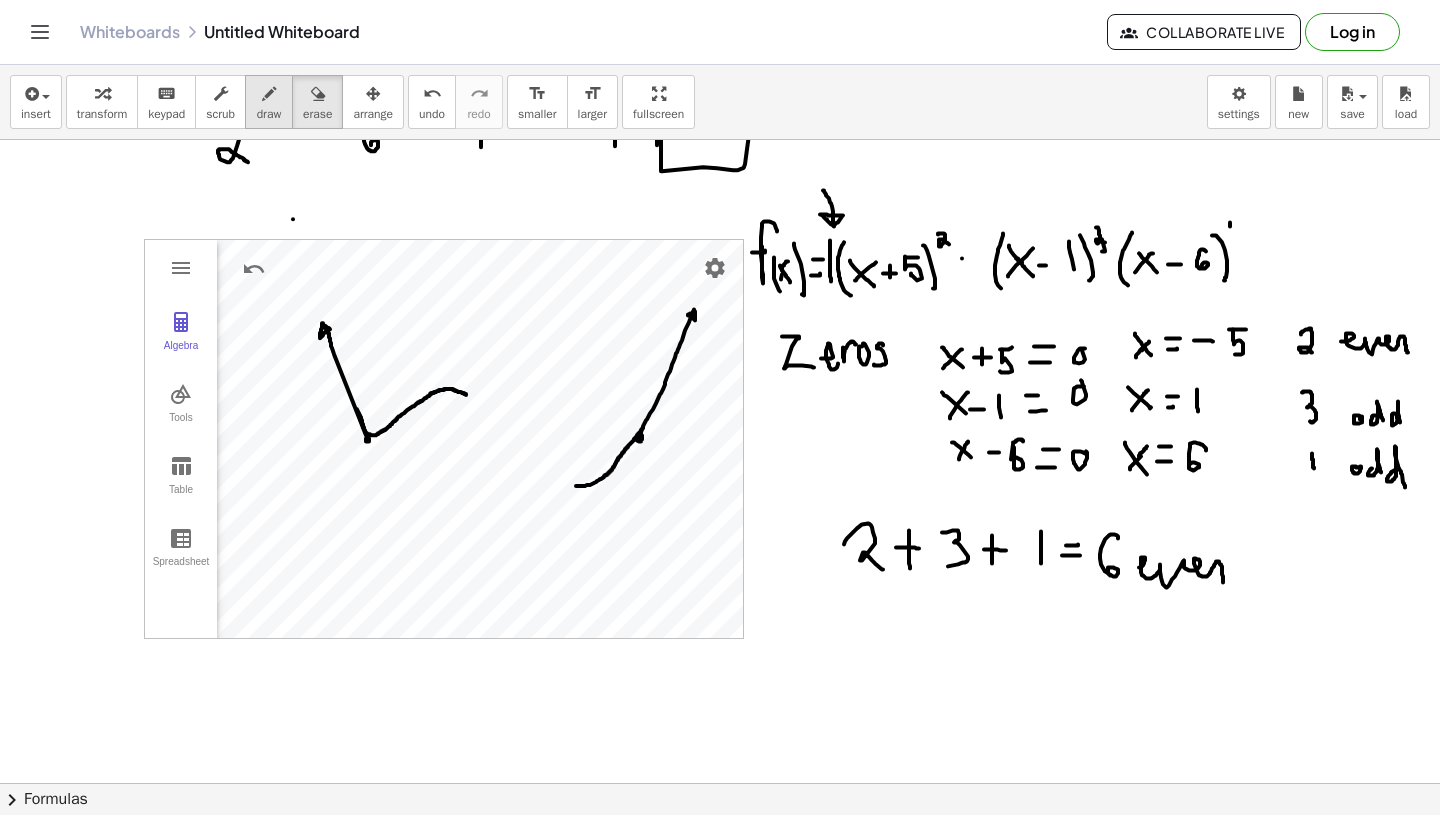 click at bounding box center (269, 94) 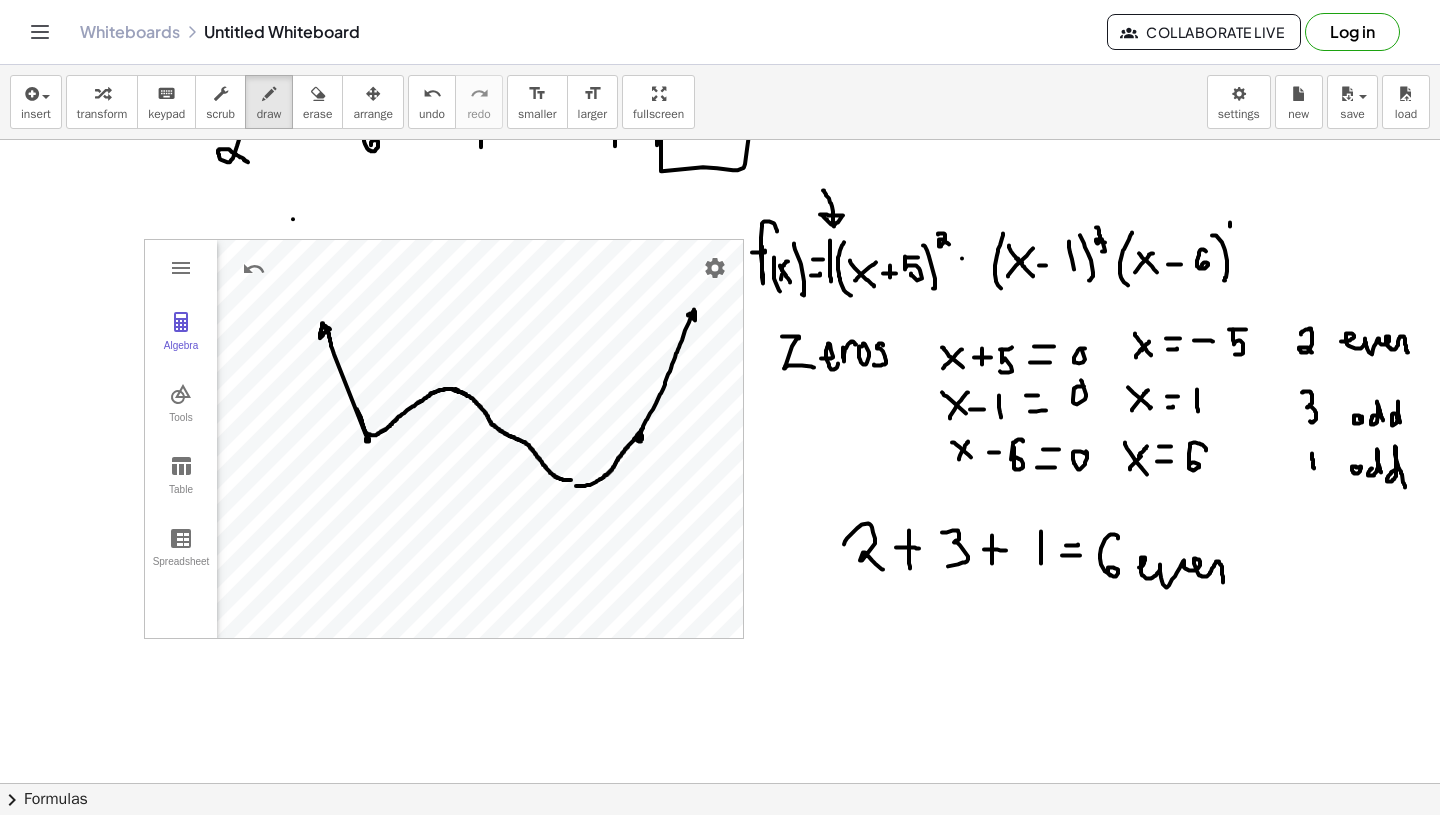 drag, startPoint x: 455, startPoint y: 389, endPoint x: 577, endPoint y: 480, distance: 152.20053 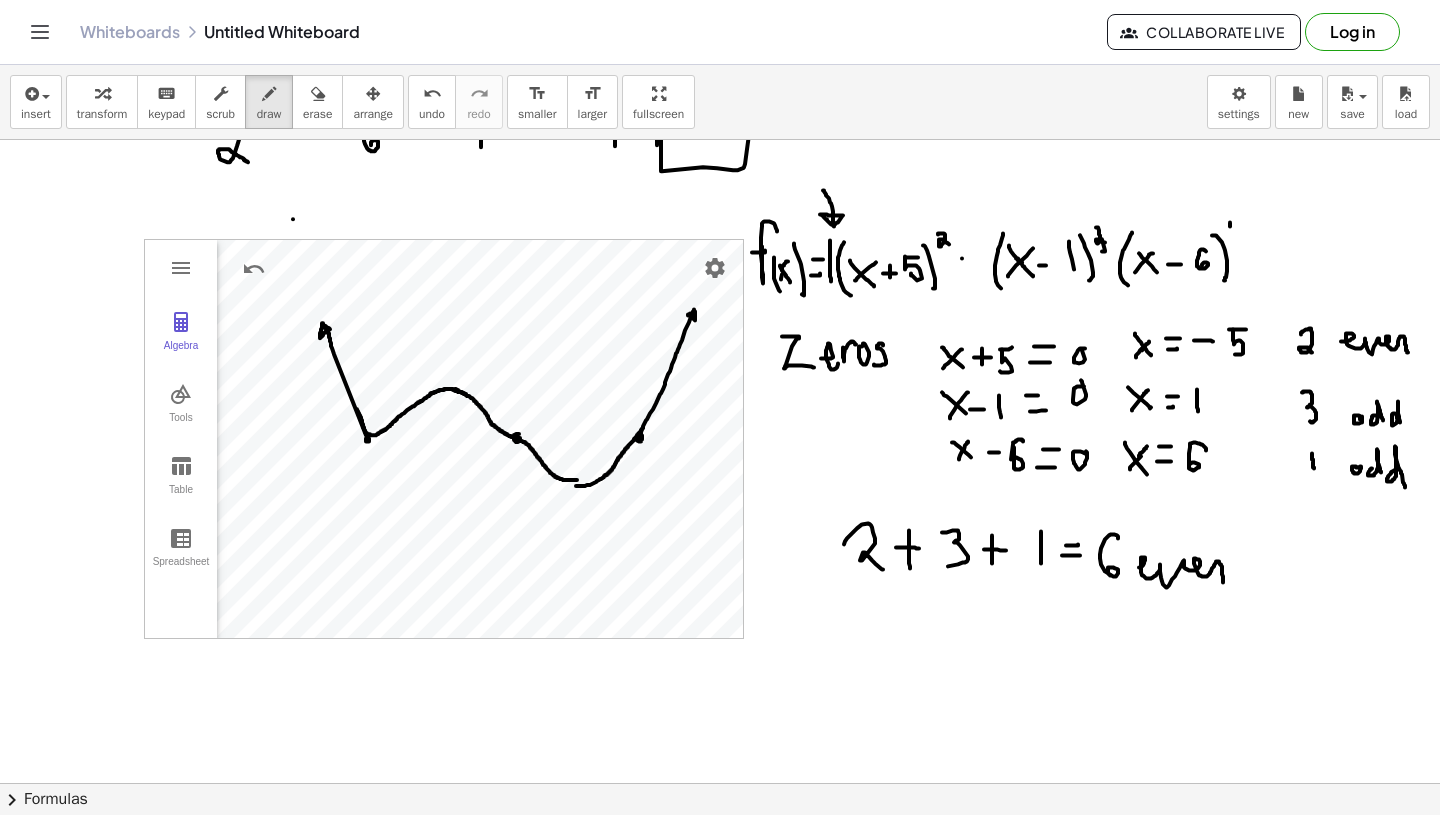 click at bounding box center [720, -88] 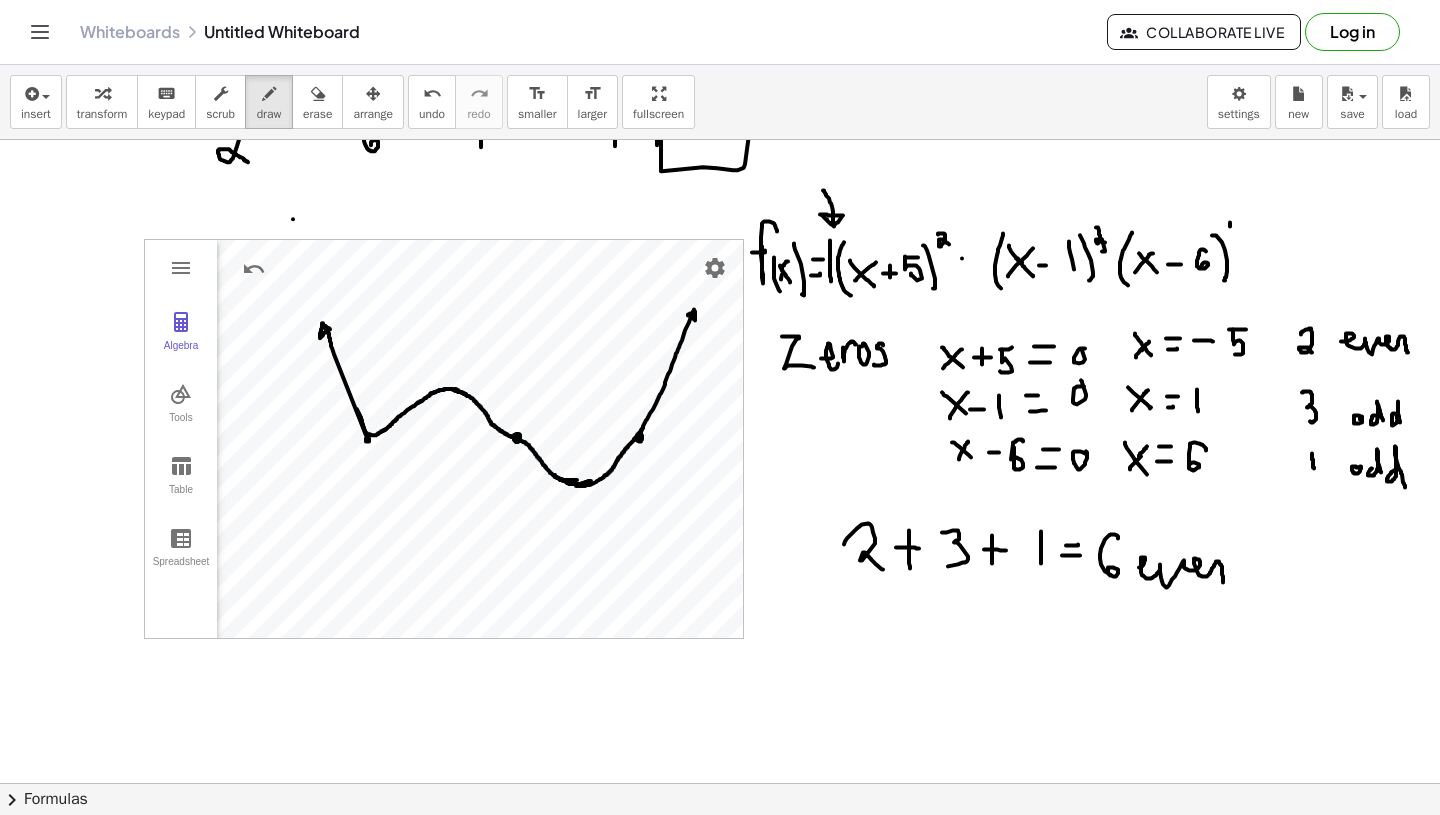 drag, startPoint x: 555, startPoint y: 475, endPoint x: 589, endPoint y: 481, distance: 34.525352 